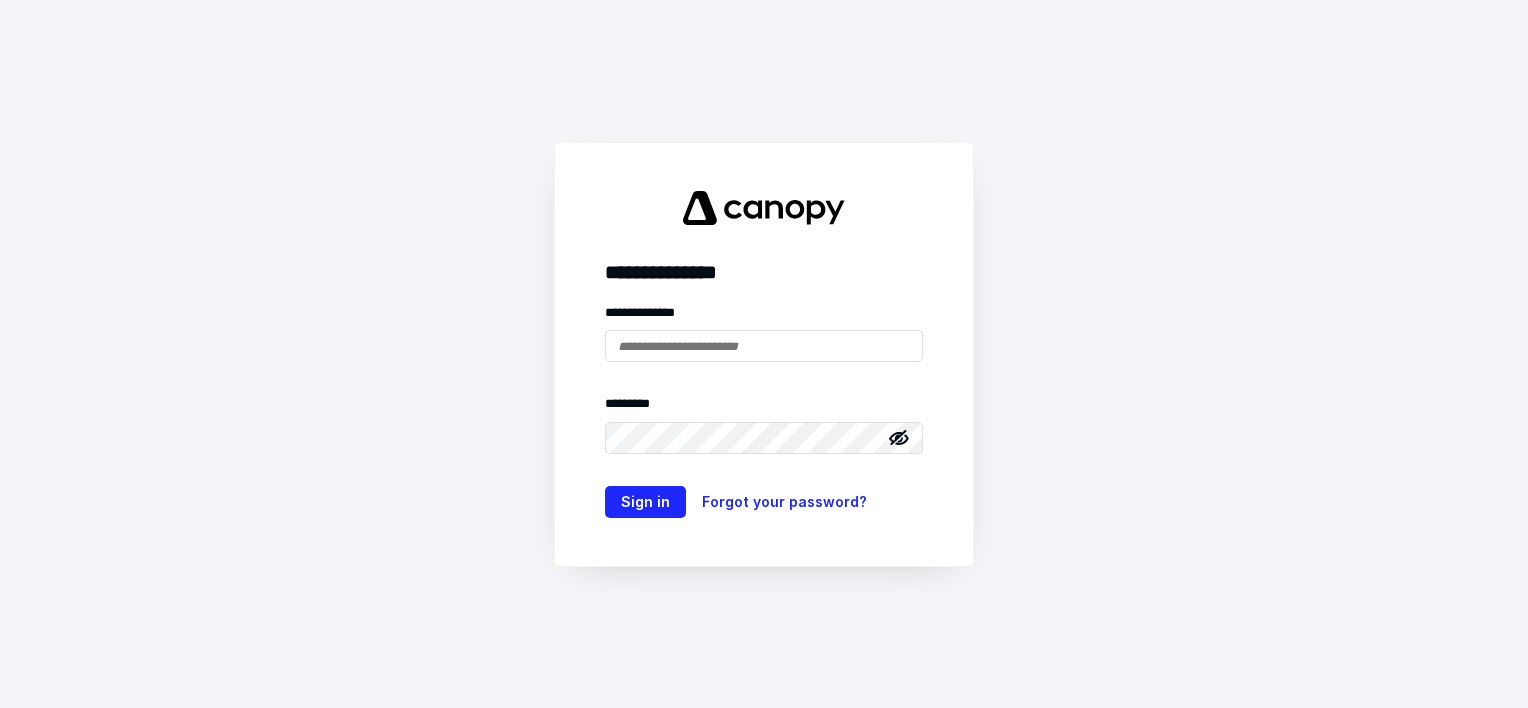 scroll, scrollTop: 0, scrollLeft: 0, axis: both 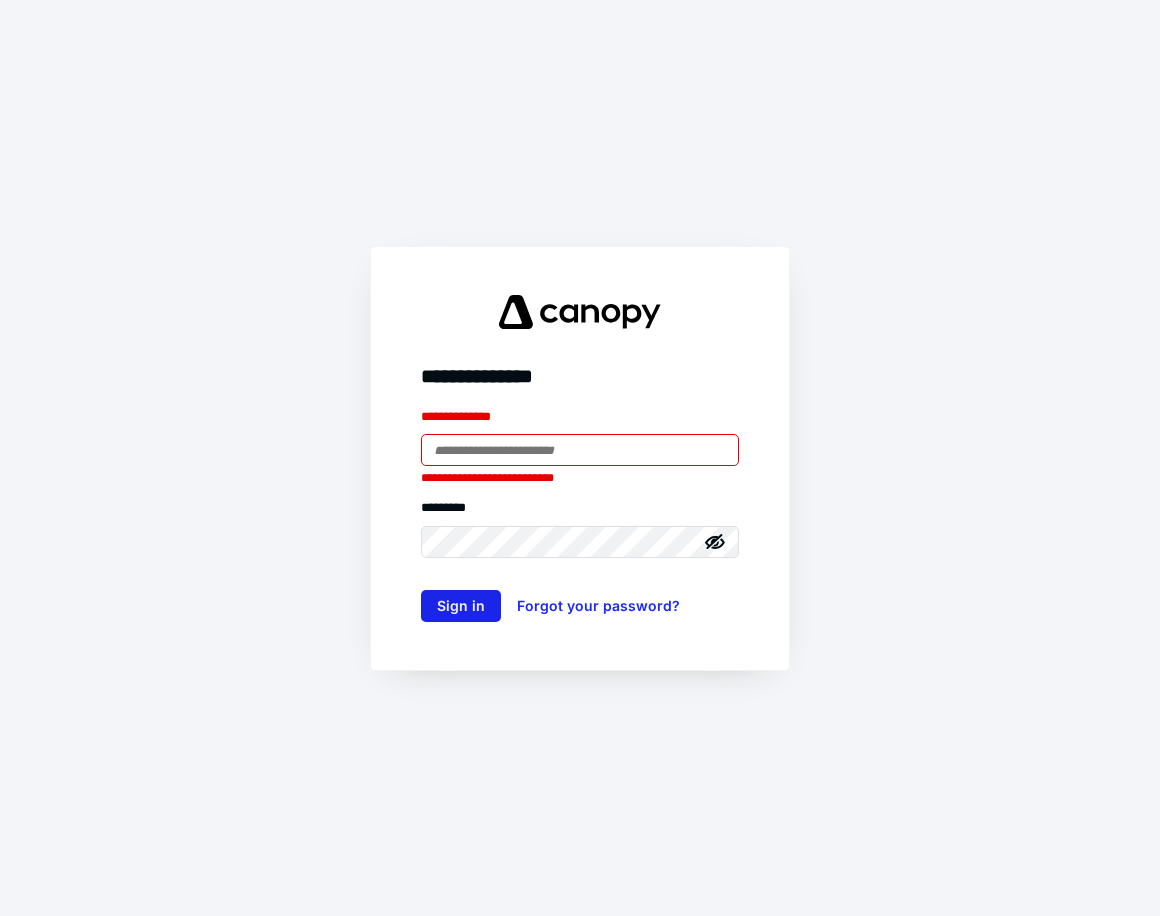 type on "**********" 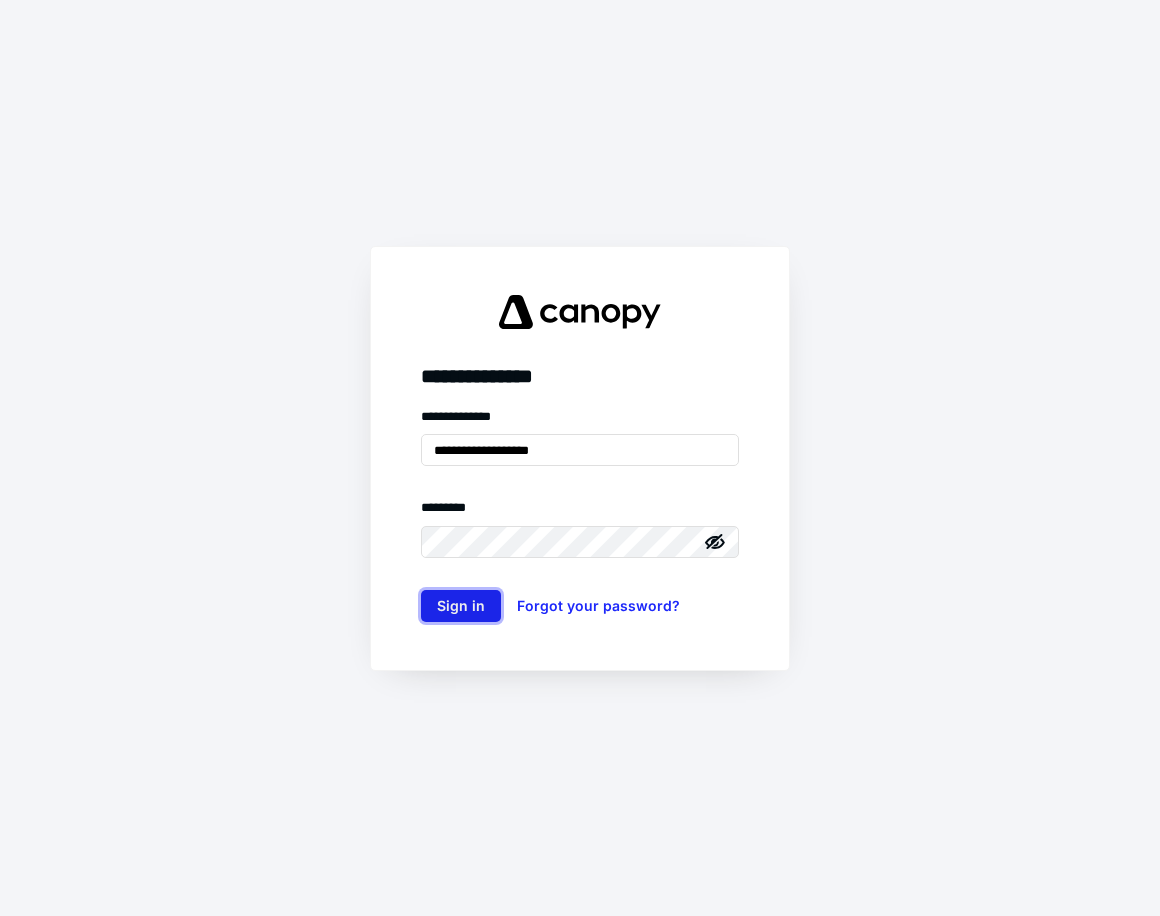click on "Sign in" at bounding box center (461, 606) 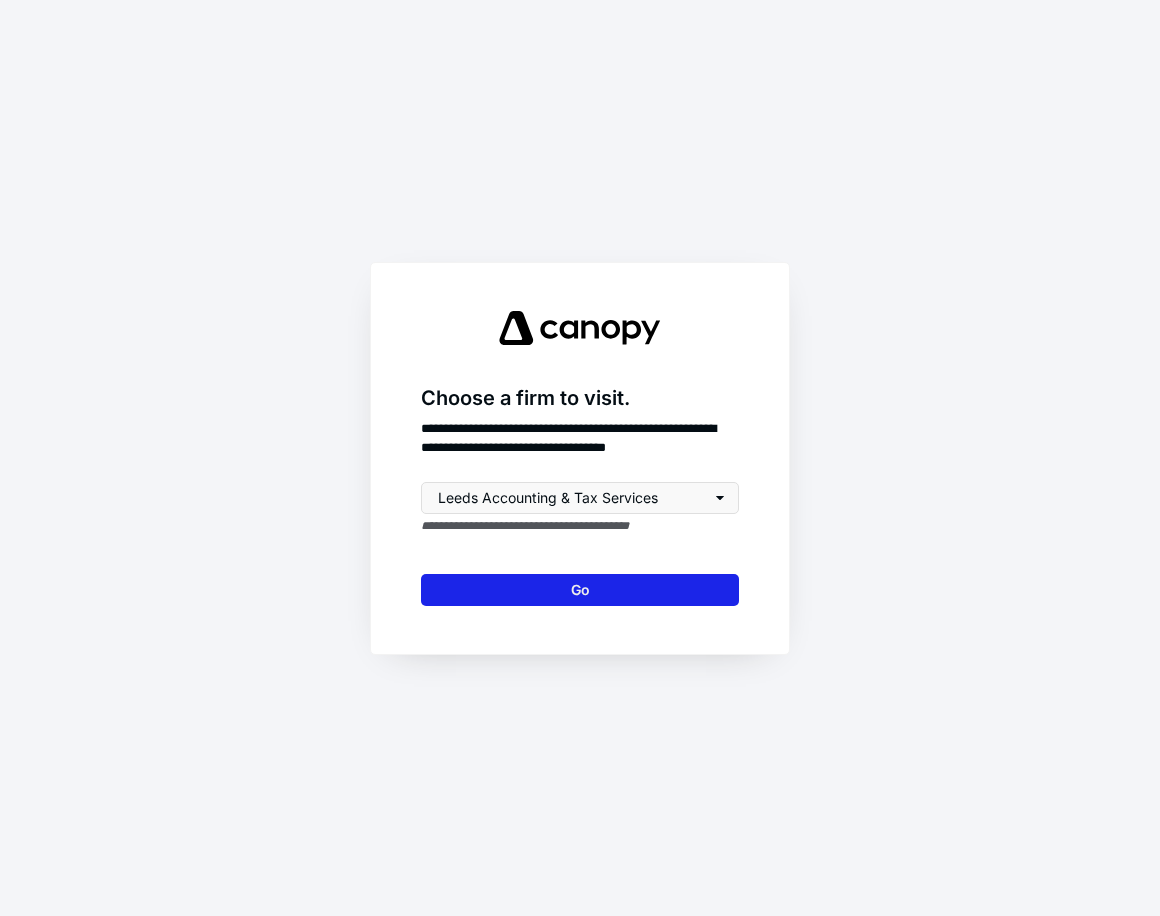click on "Go" at bounding box center [580, 590] 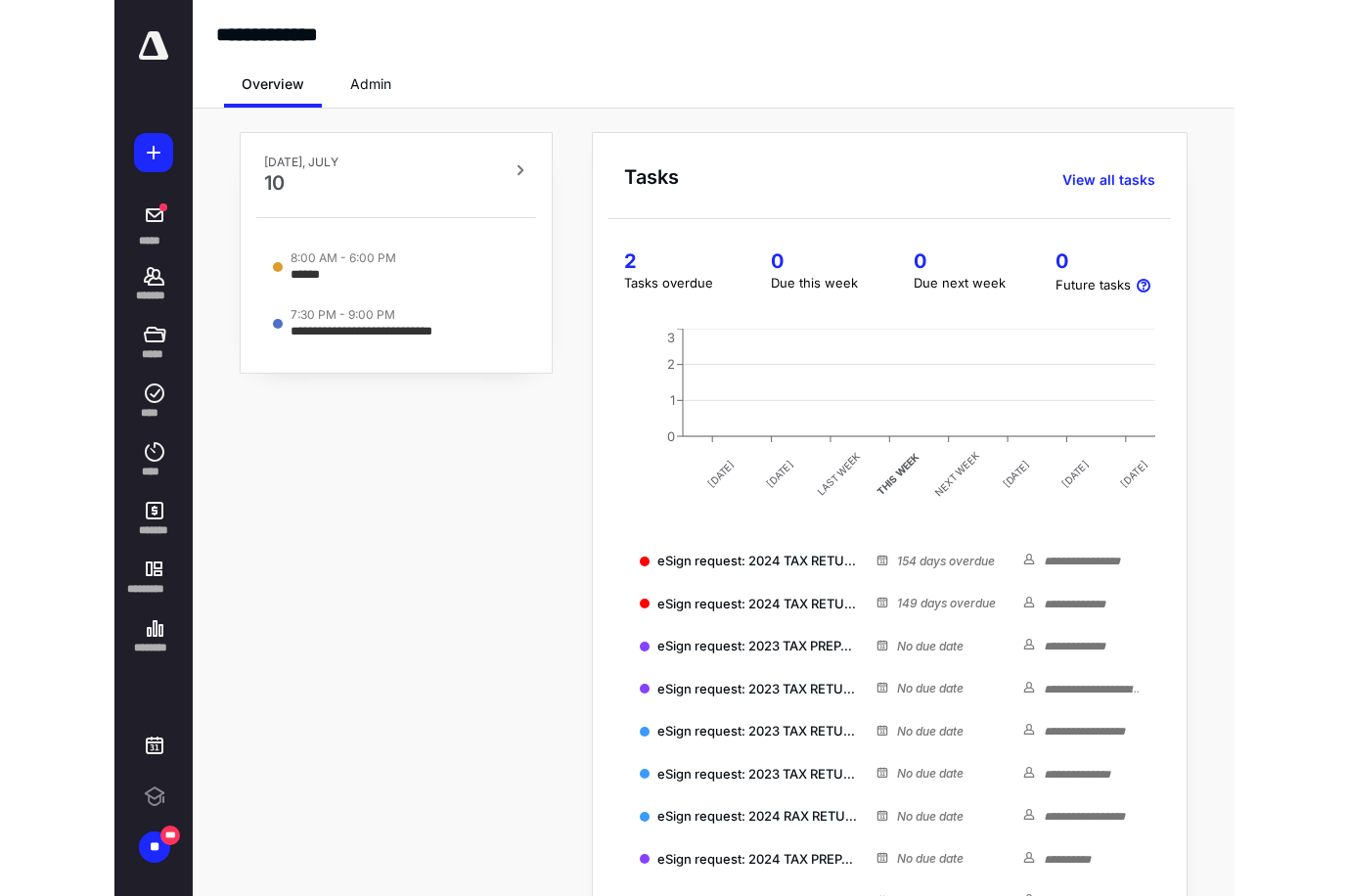 scroll, scrollTop: 0, scrollLeft: 0, axis: both 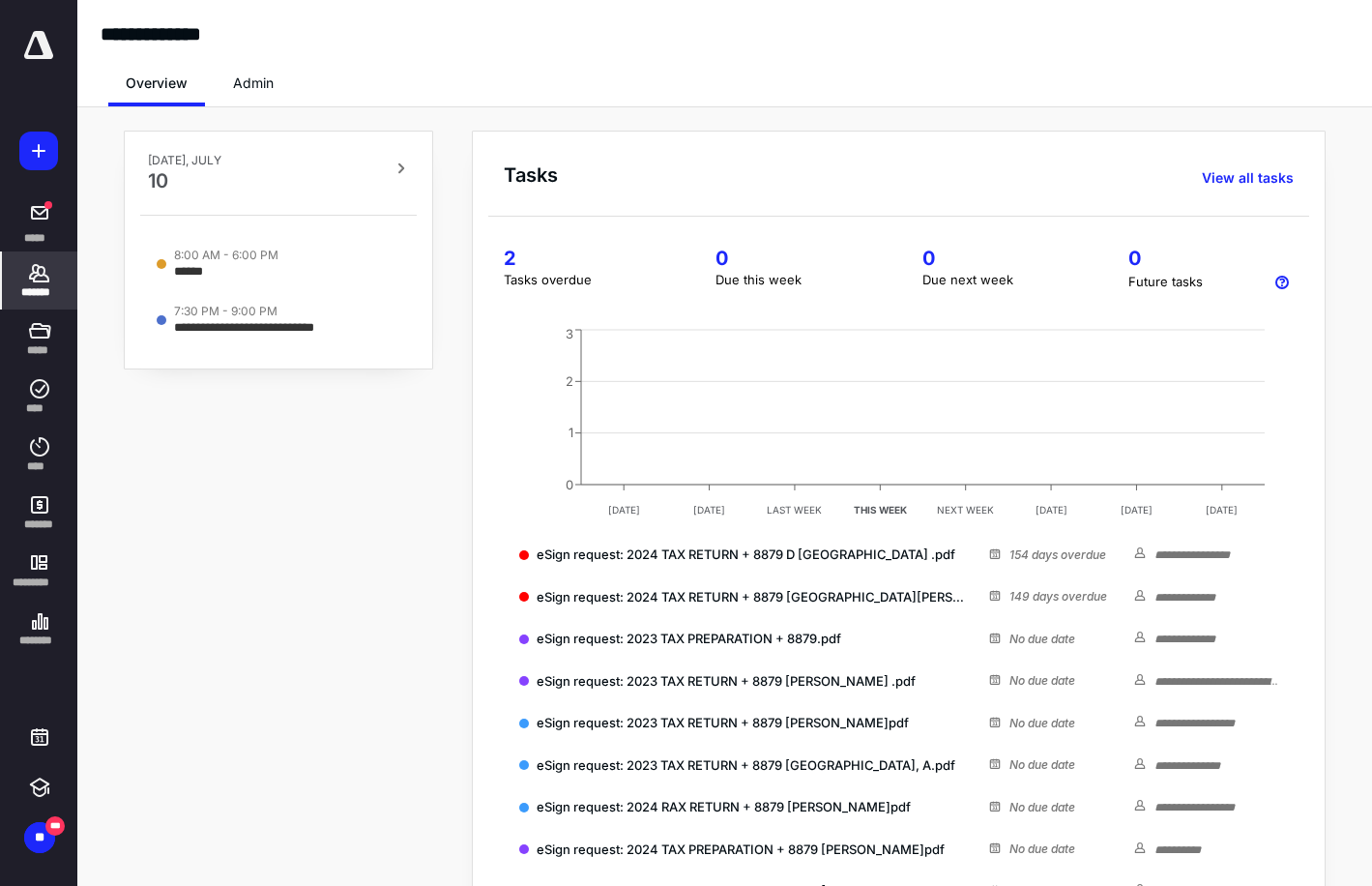 click 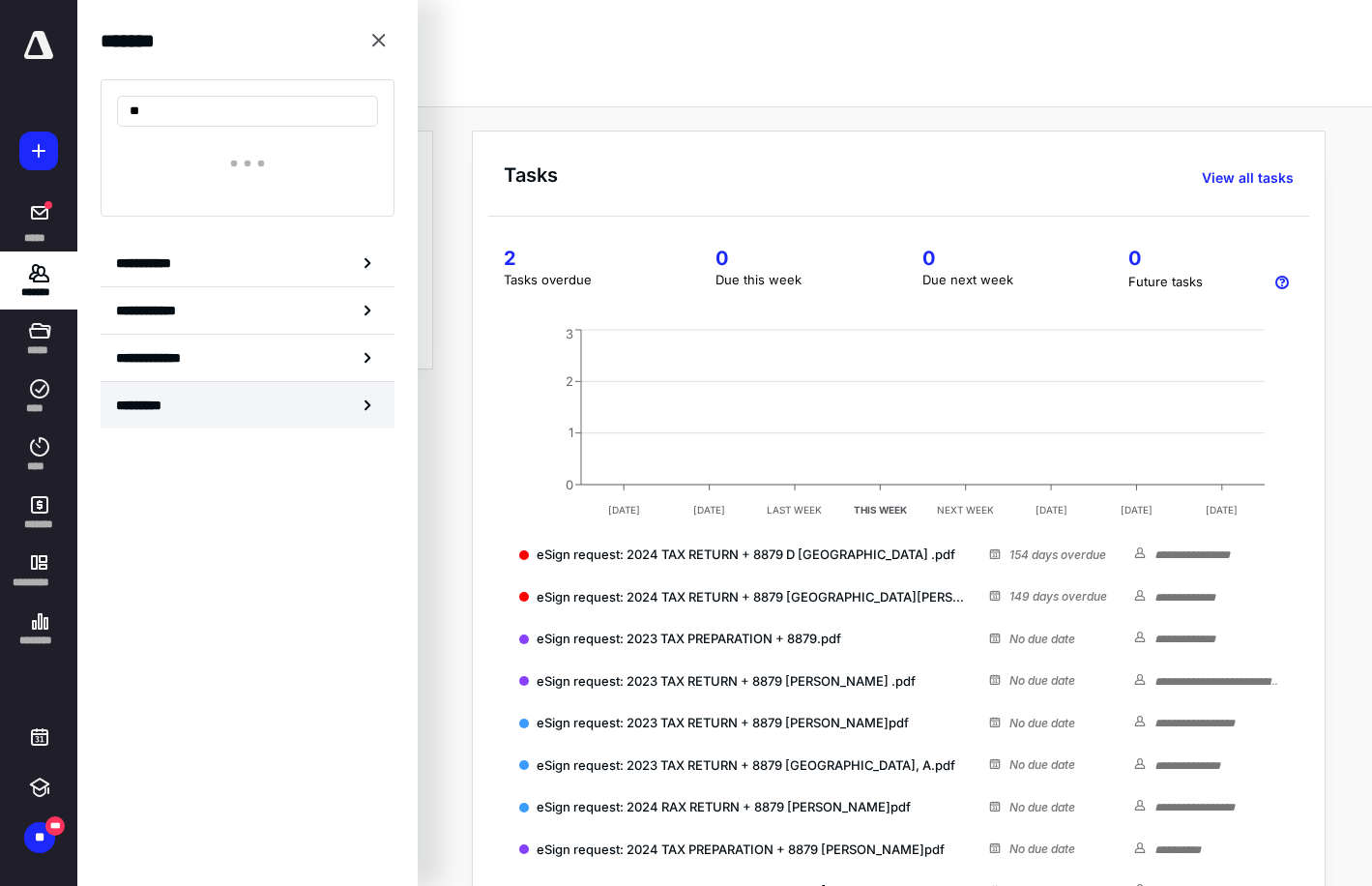 type on "*" 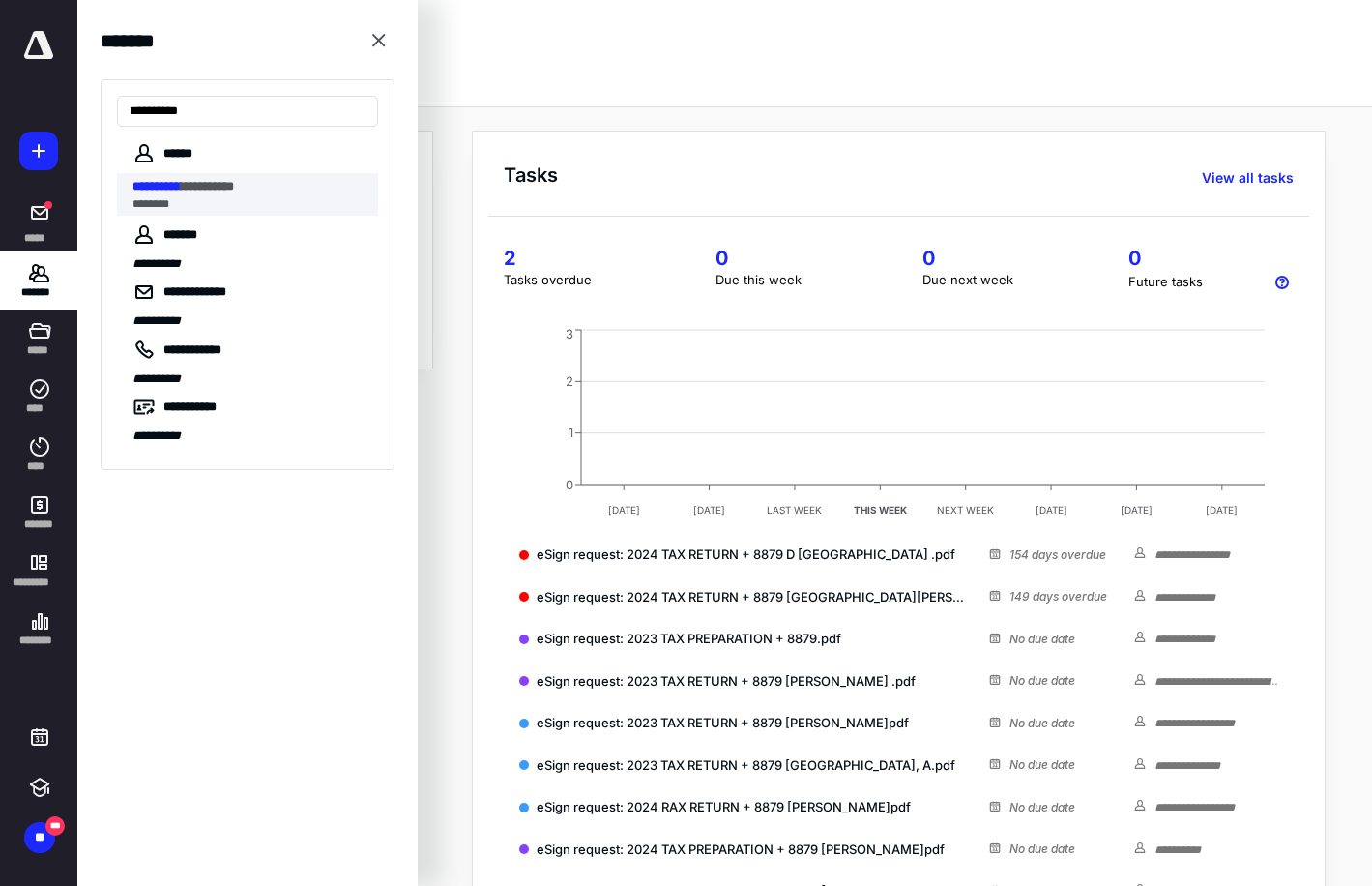 type on "**********" 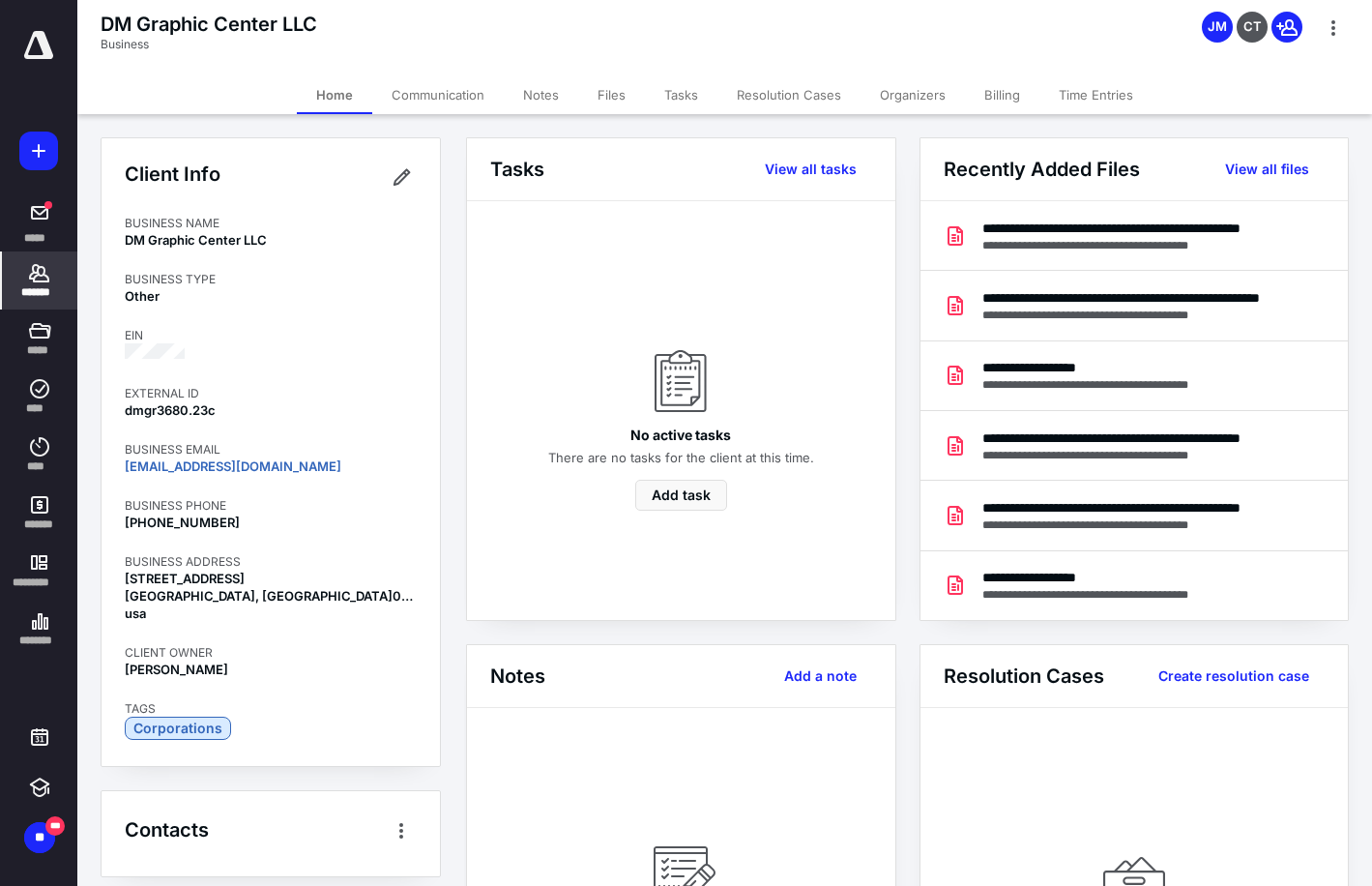 click on "Billing" at bounding box center (1002, 95) 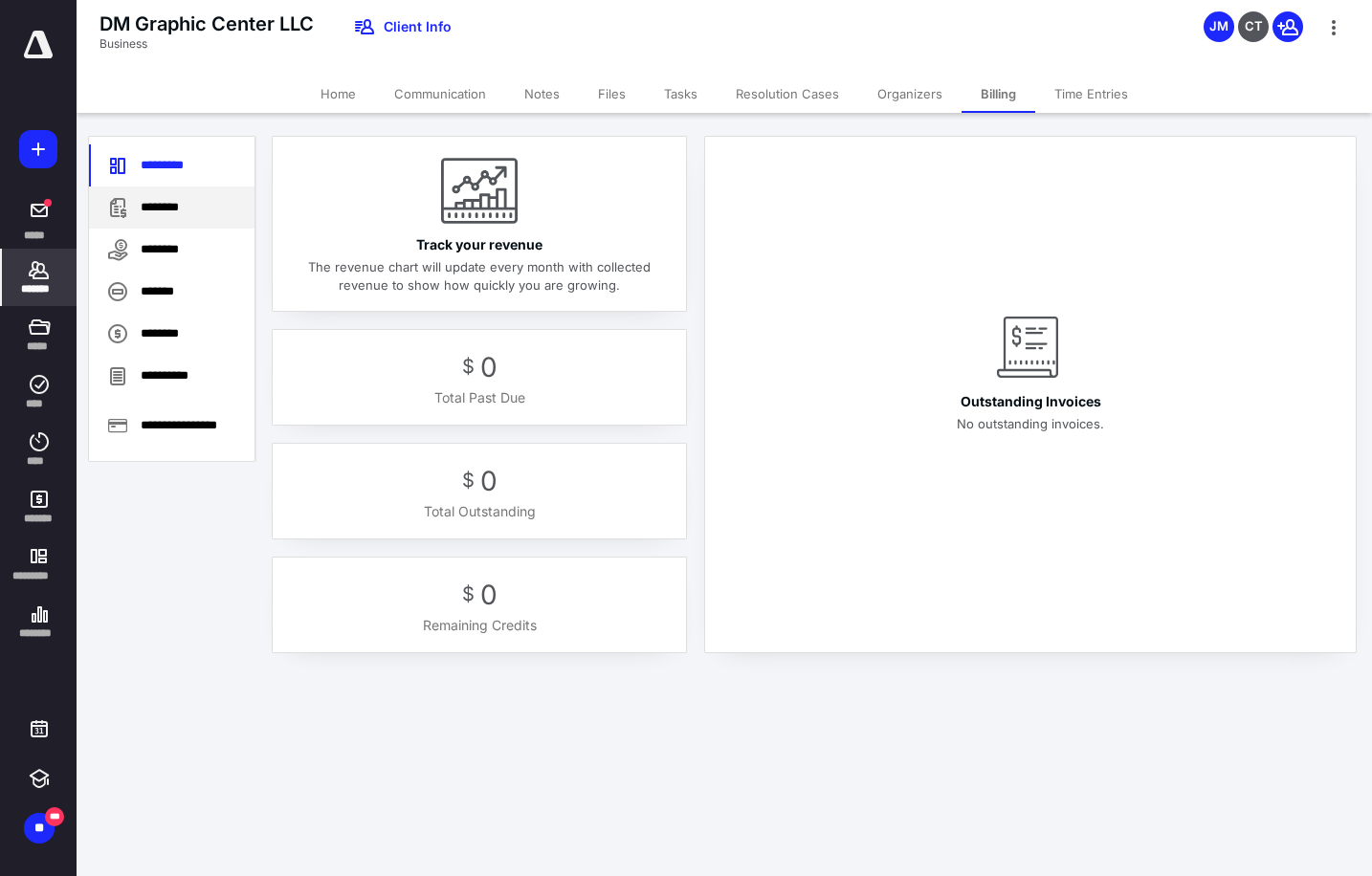 click on "********" at bounding box center [171, 208] 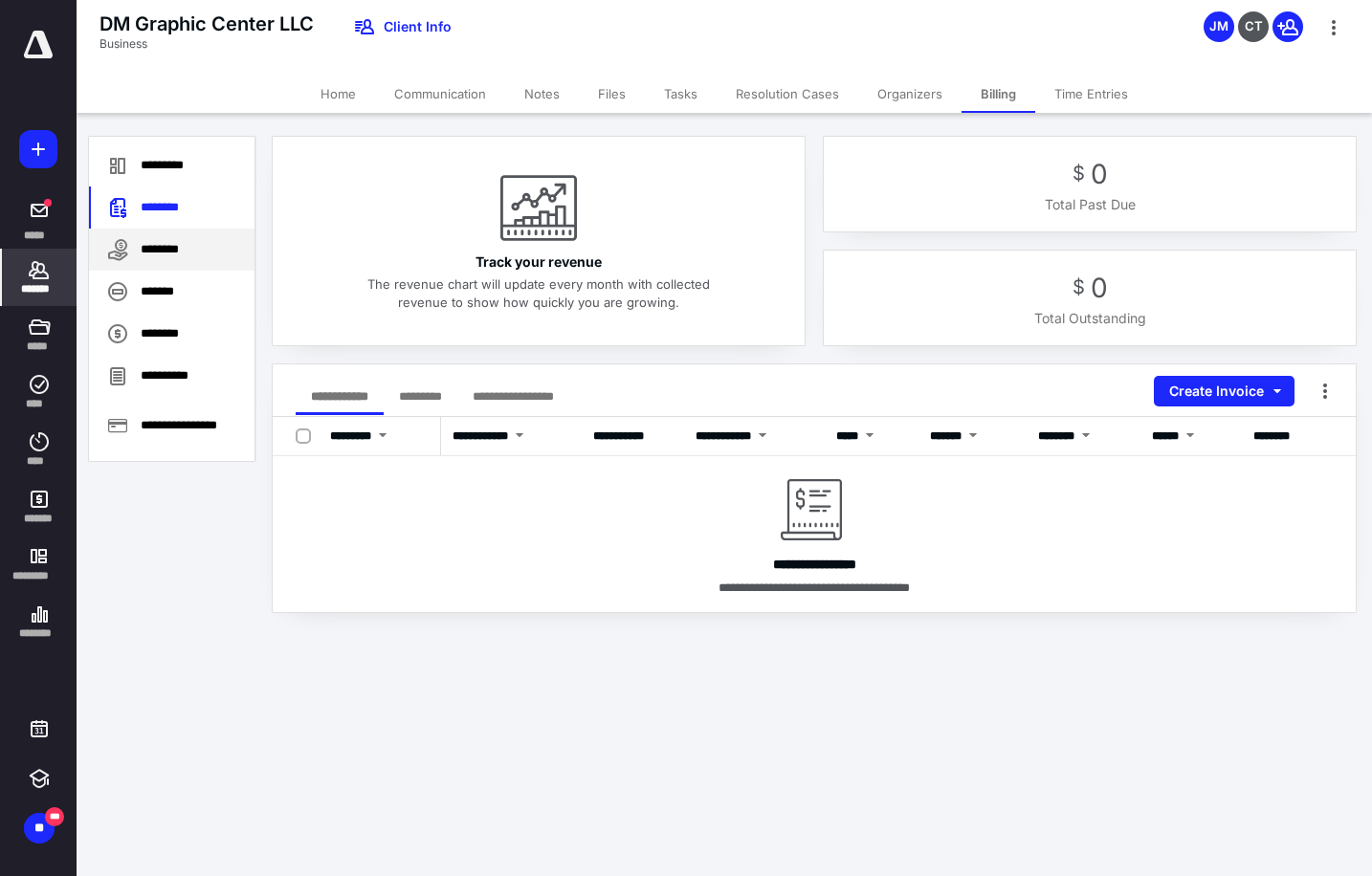 click on "********" at bounding box center [171, 250] 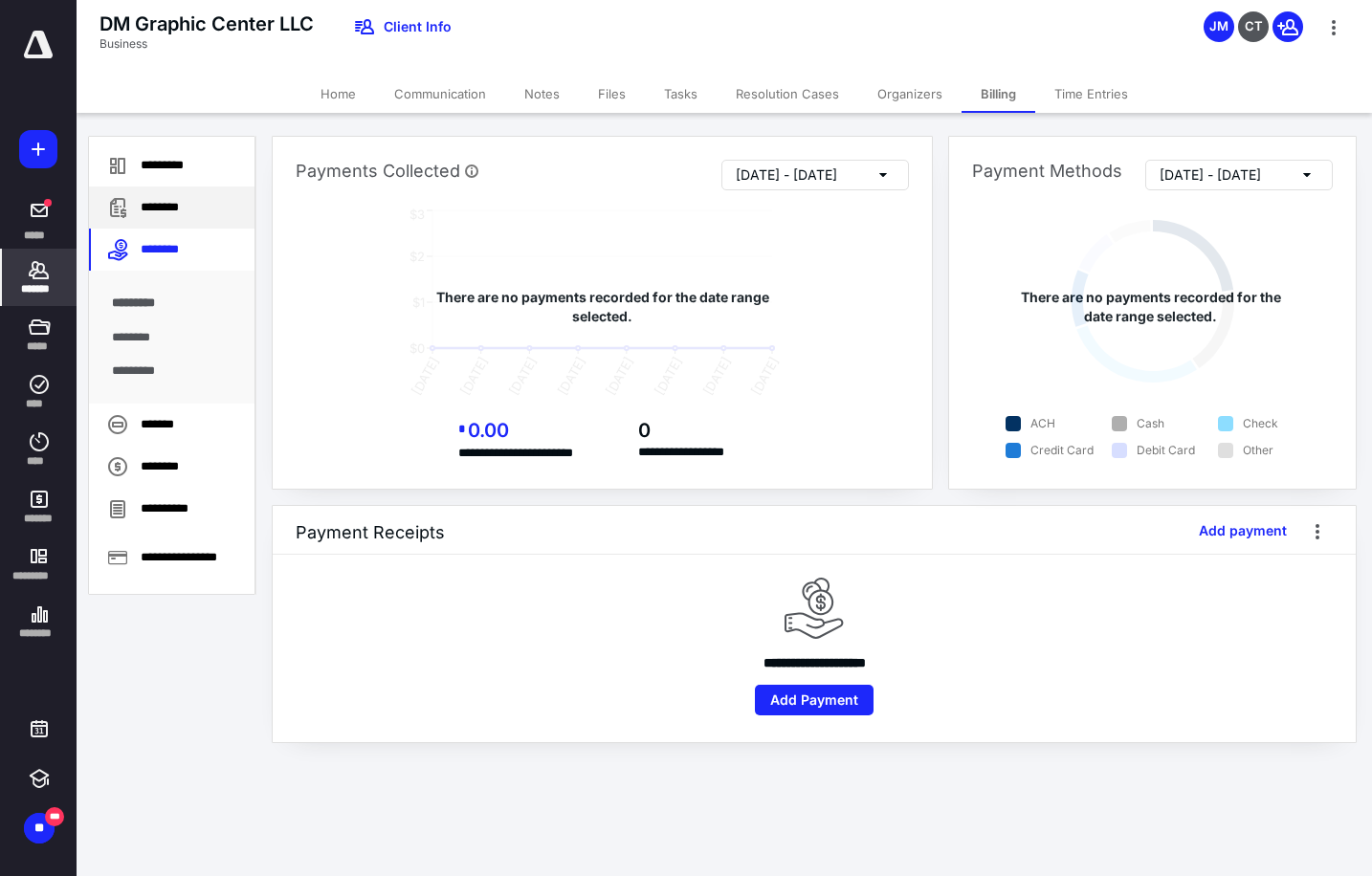 click on "********" at bounding box center [171, 208] 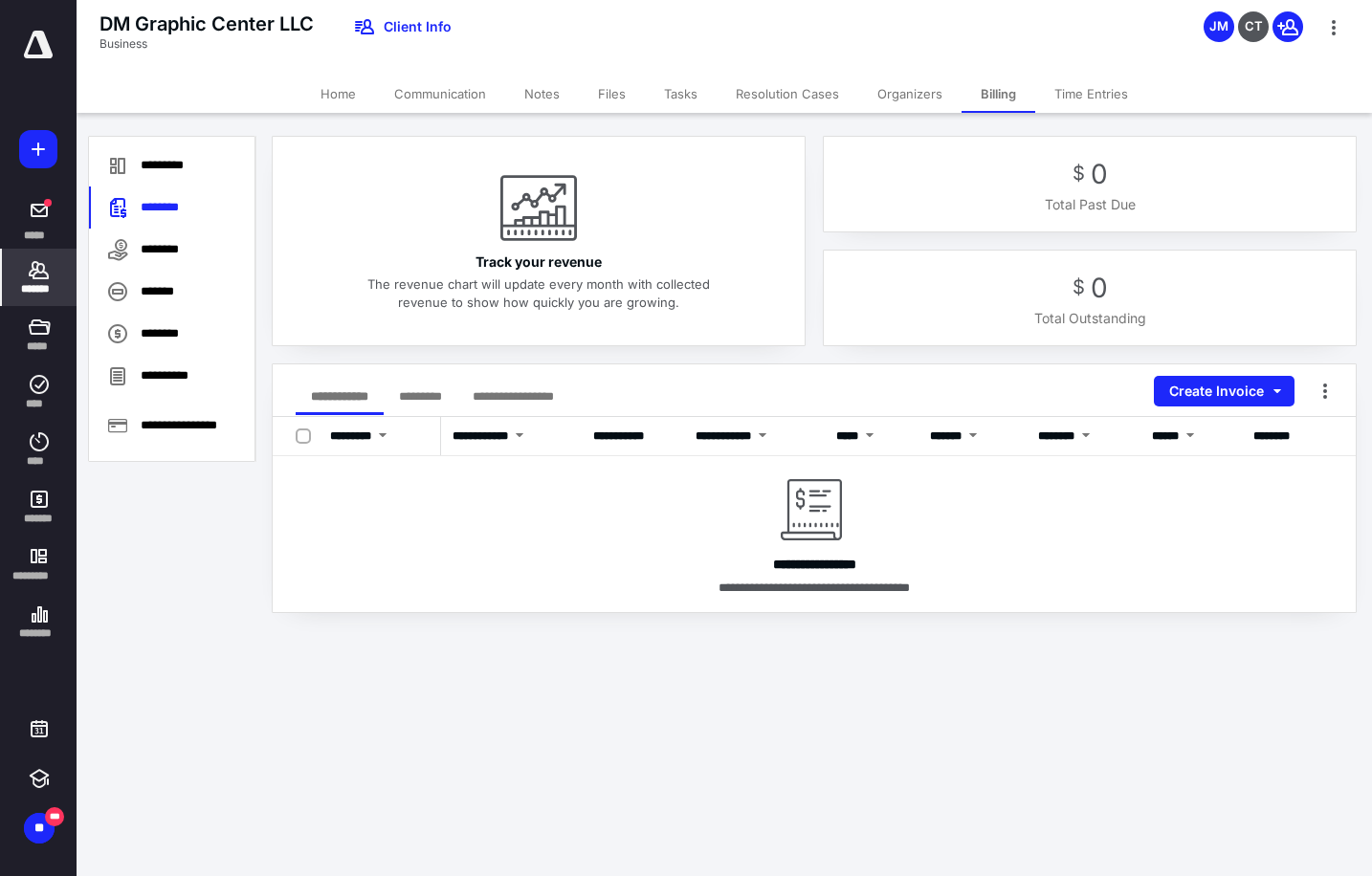 click on "*******" at bounding box center [39, 277] 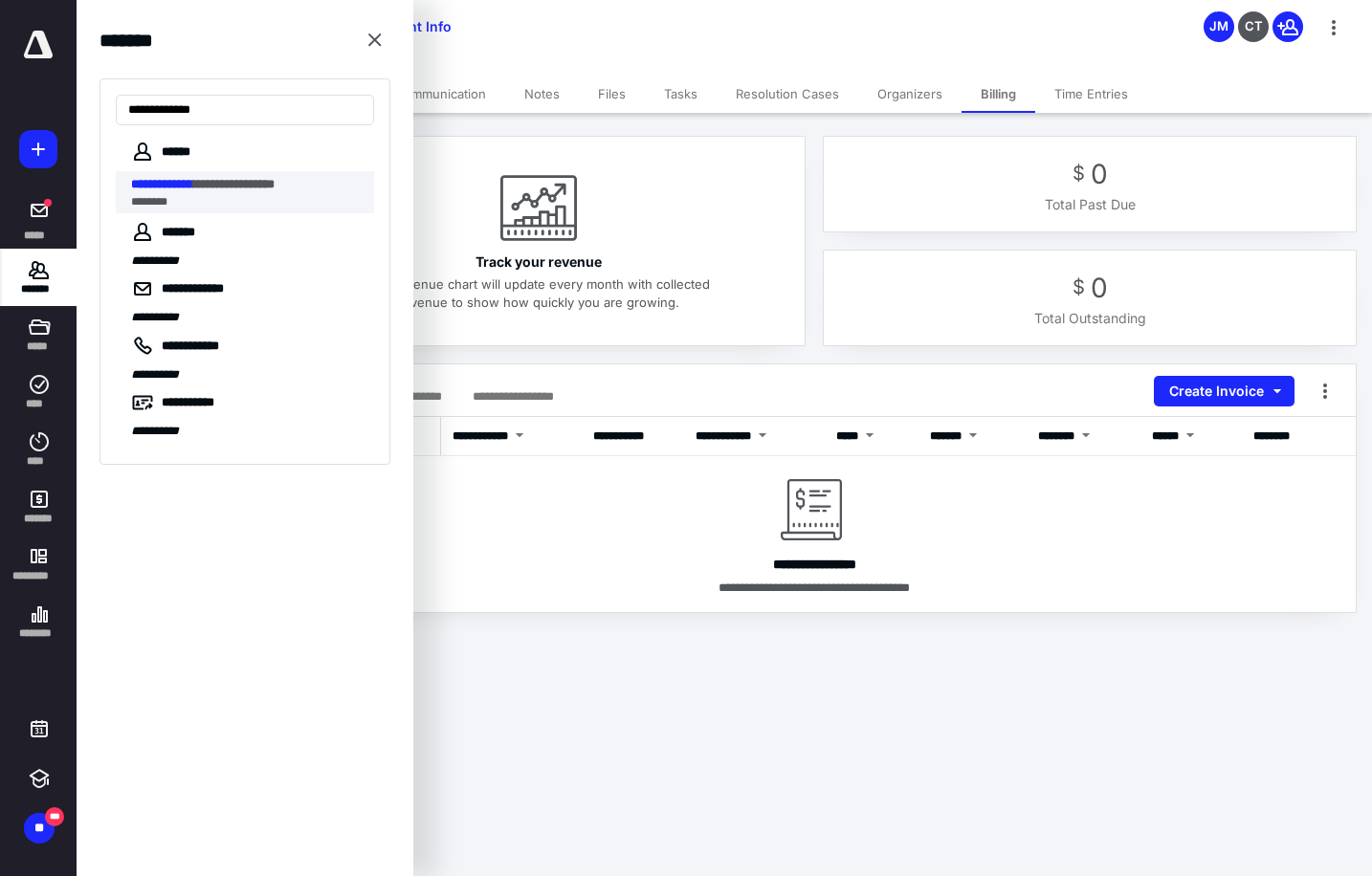 type on "**********" 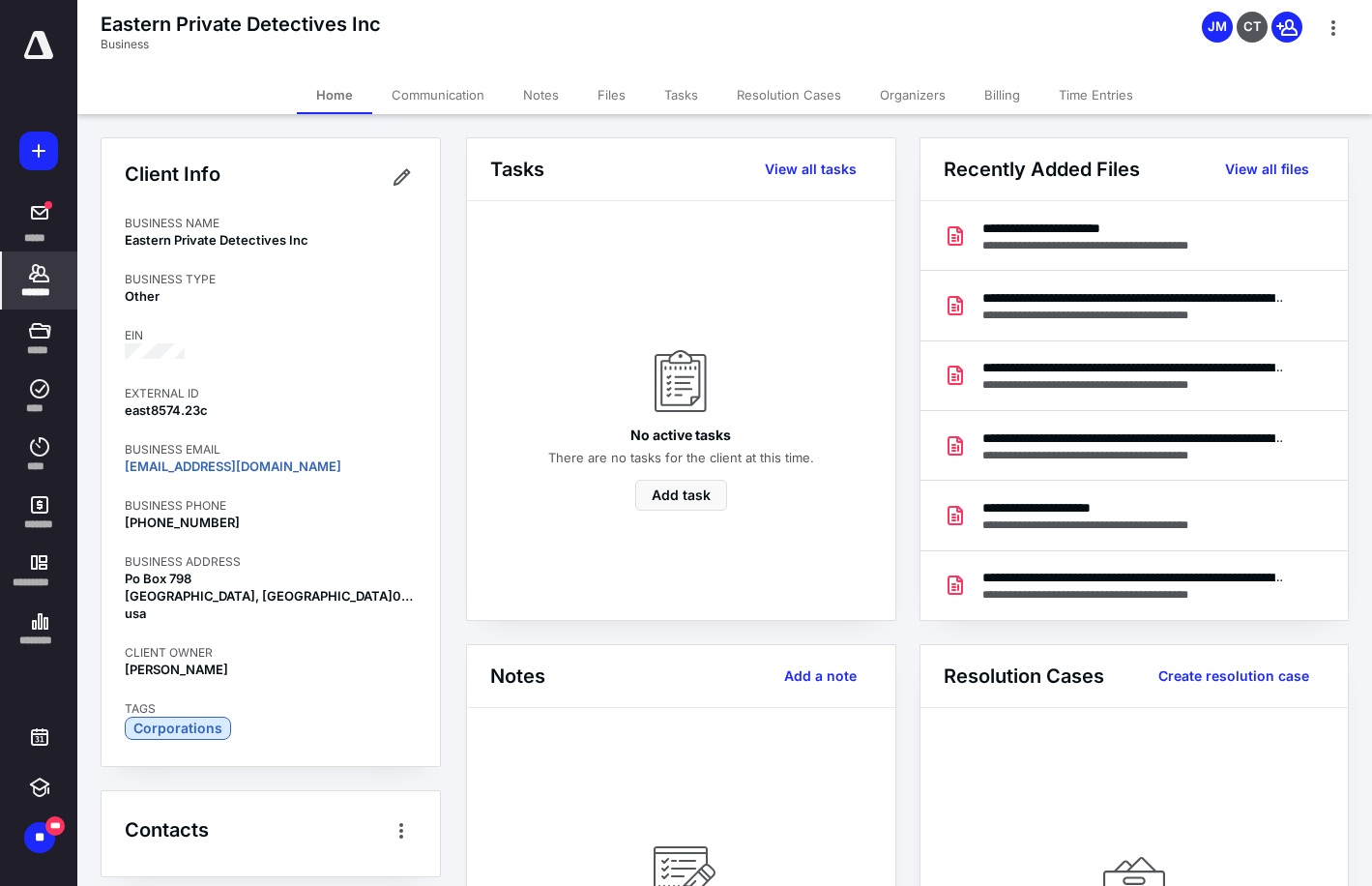 click on "Billing" at bounding box center [1002, 95] 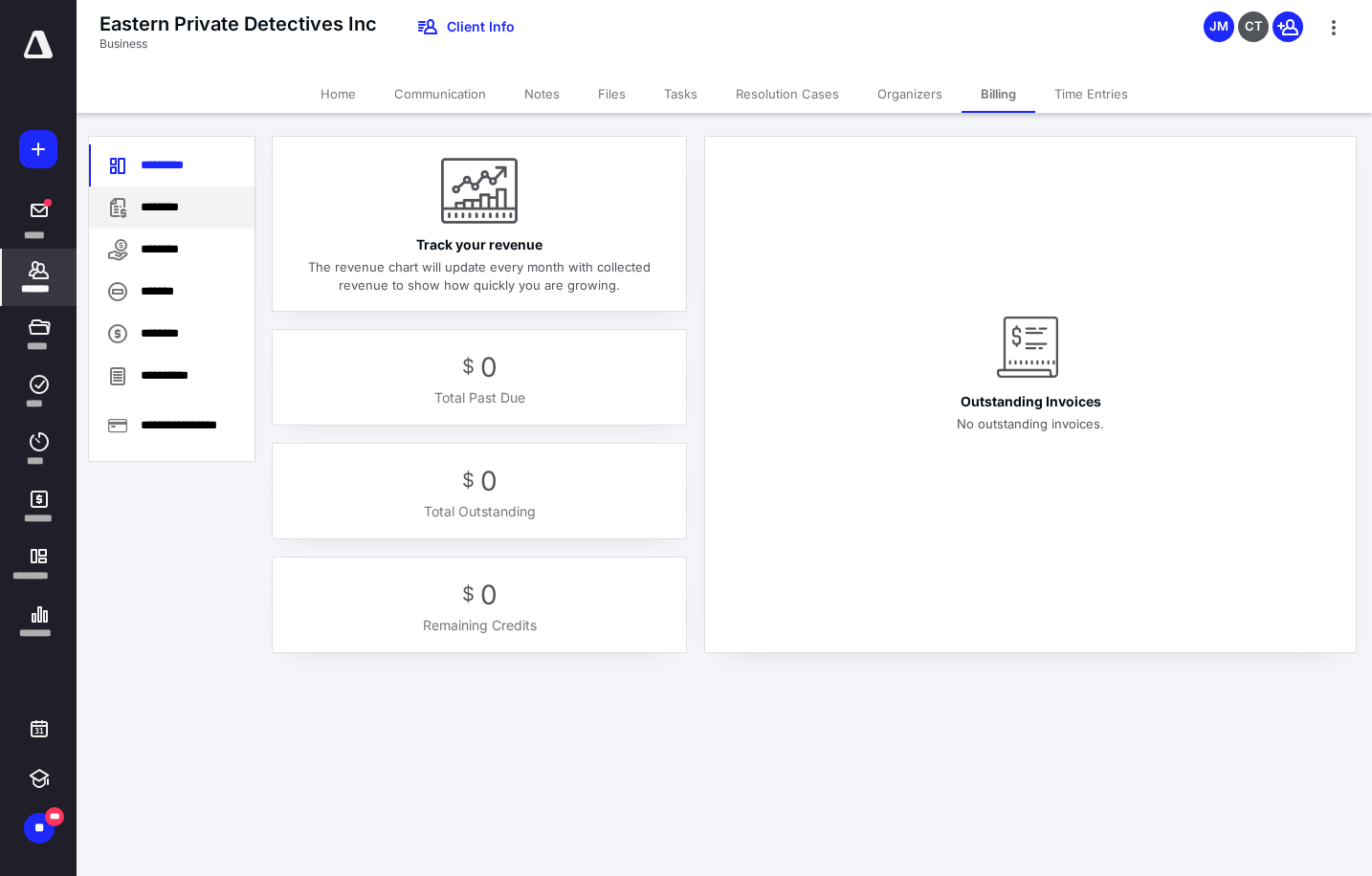 click on "********" at bounding box center (171, 208) 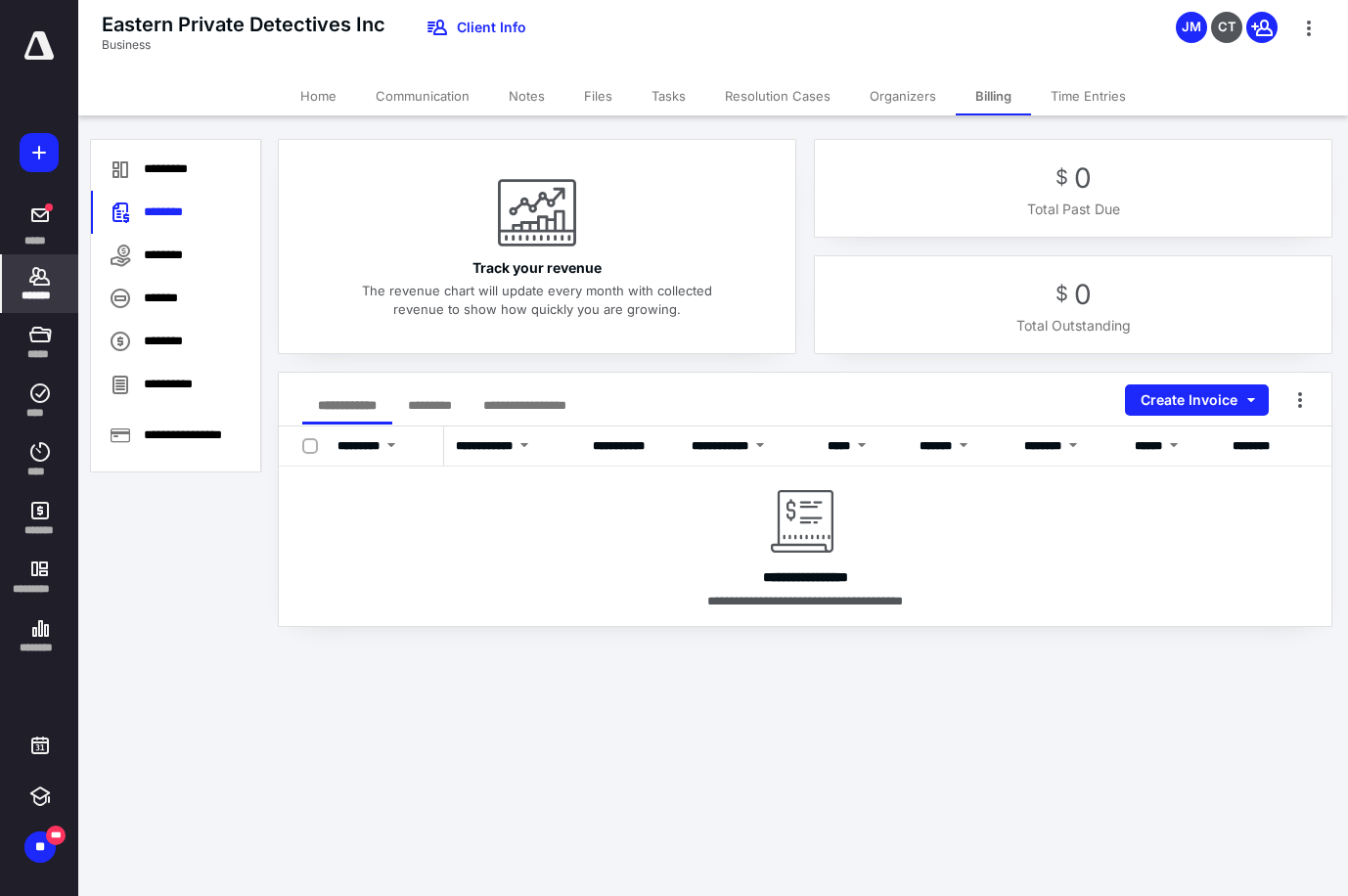 click on "*******" at bounding box center (40, 284) 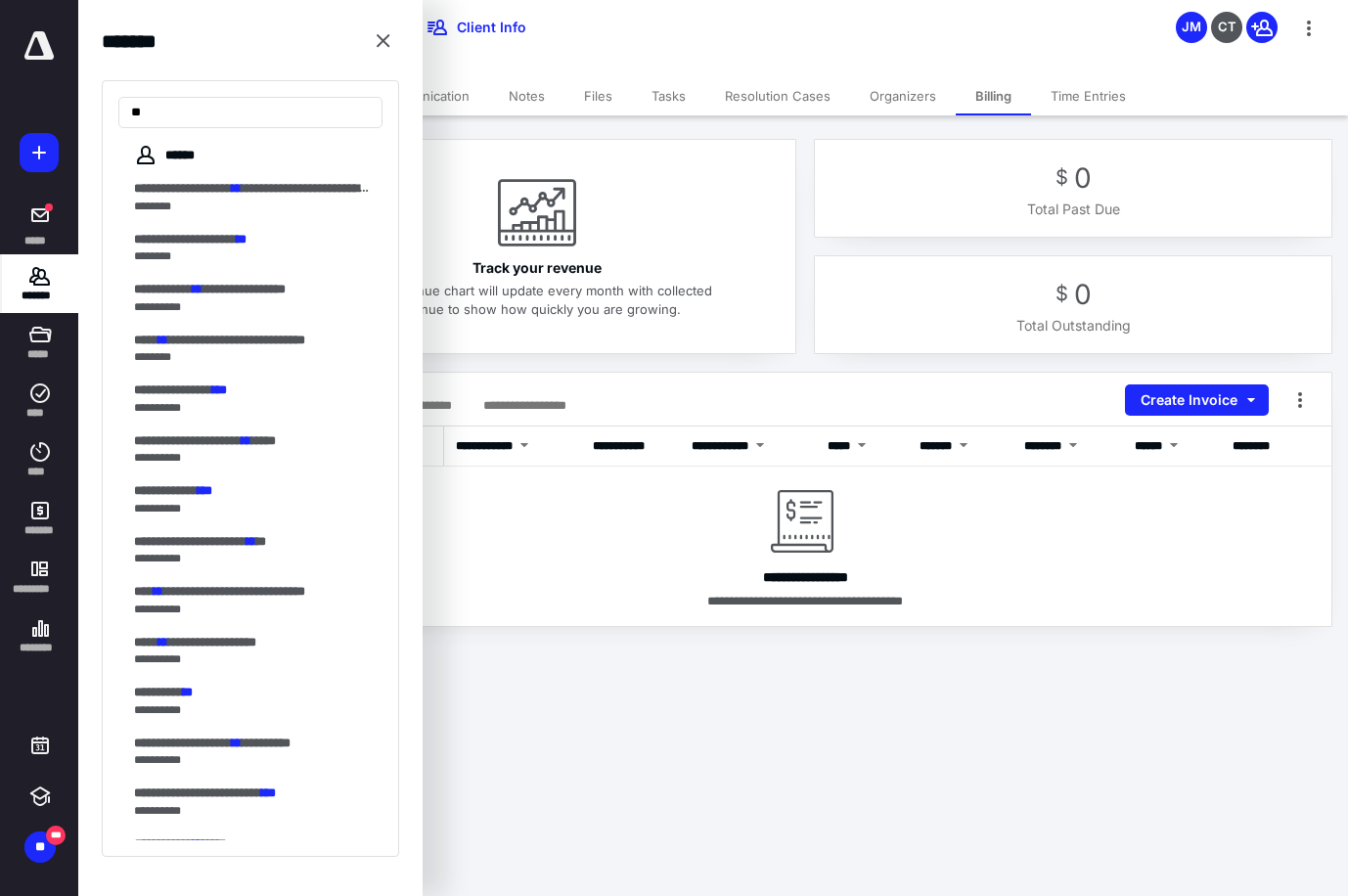 type on "*" 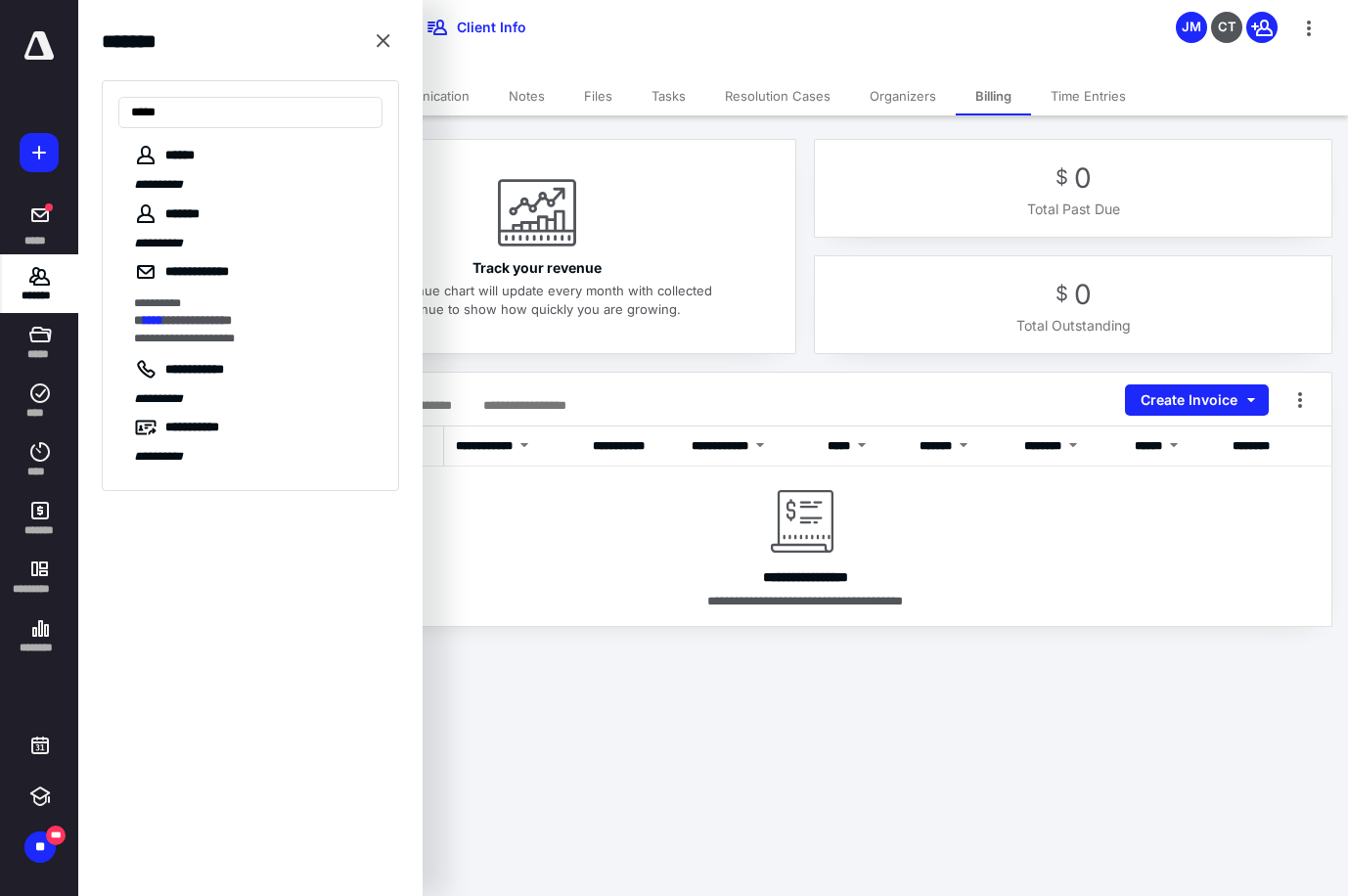 type on "*****" 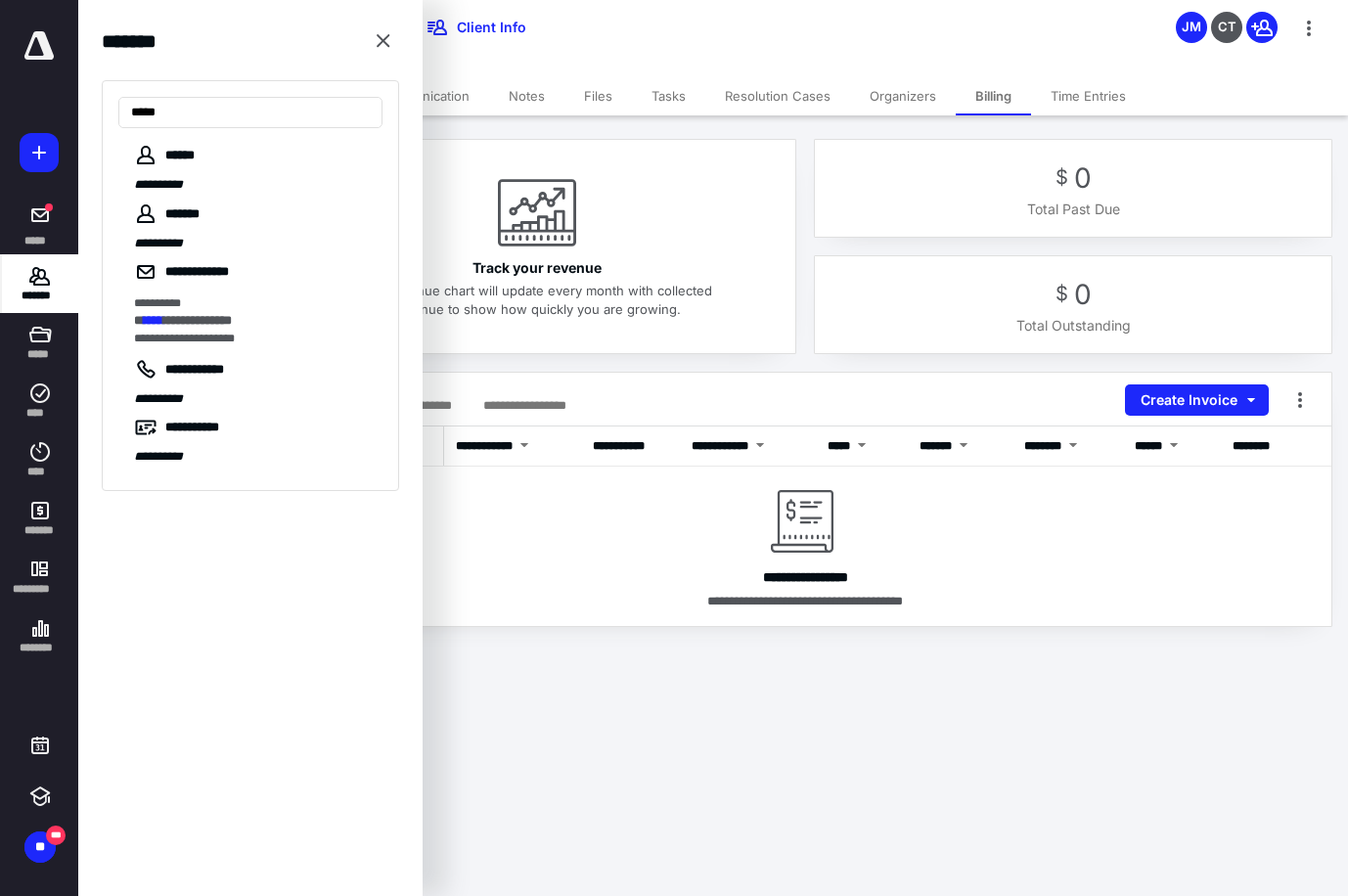 click 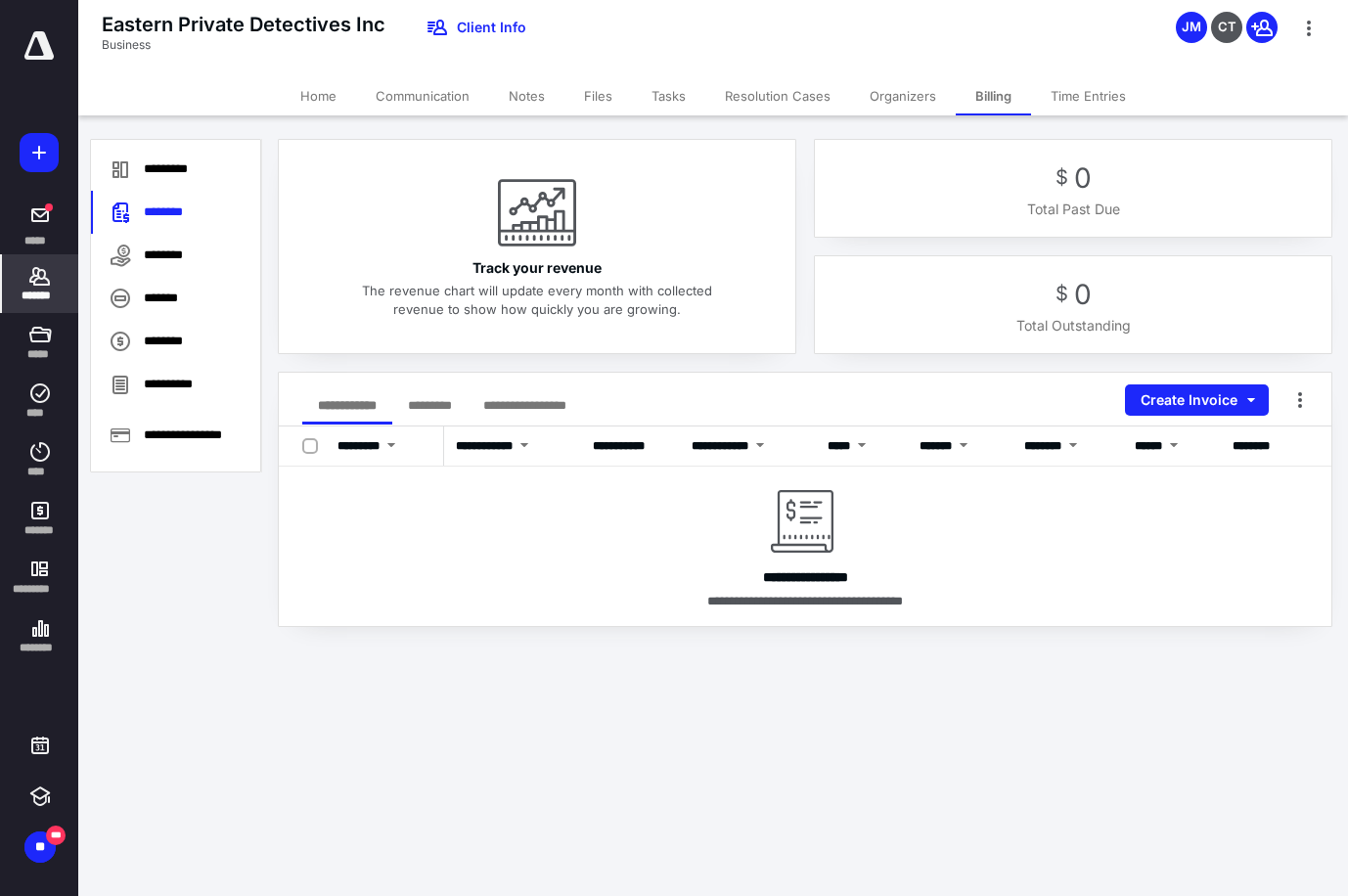 click on "*******" at bounding box center (40, 295) 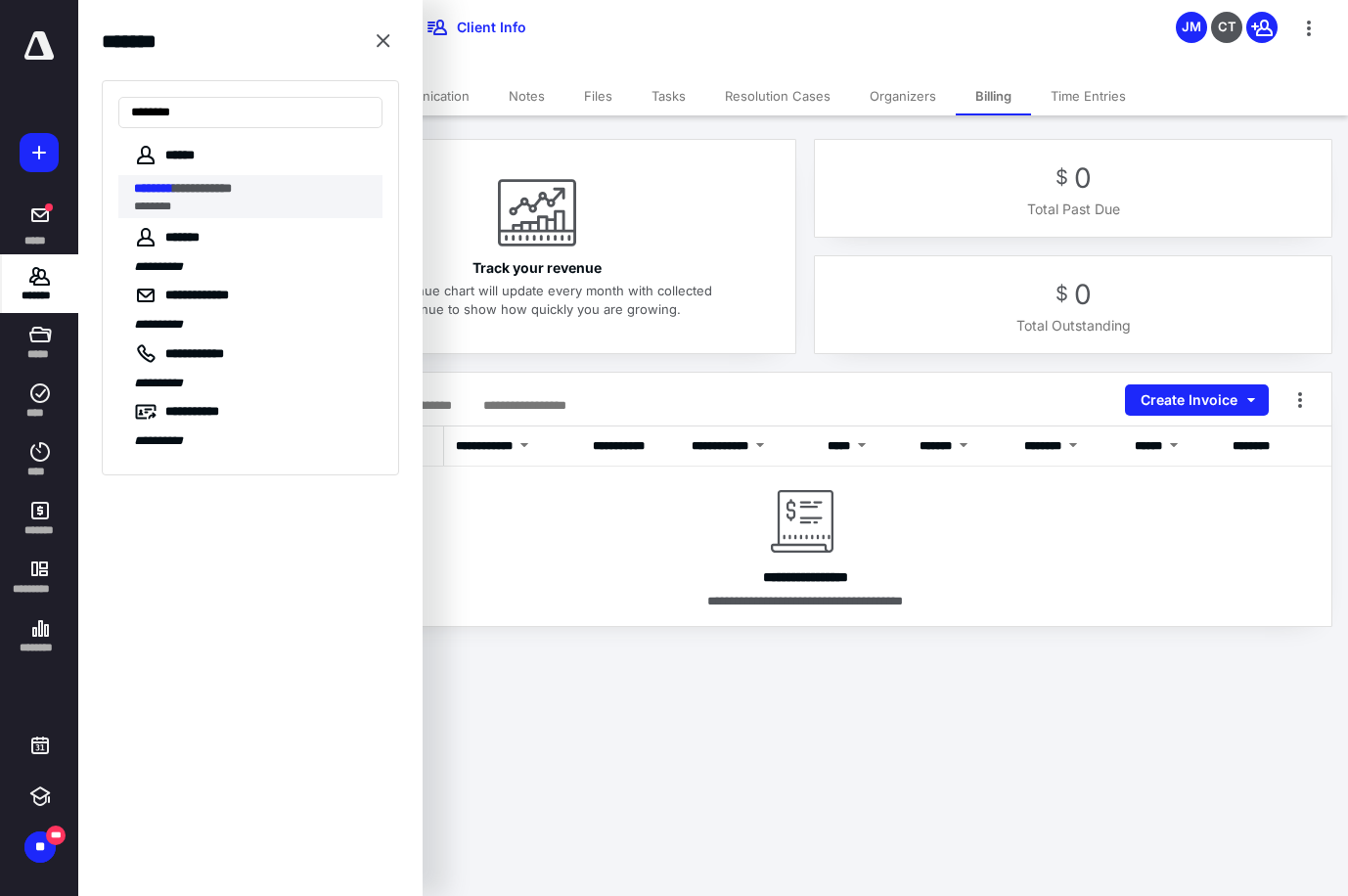 type on "********" 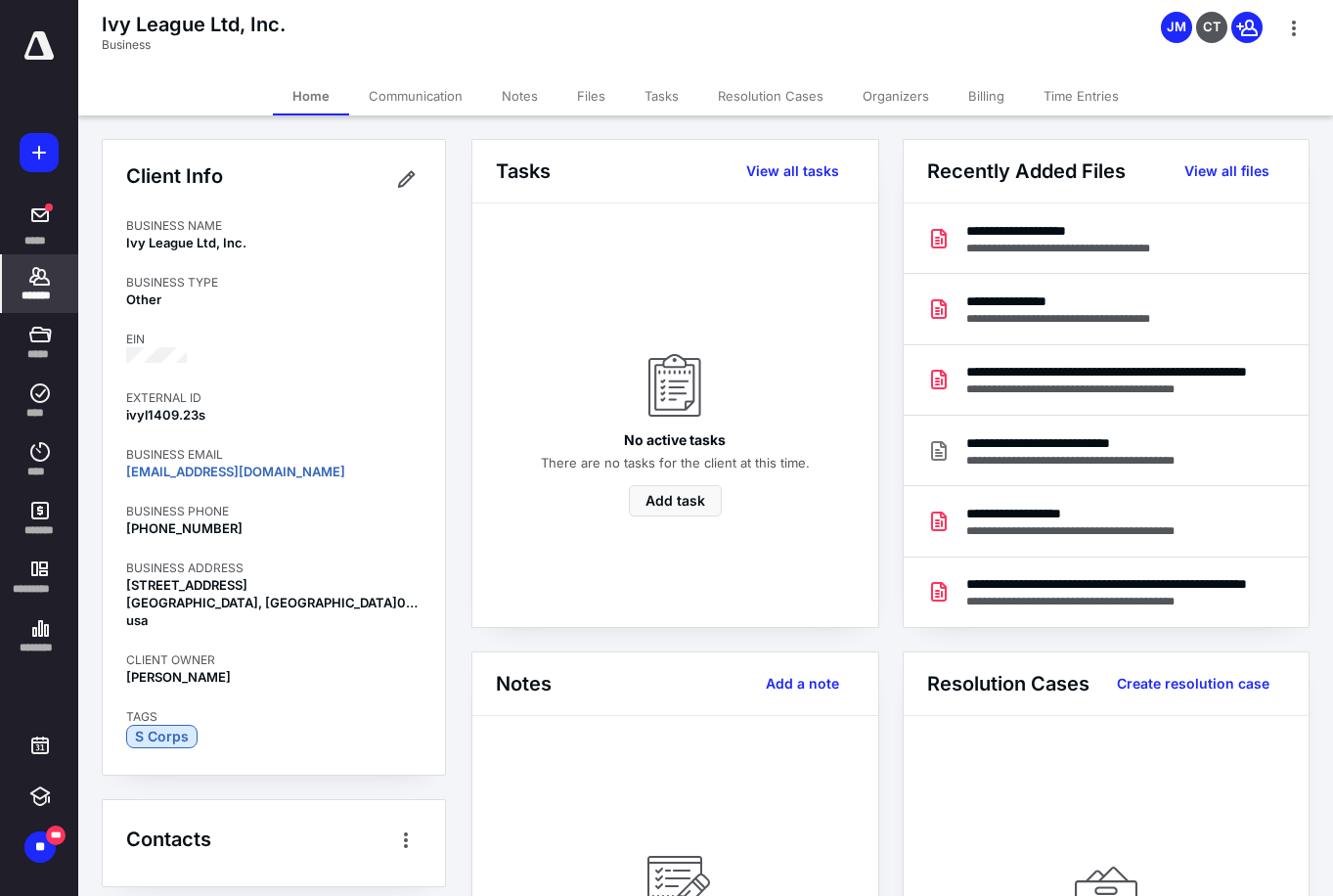 click on "Billing" at bounding box center [986, 96] 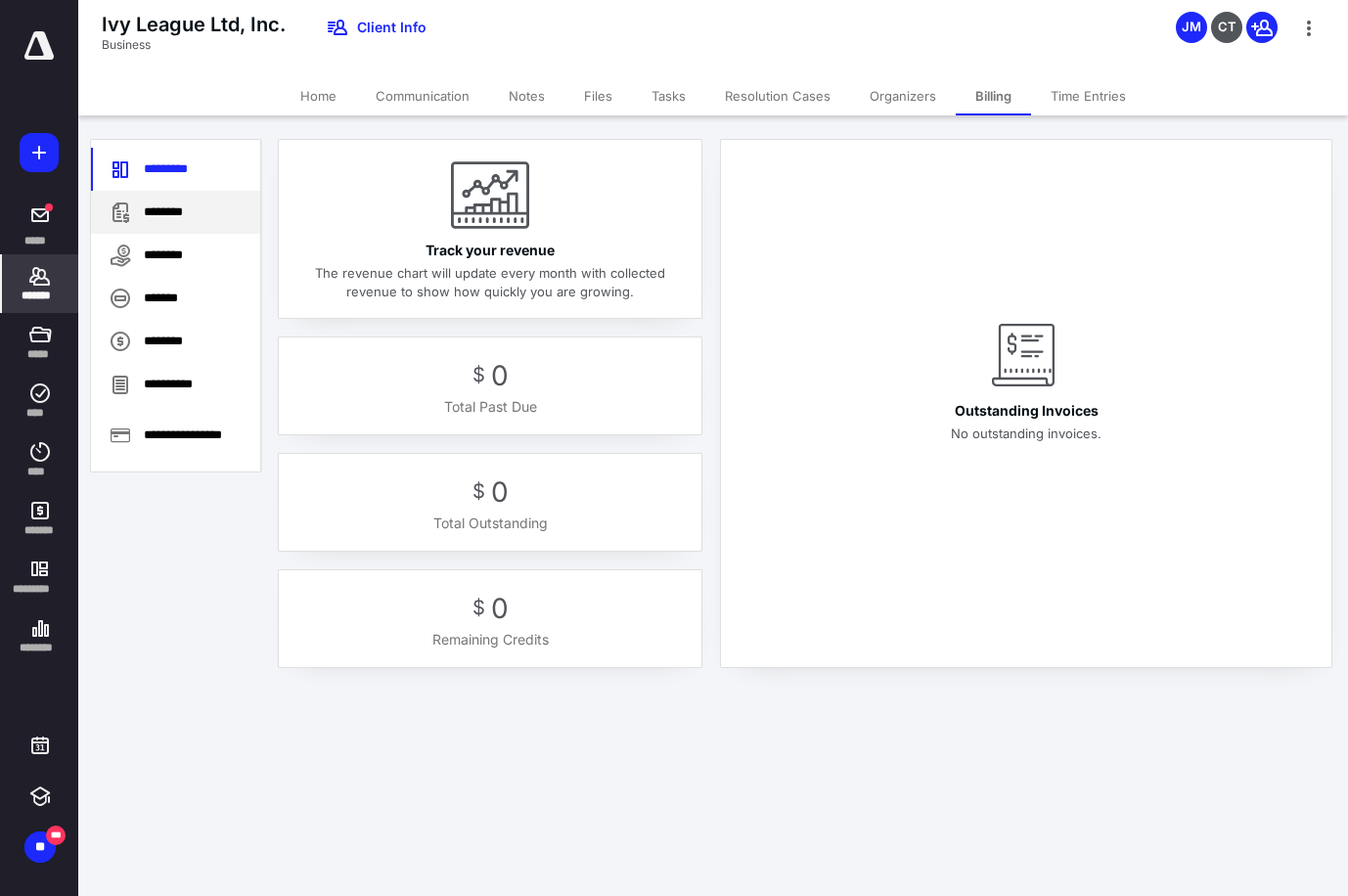 click on "********" at bounding box center [175, 212] 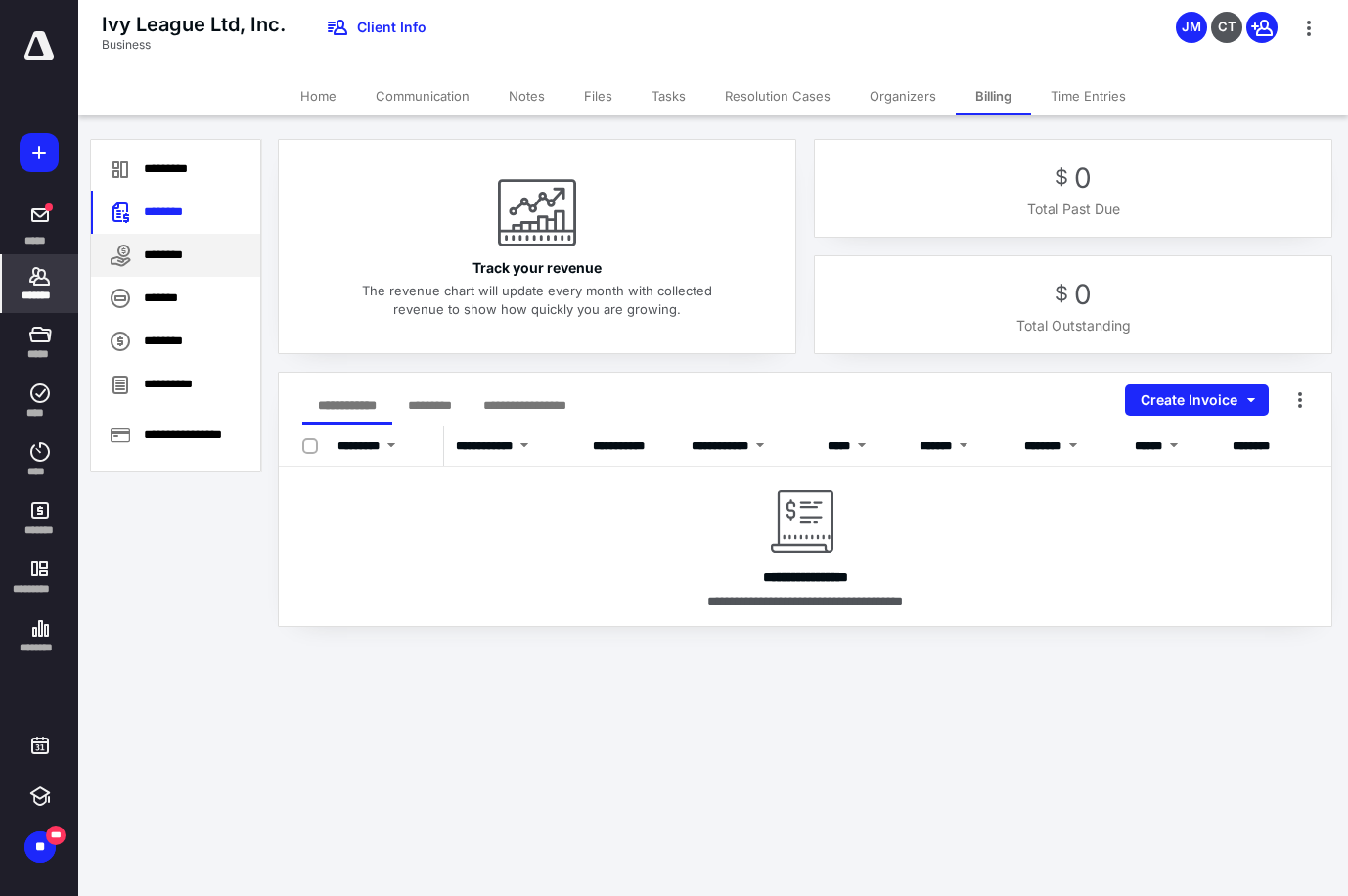 click on "********" at bounding box center (175, 255) 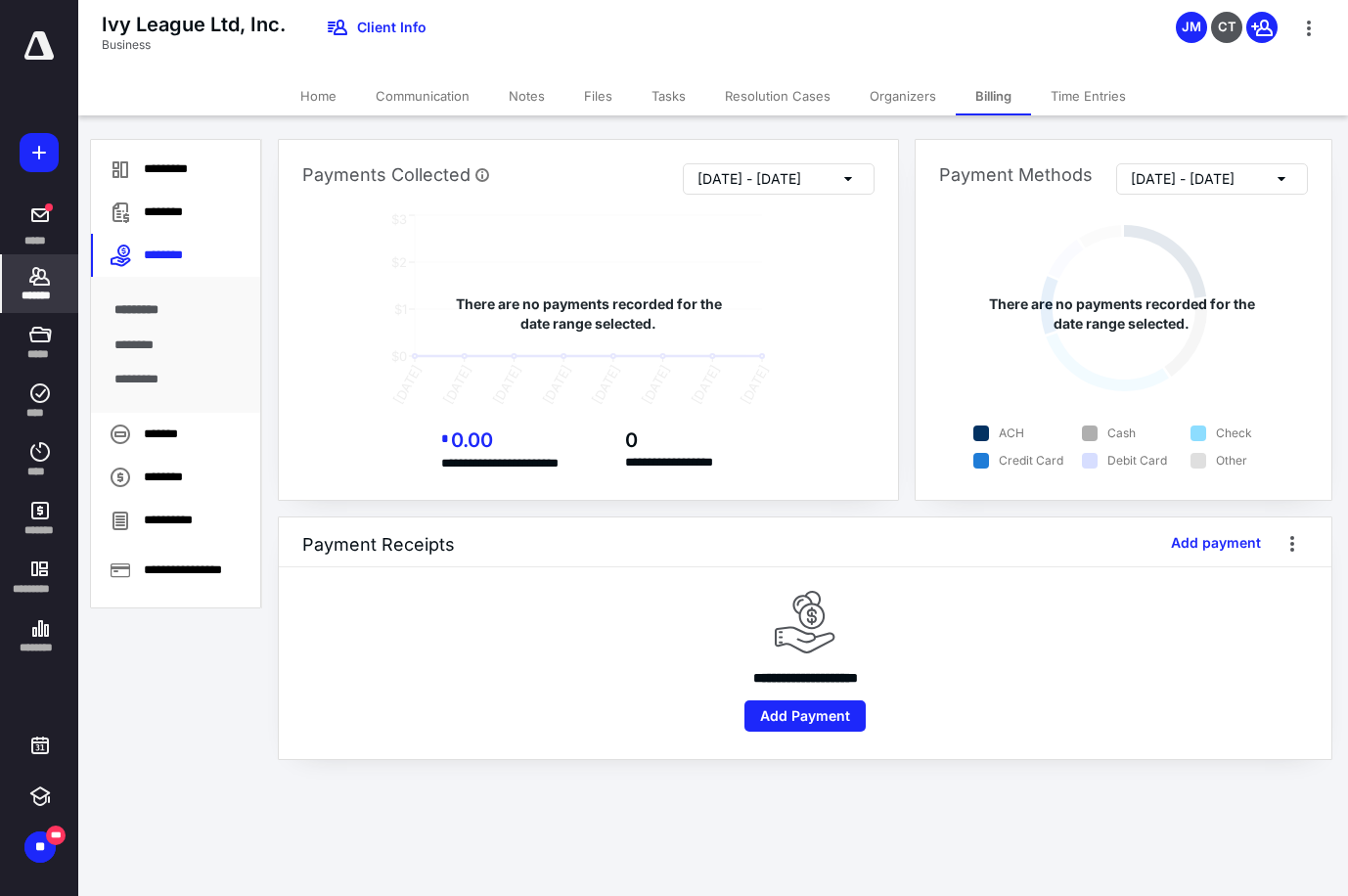 click on "Home" at bounding box center [318, 96] 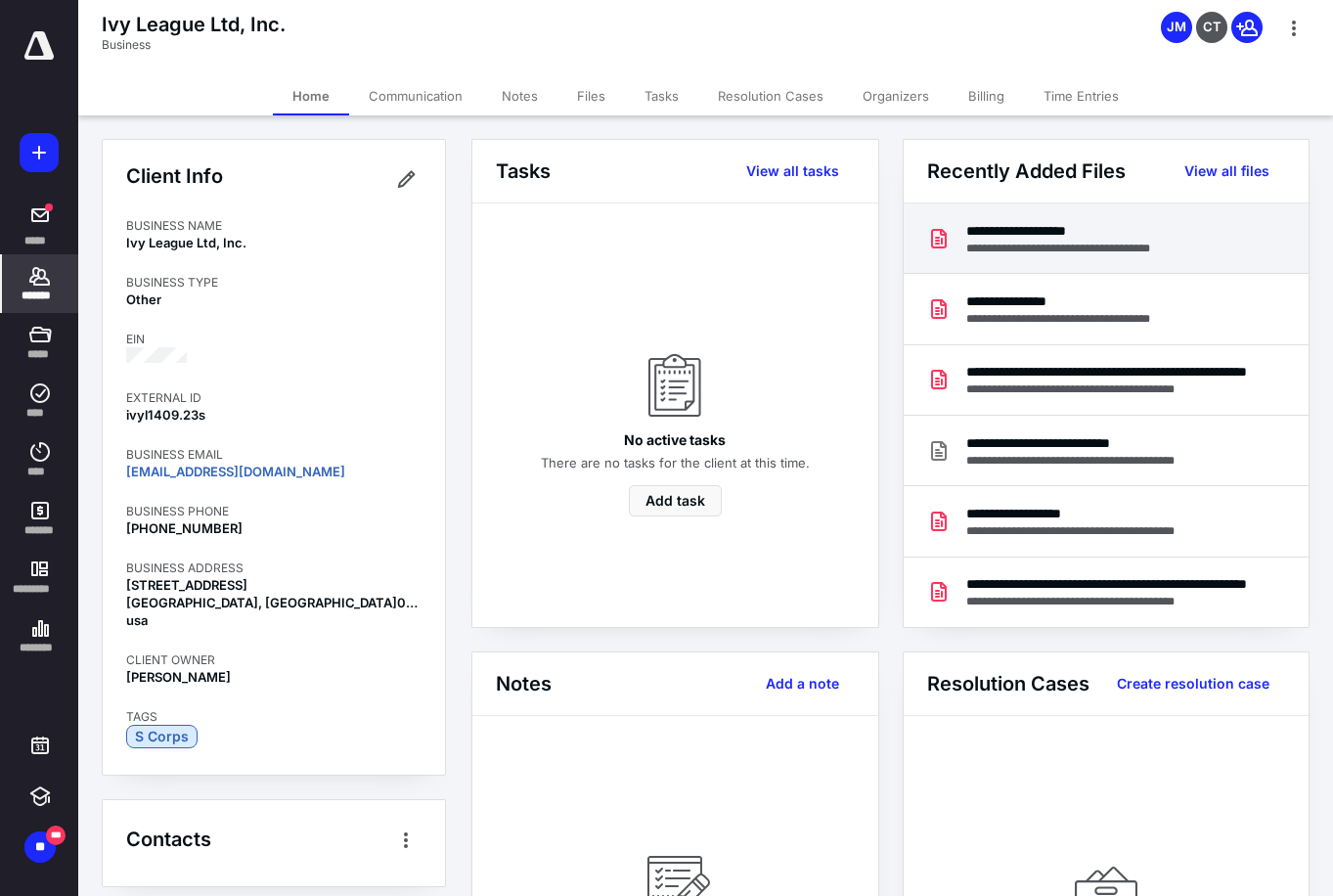 click on "**********" at bounding box center [1079, 231] 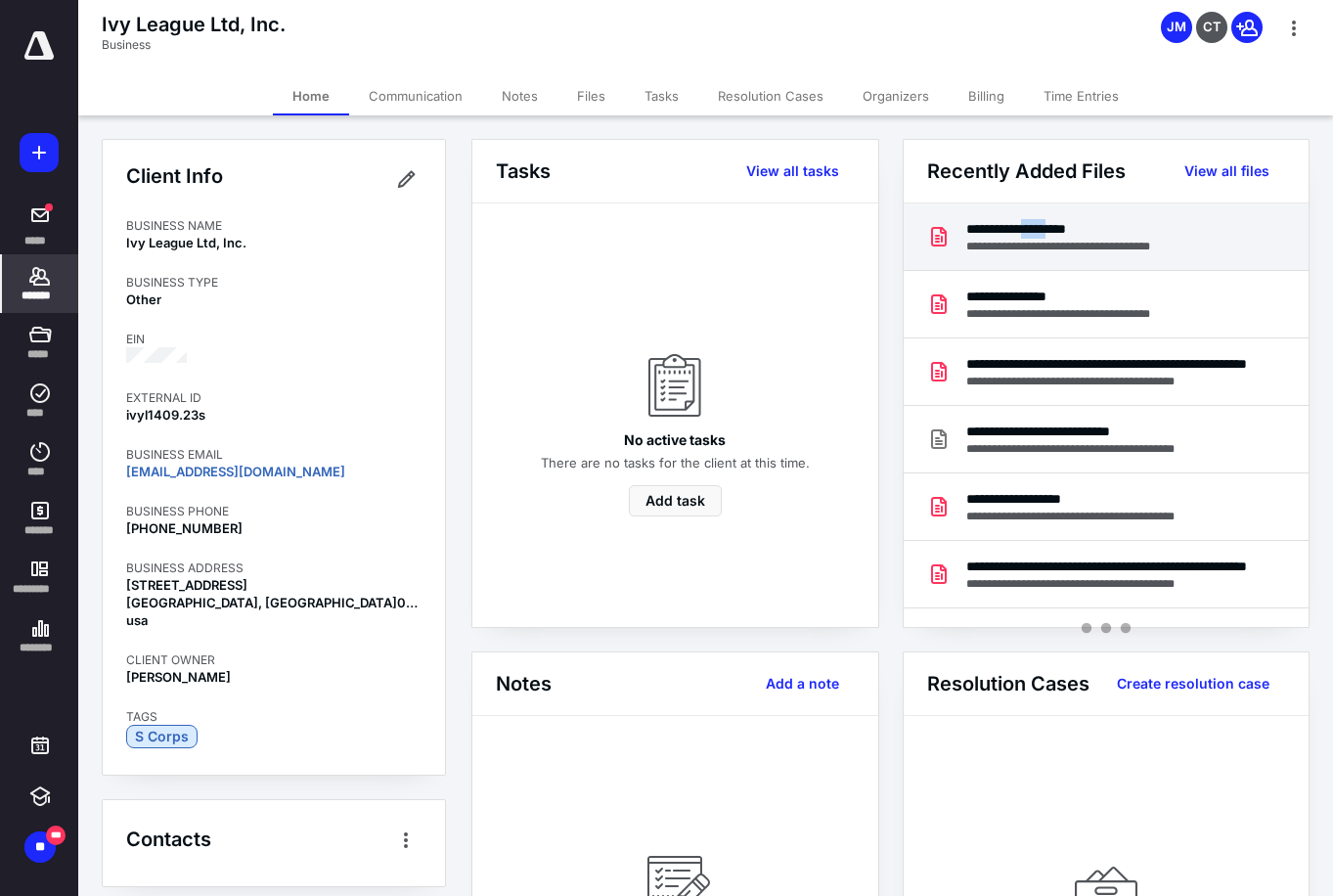 click on "**********" at bounding box center (1079, 229) 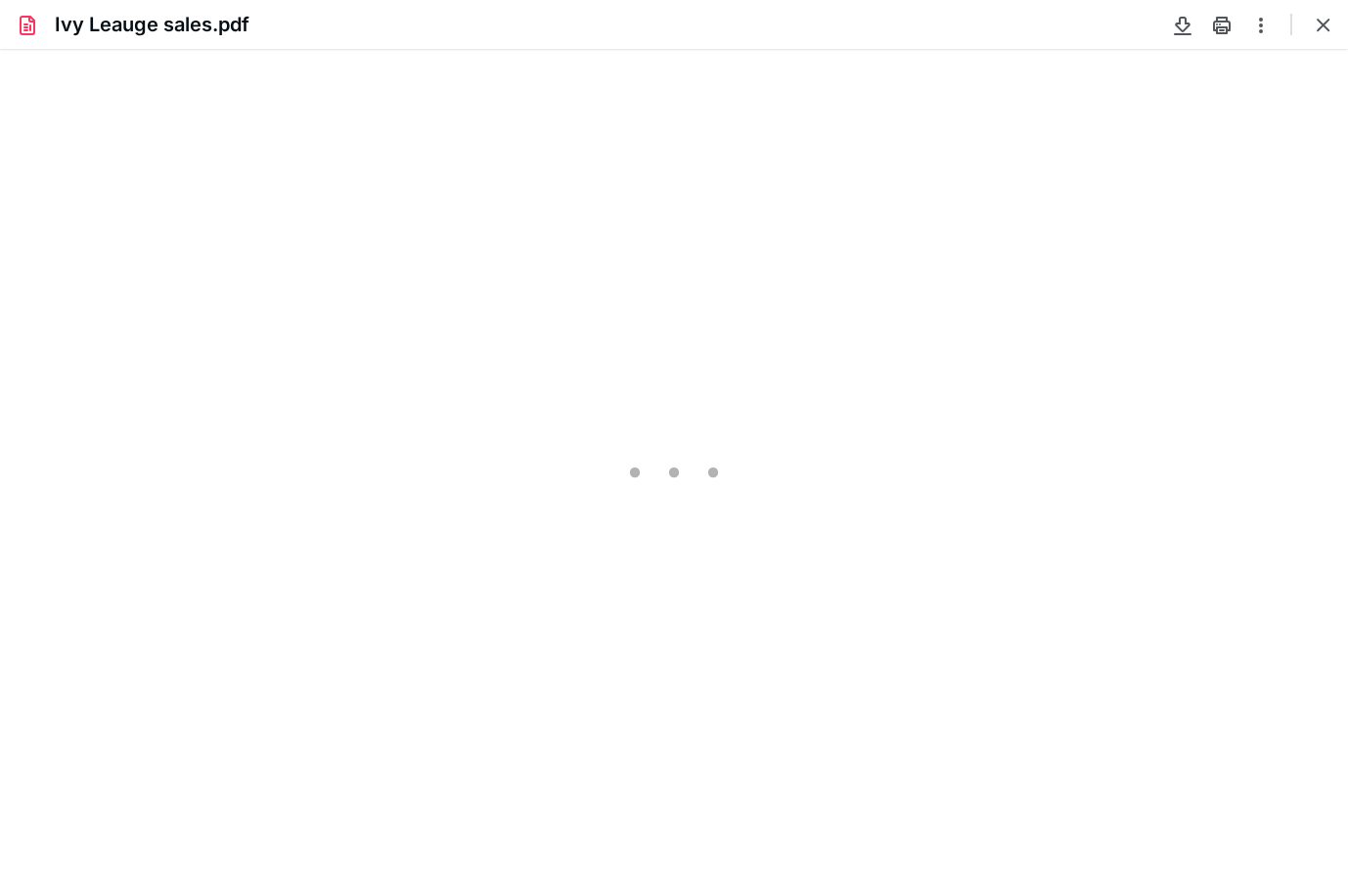 scroll, scrollTop: 0, scrollLeft: 0, axis: both 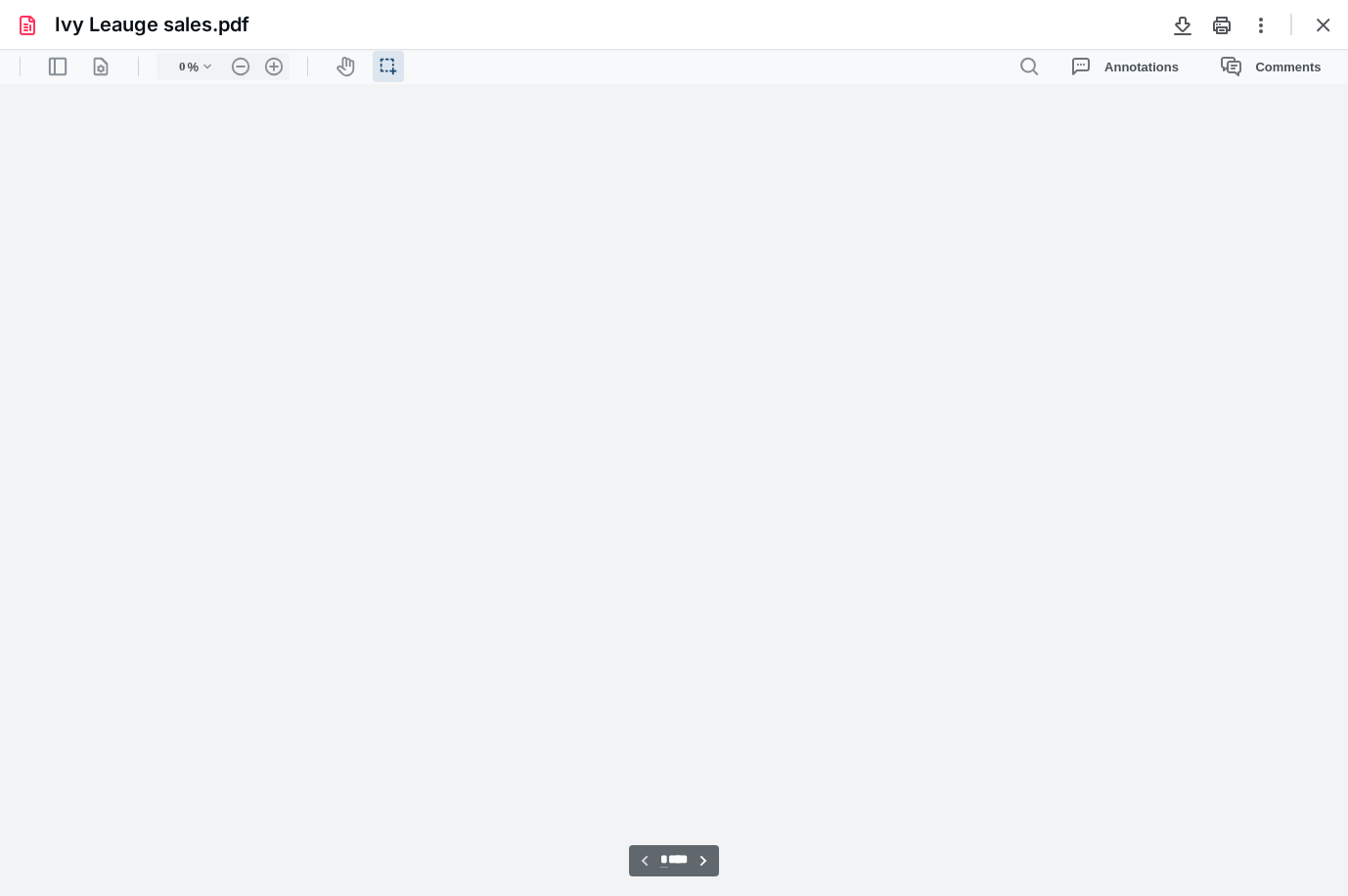 type on "104" 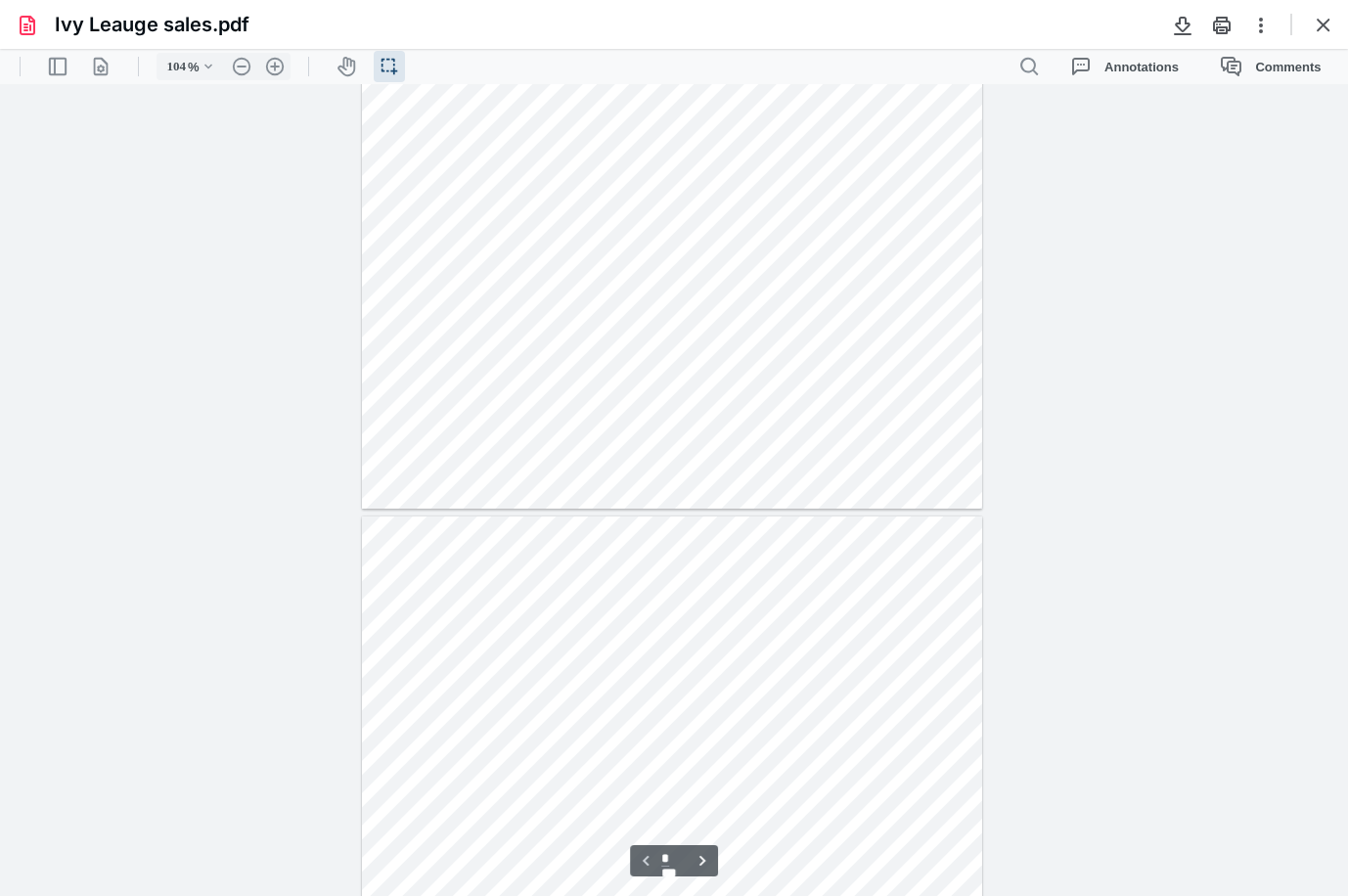 scroll, scrollTop: 391, scrollLeft: 0, axis: vertical 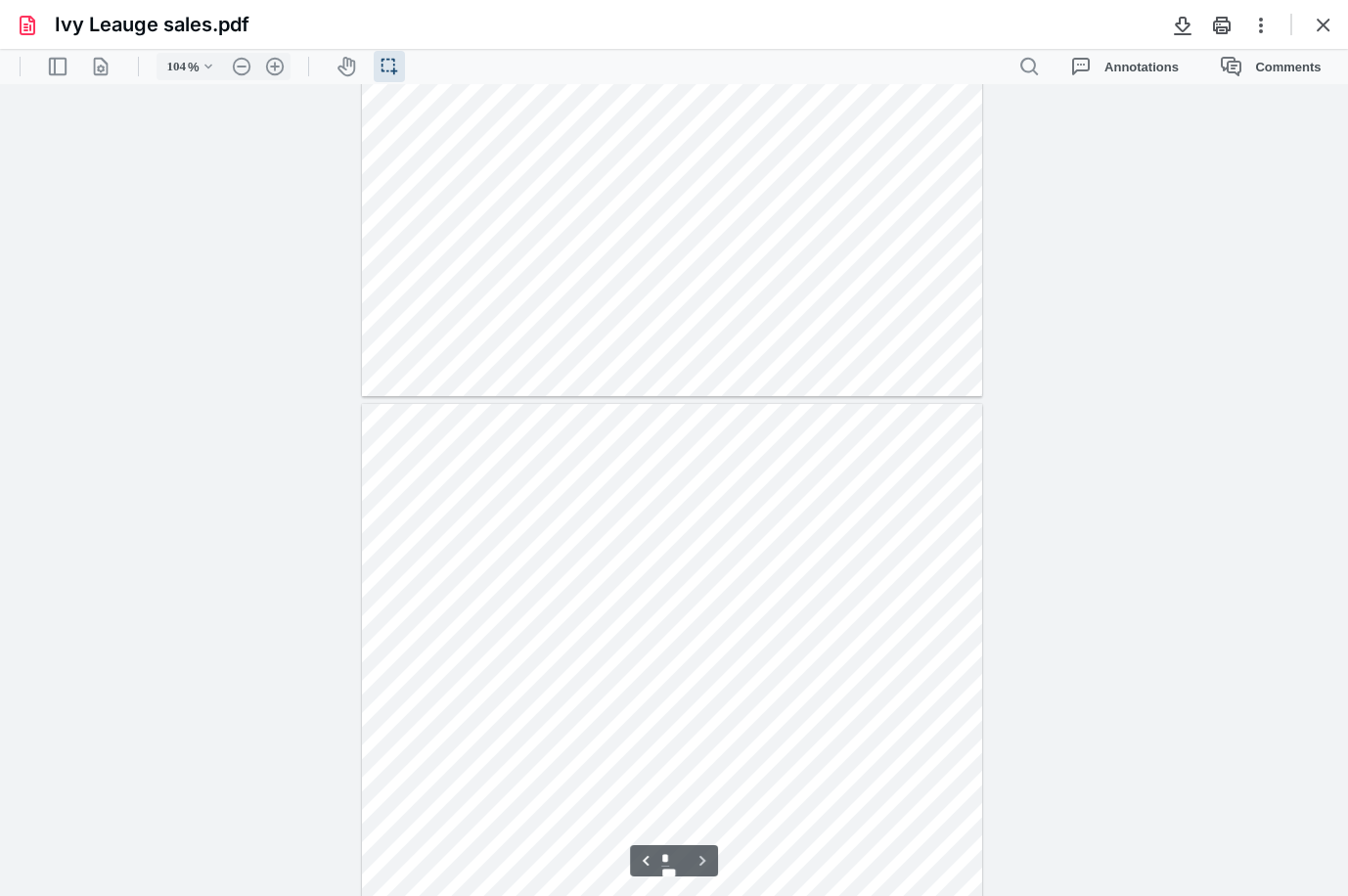 type on "*" 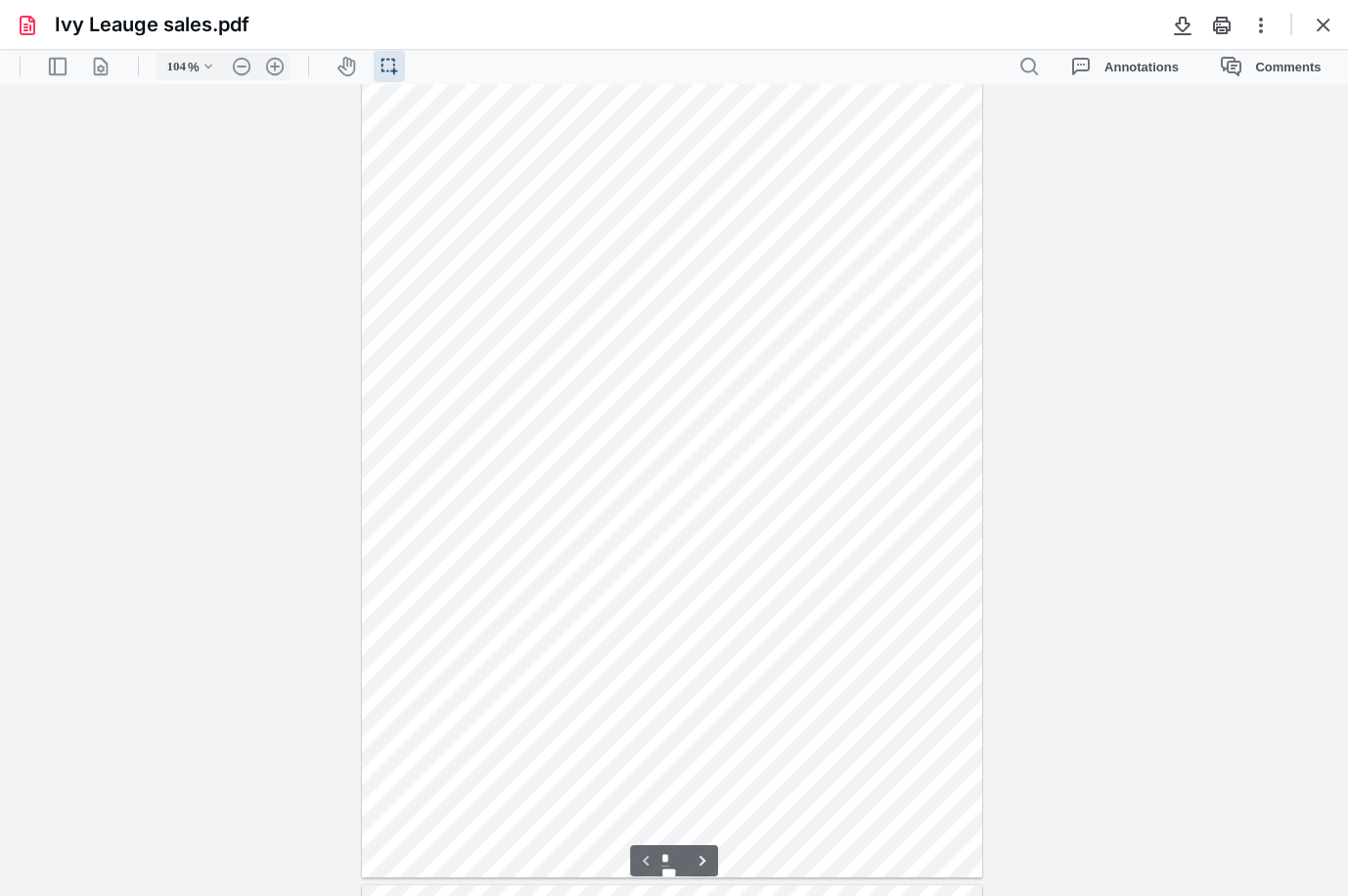 scroll, scrollTop: 0, scrollLeft: 0, axis: both 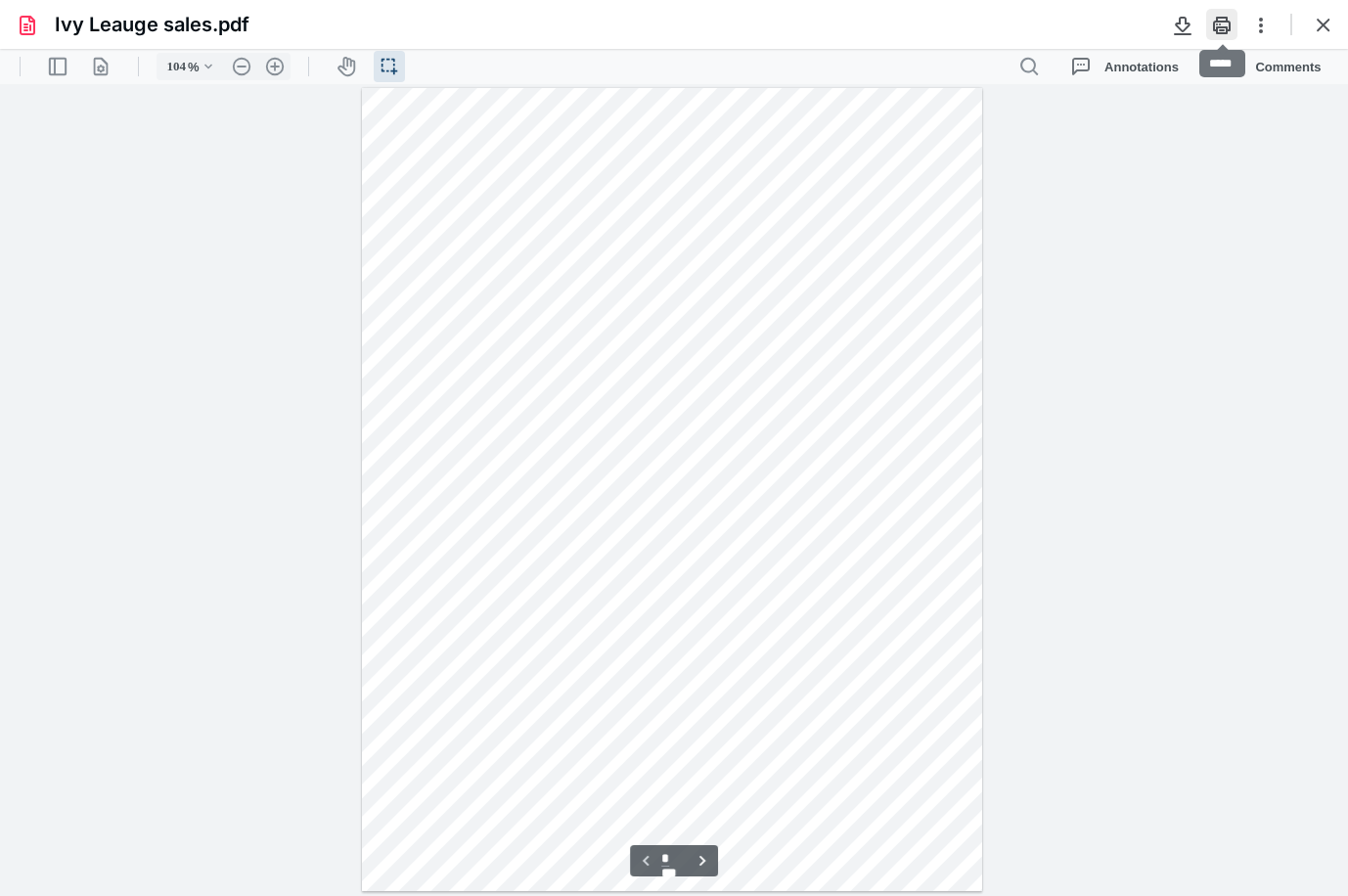 click at bounding box center [1222, 24] 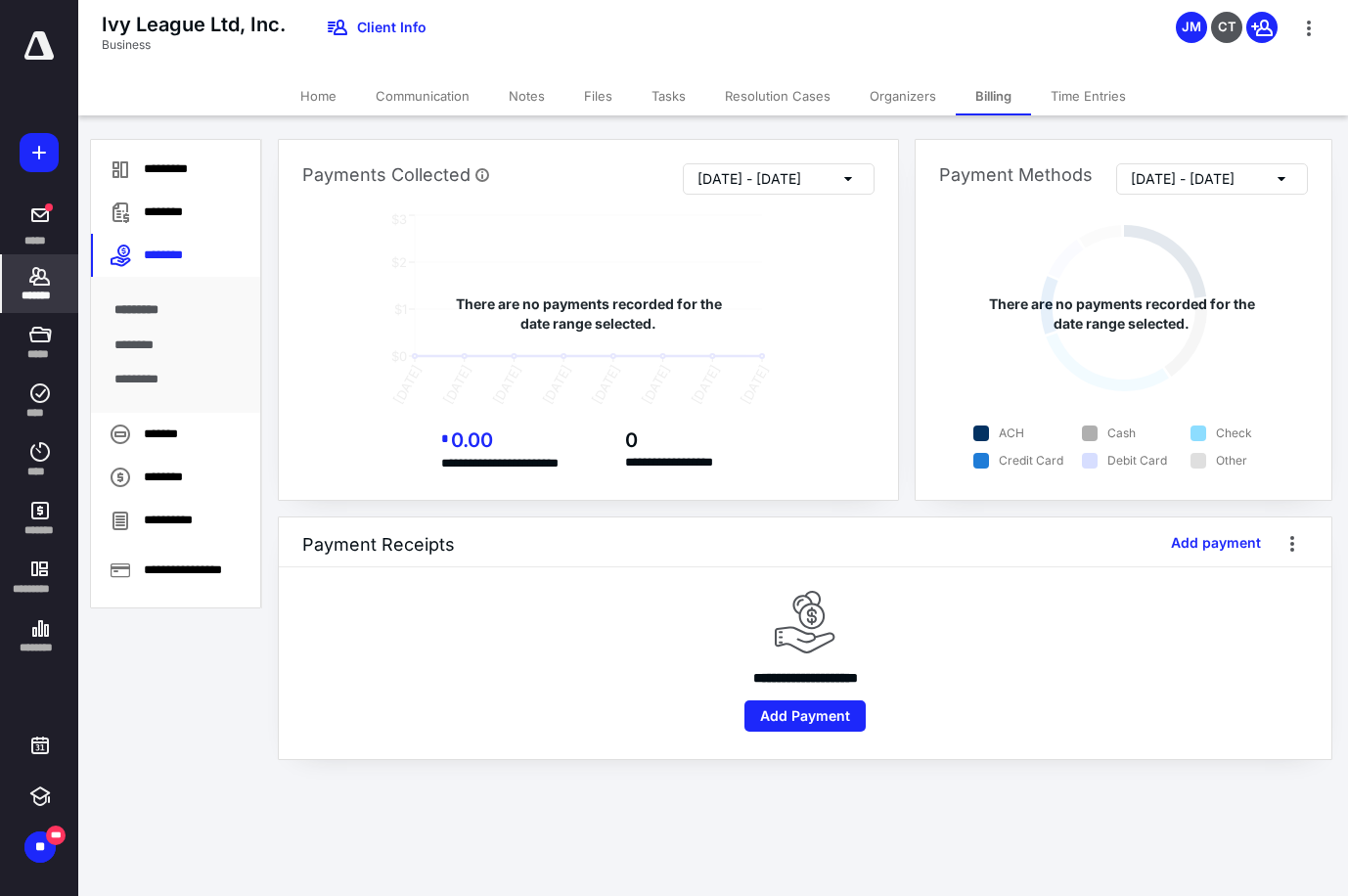 click 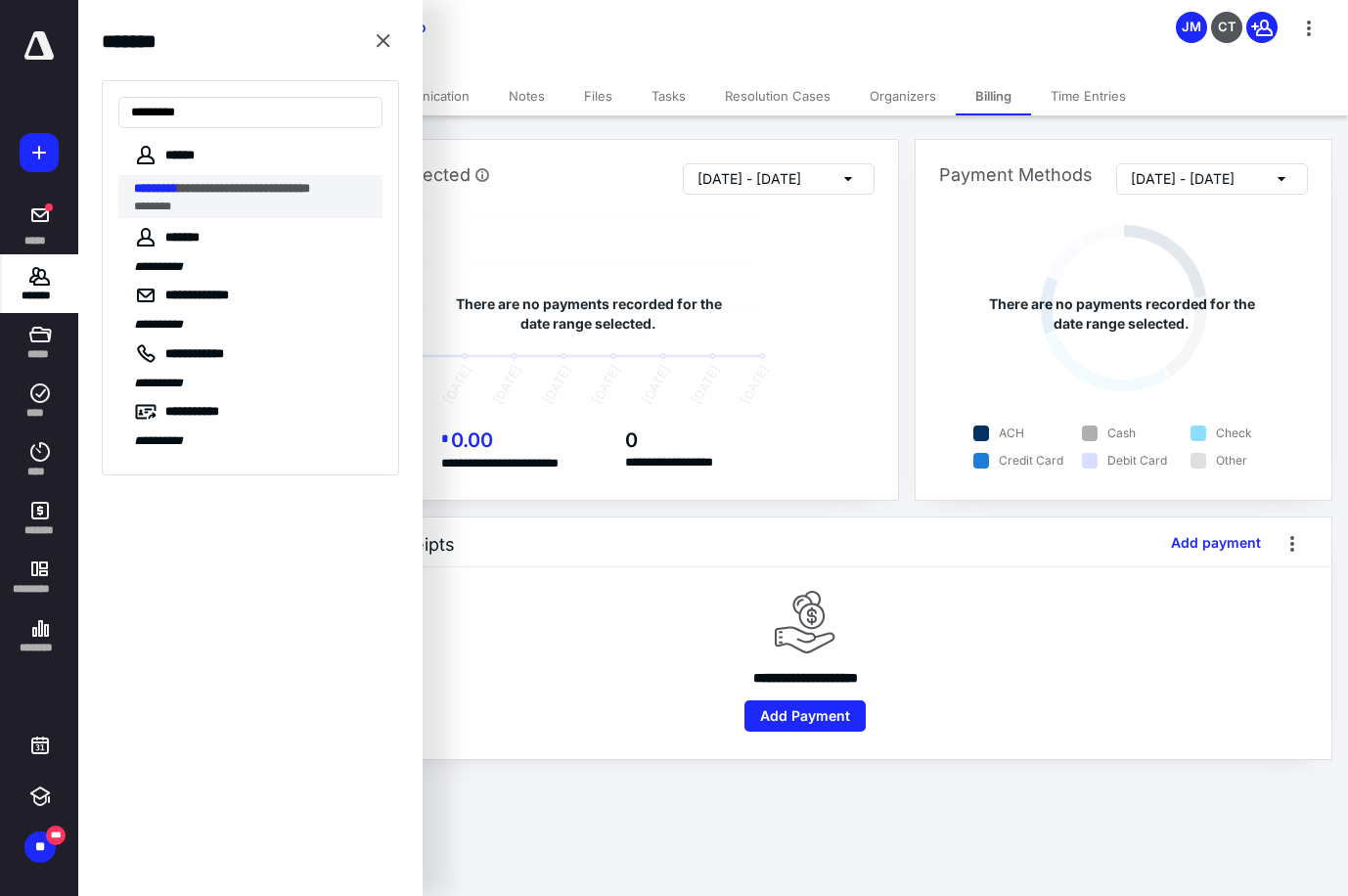 type on "*********" 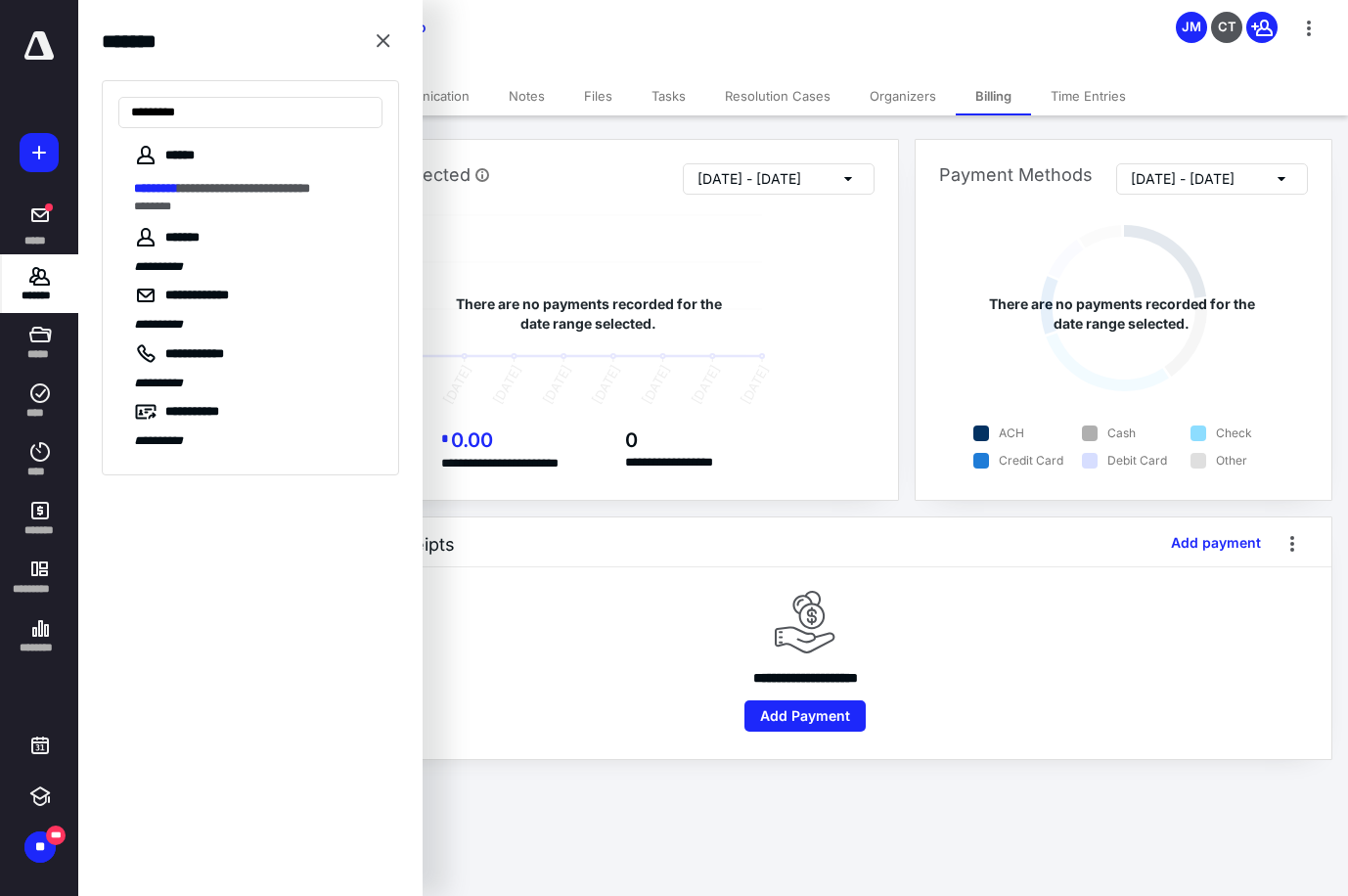click on "********" at bounding box center (252, 206) 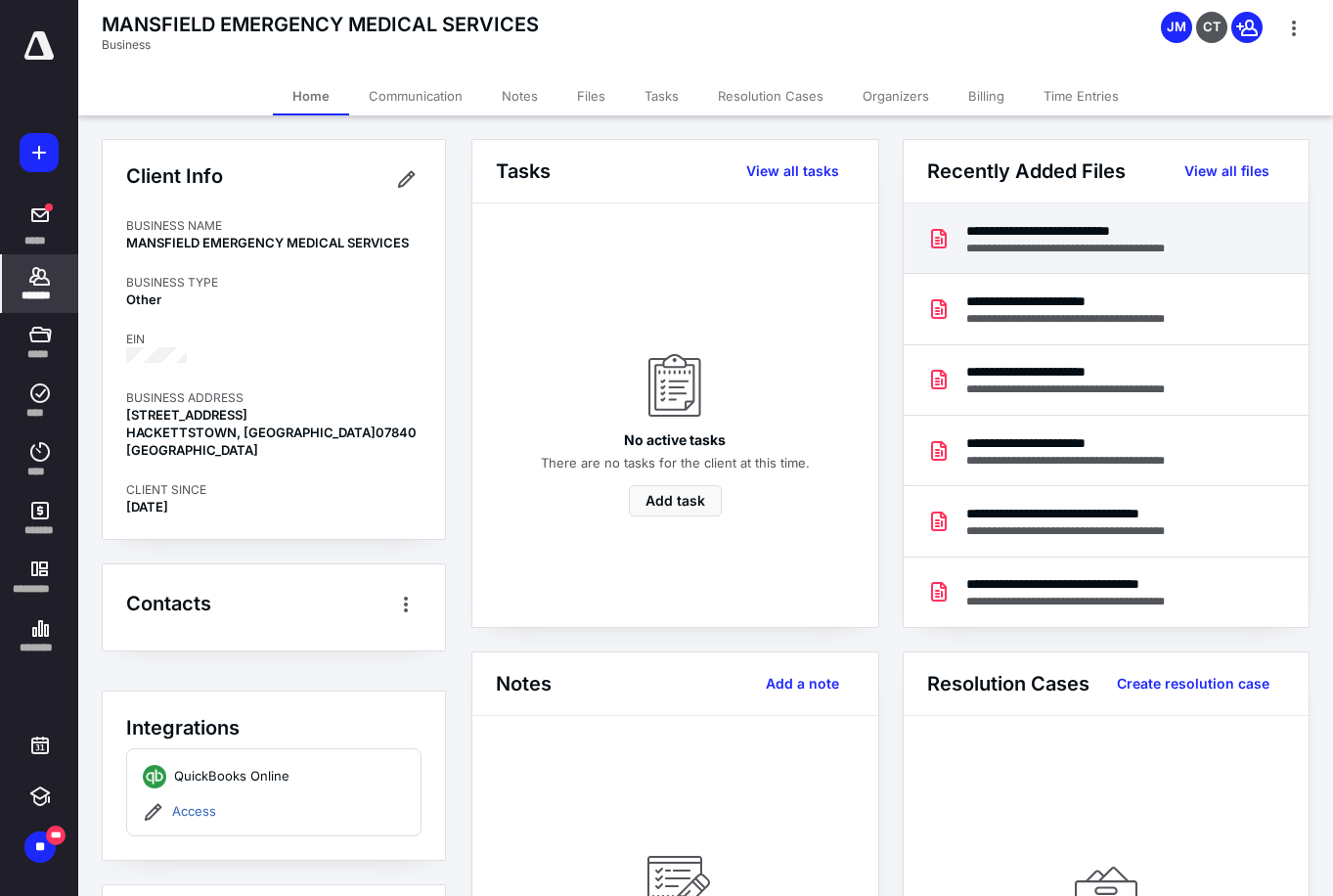 click on "**********" at bounding box center [1080, 248] 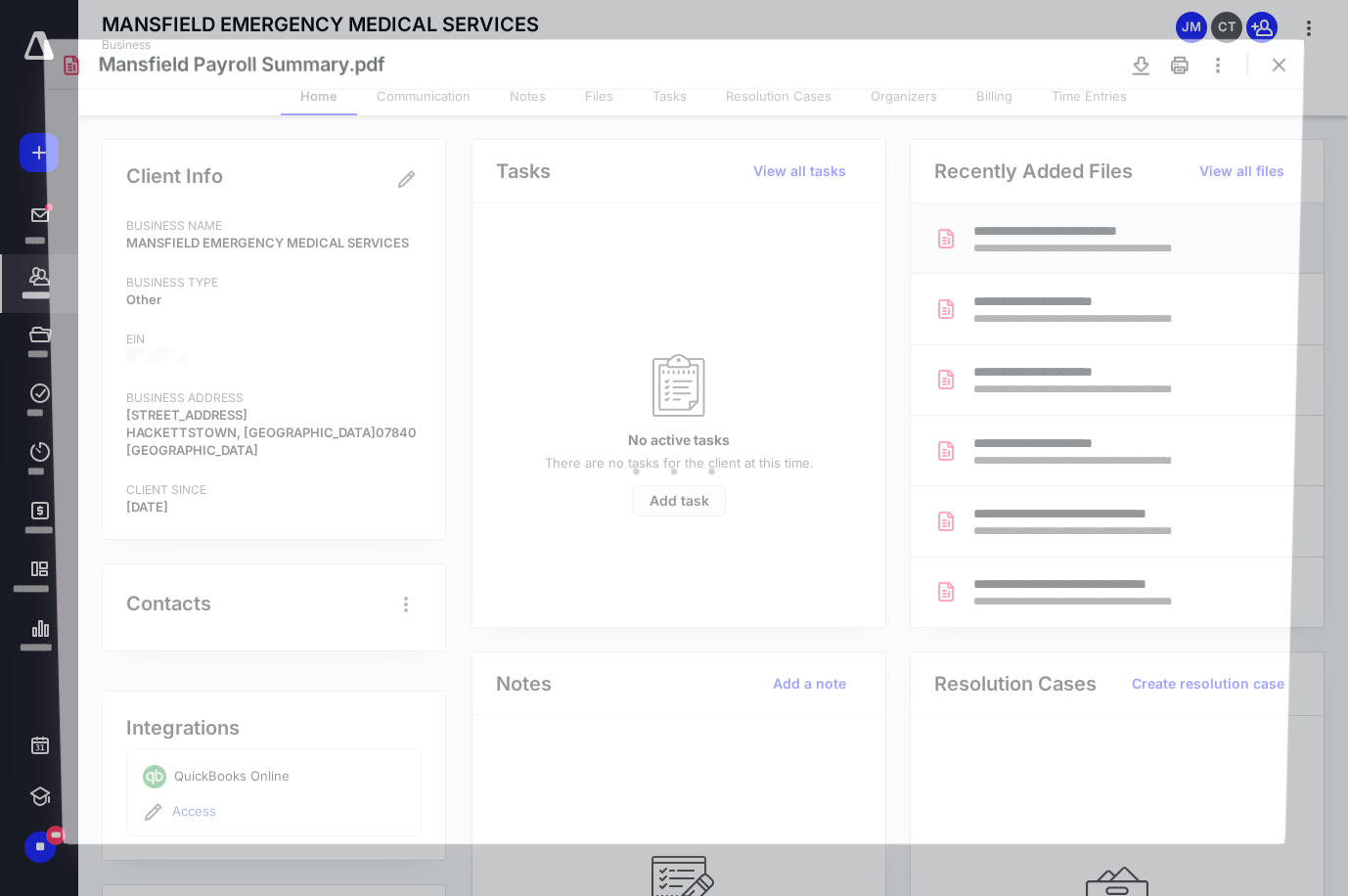 scroll, scrollTop: 0, scrollLeft: 0, axis: both 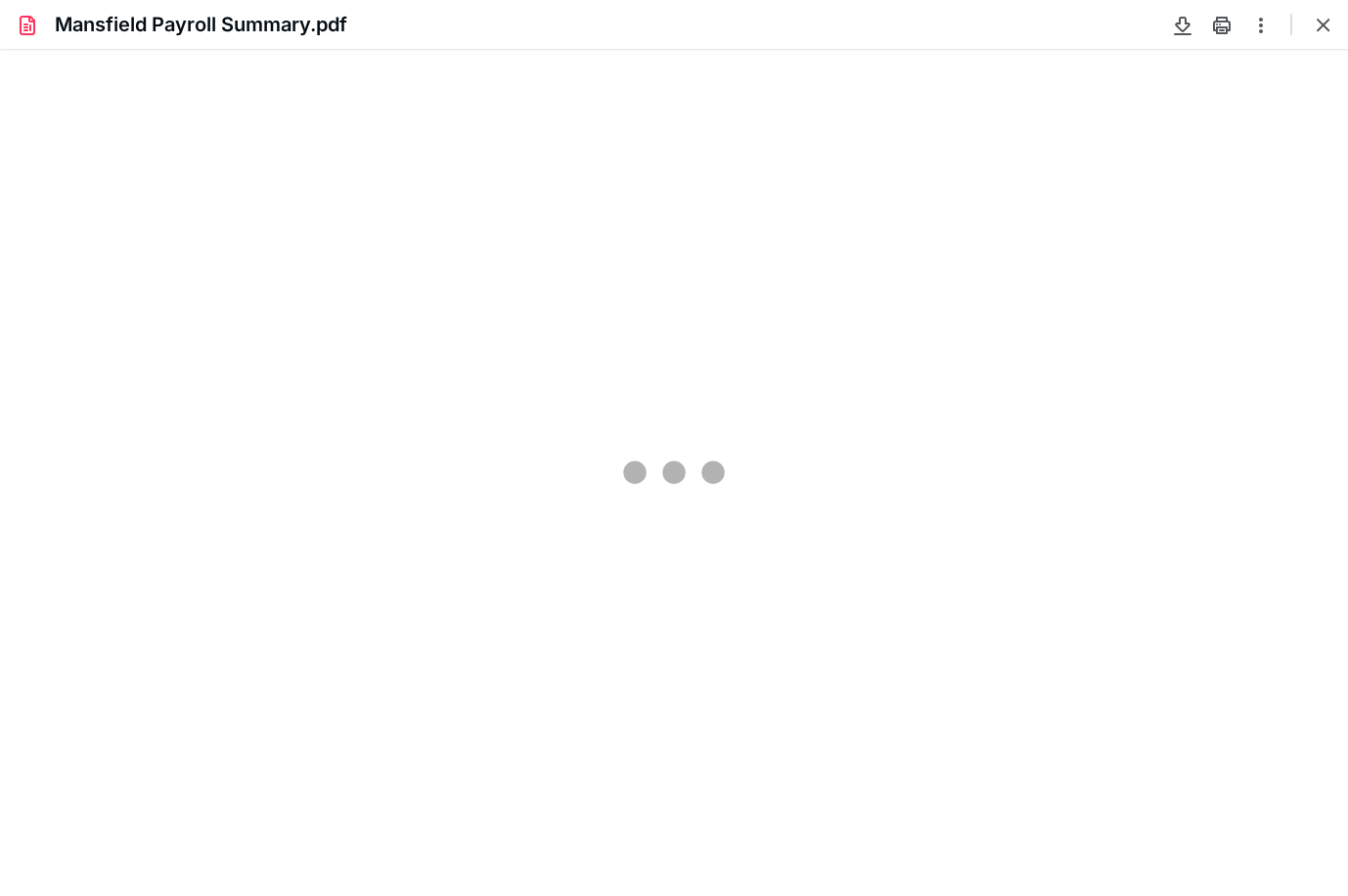 type on "134" 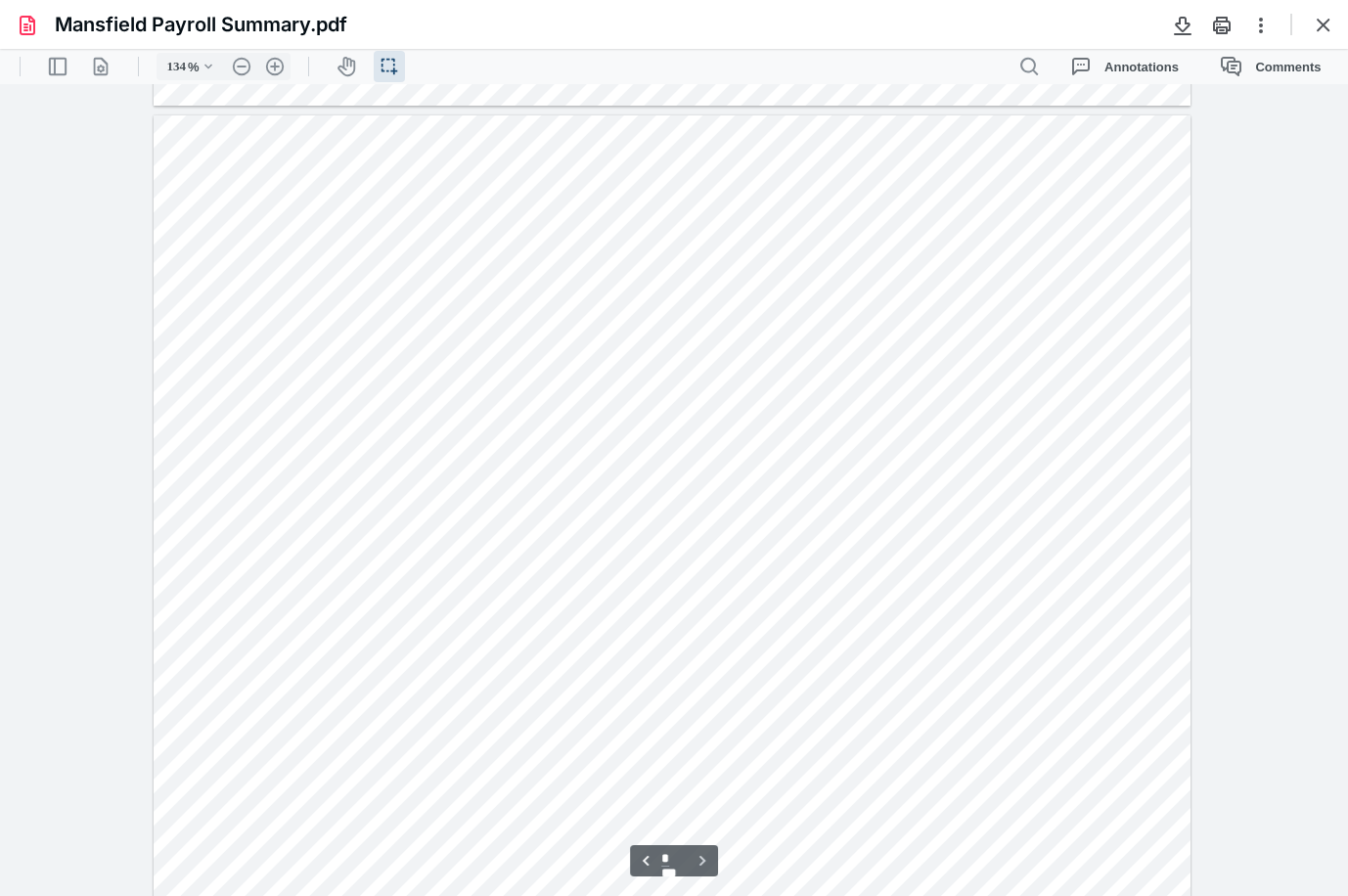 scroll, scrollTop: 810, scrollLeft: 0, axis: vertical 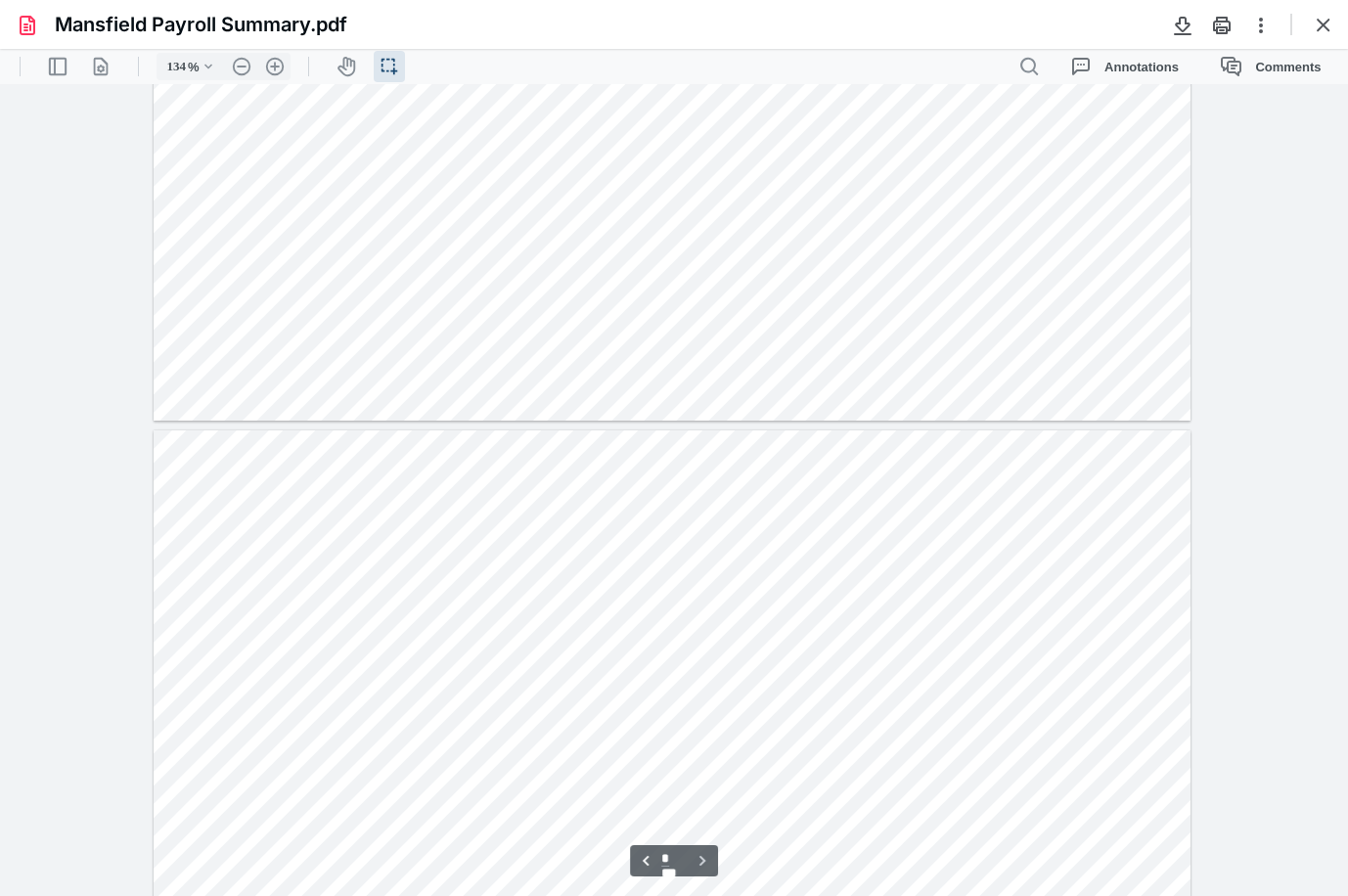 type on "*" 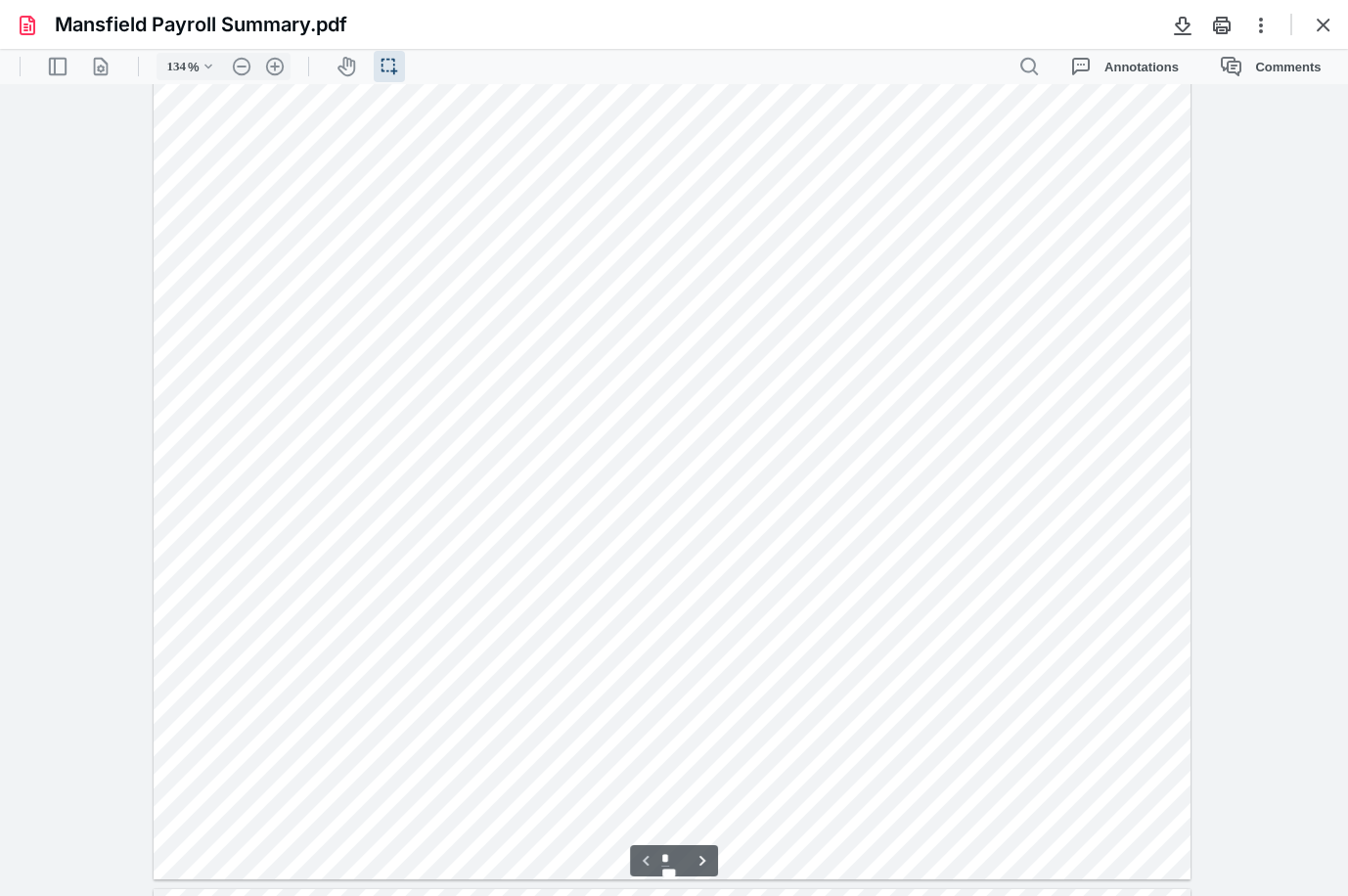 scroll, scrollTop: 0, scrollLeft: 0, axis: both 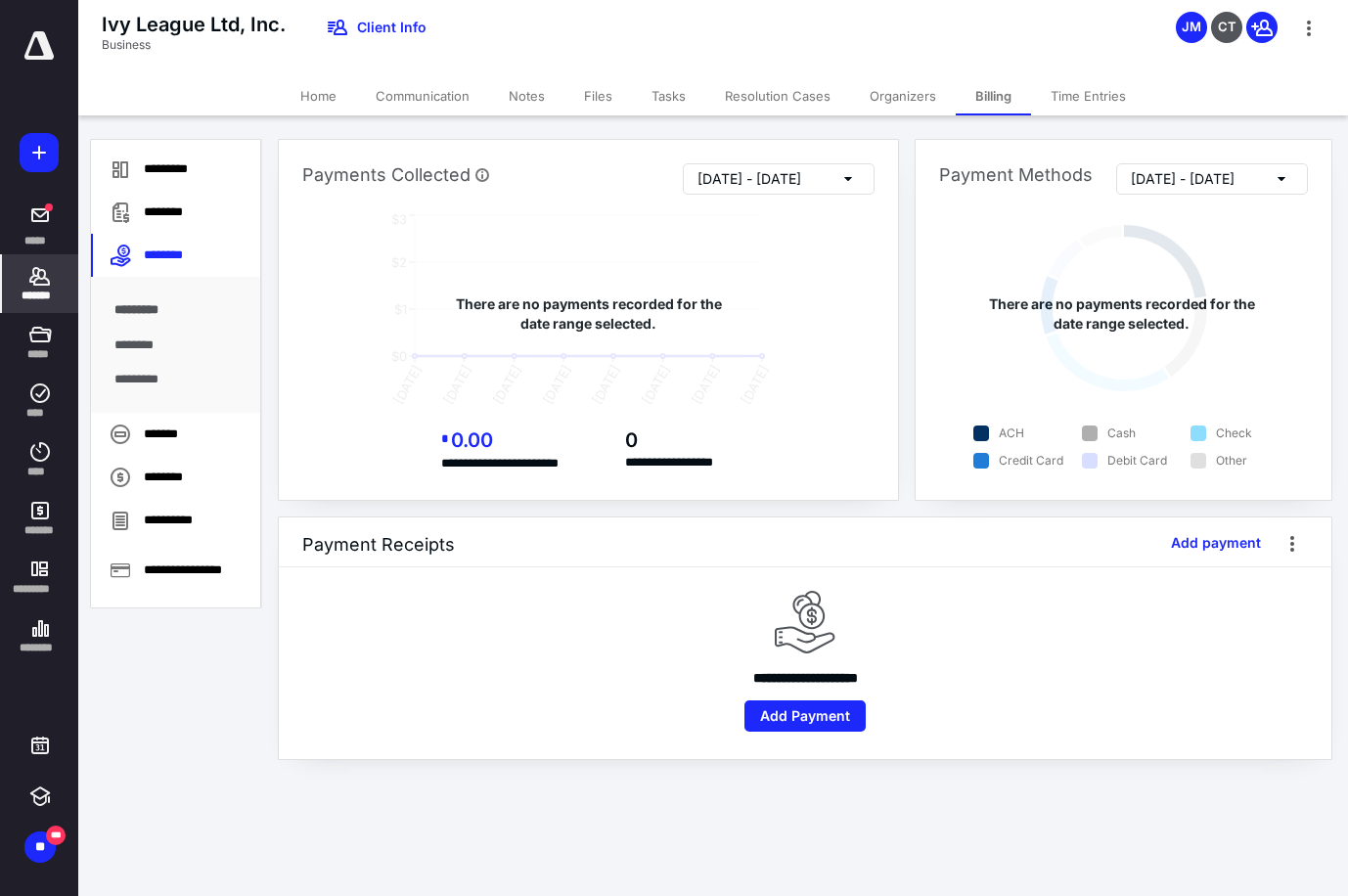 click on "Files" at bounding box center [598, 96] 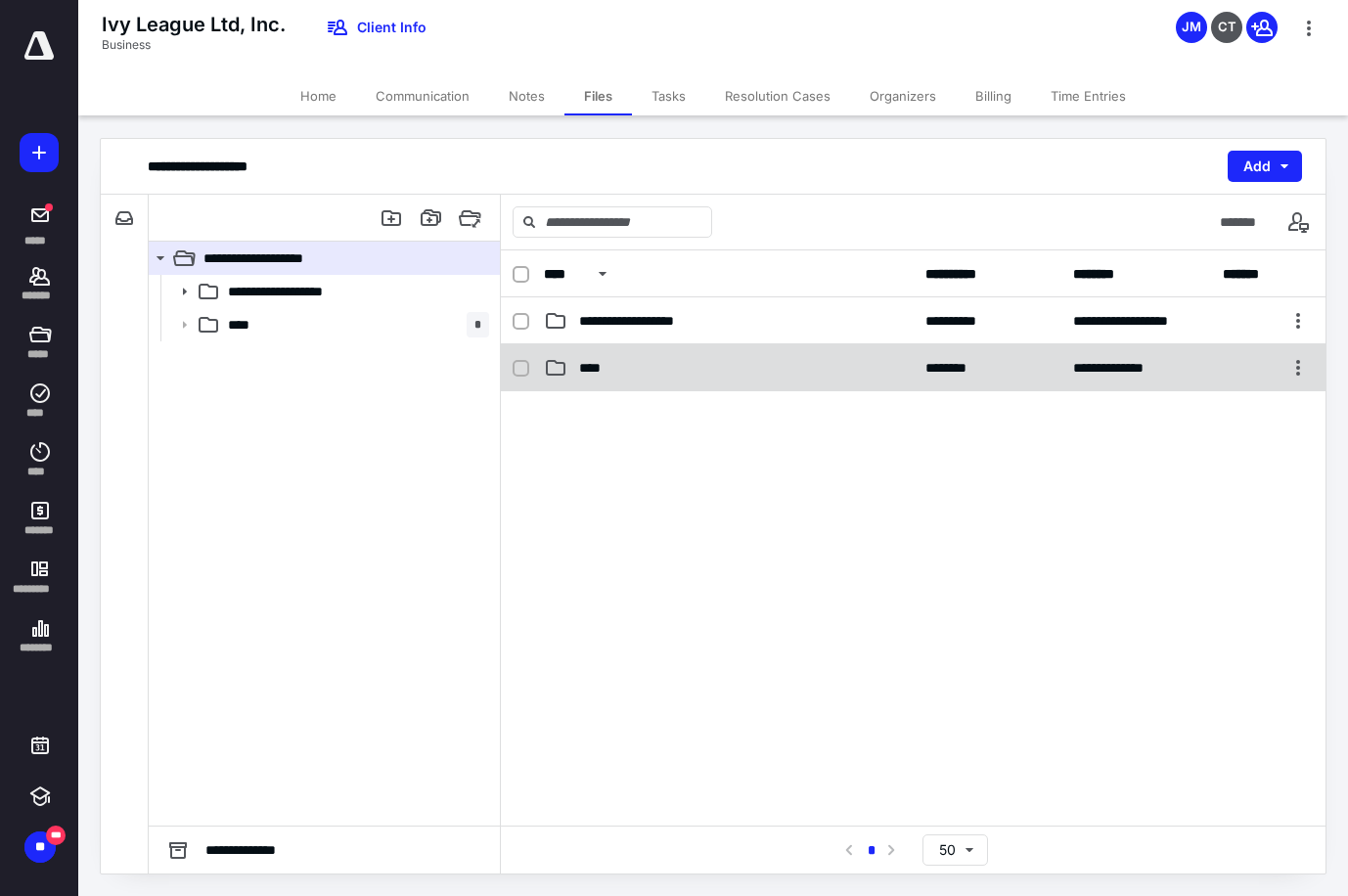 click on "****" at bounding box center (729, 368) 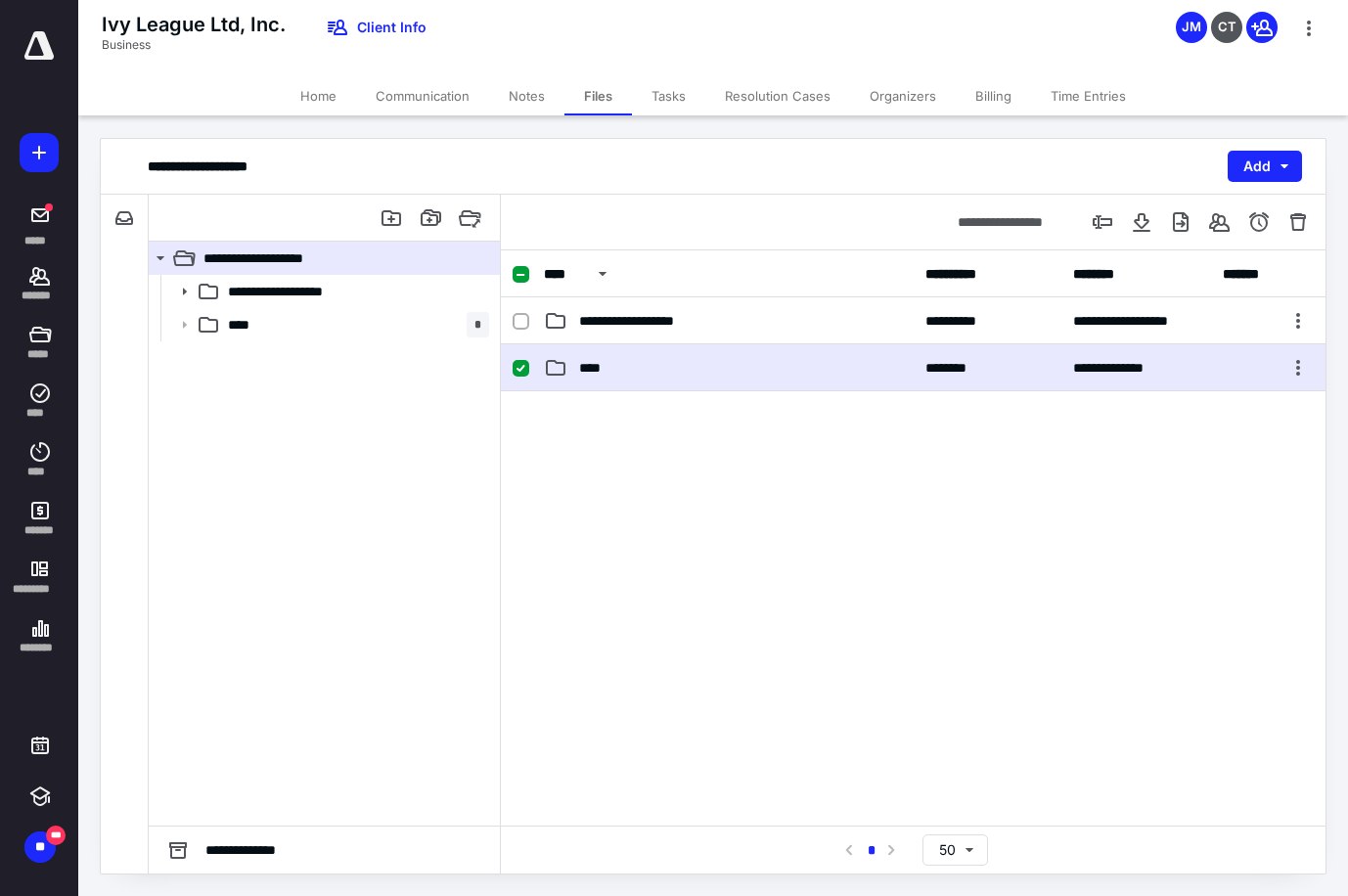 click on "****" at bounding box center (729, 368) 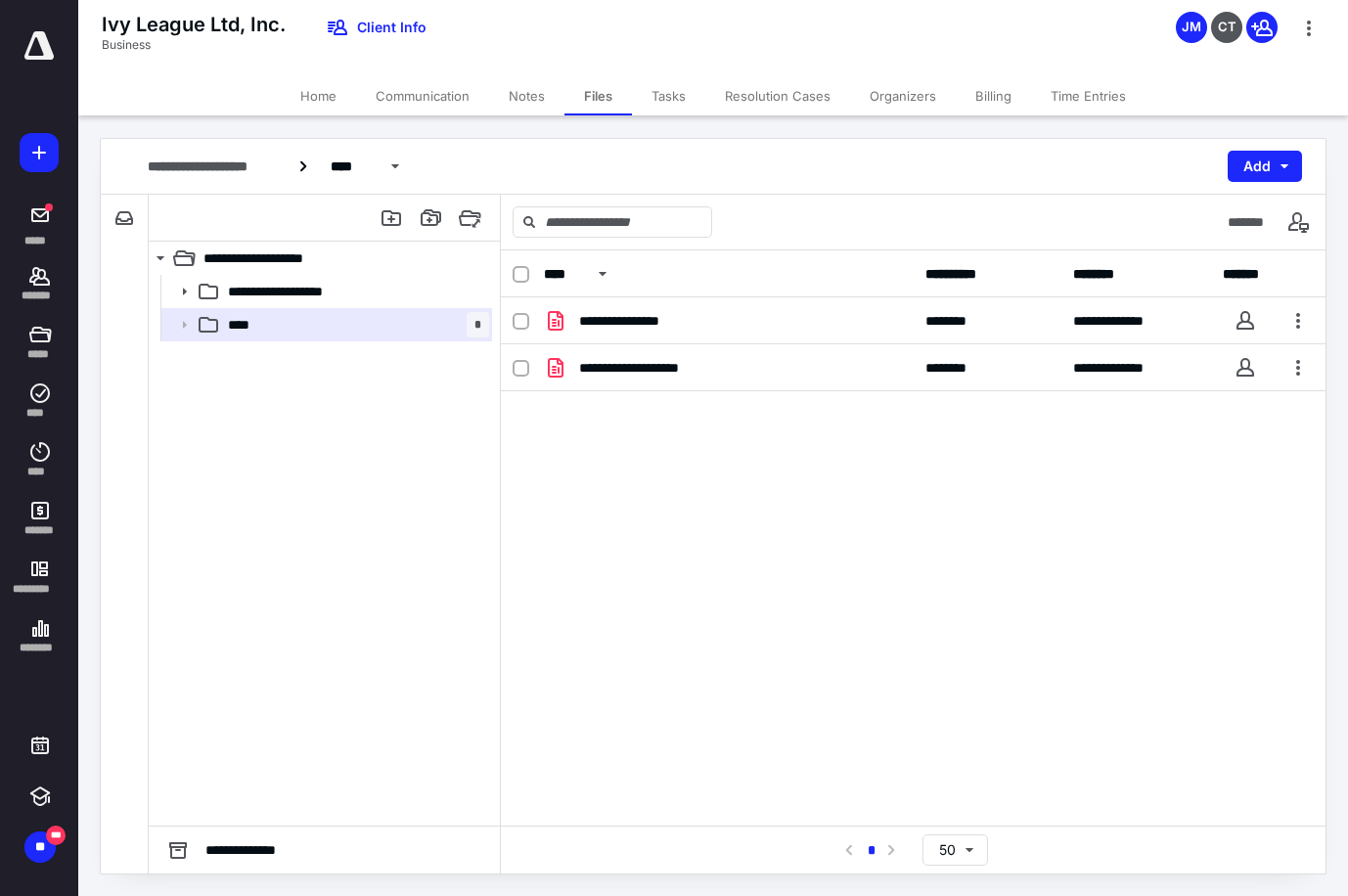 click on "Home" at bounding box center [318, 96] 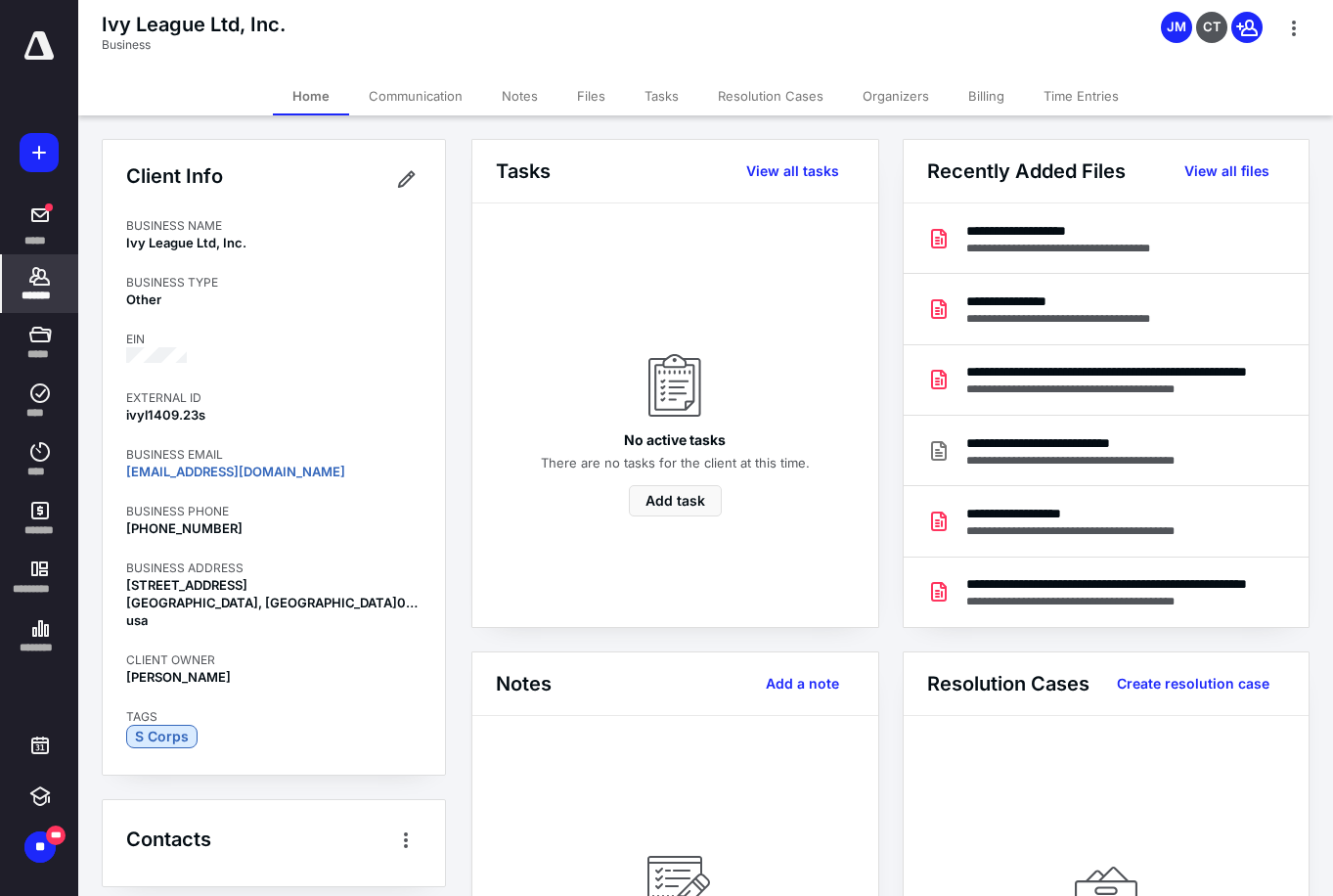click on "Billing" at bounding box center (986, 96) 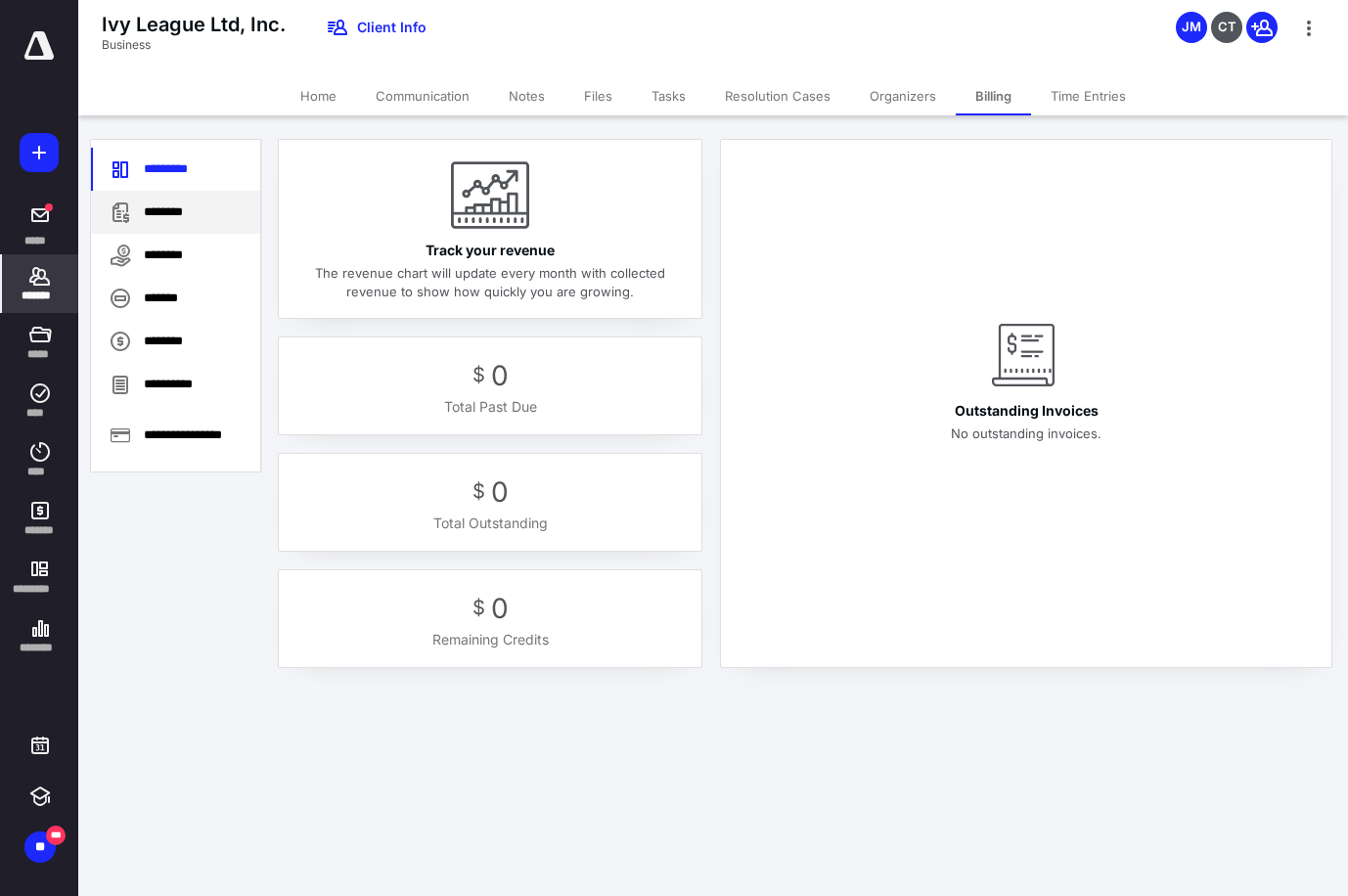 click on "********" at bounding box center [175, 212] 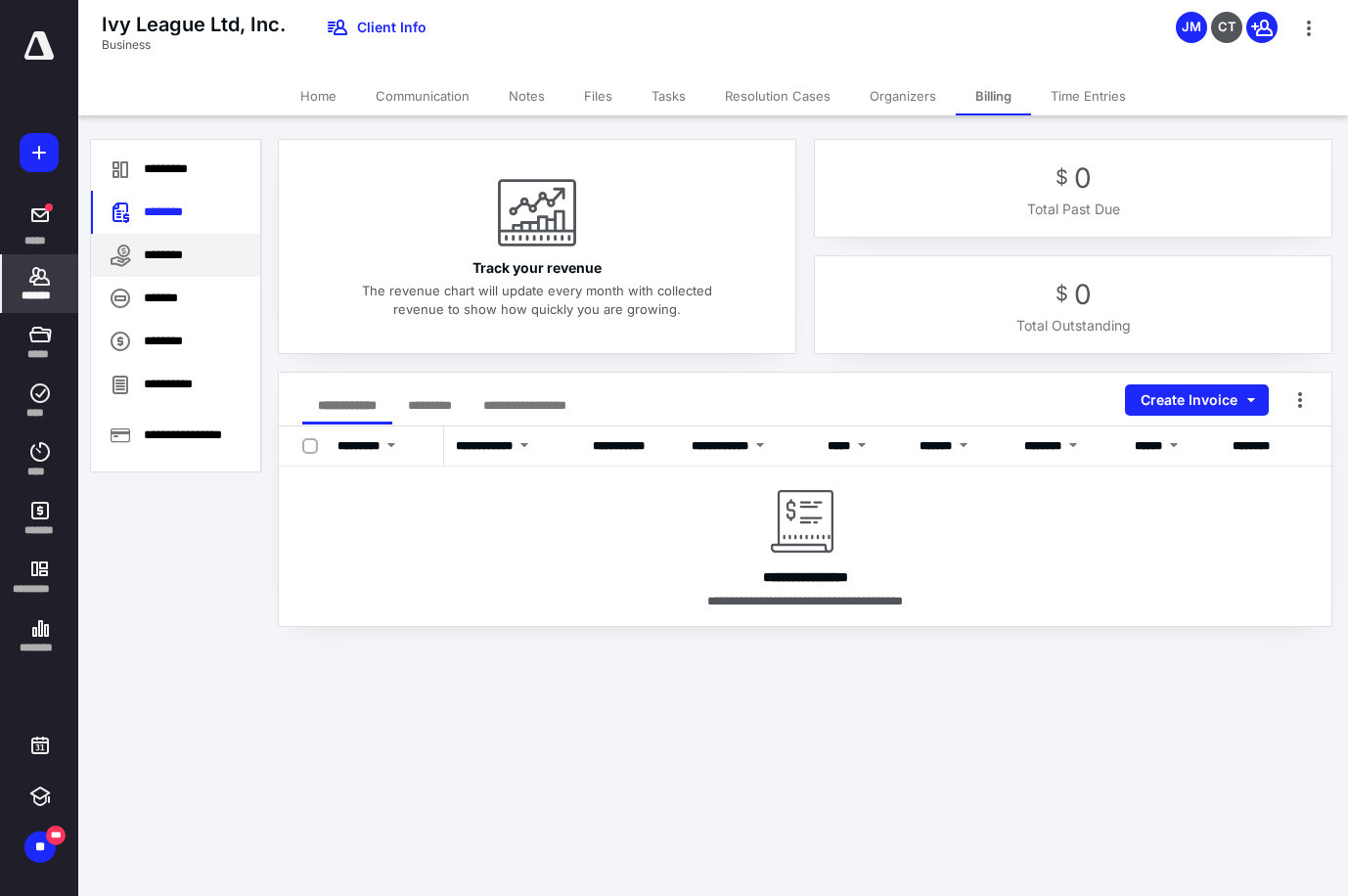 click on "********" at bounding box center (175, 255) 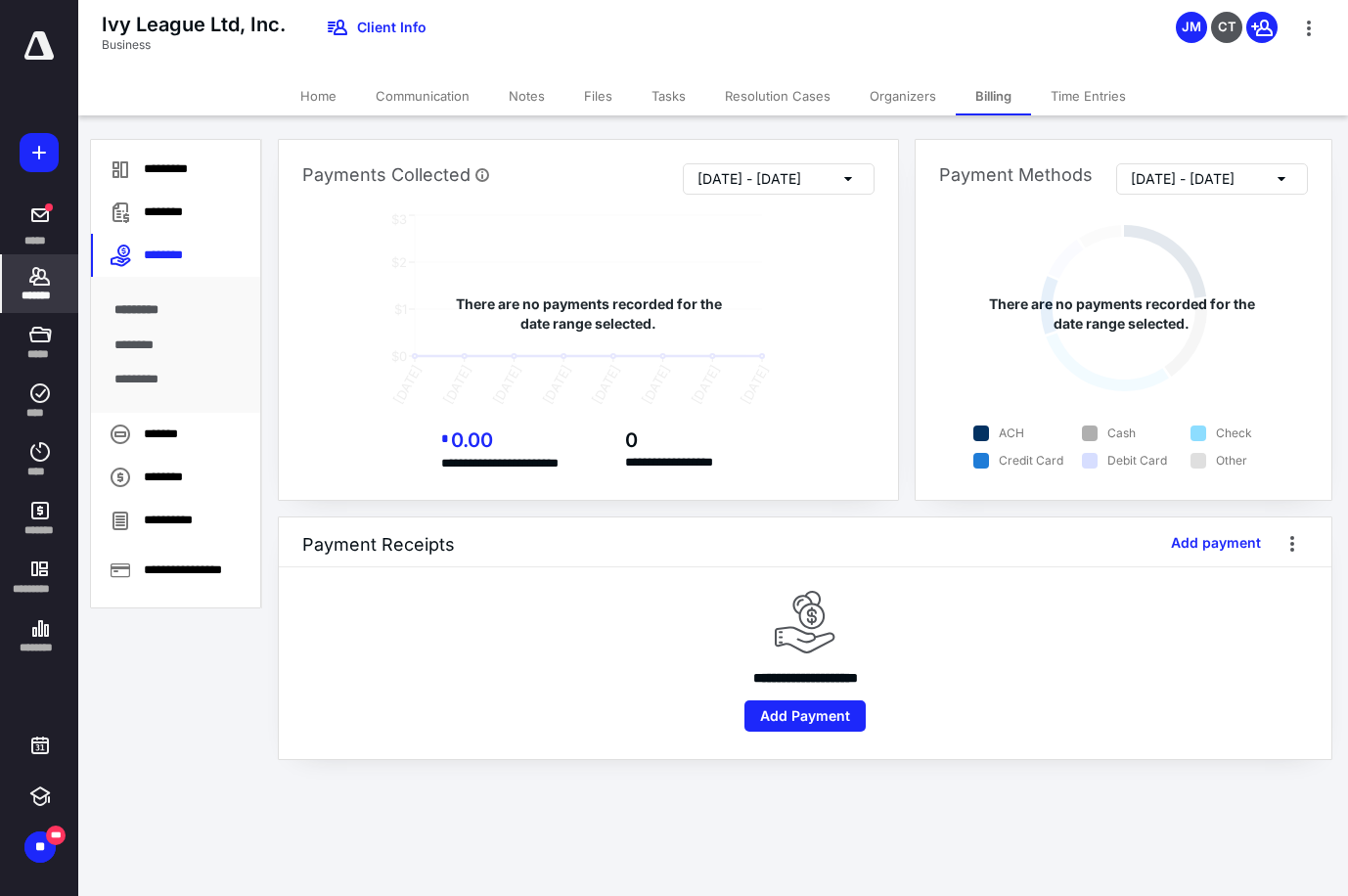 click on "*******" at bounding box center [40, 295] 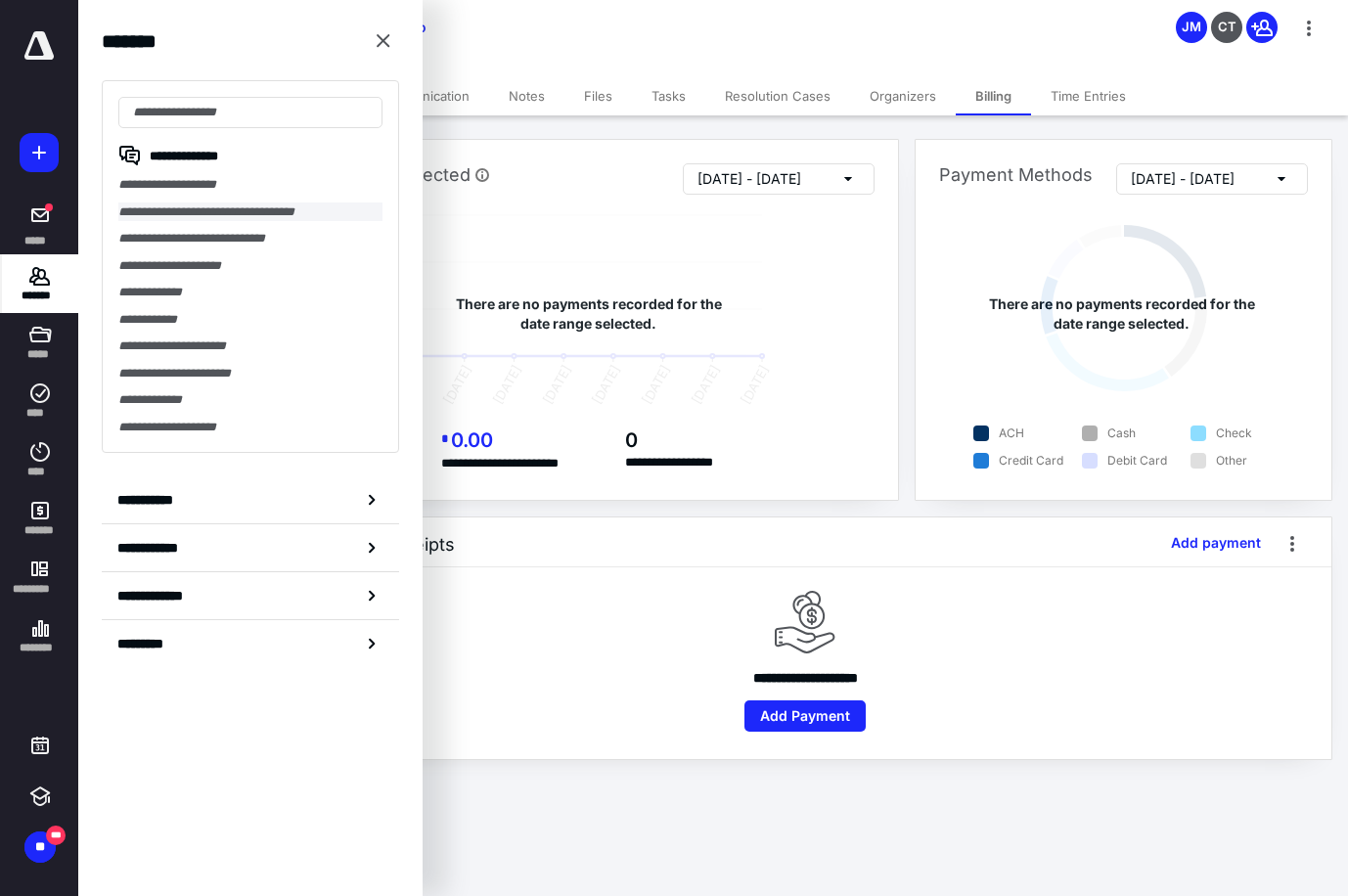 click on "**********" at bounding box center (250, 212) 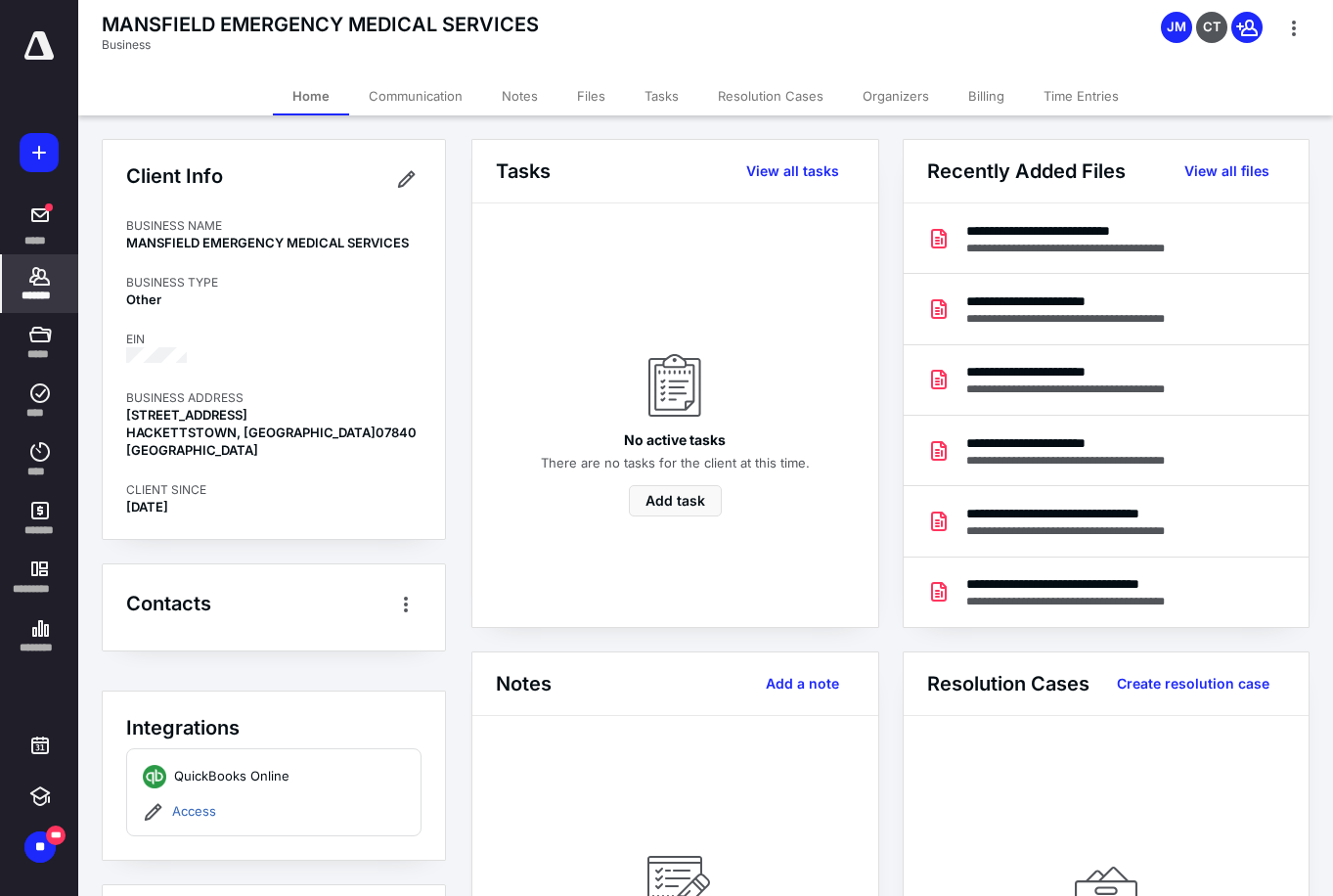 click on "Billing" at bounding box center (986, 96) 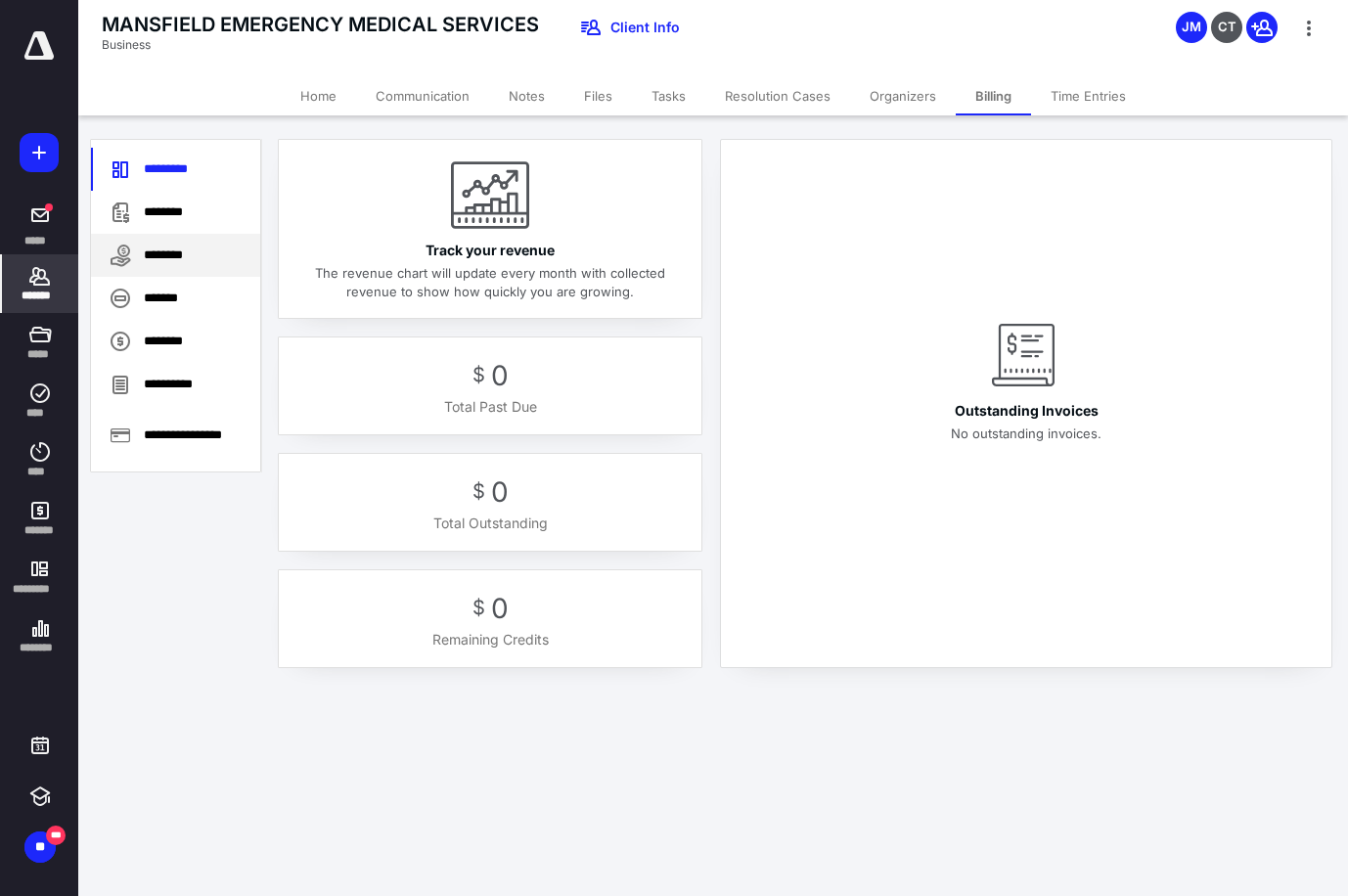 click on "********" at bounding box center (175, 255) 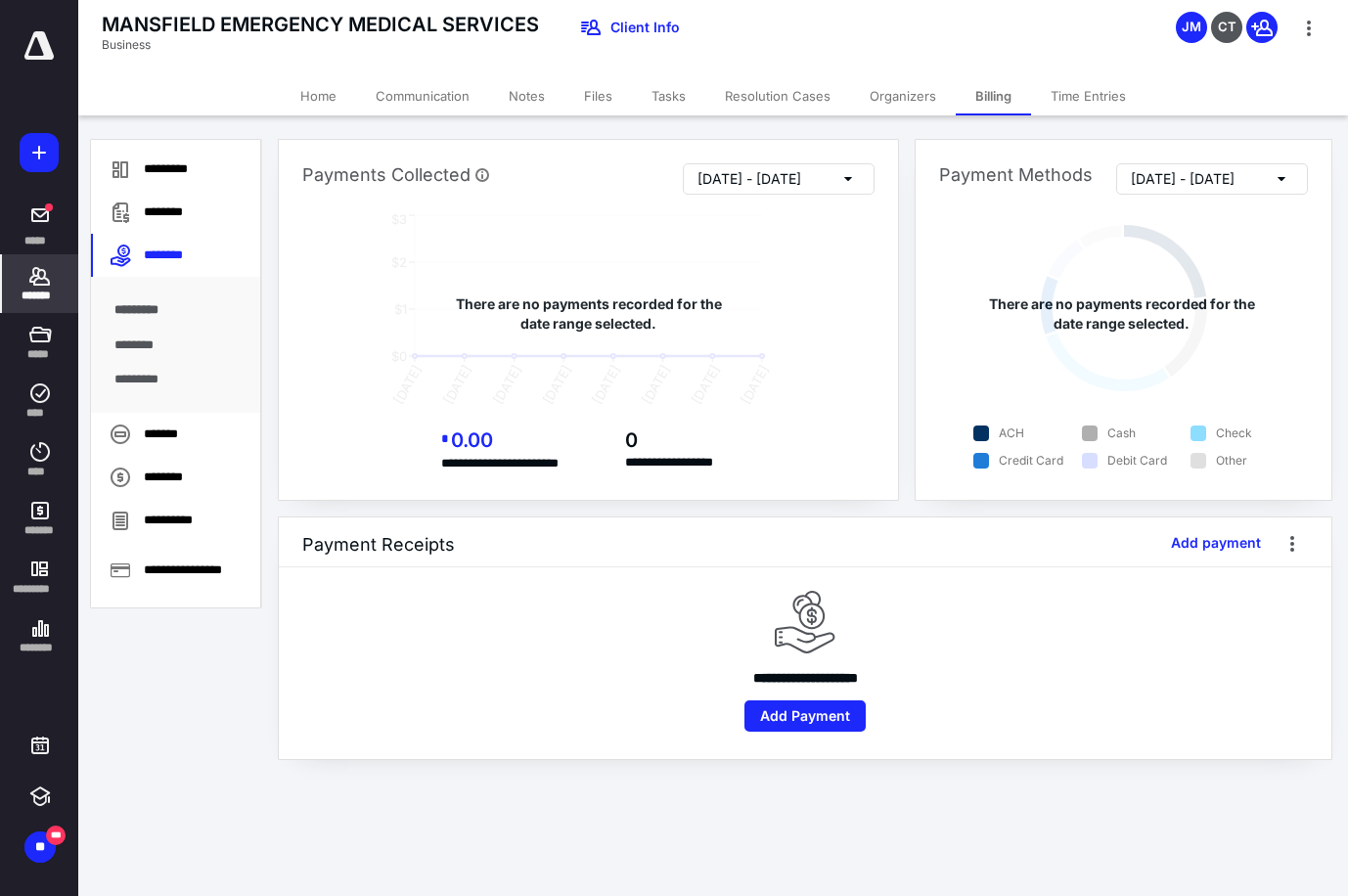 click 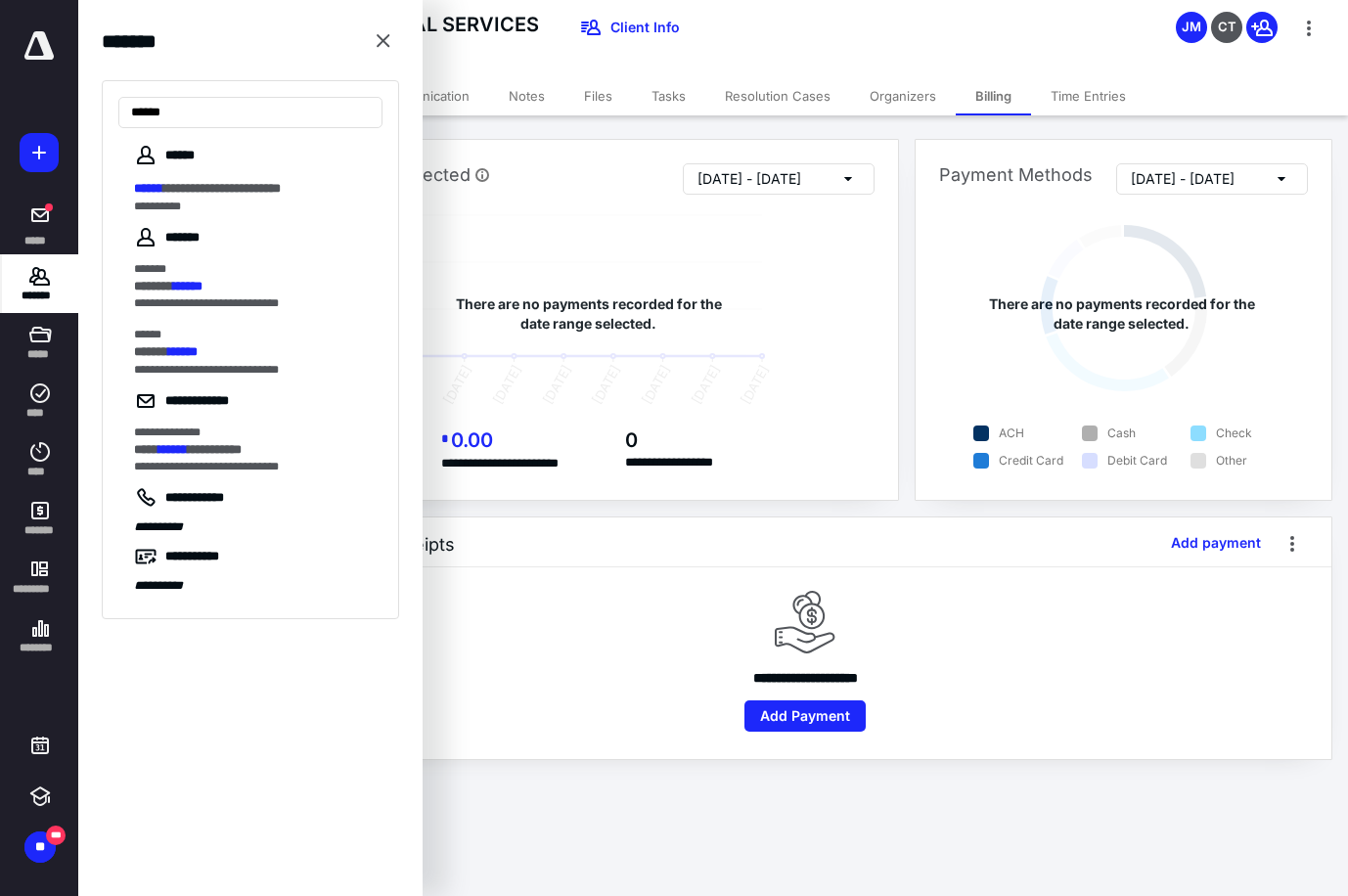 type on "******" 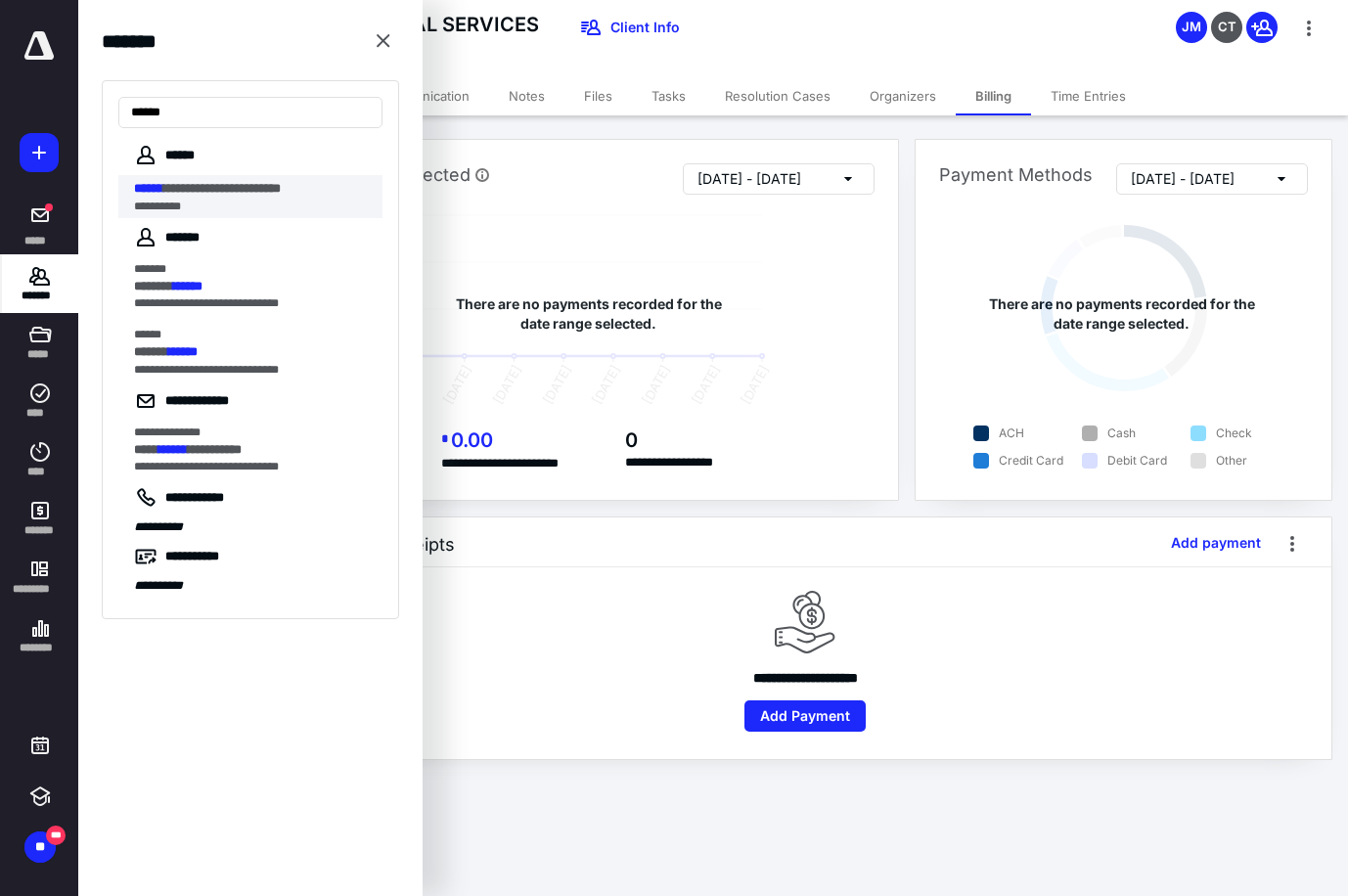 click on "**********" at bounding box center [222, 188] 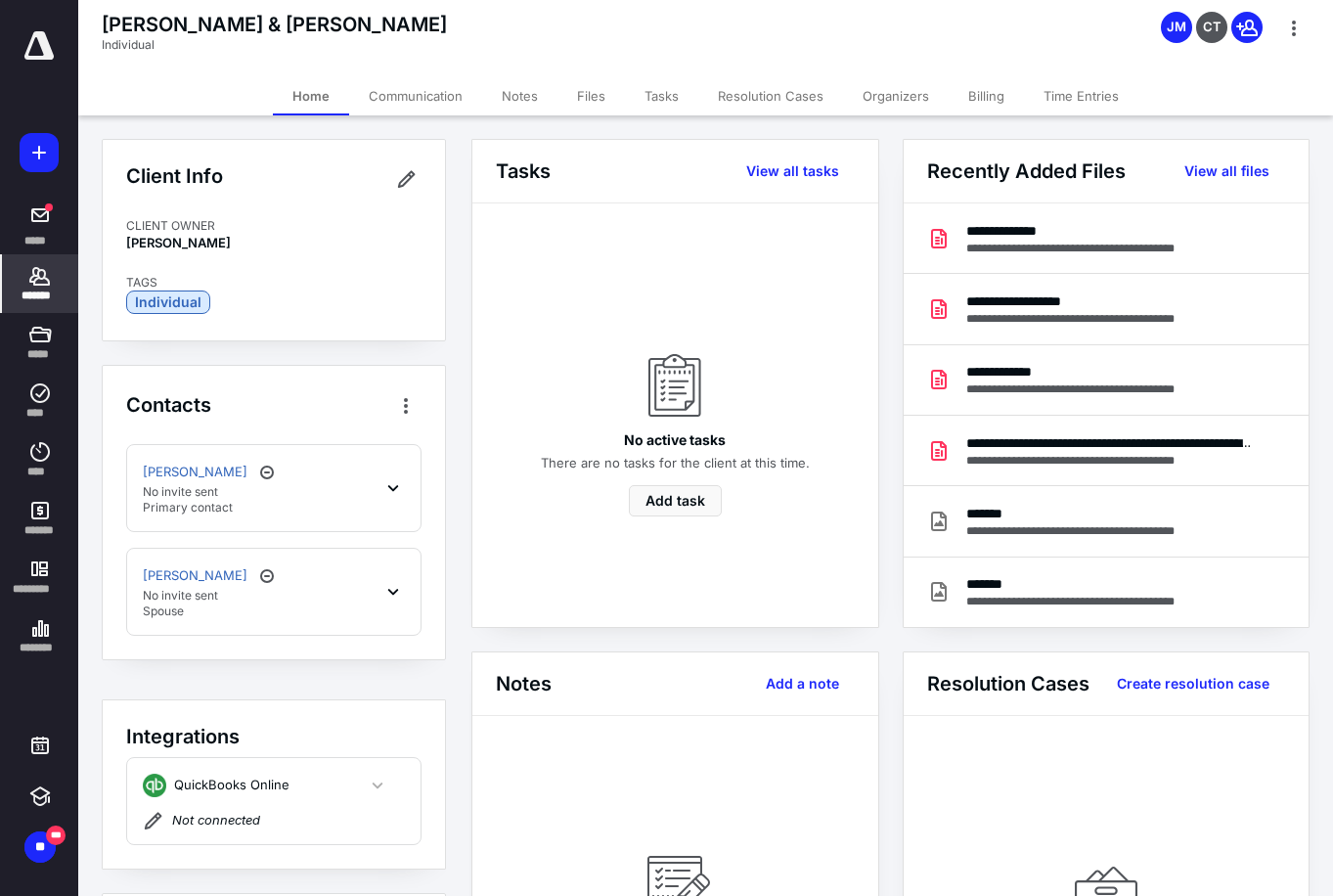 click on "Billing" at bounding box center (986, 96) 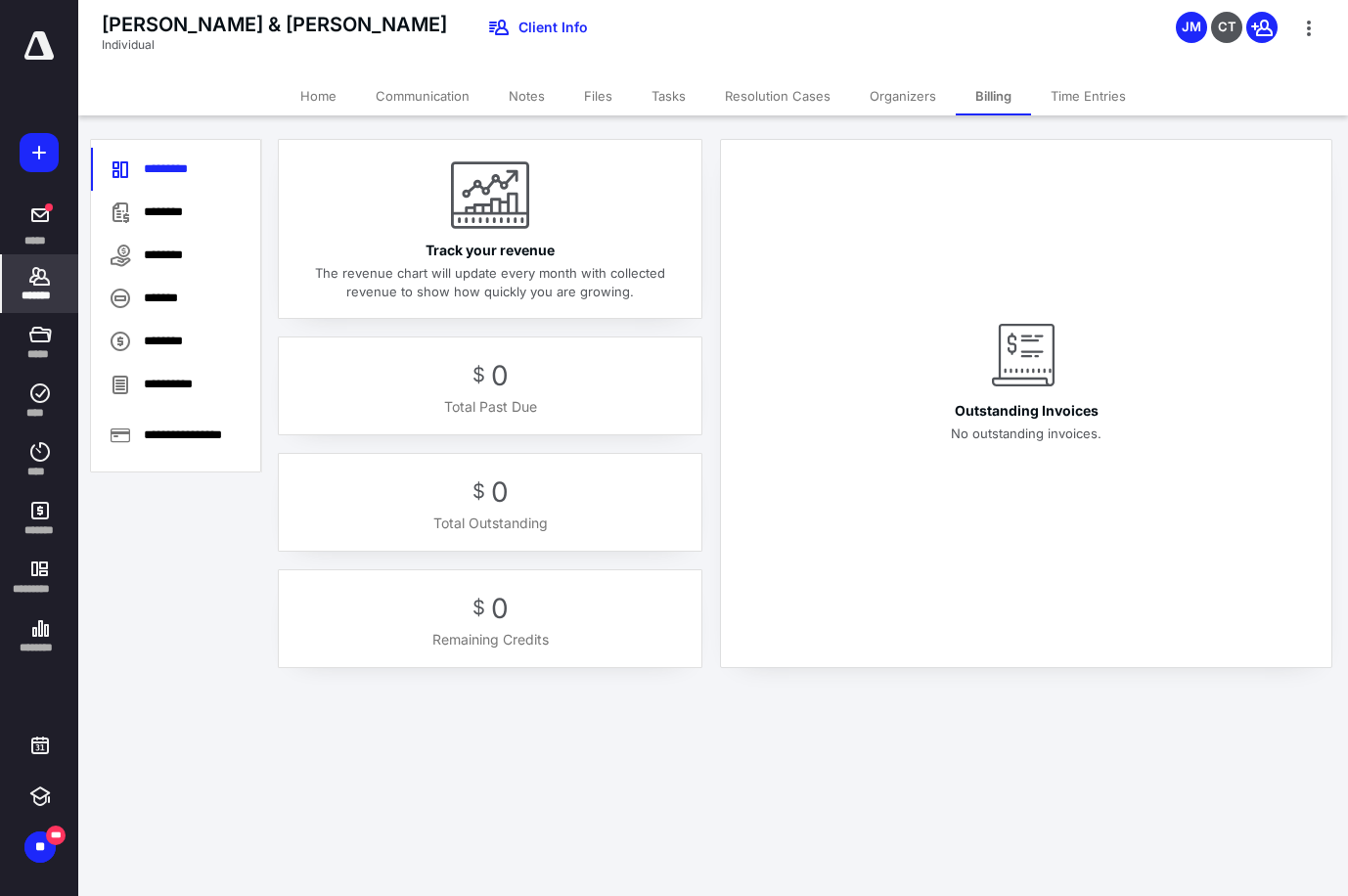 click on "Files" at bounding box center [598, 96] 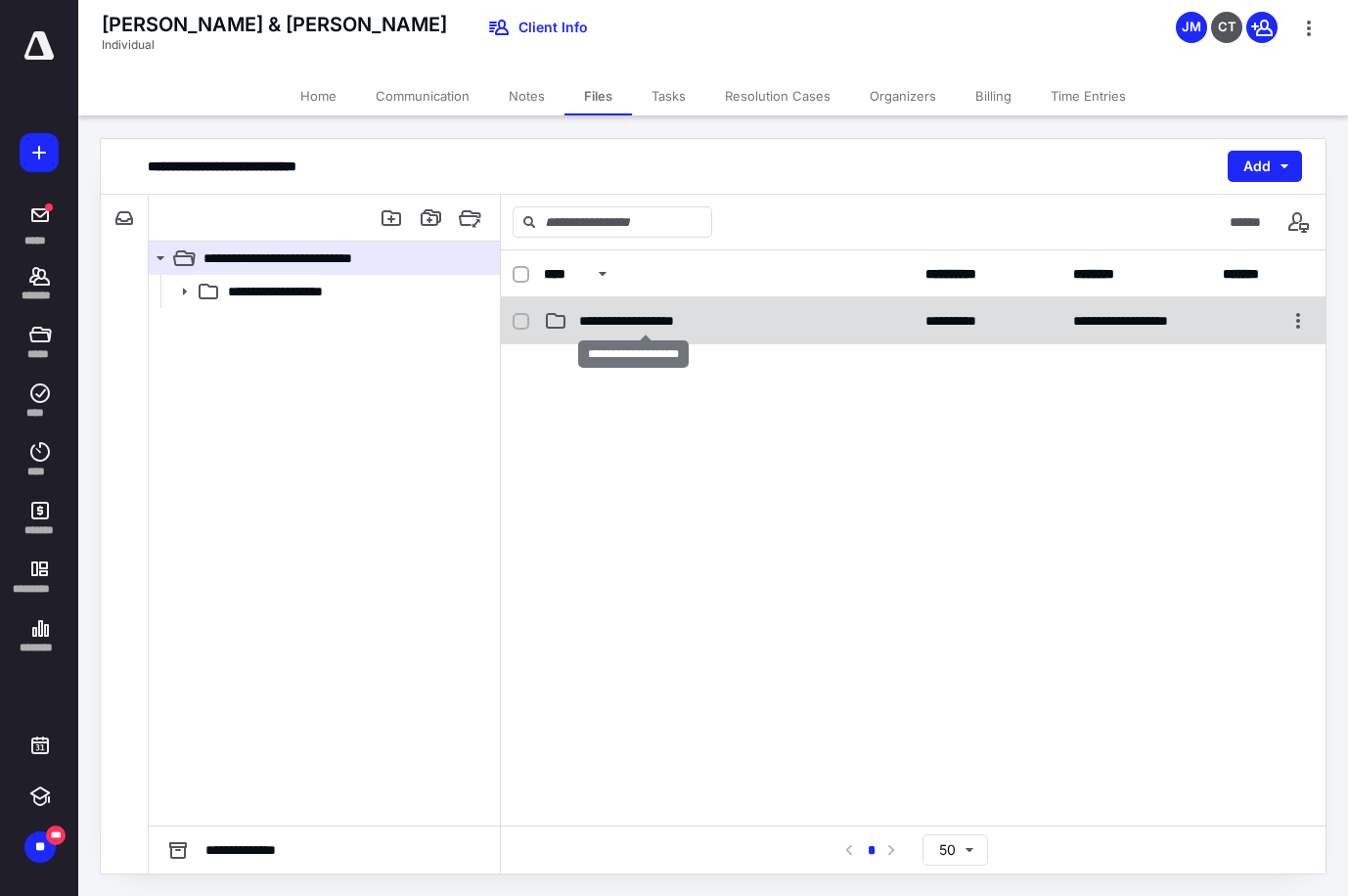 click on "**********" at bounding box center (646, 321) 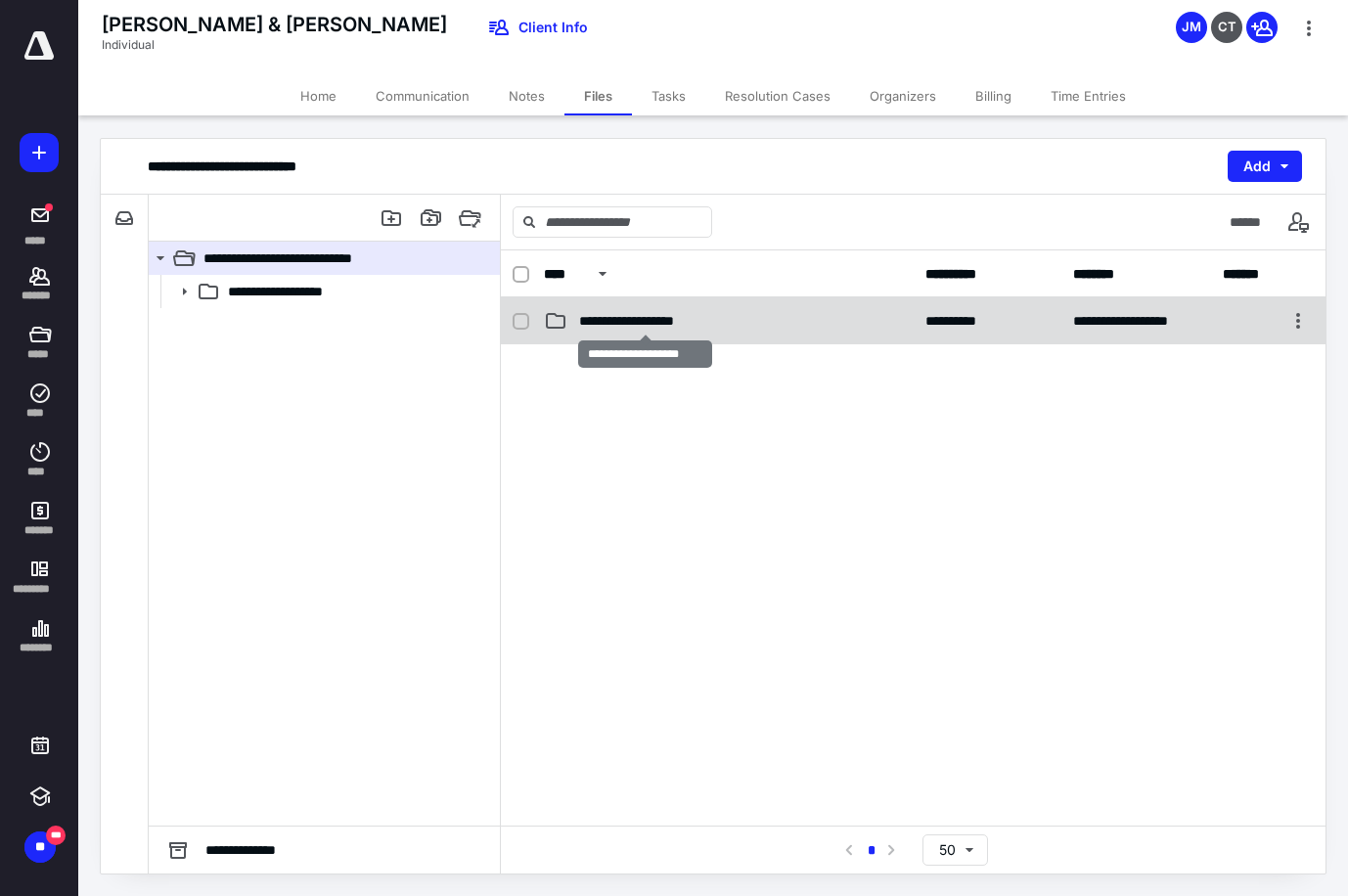 click on "**********" at bounding box center [646, 321] 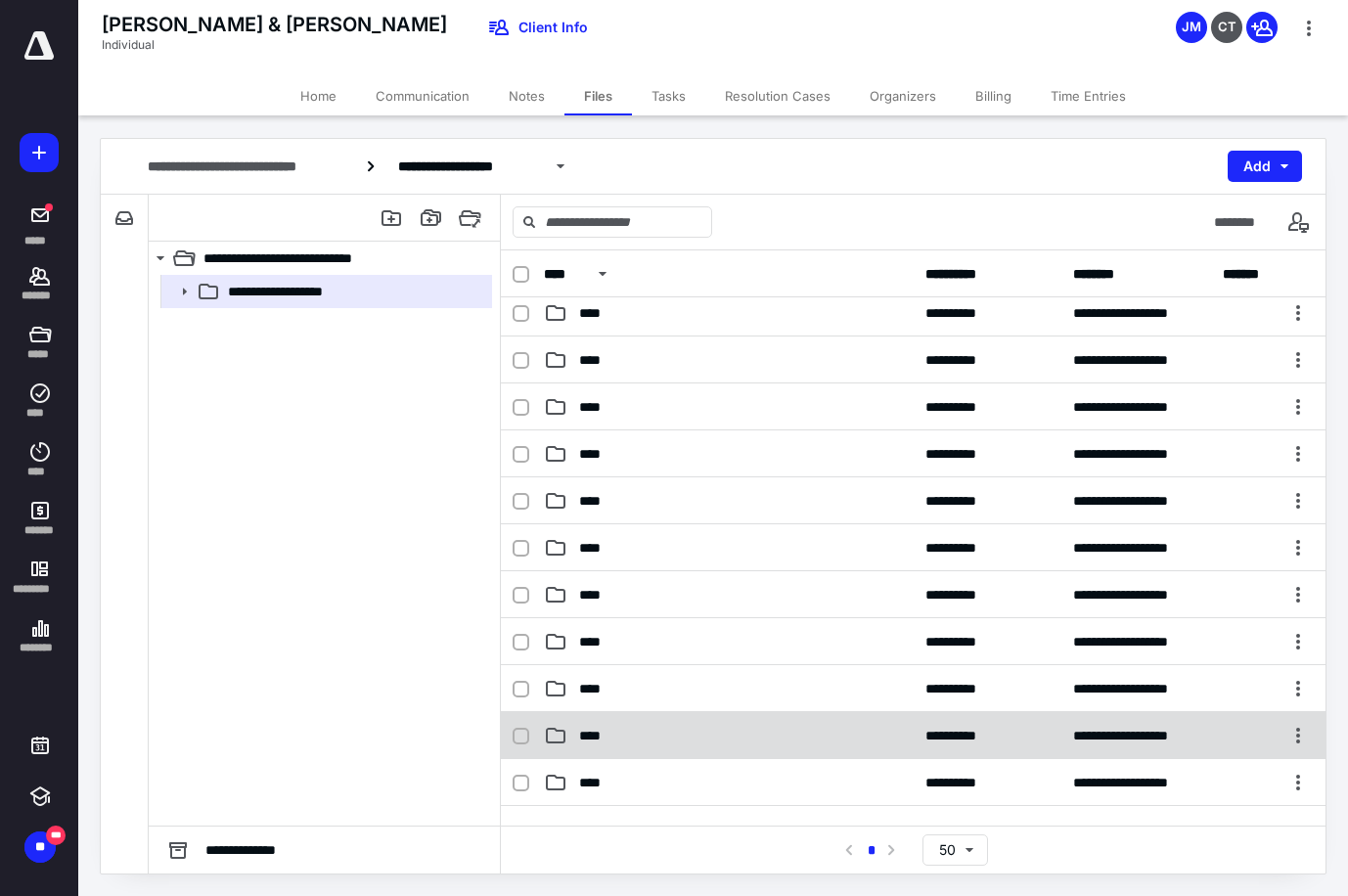 scroll, scrollTop: 0, scrollLeft: 0, axis: both 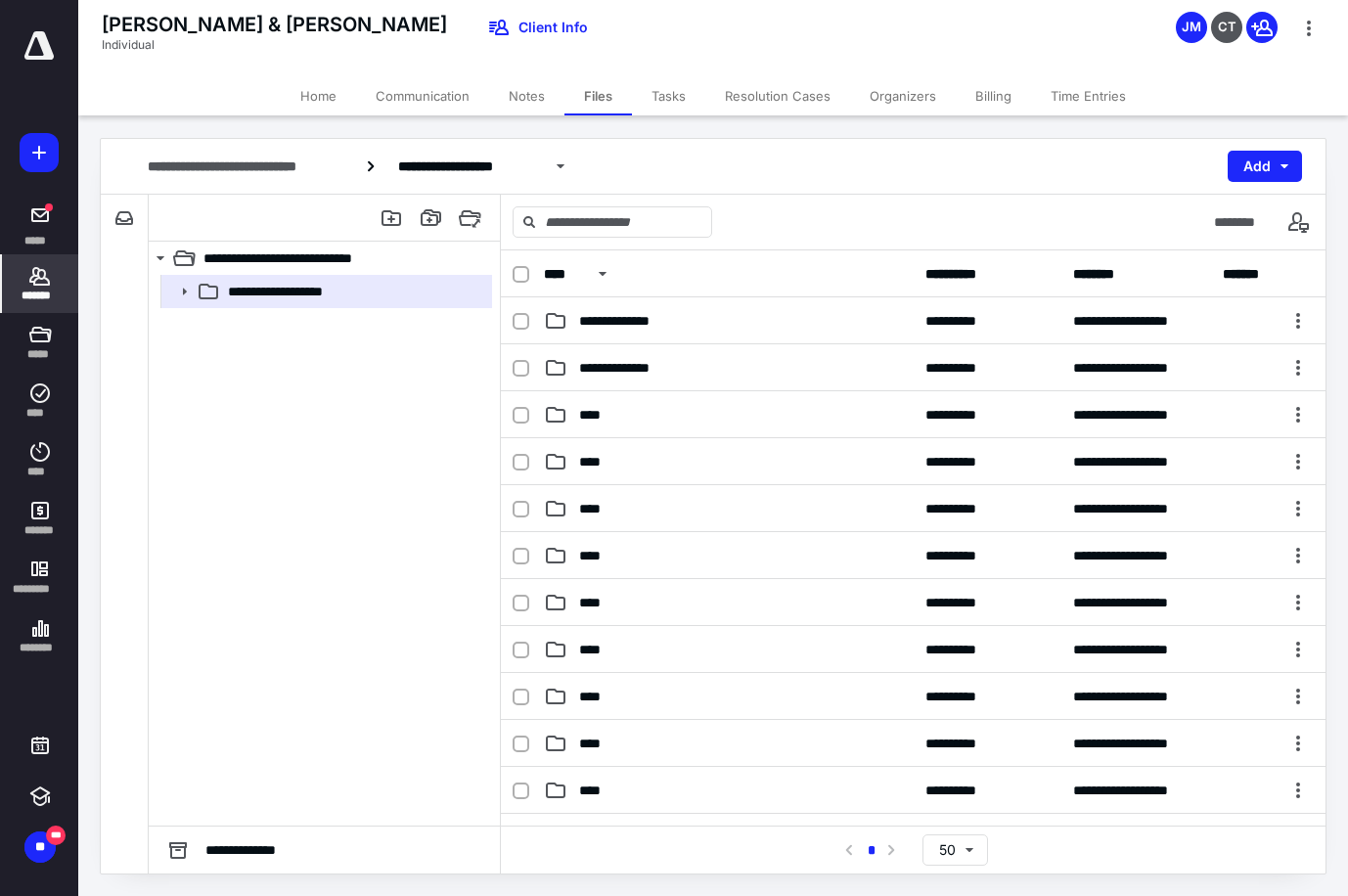 click 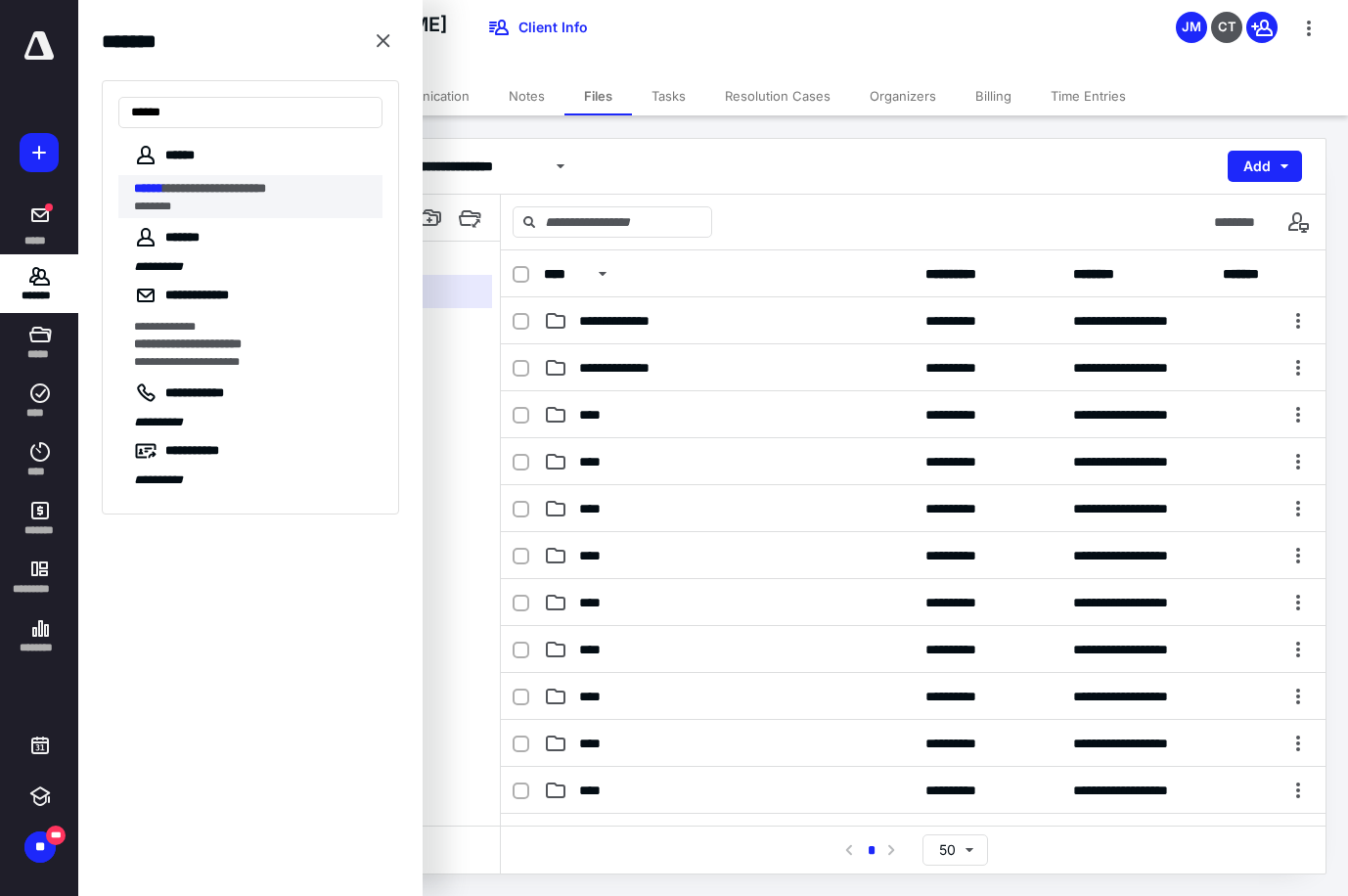 type on "******" 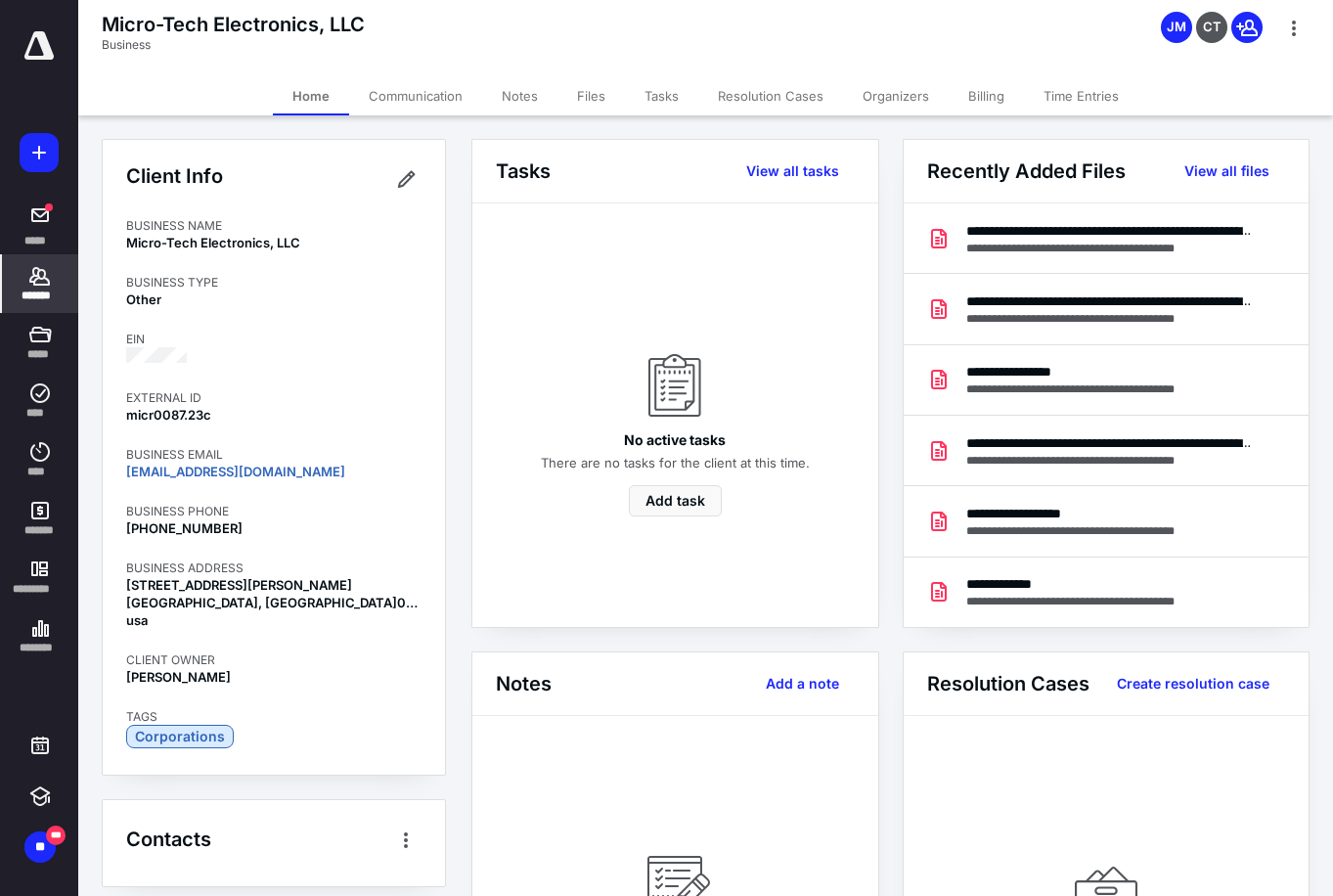 click on "Billing" at bounding box center (986, 96) 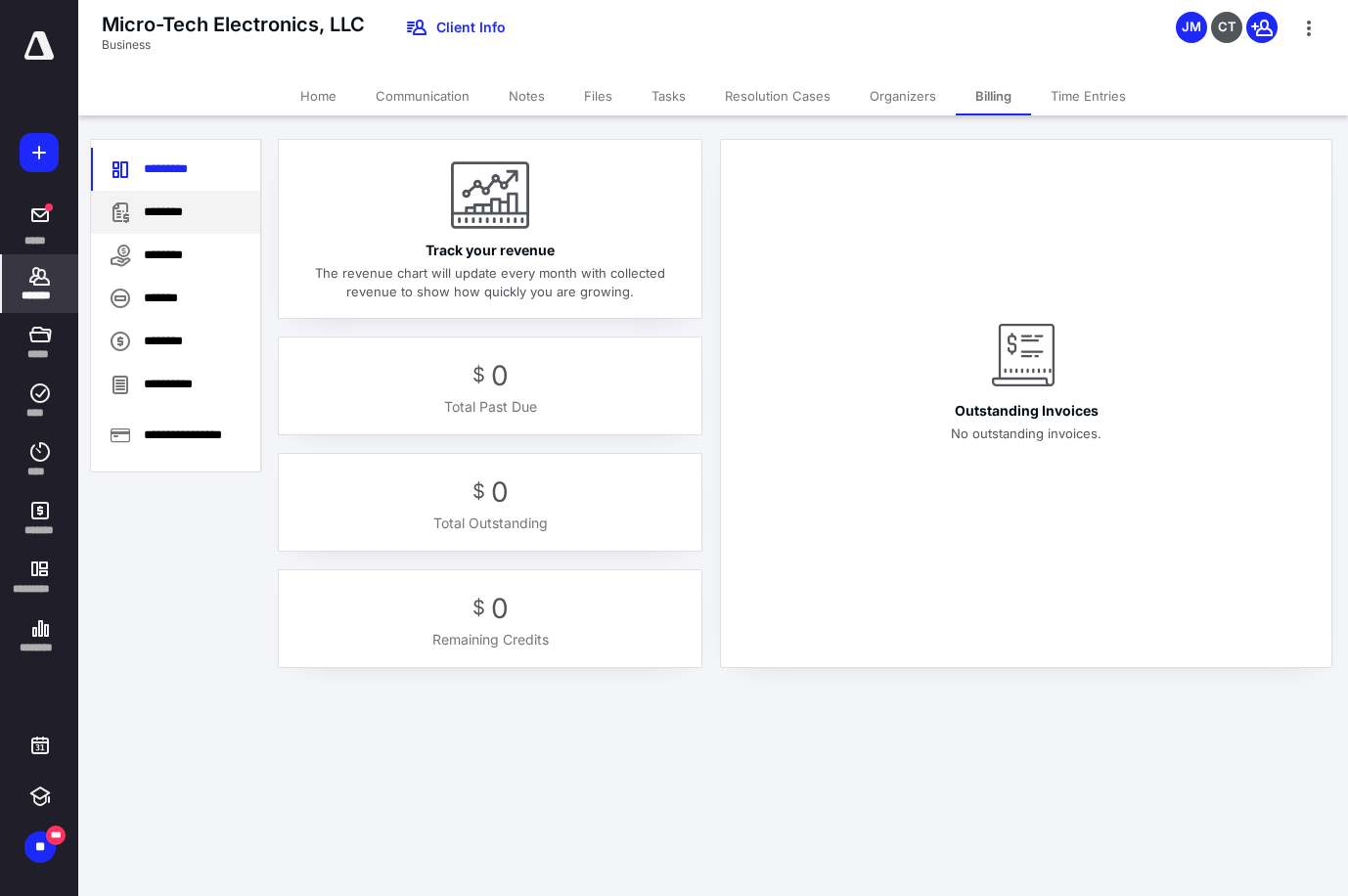 click on "********" at bounding box center [175, 212] 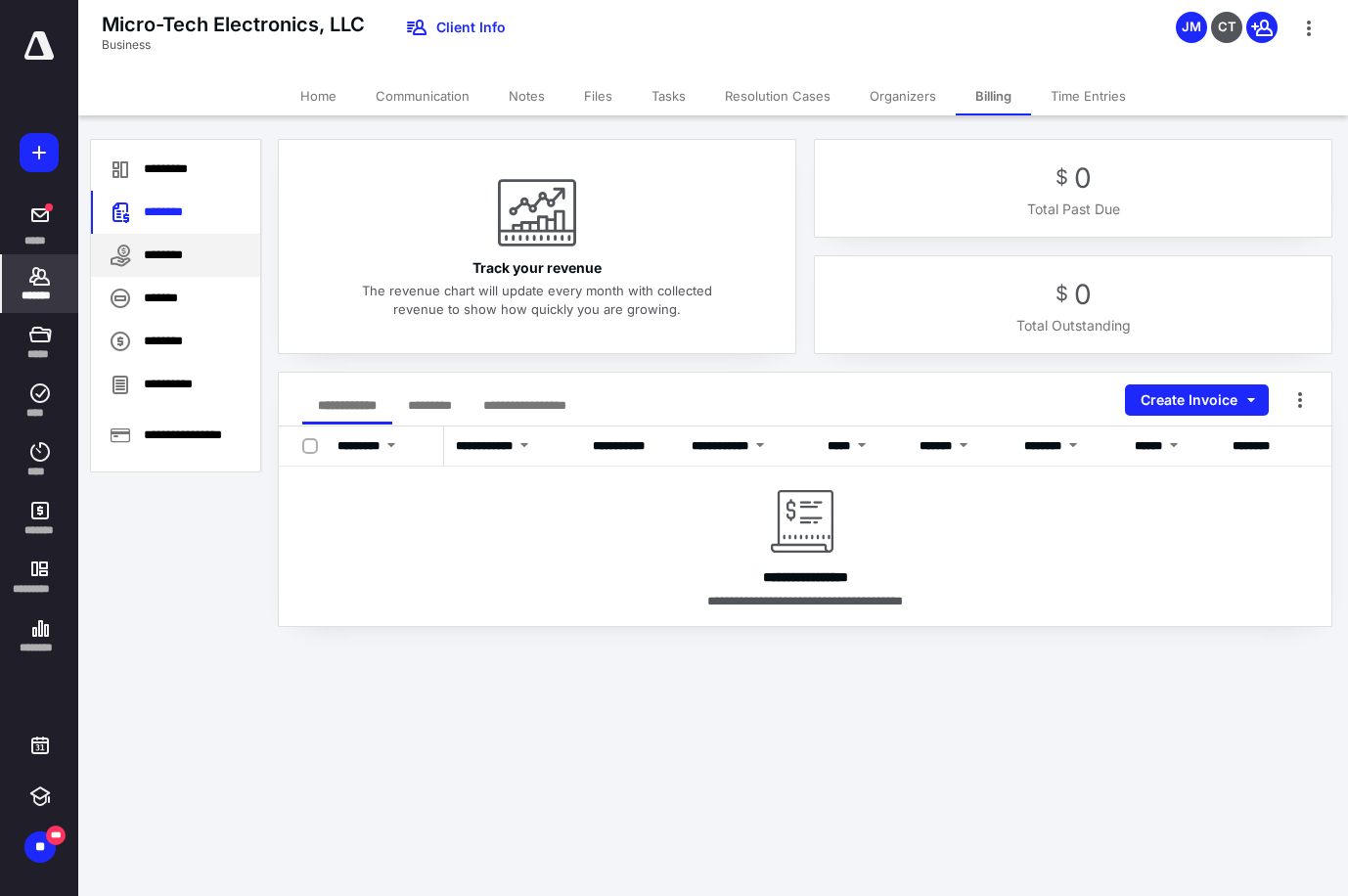 click on "********" at bounding box center (175, 255) 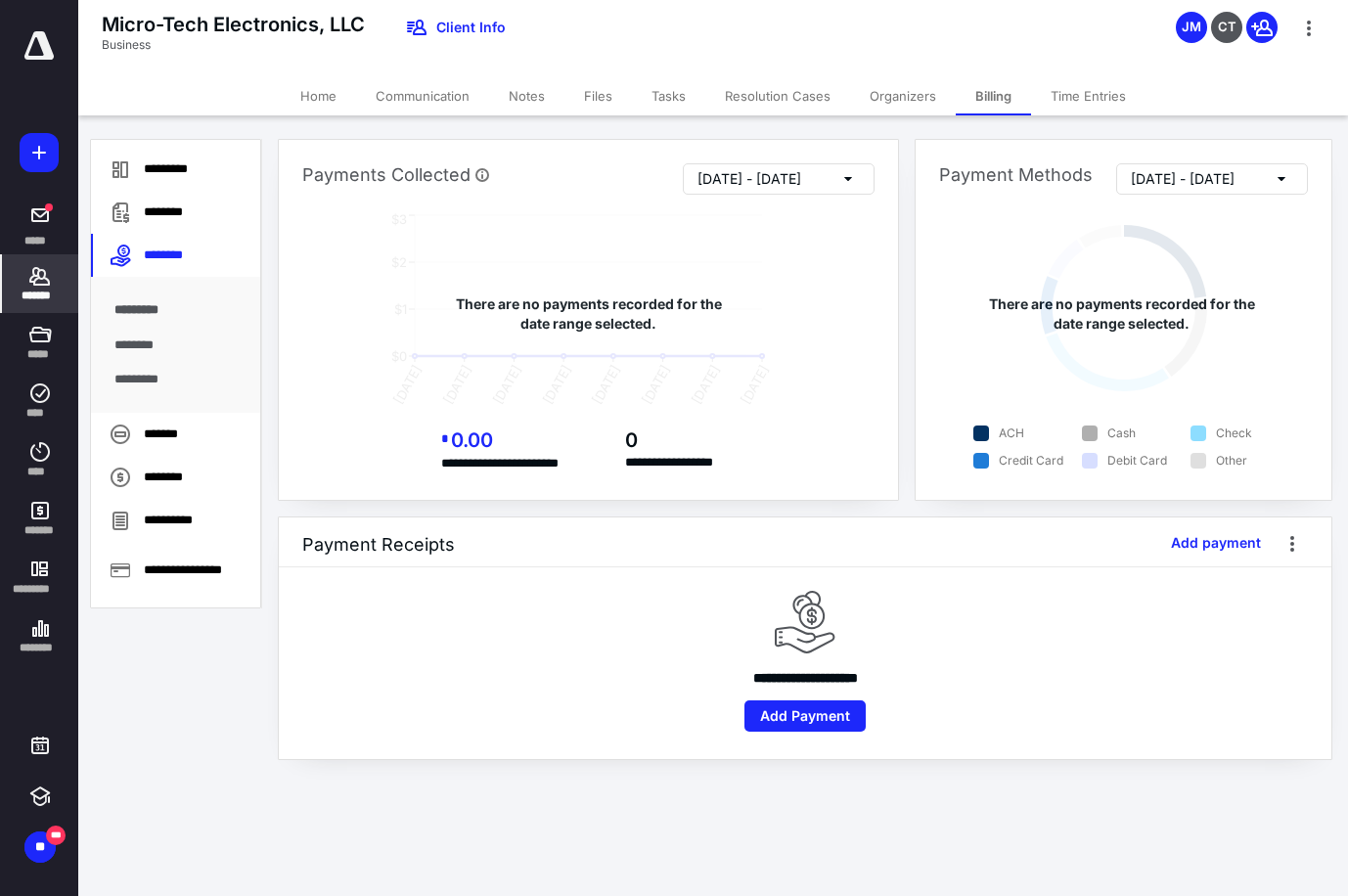 click on "Files" at bounding box center (598, 96) 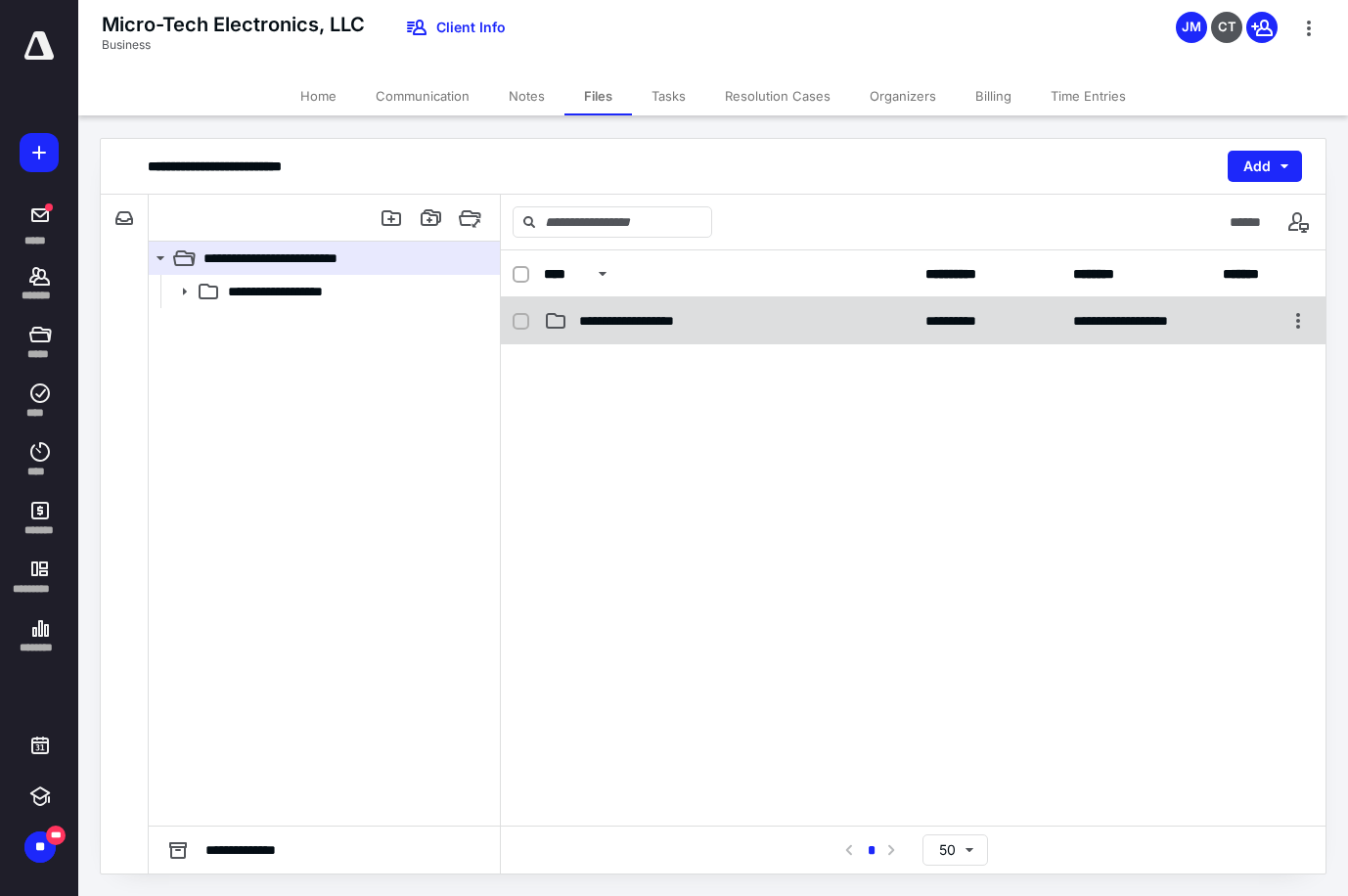 click on "**********" at bounding box center (729, 321) 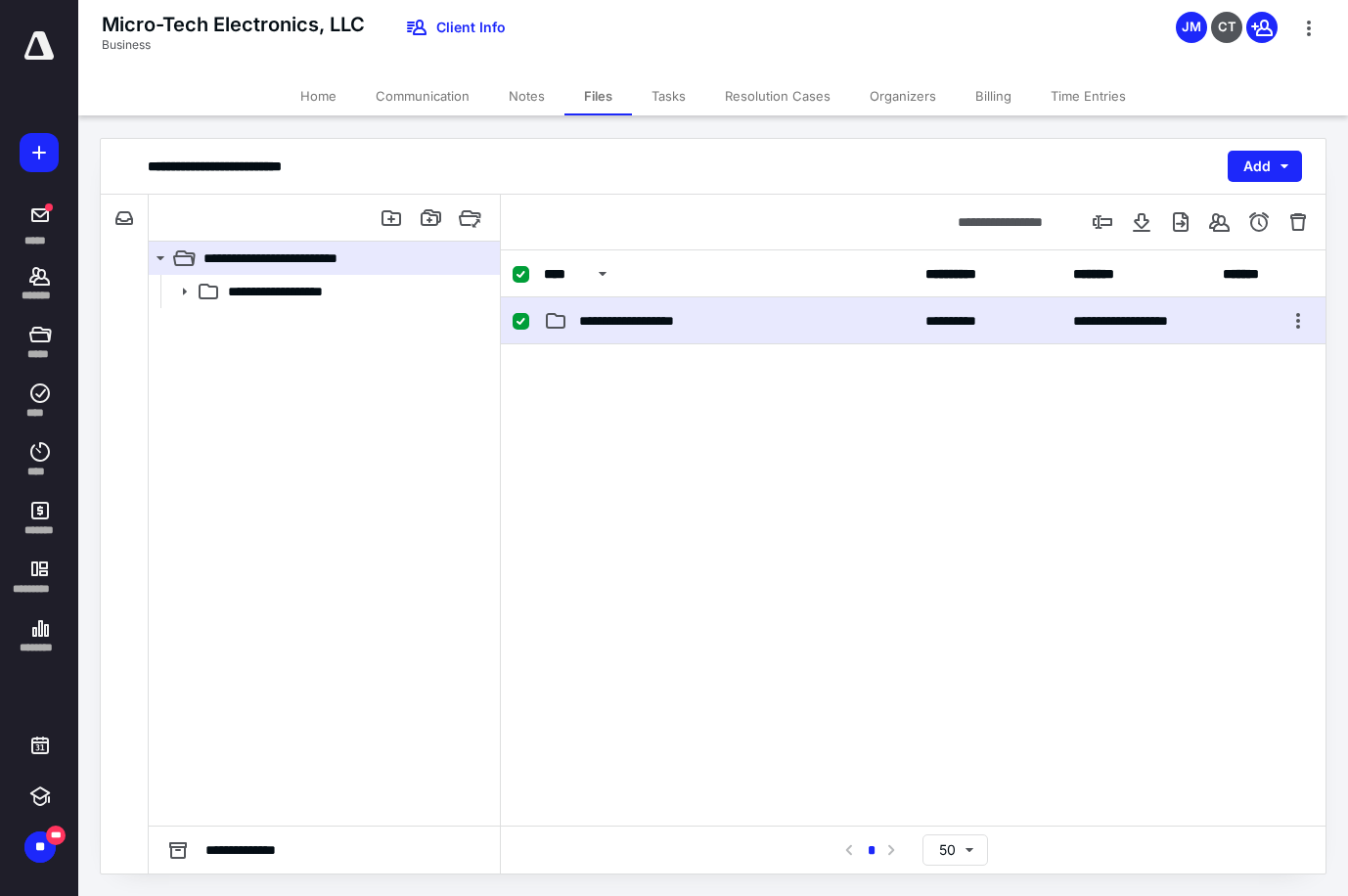 click on "**********" at bounding box center [729, 321] 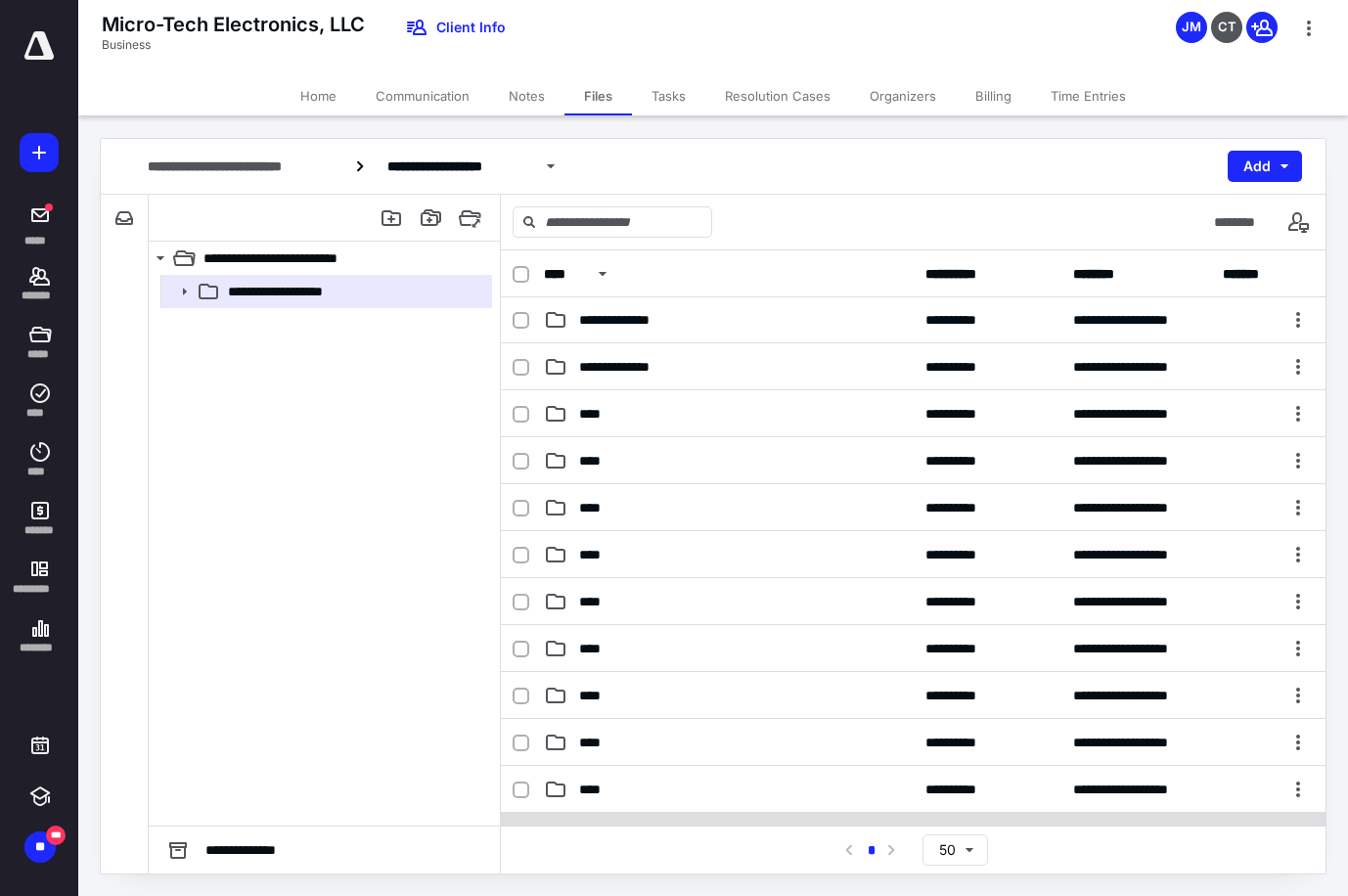 scroll, scrollTop: 0, scrollLeft: 0, axis: both 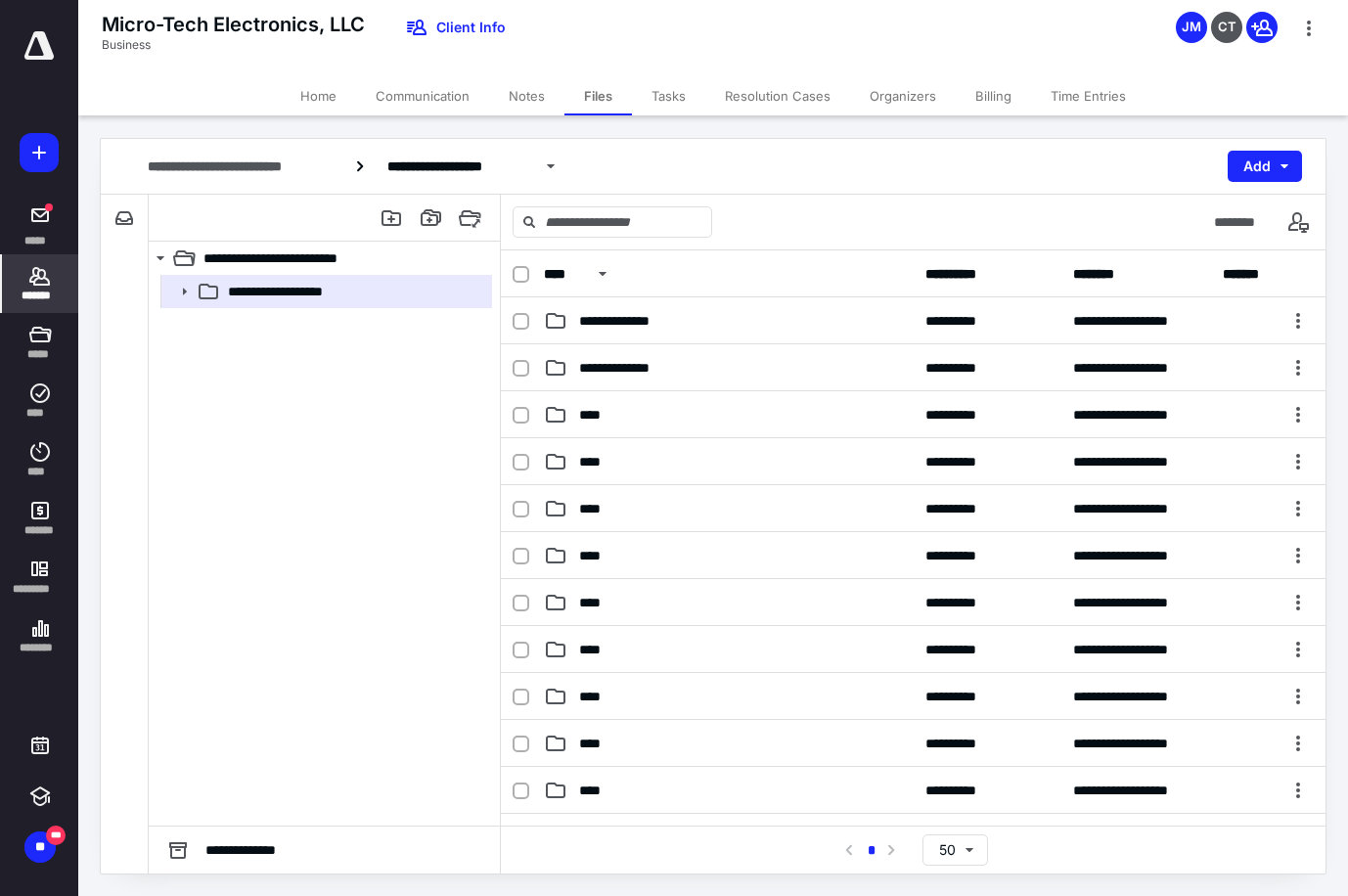 click on "*******" at bounding box center (40, 284) 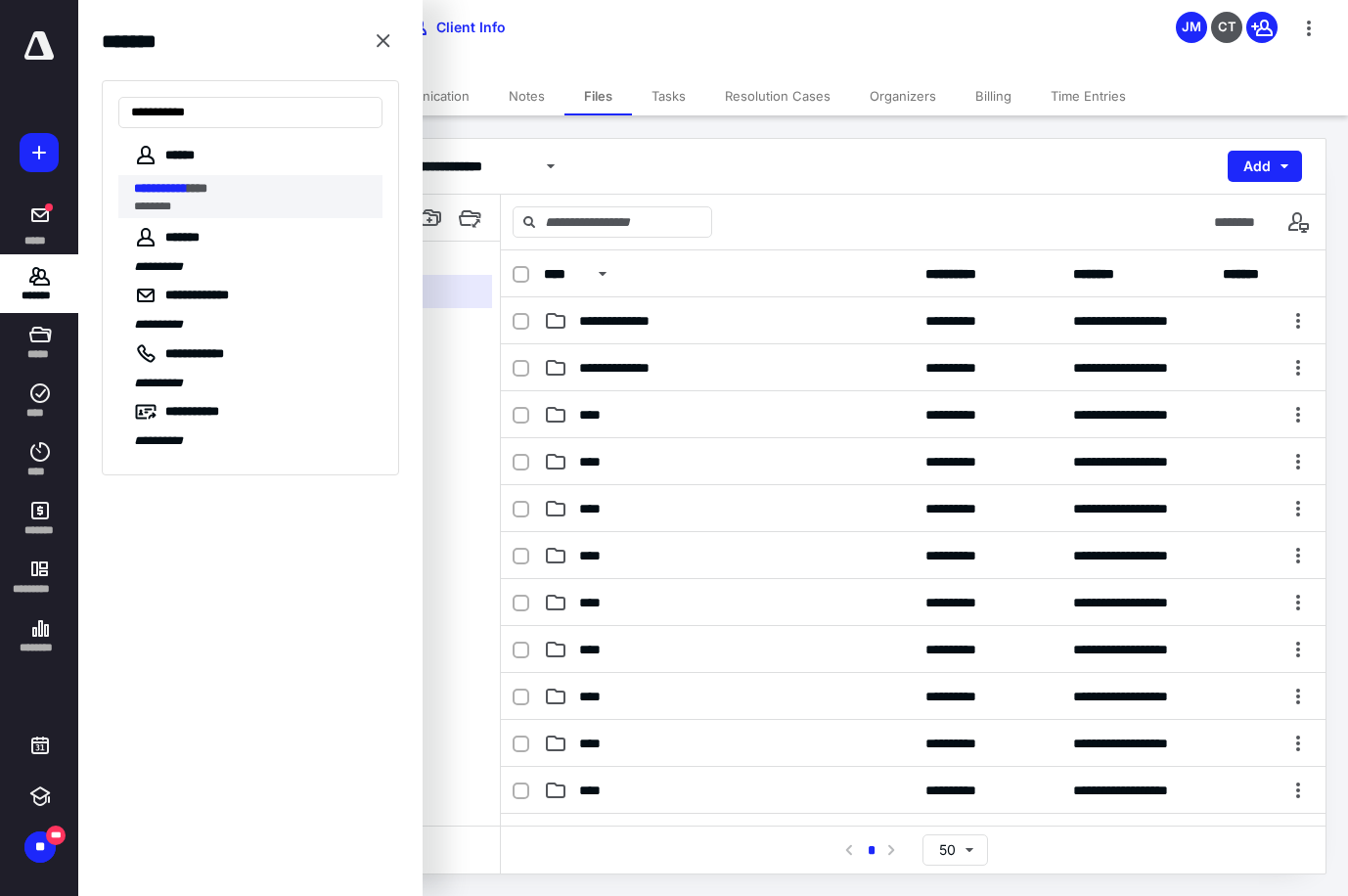 type on "**********" 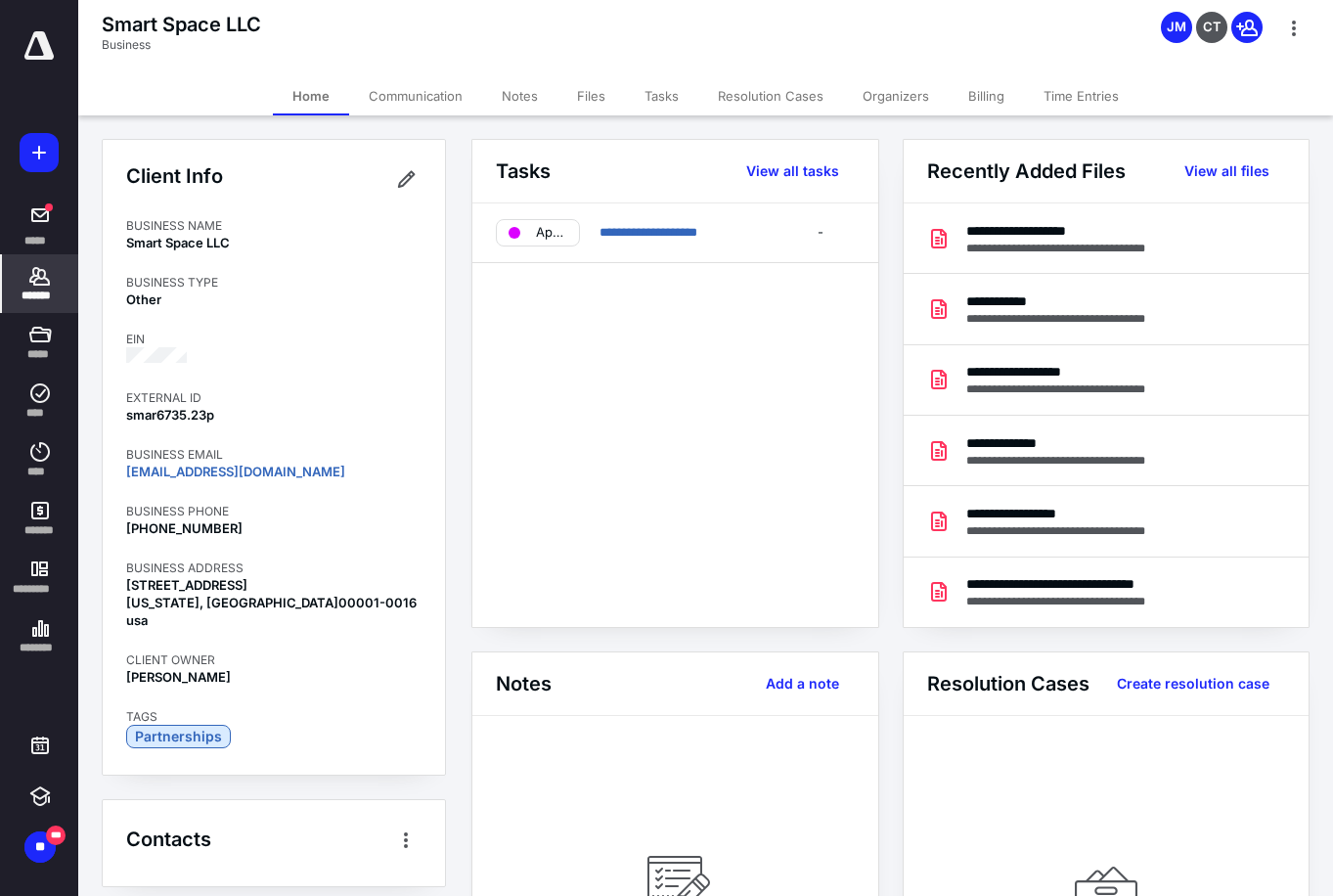 click on "Billing" at bounding box center (986, 96) 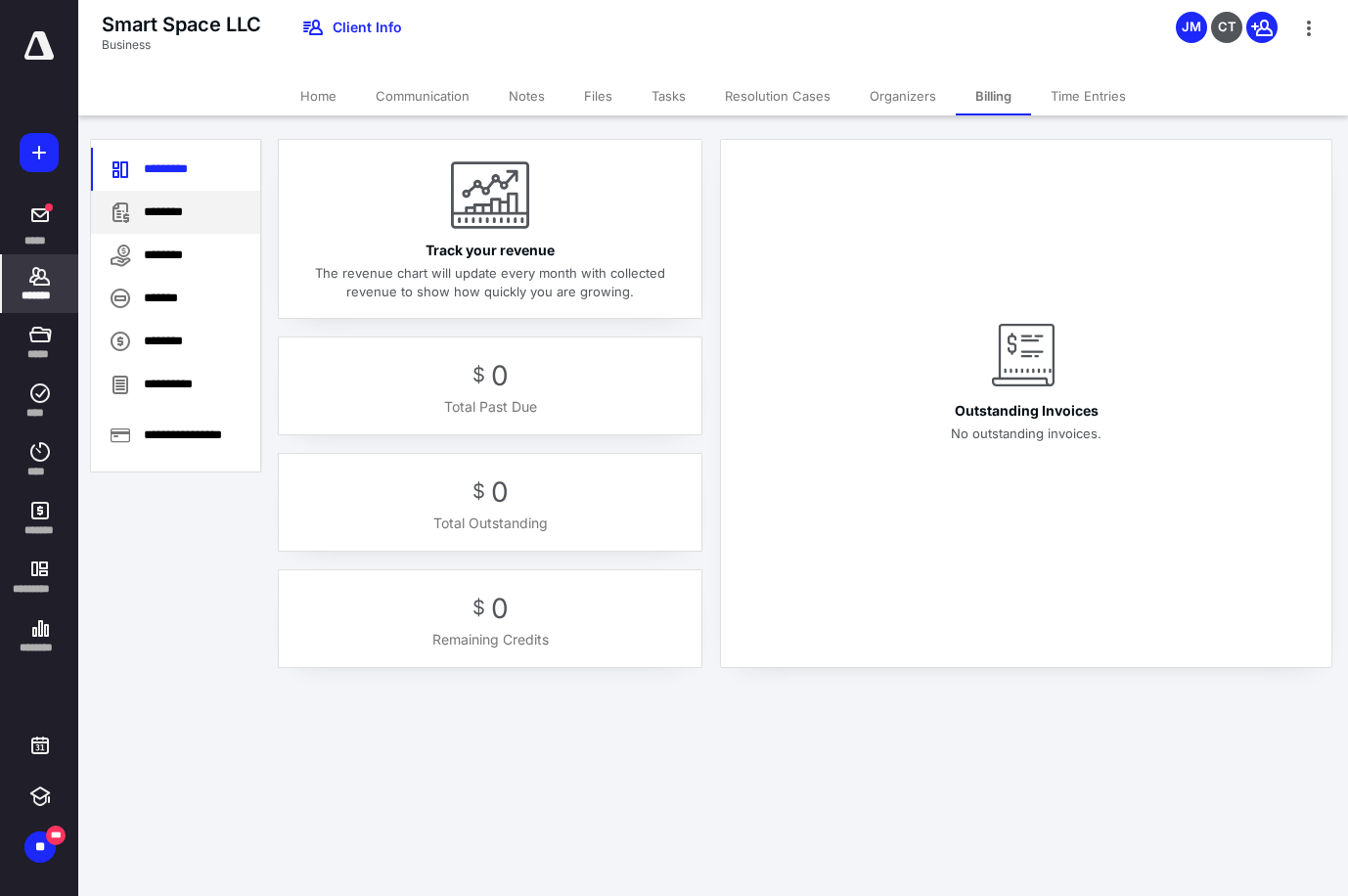 click on "********" at bounding box center [175, 212] 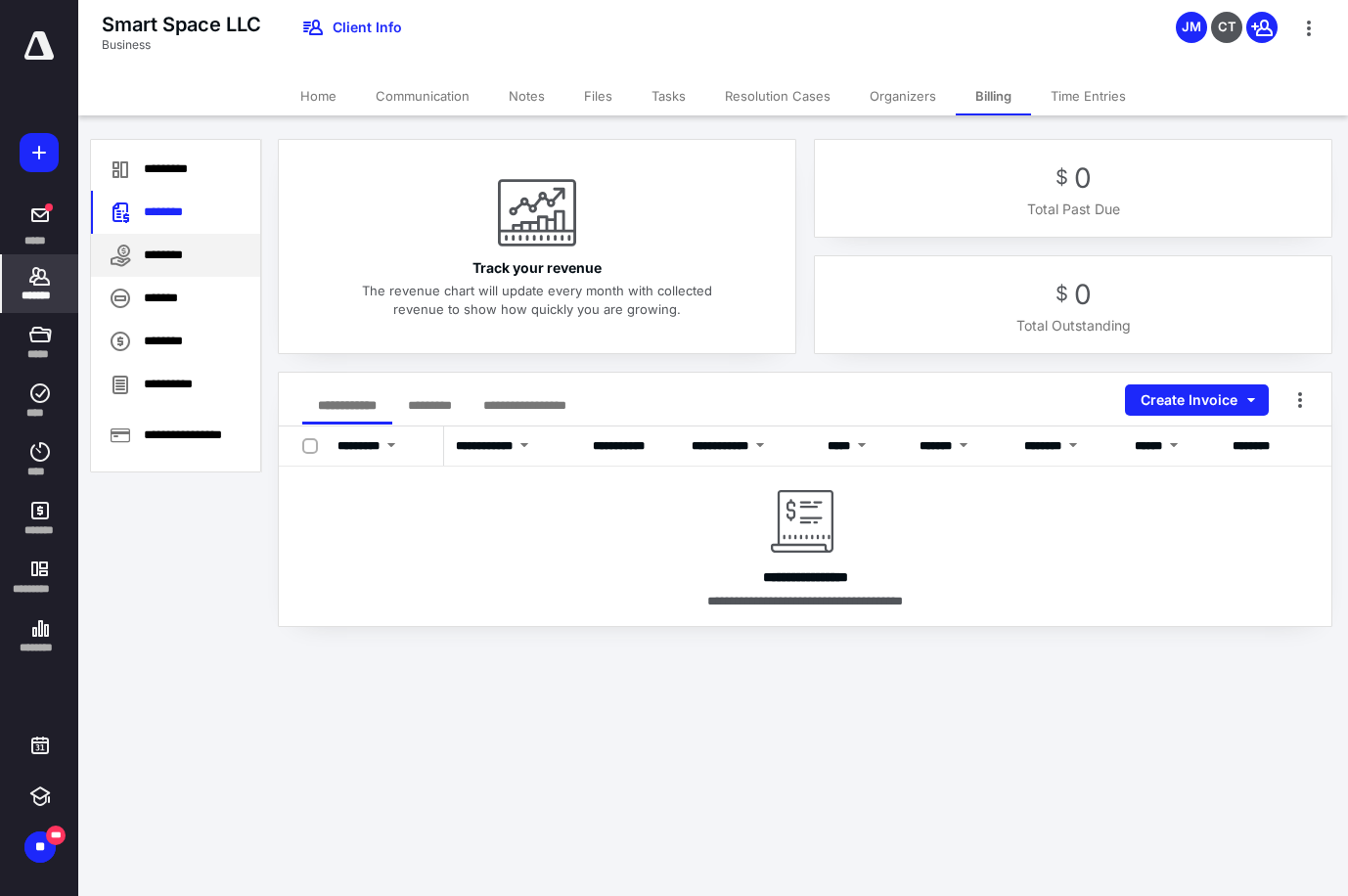 click on "********" at bounding box center (175, 255) 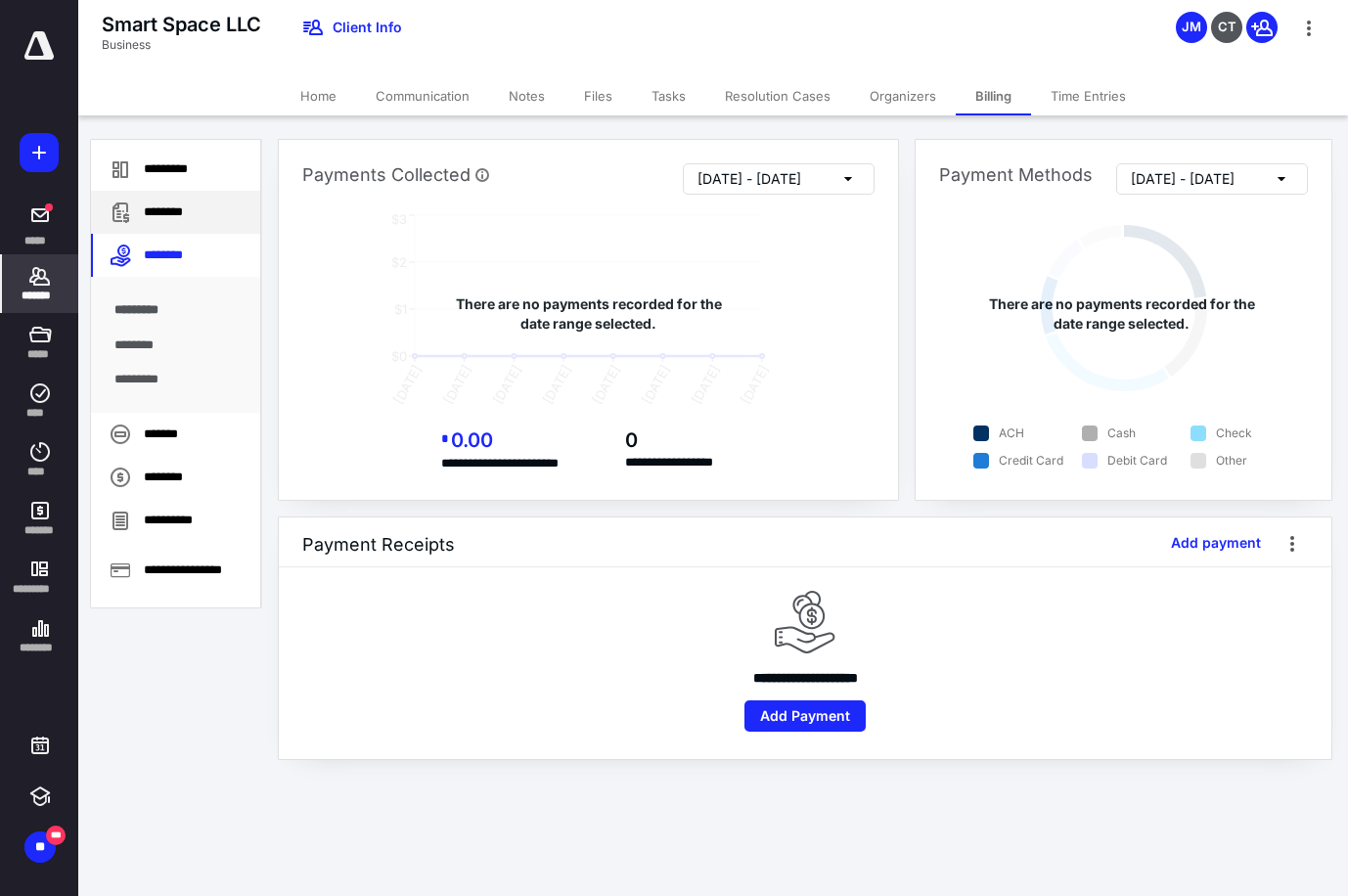 click on "********" at bounding box center (175, 212) 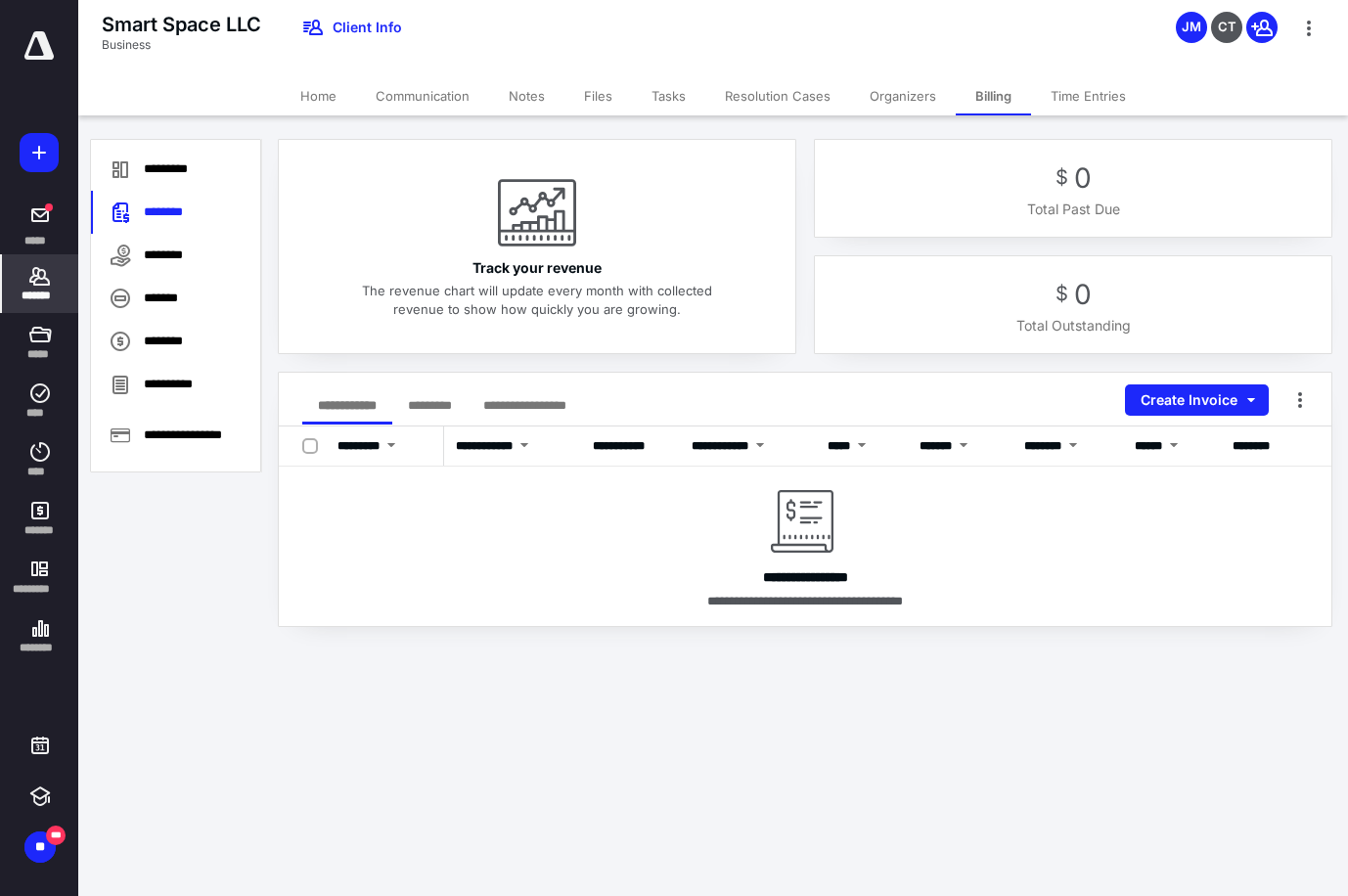 click on "Files" at bounding box center [598, 96] 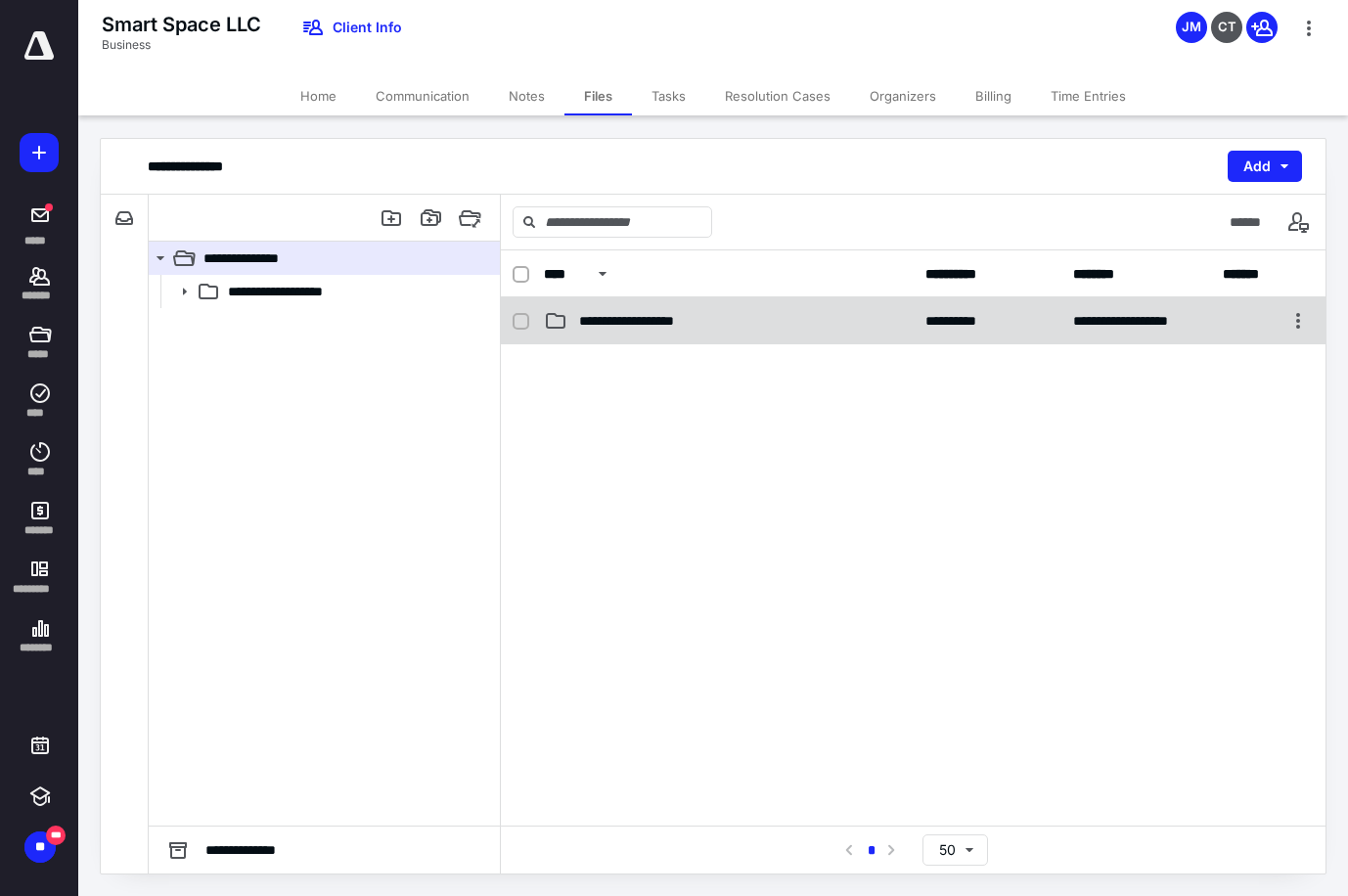 click on "**********" at bounding box center (646, 321) 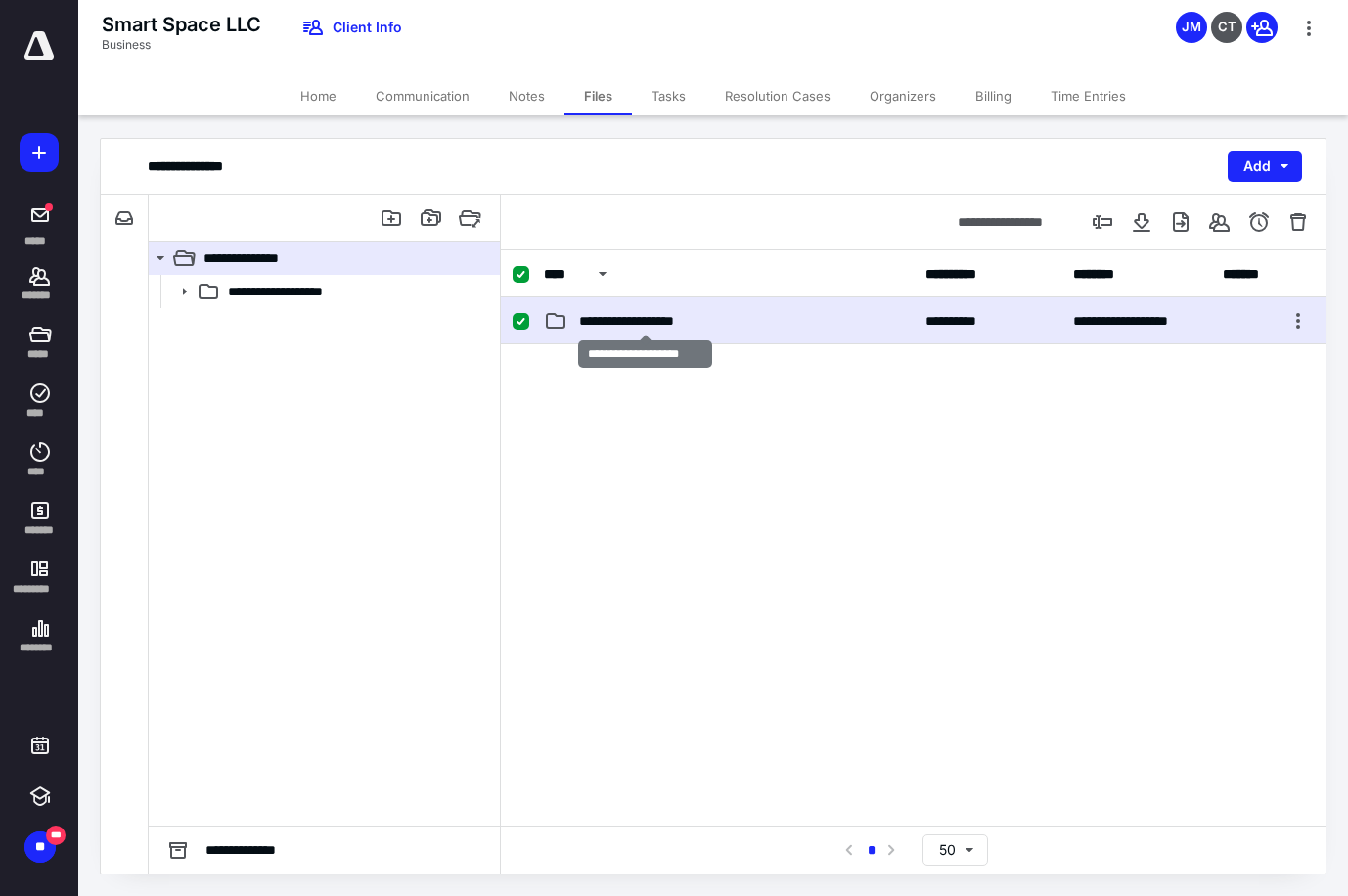 click on "**********" at bounding box center (646, 321) 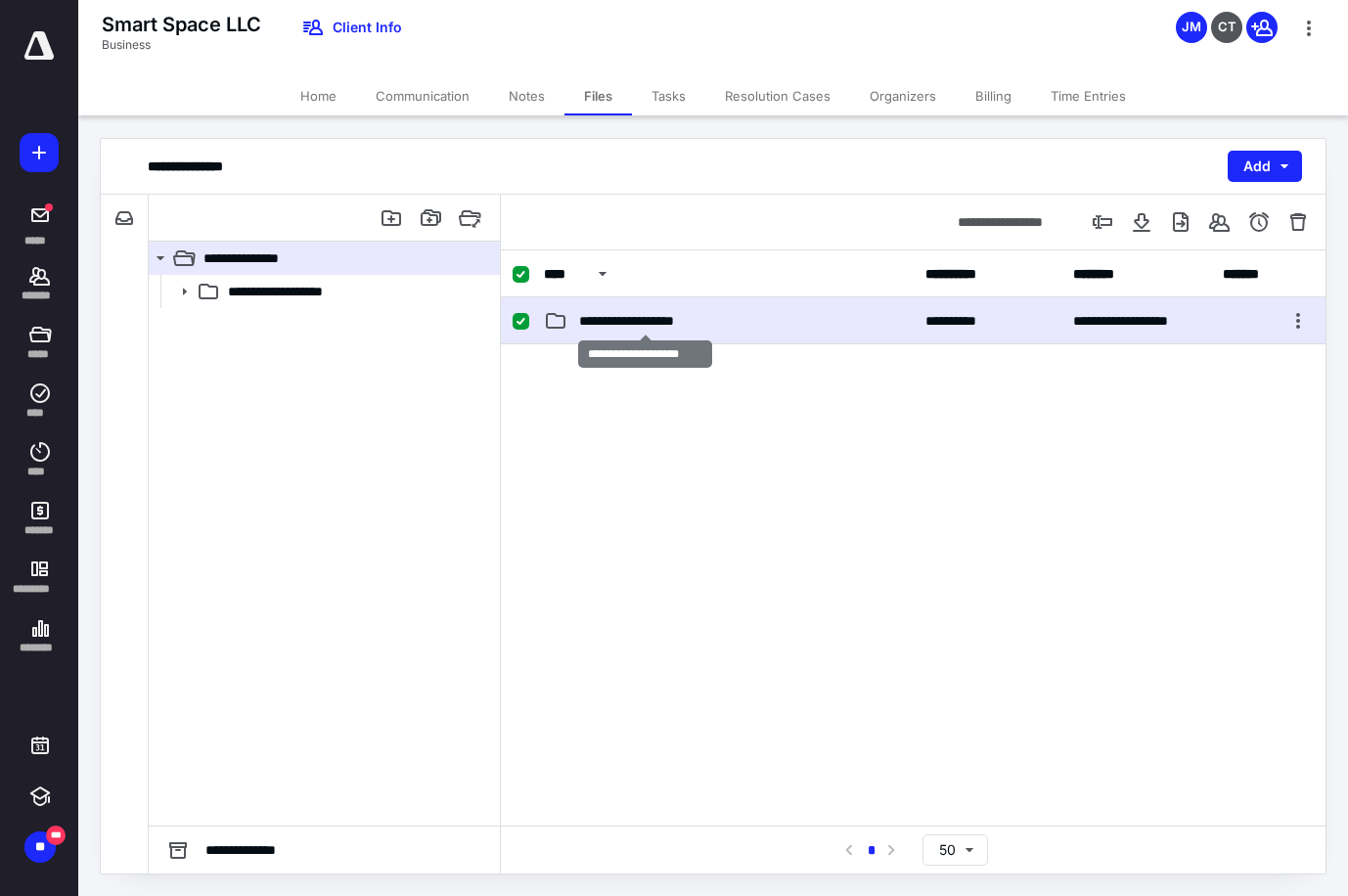 checkbox on "false" 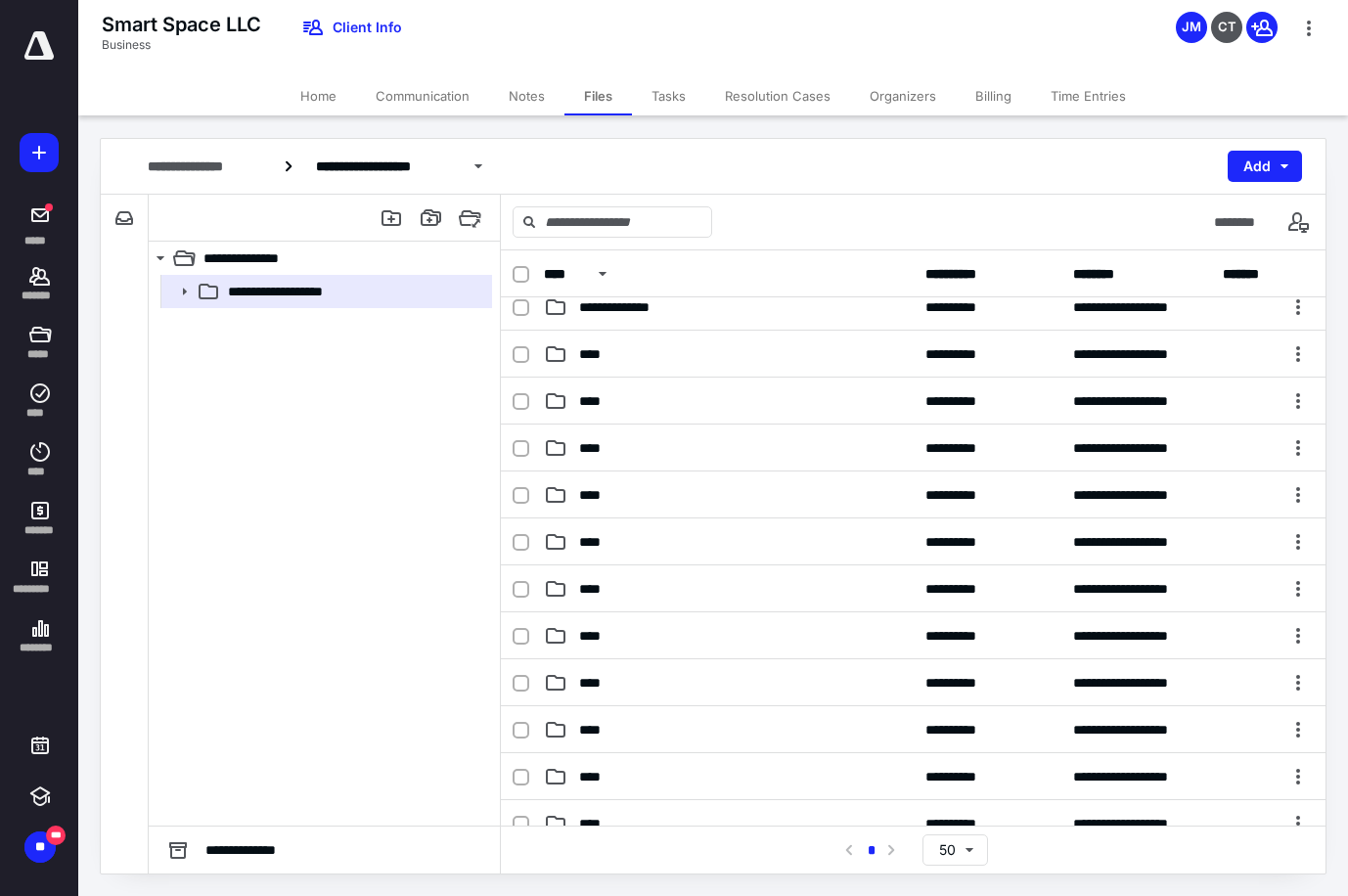 scroll, scrollTop: 391, scrollLeft: 0, axis: vertical 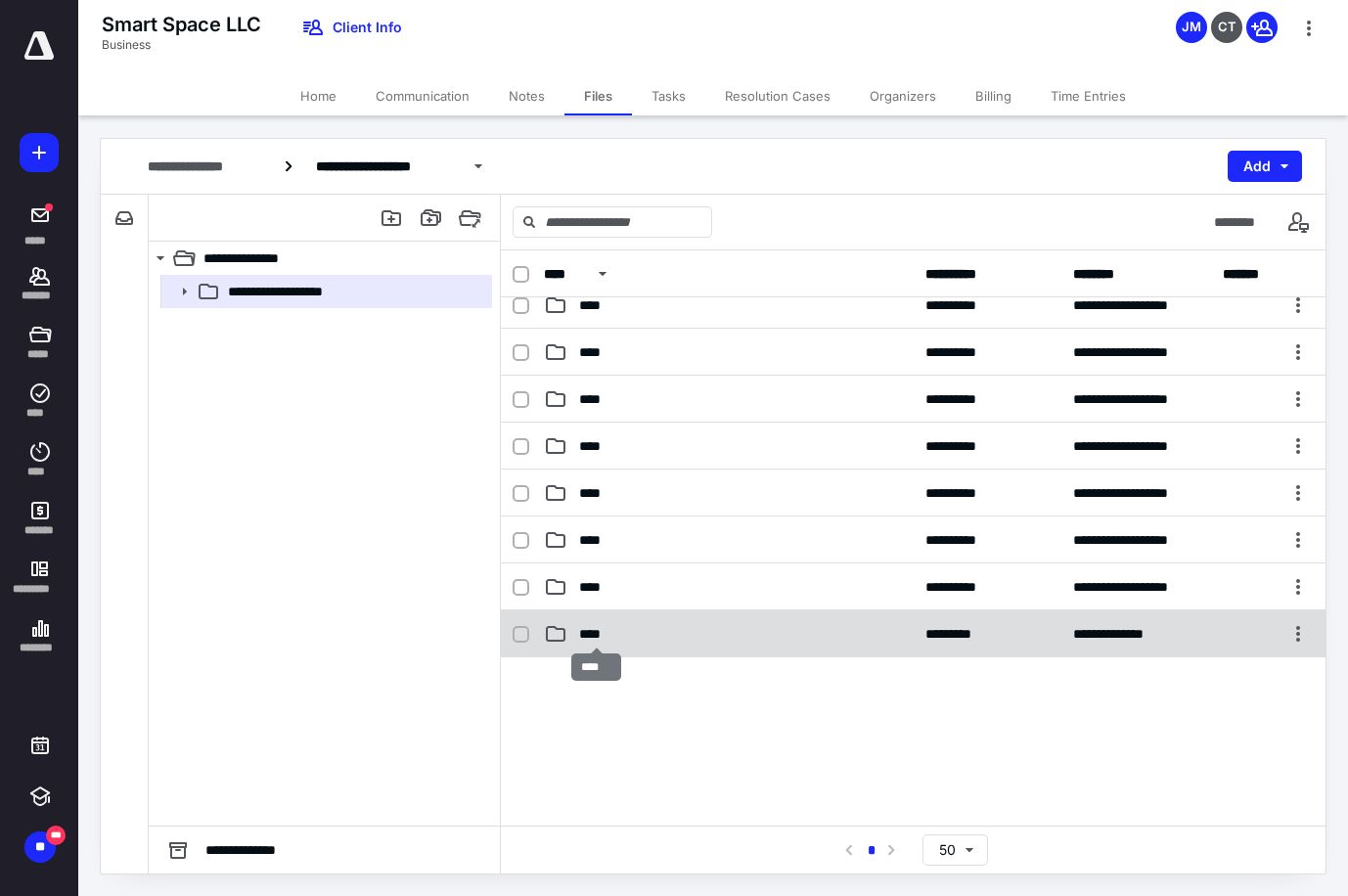 click on "****" at bounding box center [597, 634] 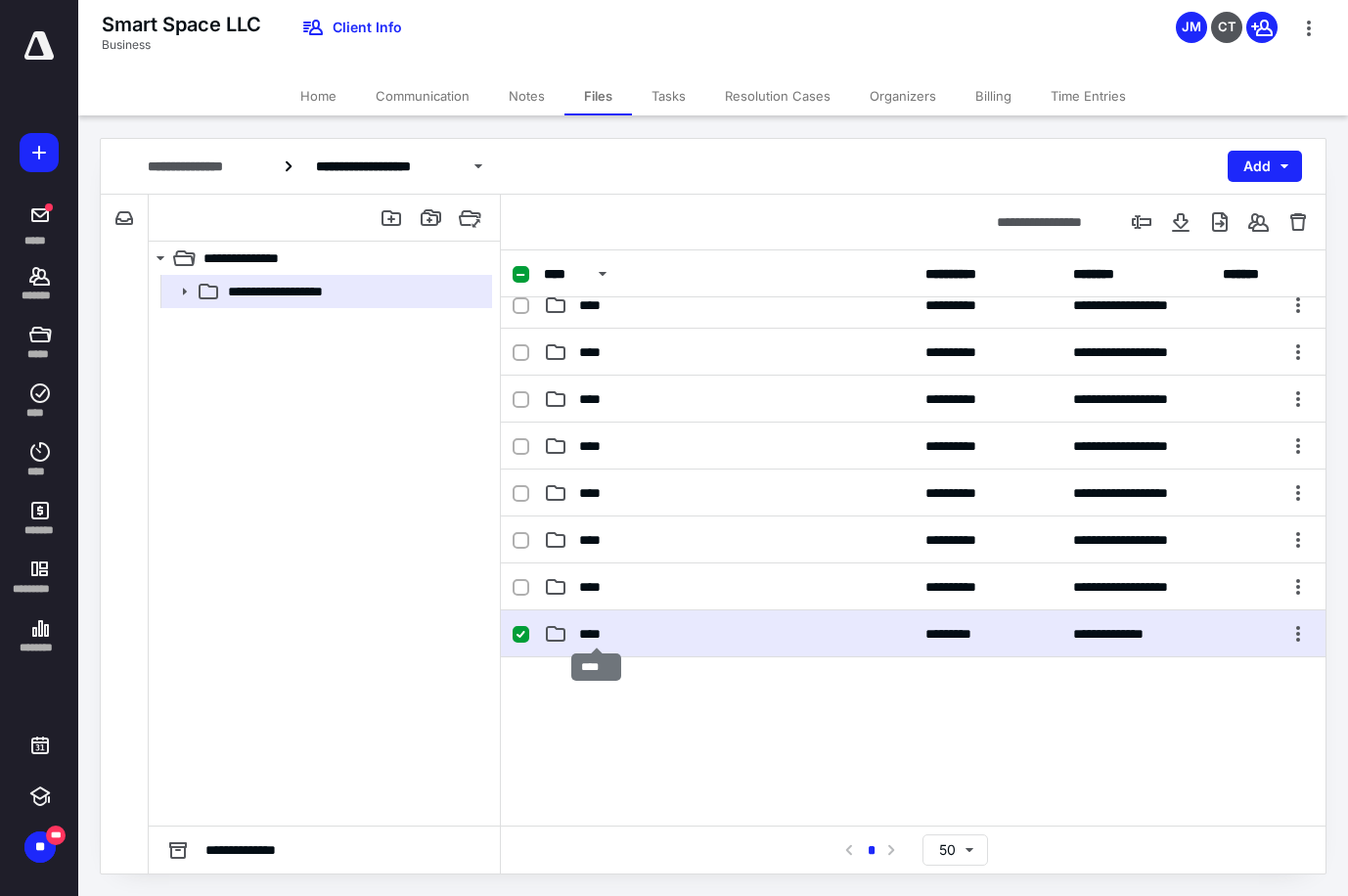 click on "****" at bounding box center (597, 634) 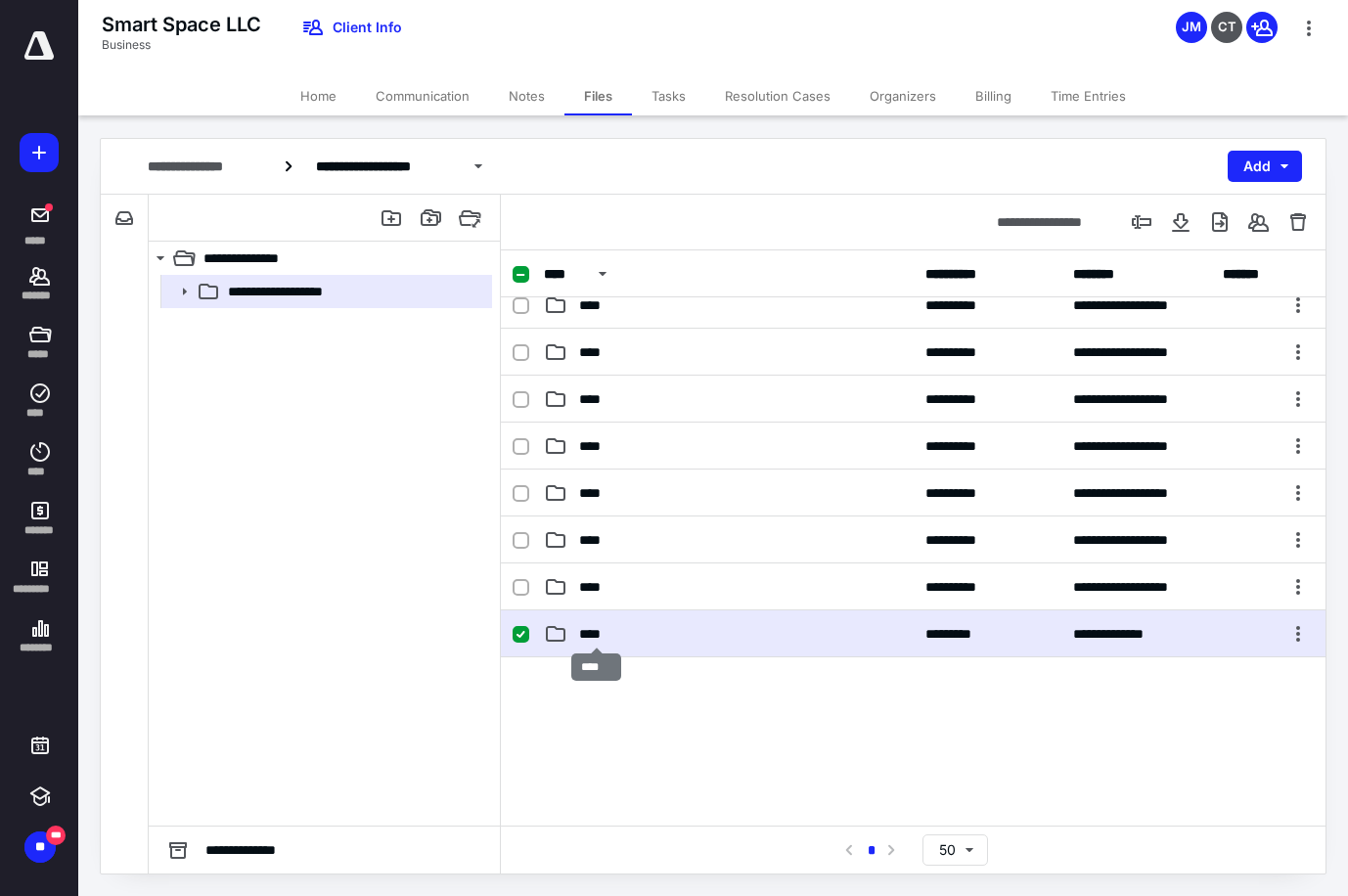 scroll, scrollTop: 0, scrollLeft: 0, axis: both 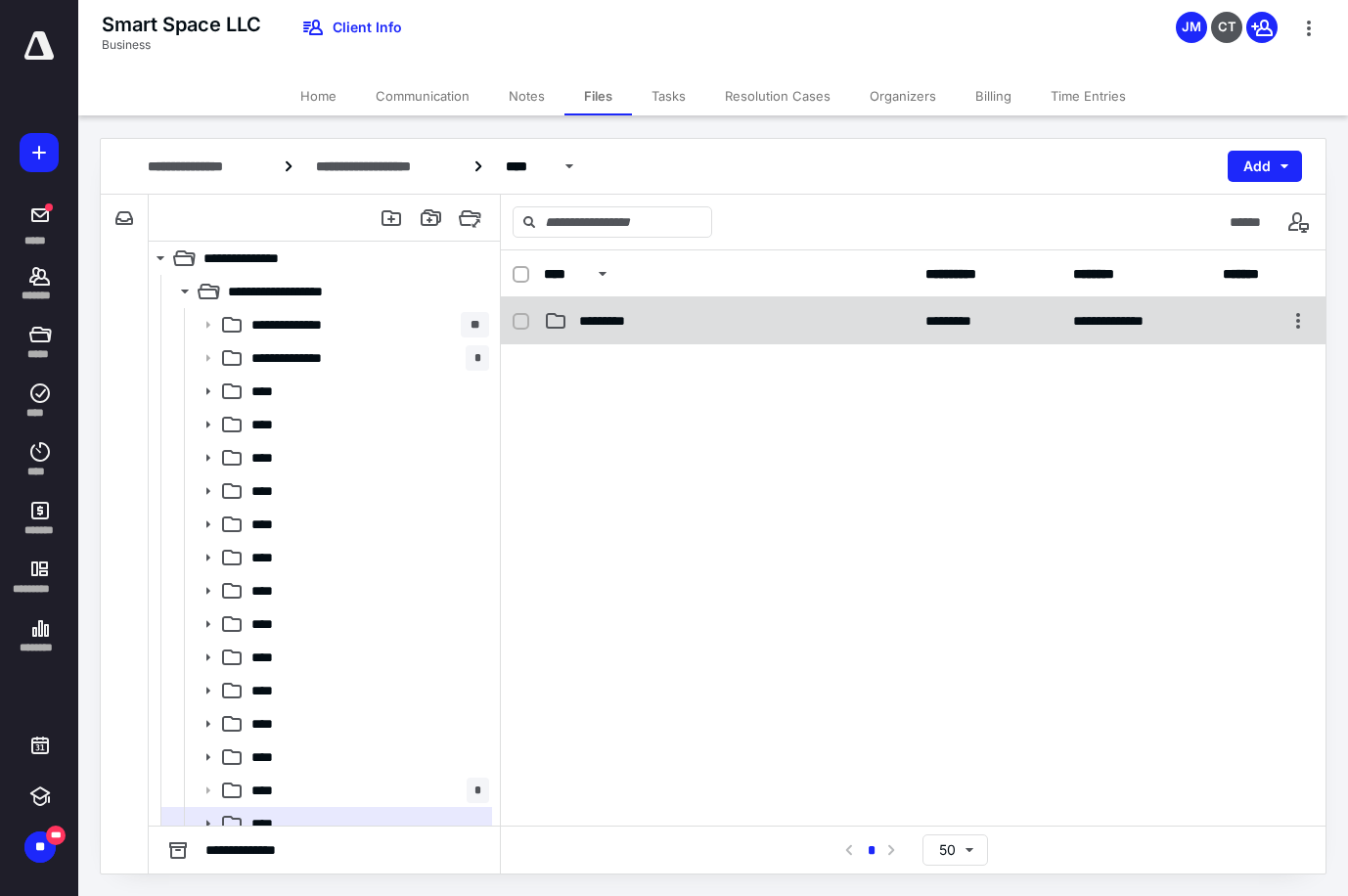 click on "*********" at bounding box center (609, 321) 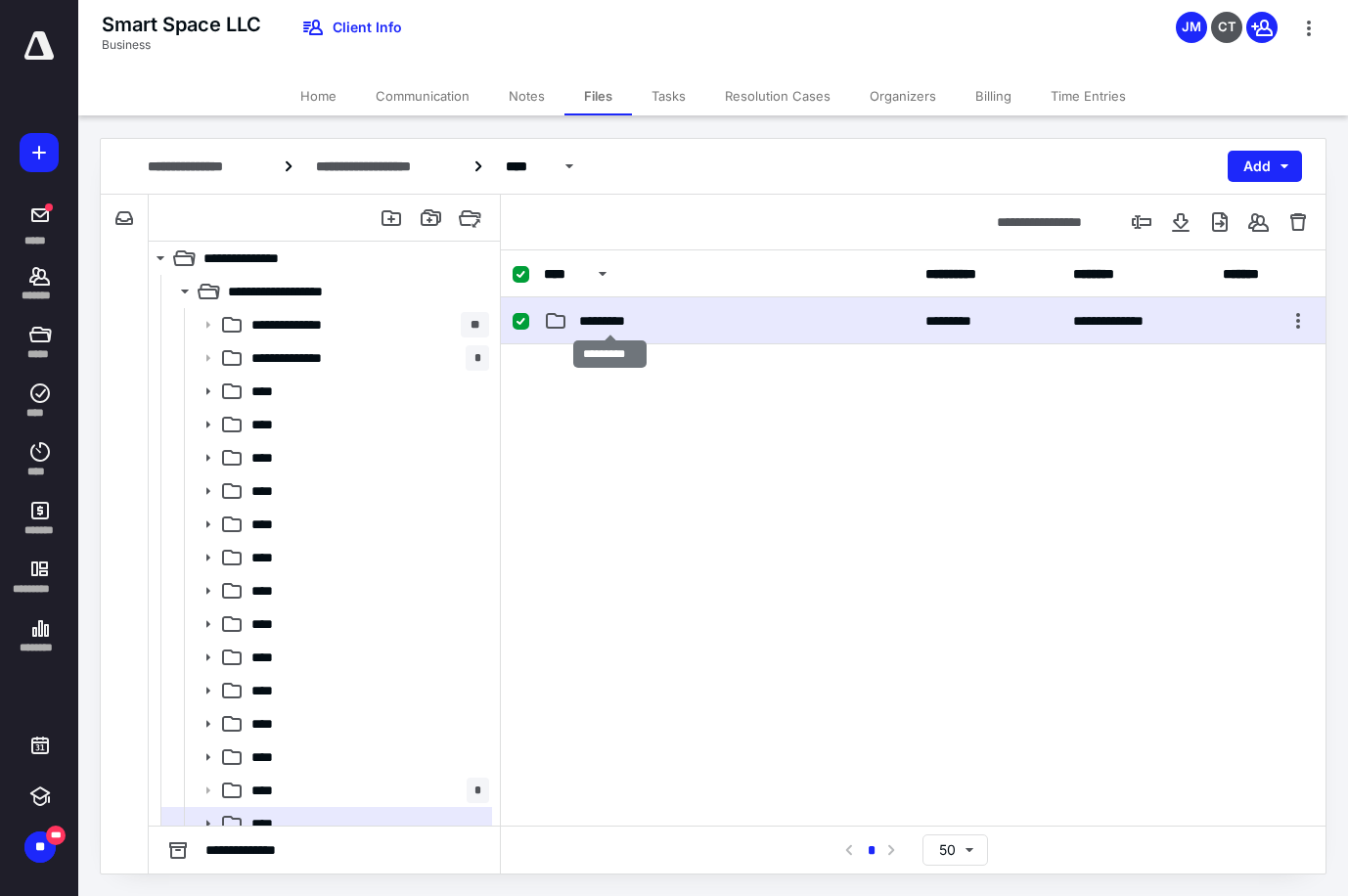click on "*********" at bounding box center [609, 321] 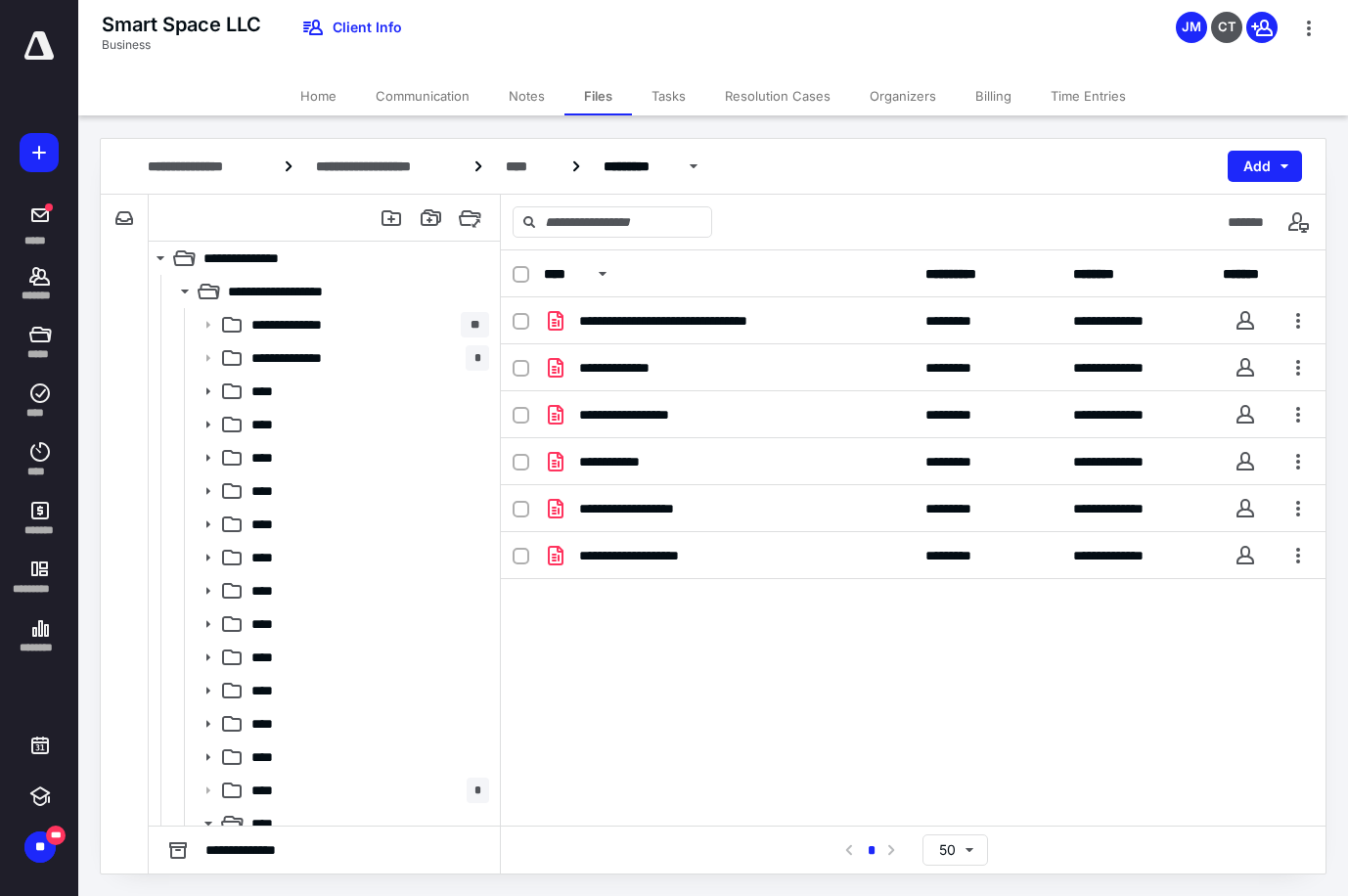 click on "Files" at bounding box center (598, 96) 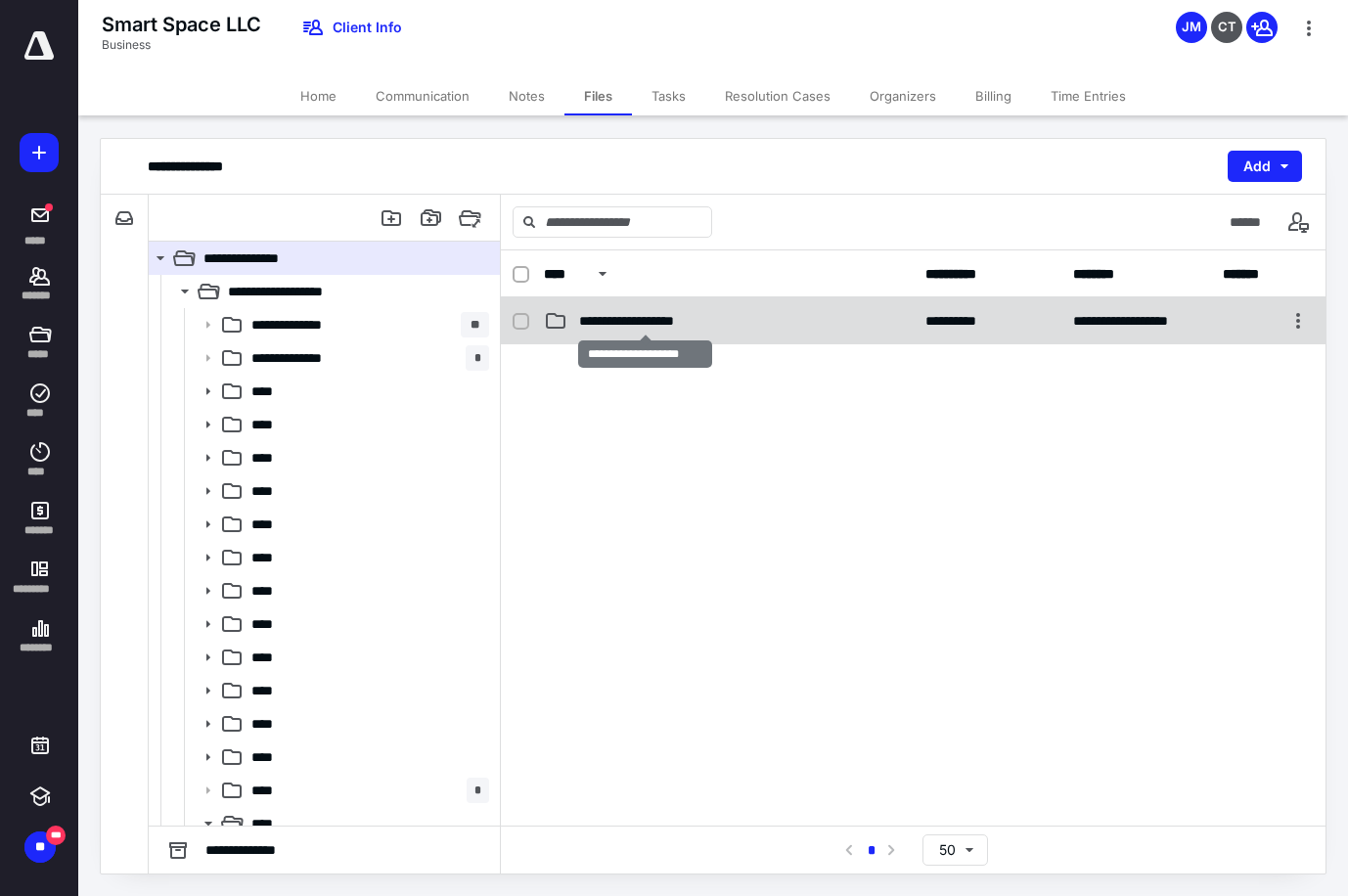 click on "**********" at bounding box center [646, 321] 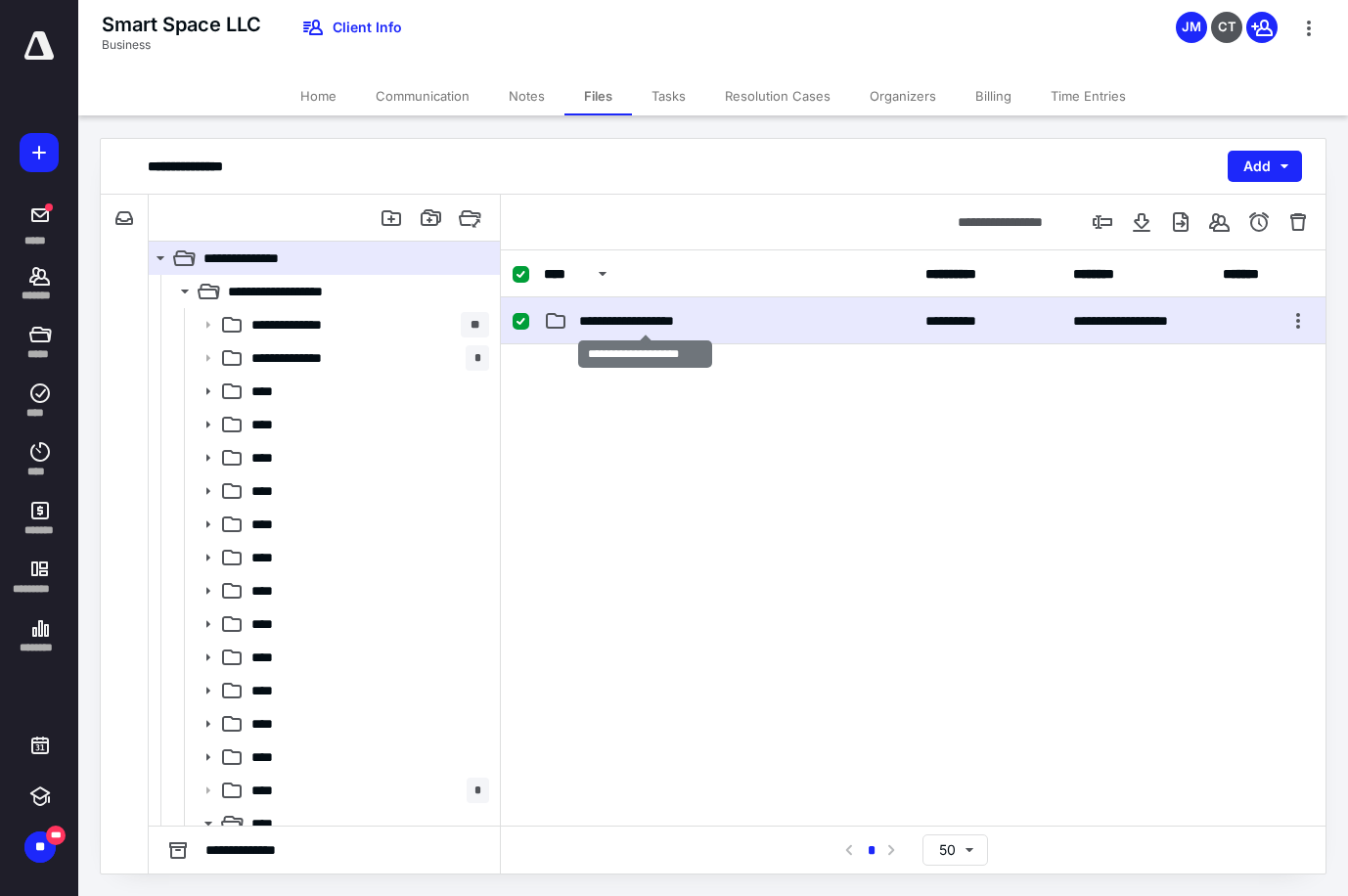 click on "**********" at bounding box center (646, 321) 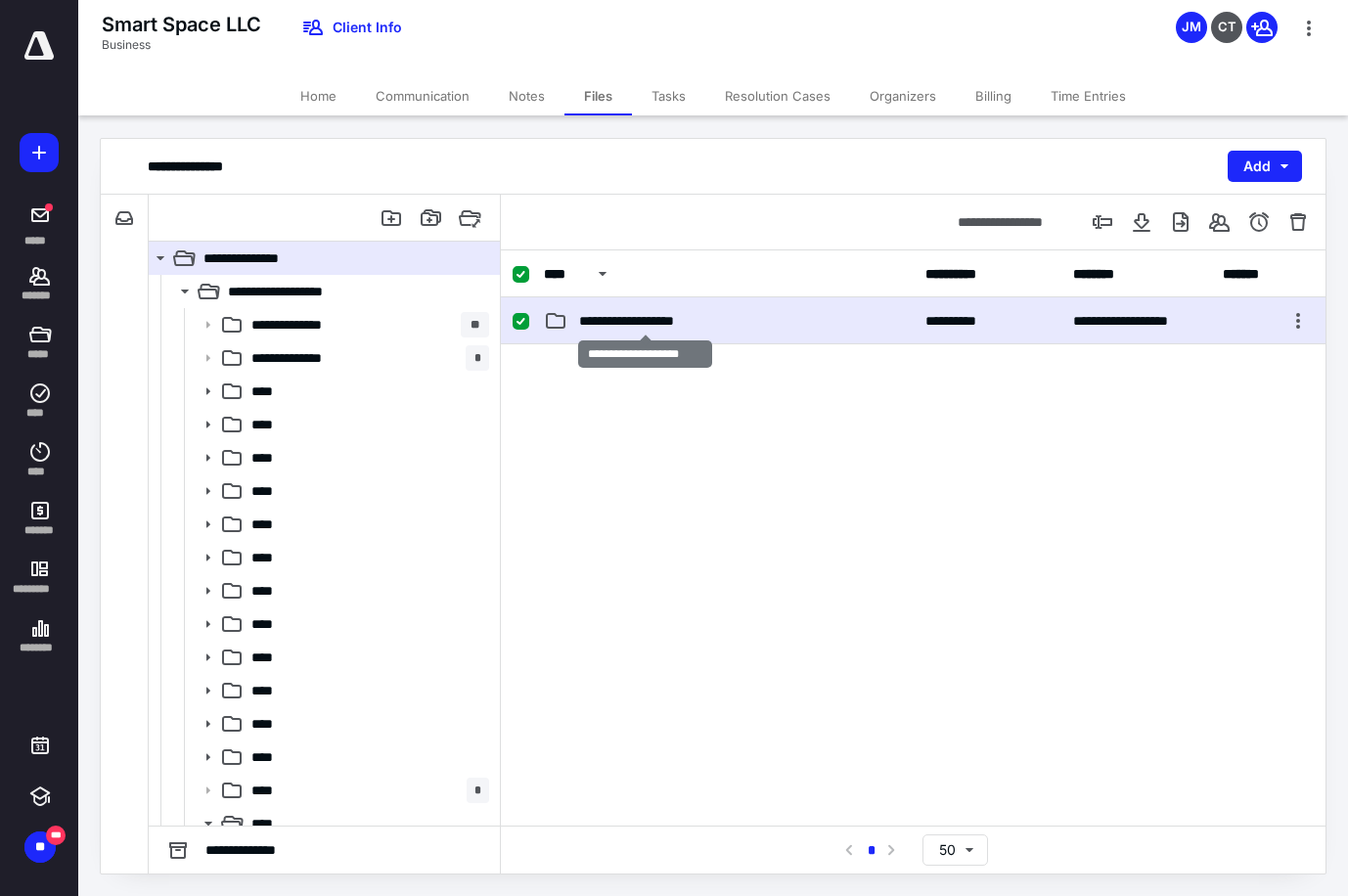 checkbox on "false" 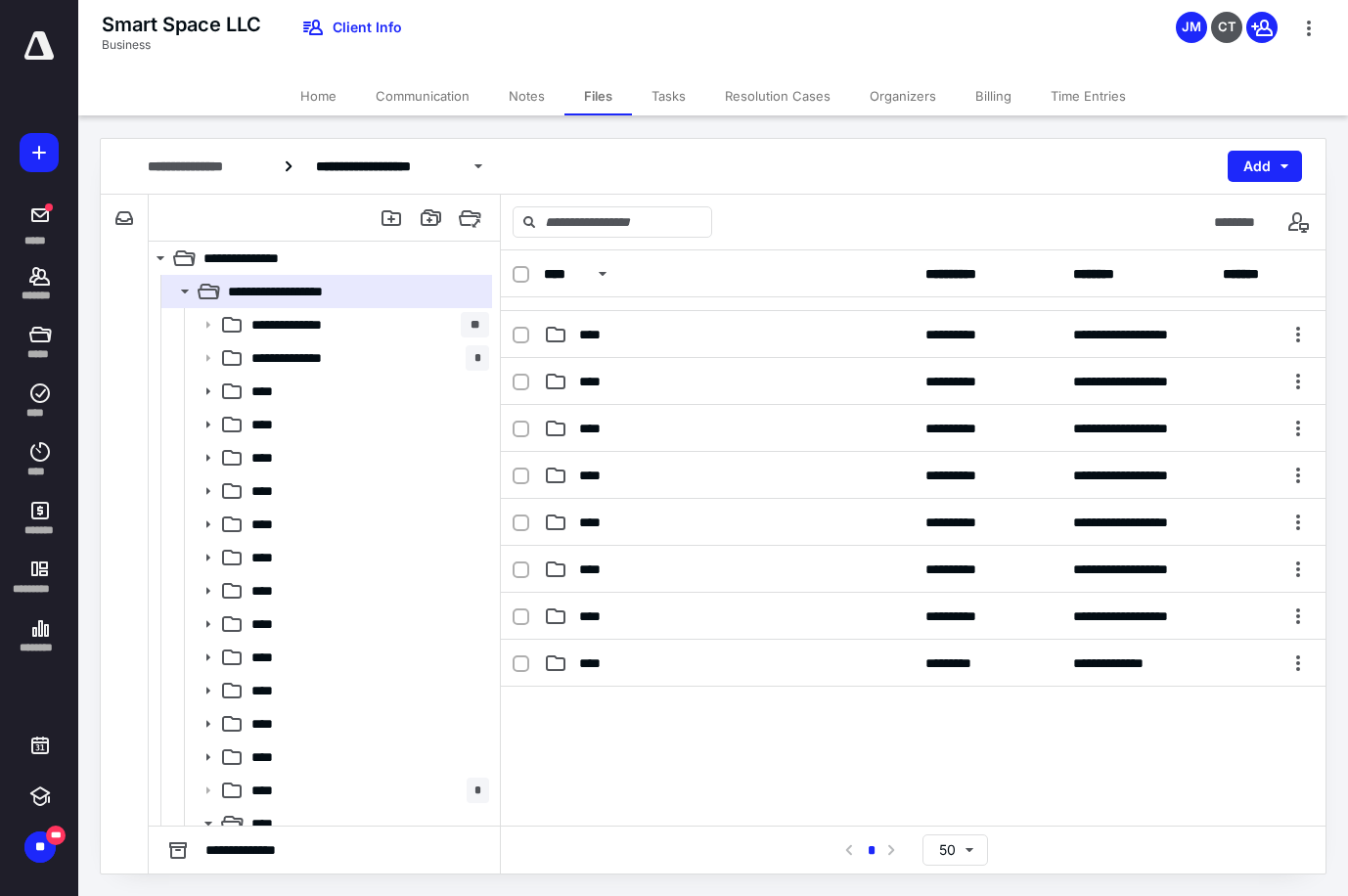 scroll, scrollTop: 391, scrollLeft: 0, axis: vertical 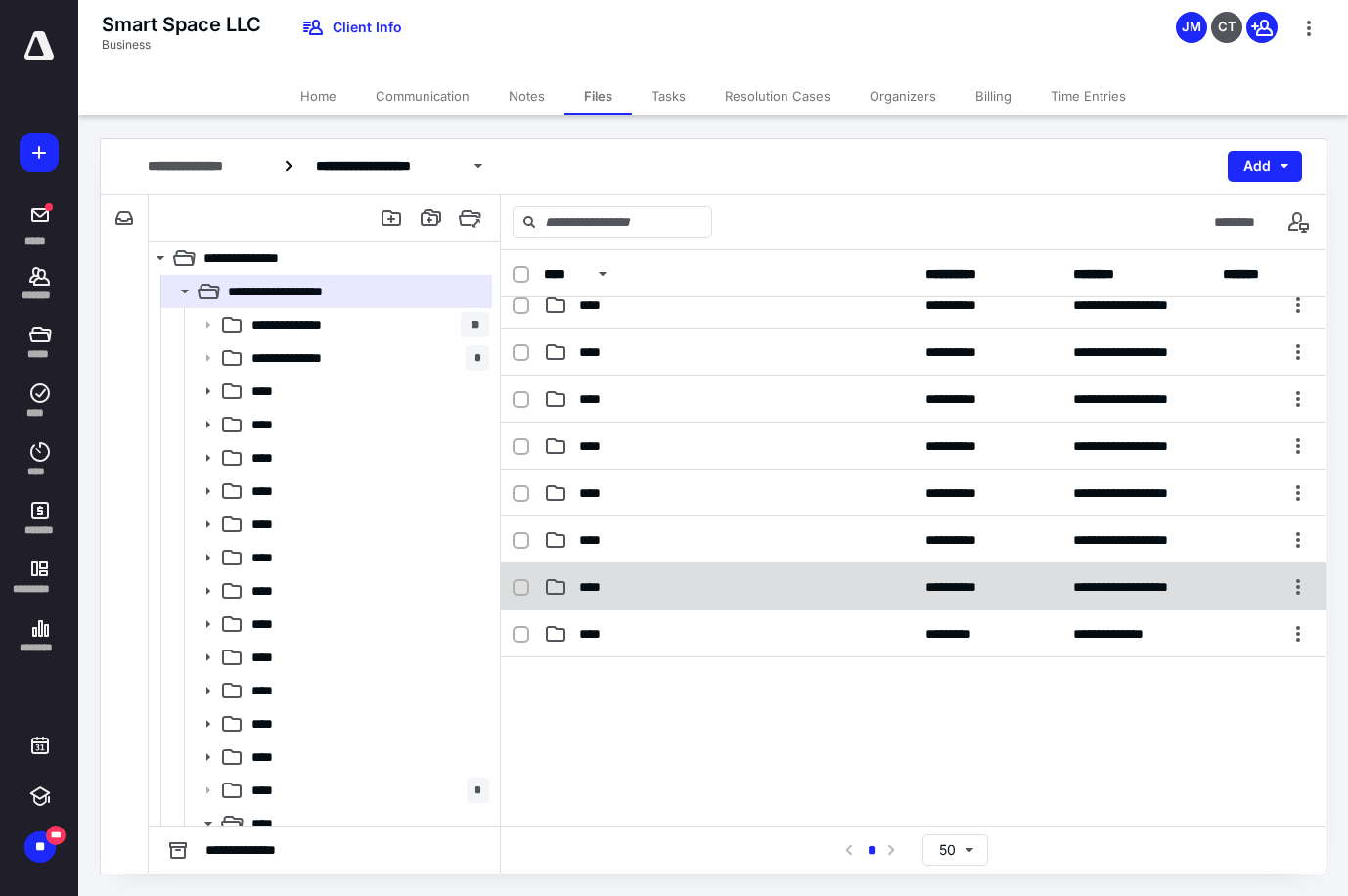 click on "****" at bounding box center [729, 587] 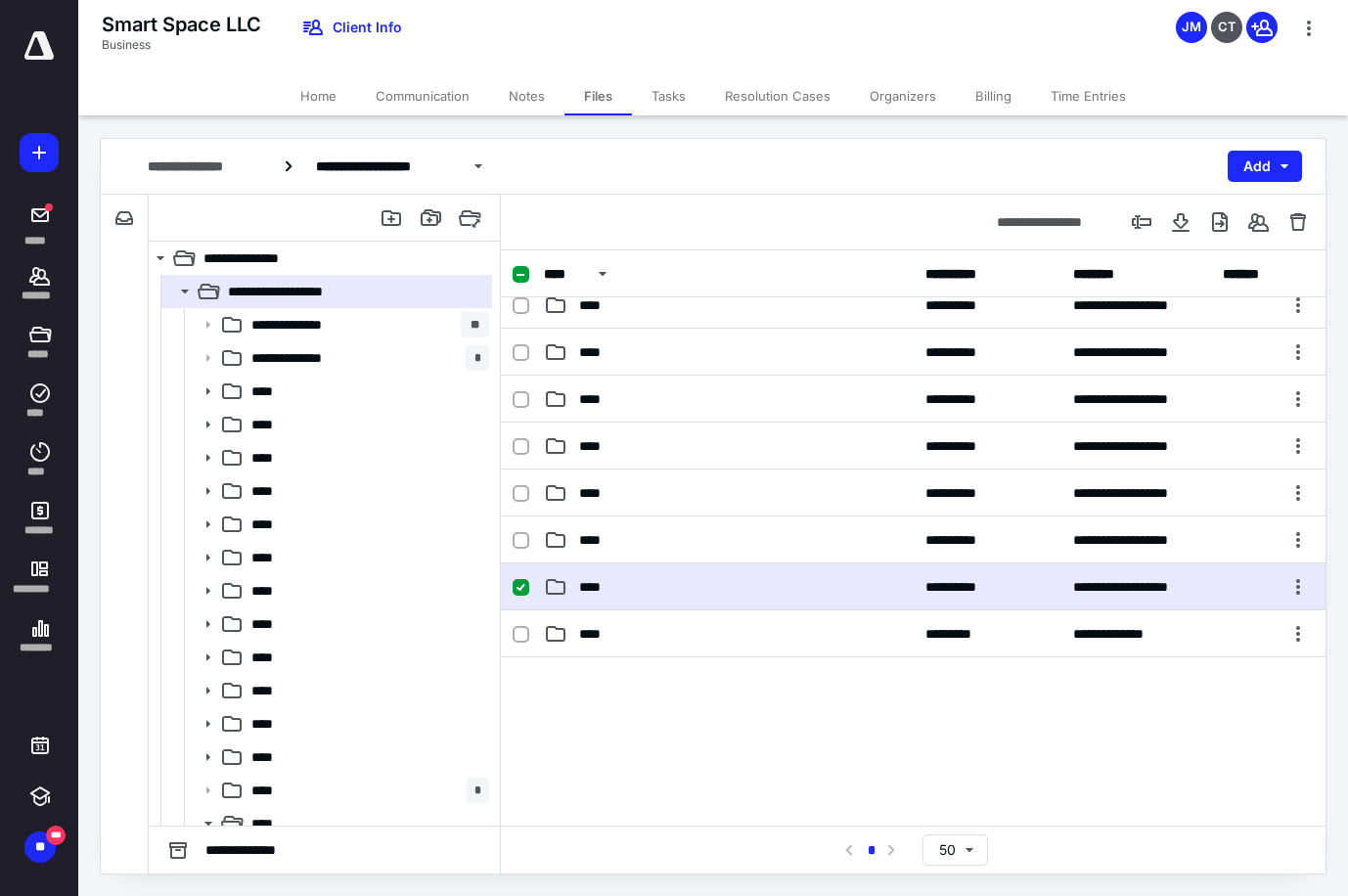 click on "****" at bounding box center (729, 587) 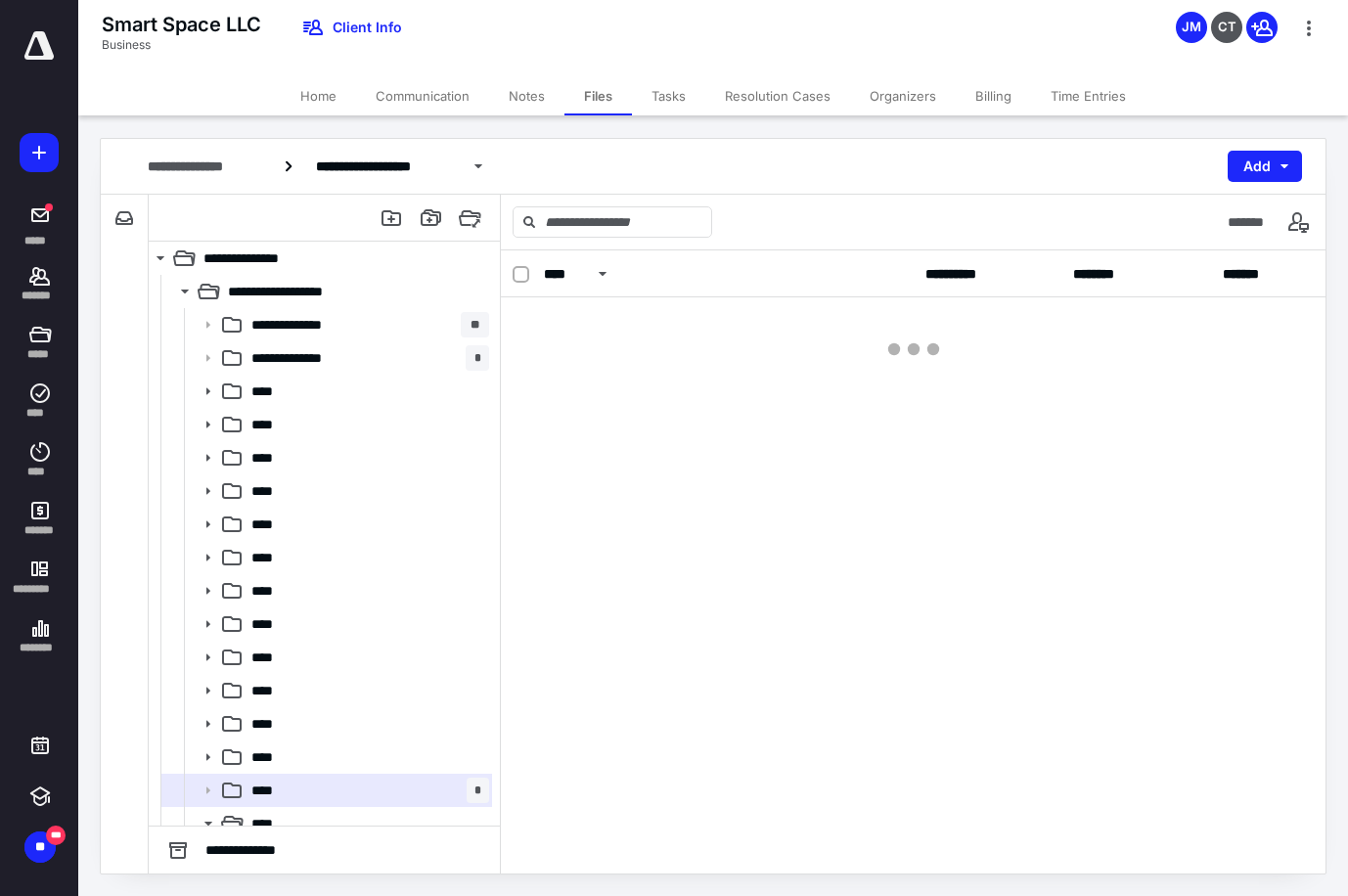 scroll, scrollTop: 0, scrollLeft: 0, axis: both 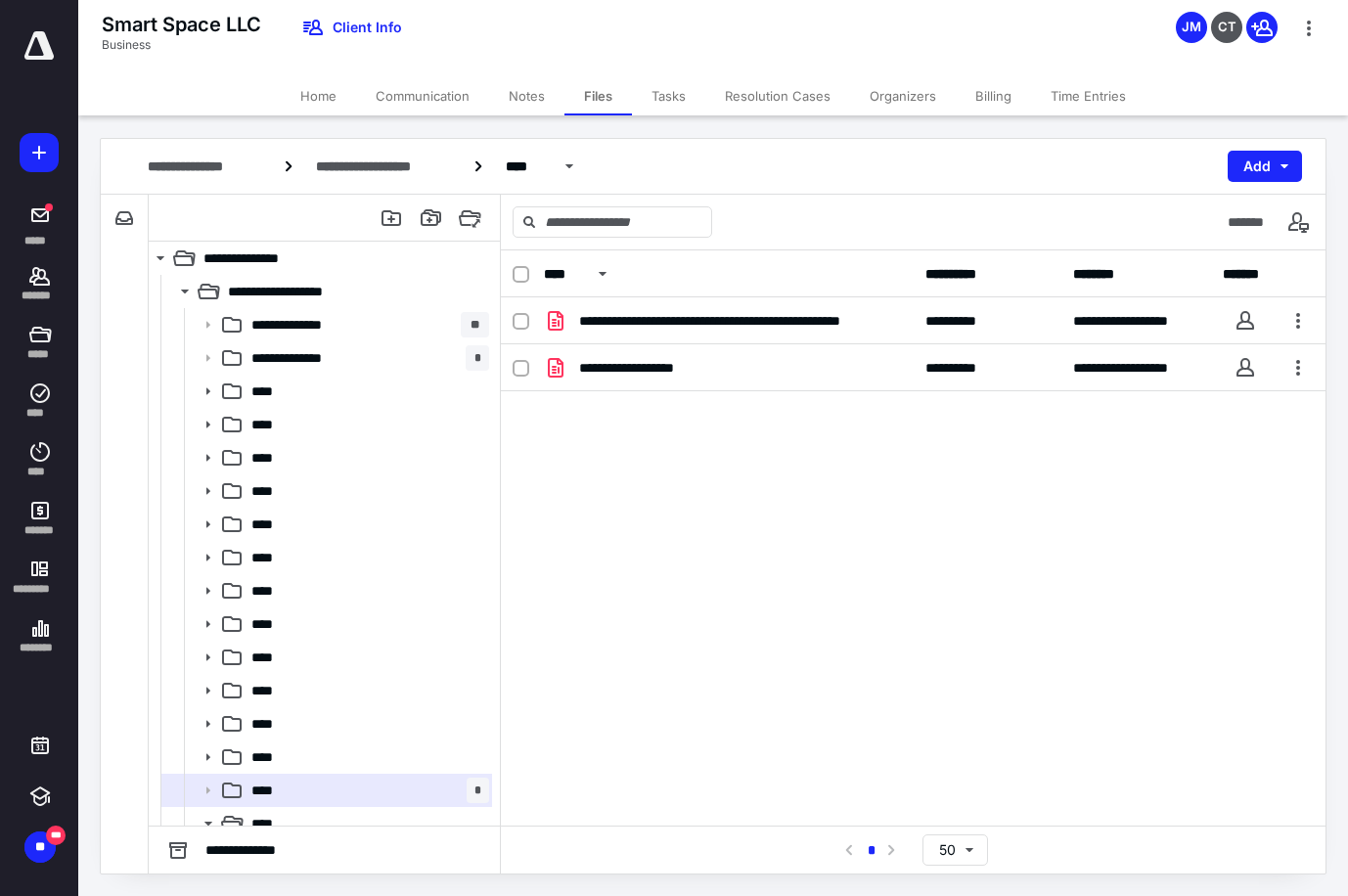 click on "Billing" at bounding box center (993, 96) 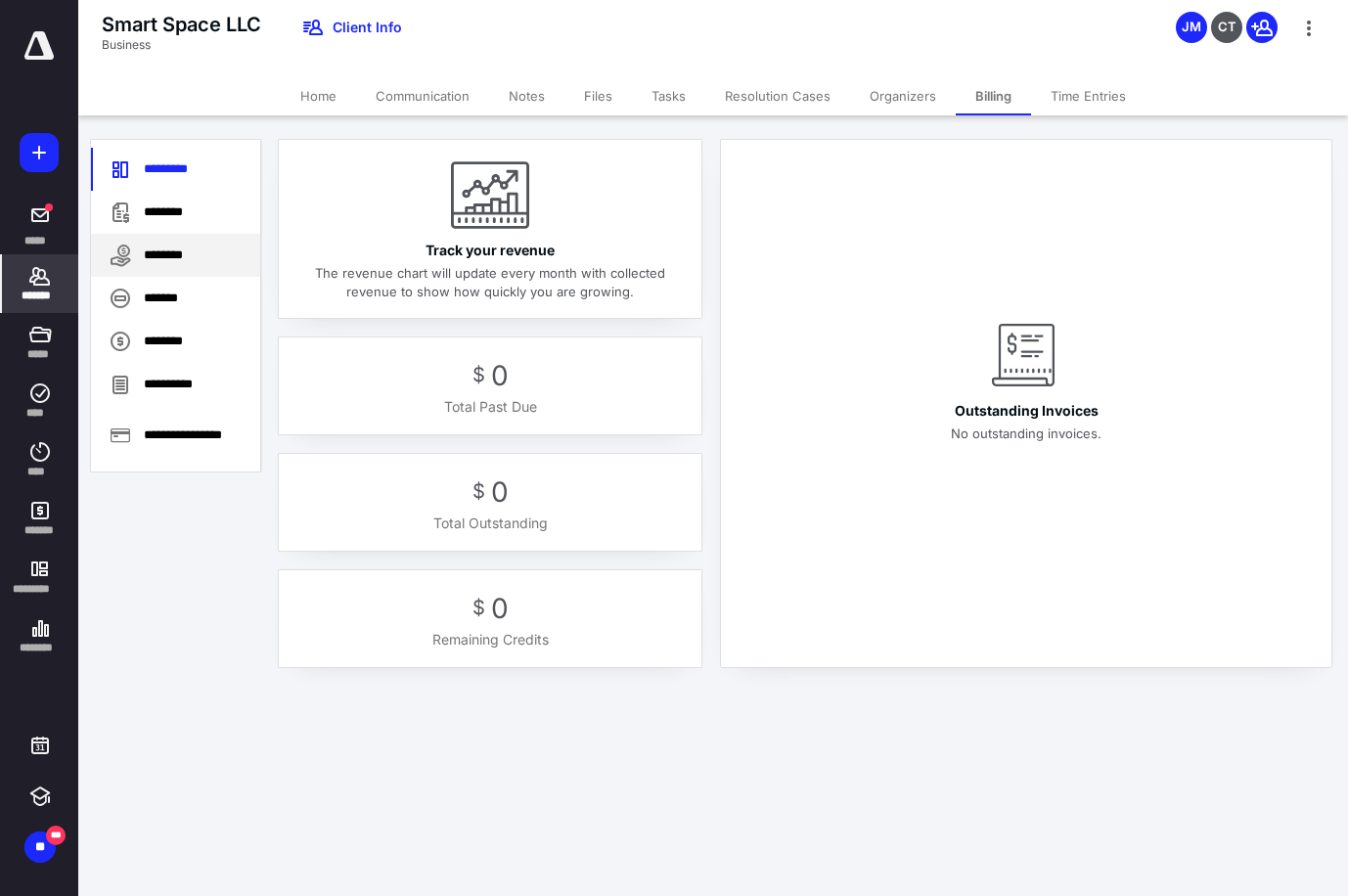 click on "********" at bounding box center (175, 255) 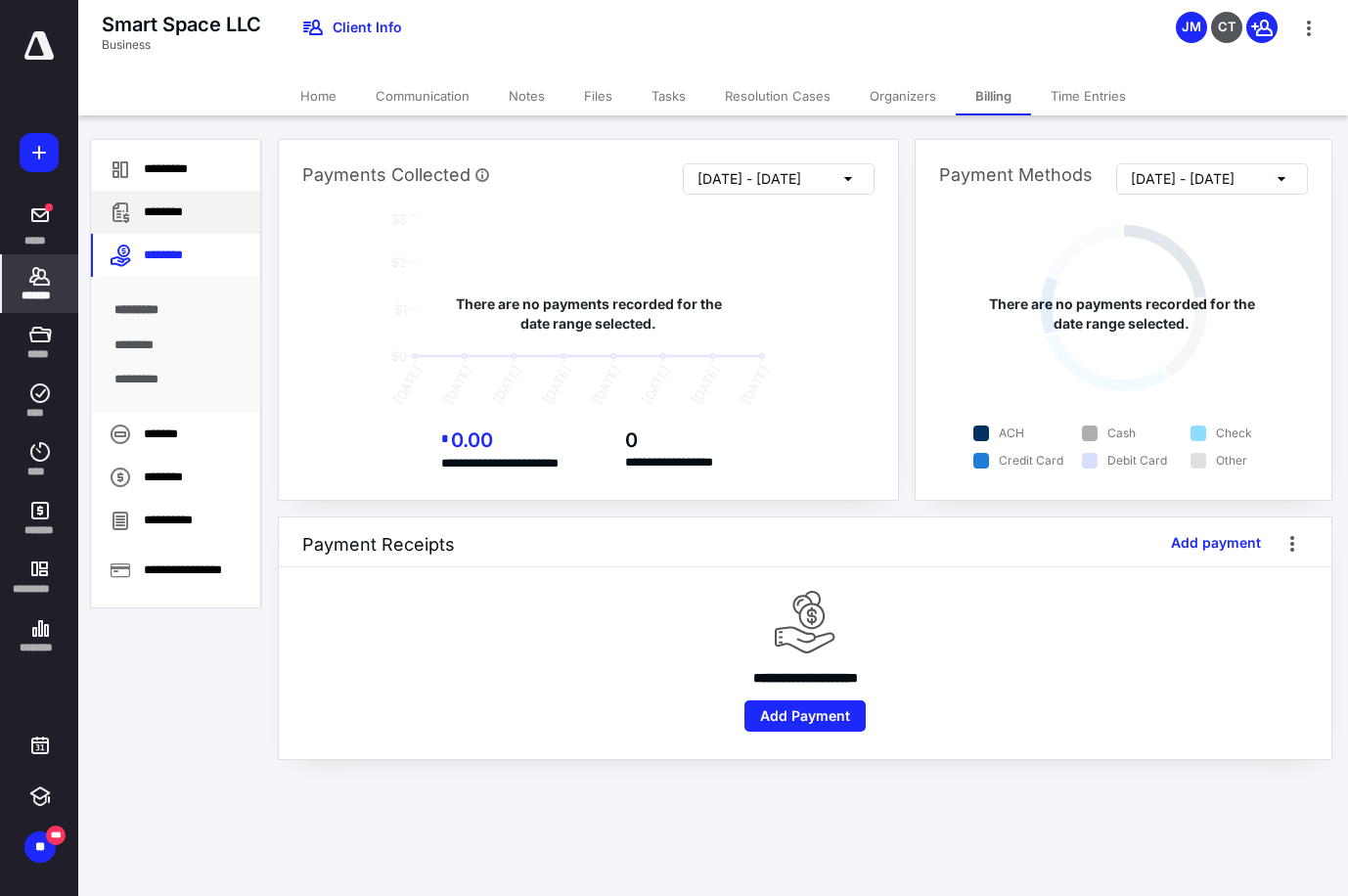 click on "********" at bounding box center [175, 212] 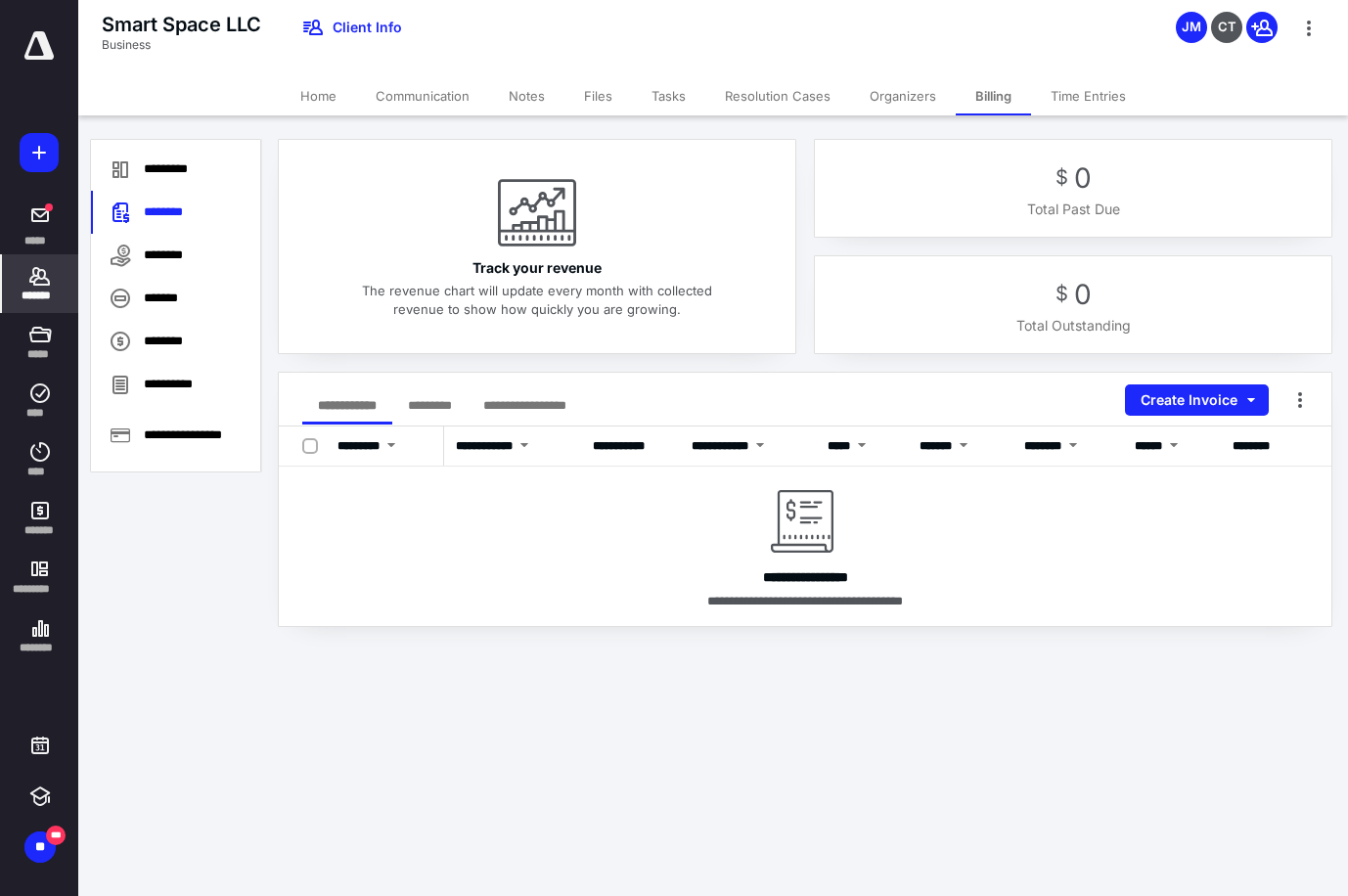 click 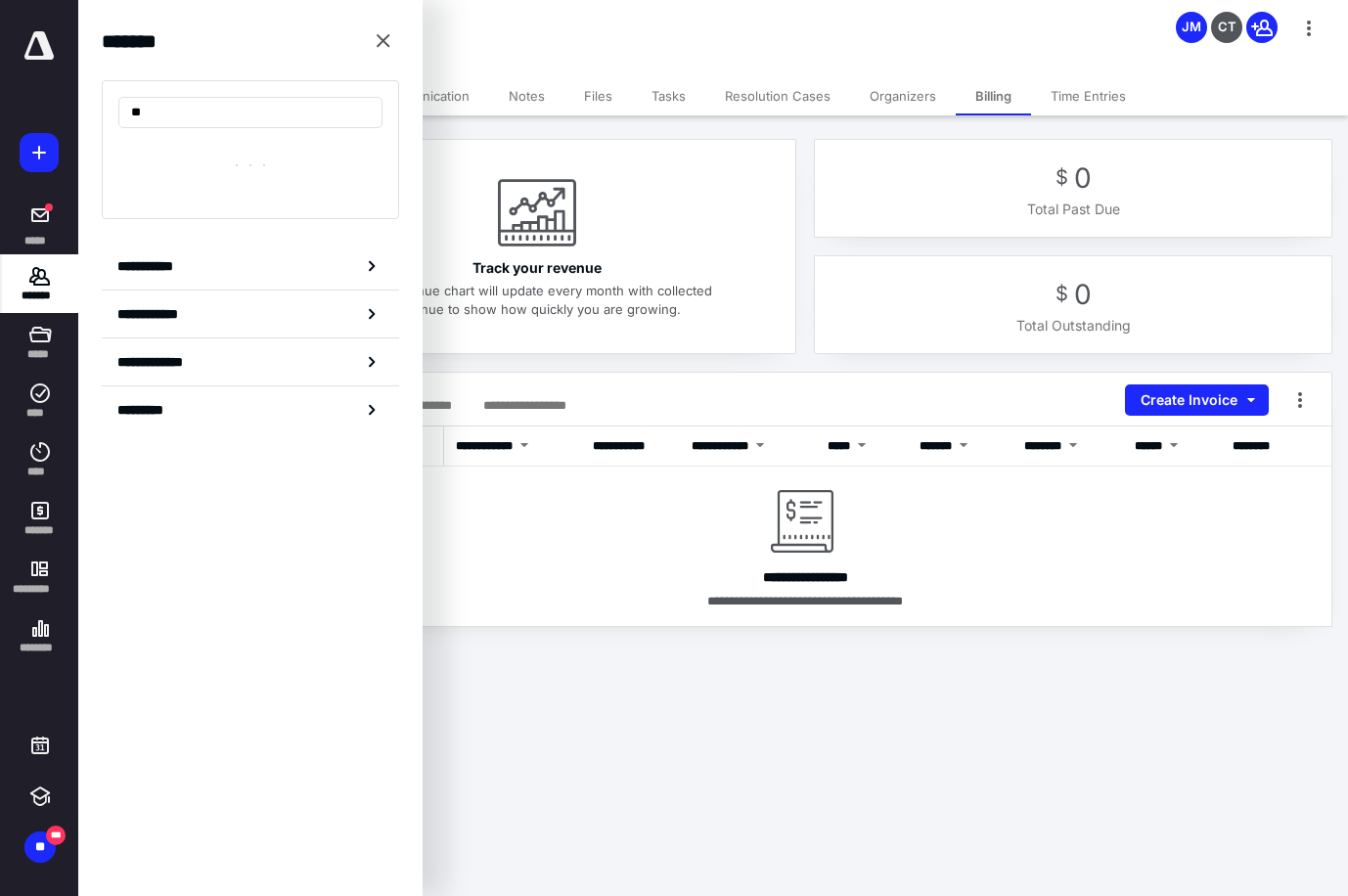 type on "*" 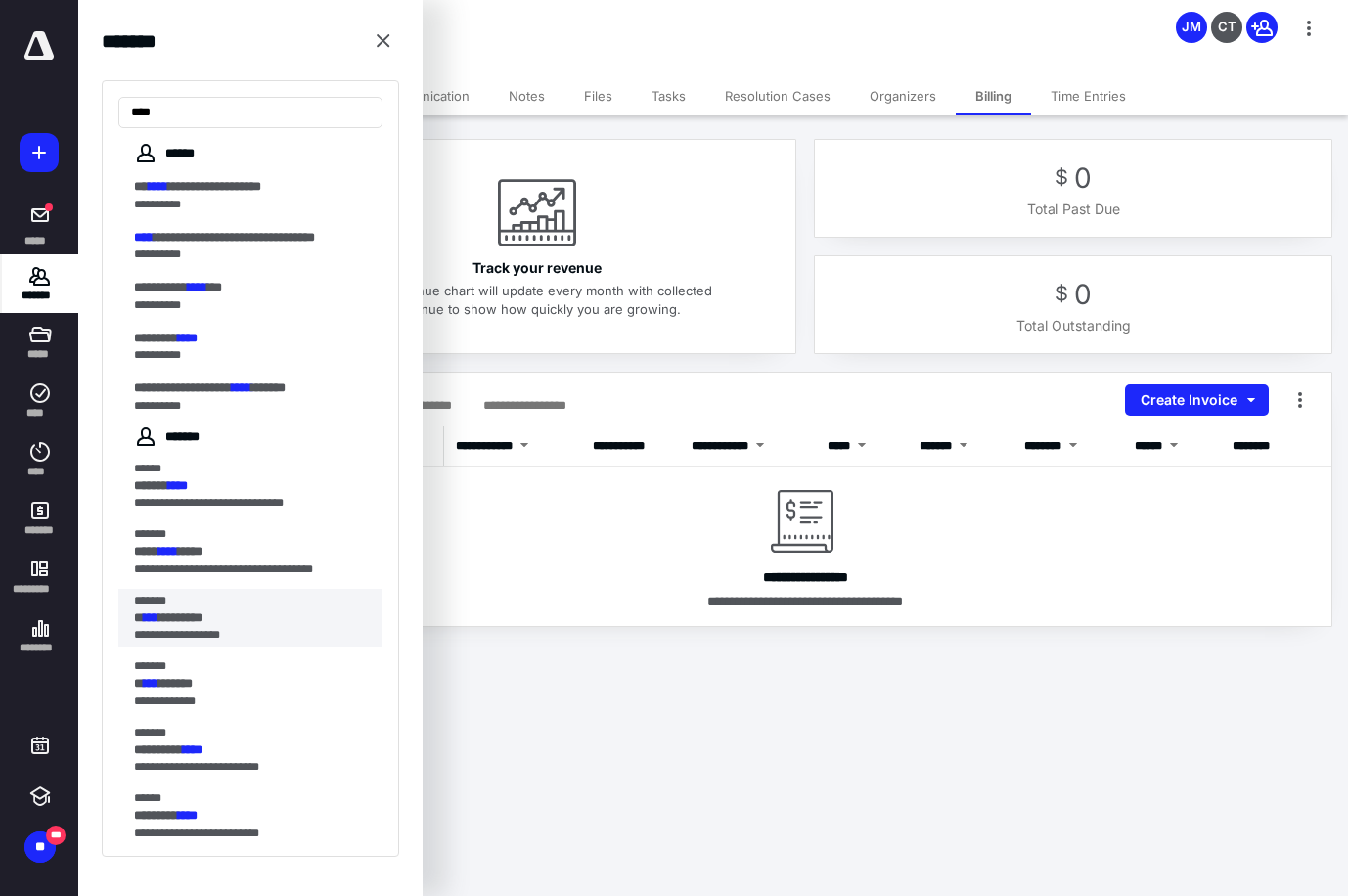 scroll, scrollTop: 0, scrollLeft: 0, axis: both 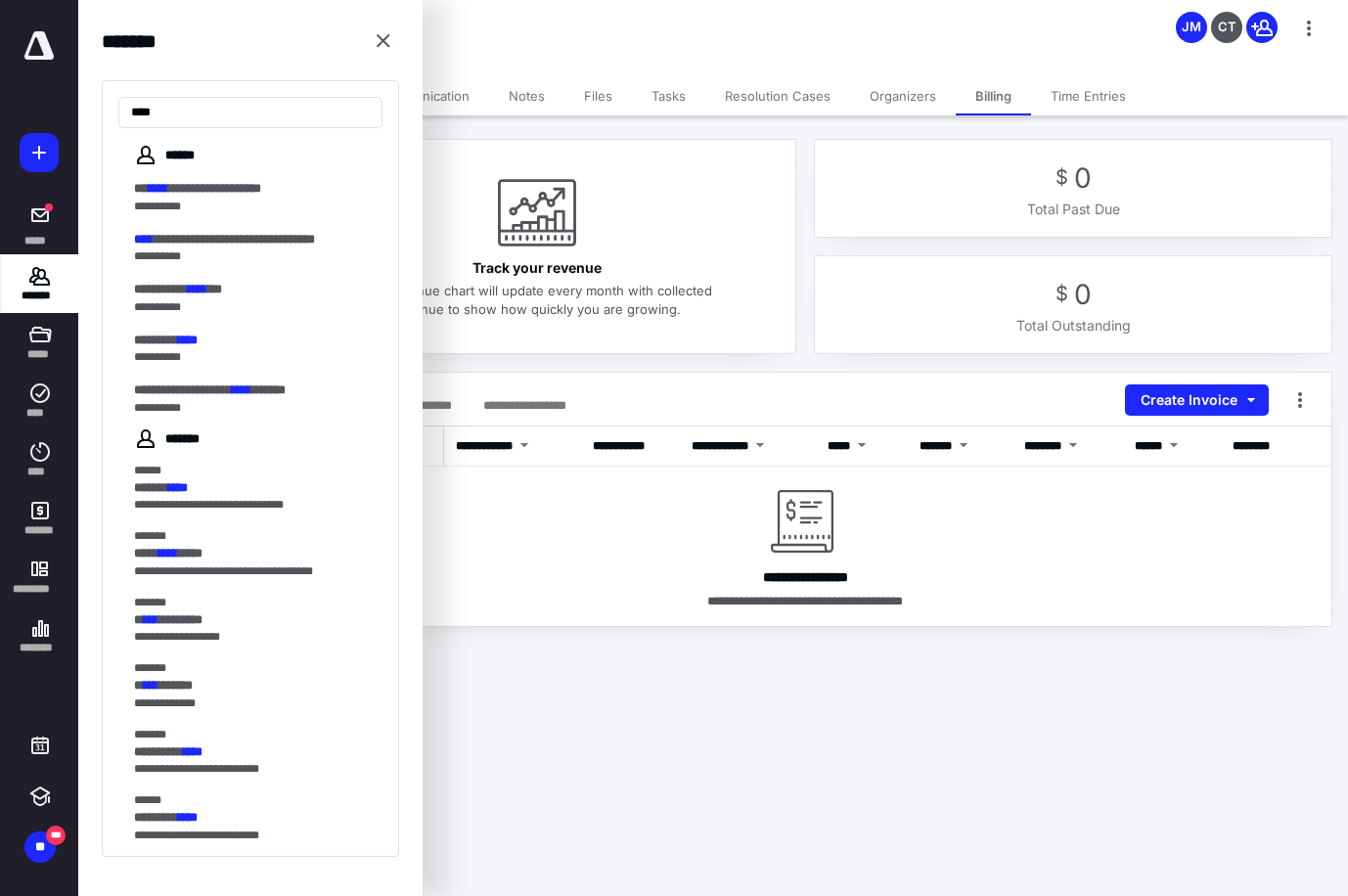 type on "****" 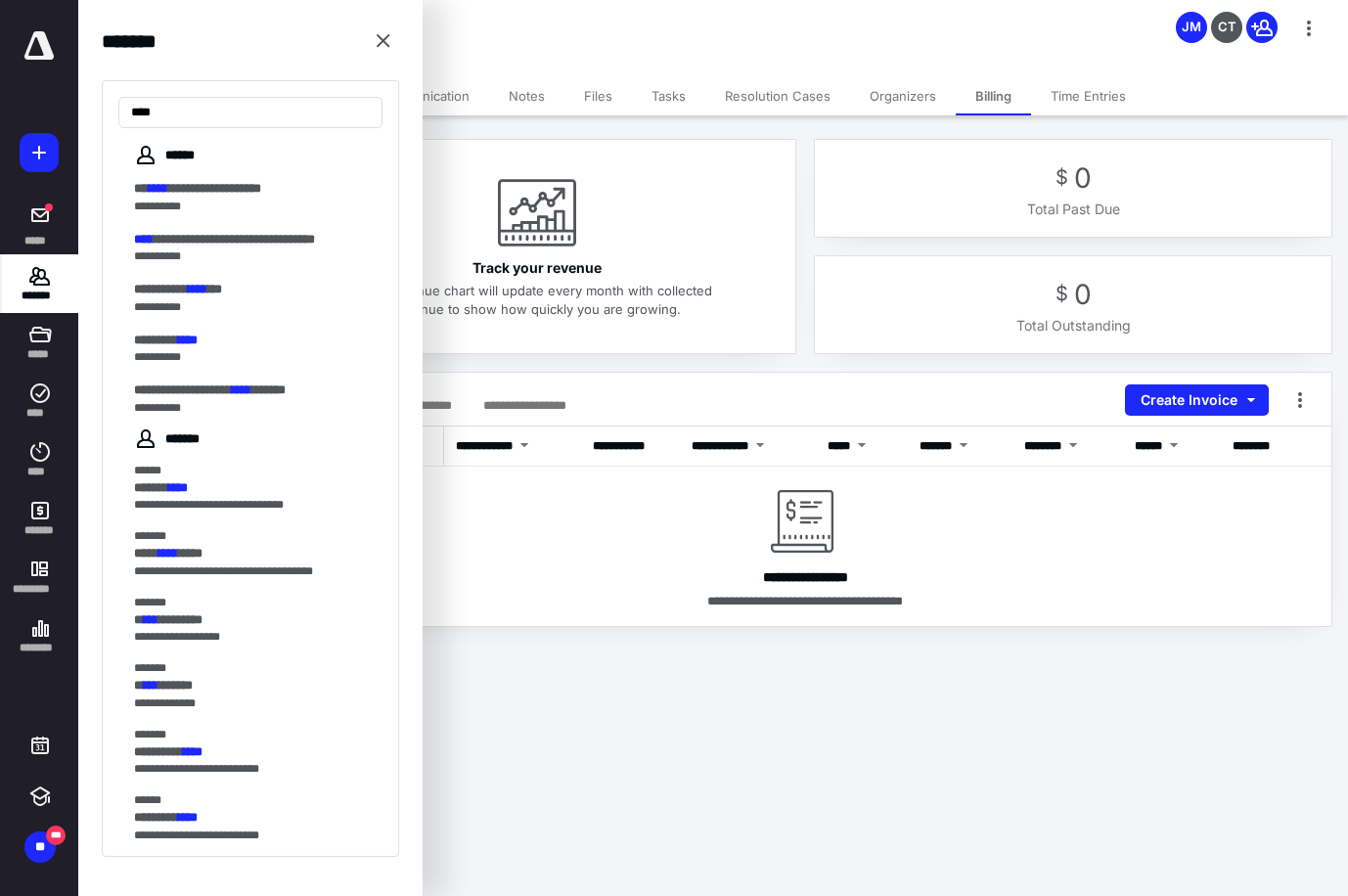 click 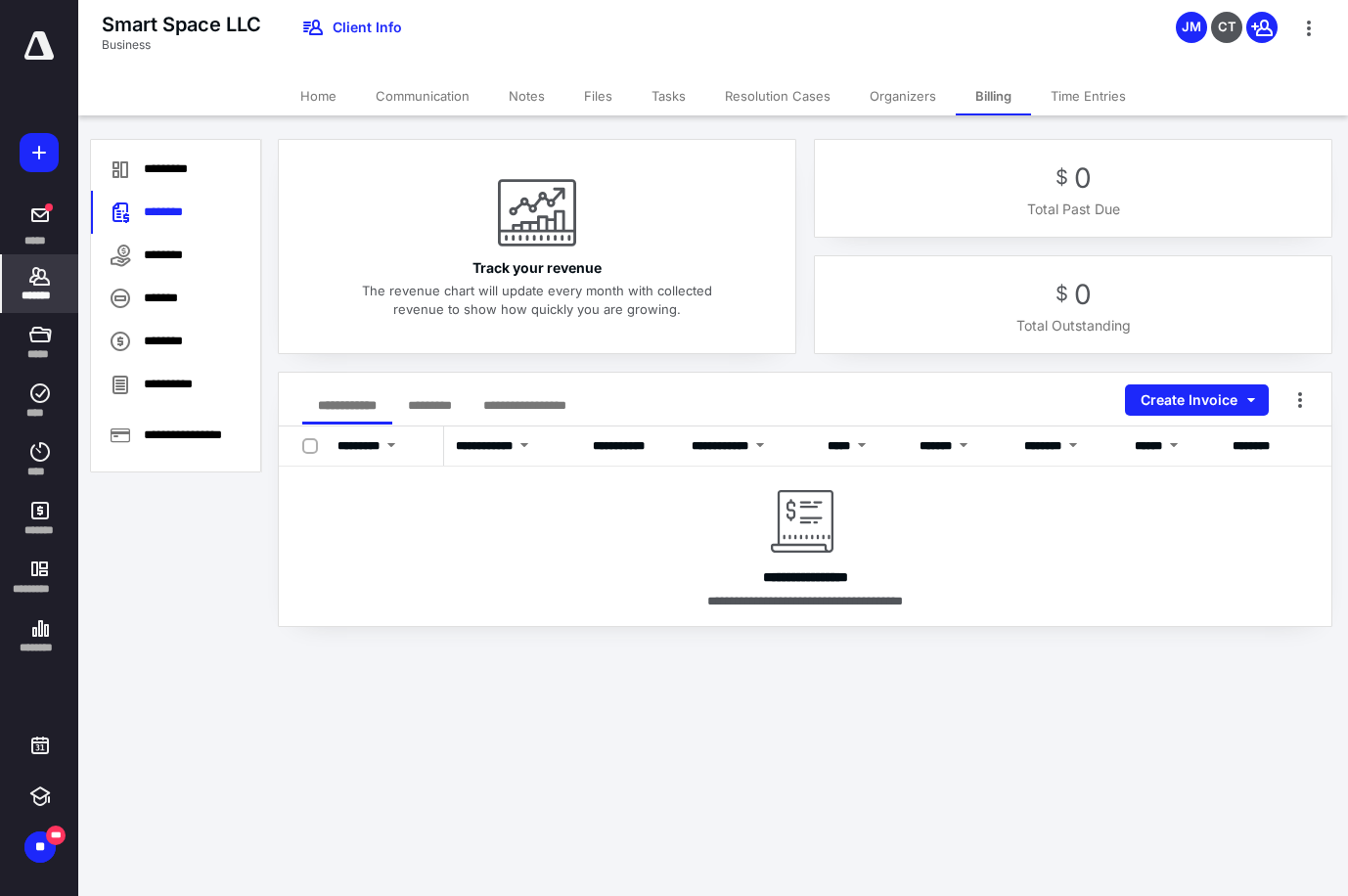 click 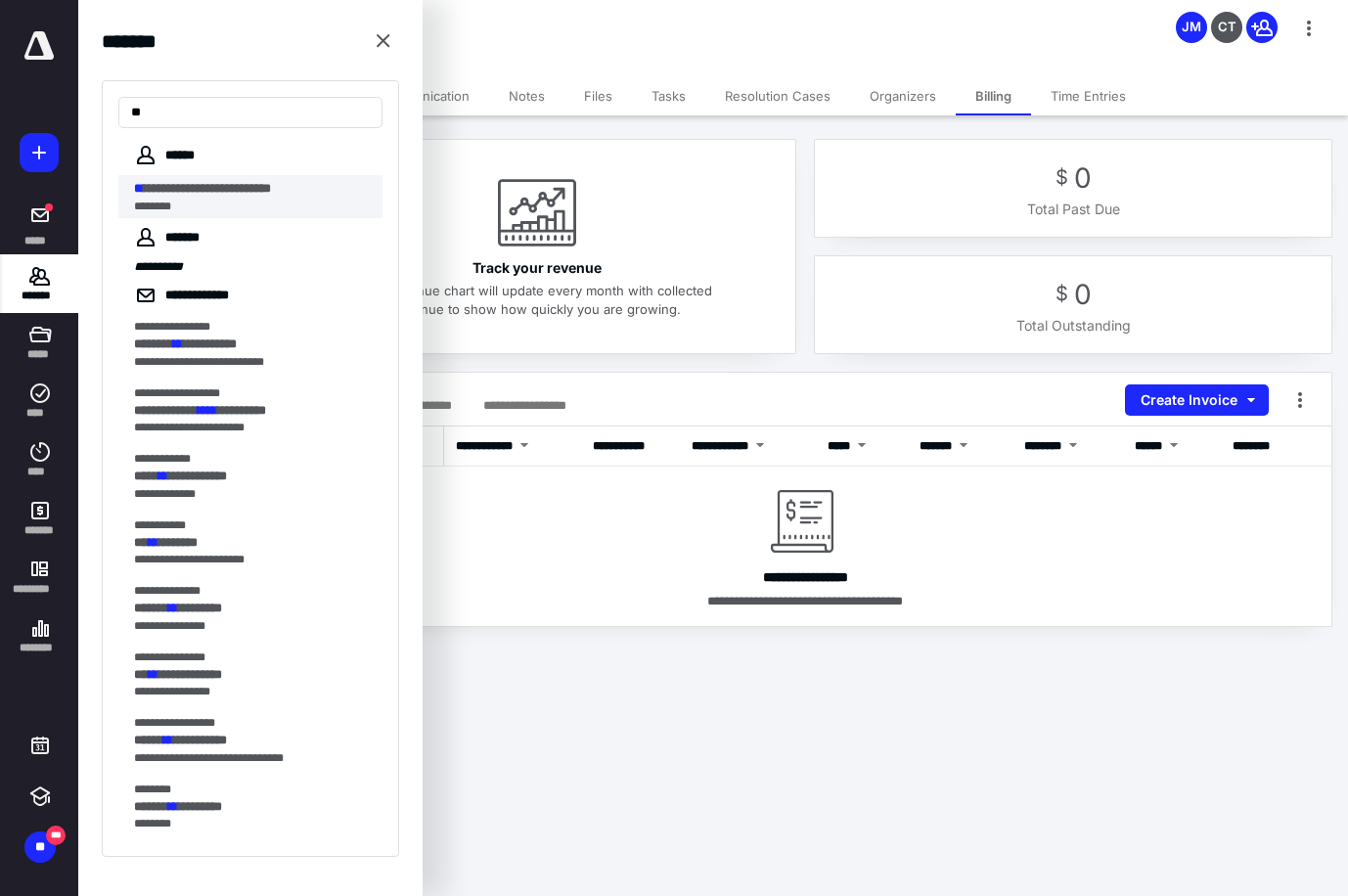 type on "**" 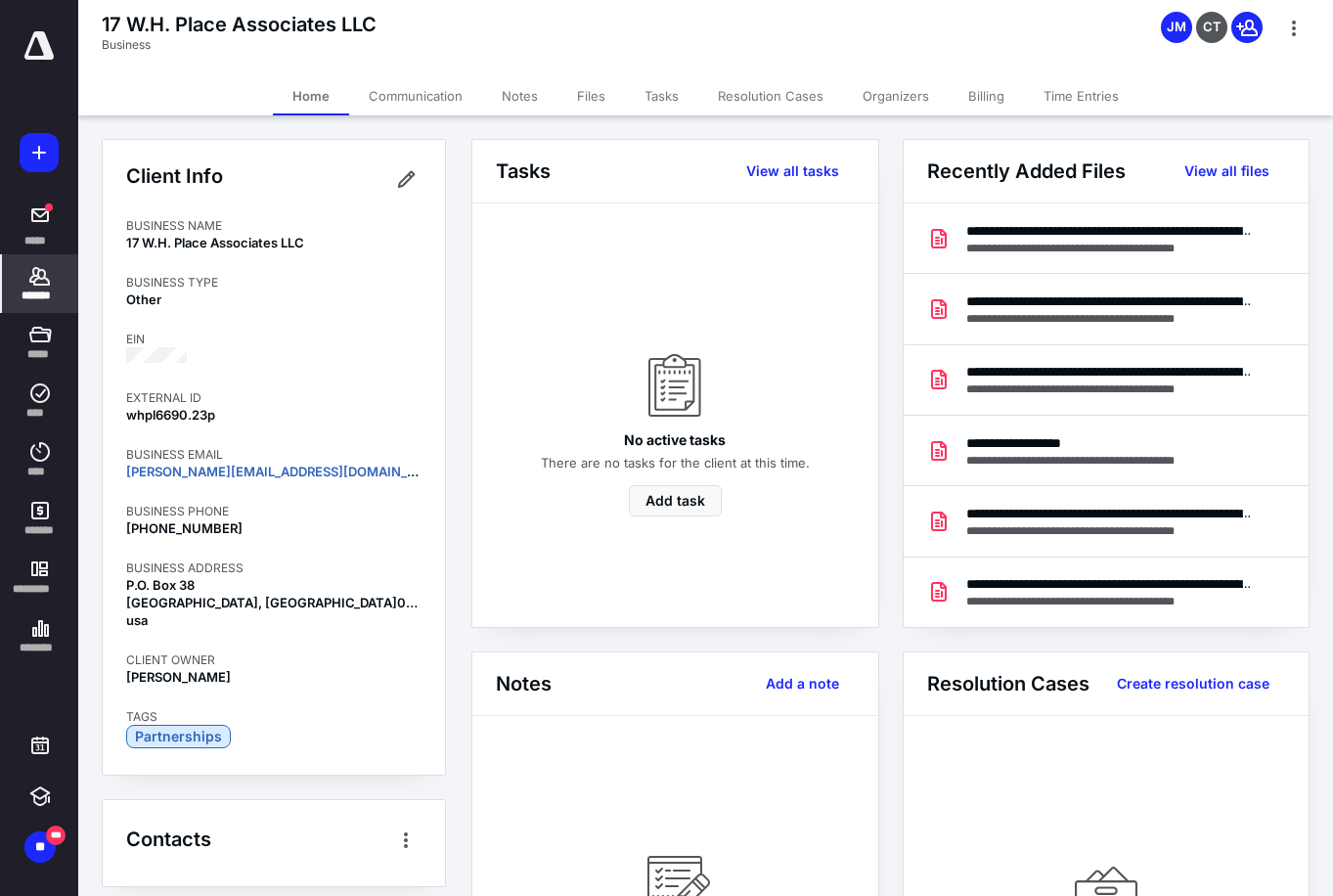 click on "Billing" at bounding box center (986, 96) 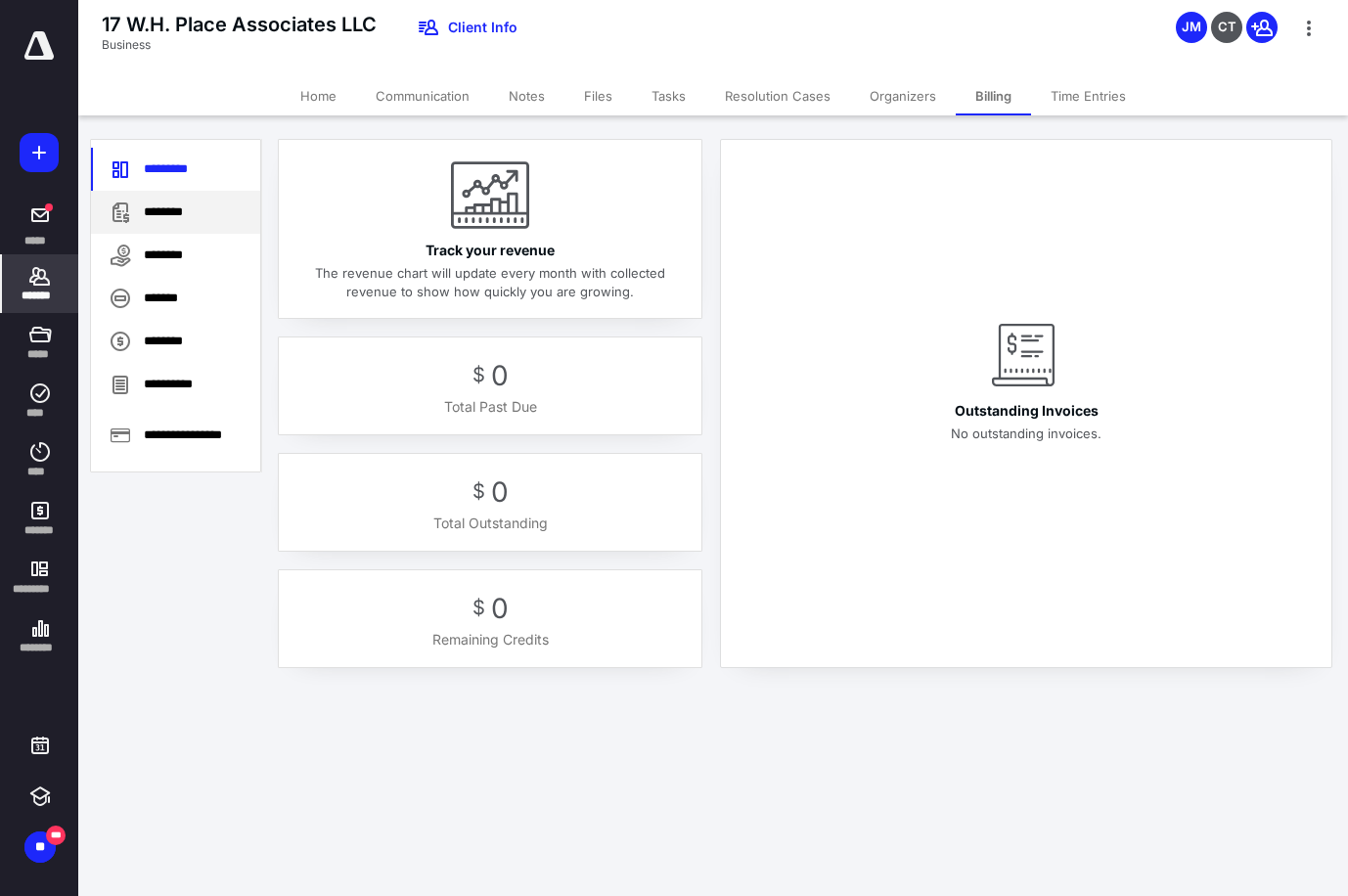 click on "********" at bounding box center (175, 212) 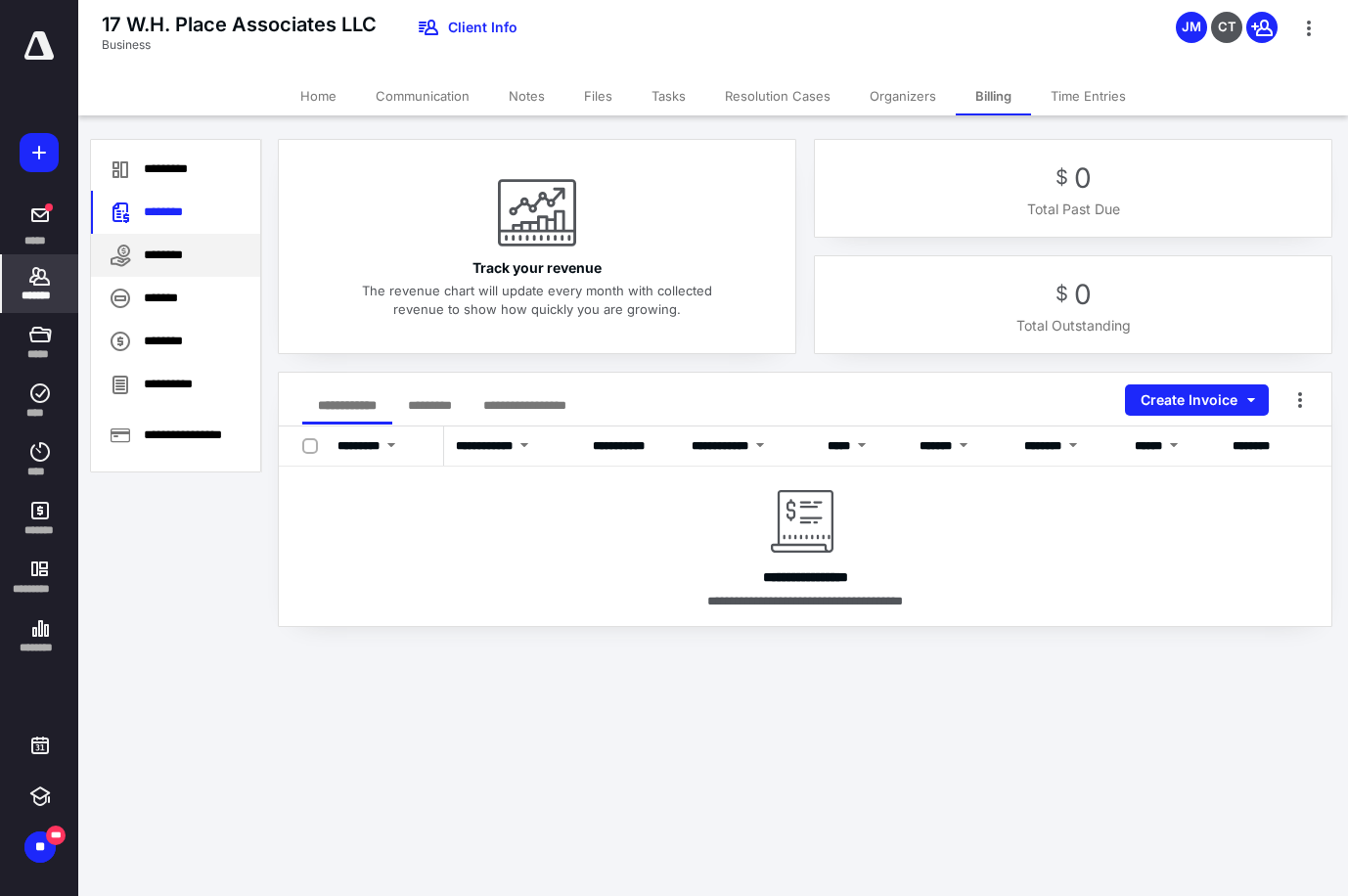 click on "********" at bounding box center [175, 255] 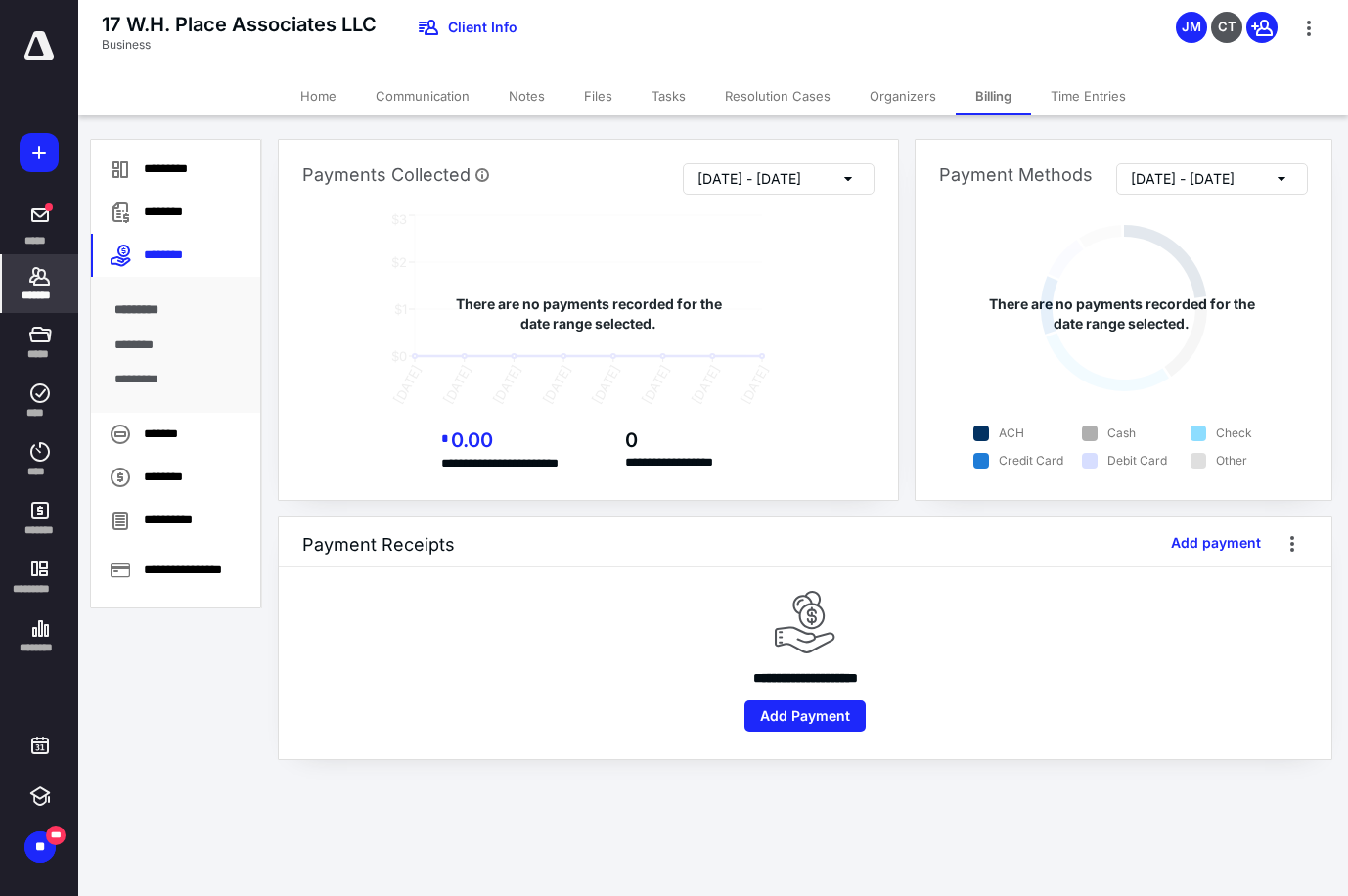 click on "*******" at bounding box center (40, 284) 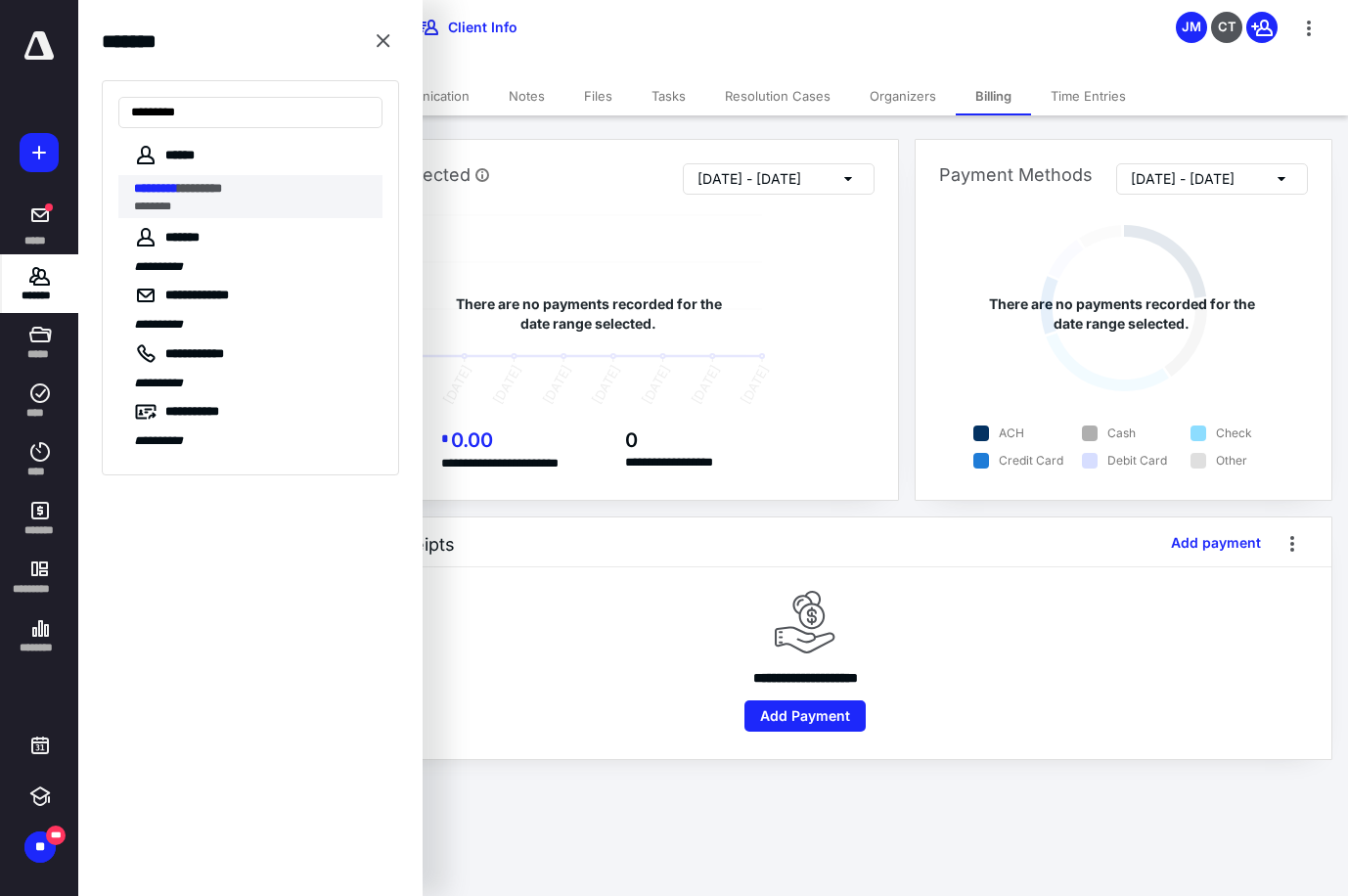 type on "*********" 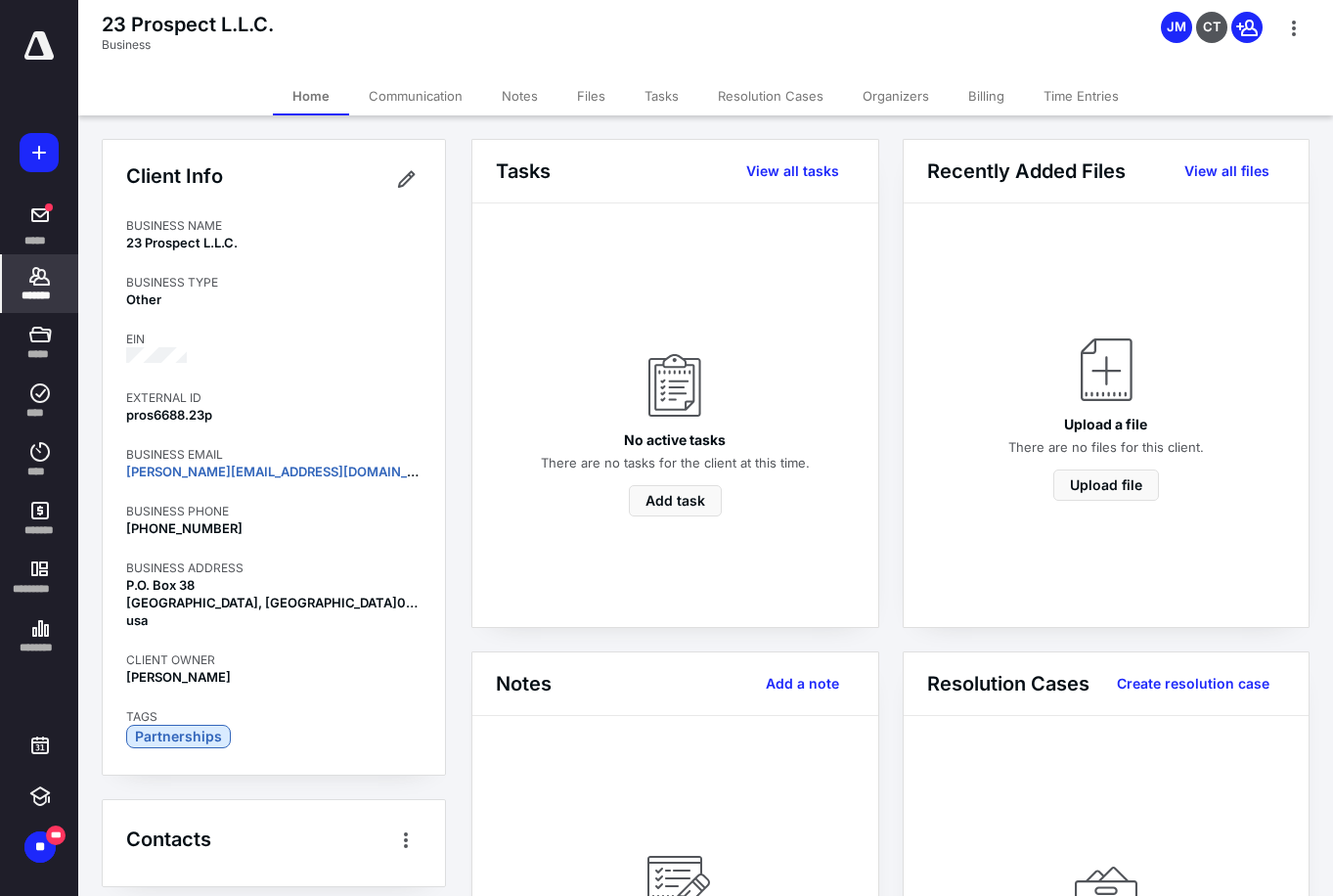 click on "Billing" at bounding box center [986, 96] 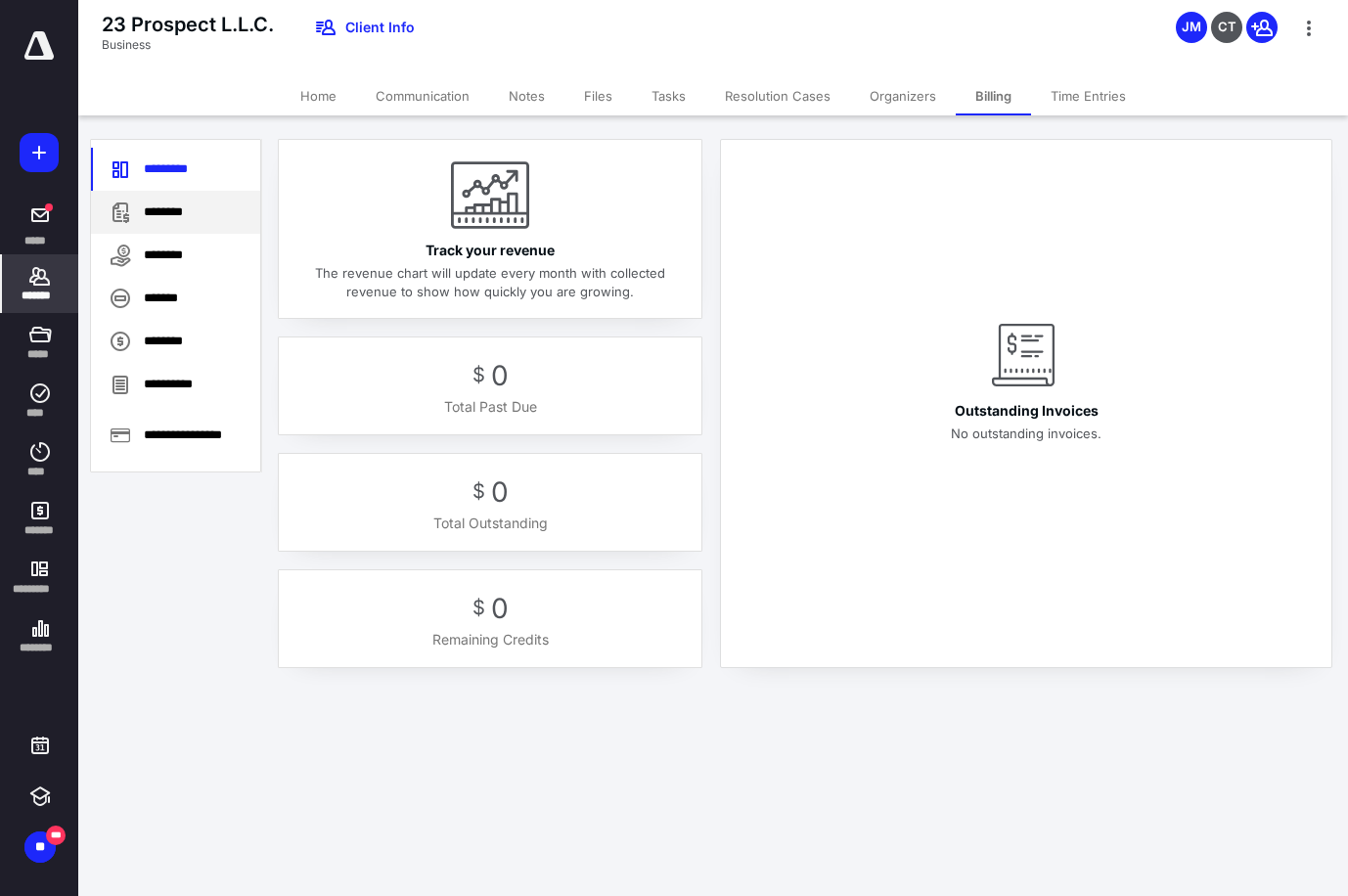 click on "********" at bounding box center [175, 212] 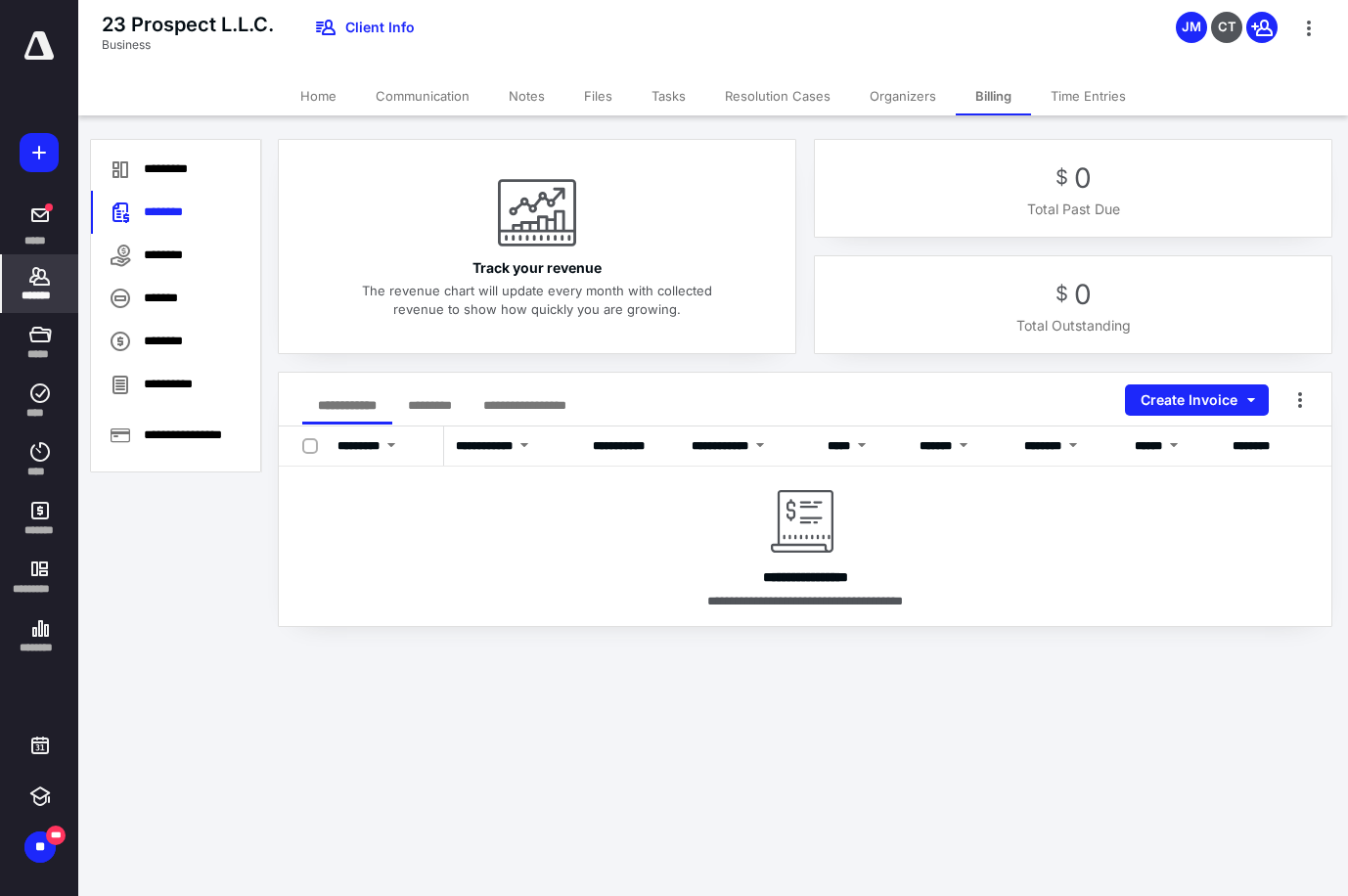 click 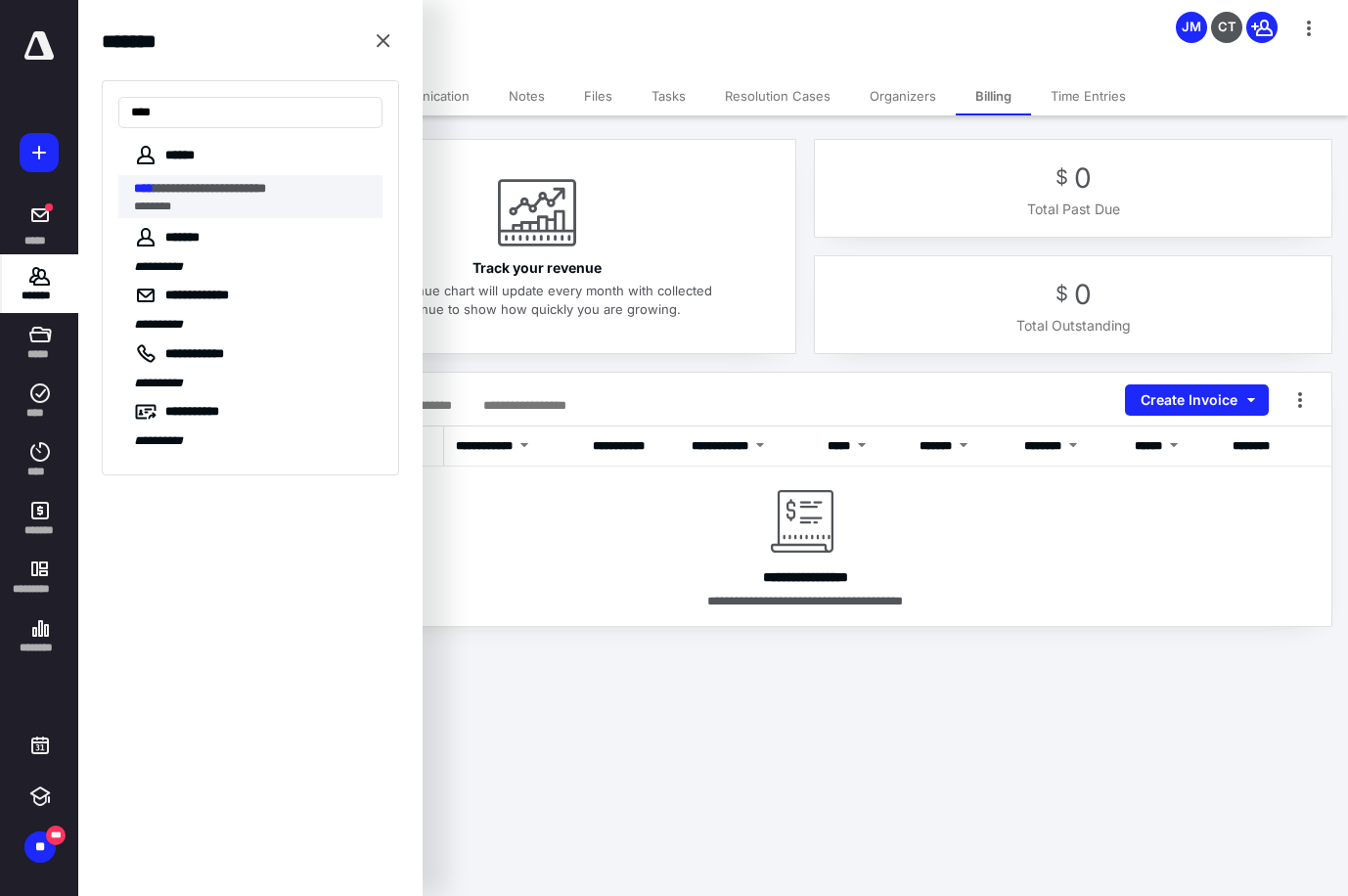 type on "****" 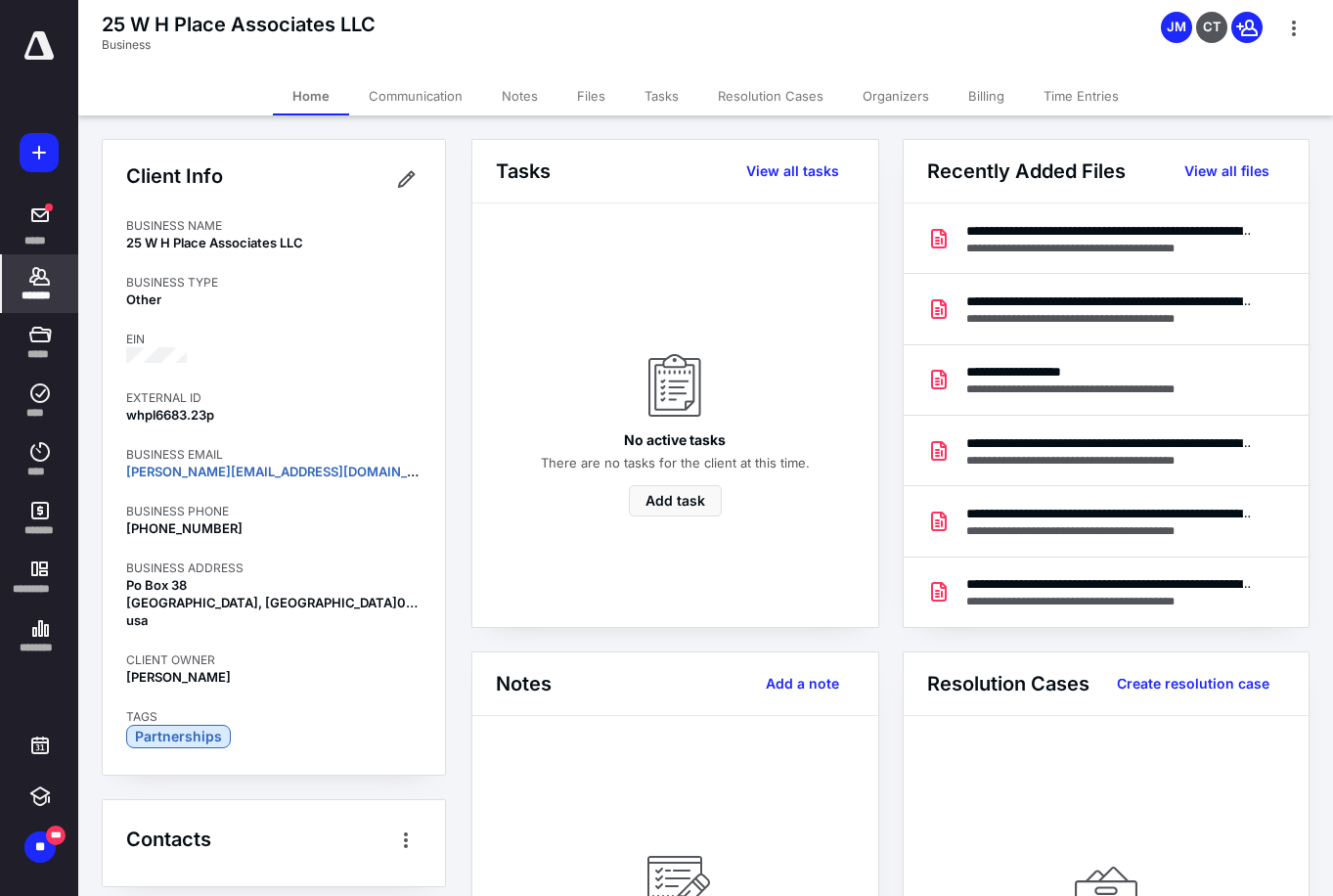 click on "Billing" at bounding box center (986, 96) 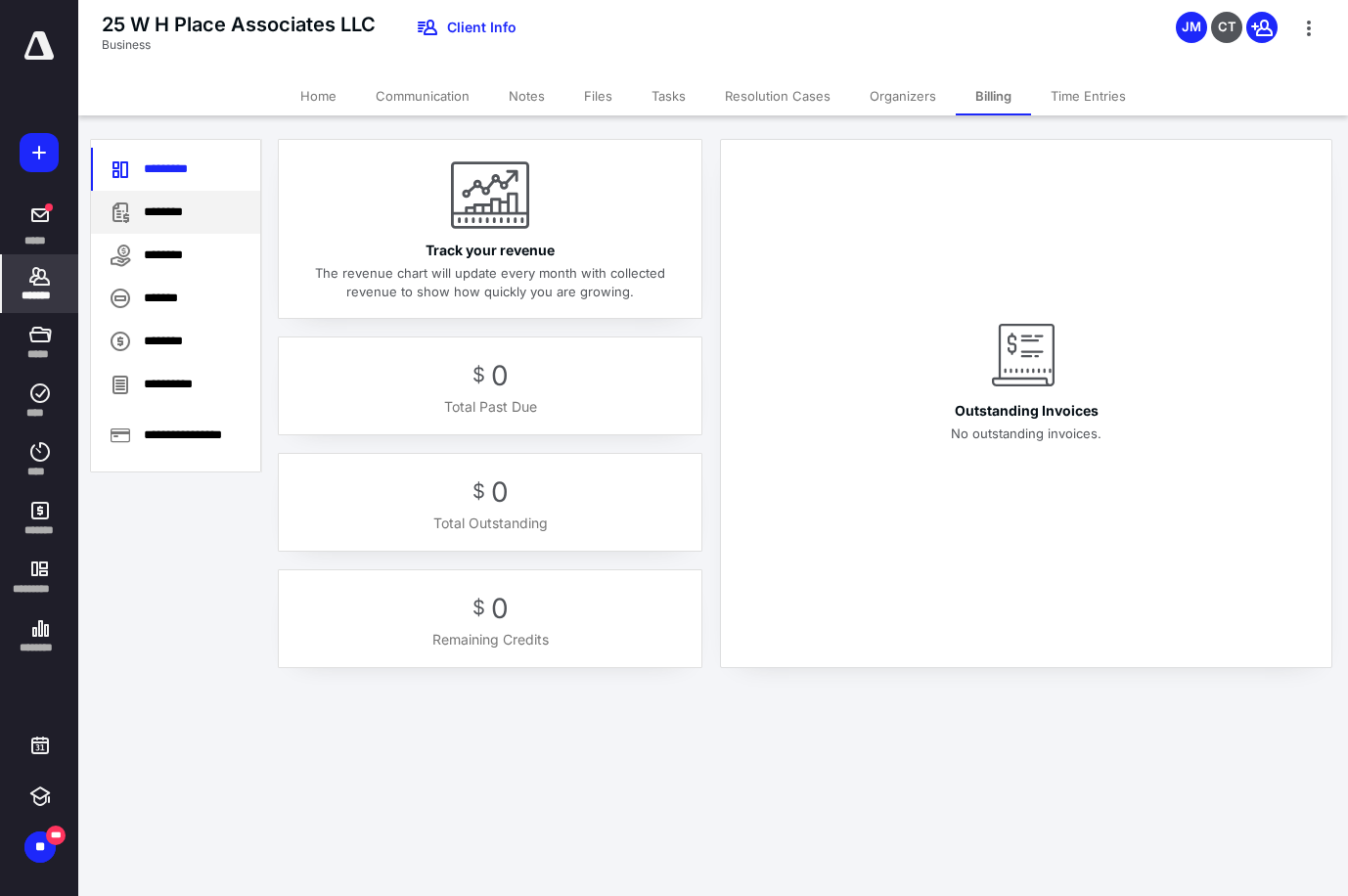 click on "********" at bounding box center [175, 212] 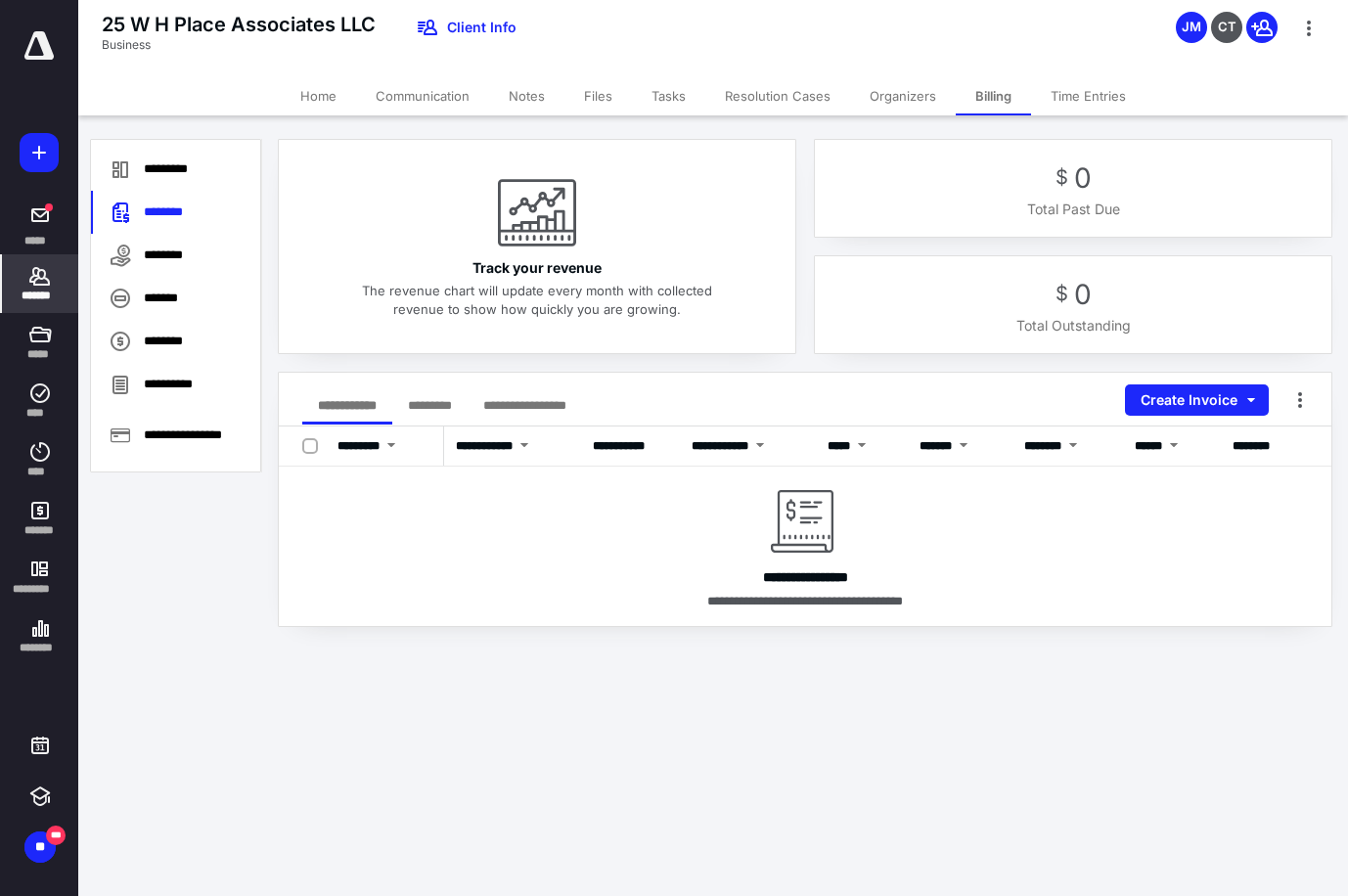 click 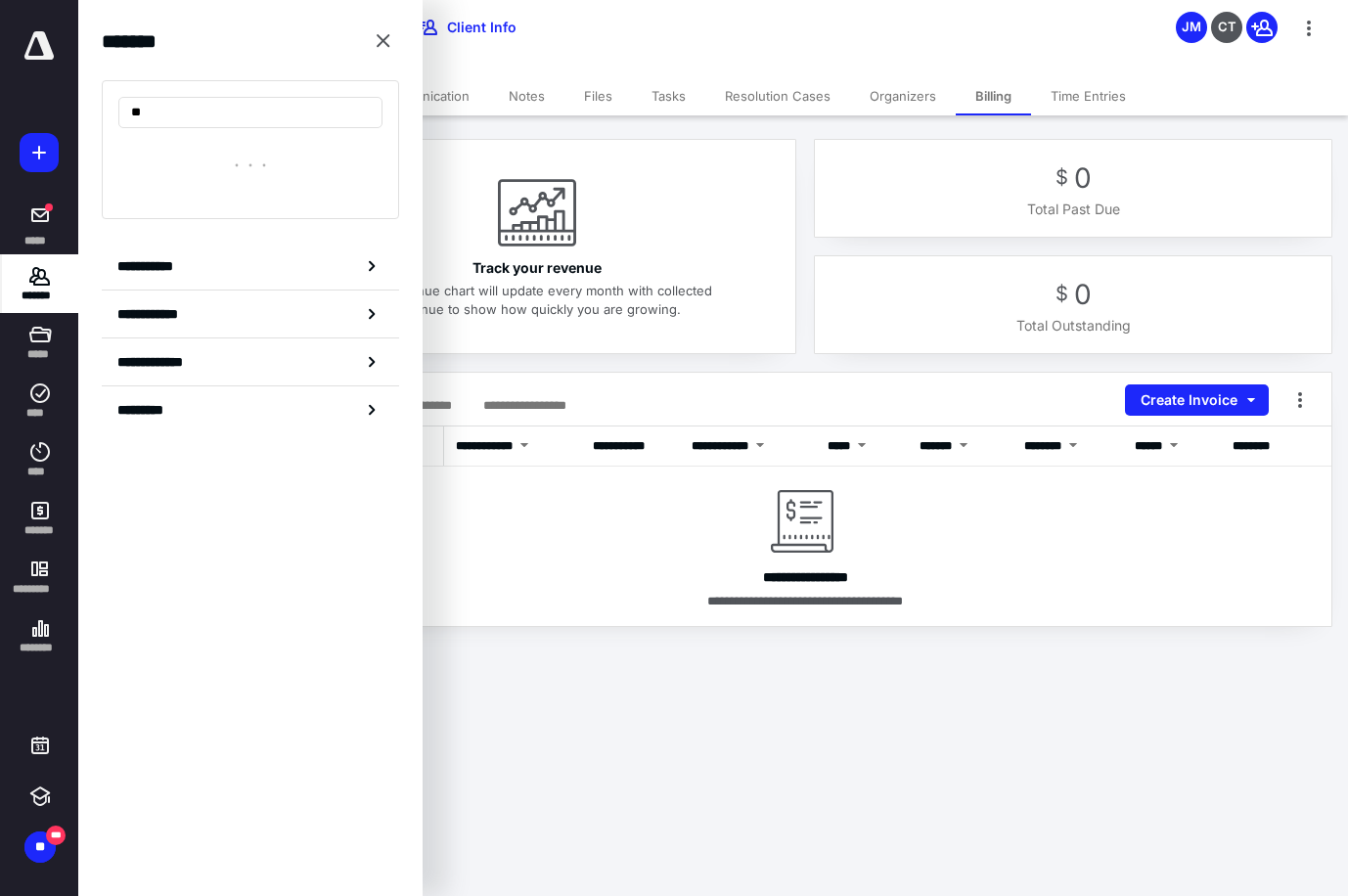 type on "*" 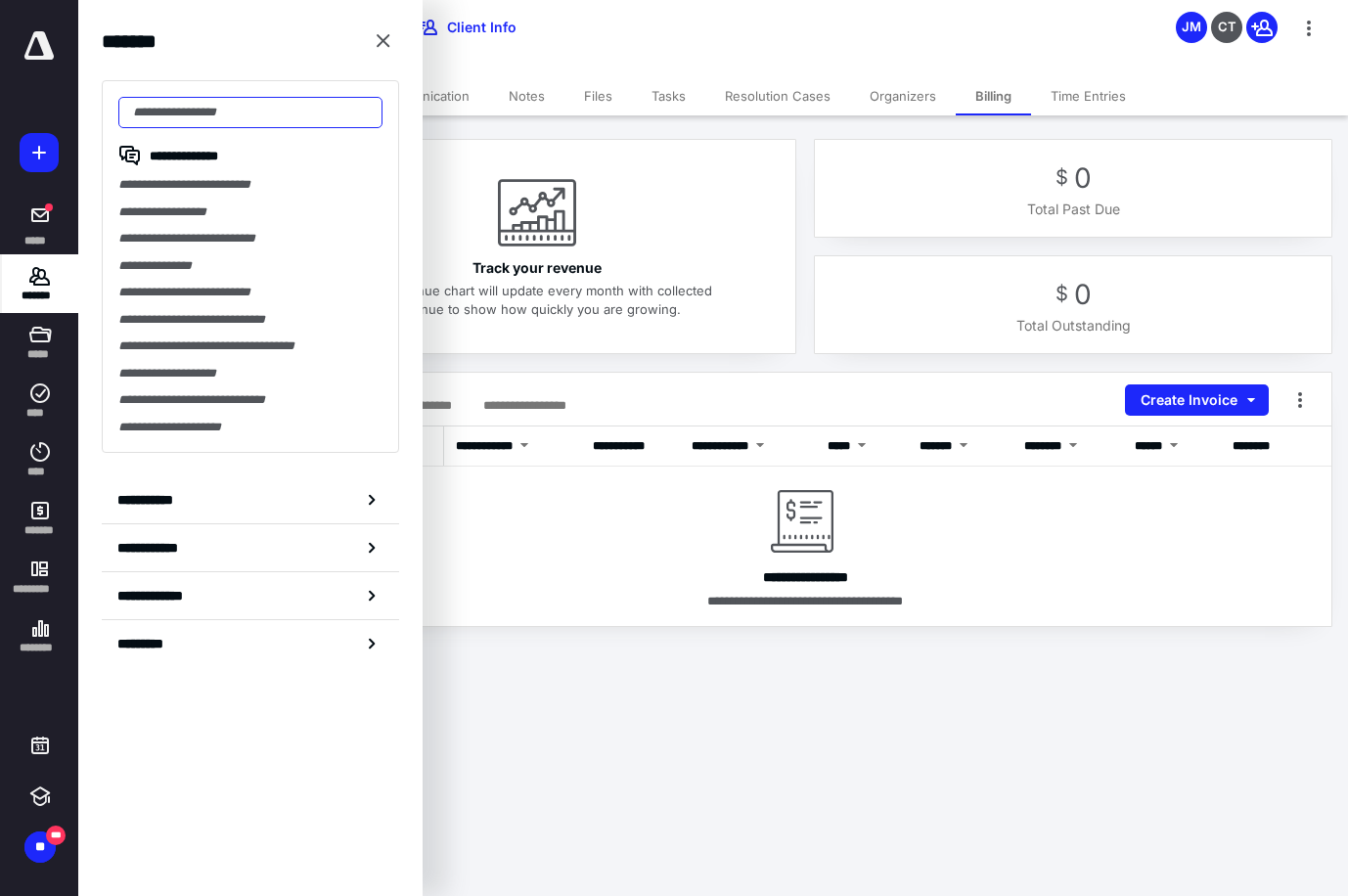 click at bounding box center [250, 112] 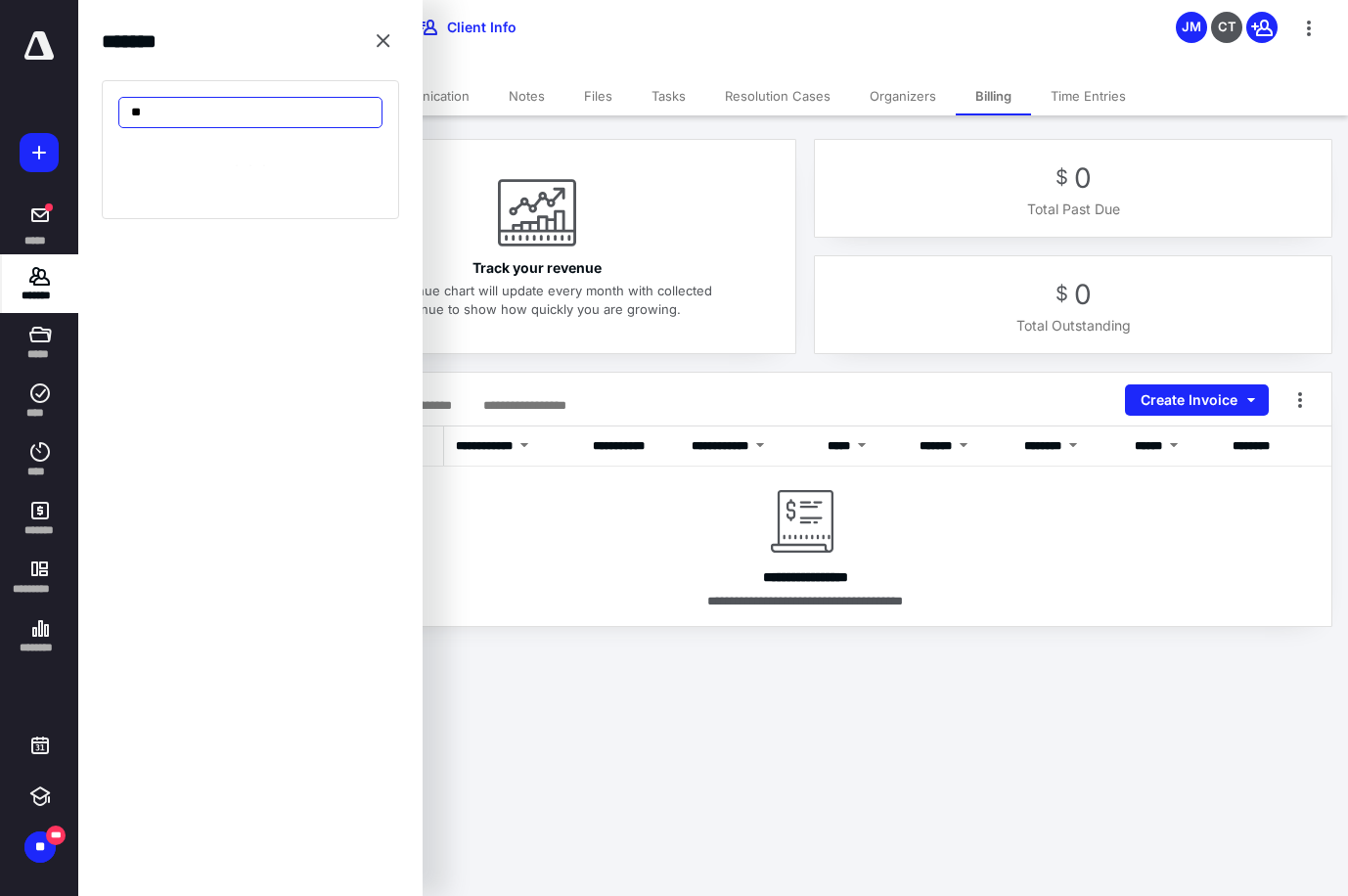 type on "*" 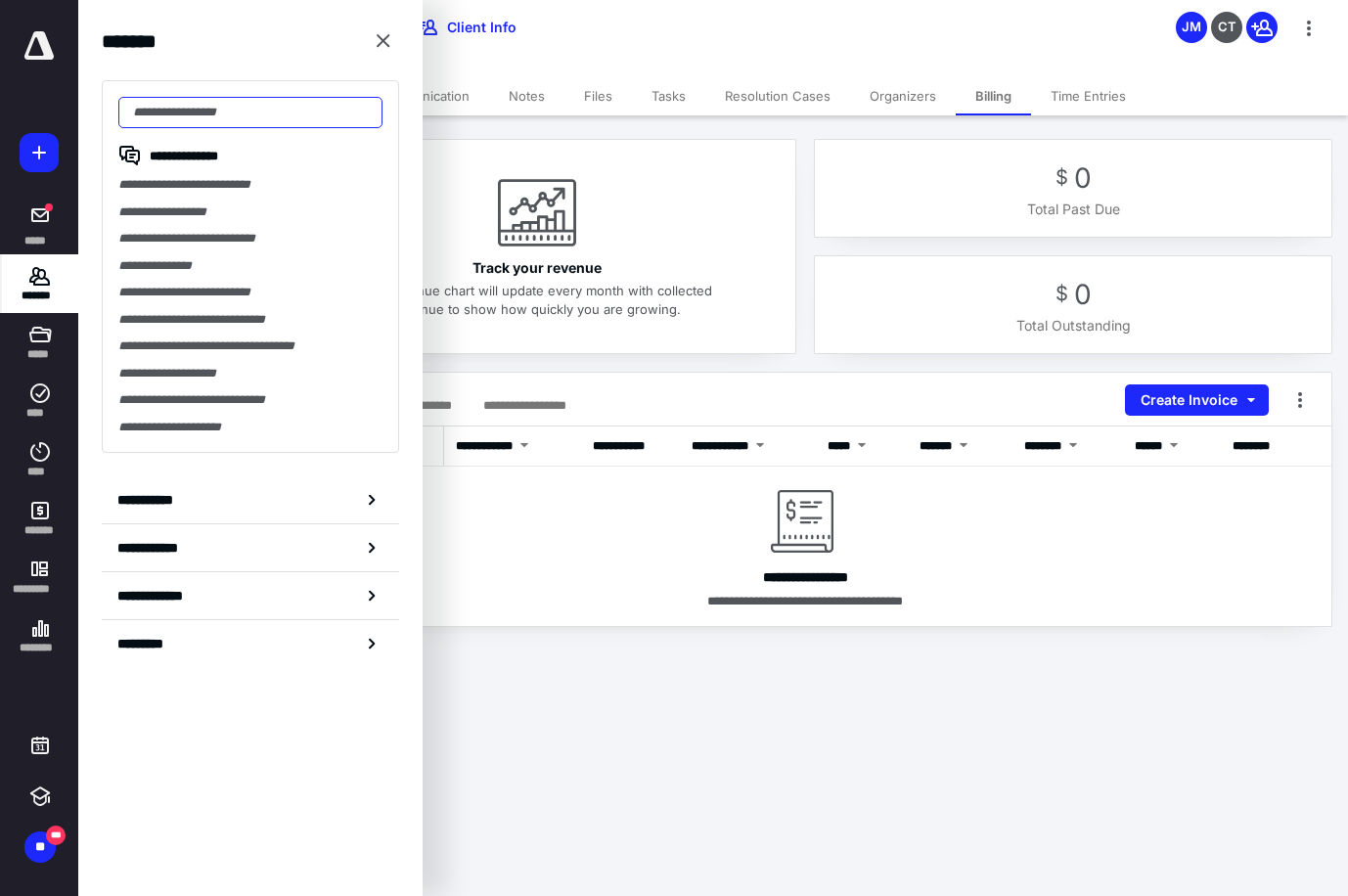 click at bounding box center [250, 112] 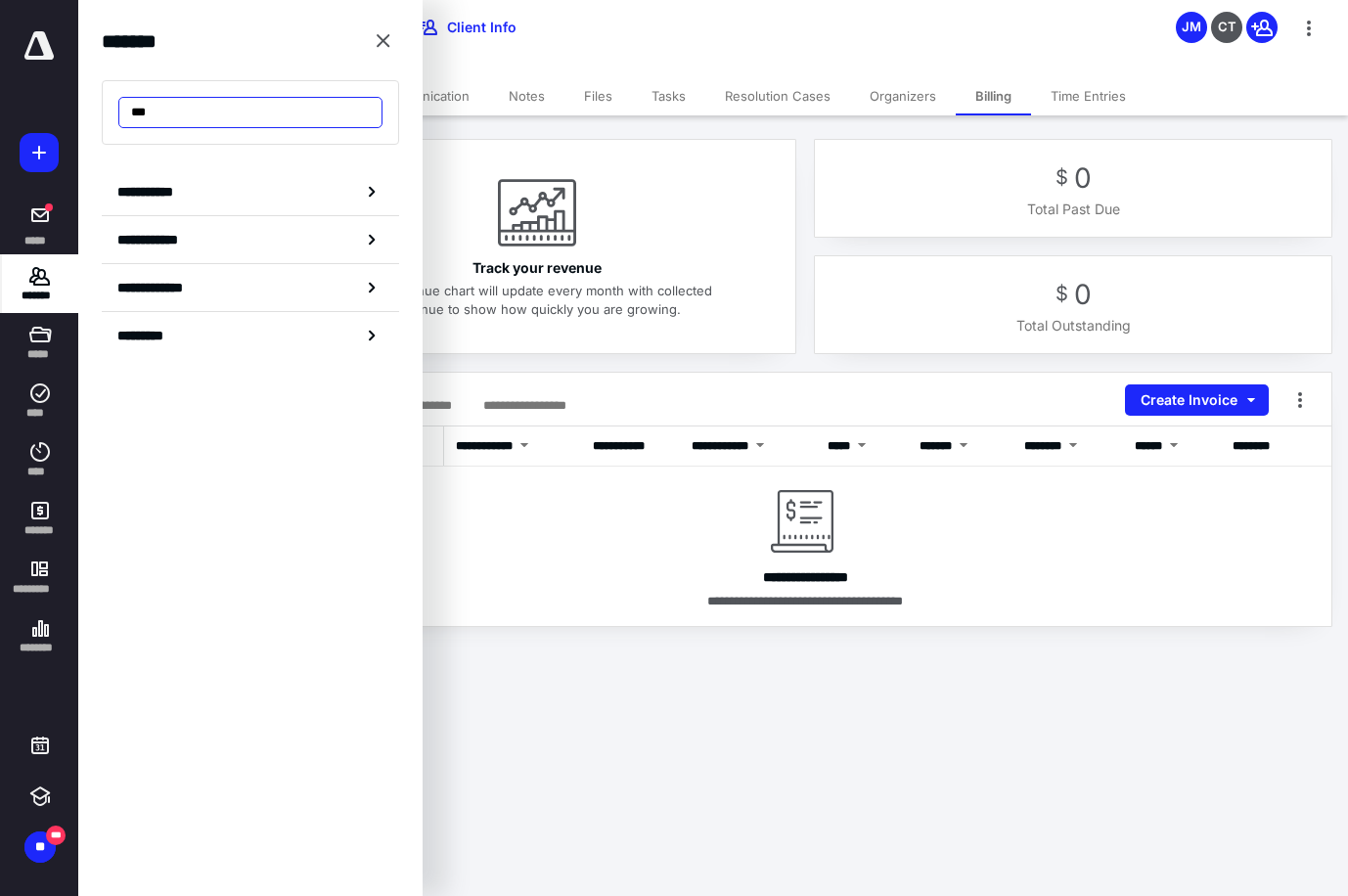 type on "***" 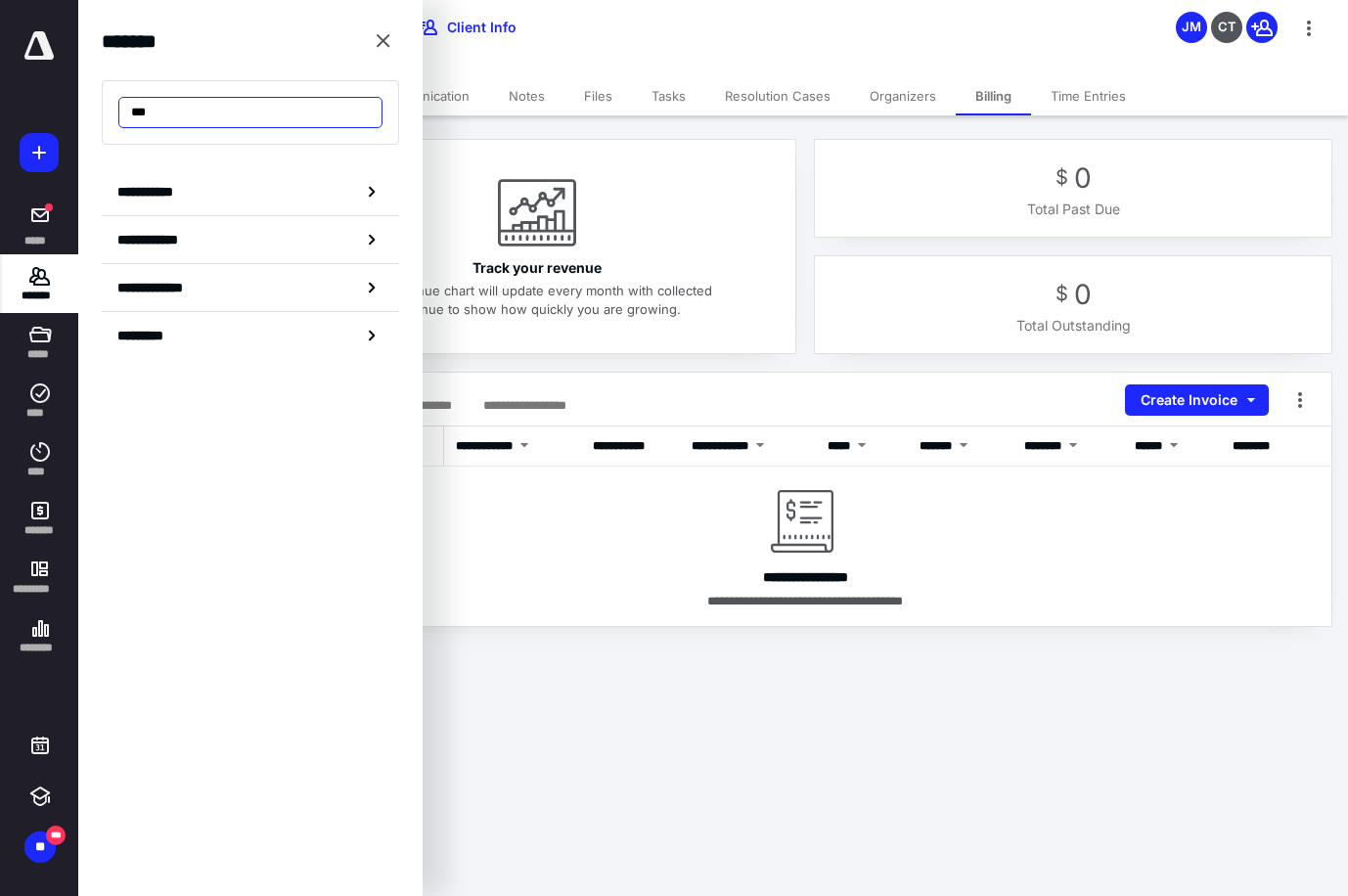 click on "***" at bounding box center [250, 112] 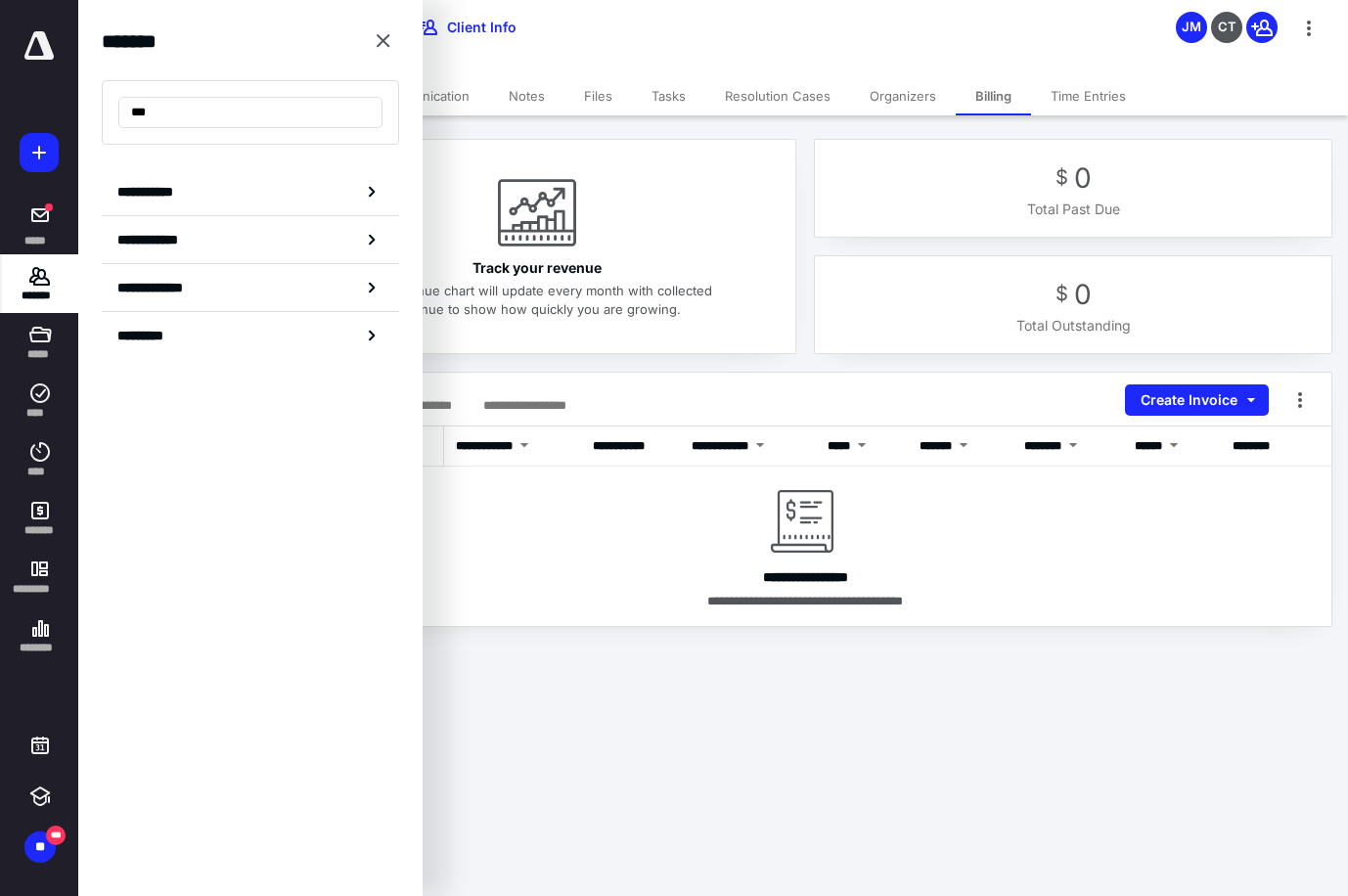 click on "**********" at bounding box center [674, 448] 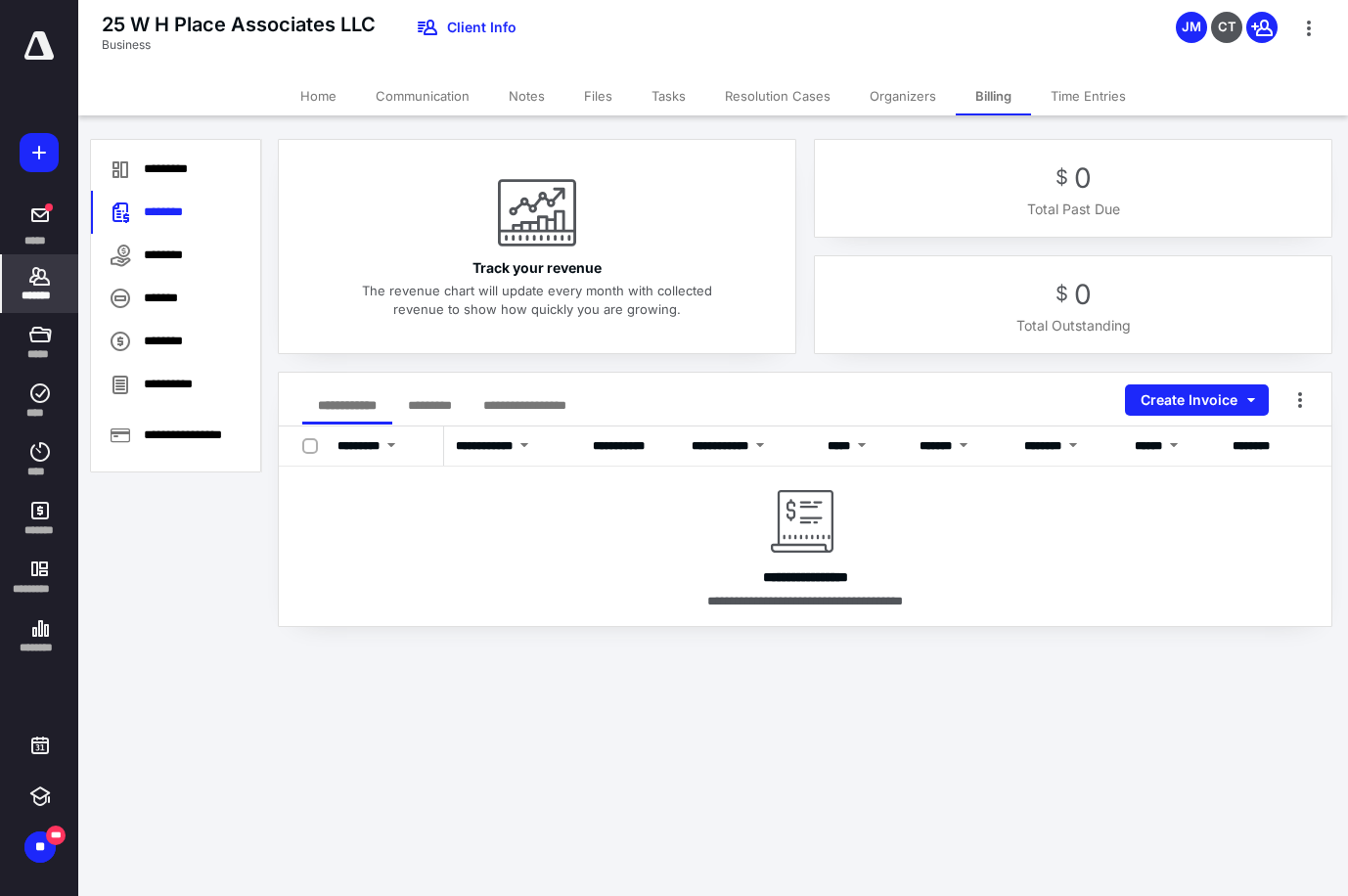 click 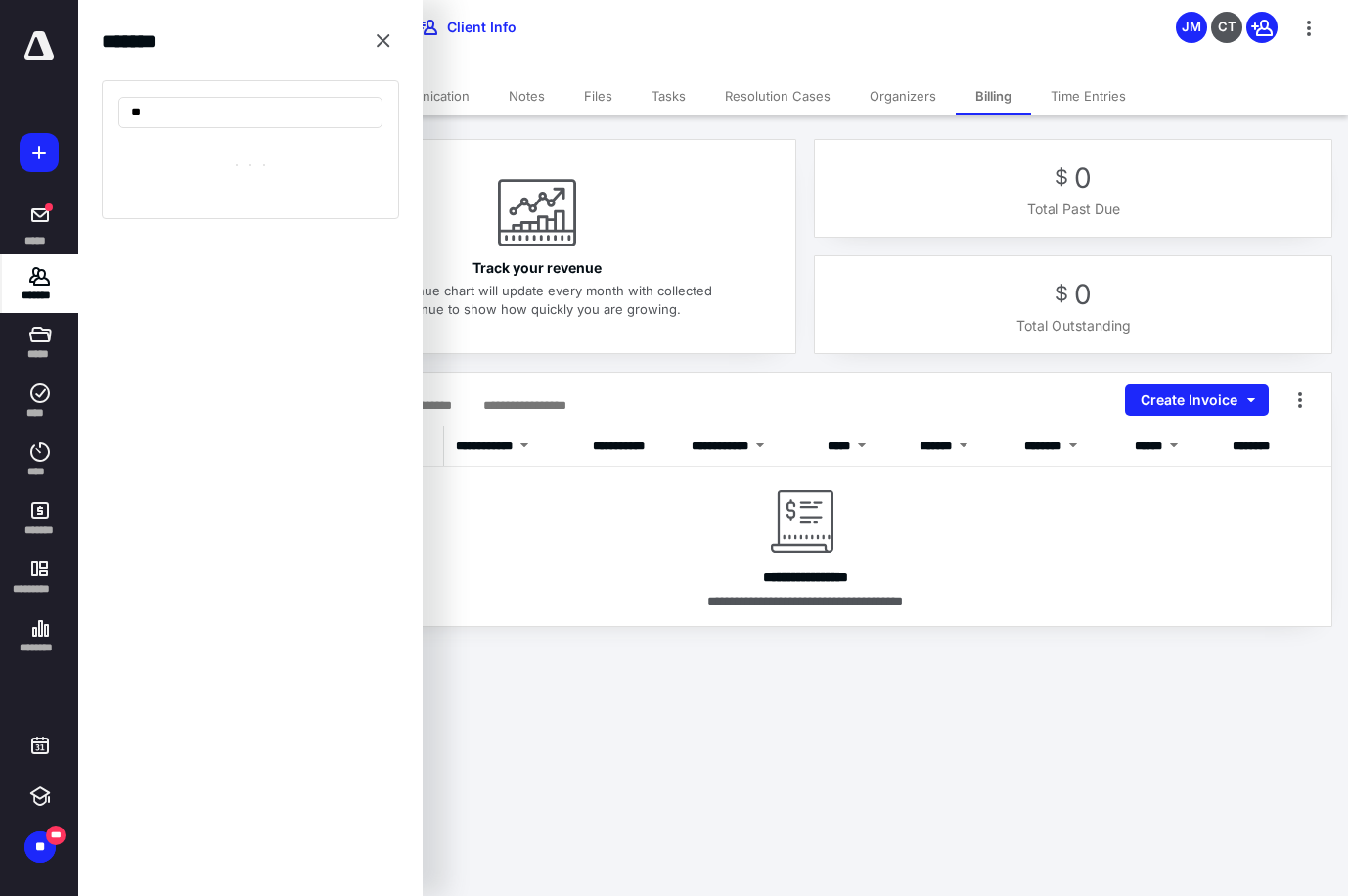 type on "*" 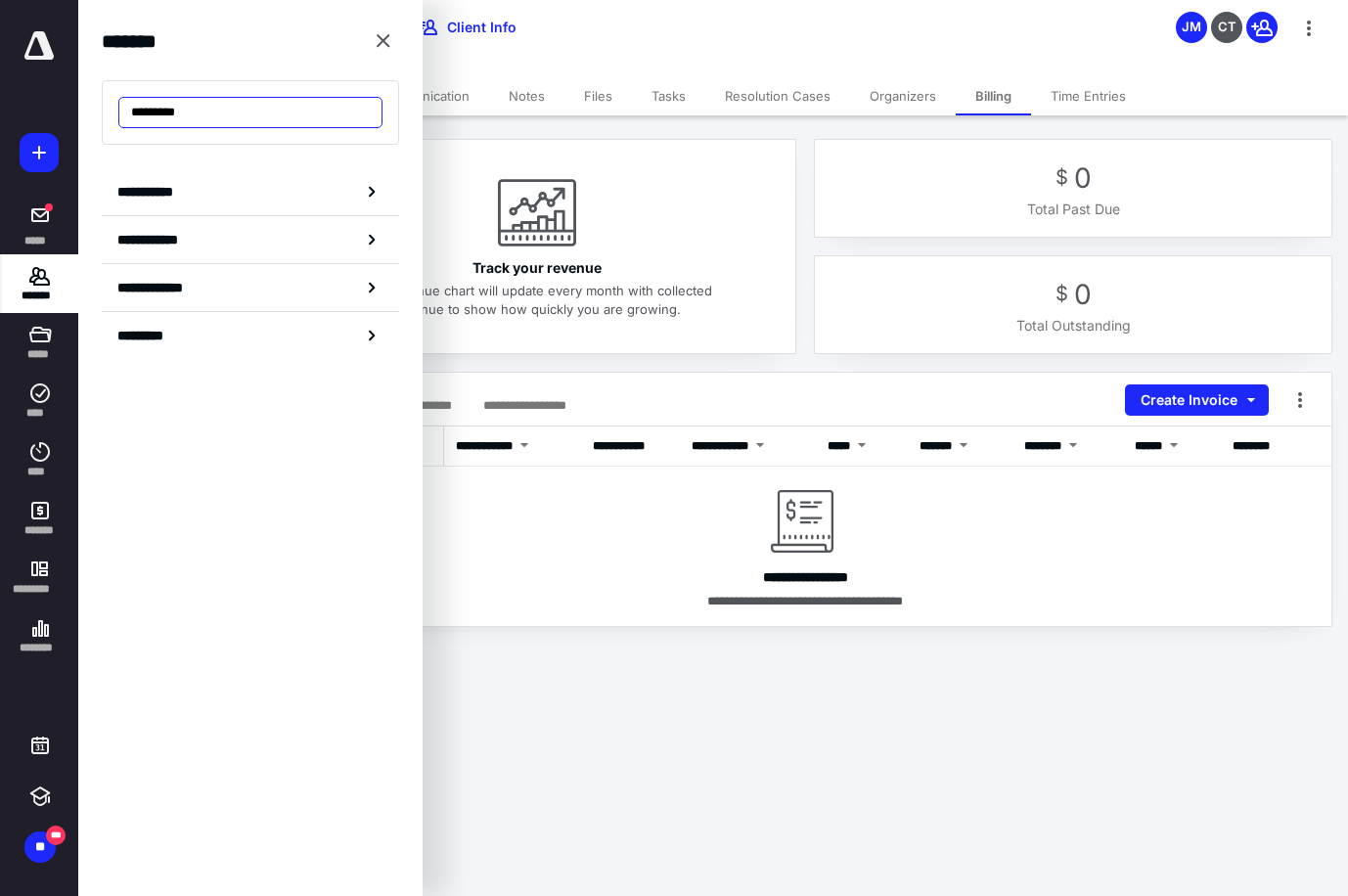 click on "*********" at bounding box center (250, 112) 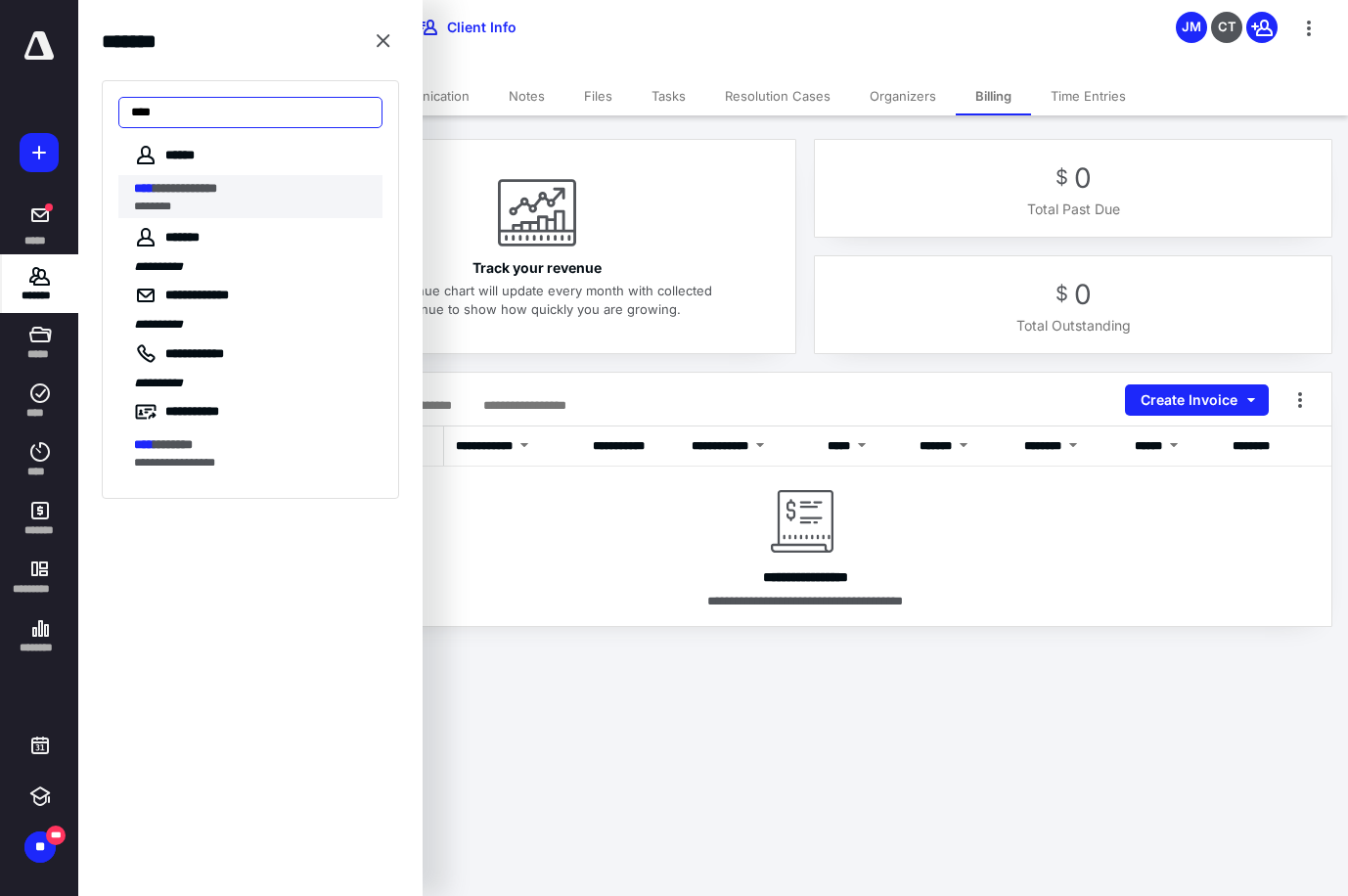 type on "****" 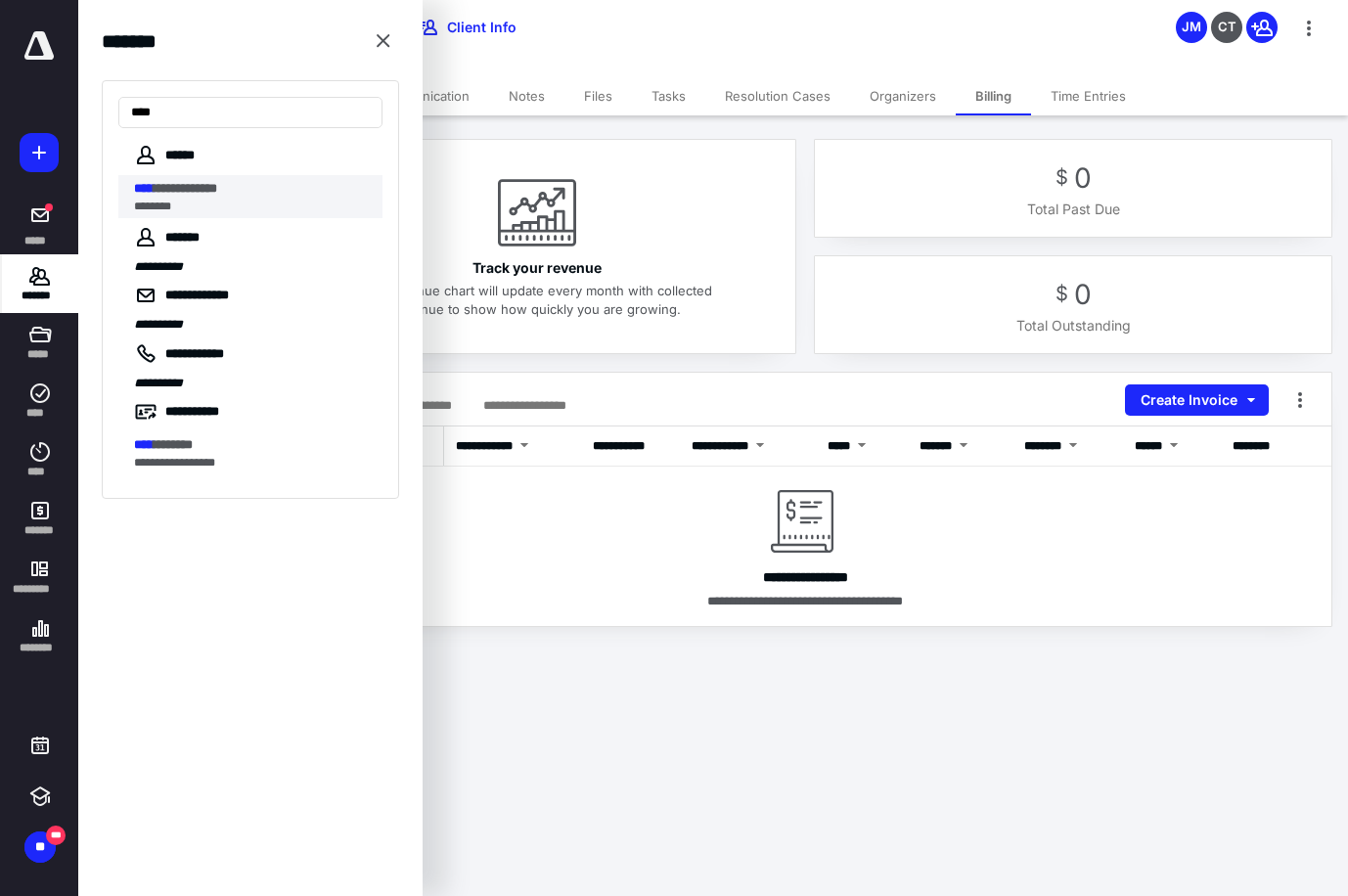 click on "**********" at bounding box center (252, 189) 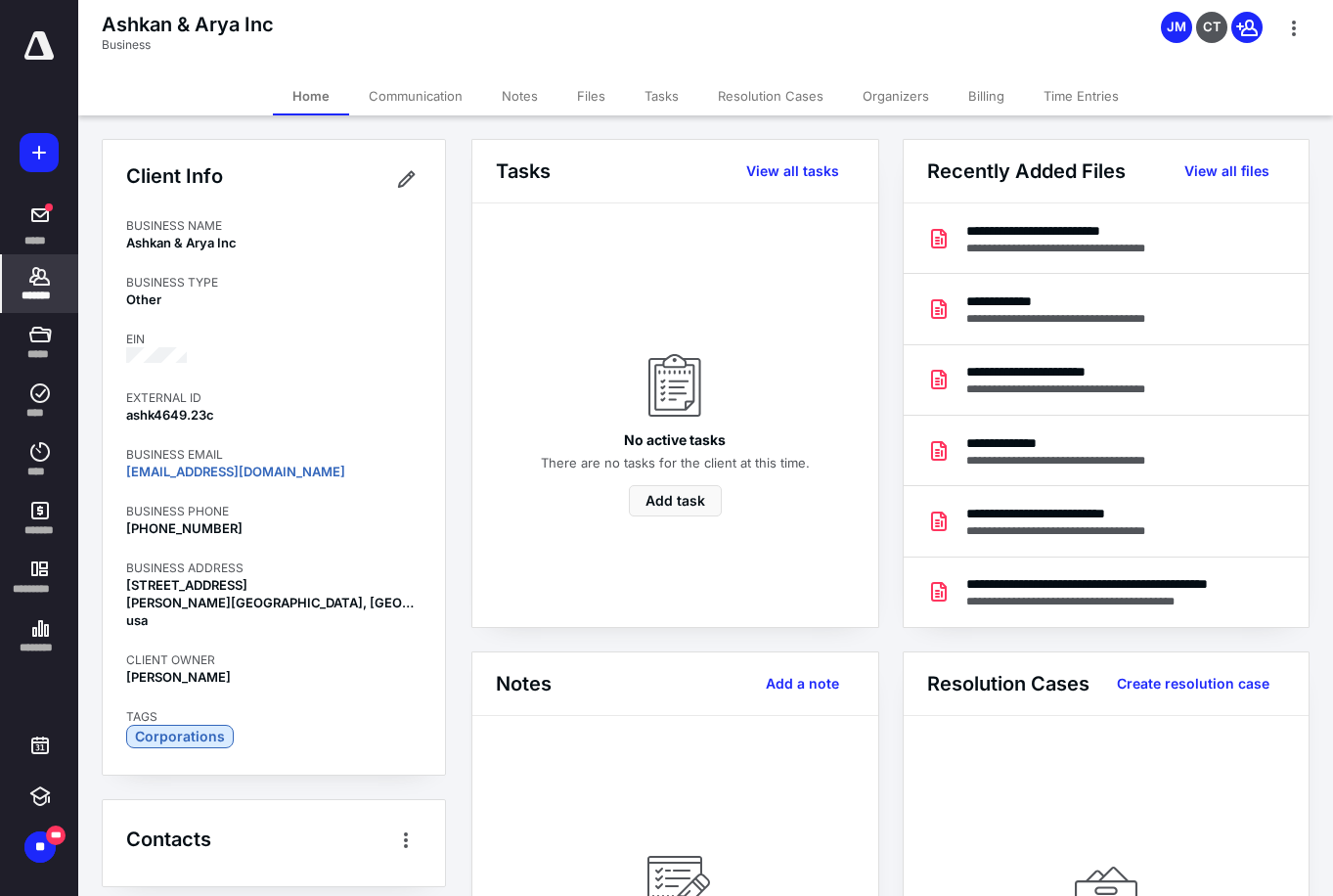 click on "Billing" at bounding box center [986, 96] 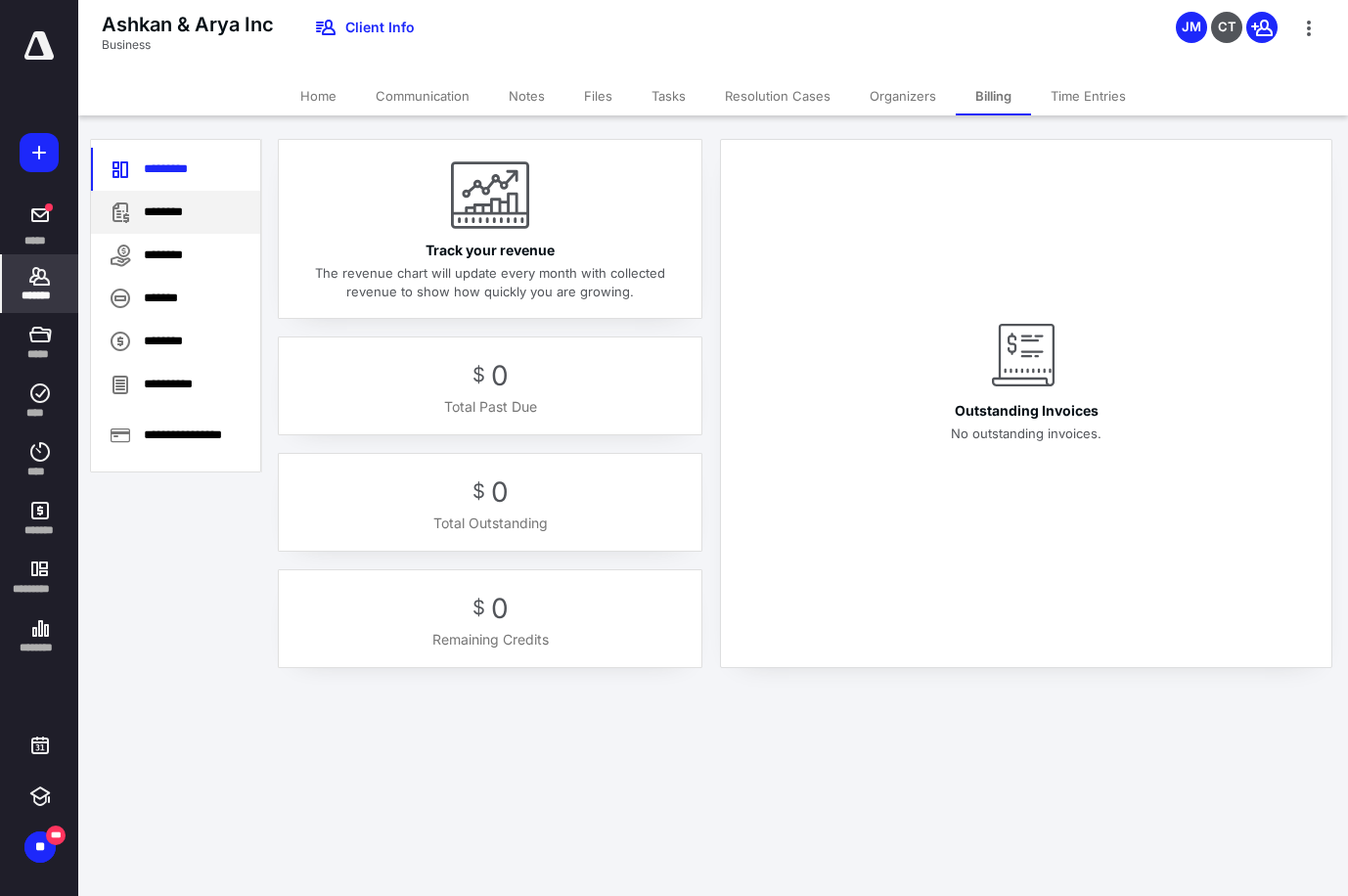 click on "********" at bounding box center (175, 212) 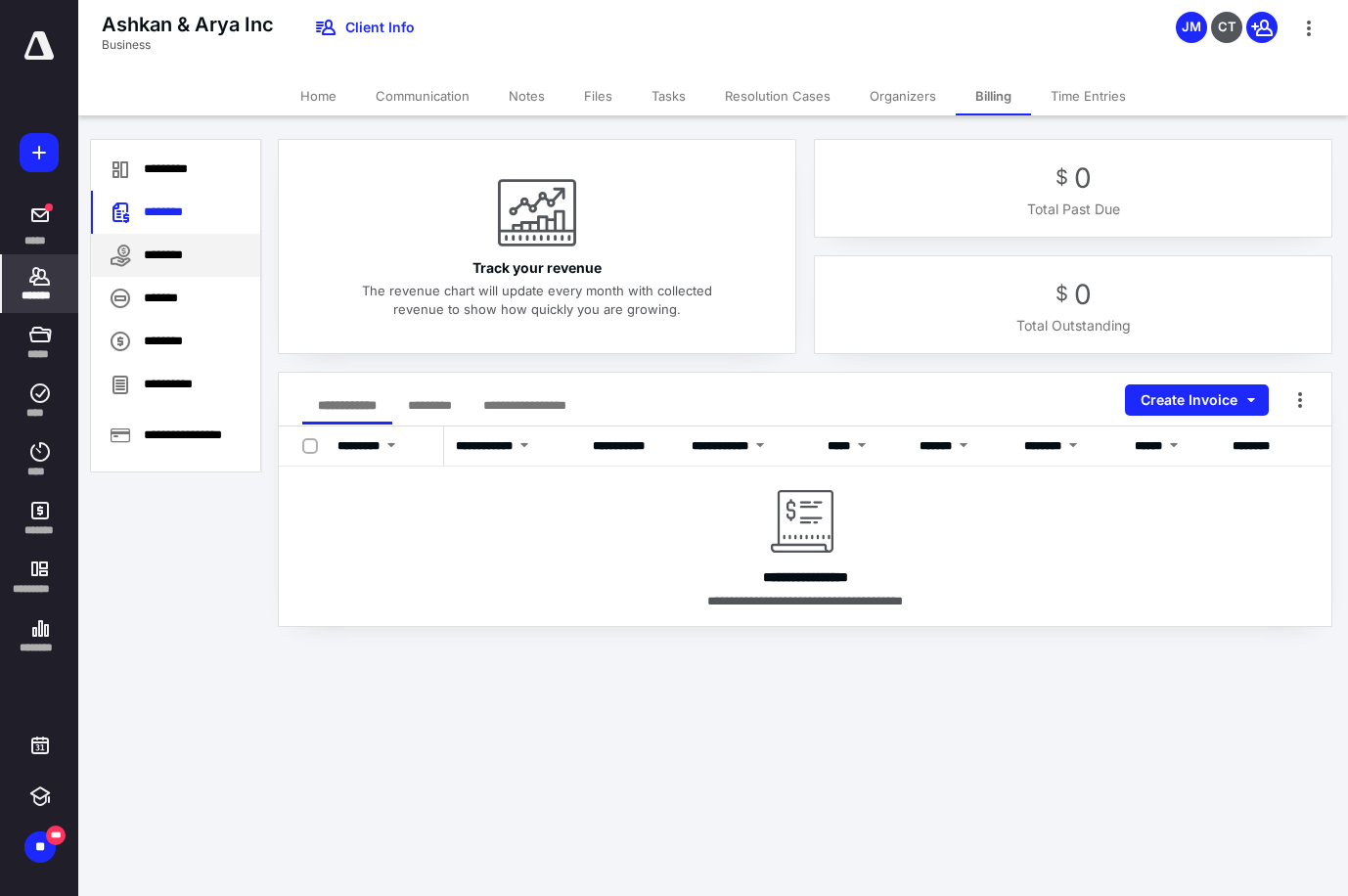 click on "********" at bounding box center [175, 255] 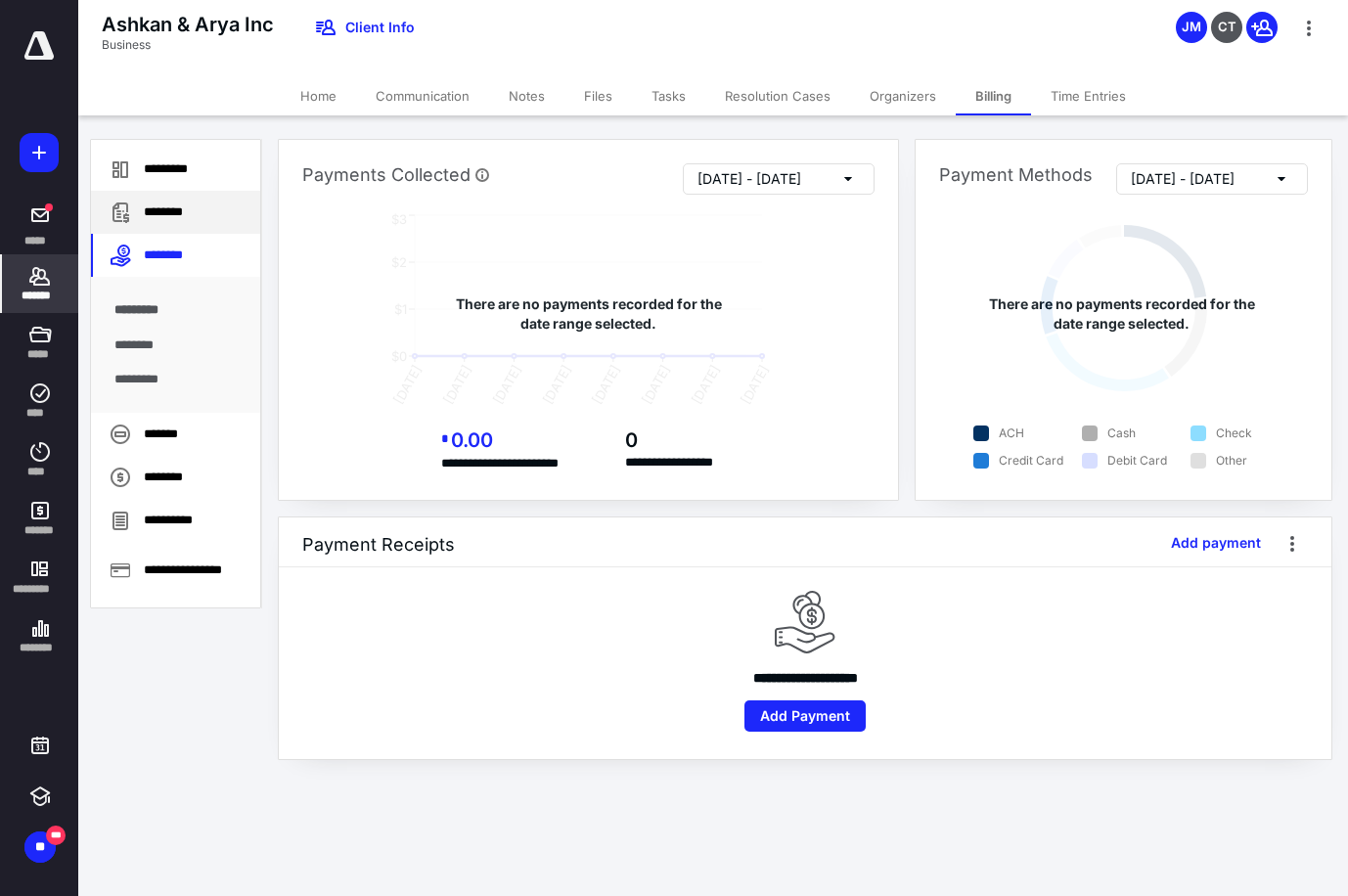 click on "********" at bounding box center (175, 212) 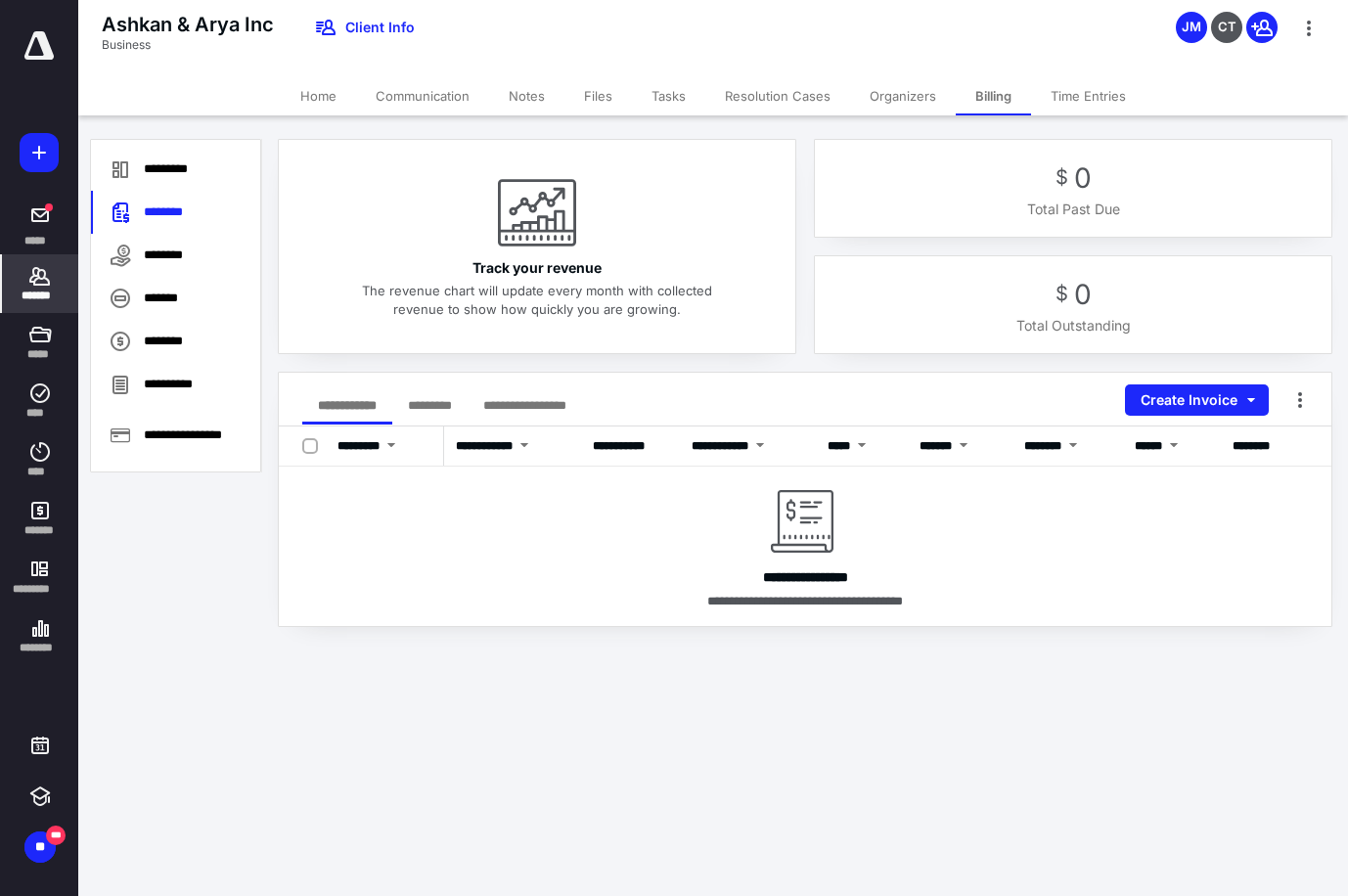 click on "Billing" at bounding box center (993, 96) 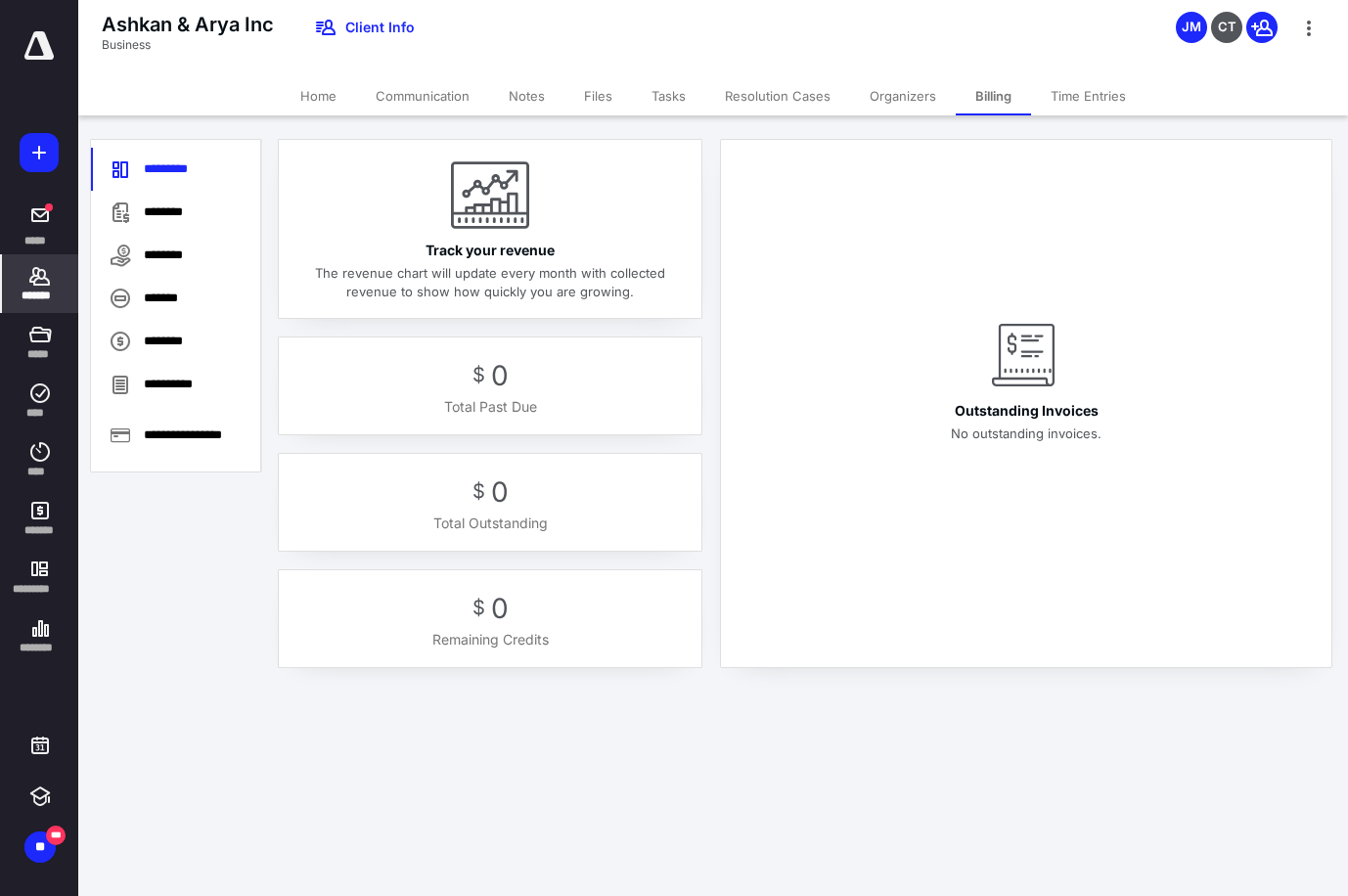 click 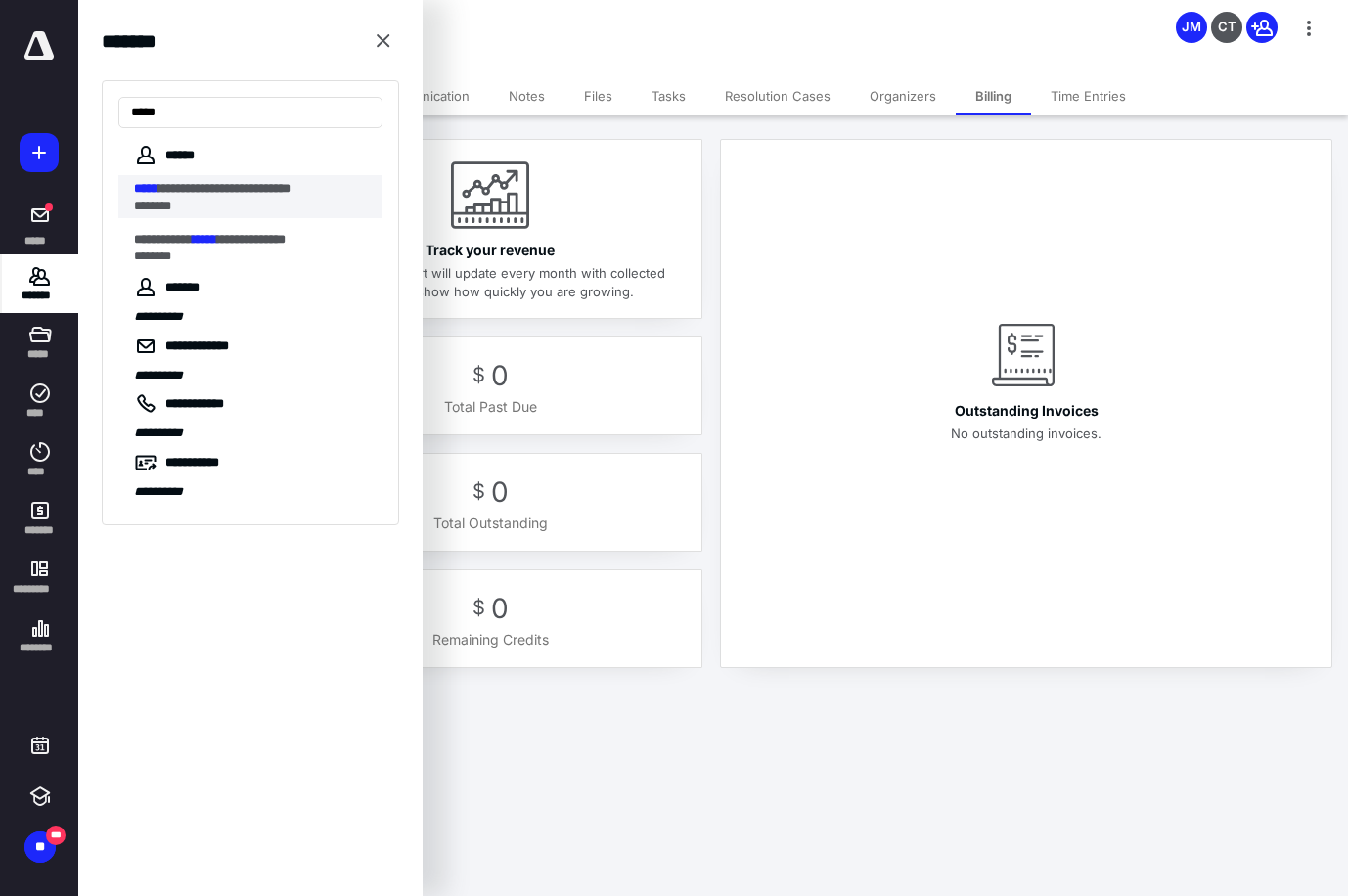type on "*****" 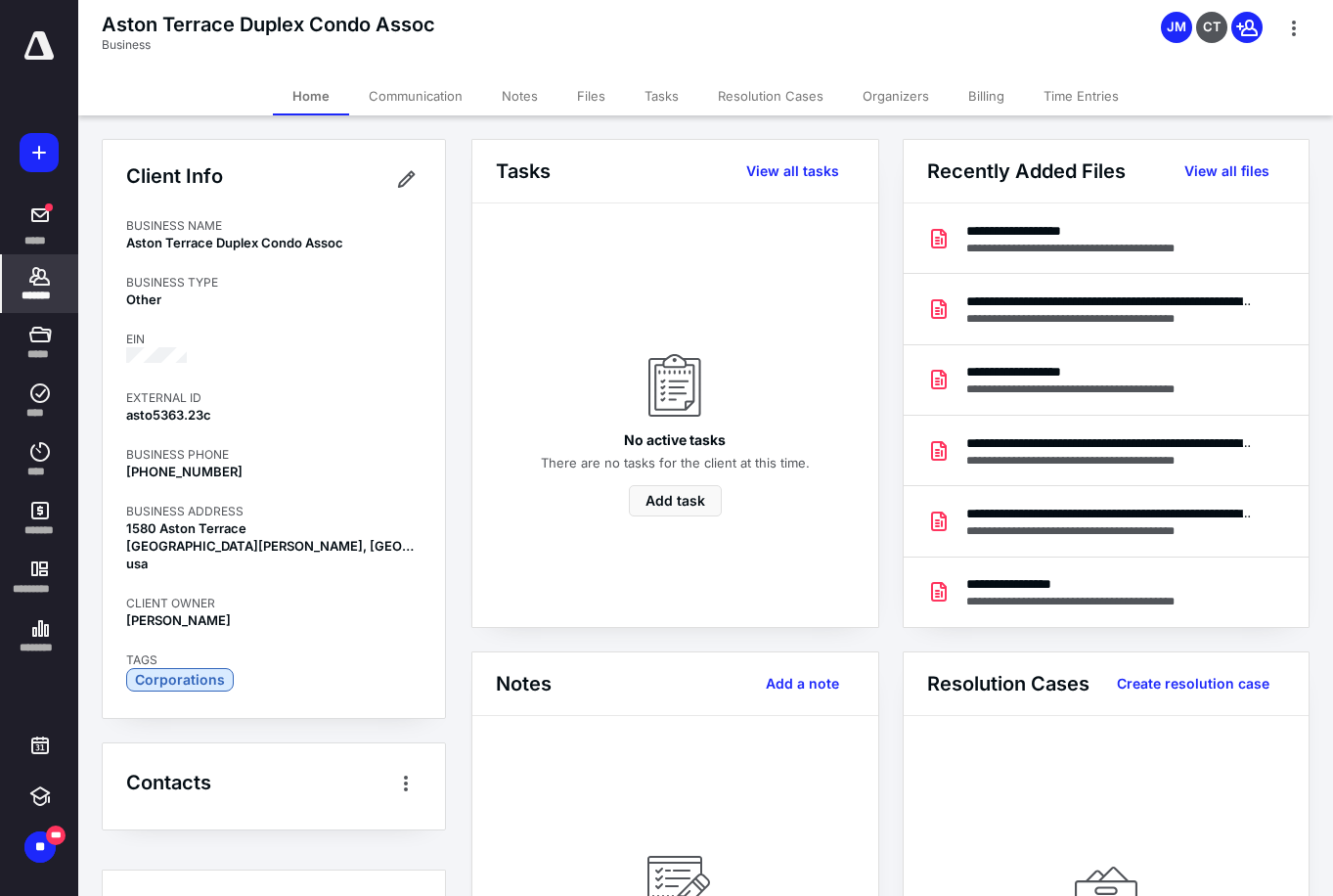 click on "Billing" at bounding box center (986, 96) 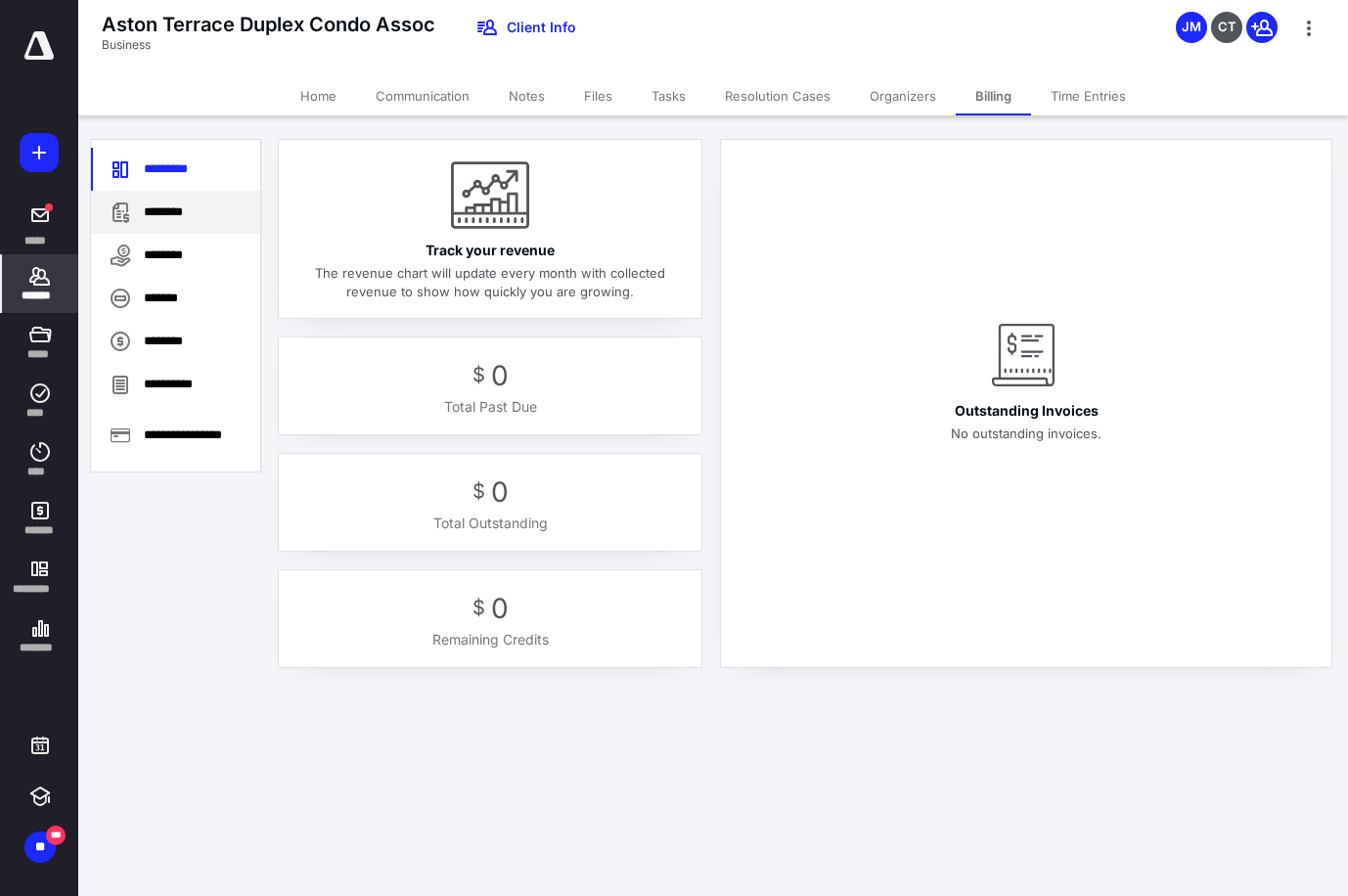 click on "********" at bounding box center (175, 212) 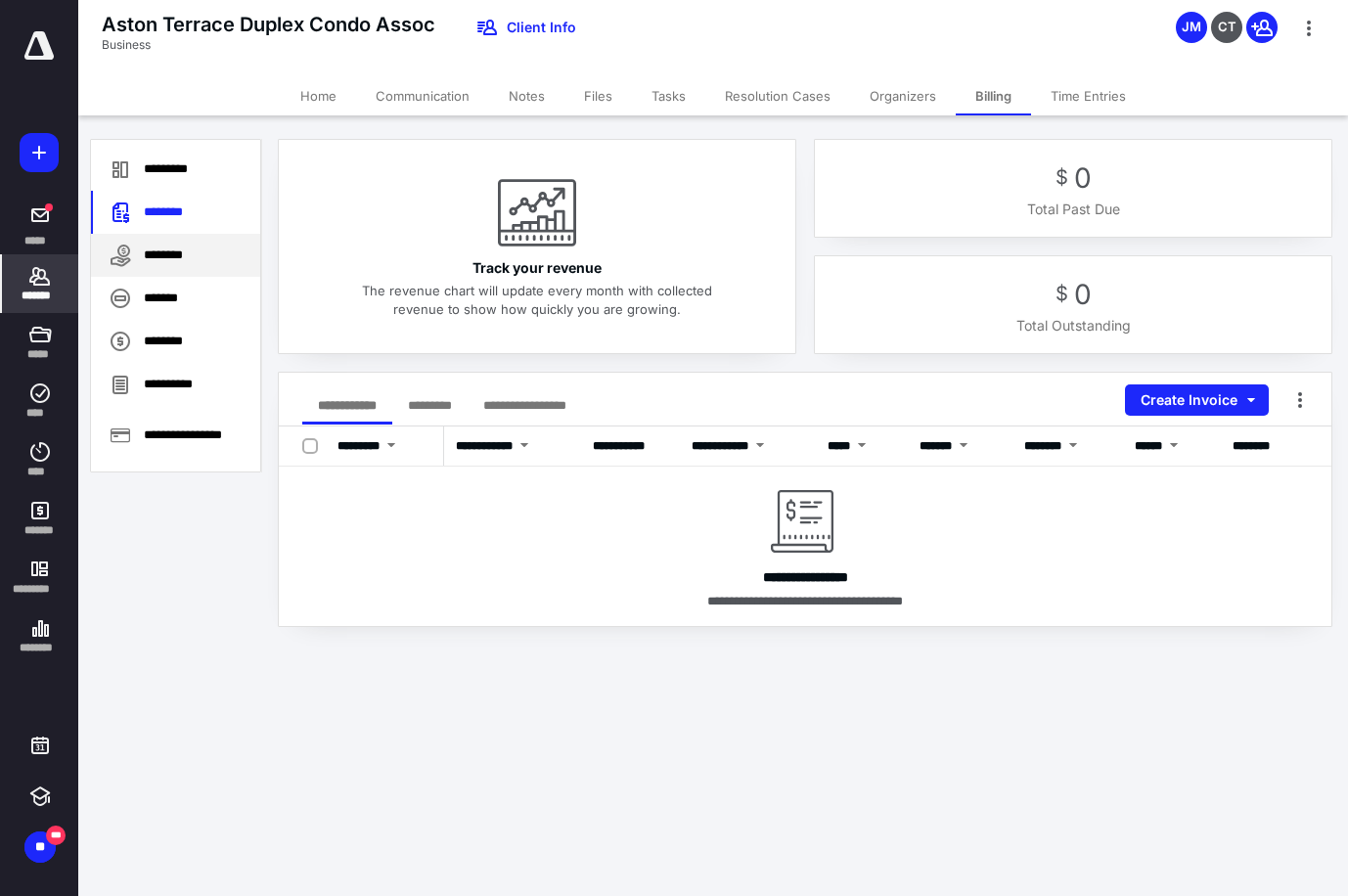 click on "********" at bounding box center [175, 255] 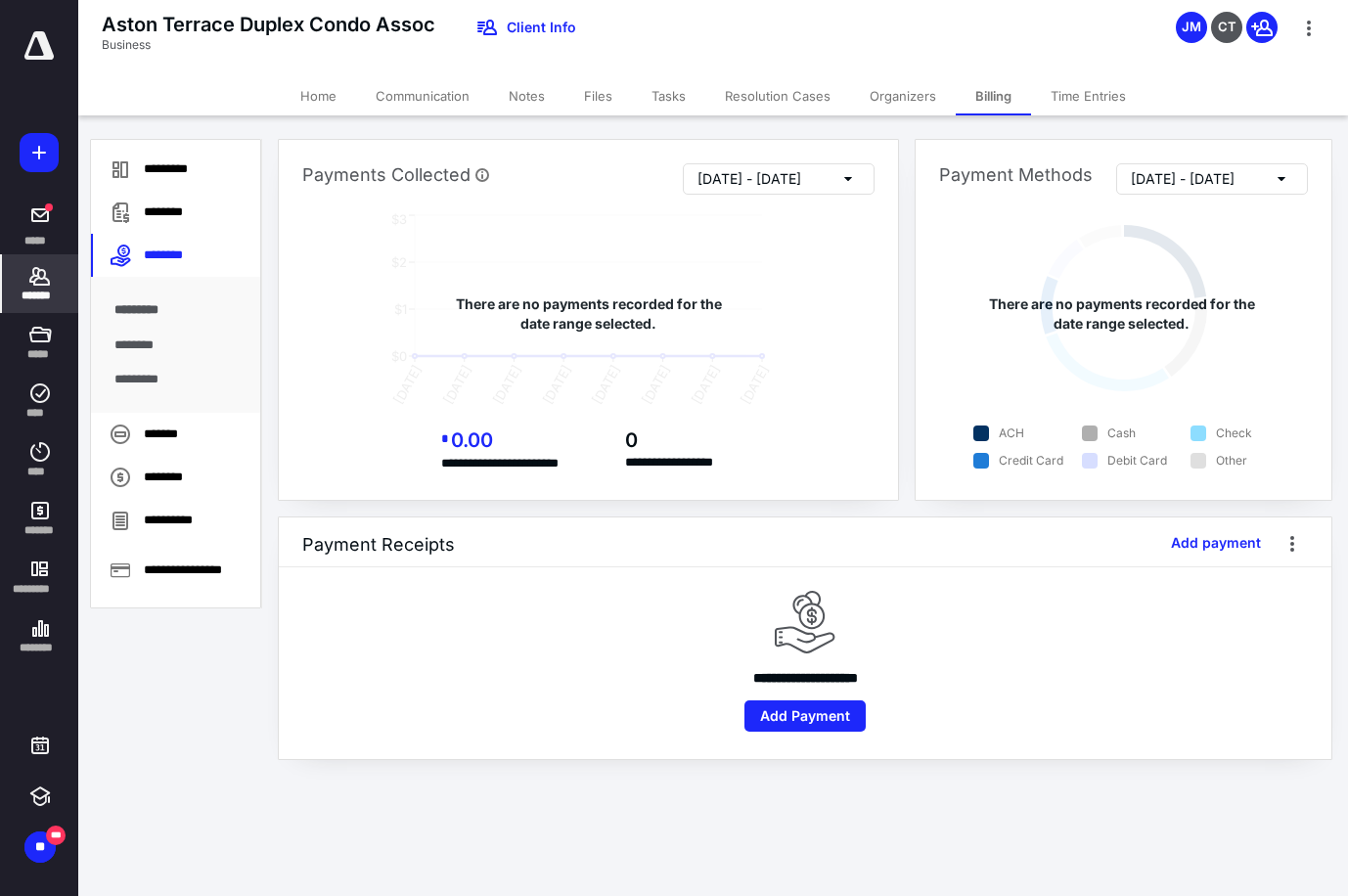 drag, startPoint x: 21, startPoint y: 269, endPoint x: 31, endPoint y: 268, distance: 10.049876 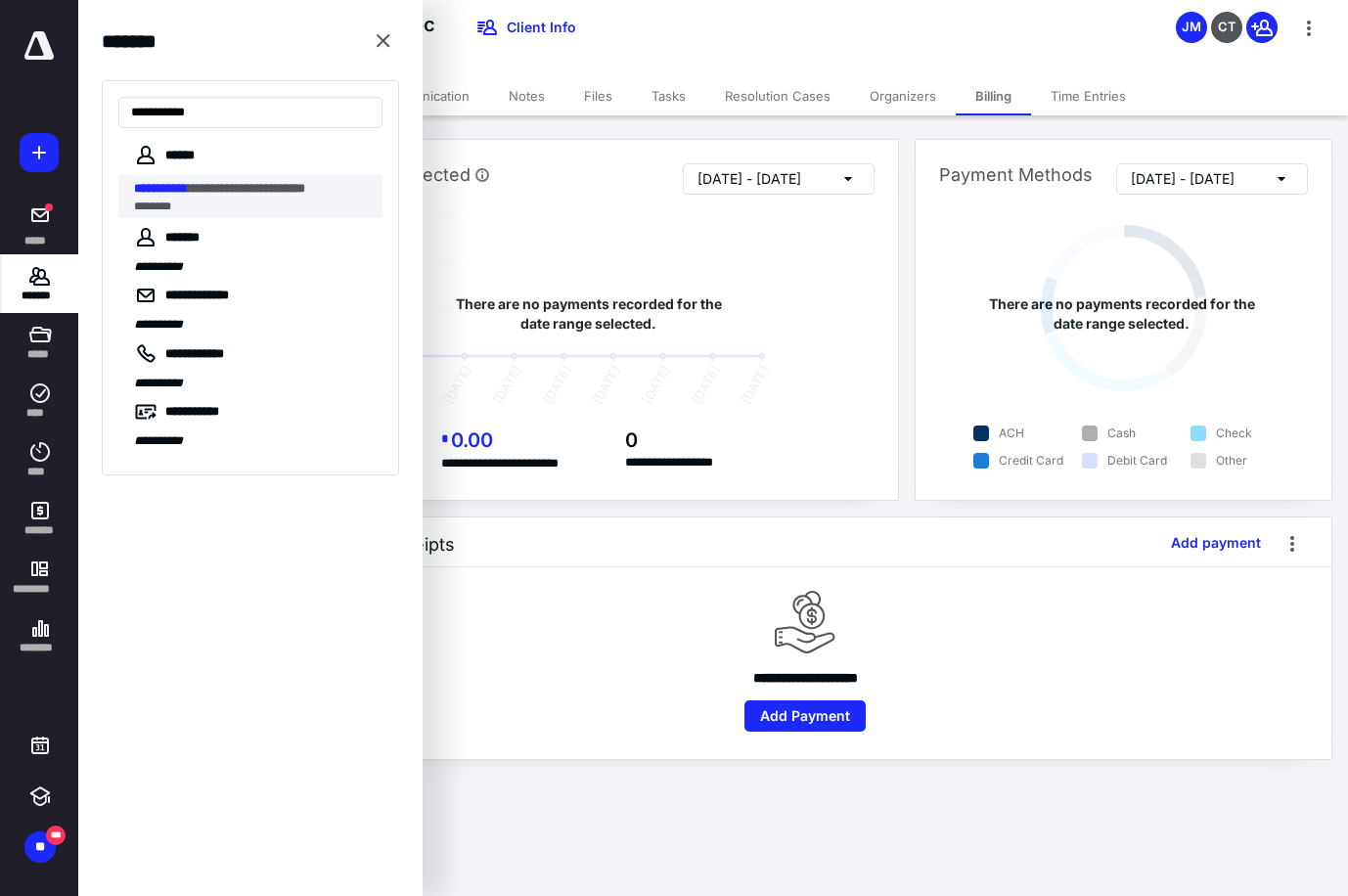 type on "**********" 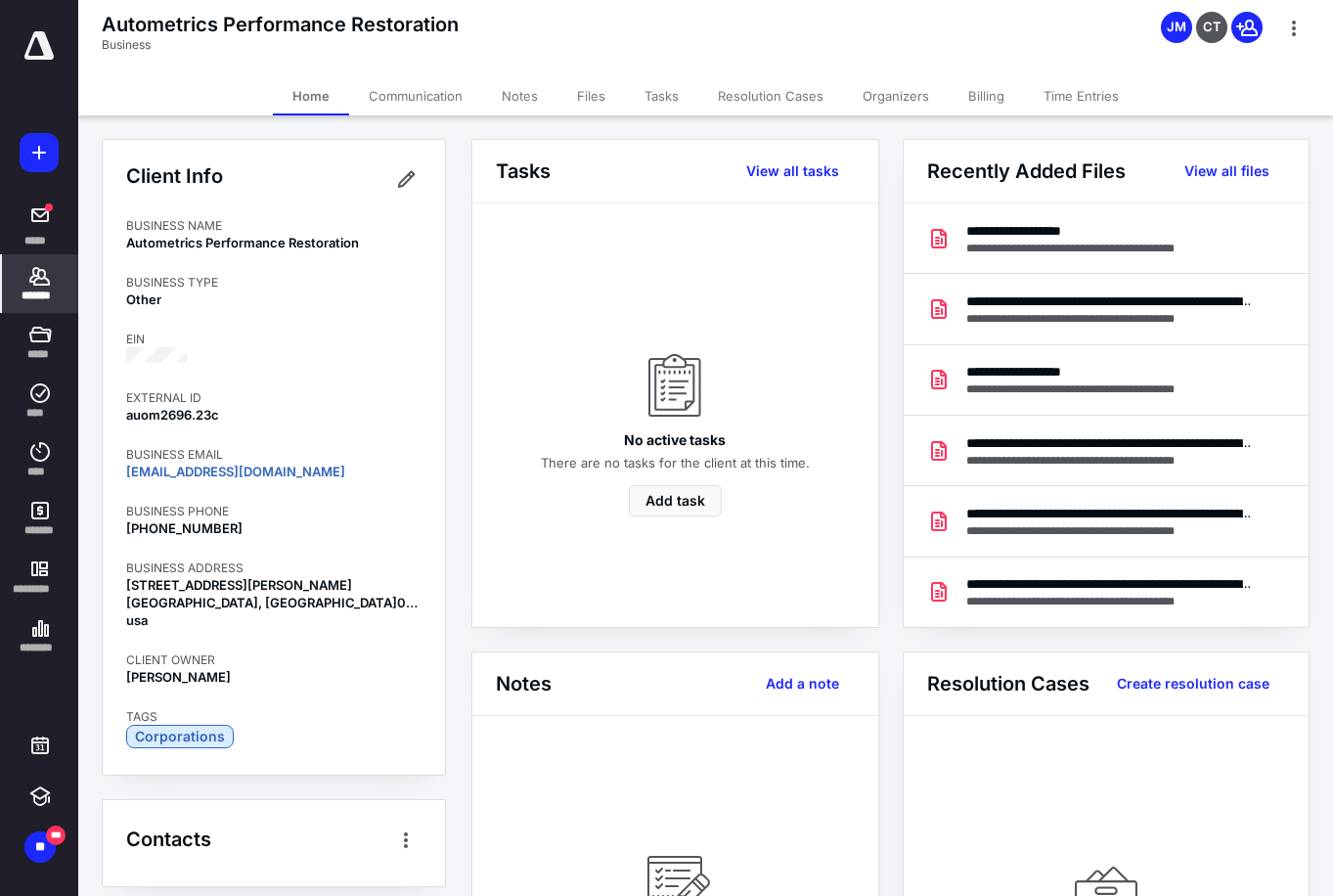 click on "Billing" at bounding box center (986, 96) 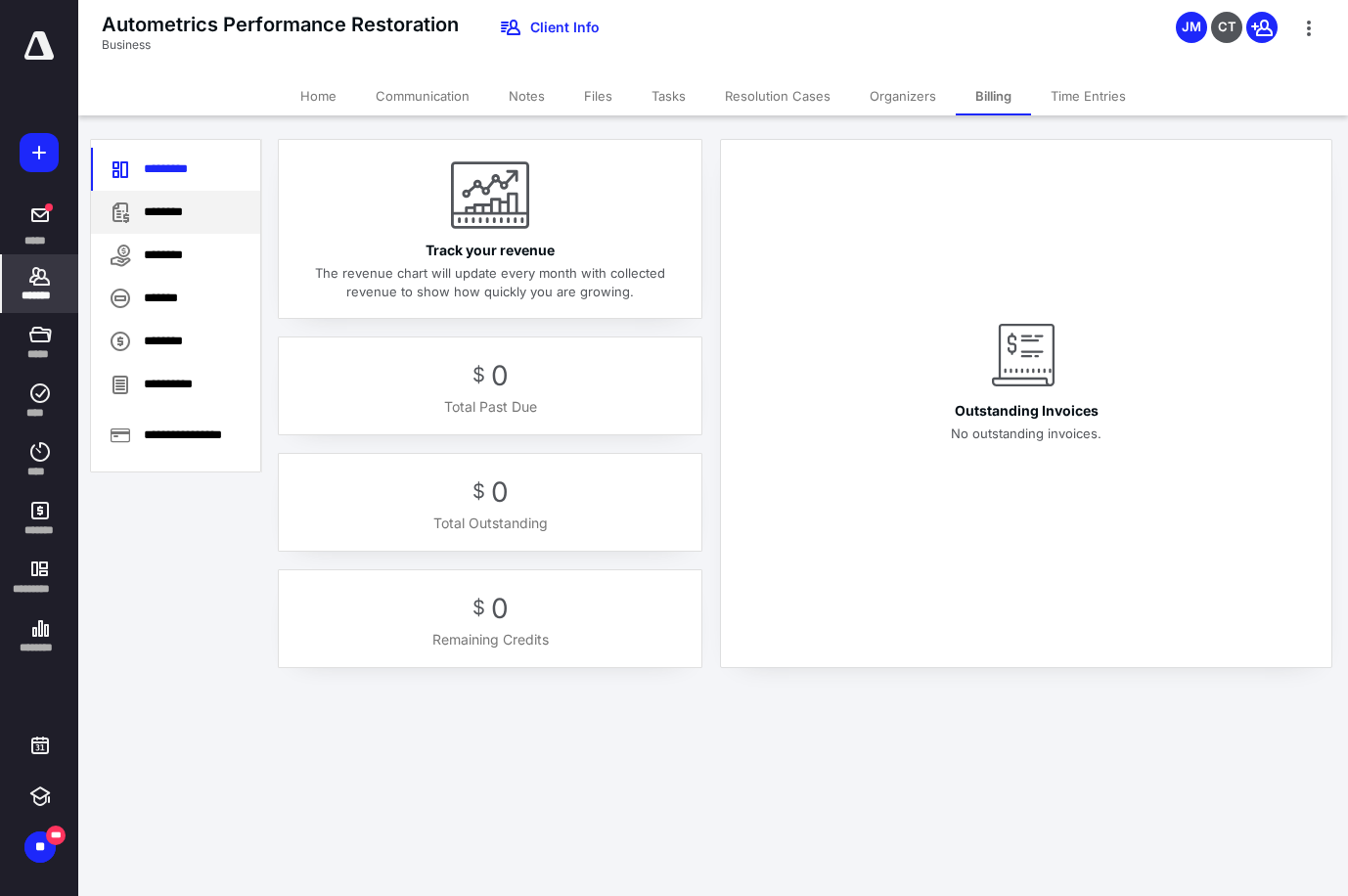 click on "********" at bounding box center [175, 212] 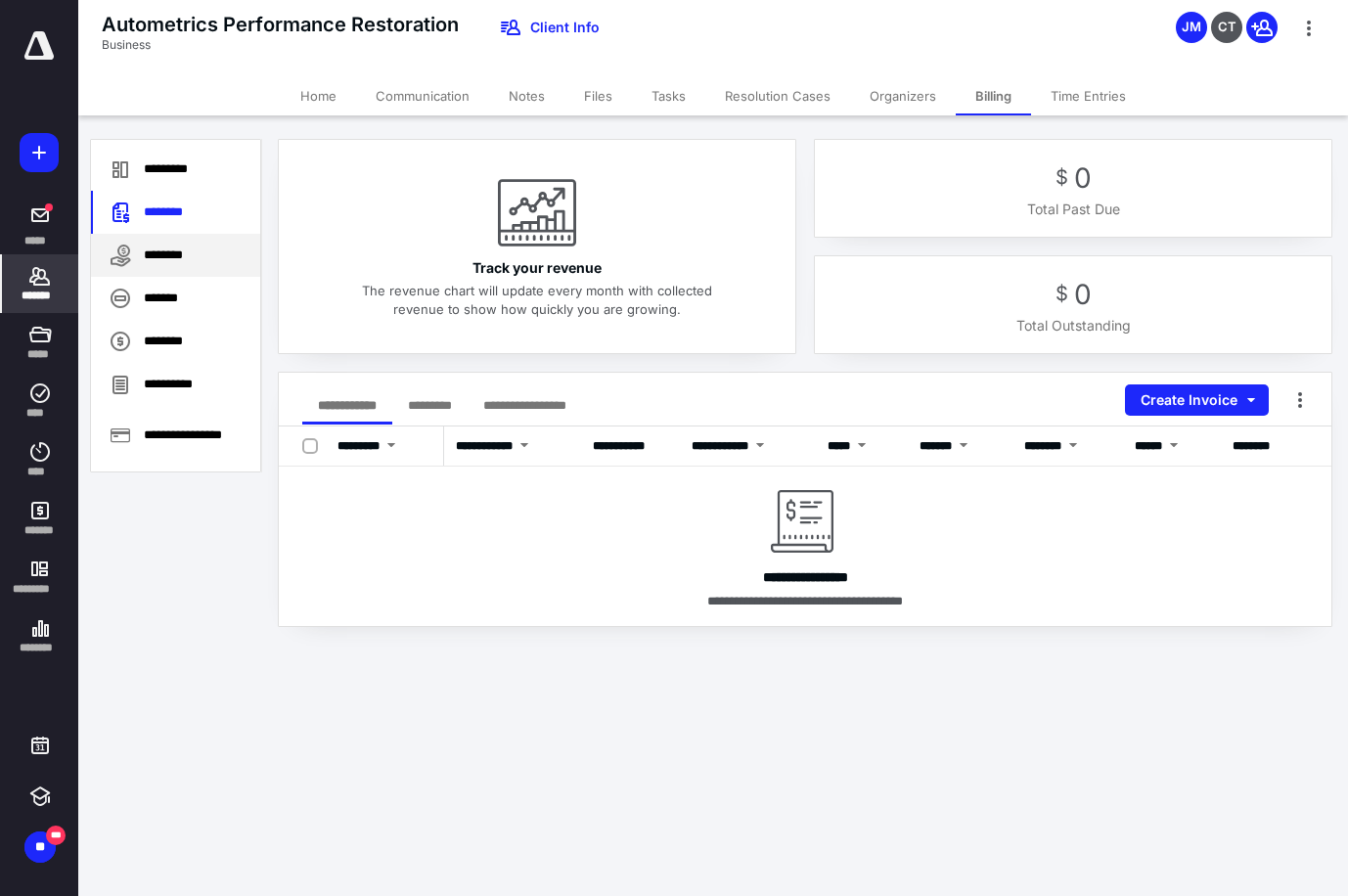 click on "********" at bounding box center (175, 255) 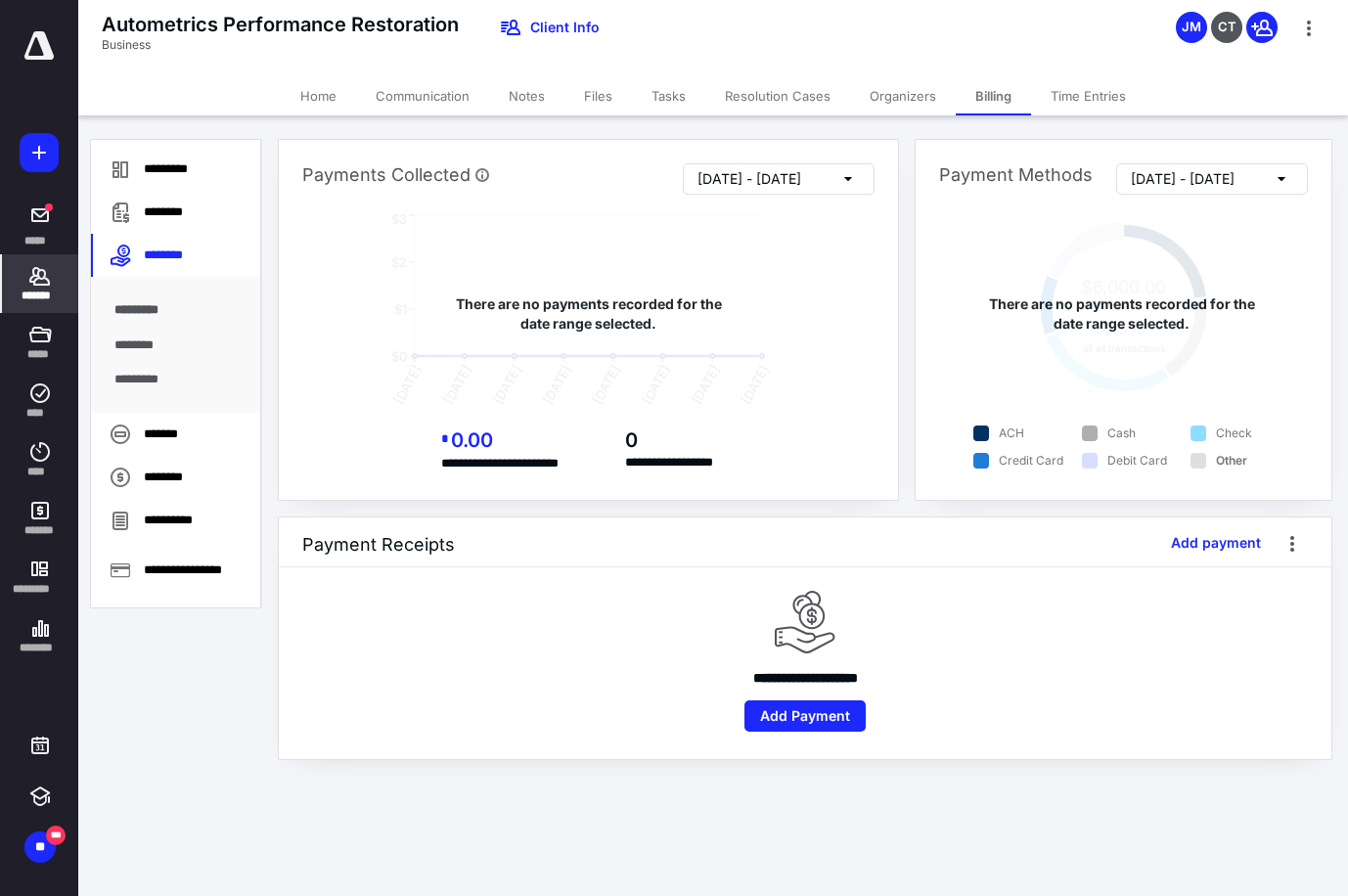 click 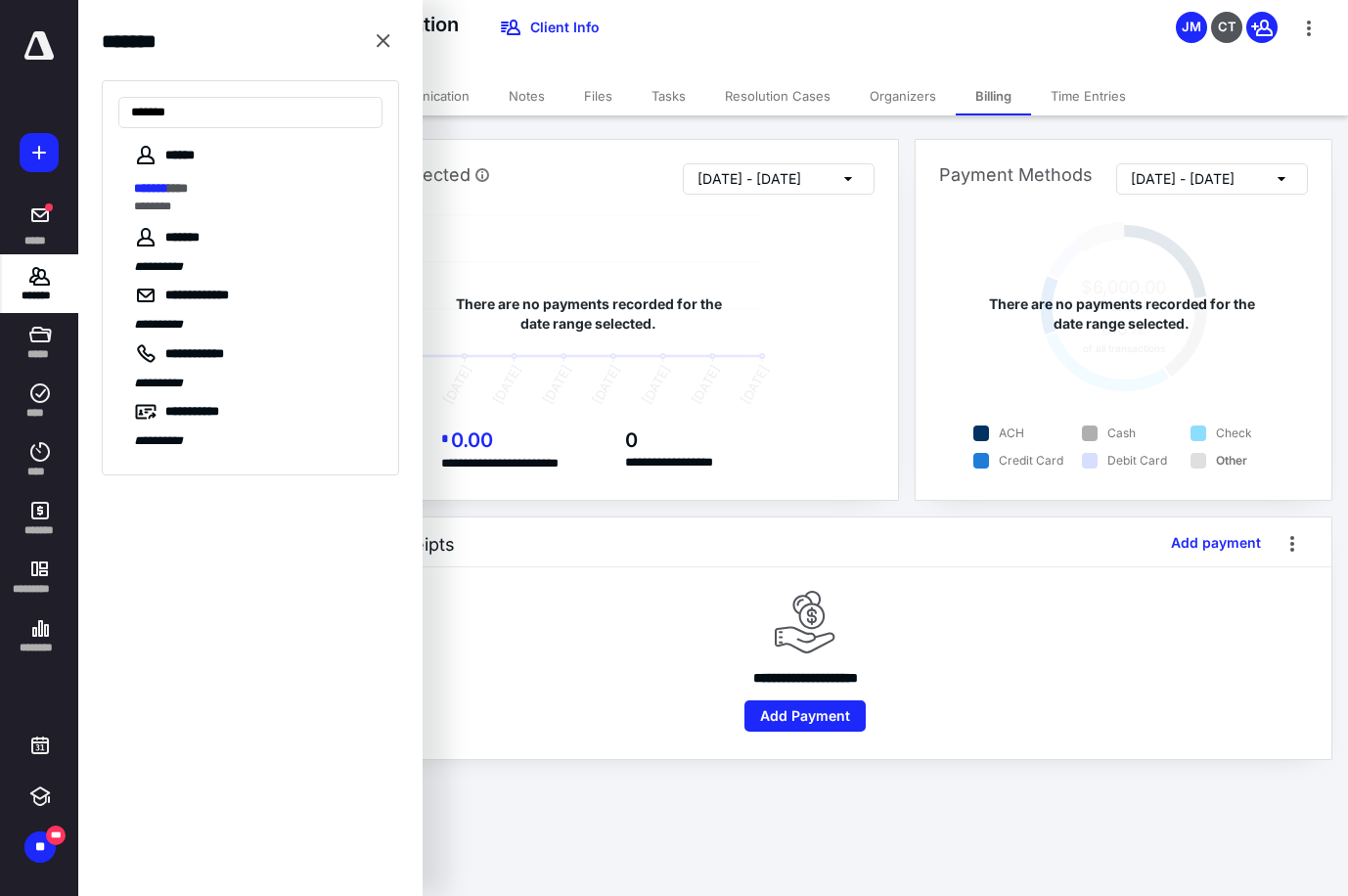 type on "*******" 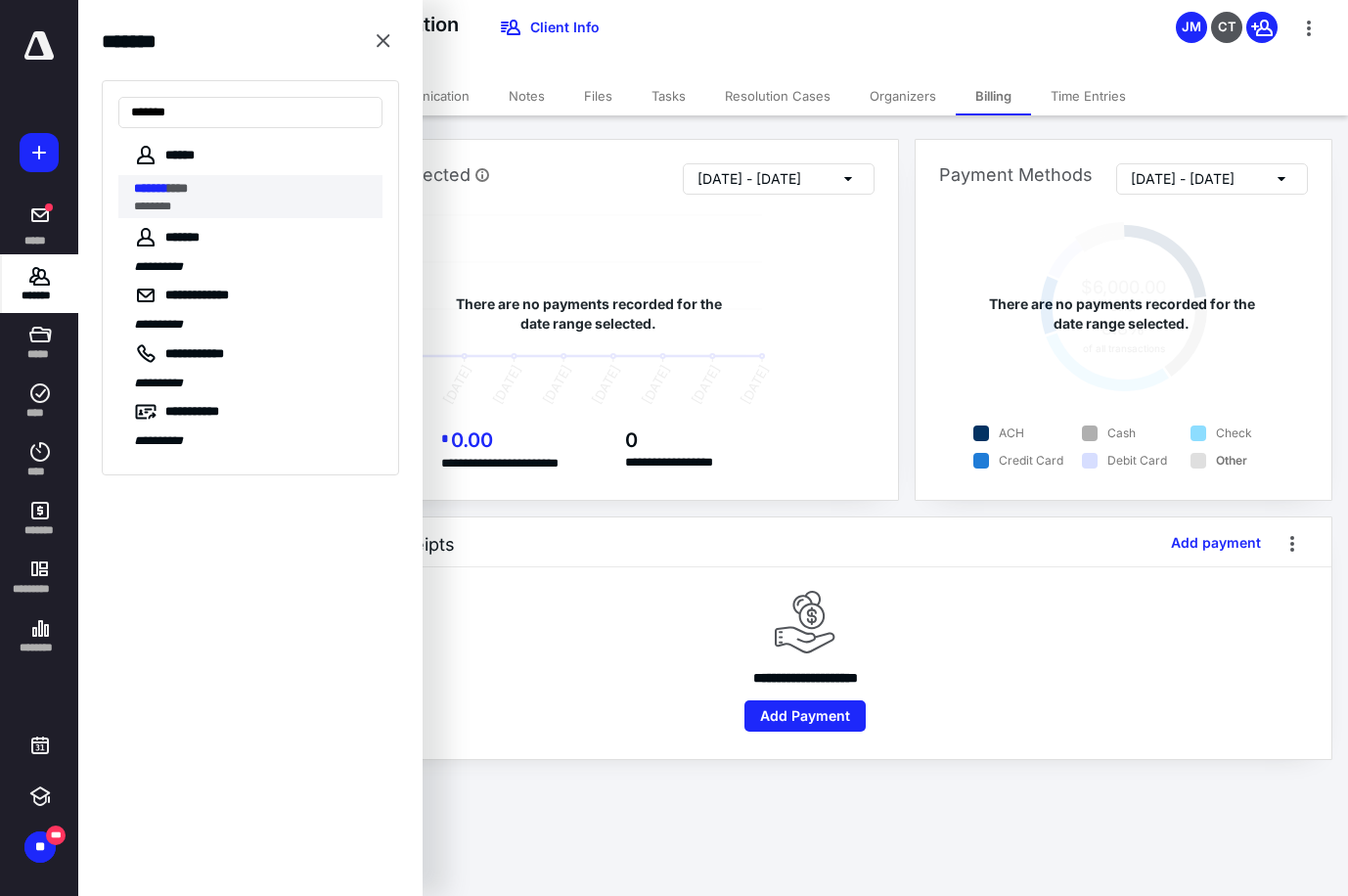 click on "*******" at bounding box center [151, 188] 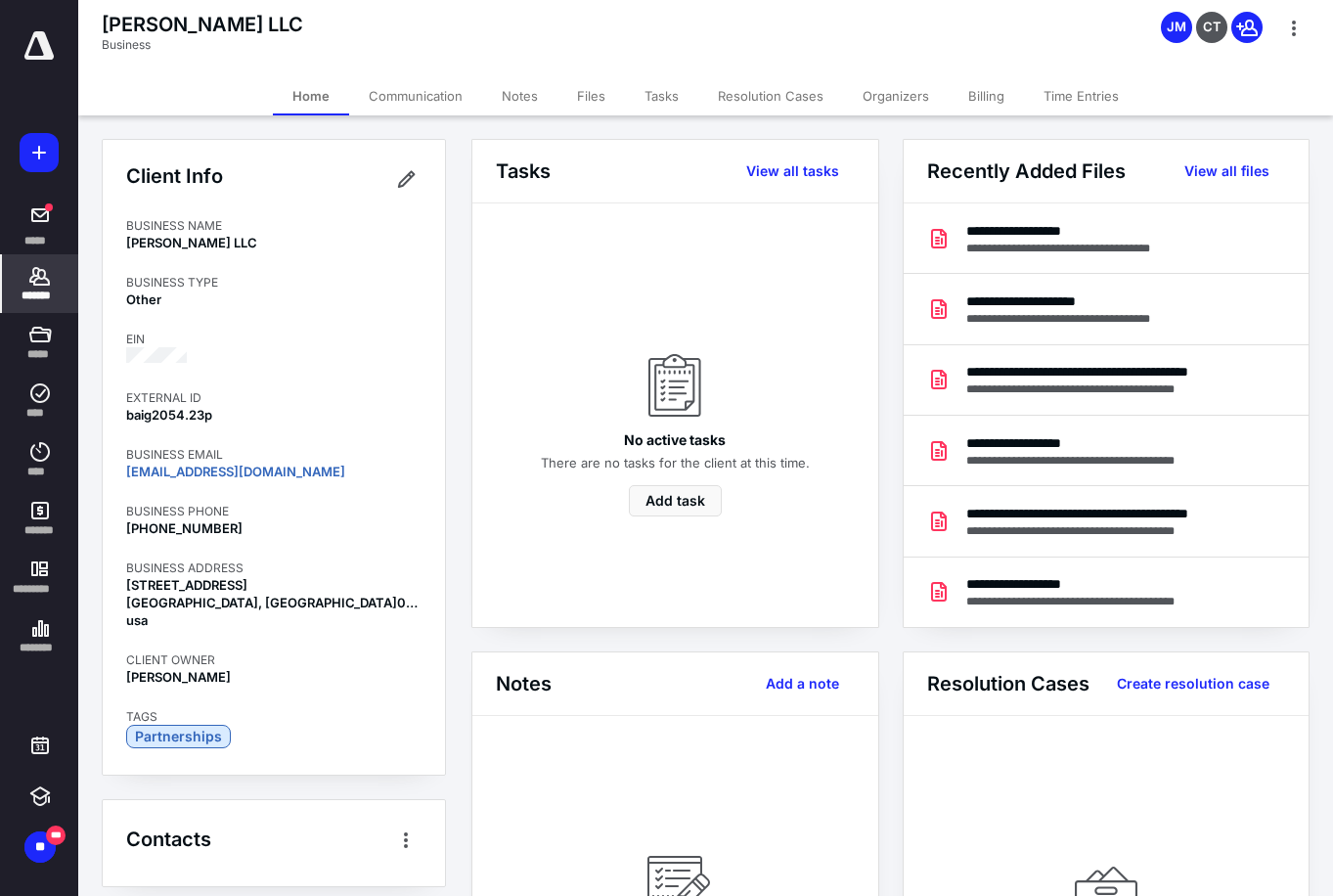 click on "Billing" at bounding box center [986, 96] 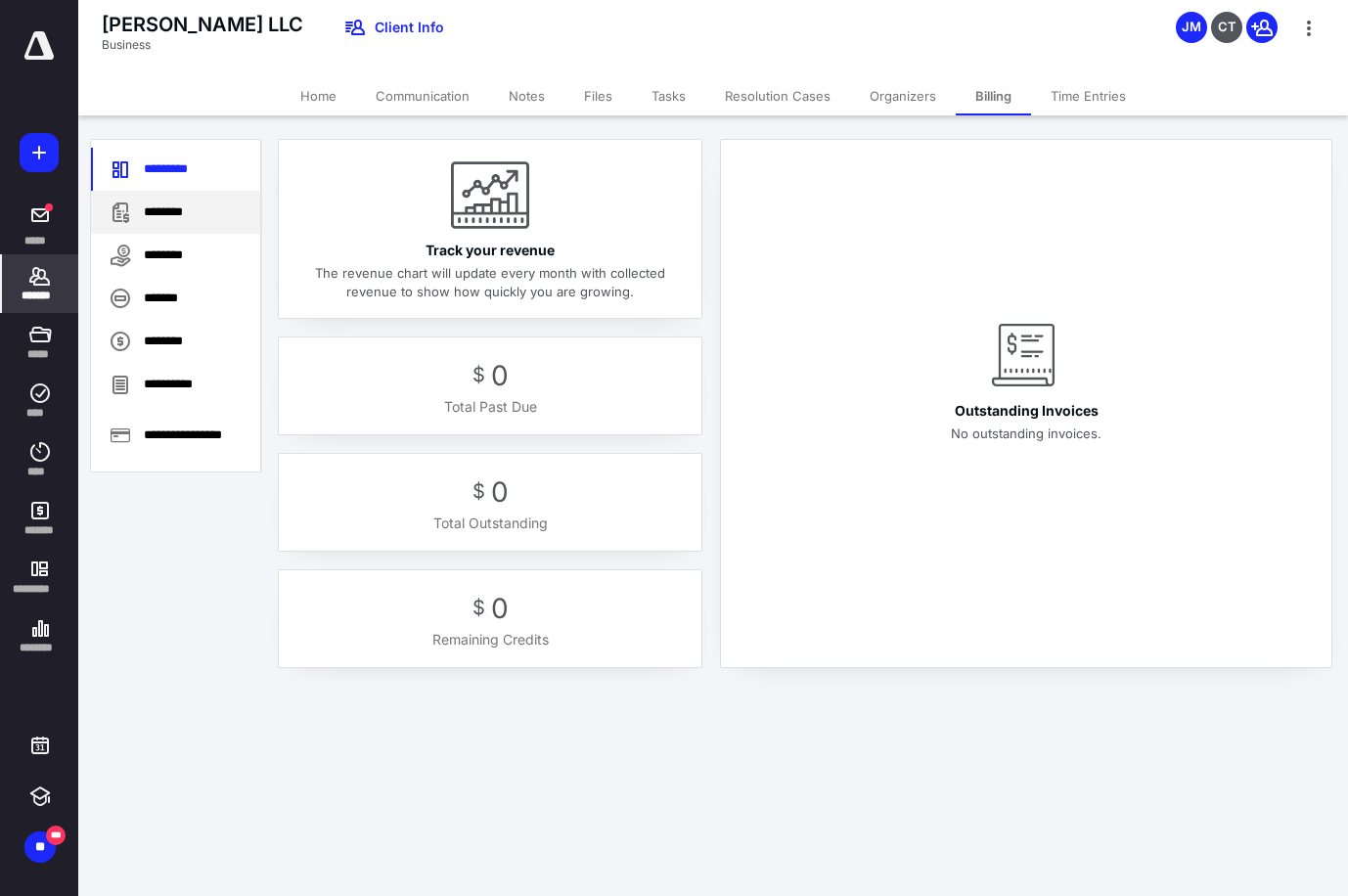 click on "********" at bounding box center [175, 212] 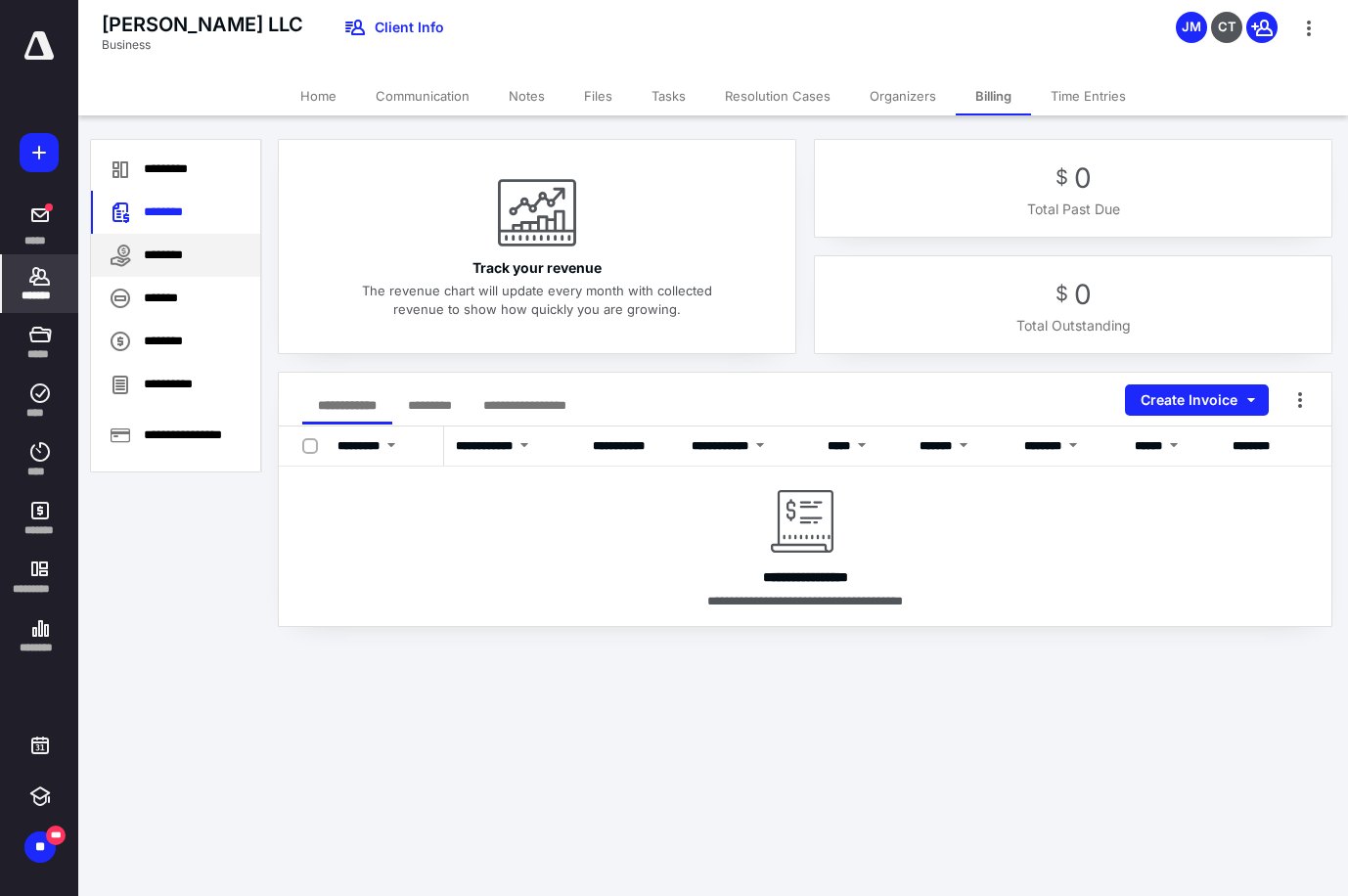 click on "********" at bounding box center [175, 255] 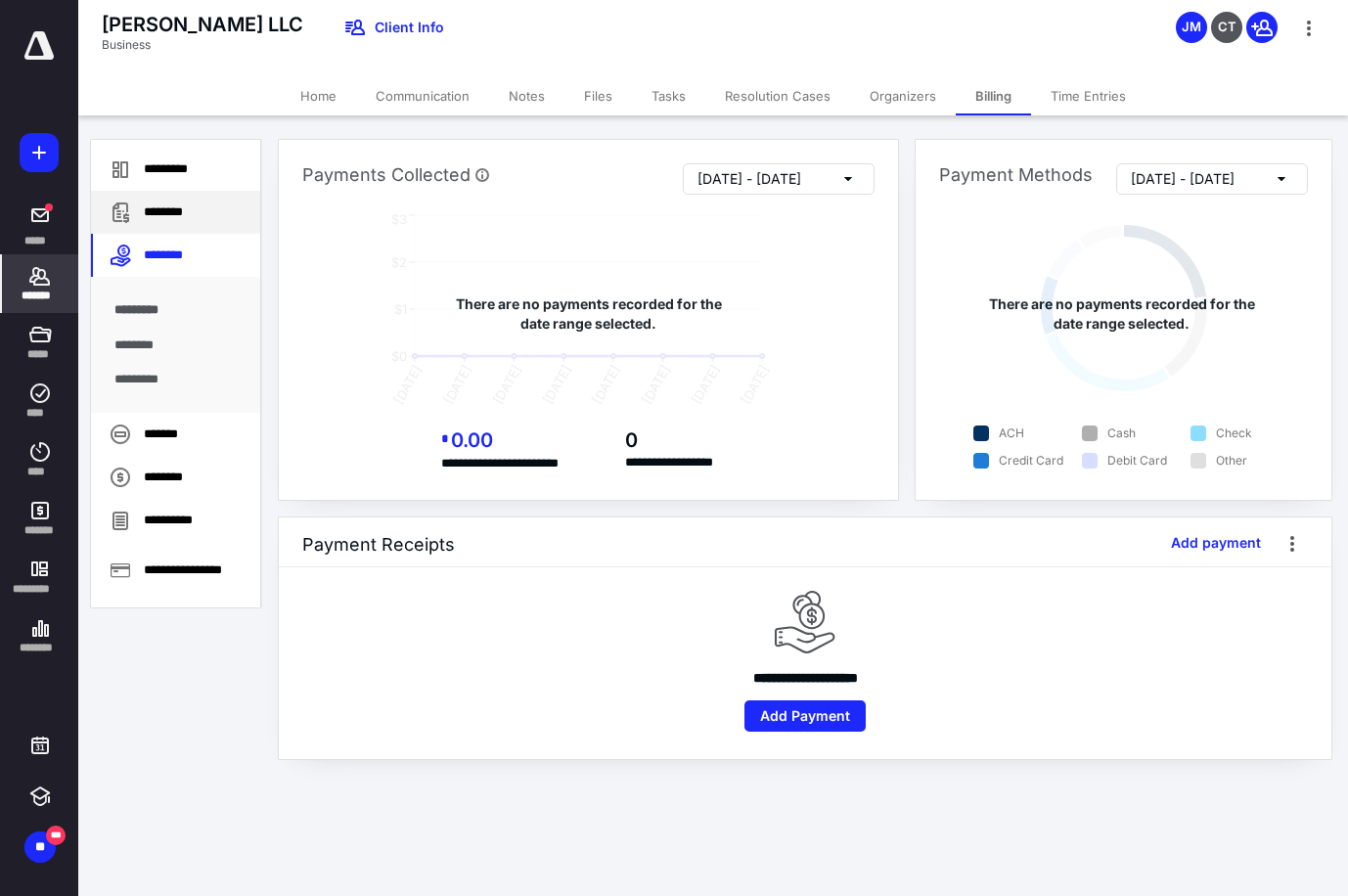 click on "********" at bounding box center [175, 212] 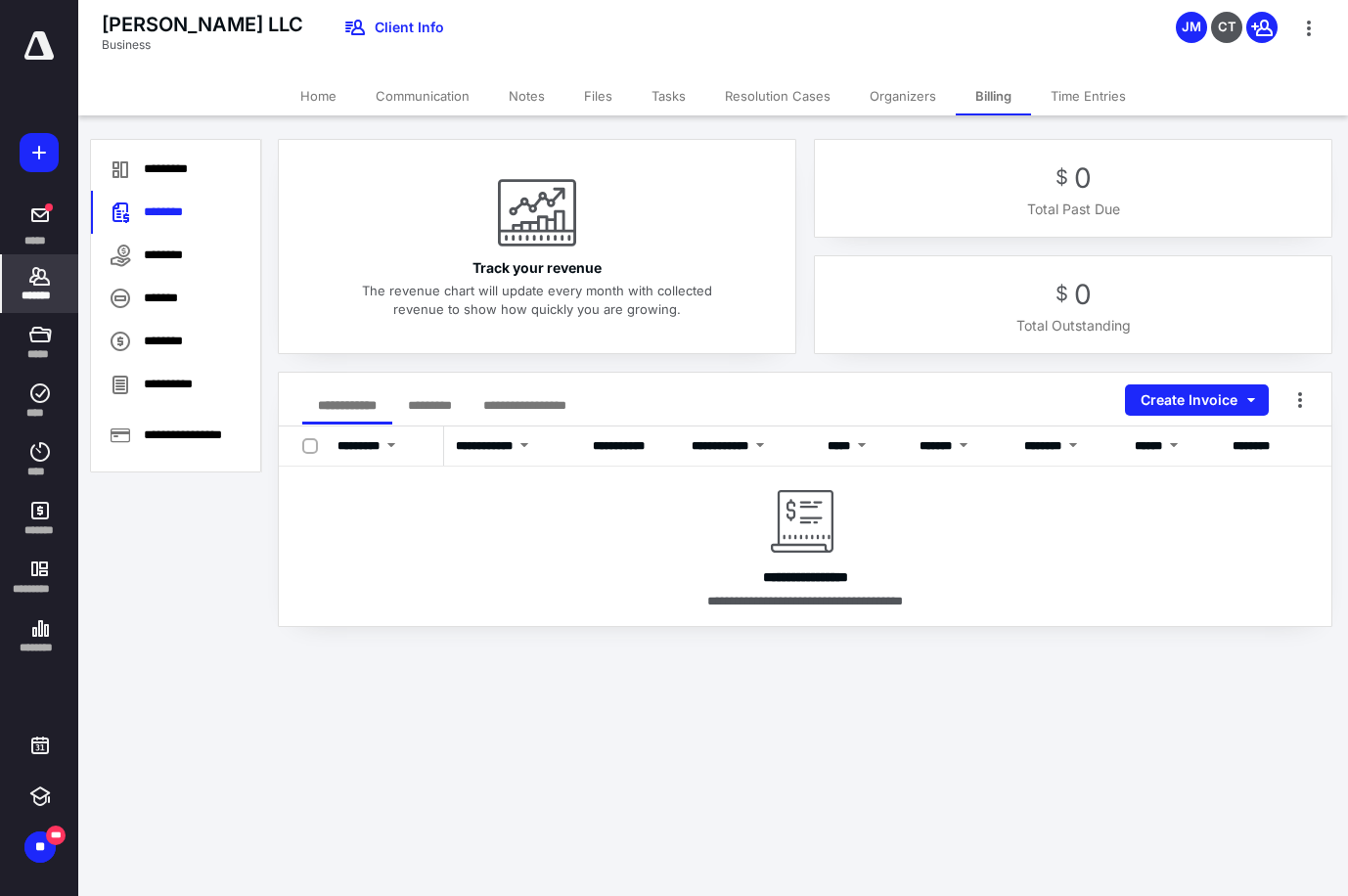 click on "Files" at bounding box center [598, 96] 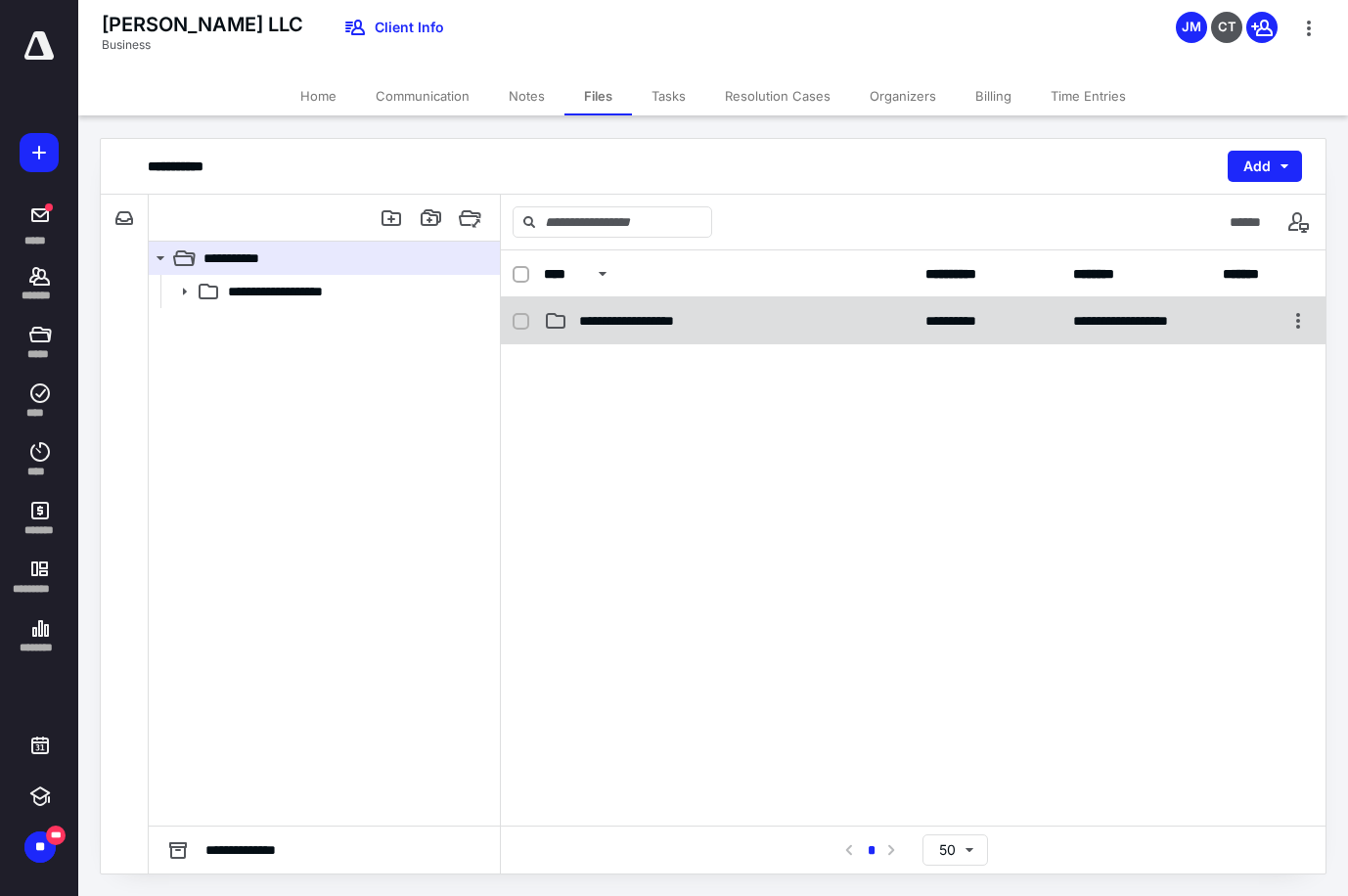 click on "**********" at bounding box center [913, 321] 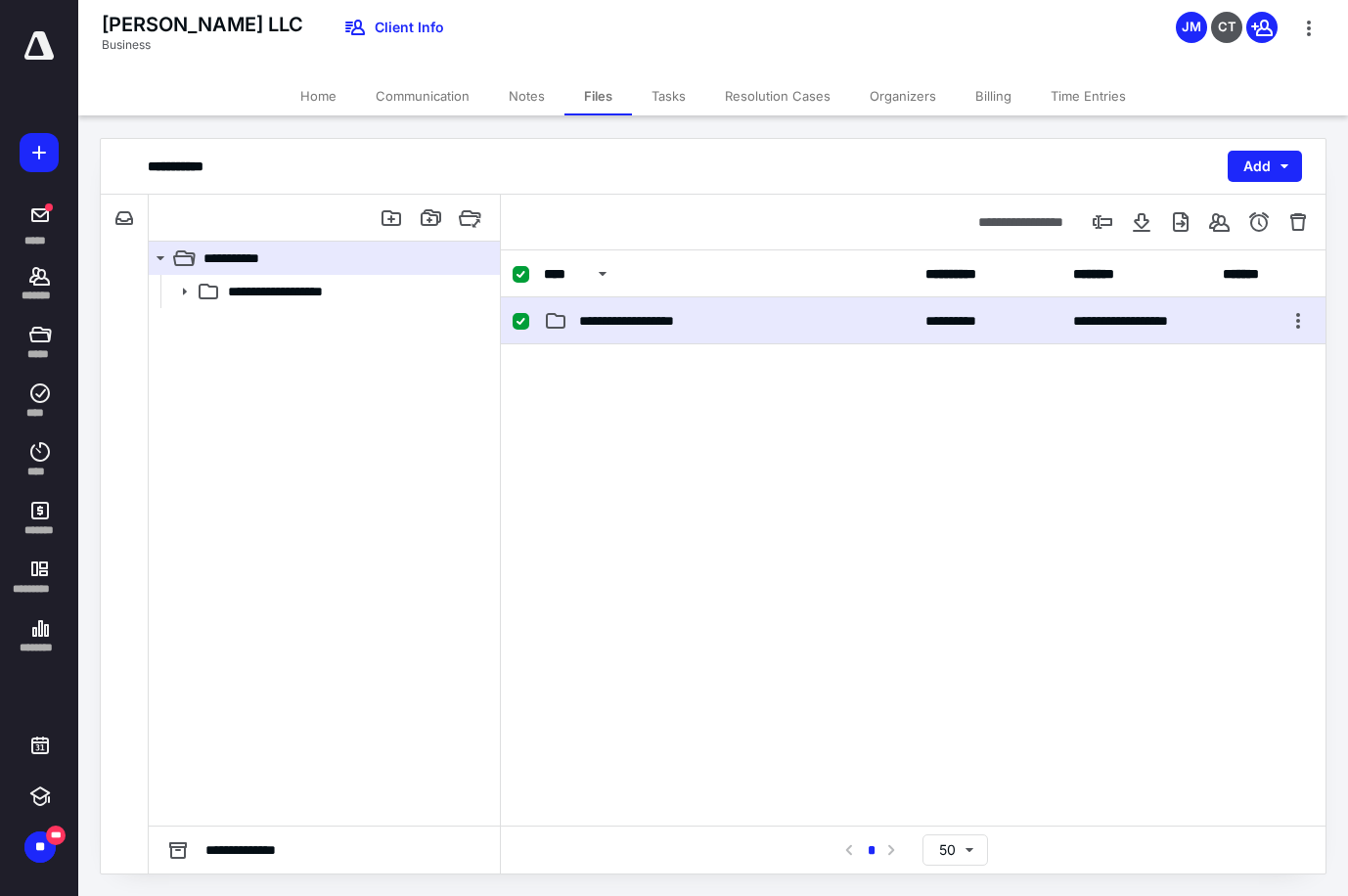checkbox on "true" 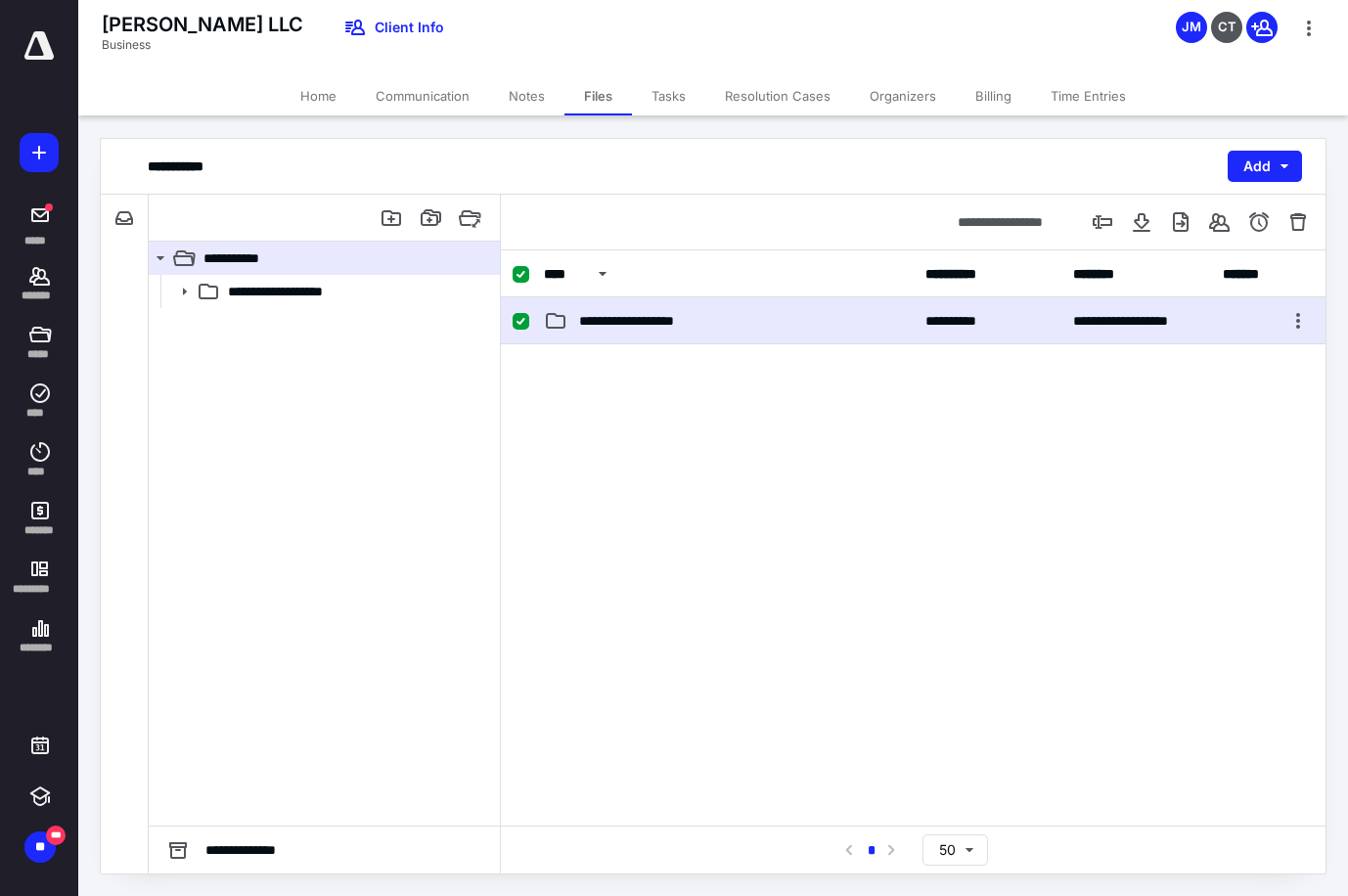 click on "**********" at bounding box center (913, 321) 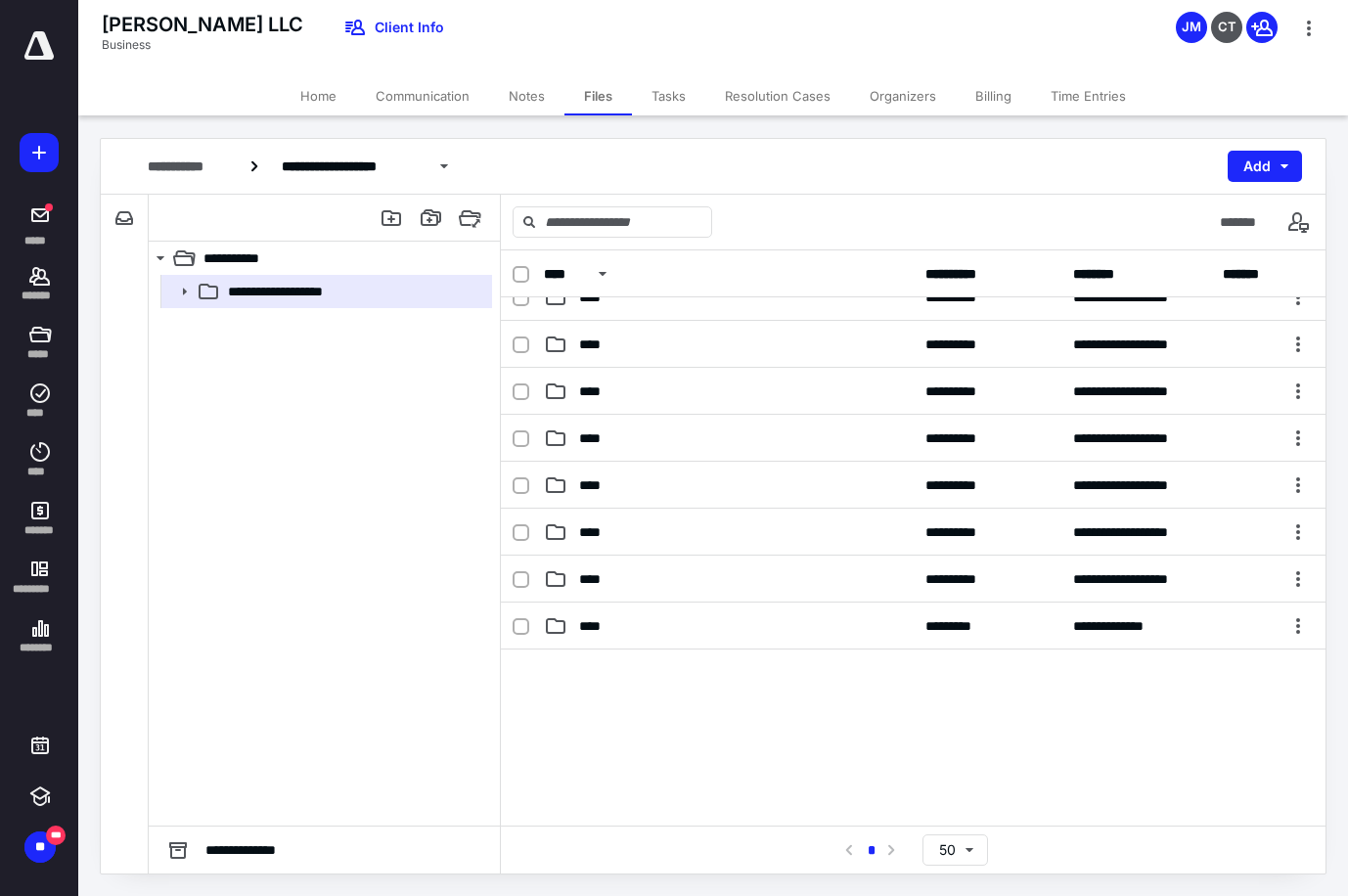 scroll, scrollTop: 188, scrollLeft: 0, axis: vertical 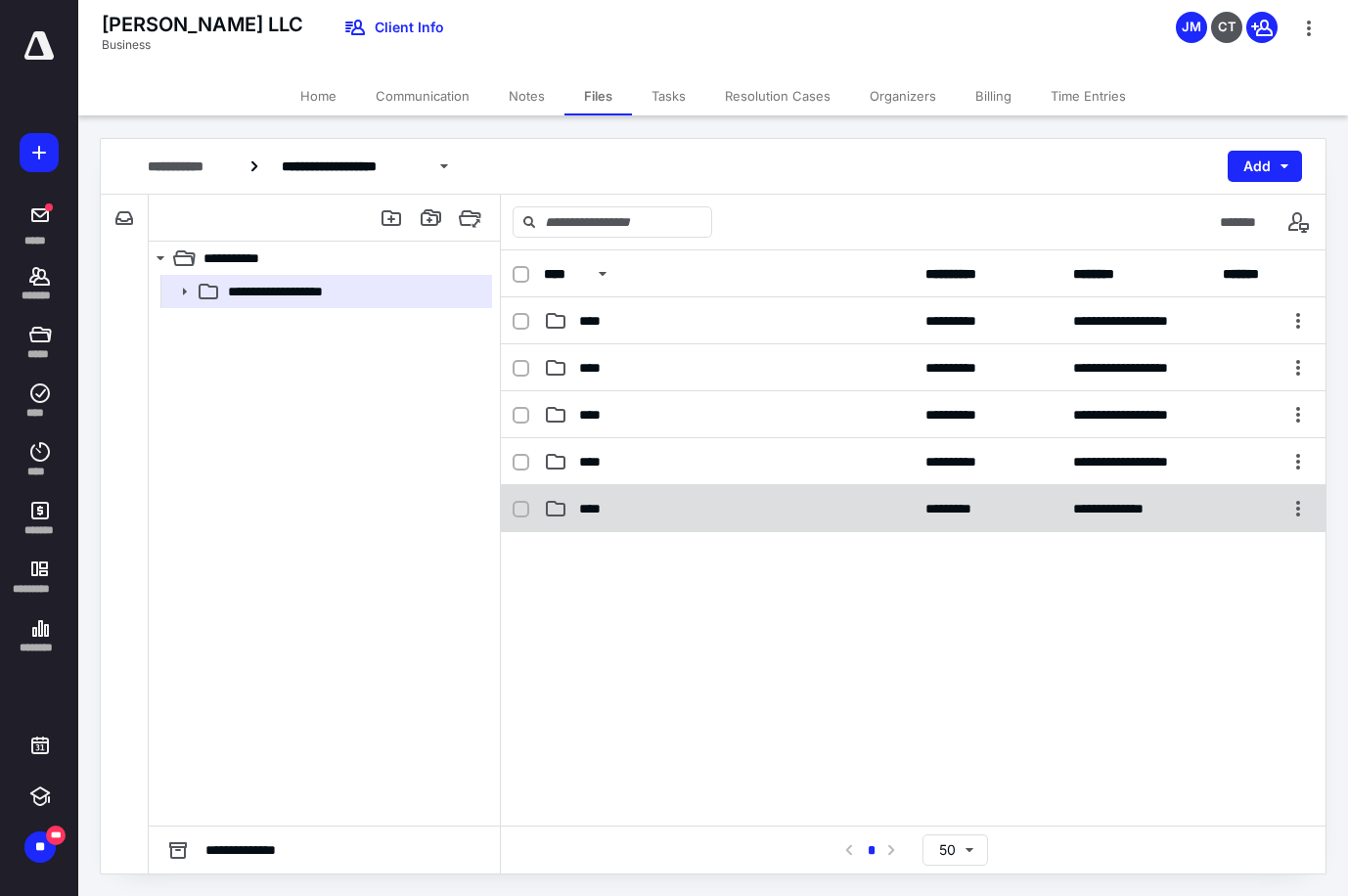click on "****" at bounding box center [729, 509] 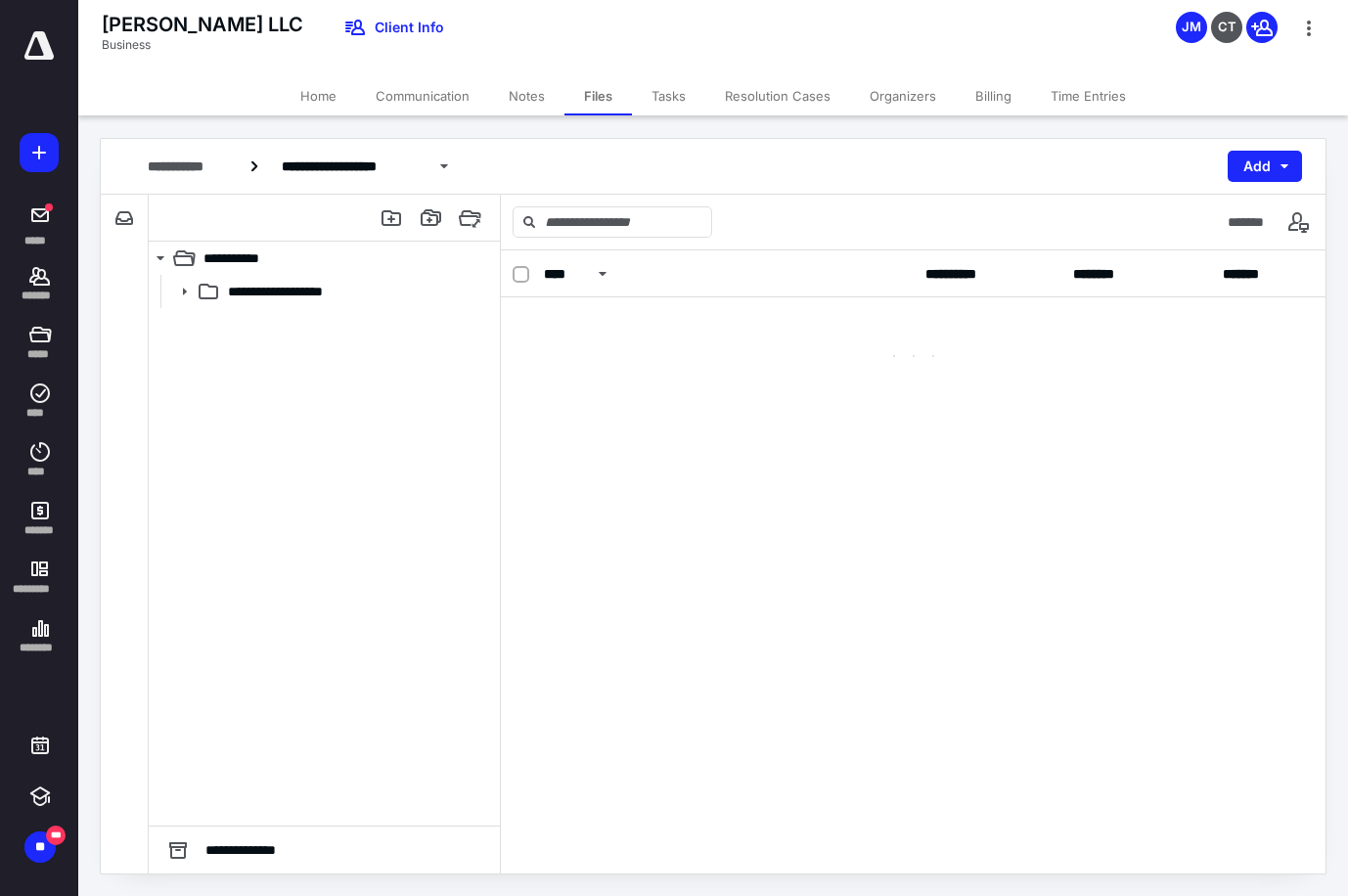 scroll, scrollTop: 0, scrollLeft: 0, axis: both 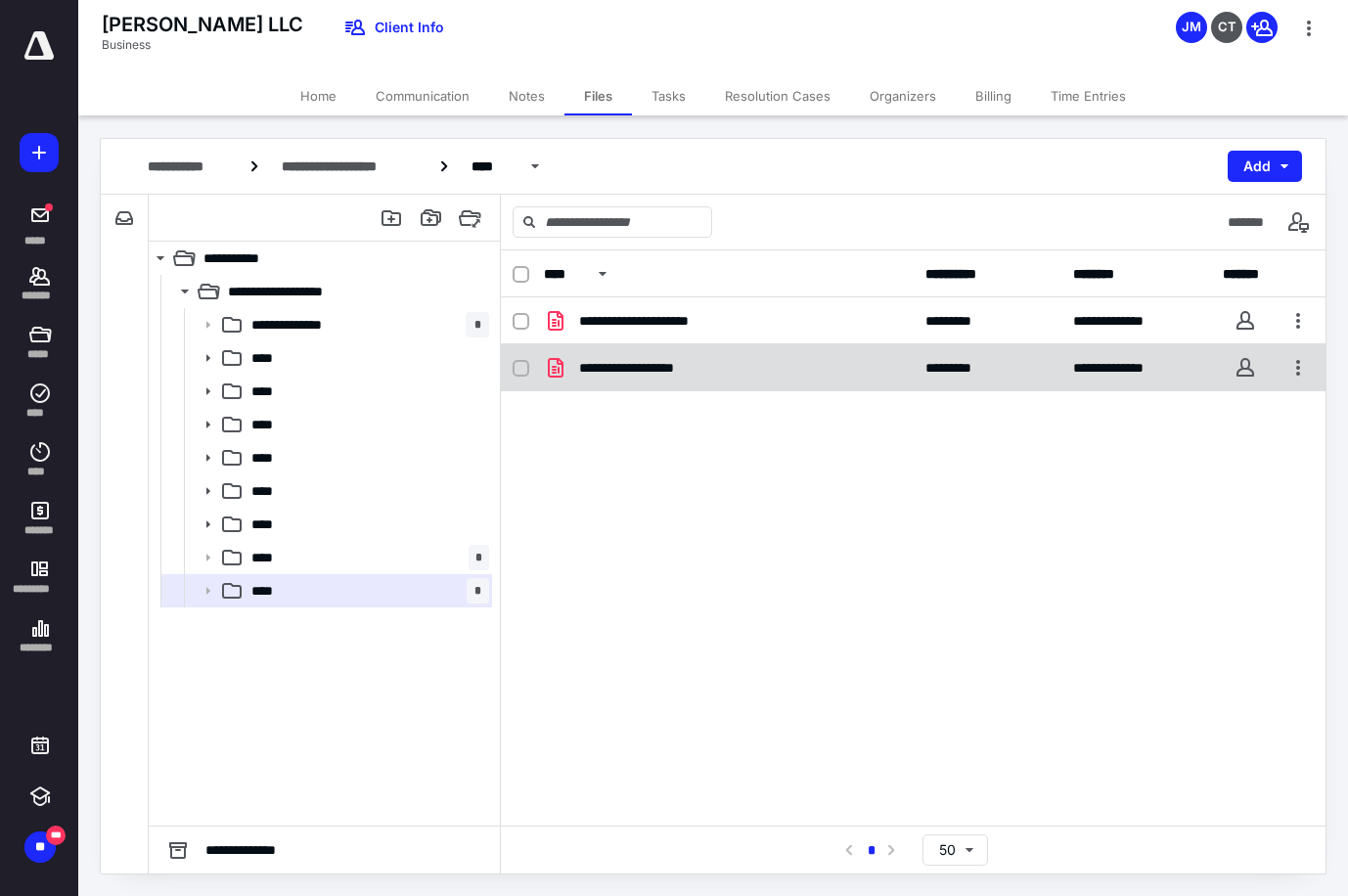 click on "**********" at bounding box center (729, 368) 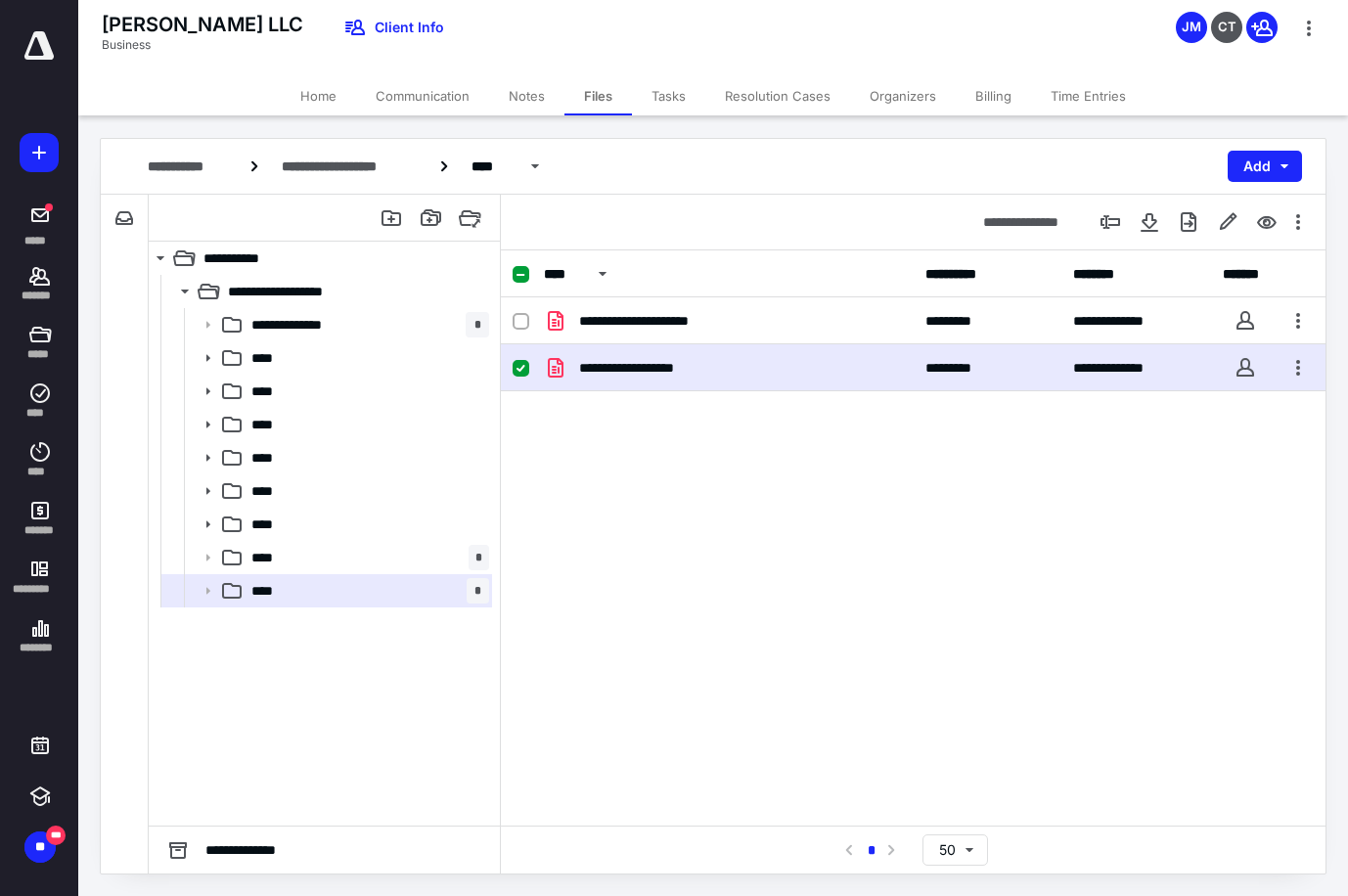 click on "**********" at bounding box center (729, 368) 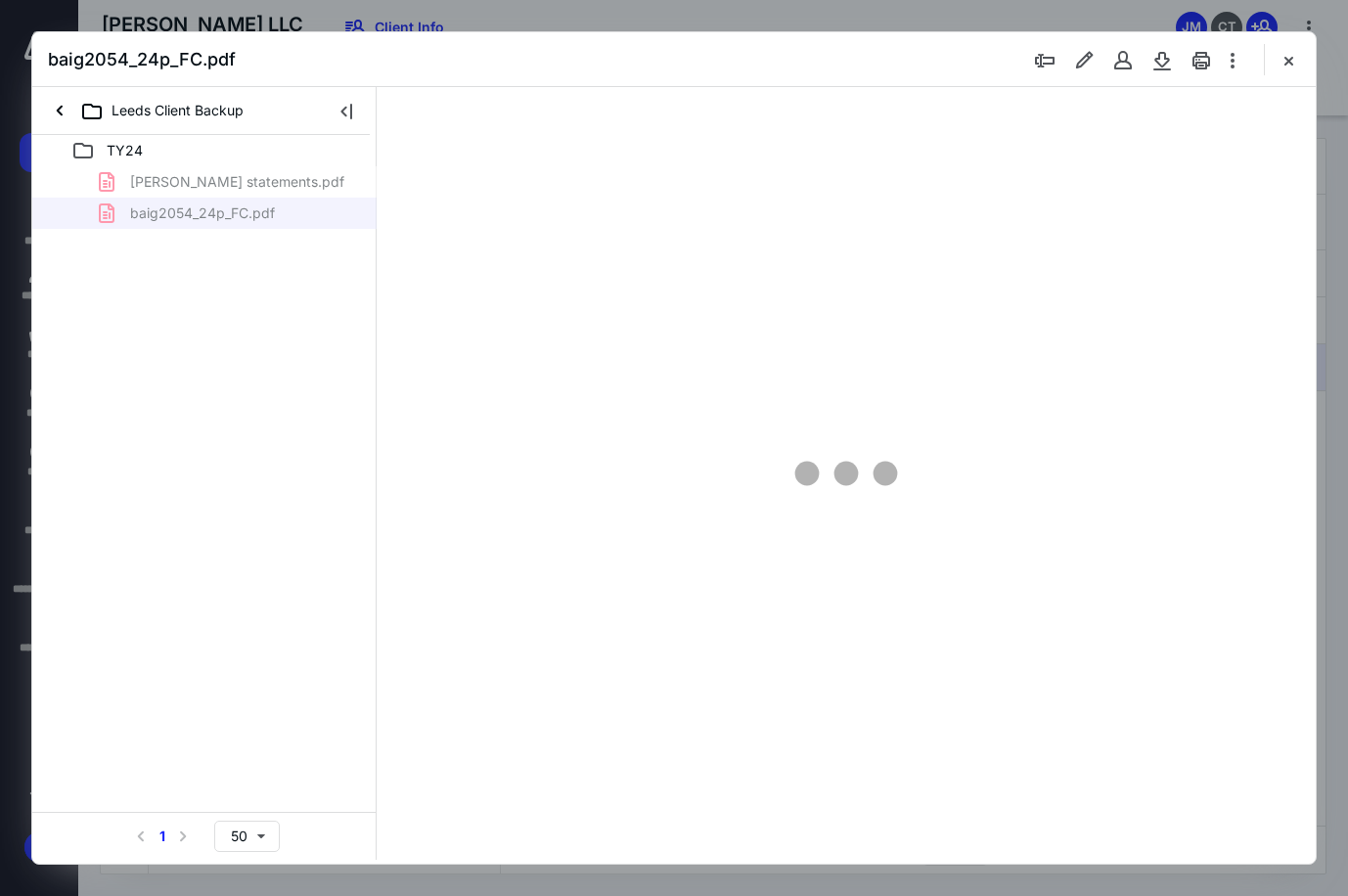 scroll, scrollTop: 0, scrollLeft: 0, axis: both 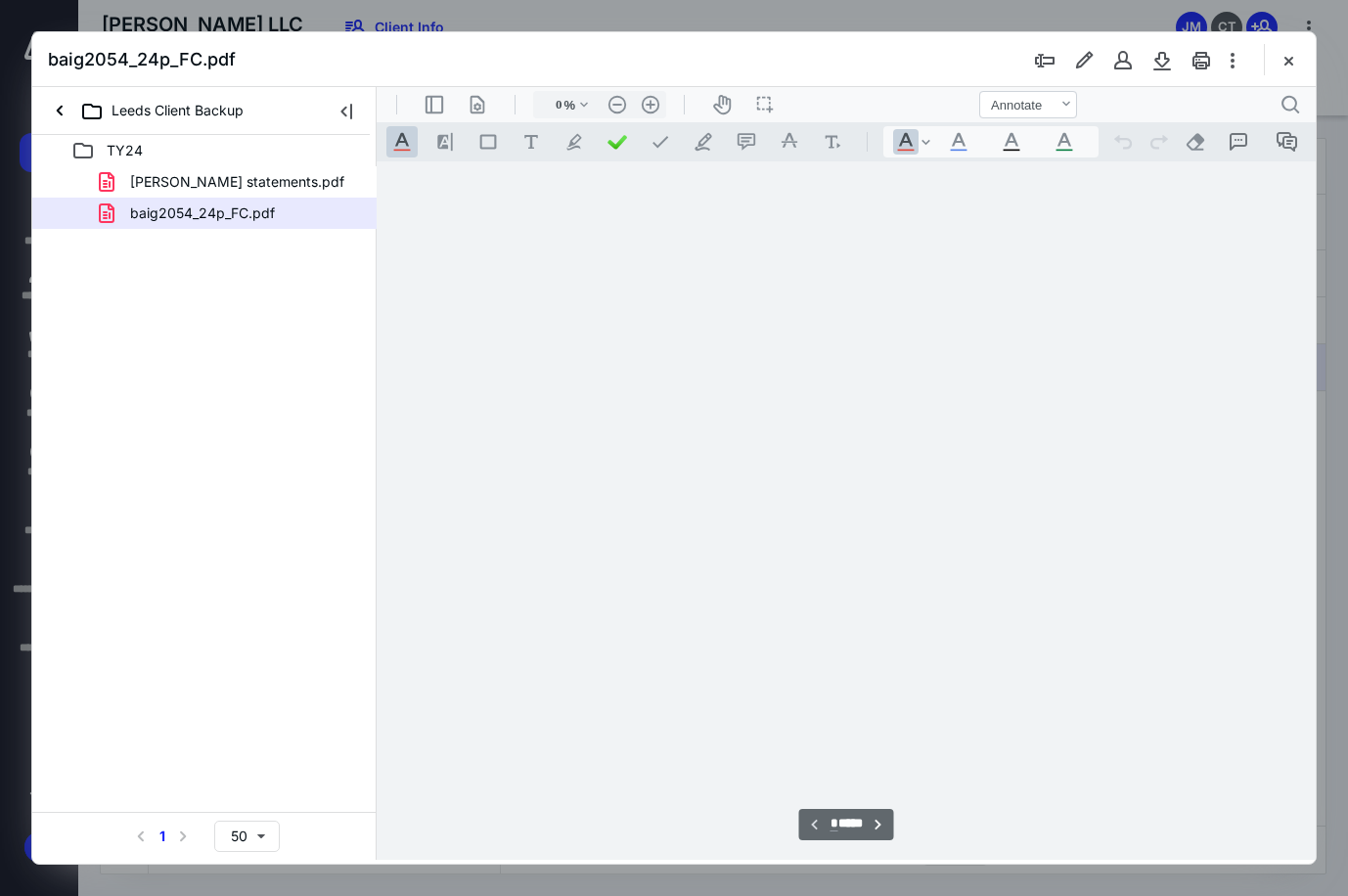 type on "90" 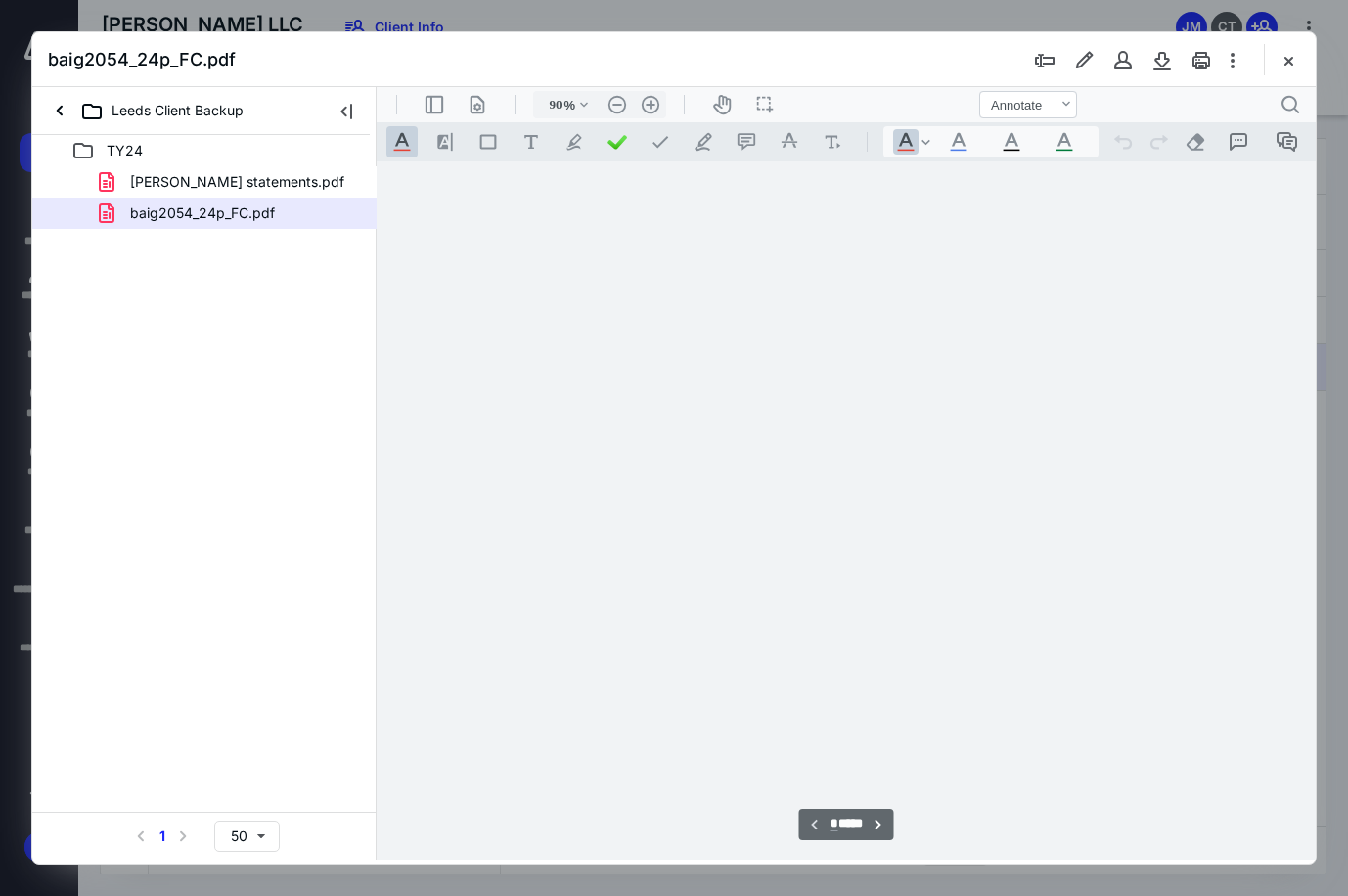 scroll, scrollTop: 78, scrollLeft: 0, axis: vertical 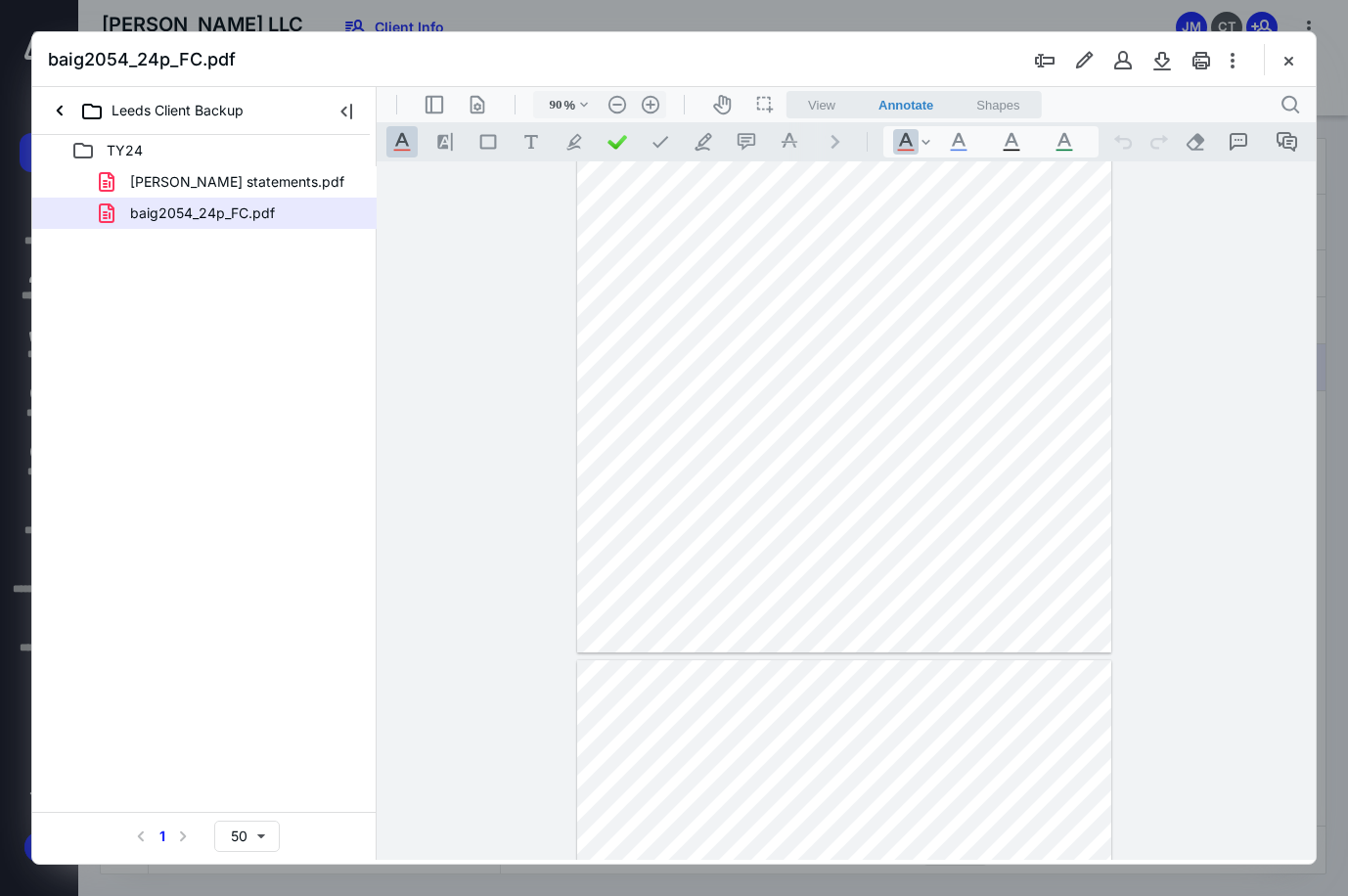 type on "*" 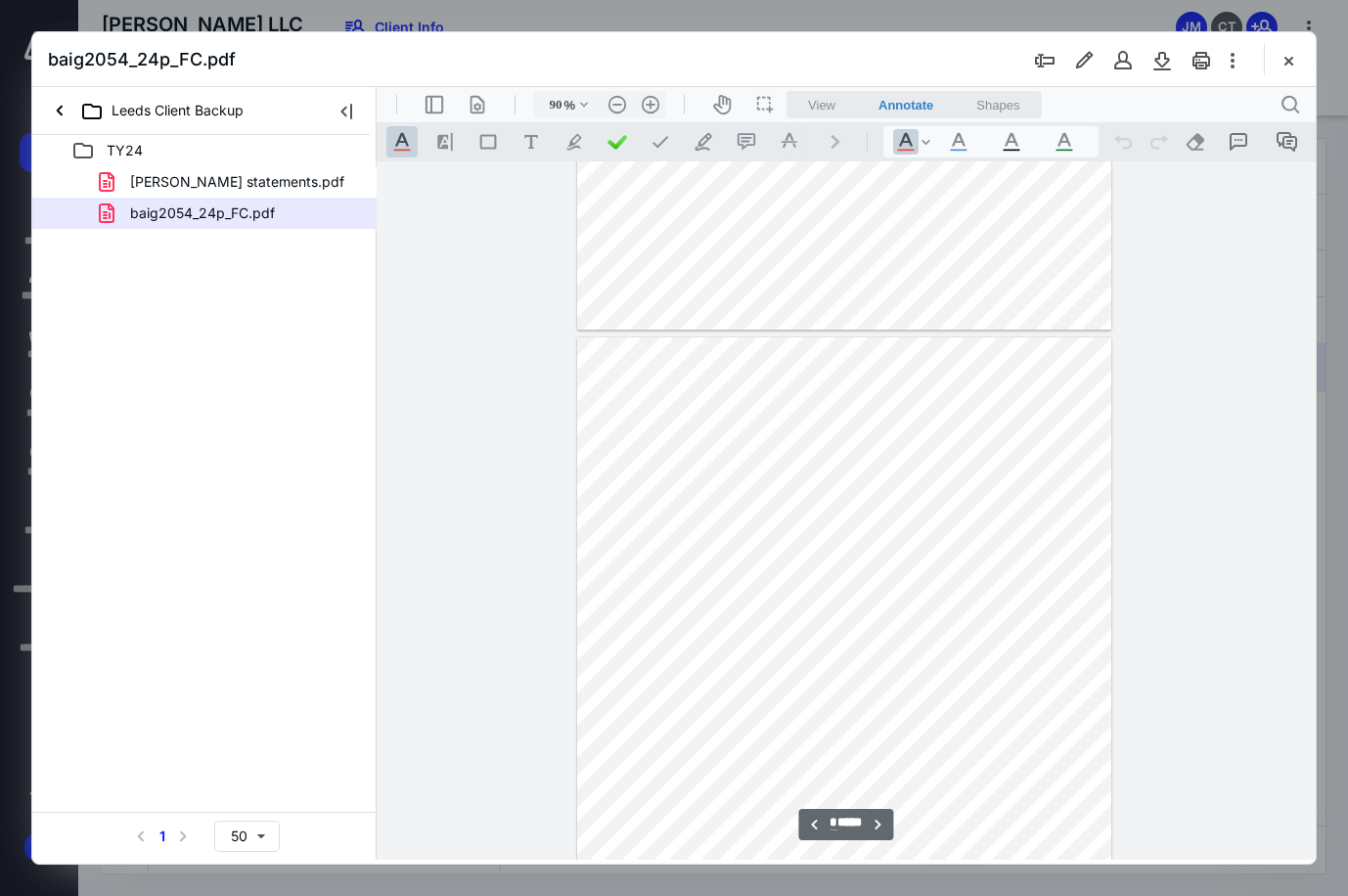 scroll, scrollTop: 470, scrollLeft: 0, axis: vertical 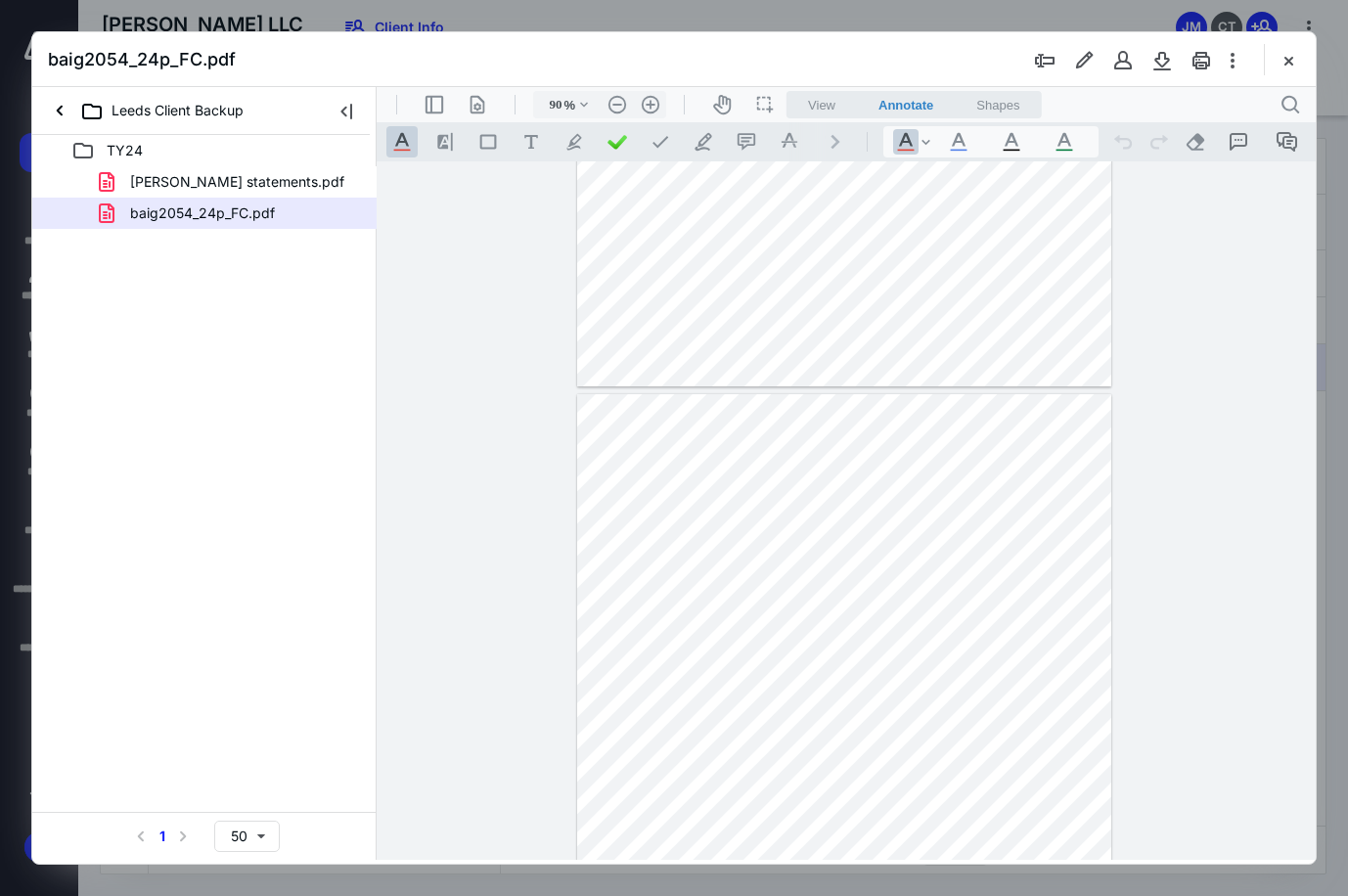click on "**********" at bounding box center [844, 10090] 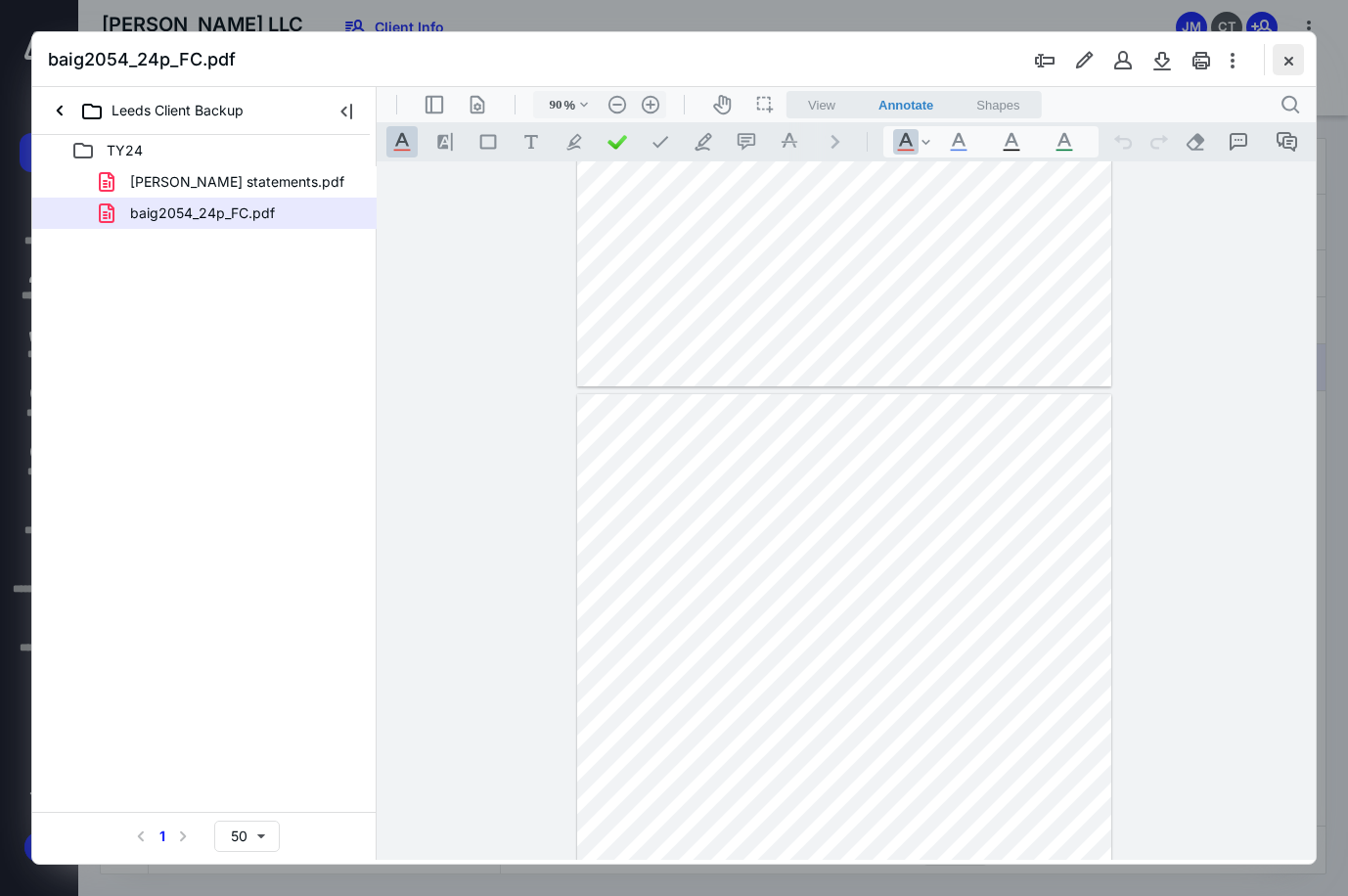 click at bounding box center (1288, 60) 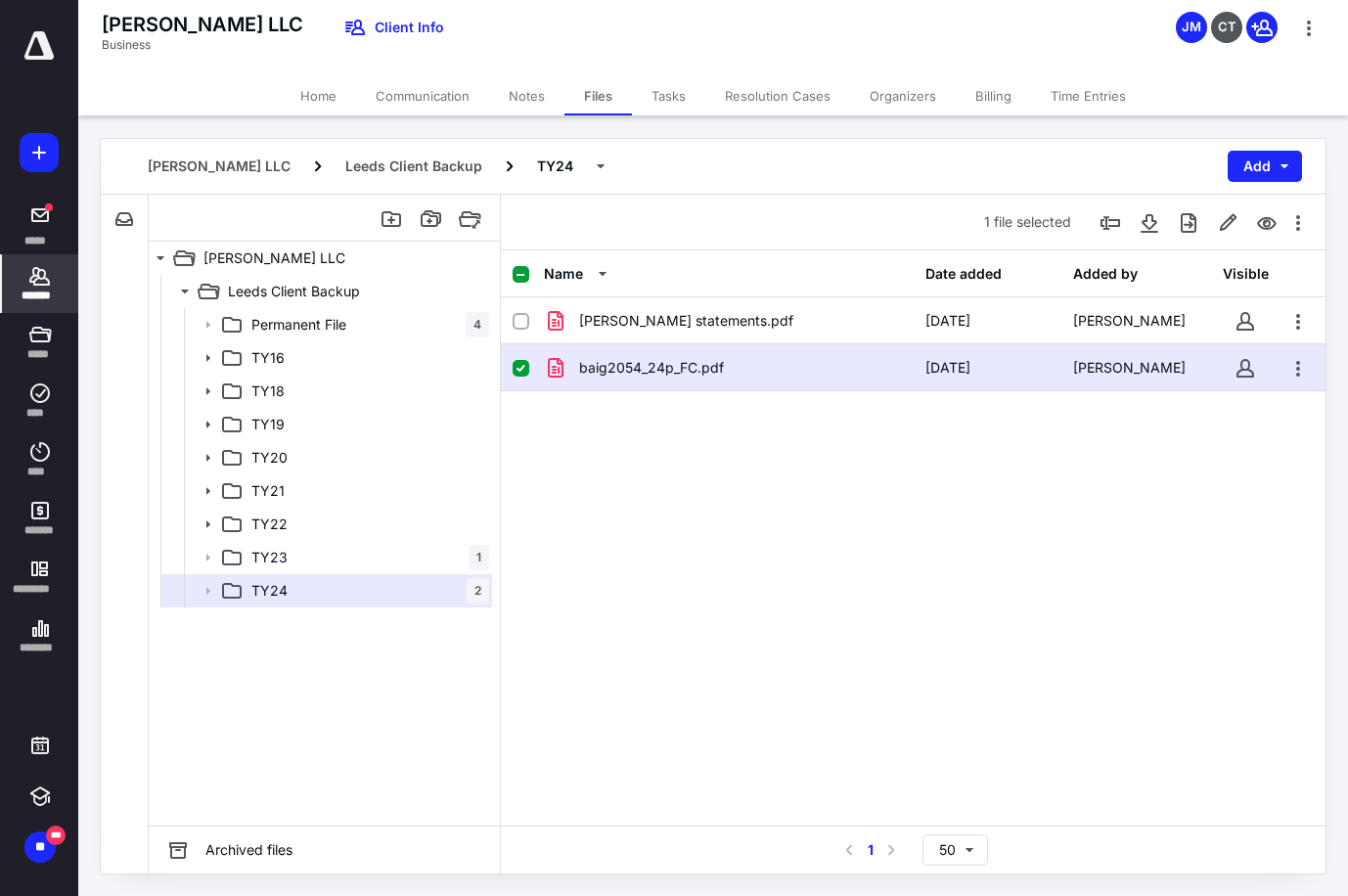 click on "*******" at bounding box center [40, 295] 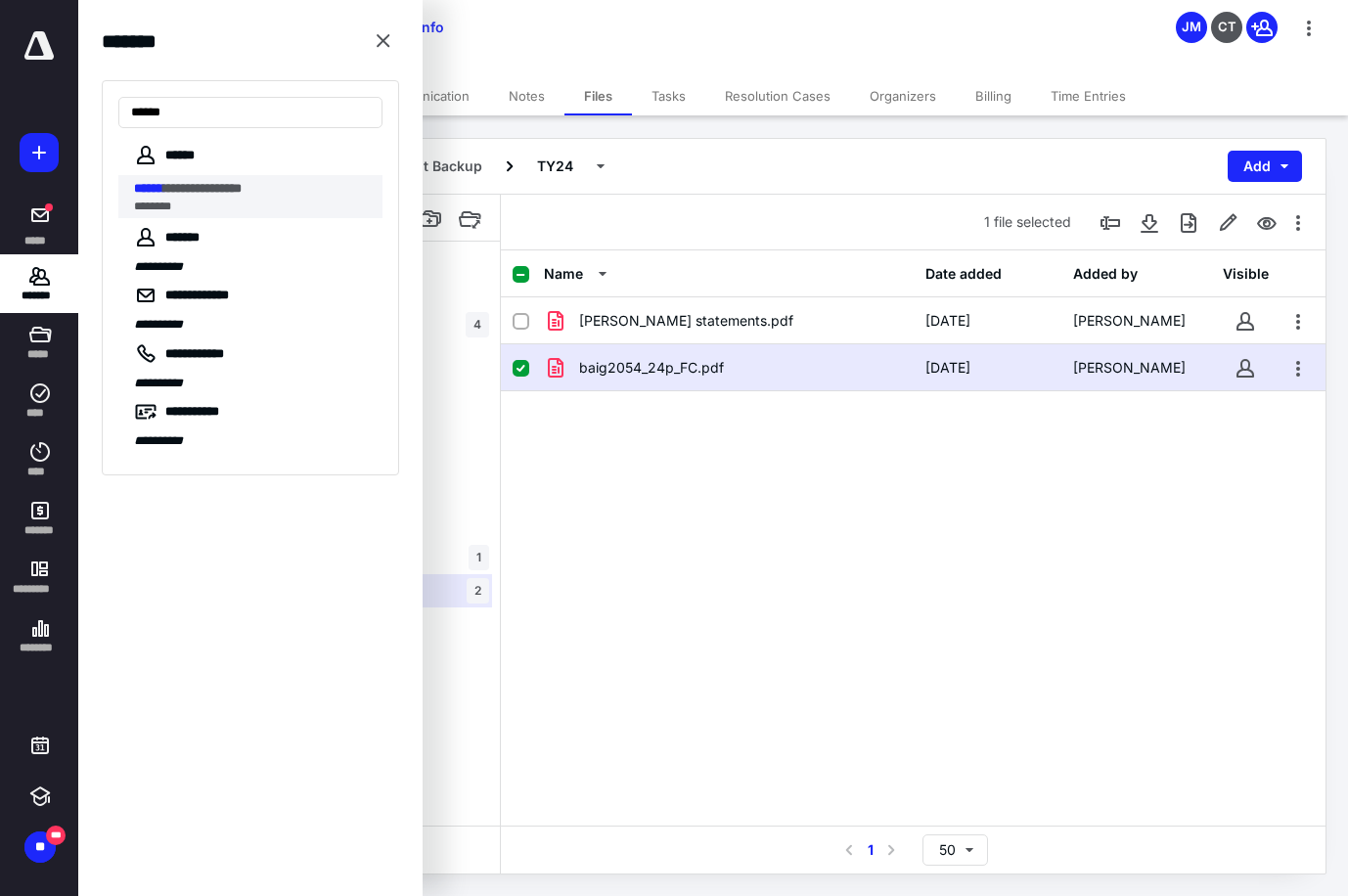type on "******" 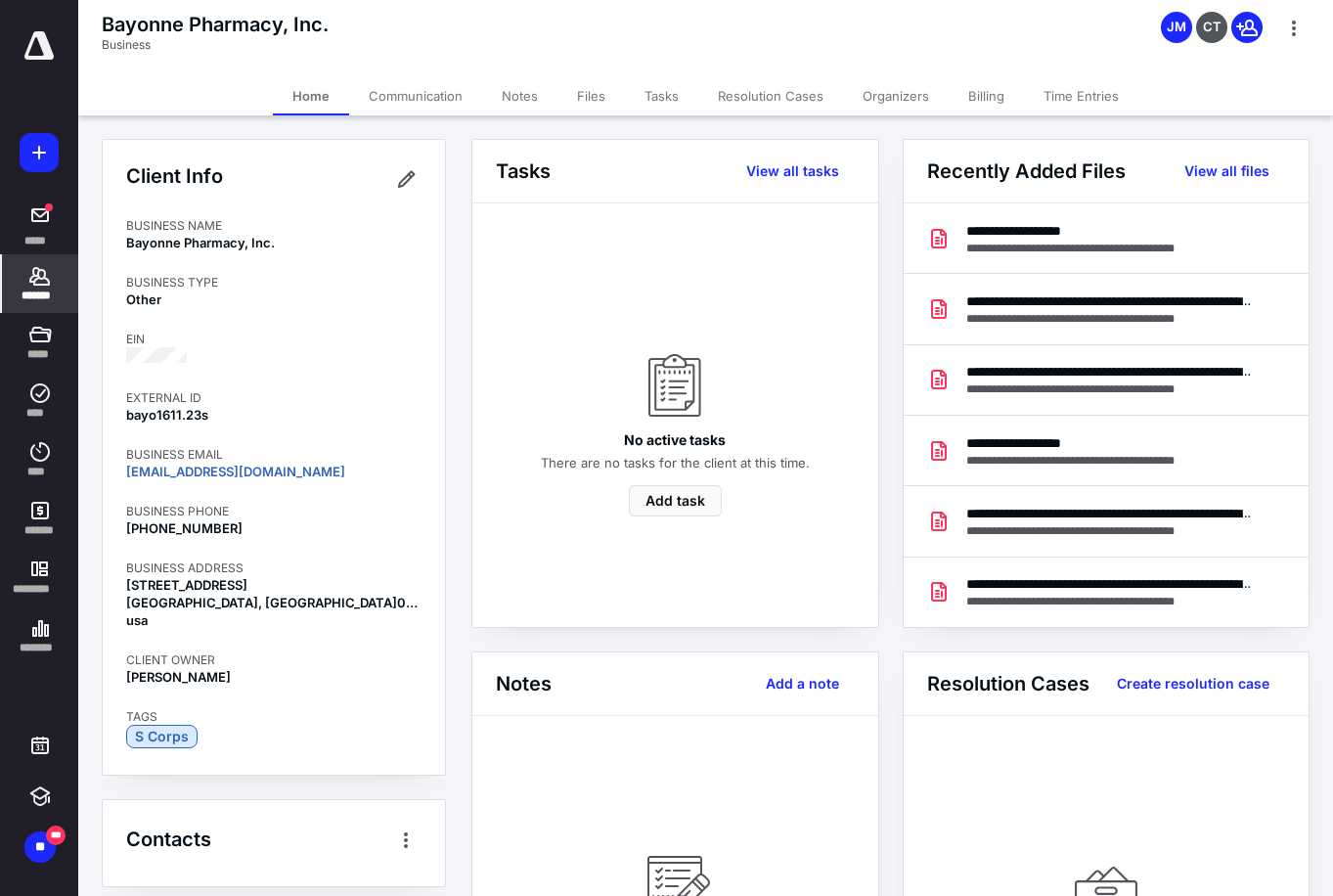 click on "Billing" at bounding box center [986, 96] 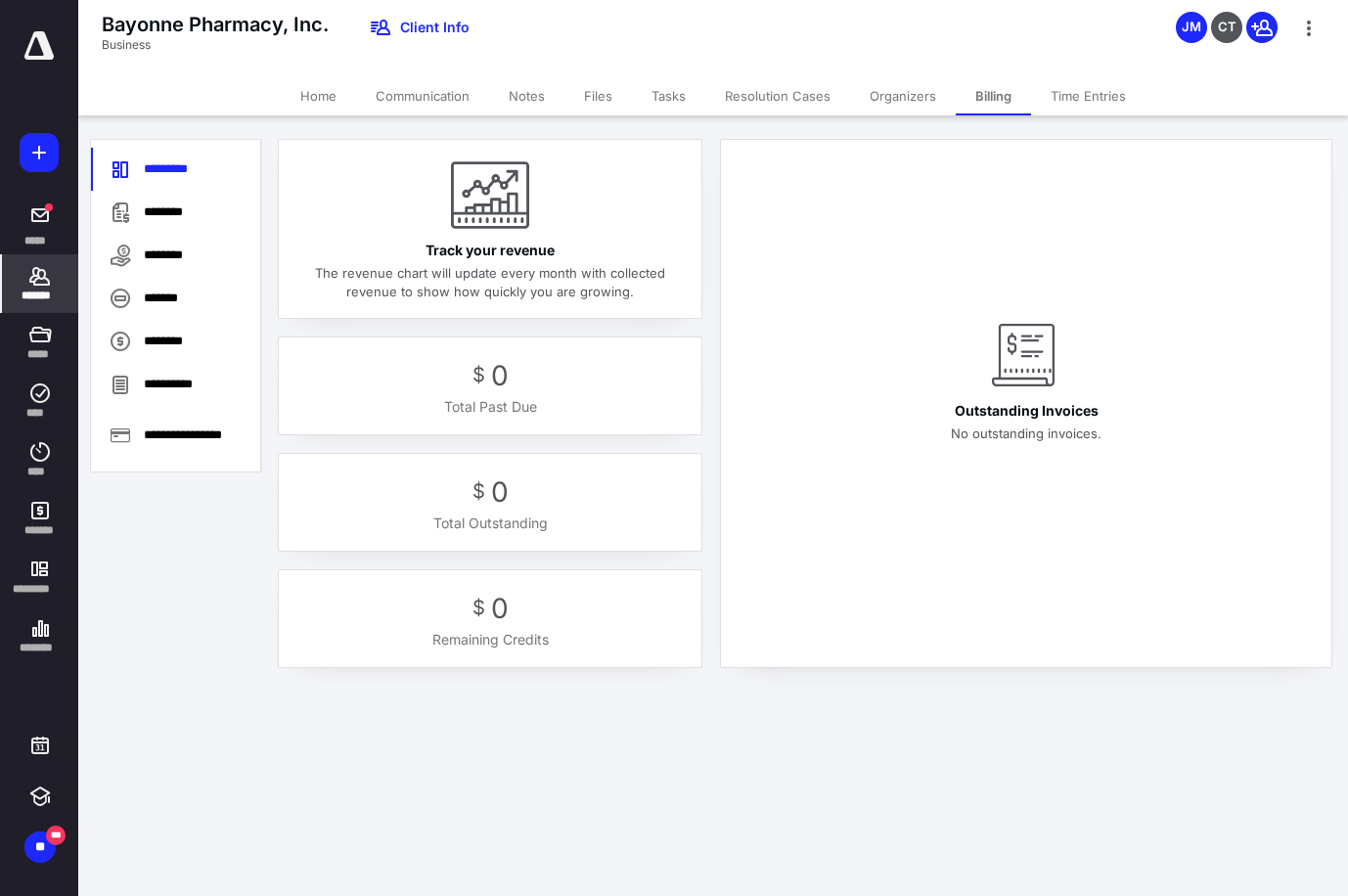 click on "Files" at bounding box center (598, 96) 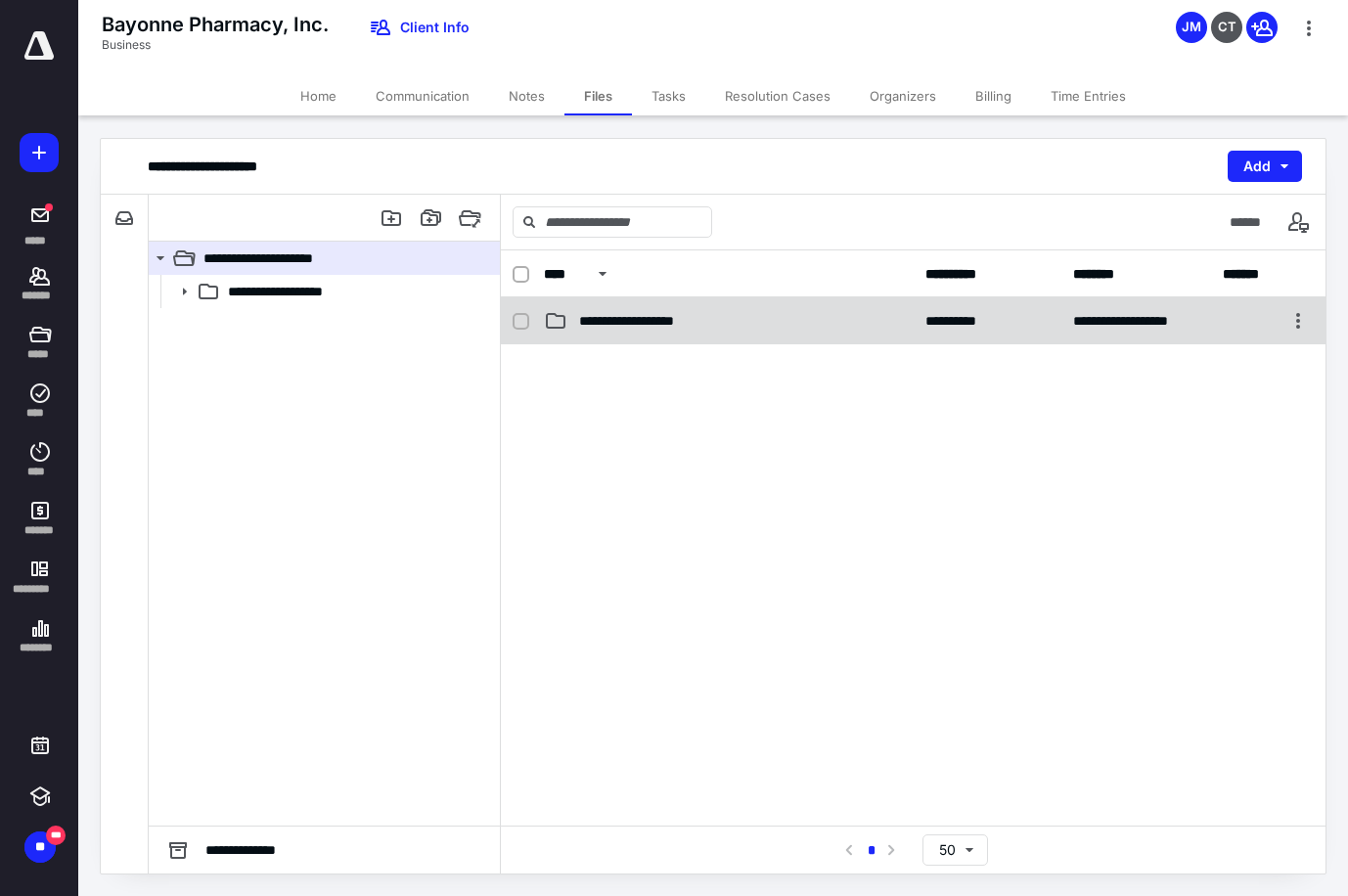 click on "**********" at bounding box center (646, 321) 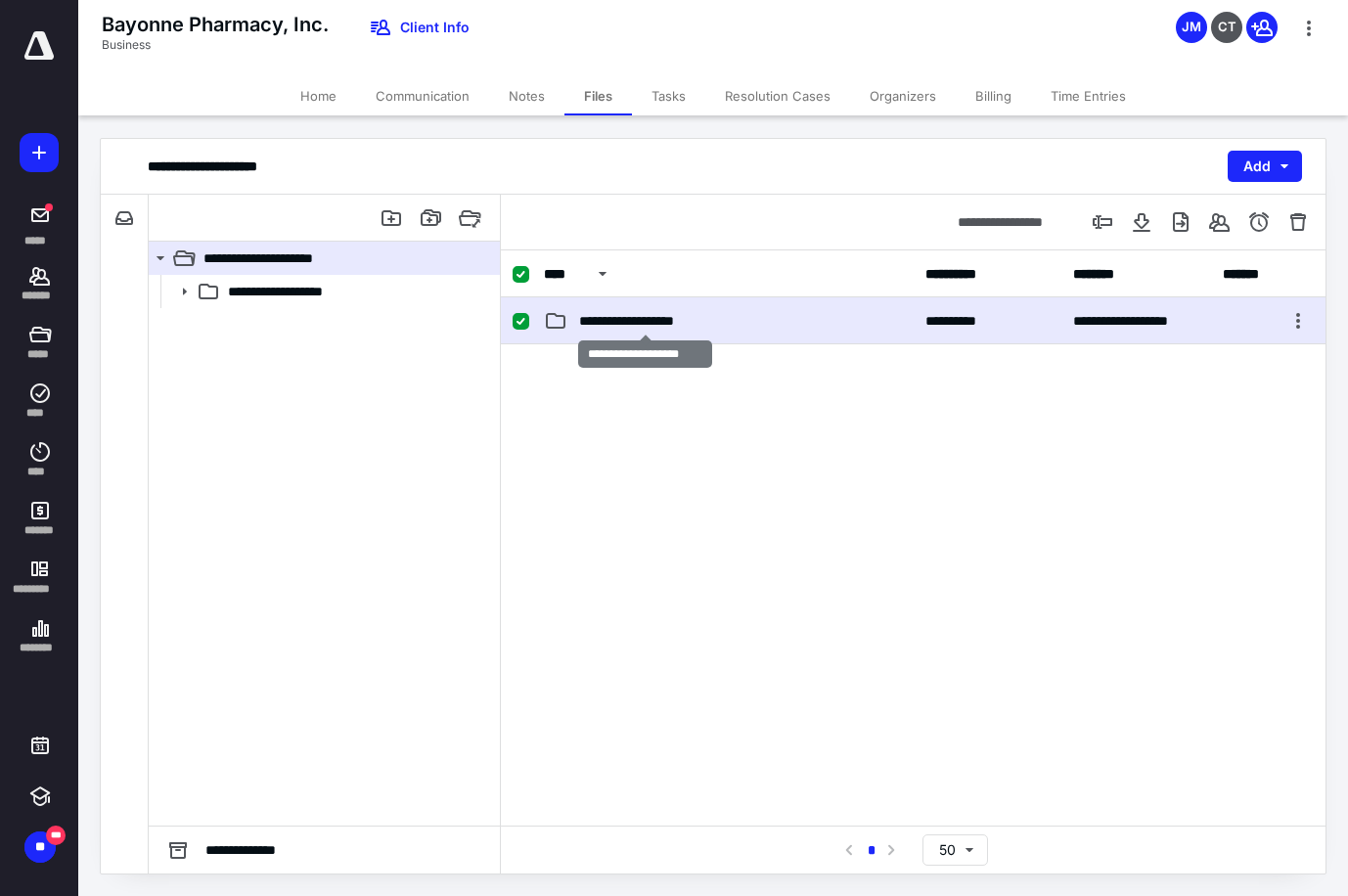 click on "**********" at bounding box center (646, 321) 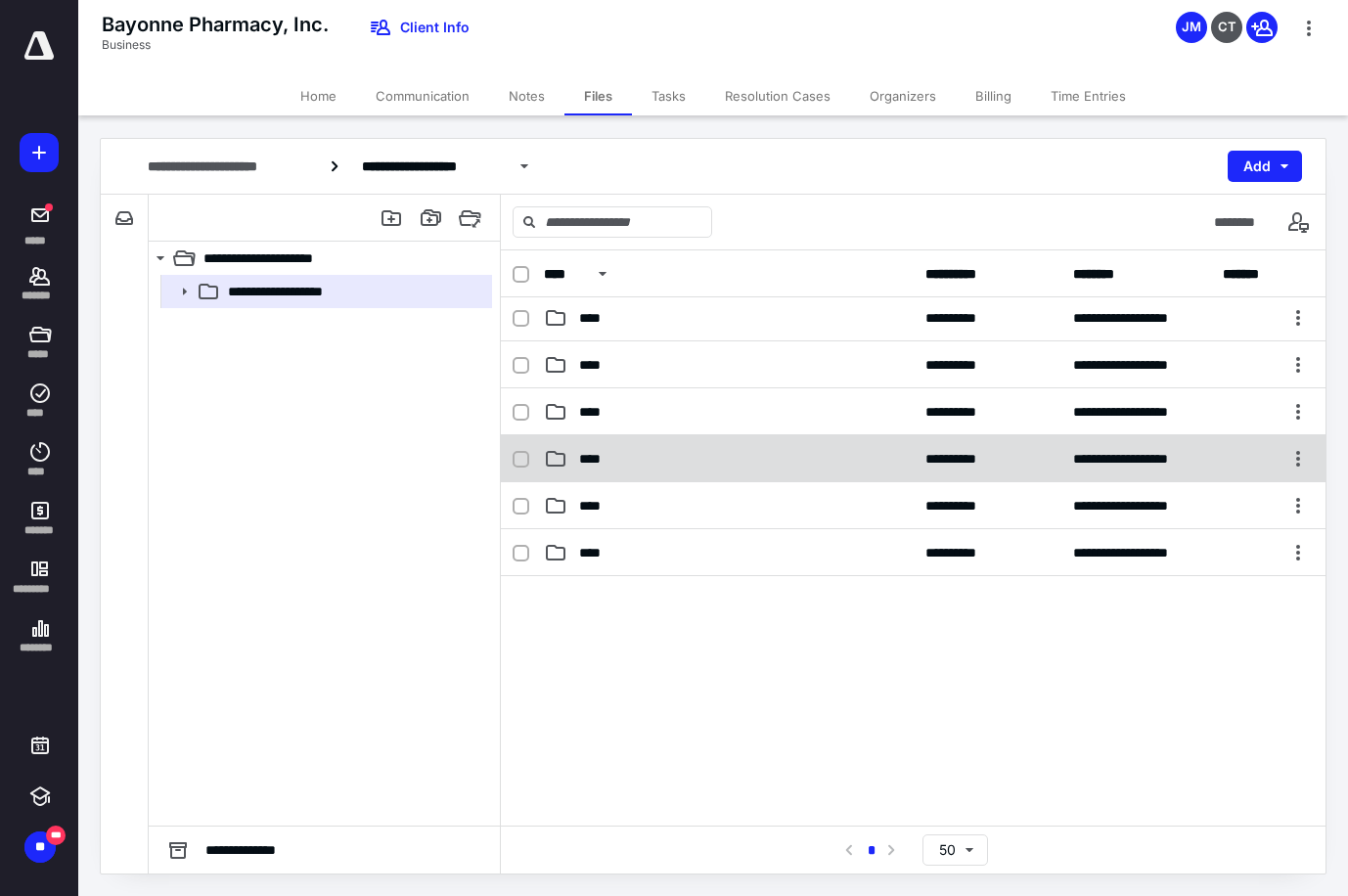 scroll, scrollTop: 391, scrollLeft: 0, axis: vertical 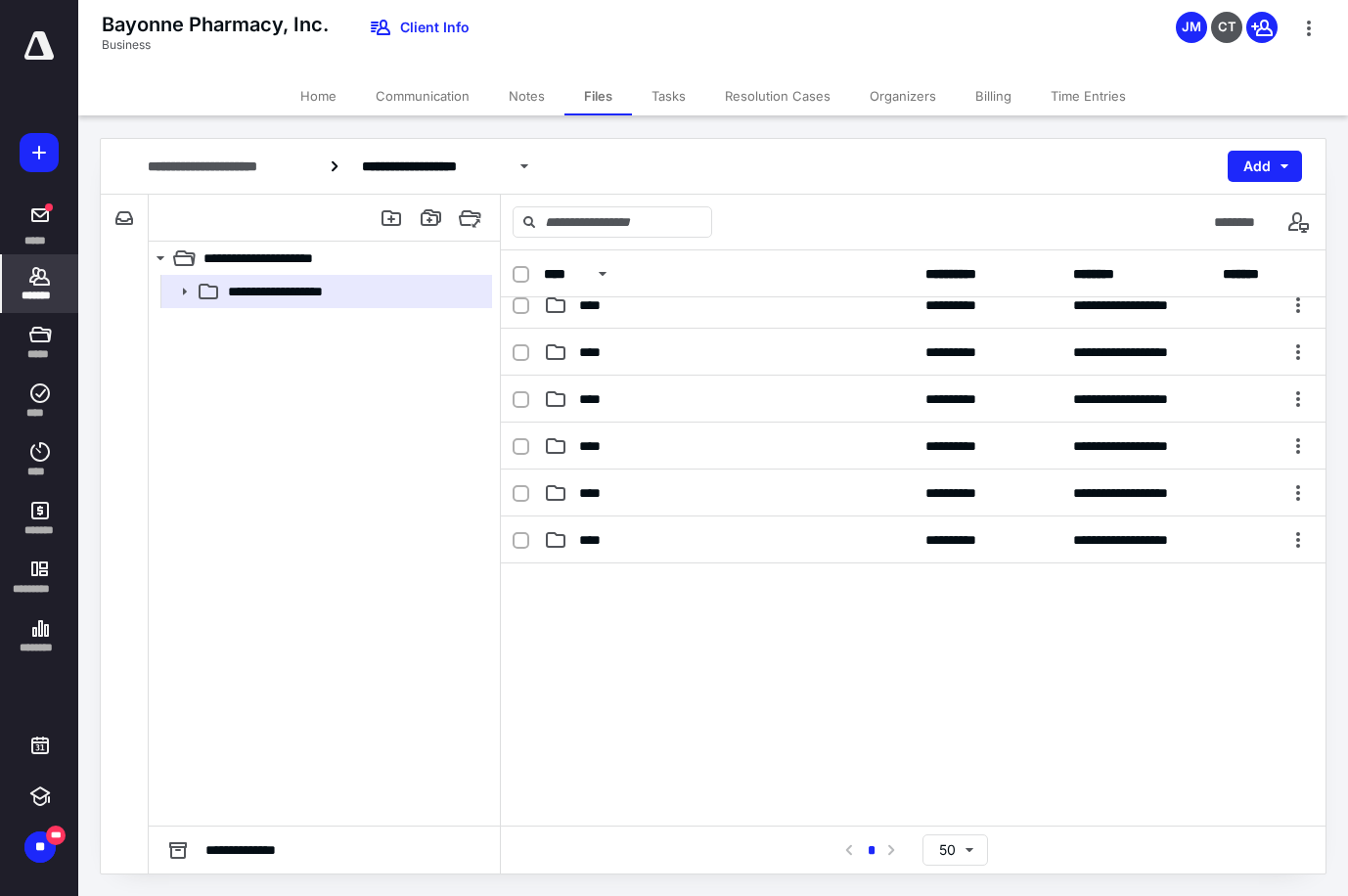 click on "*******" at bounding box center [40, 284] 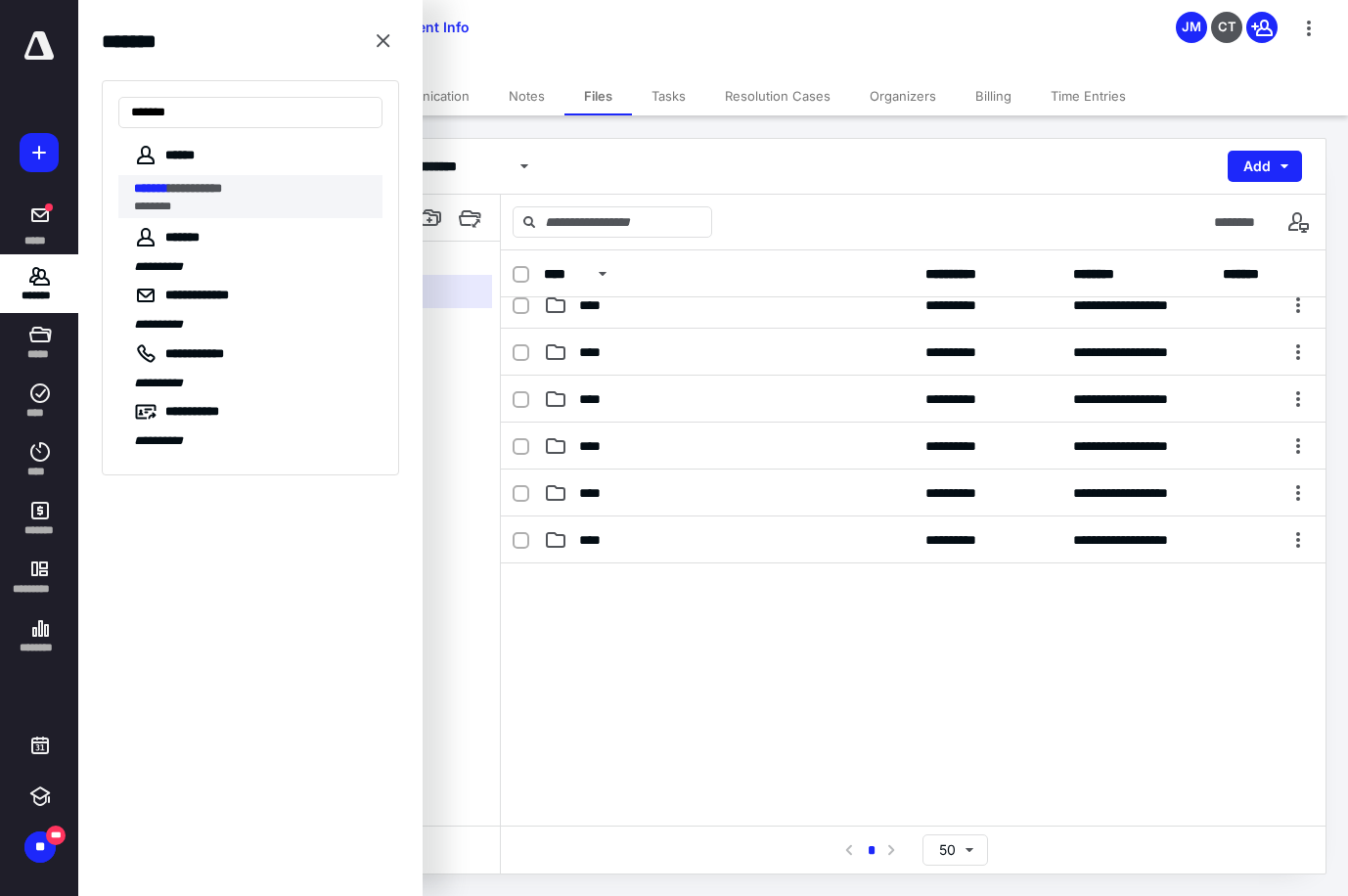type on "*******" 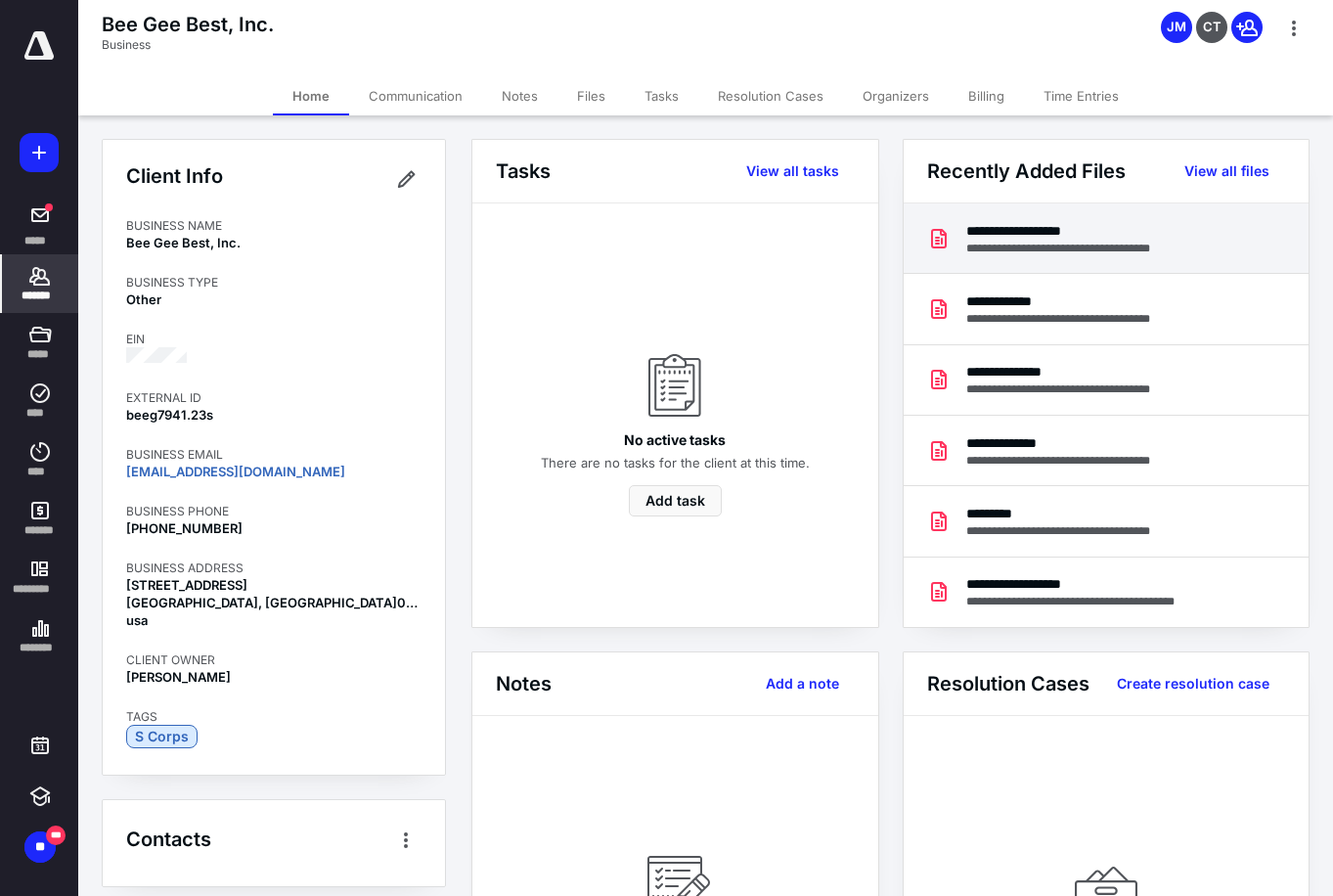 click on "**********" at bounding box center (1079, 248) 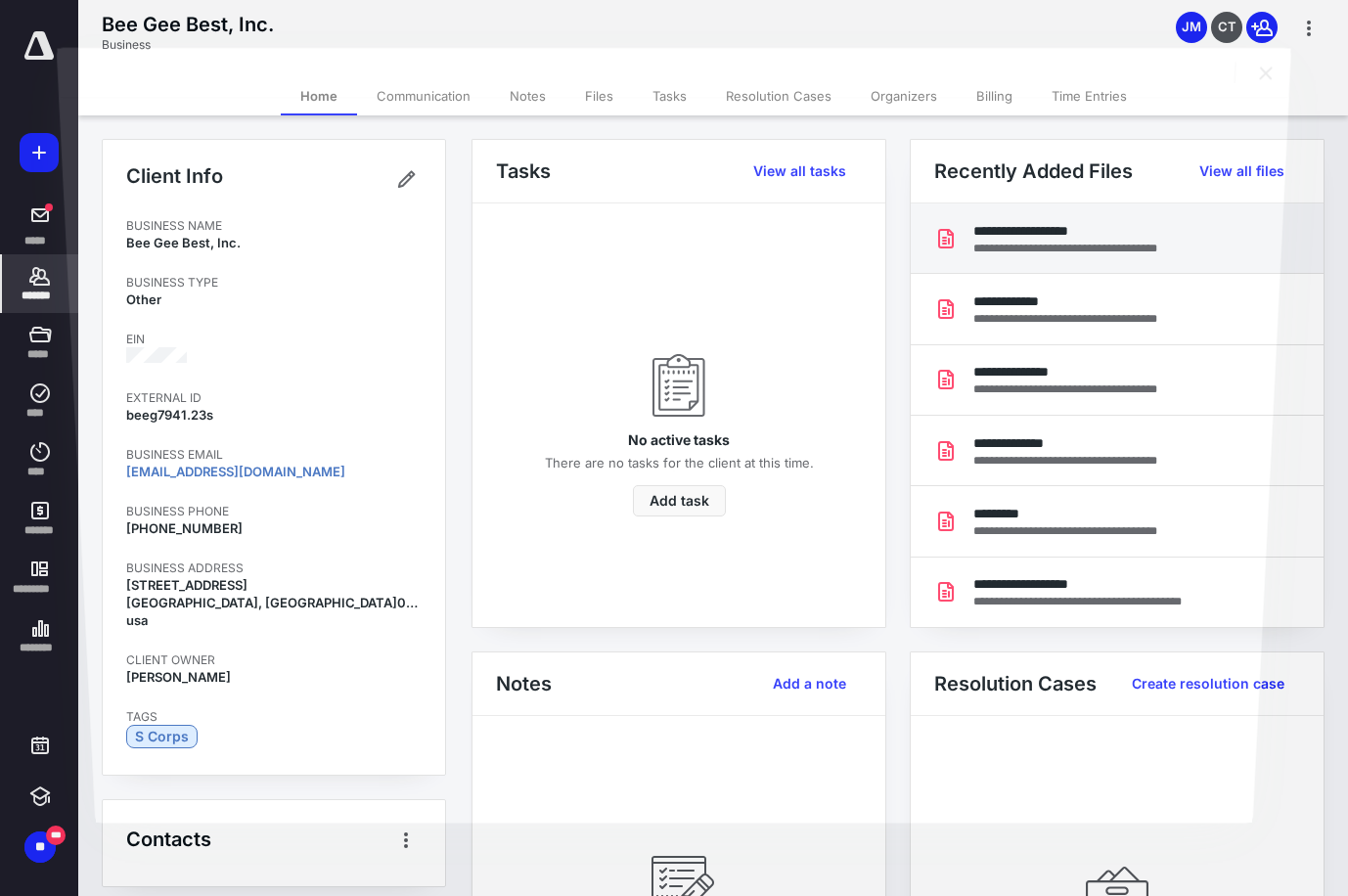 click at bounding box center [674, 460] 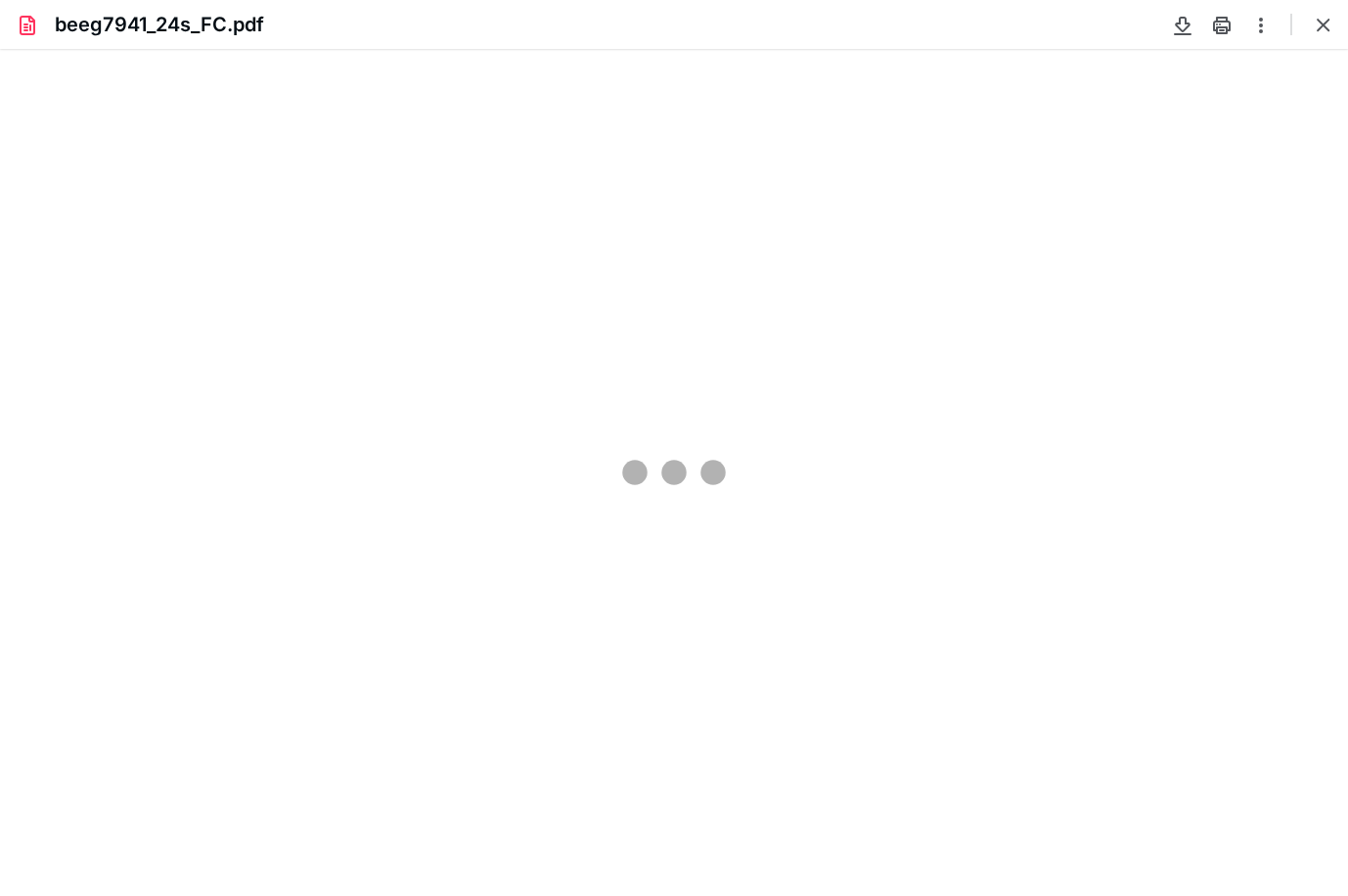 scroll, scrollTop: 0, scrollLeft: 0, axis: both 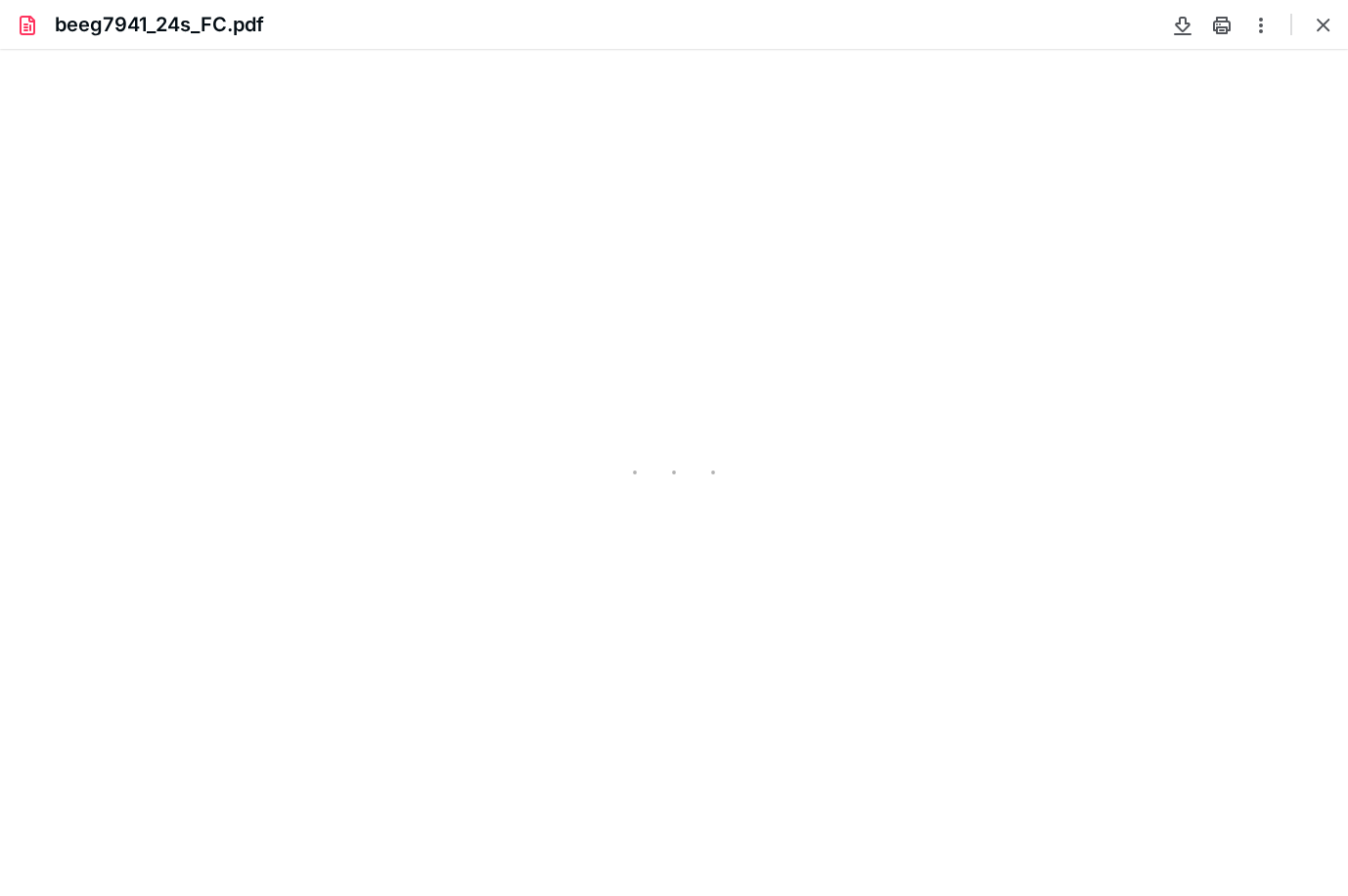 type on "104" 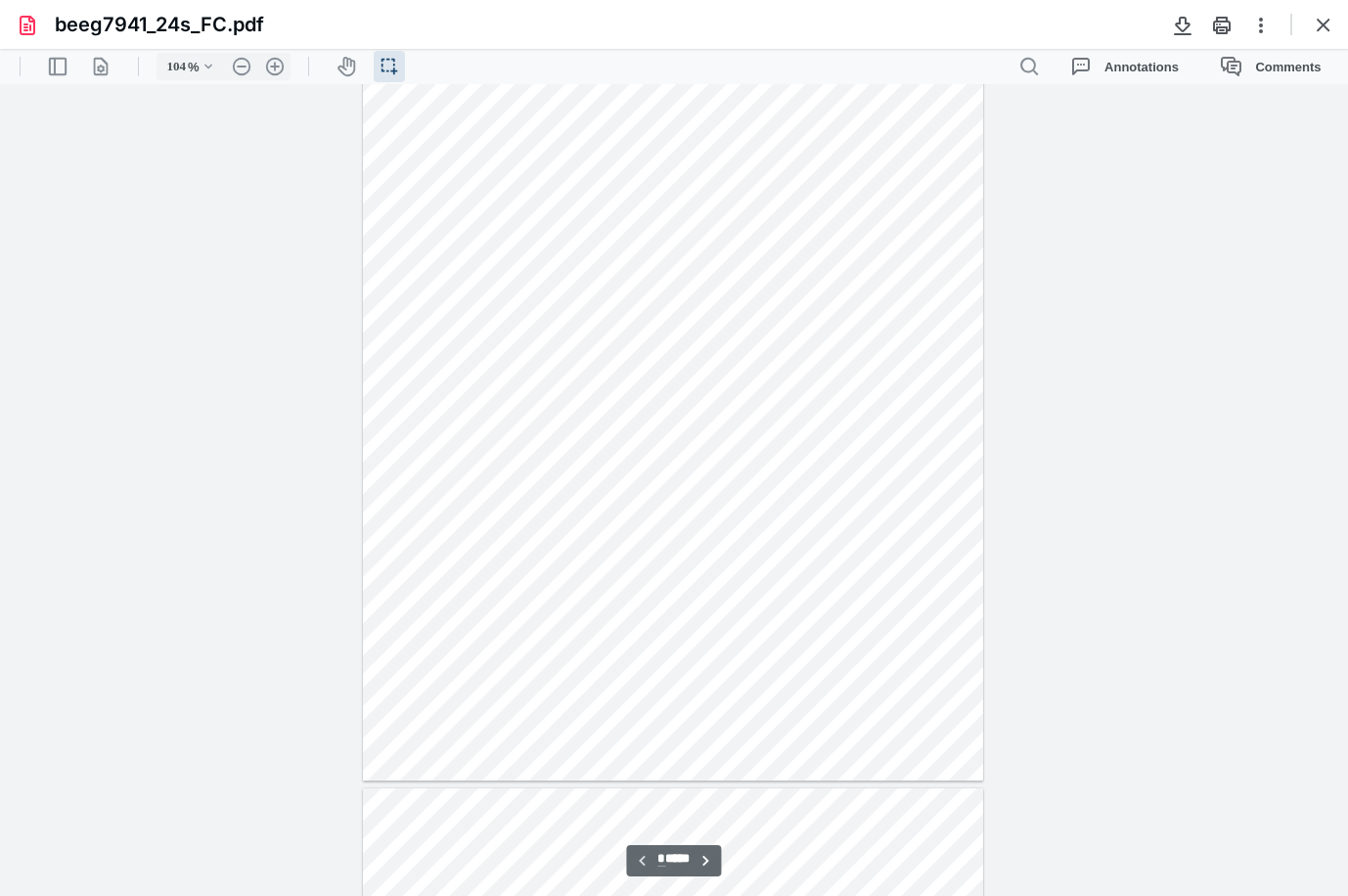 scroll, scrollTop: 137, scrollLeft: 0, axis: vertical 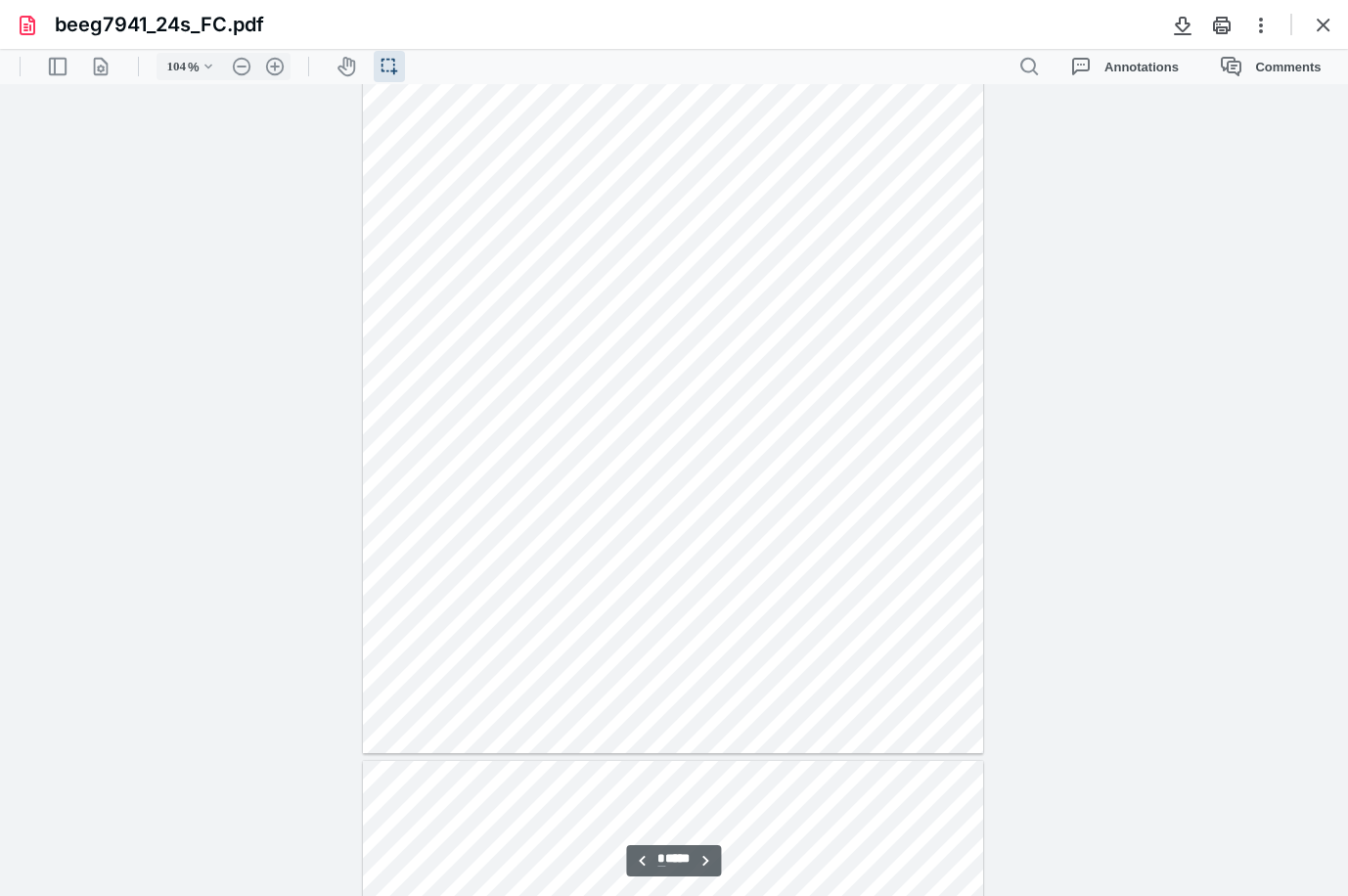 type on "*" 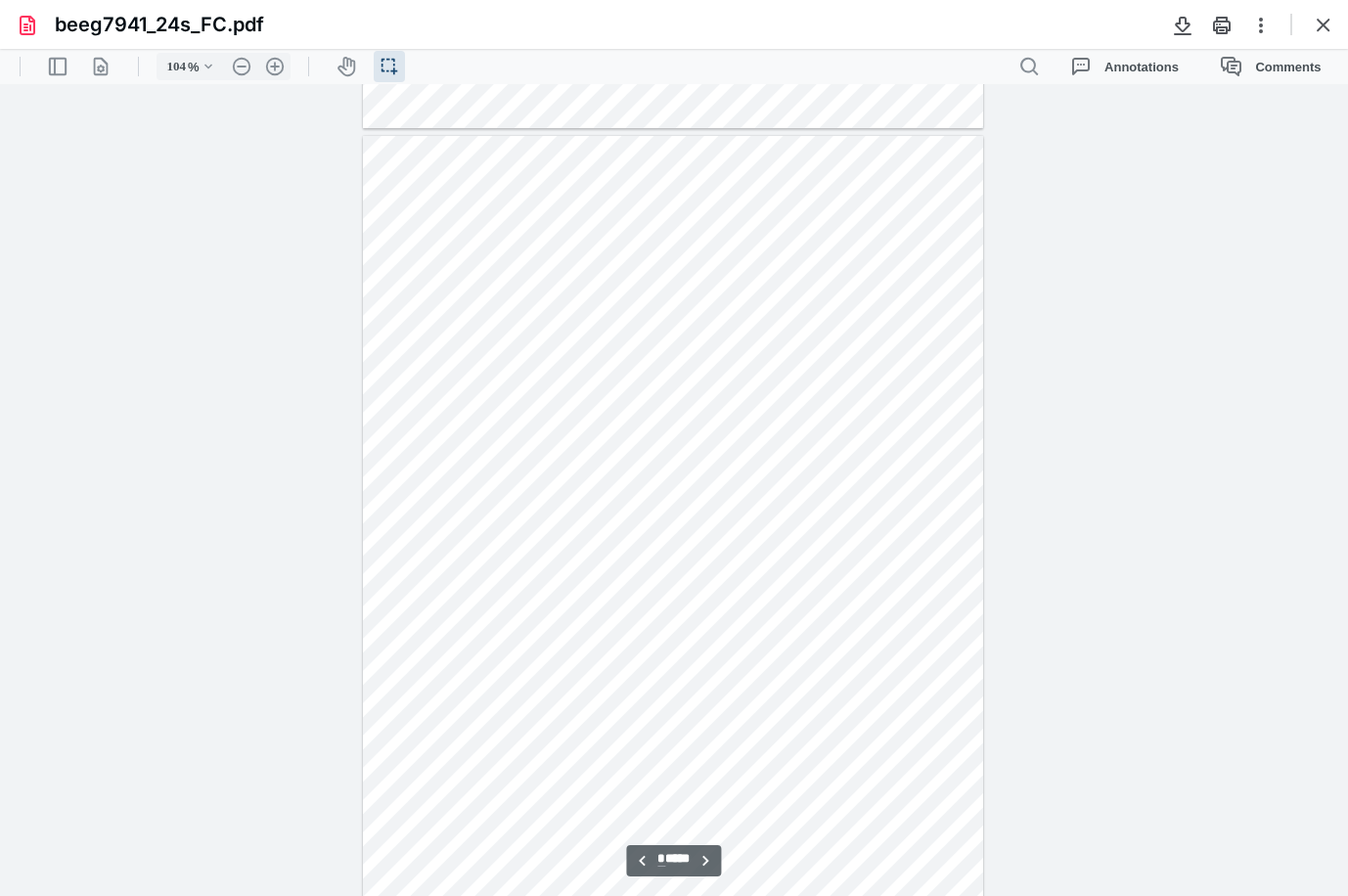 scroll, scrollTop: 1604, scrollLeft: 0, axis: vertical 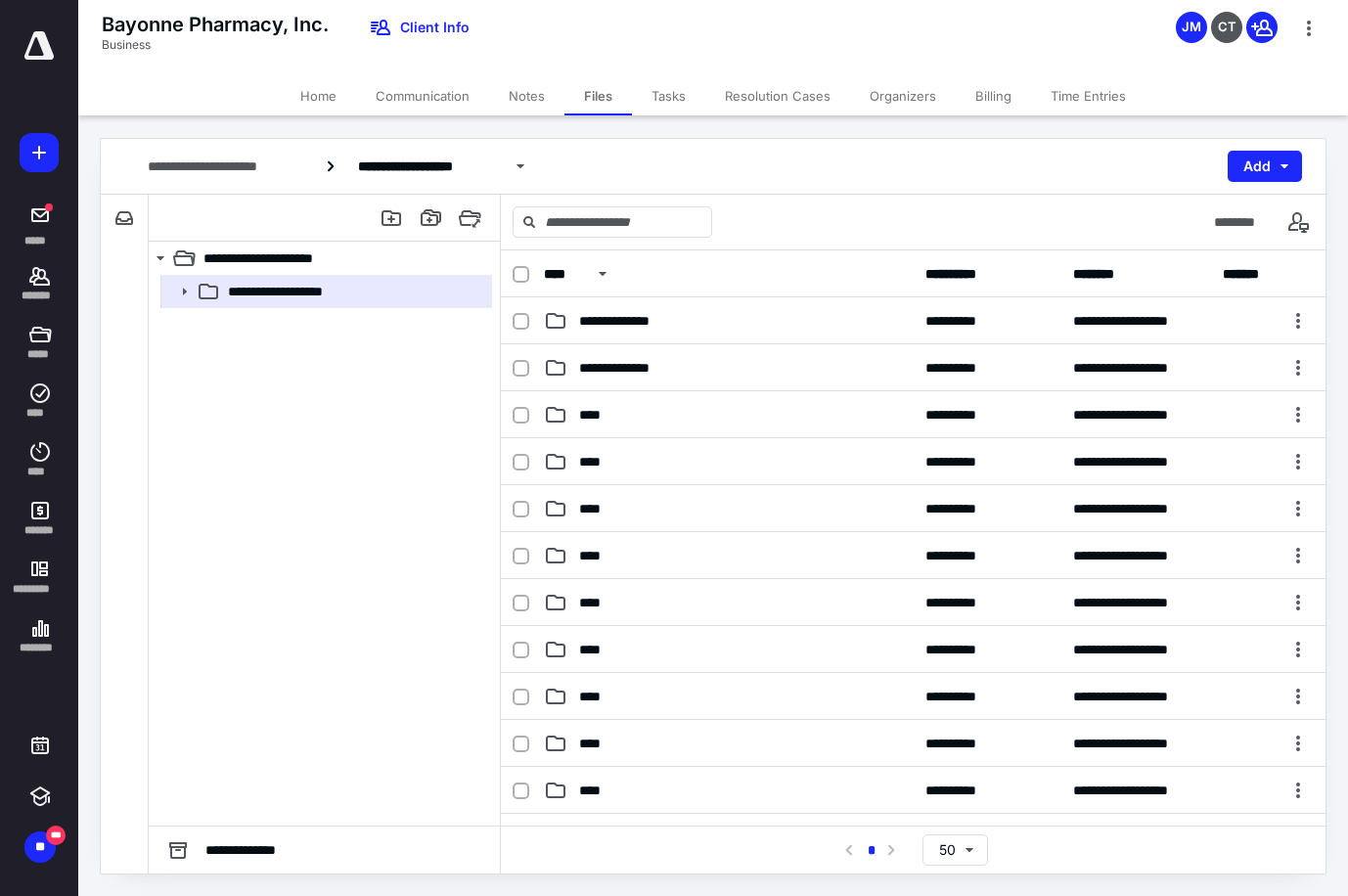 click on "Billing" at bounding box center (993, 96) 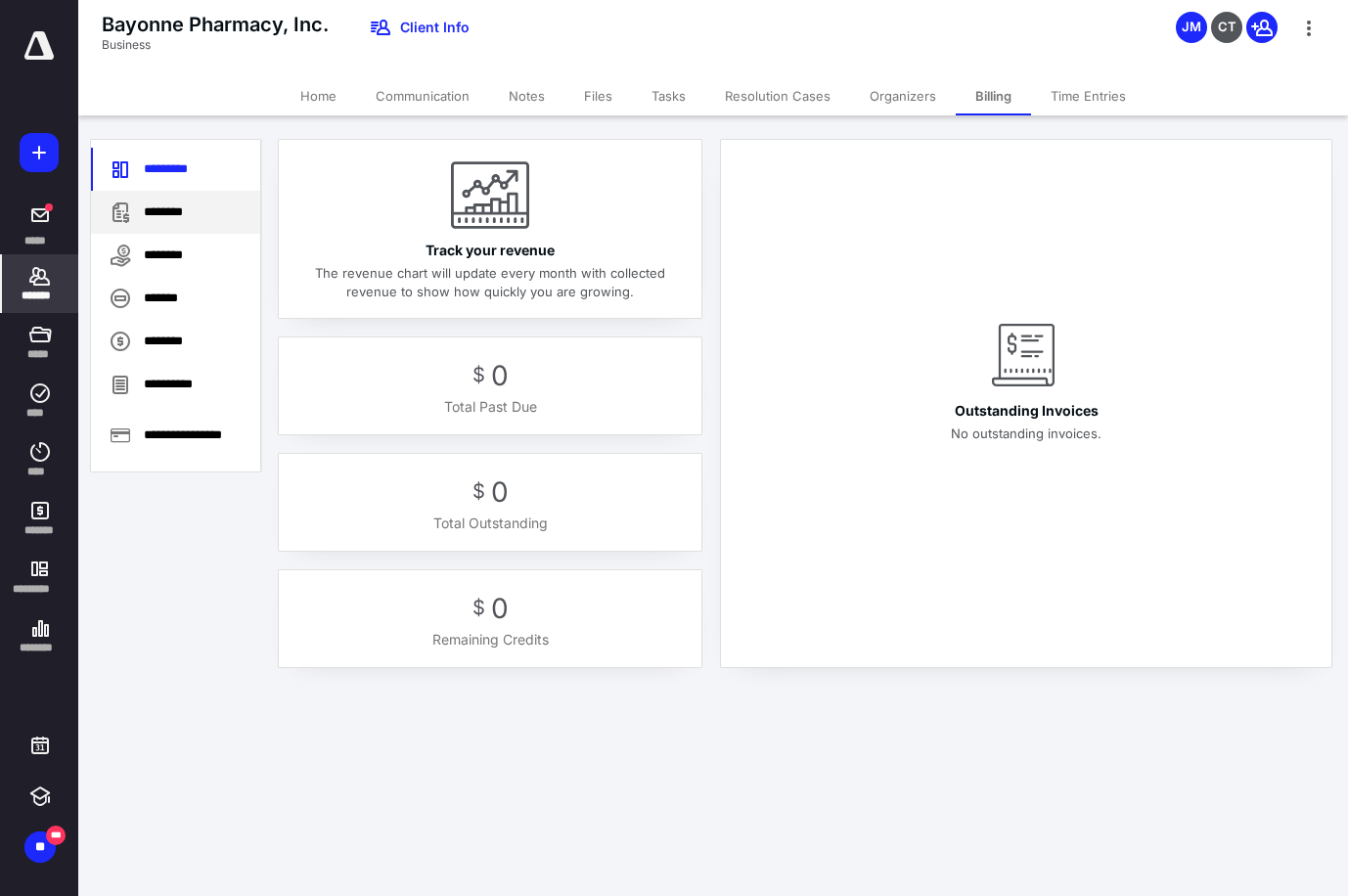 click on "********" at bounding box center [175, 212] 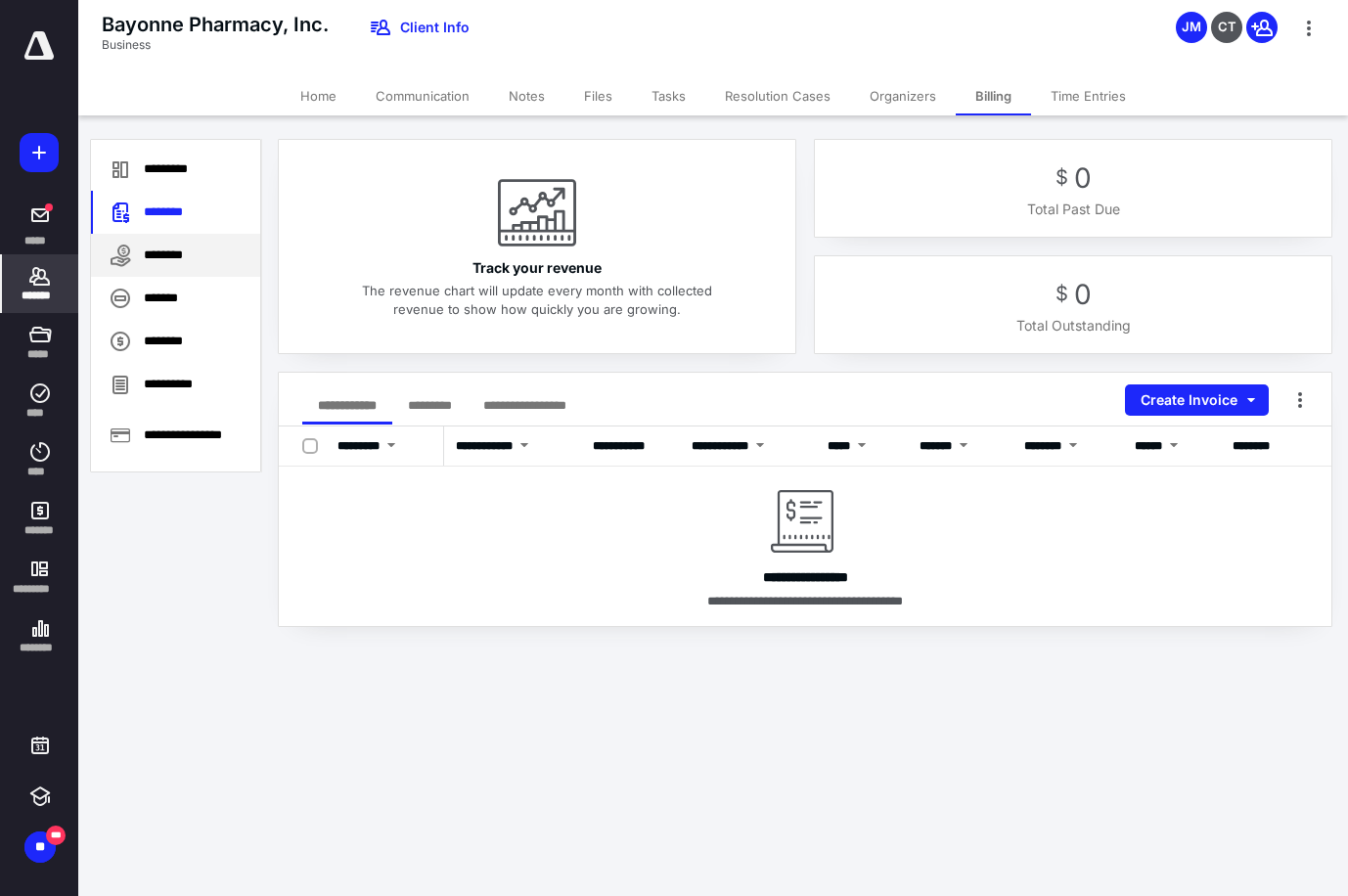 click on "********" at bounding box center (175, 255) 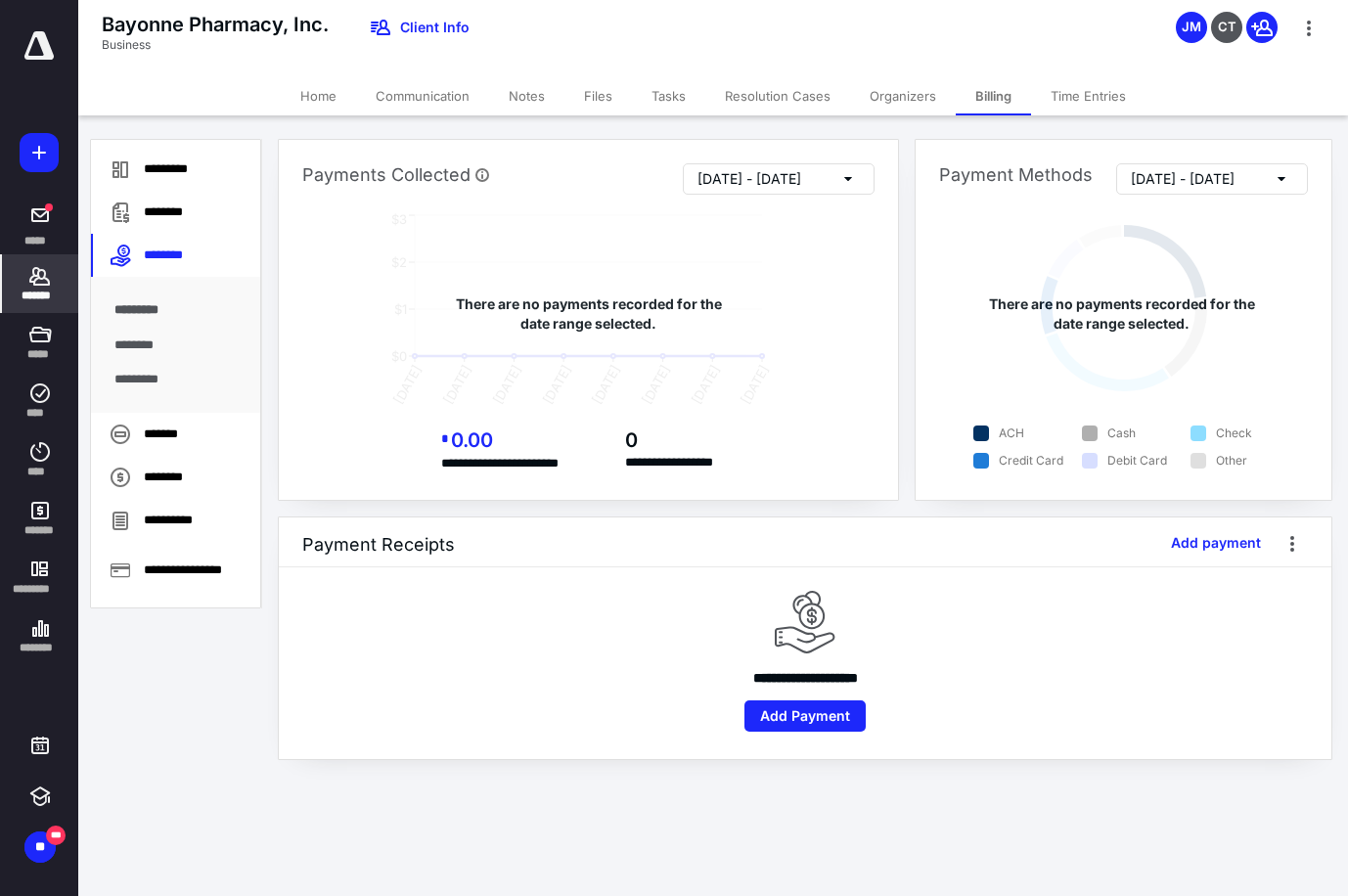 click 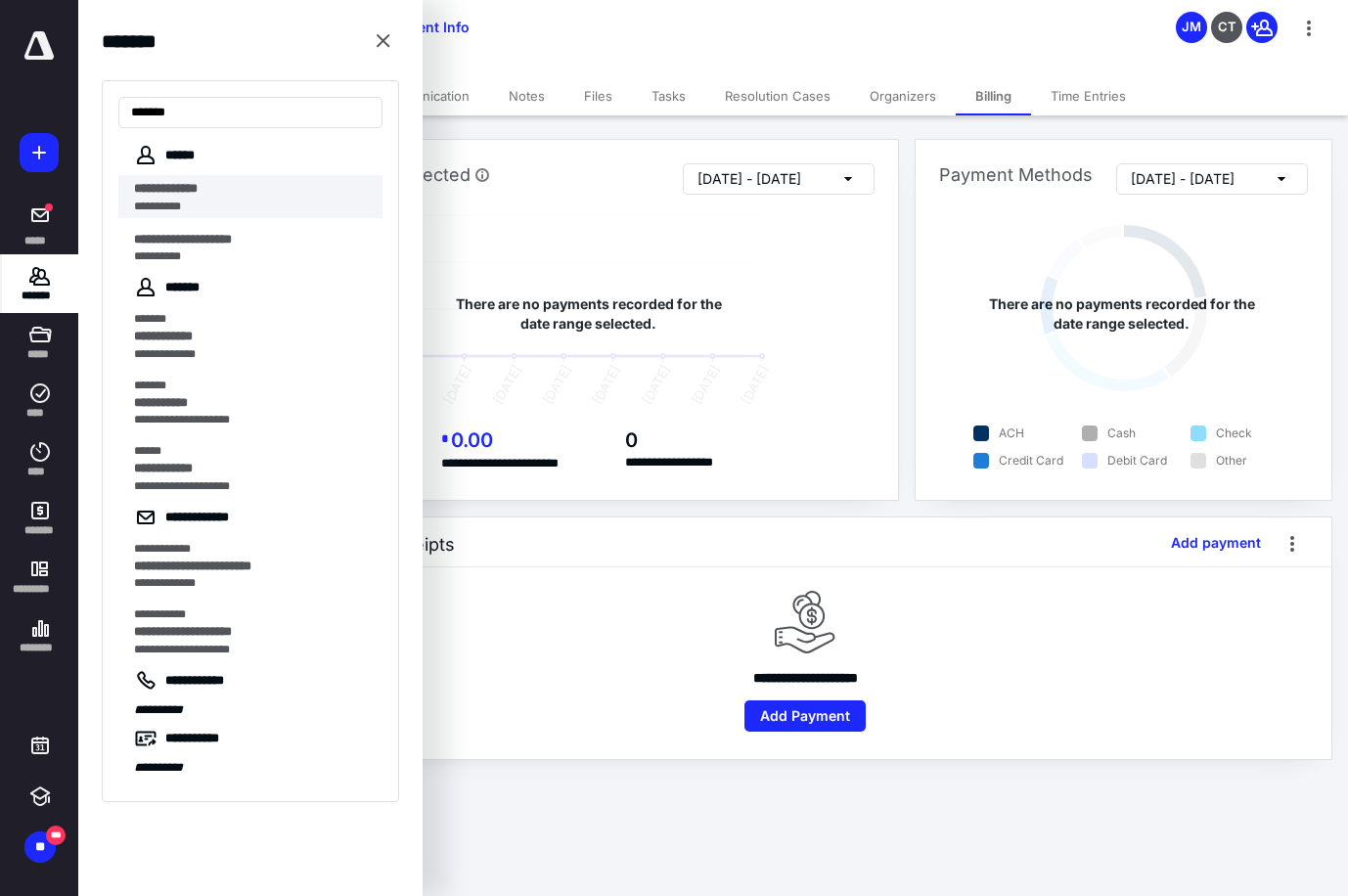type on "******" 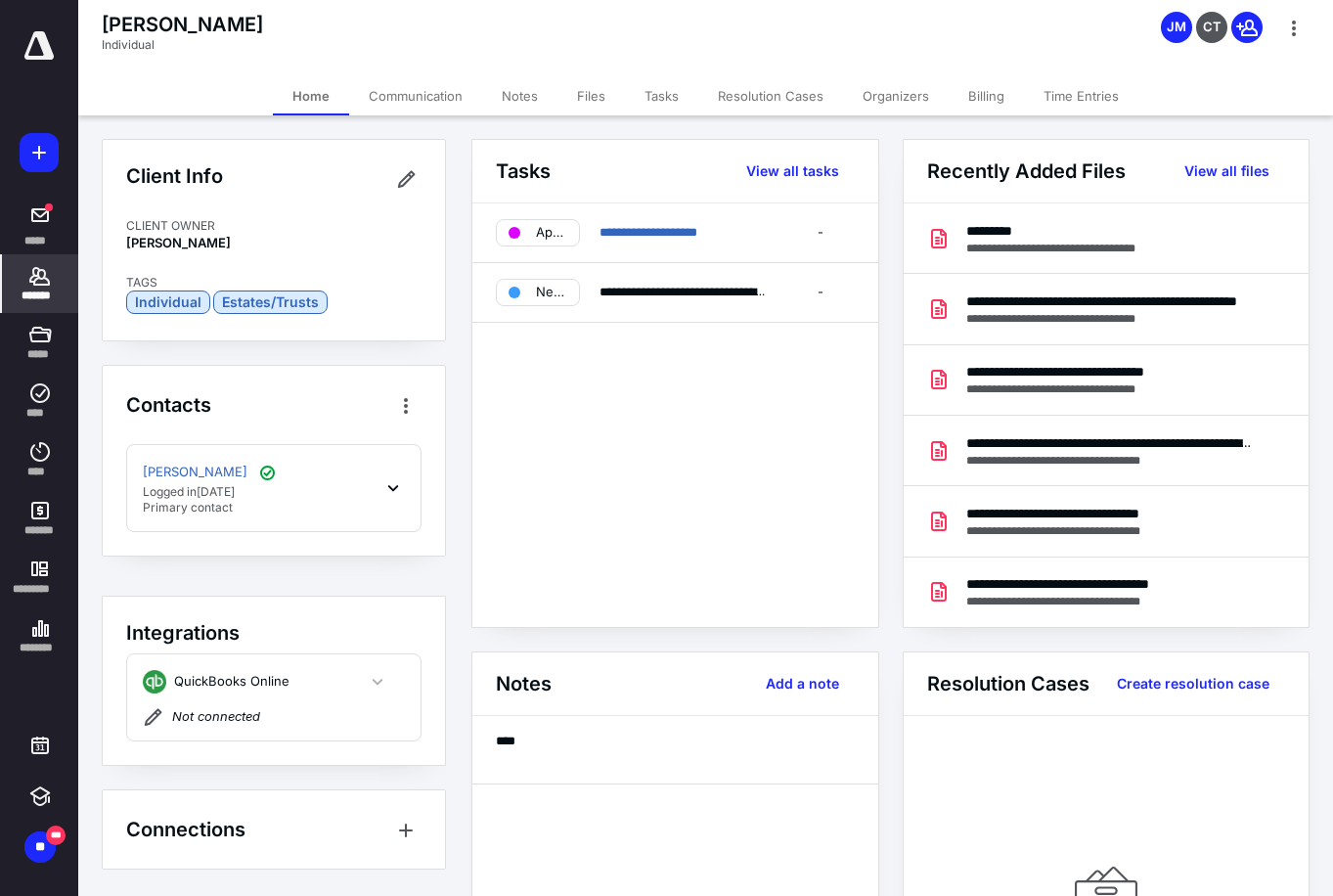 click 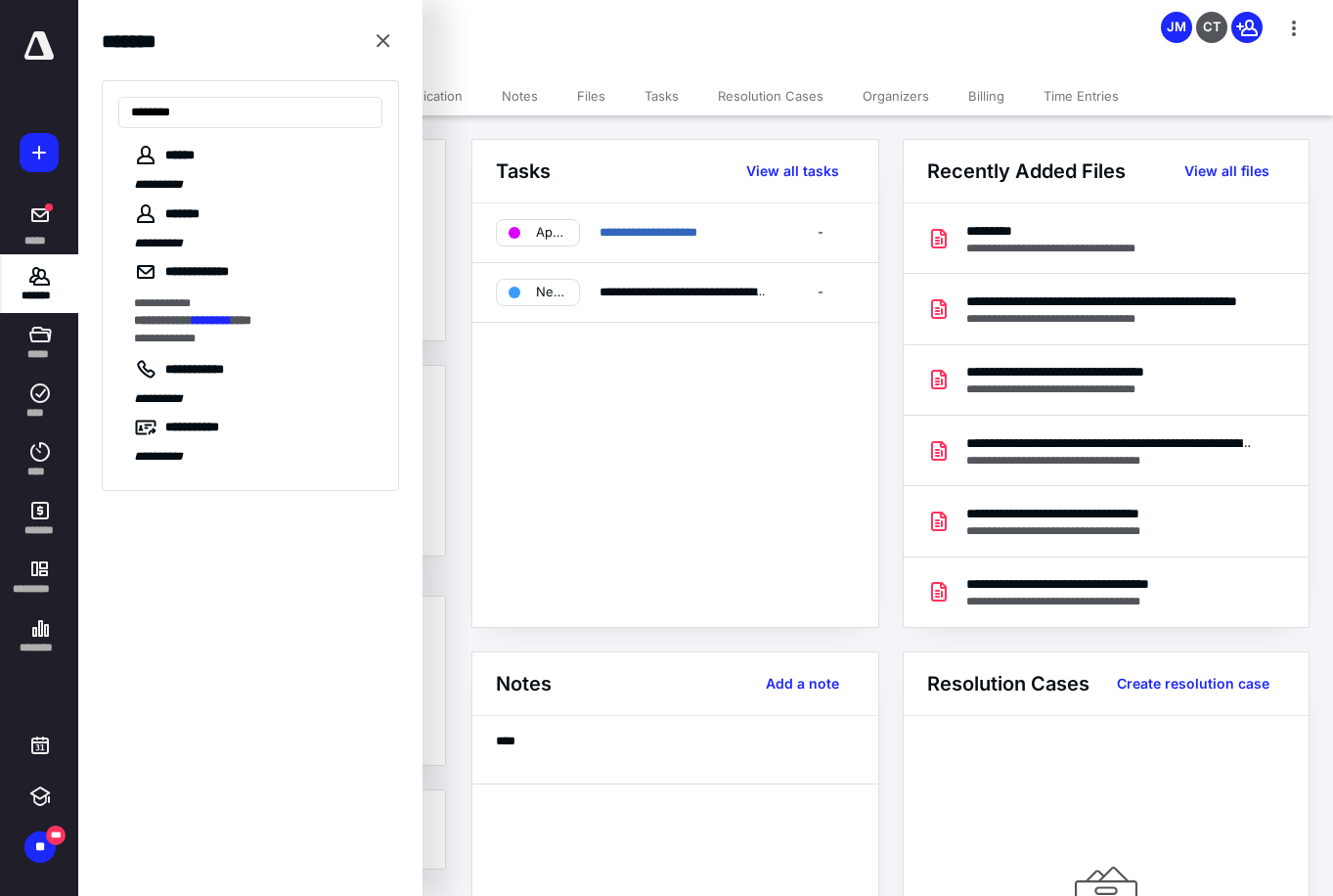 type on "********" 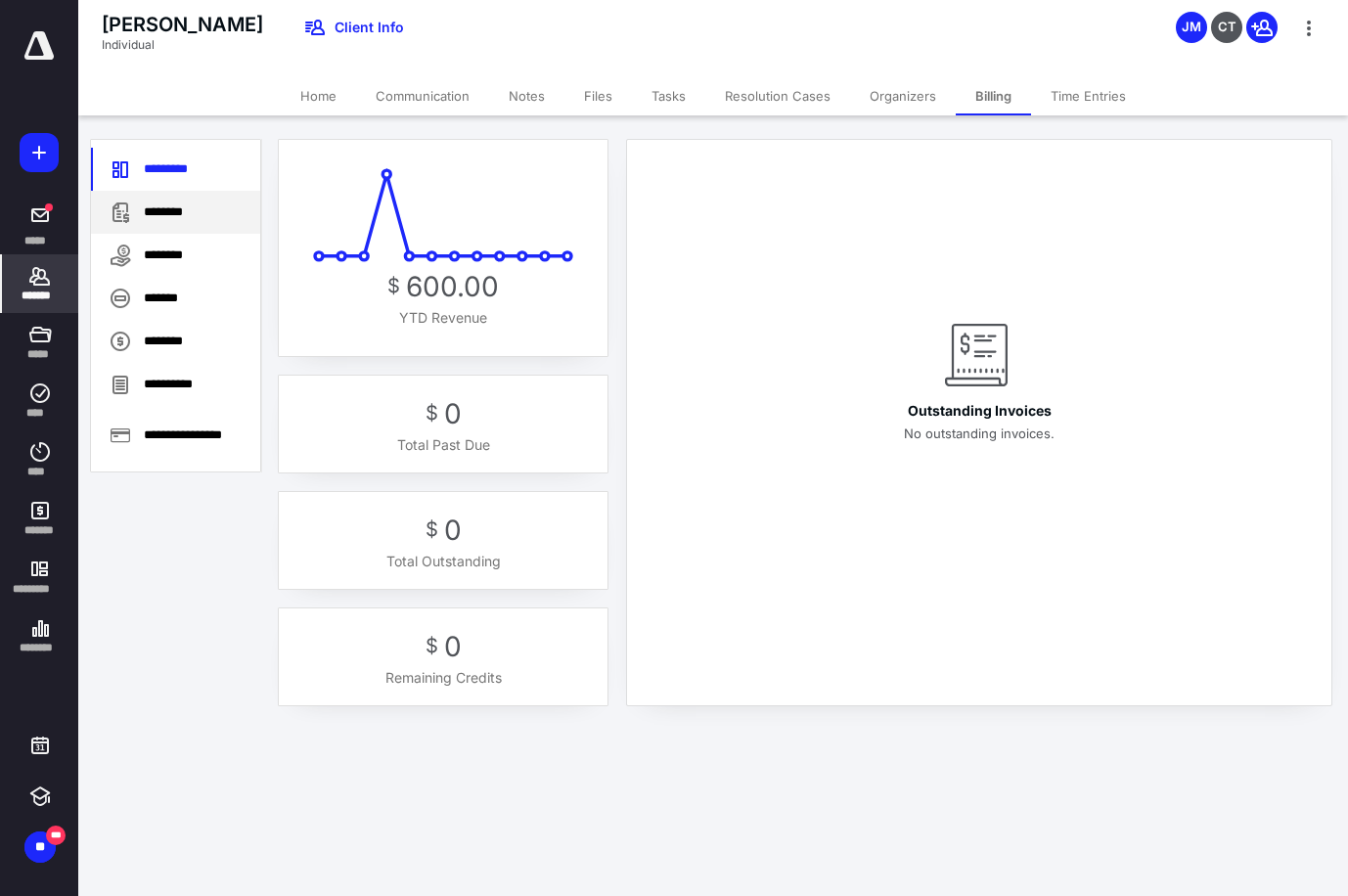 click on "********" at bounding box center (175, 212) 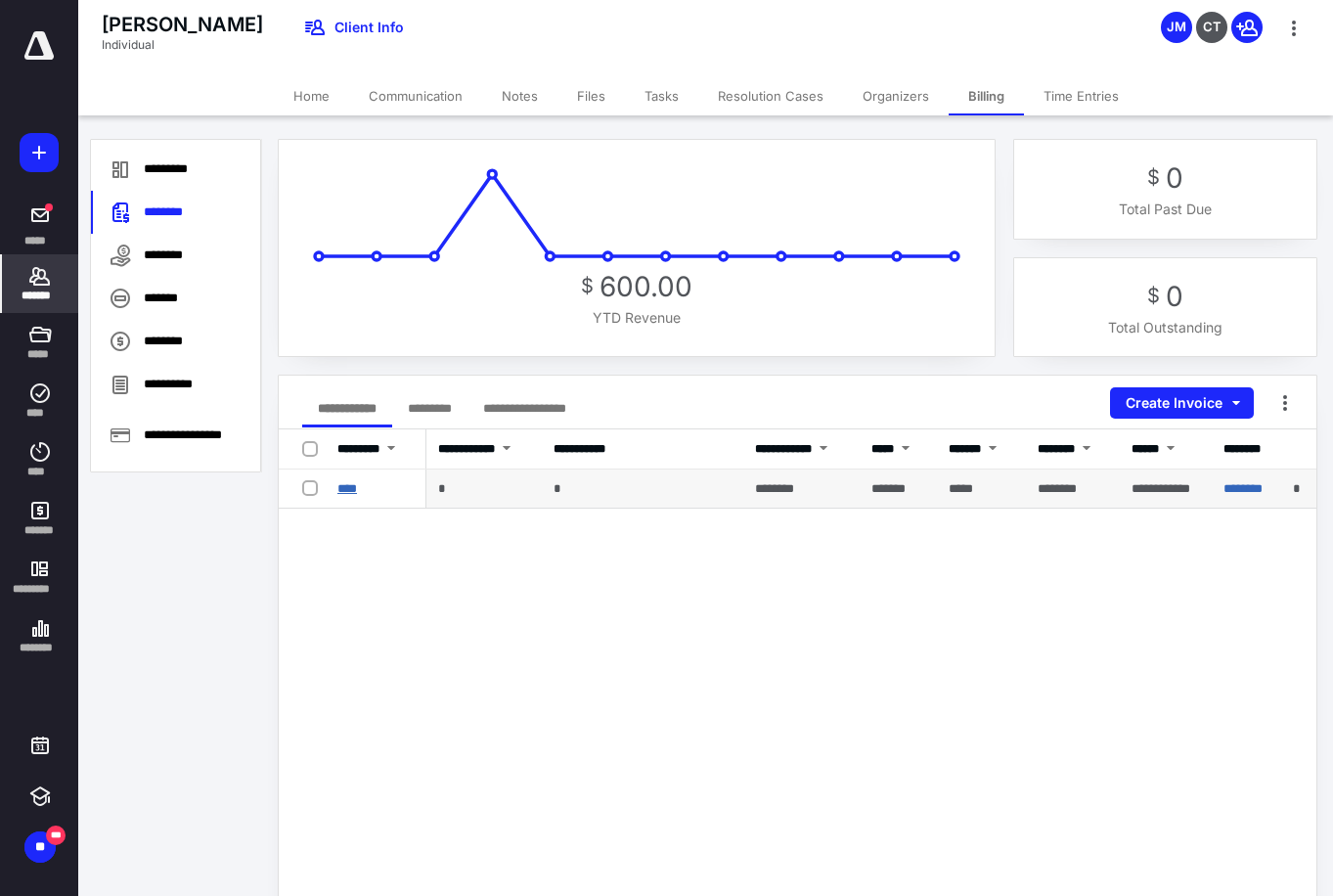 click on "****" at bounding box center [347, 488] 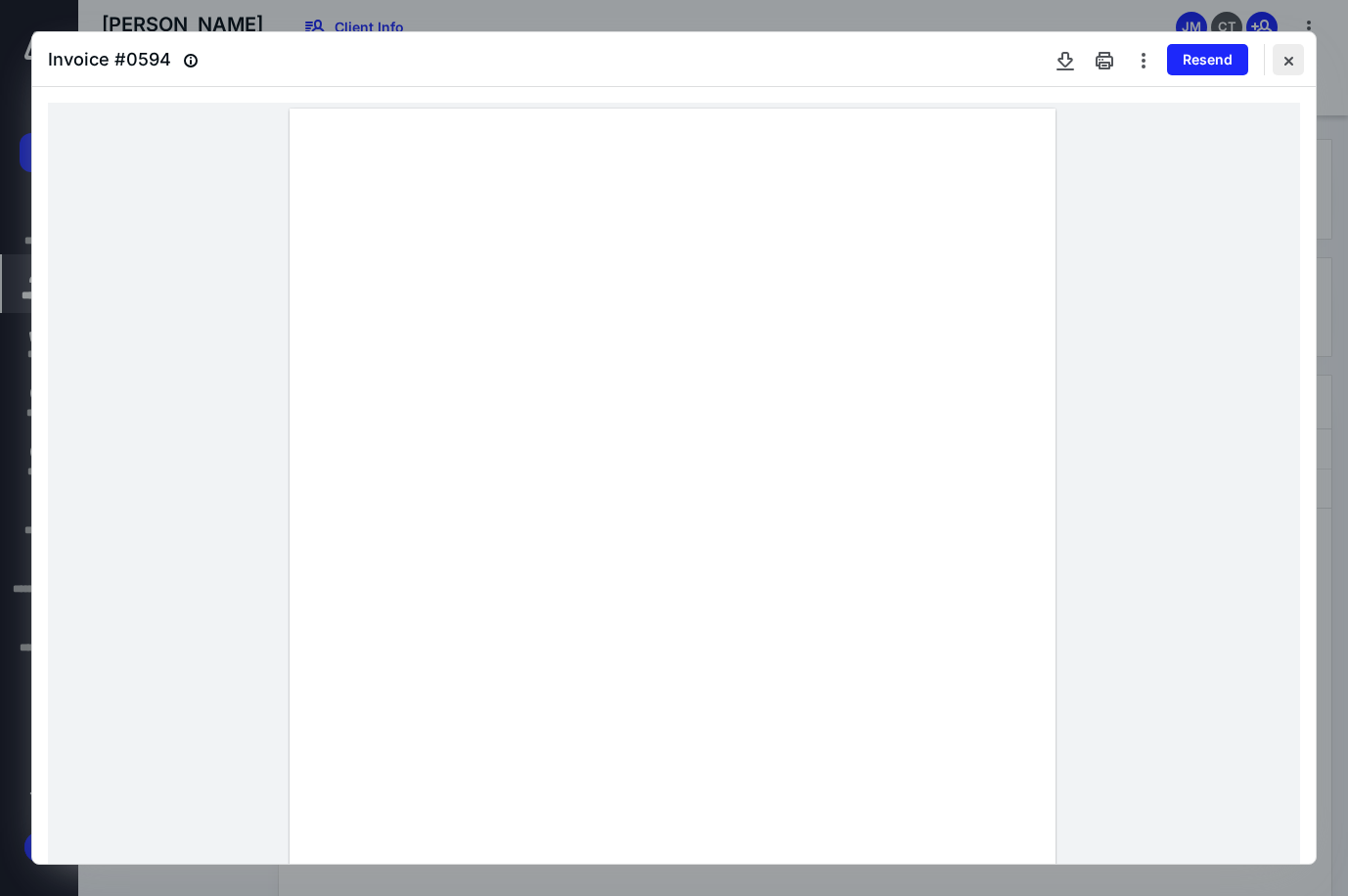 click at bounding box center [1288, 60] 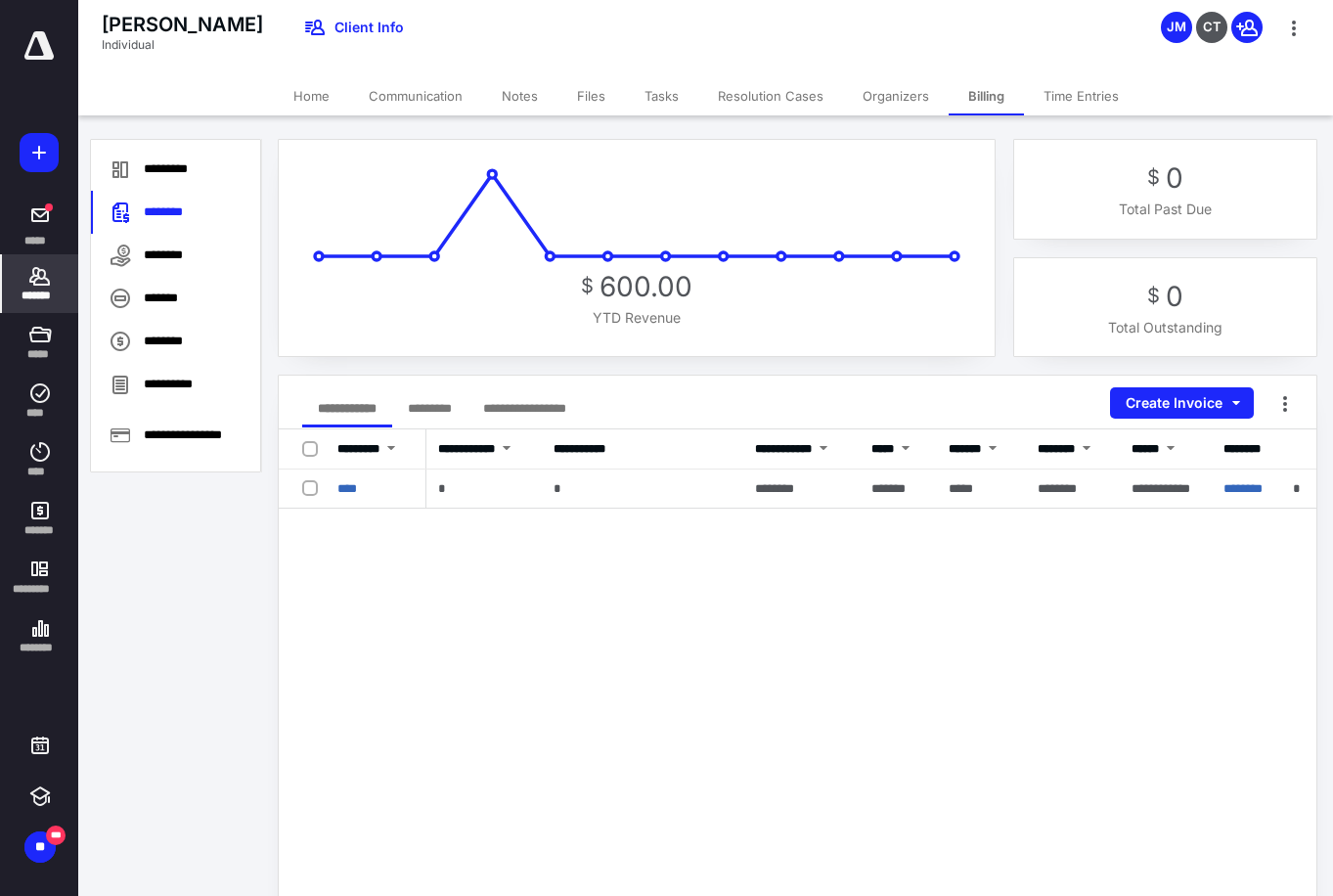 click on "*******" at bounding box center [40, 295] 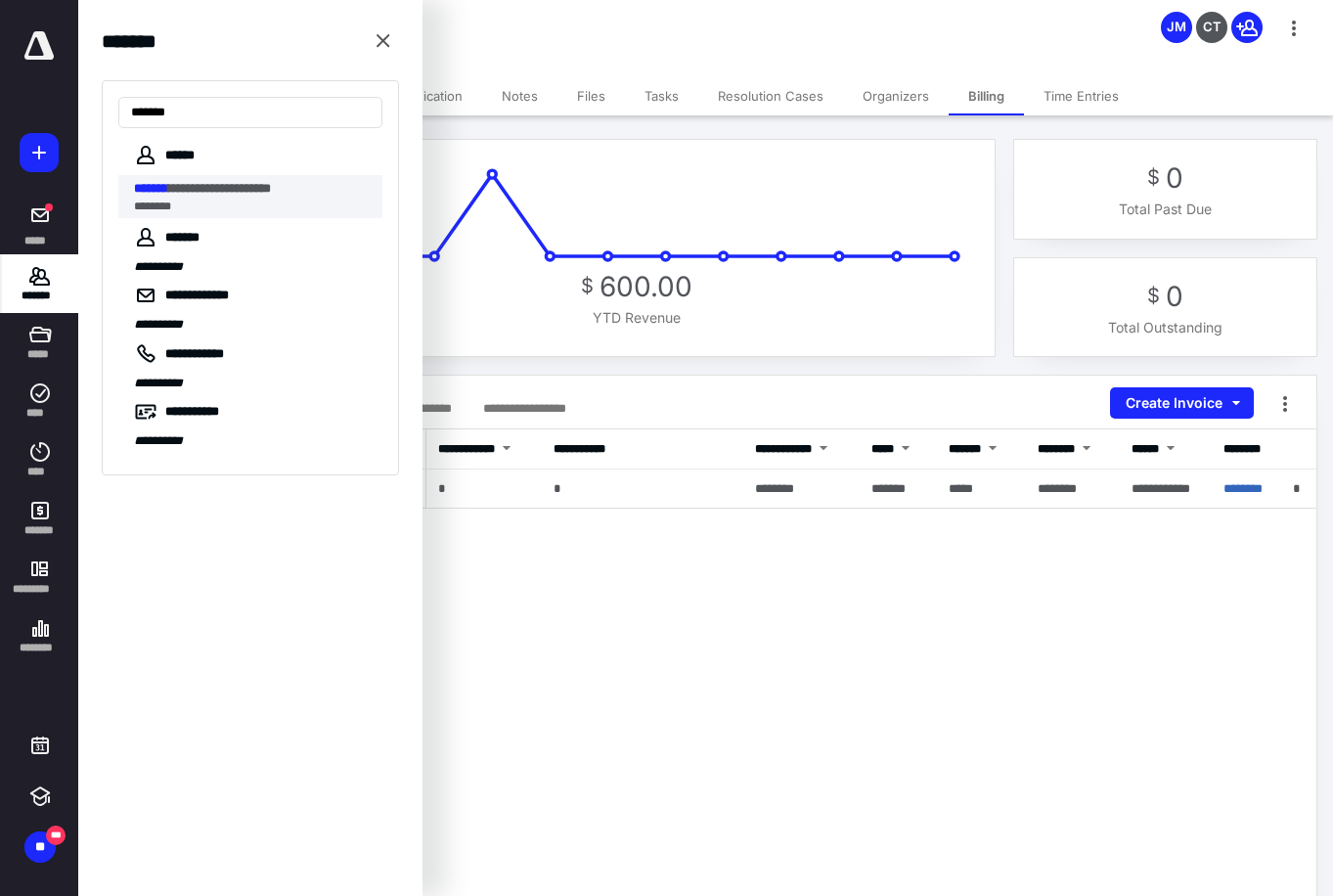 type on "*******" 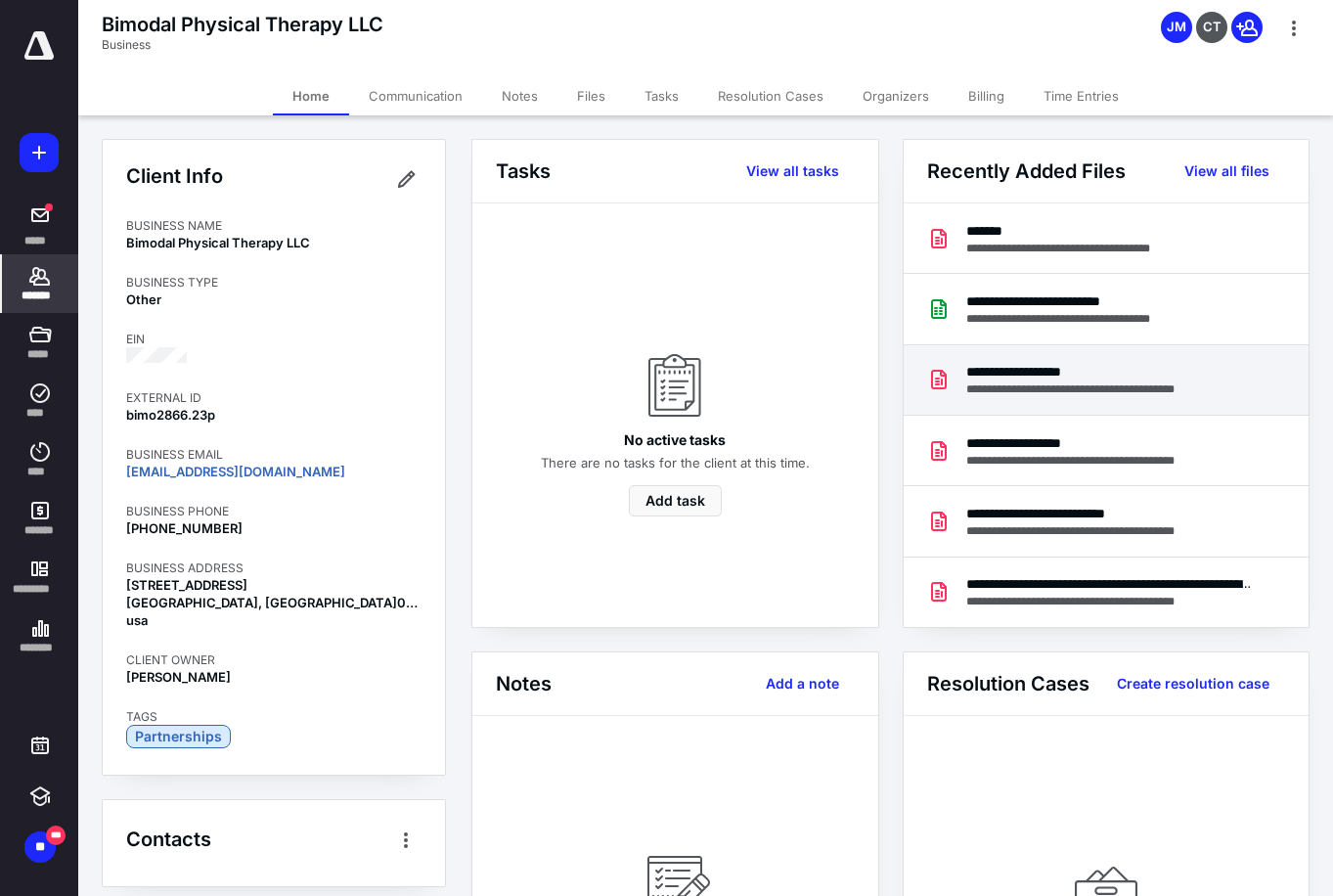 click on "**********" at bounding box center [1096, 372] 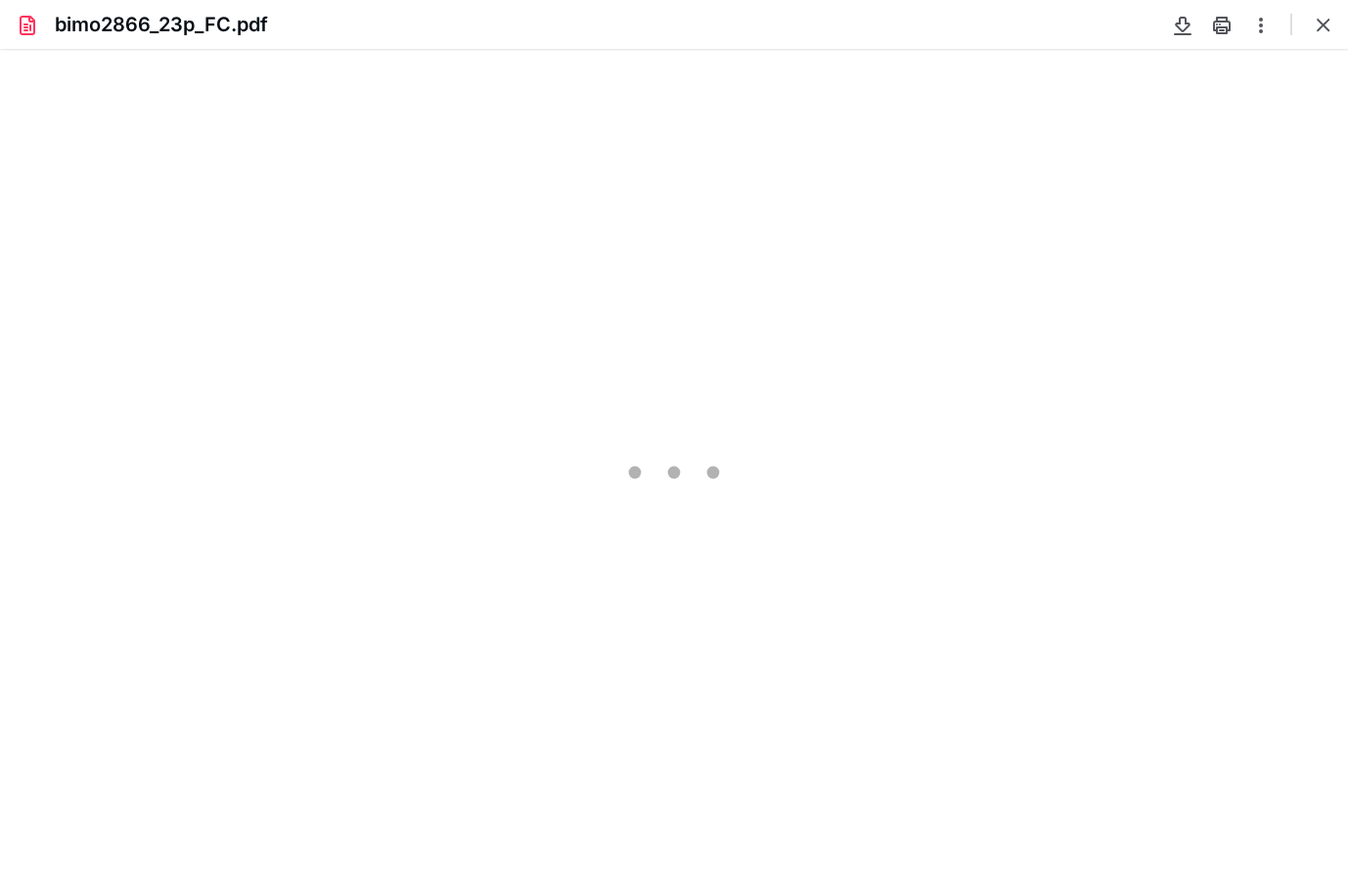 scroll, scrollTop: 0, scrollLeft: 0, axis: both 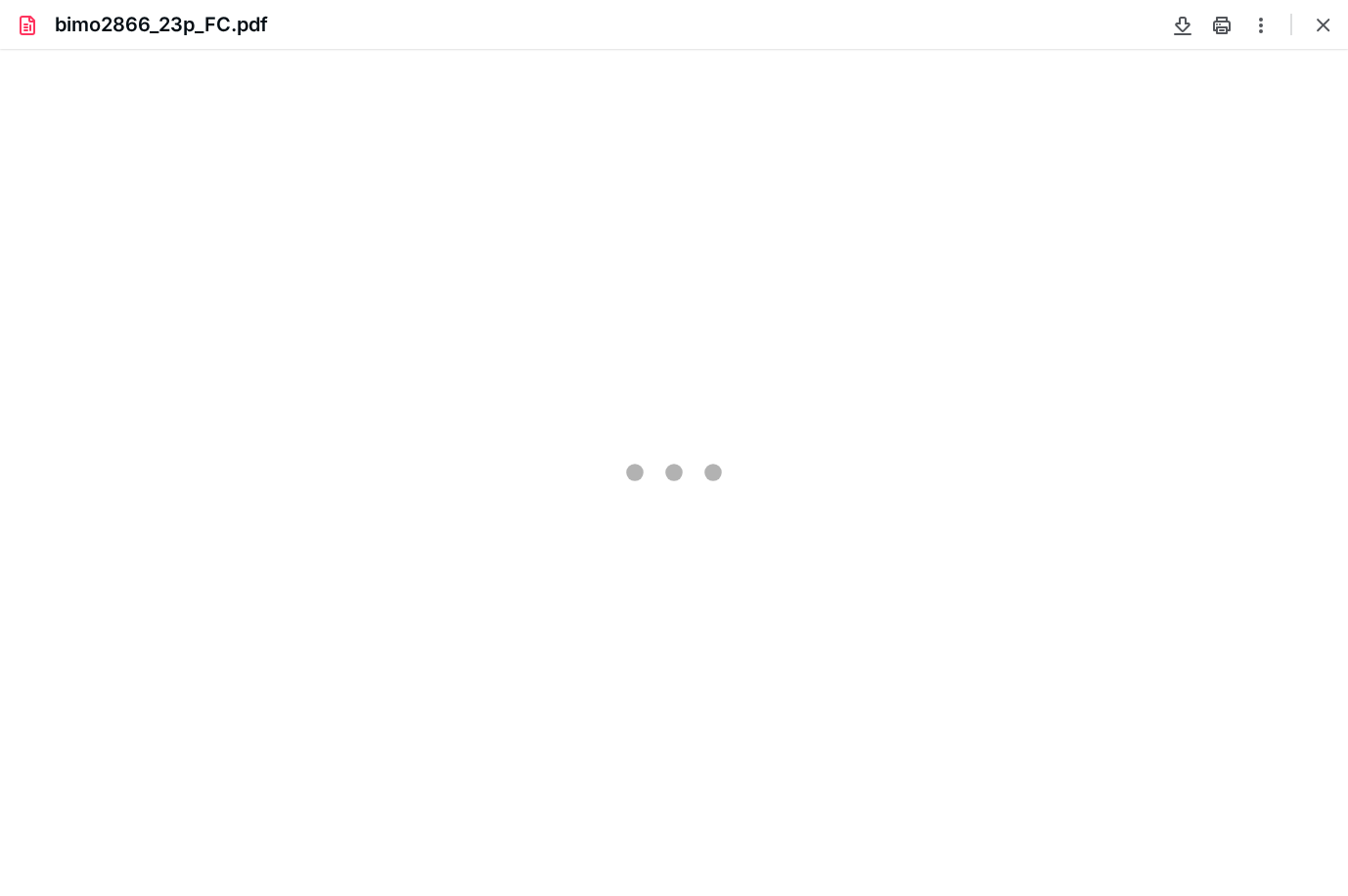type on "104" 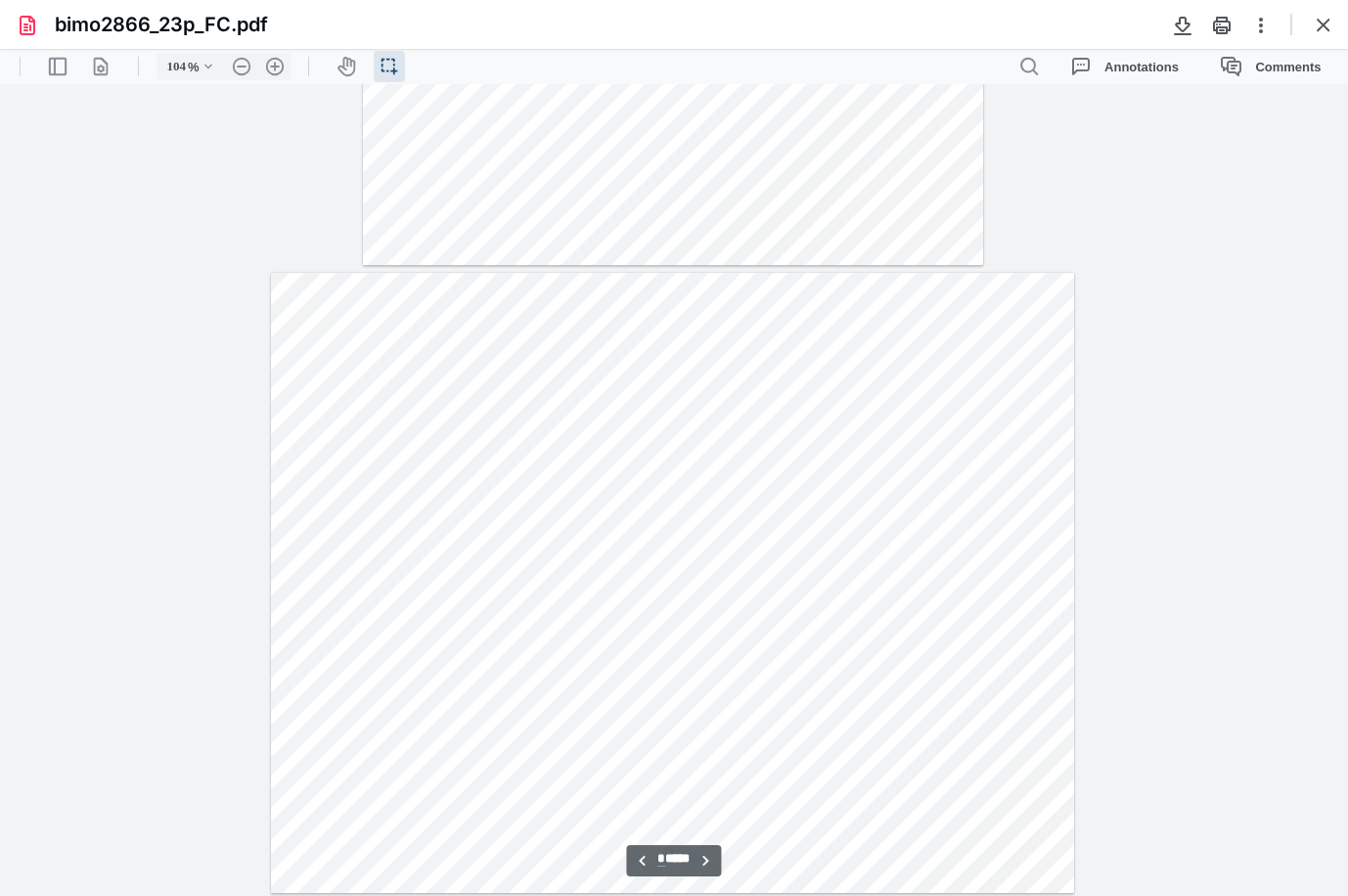 scroll, scrollTop: 128, scrollLeft: 0, axis: vertical 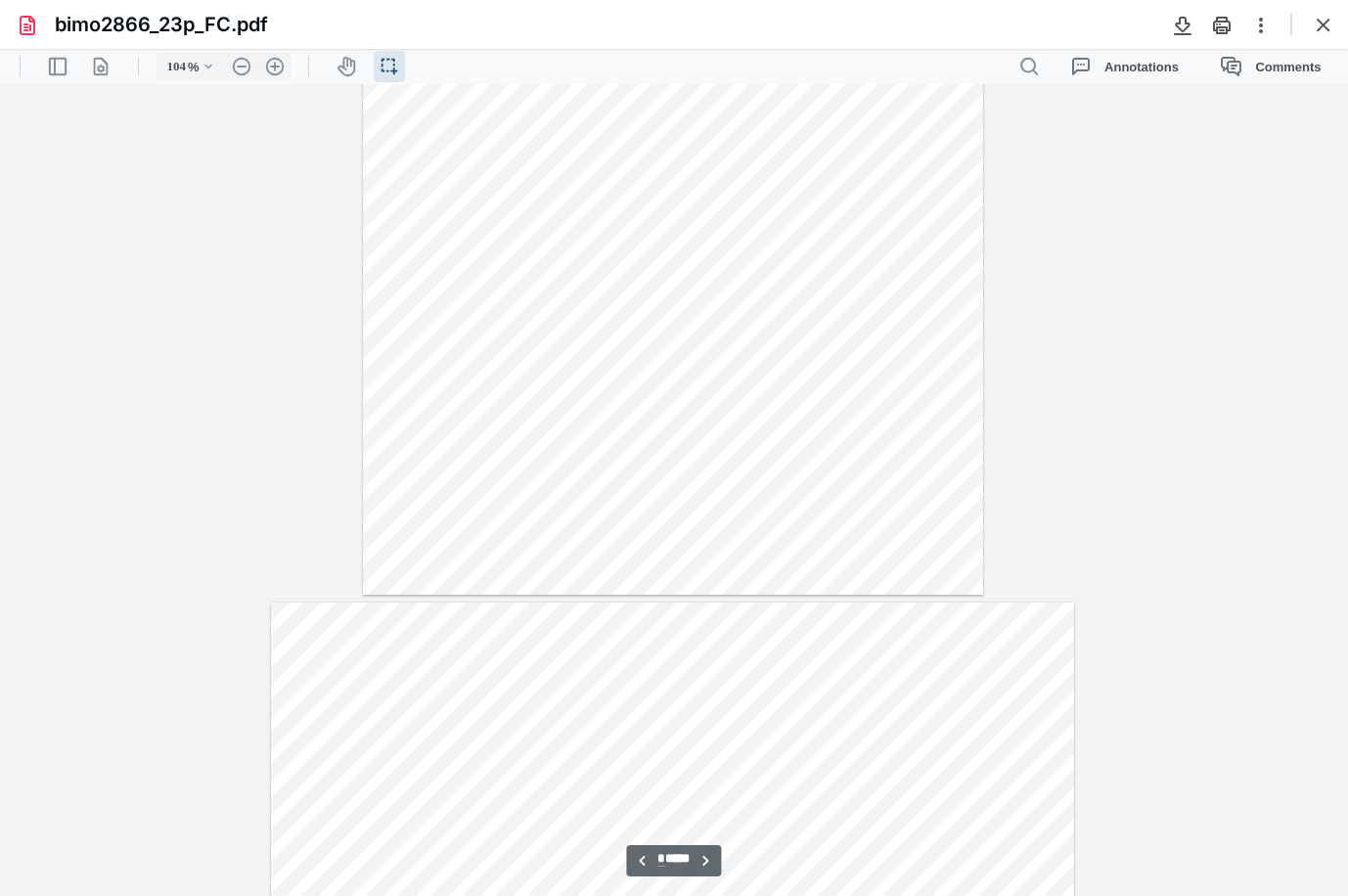 type on "*" 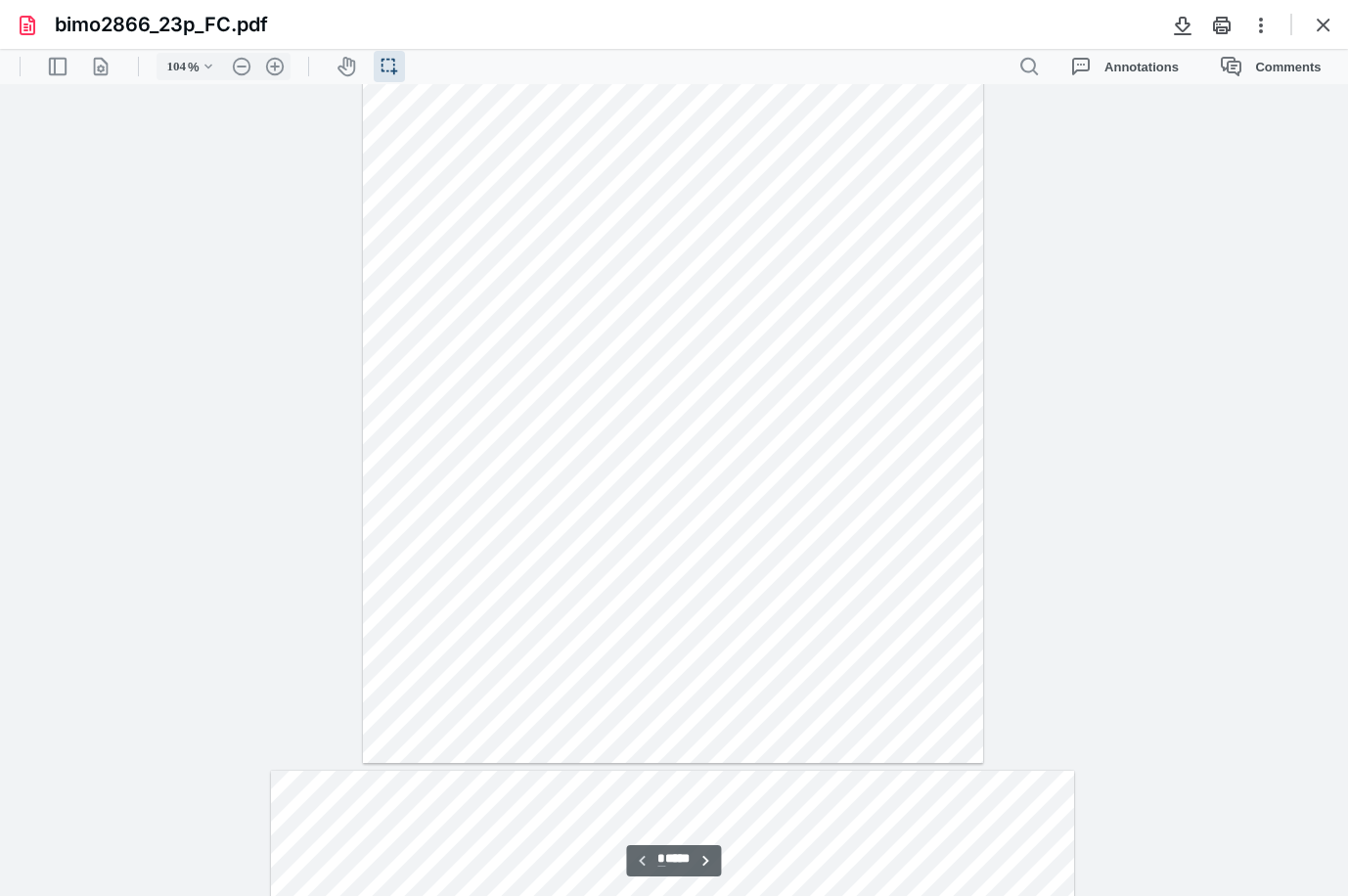 scroll, scrollTop: 0, scrollLeft: 0, axis: both 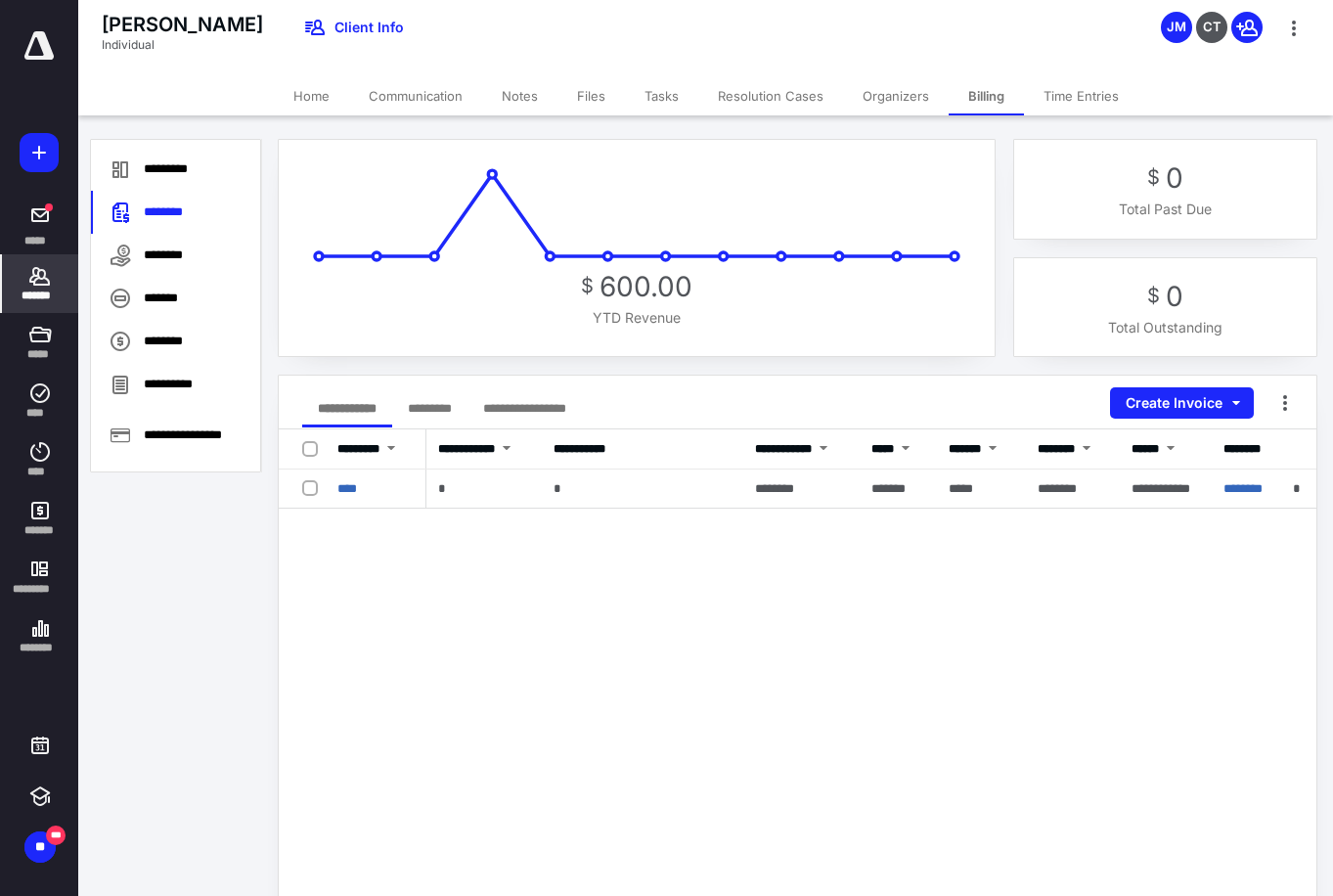 click on "*******" at bounding box center [40, 284] 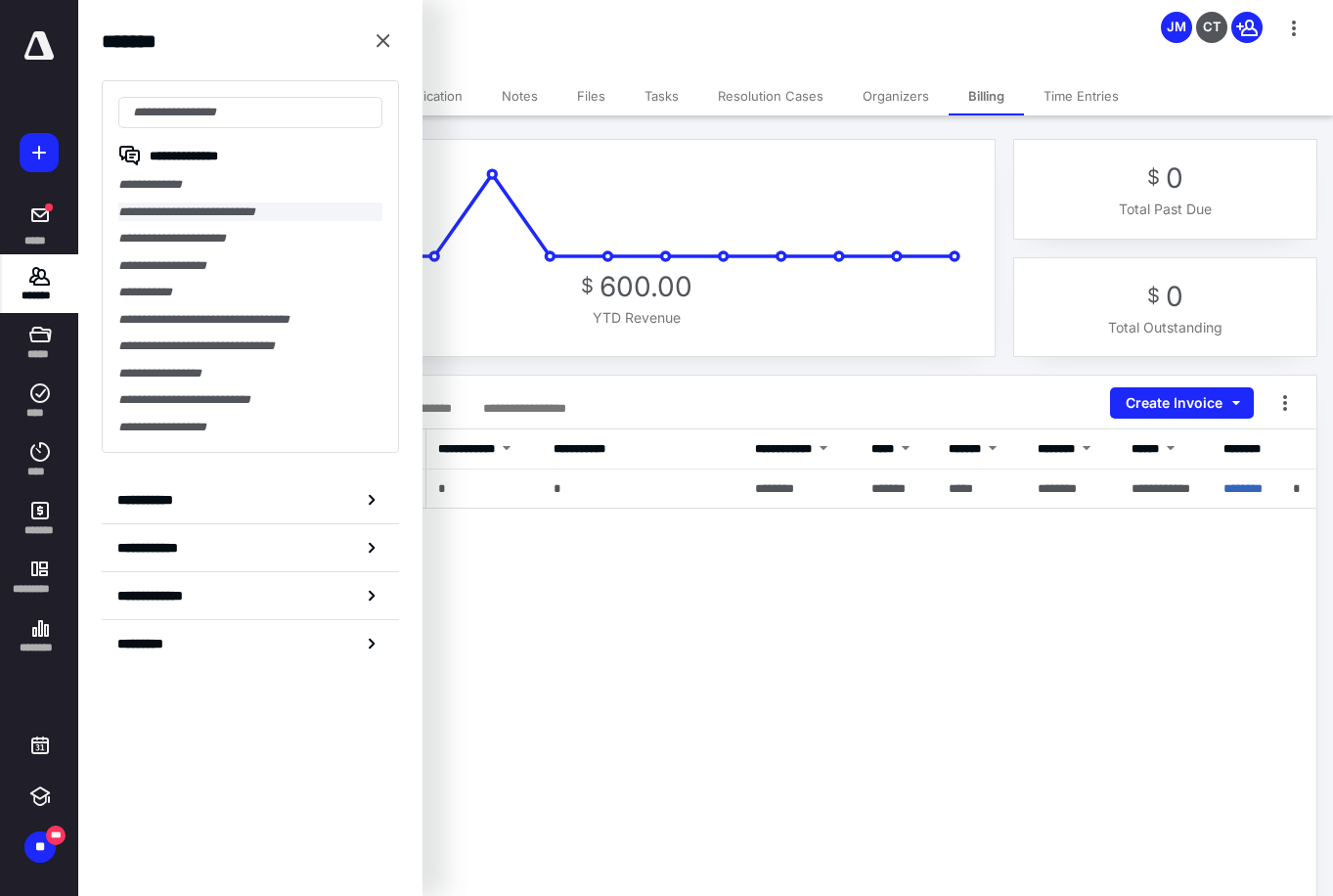 click on "**********" at bounding box center (250, 212) 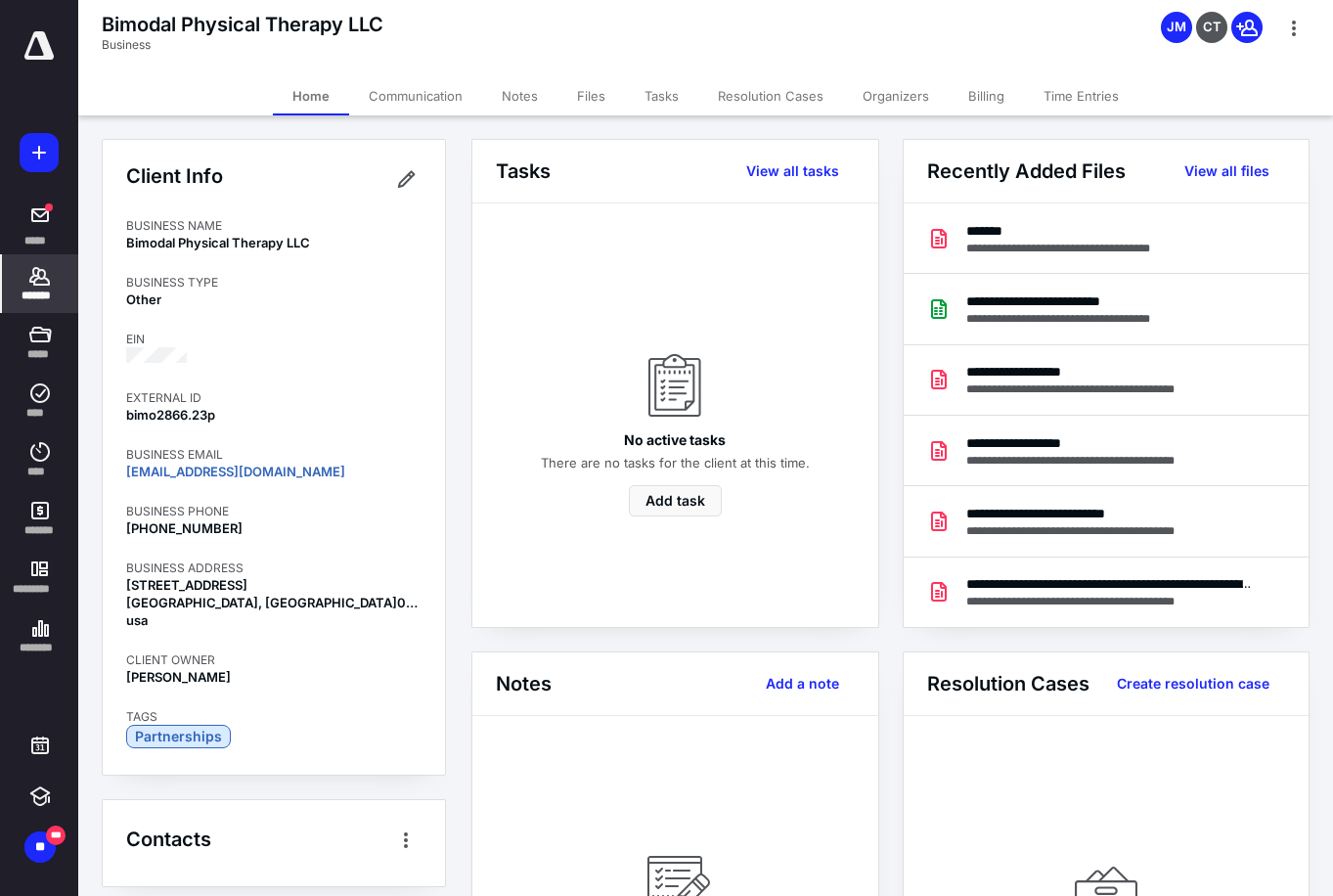 click on "Billing" at bounding box center (986, 96) 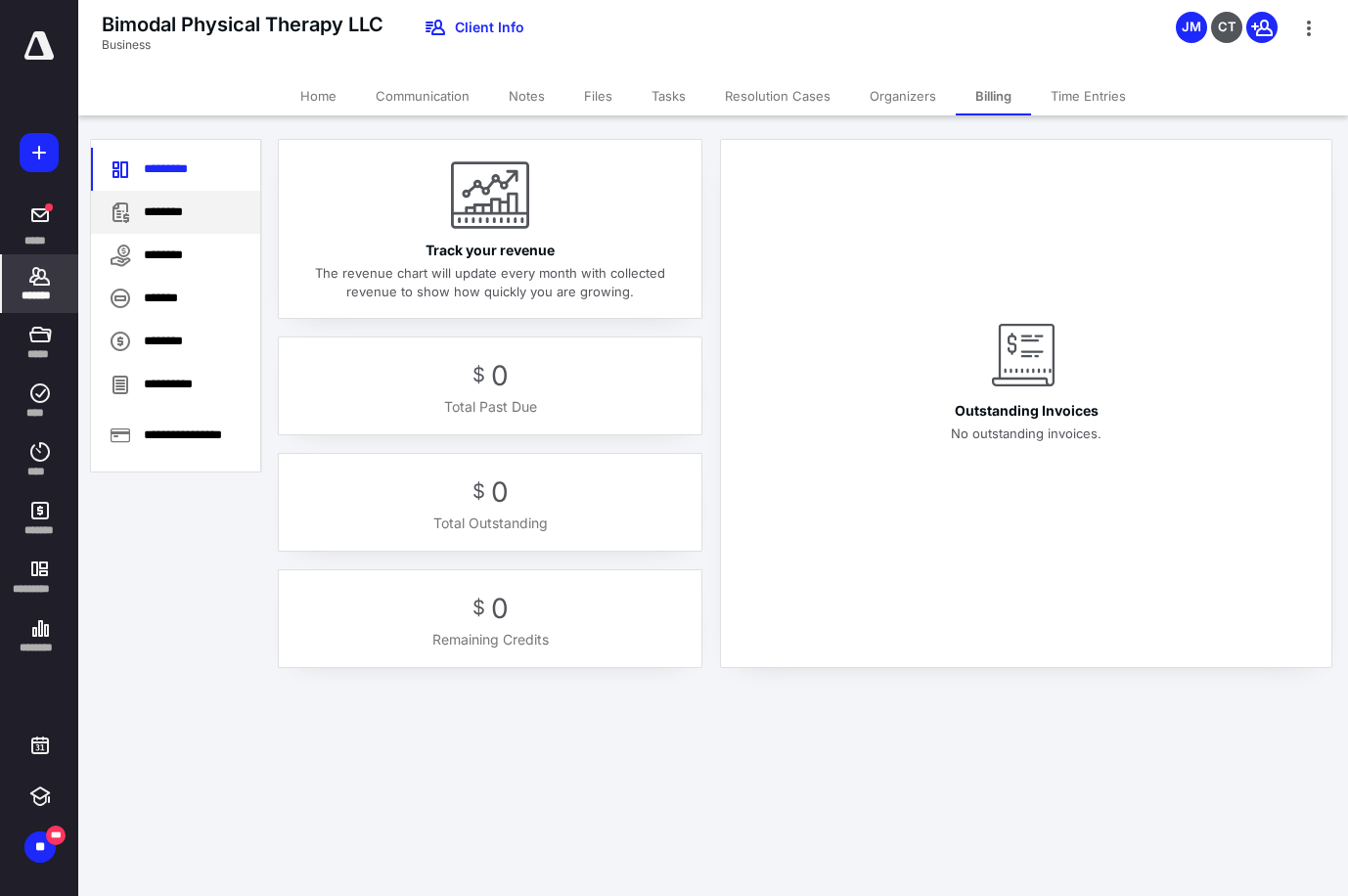 click on "********" at bounding box center (175, 212) 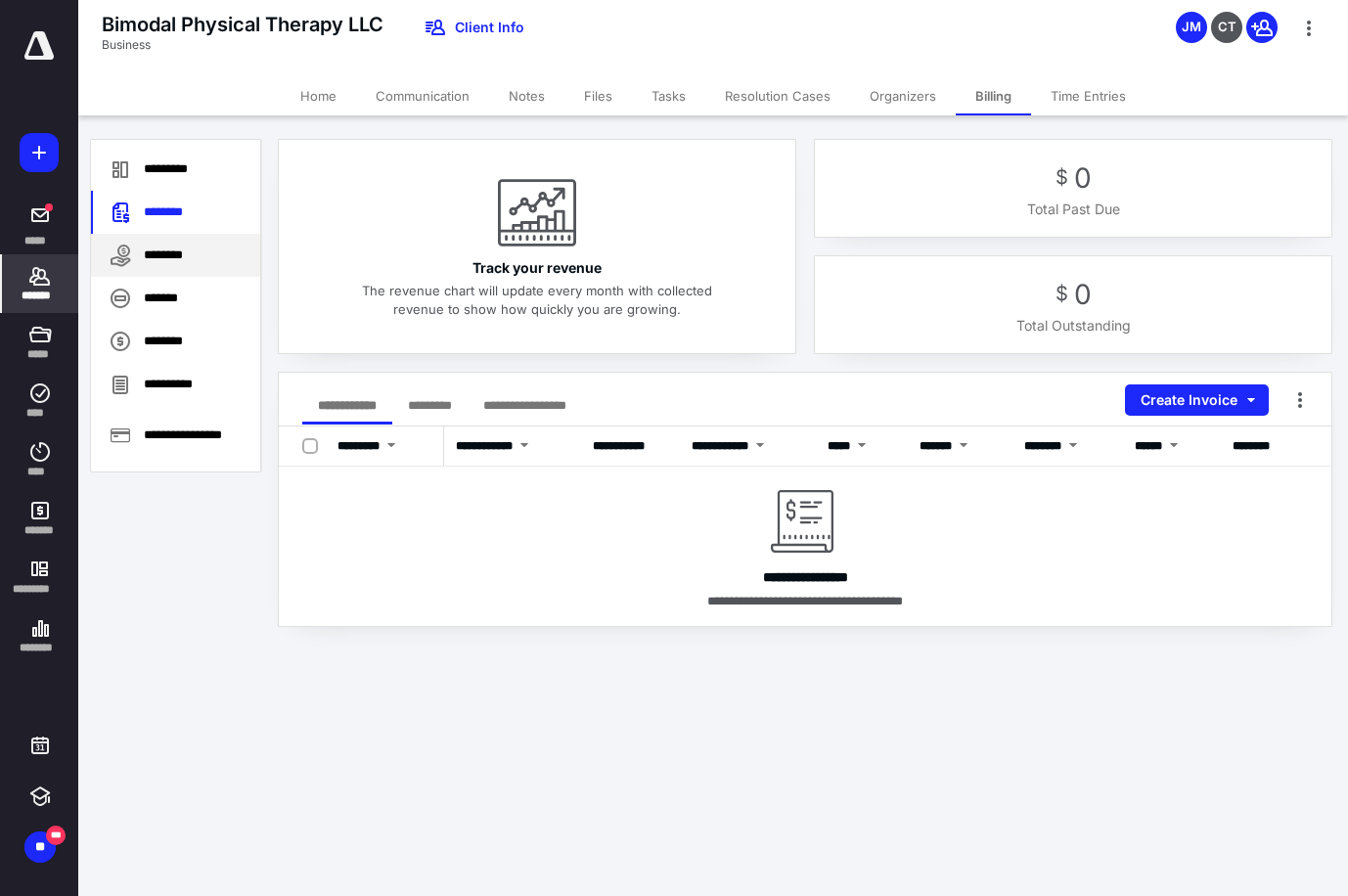 click on "********" at bounding box center [175, 255] 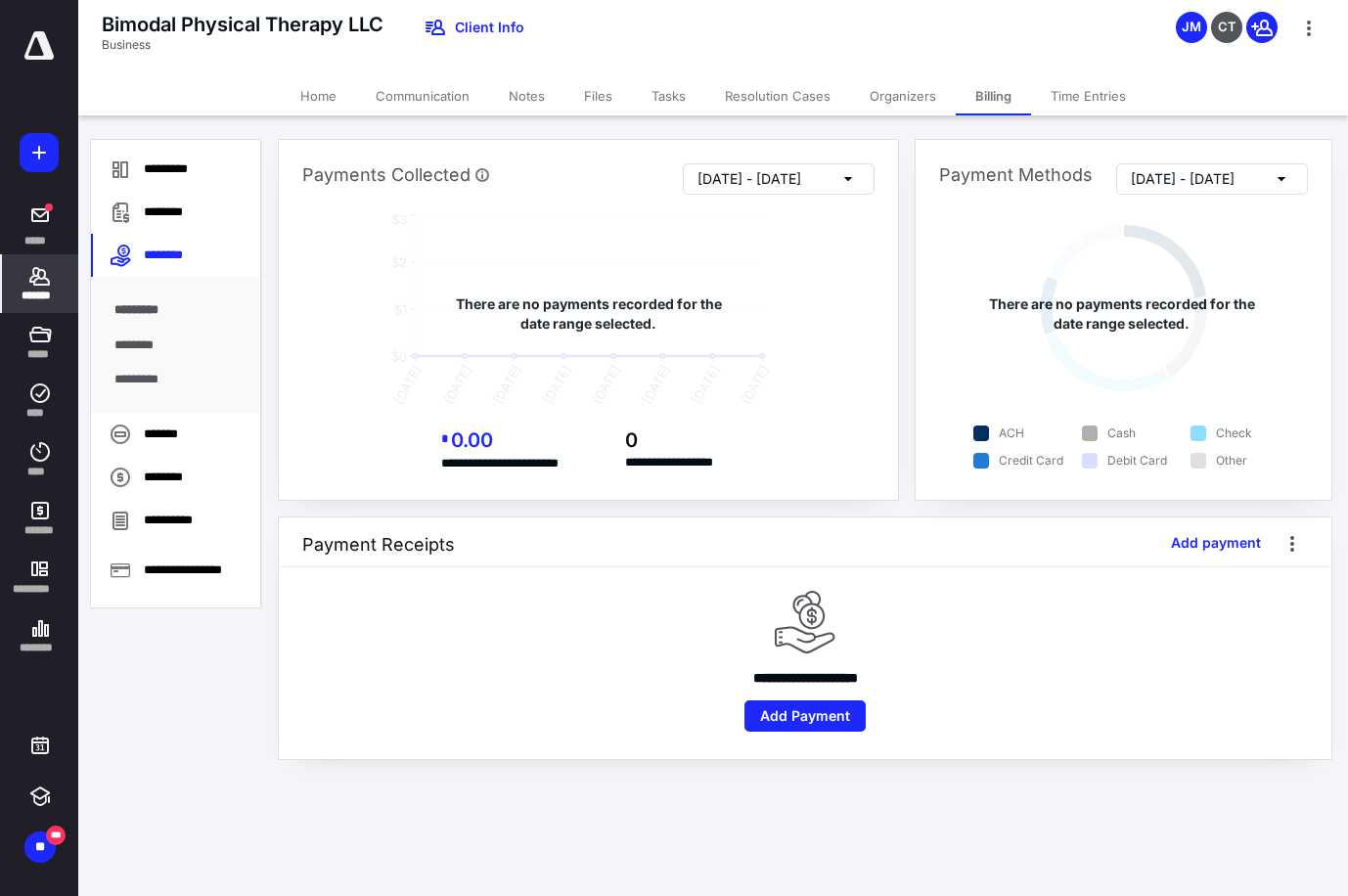 click 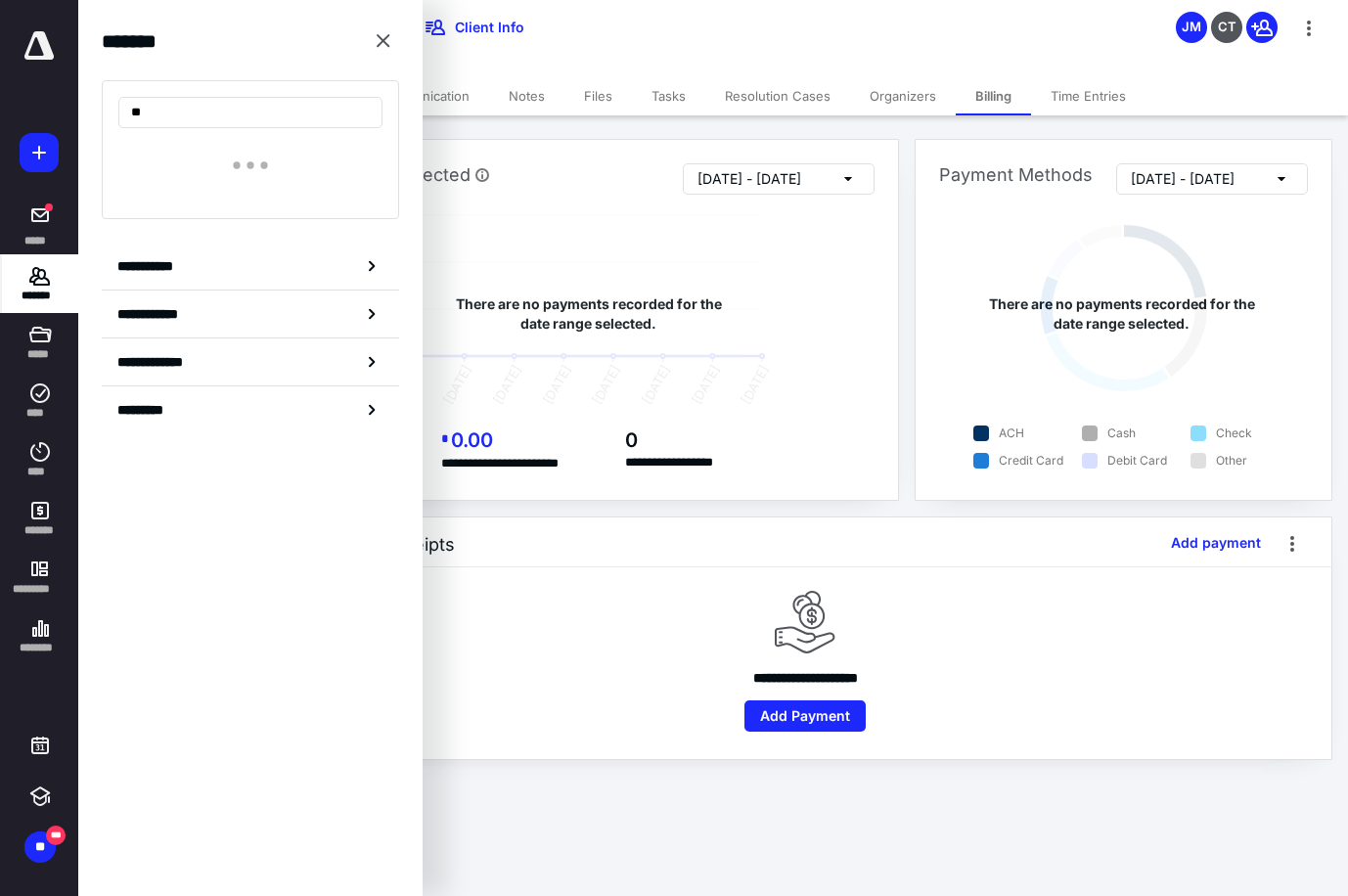 type on "*" 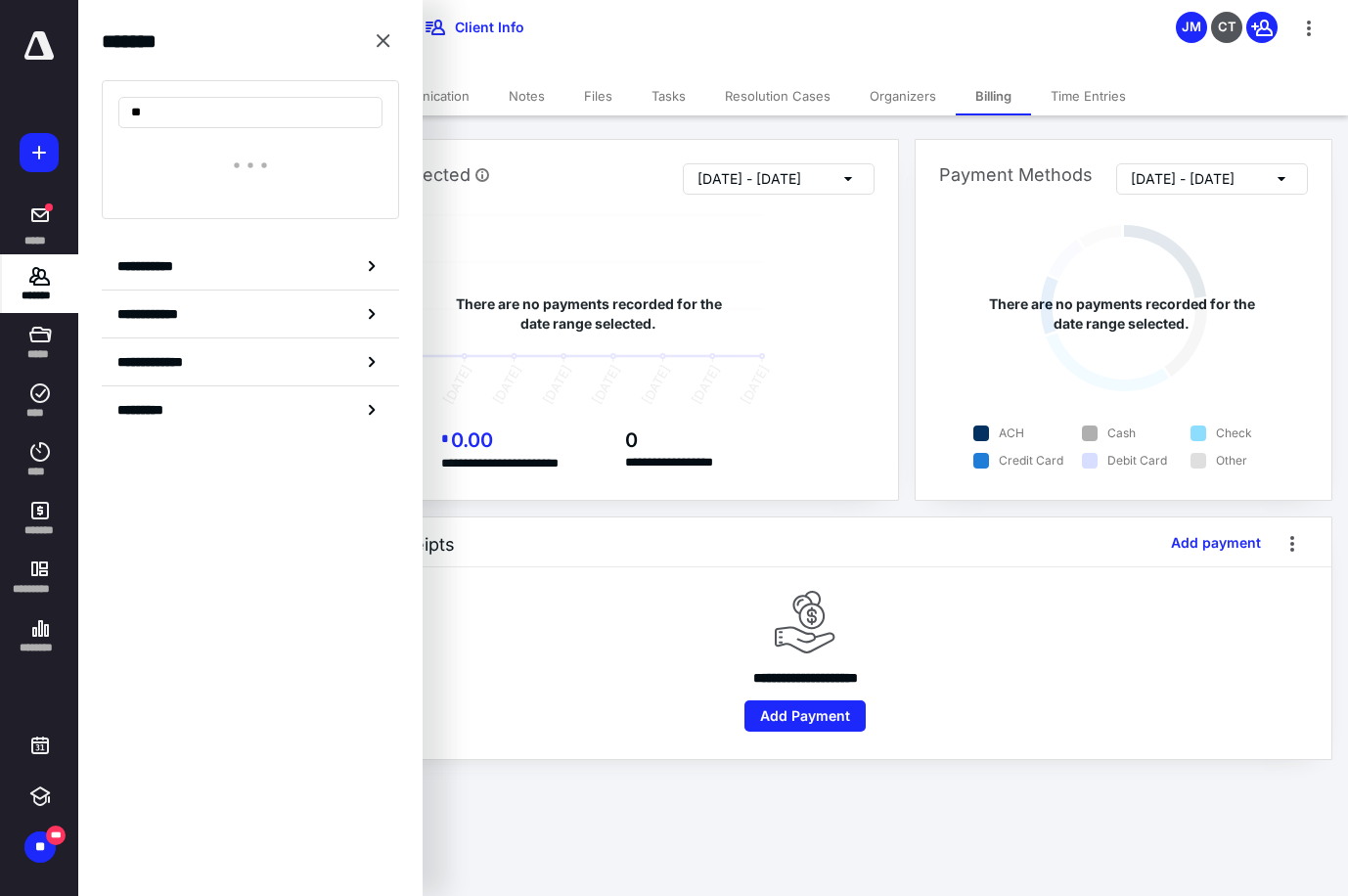 type on "*" 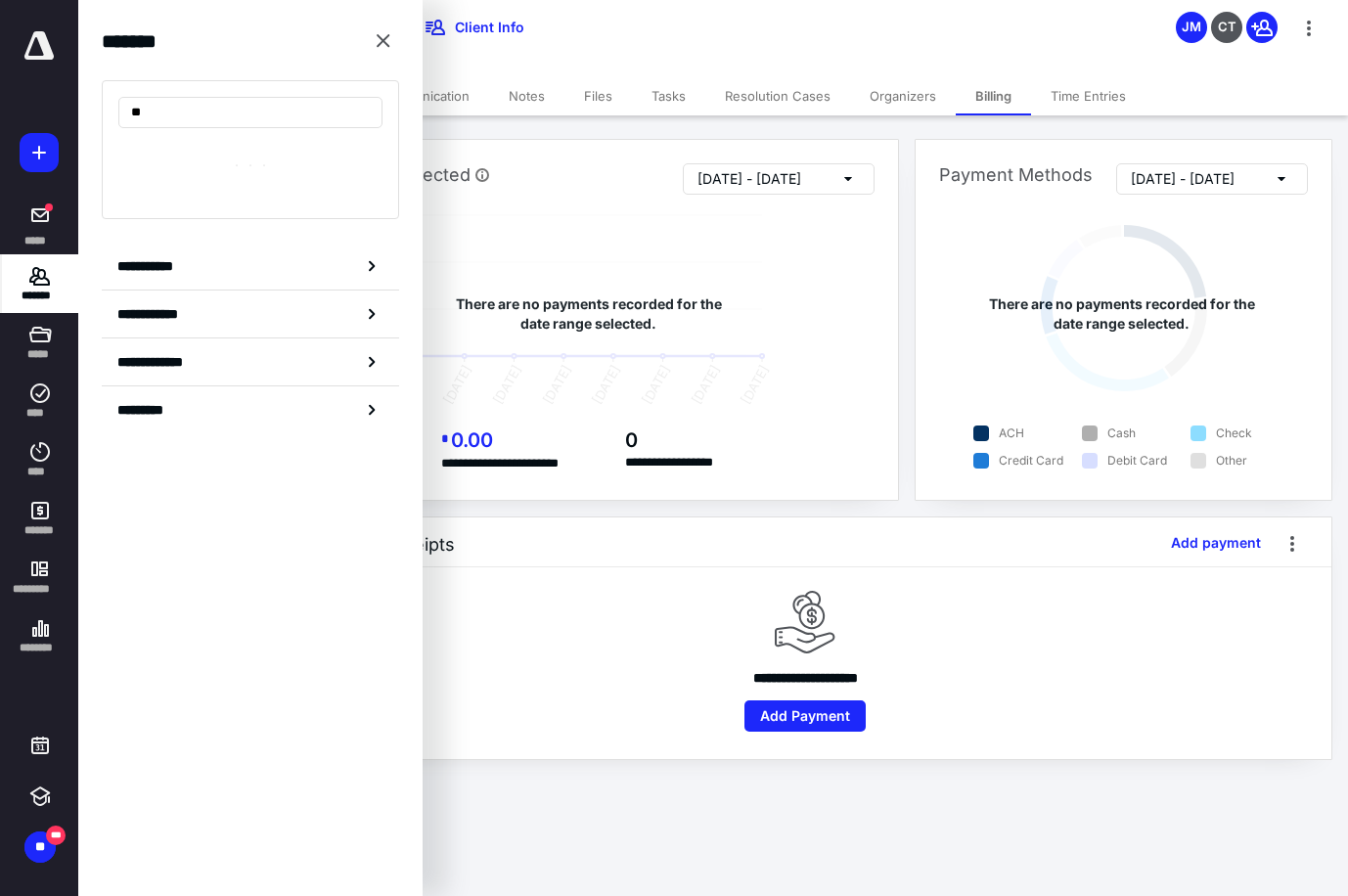type on "*" 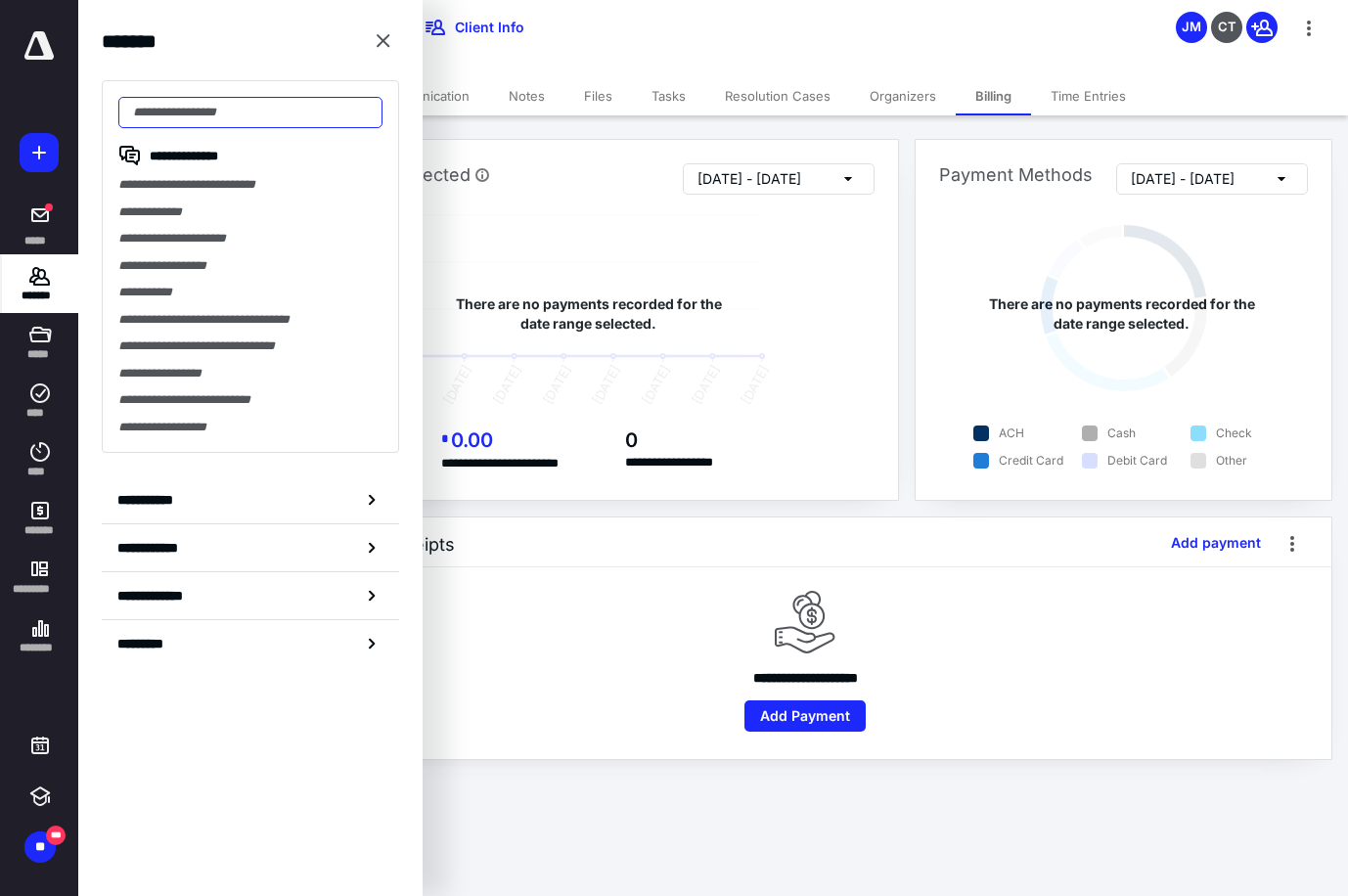 click at bounding box center [250, 112] 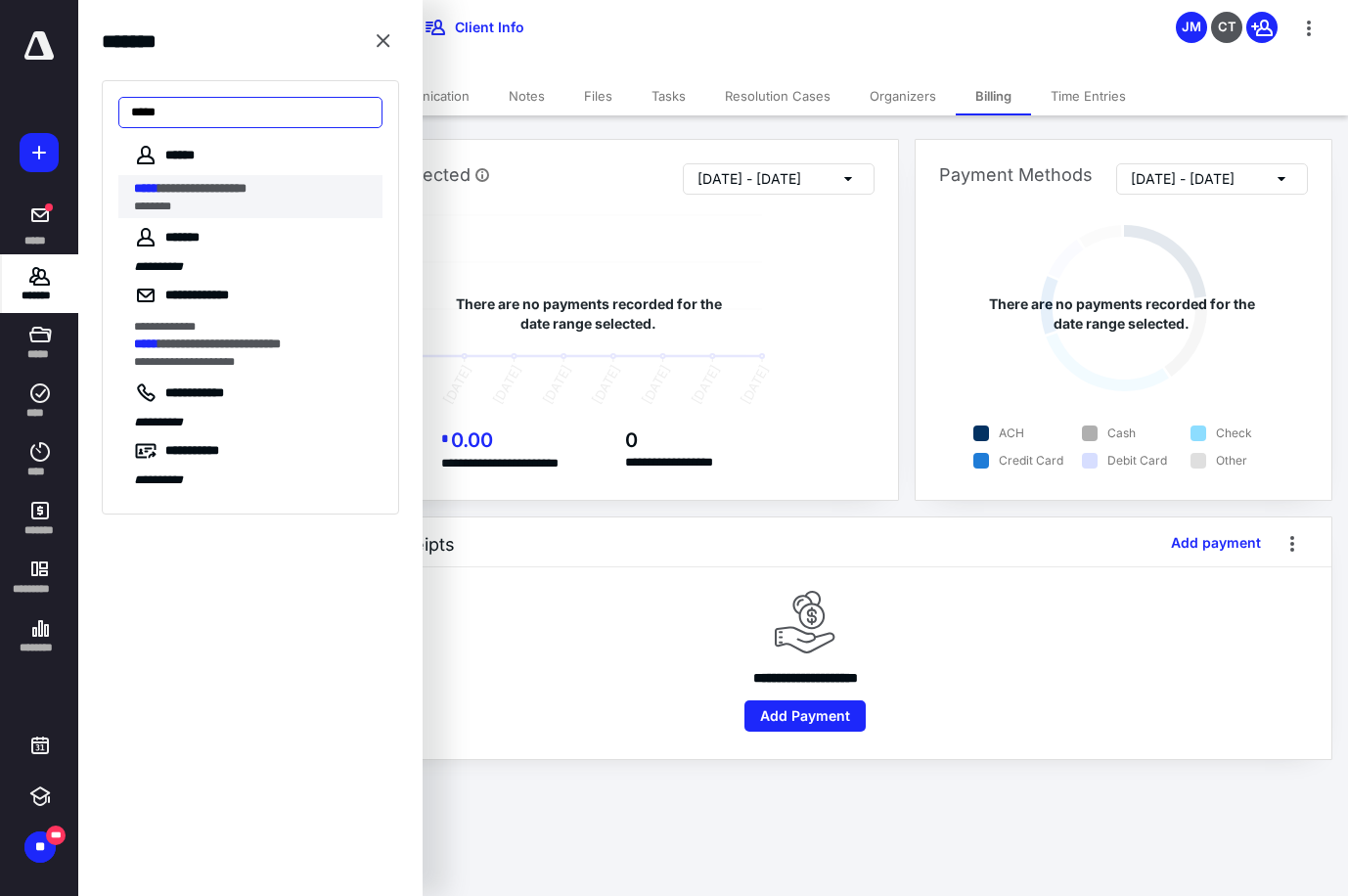 type on "*****" 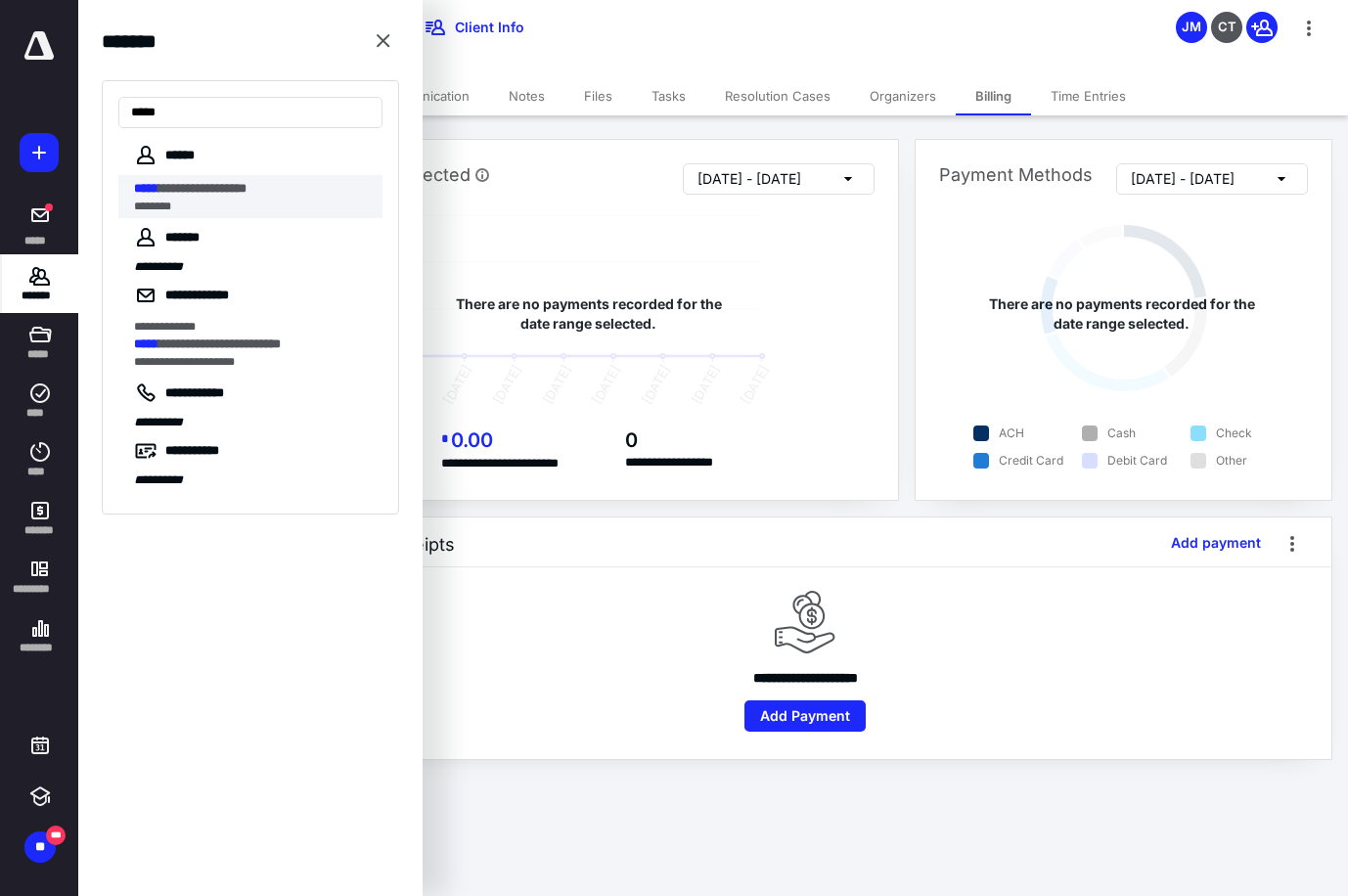 click on "**********" at bounding box center (202, 188) 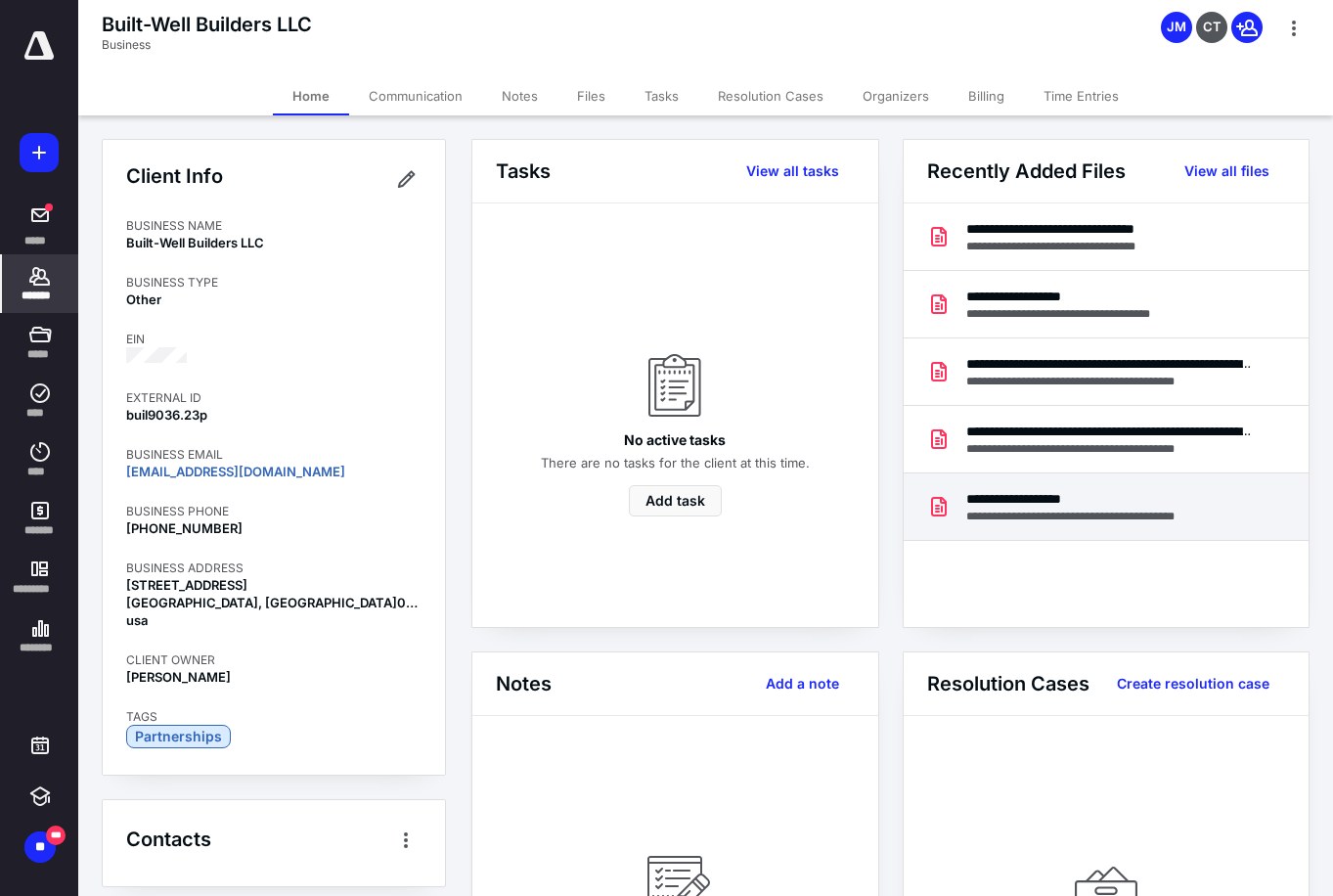 click on "**********" at bounding box center (1096, 499) 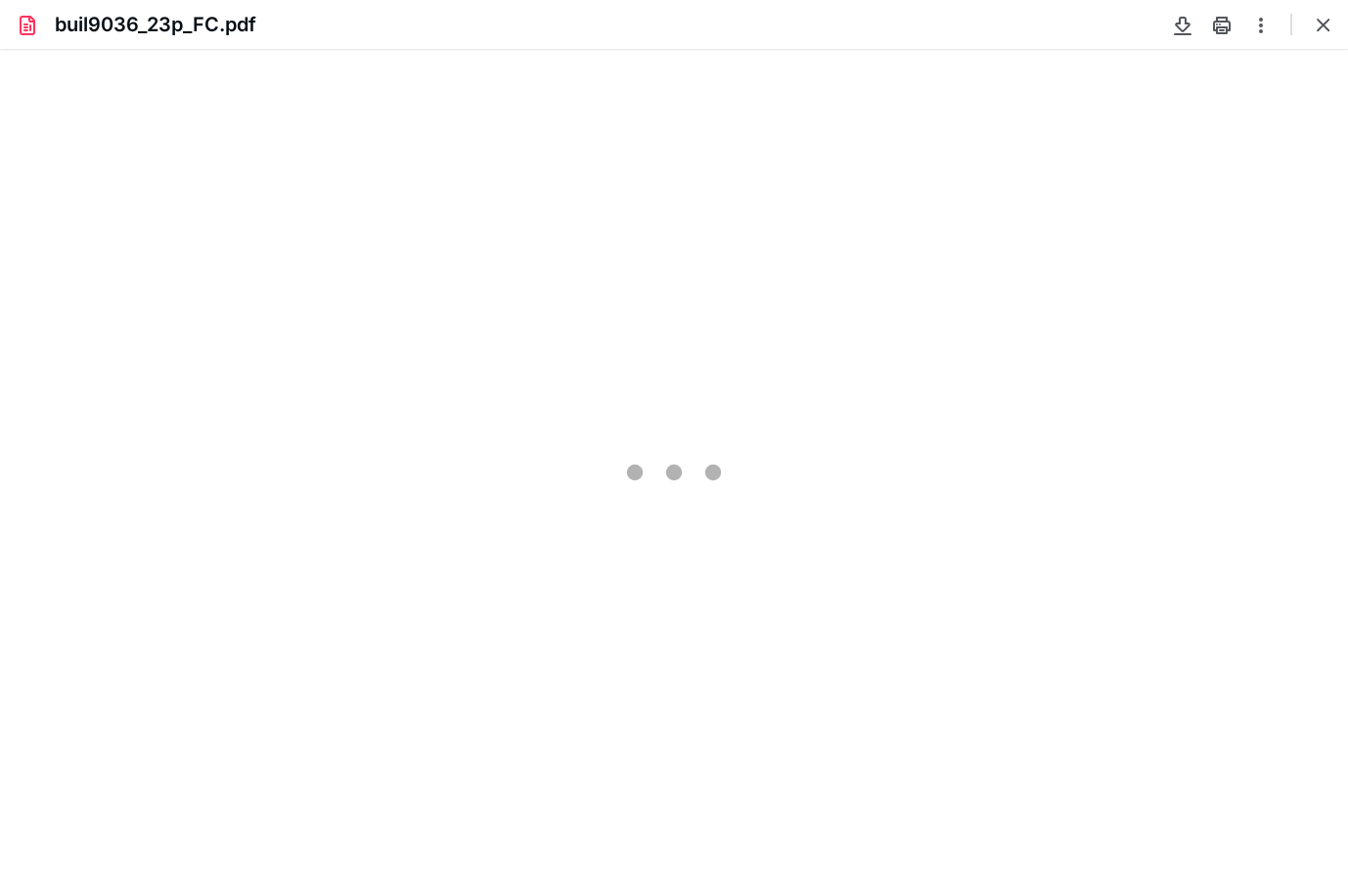 scroll, scrollTop: 0, scrollLeft: 0, axis: both 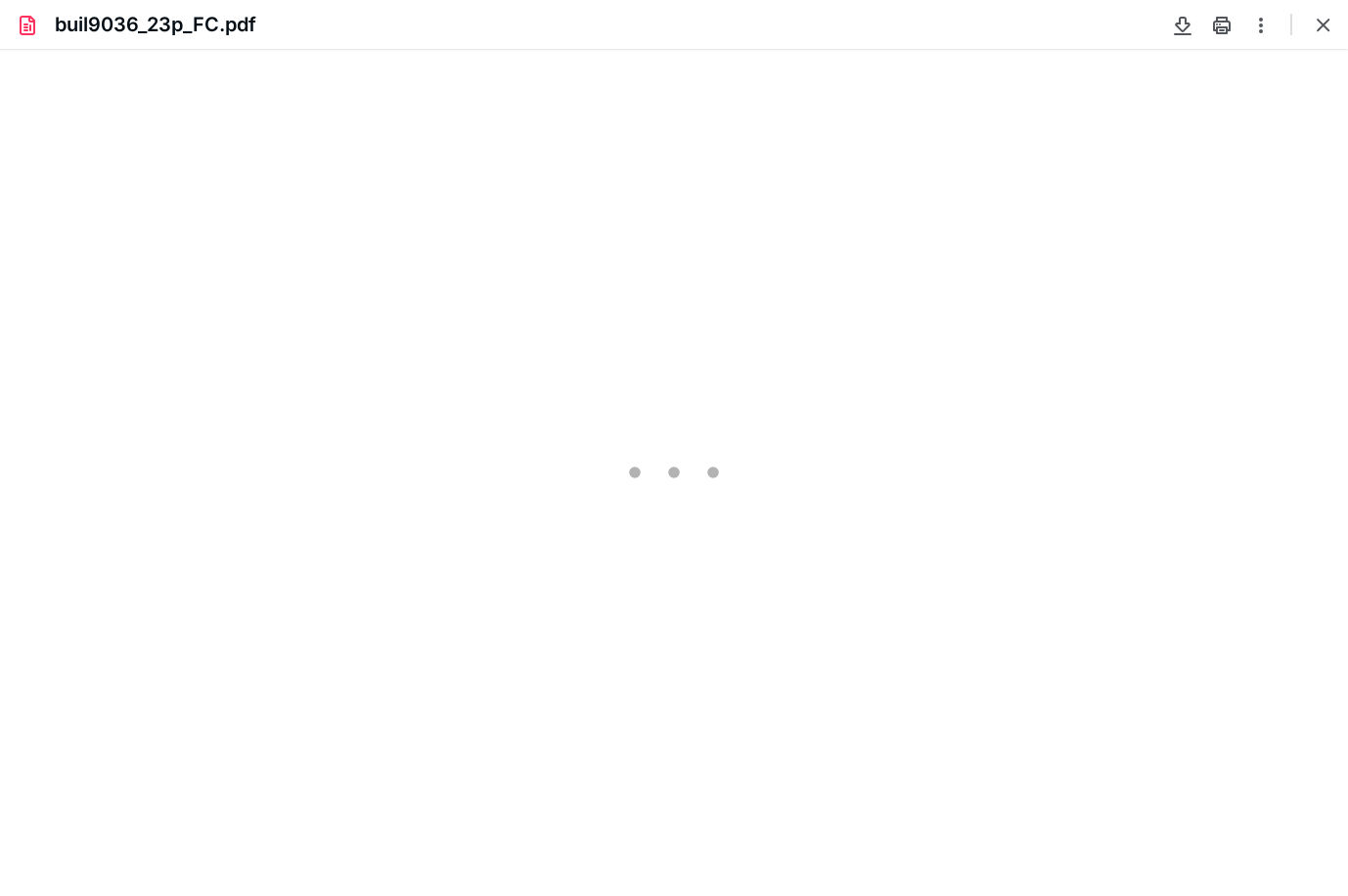 type on "104" 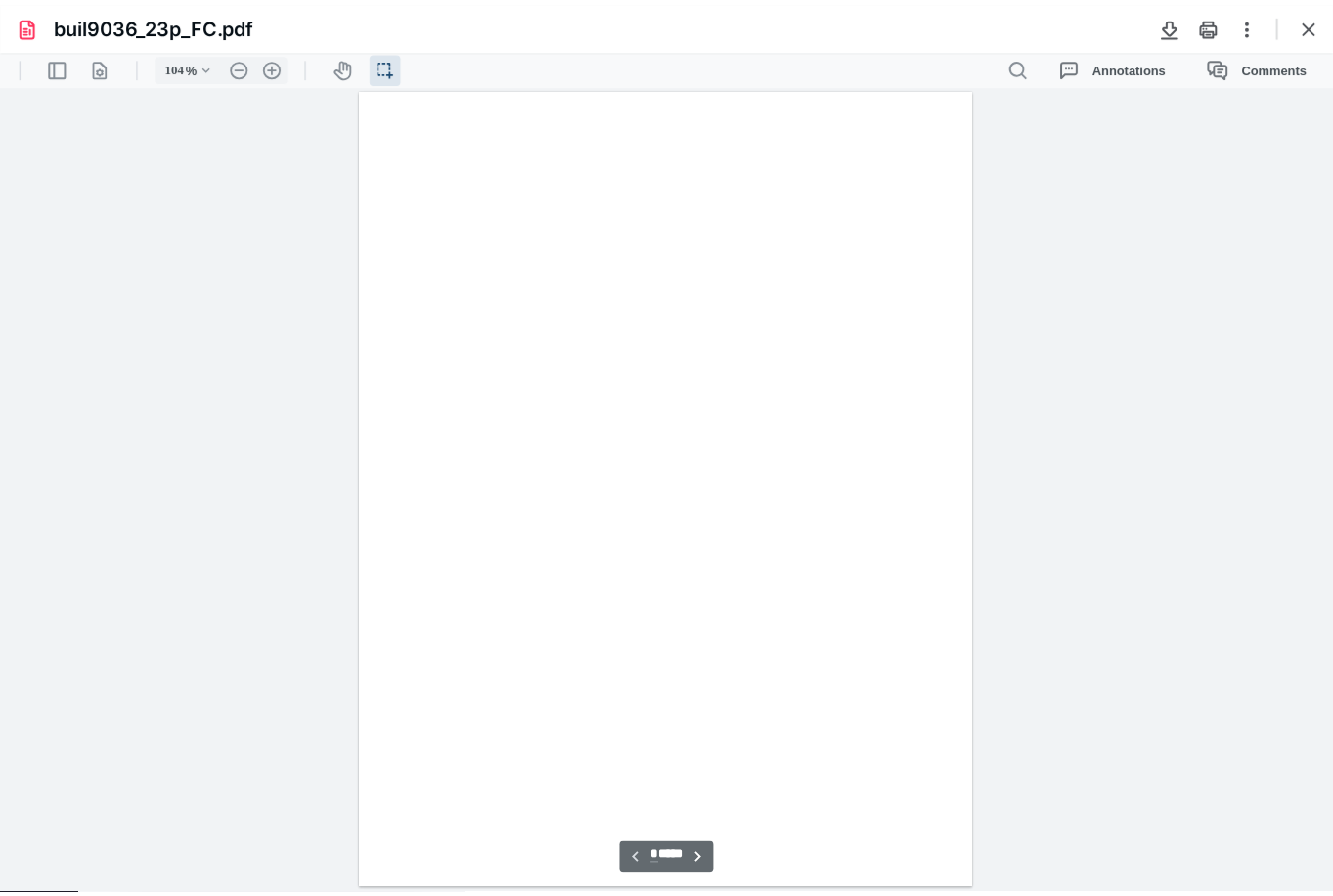scroll, scrollTop: 39, scrollLeft: 0, axis: vertical 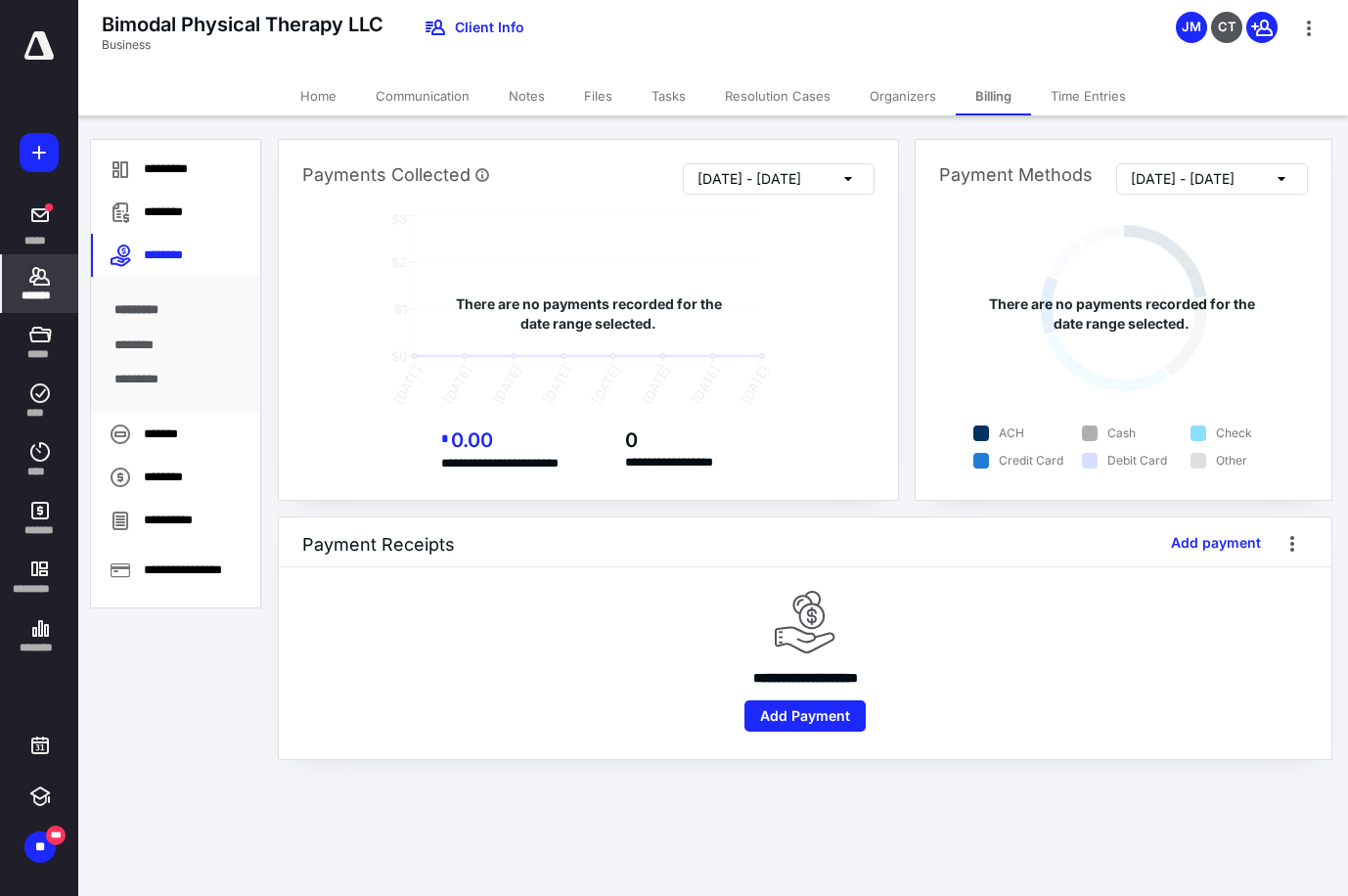 click 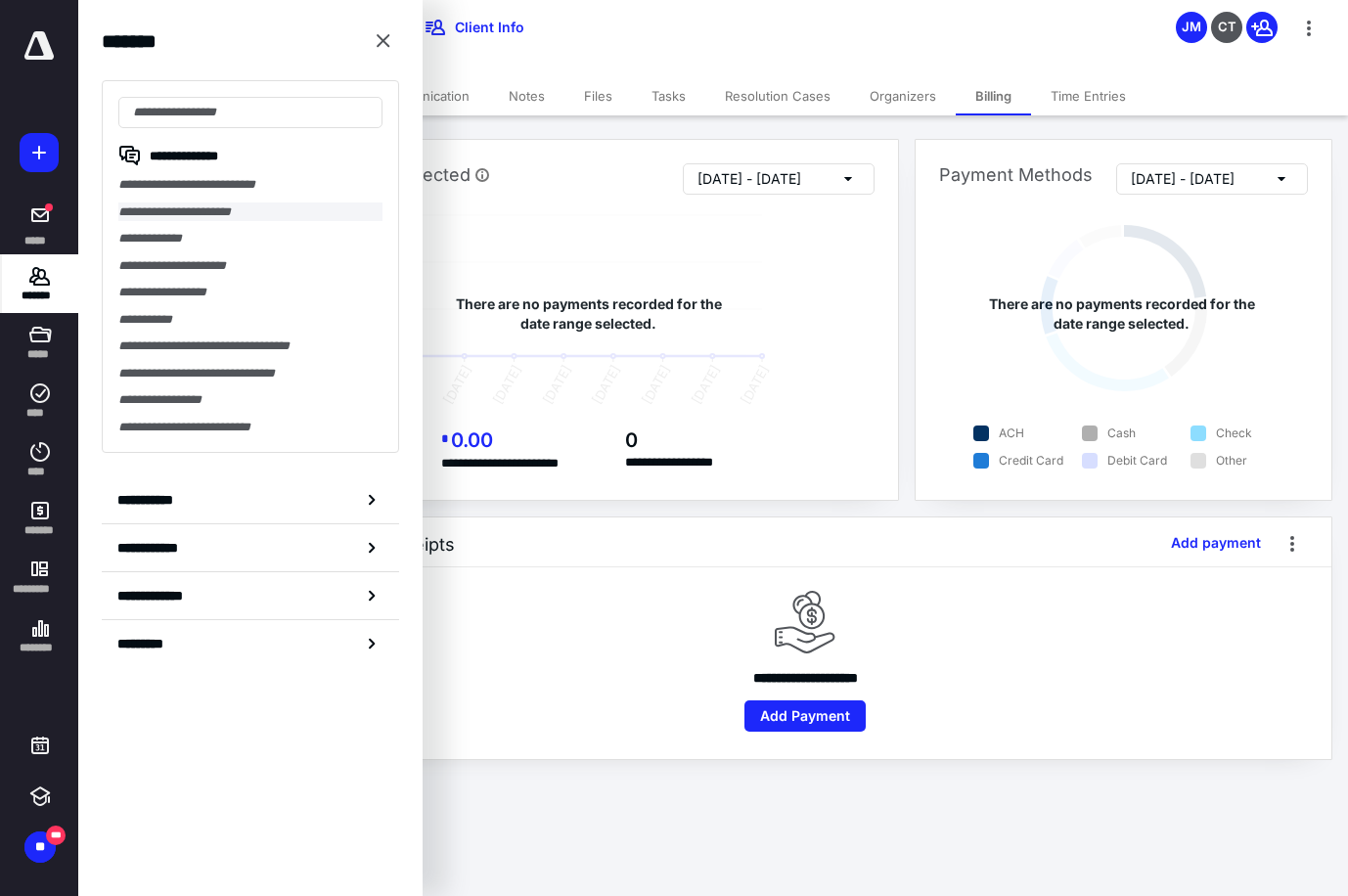 click on "**********" at bounding box center (250, 212) 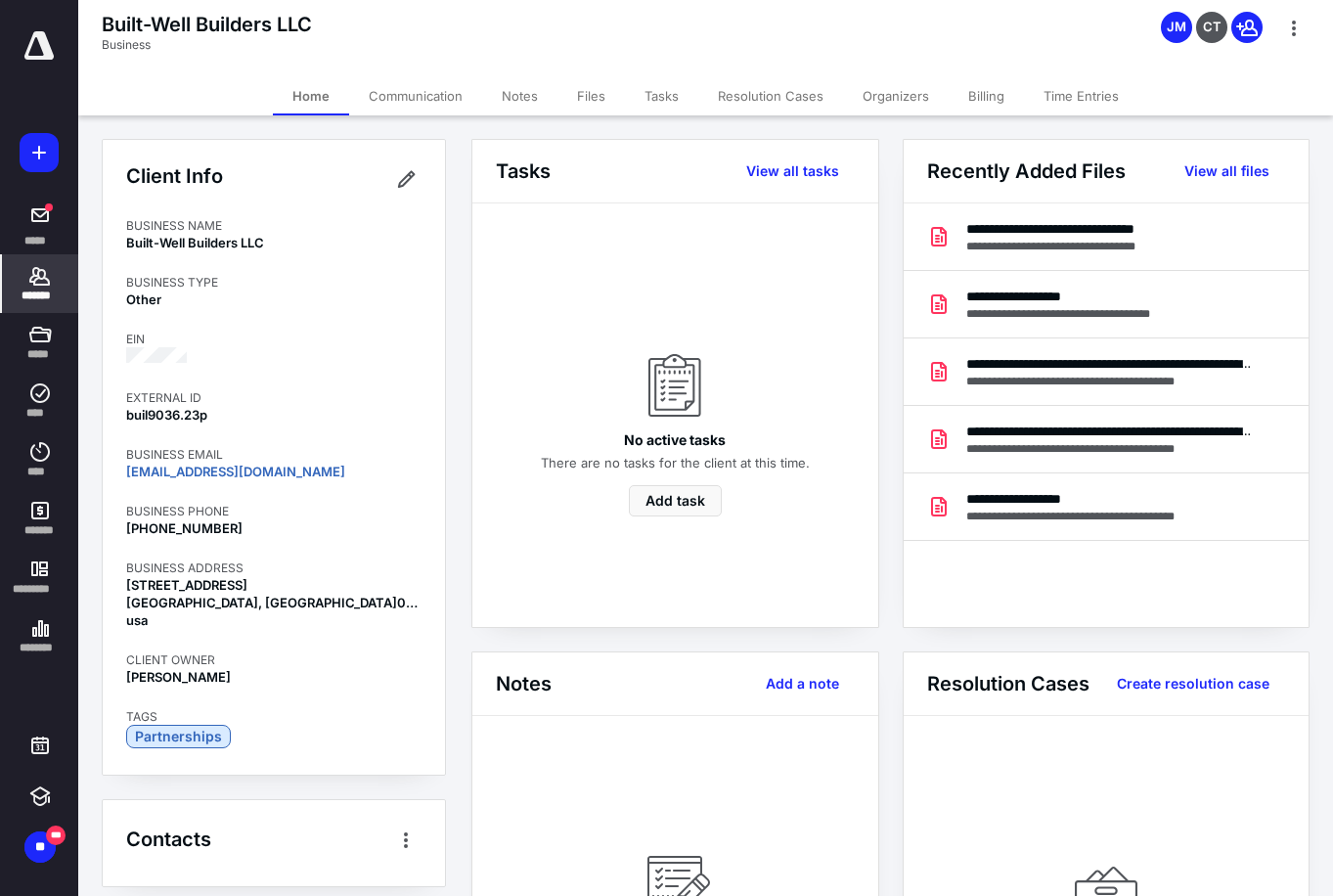 click on "Billing" at bounding box center (986, 96) 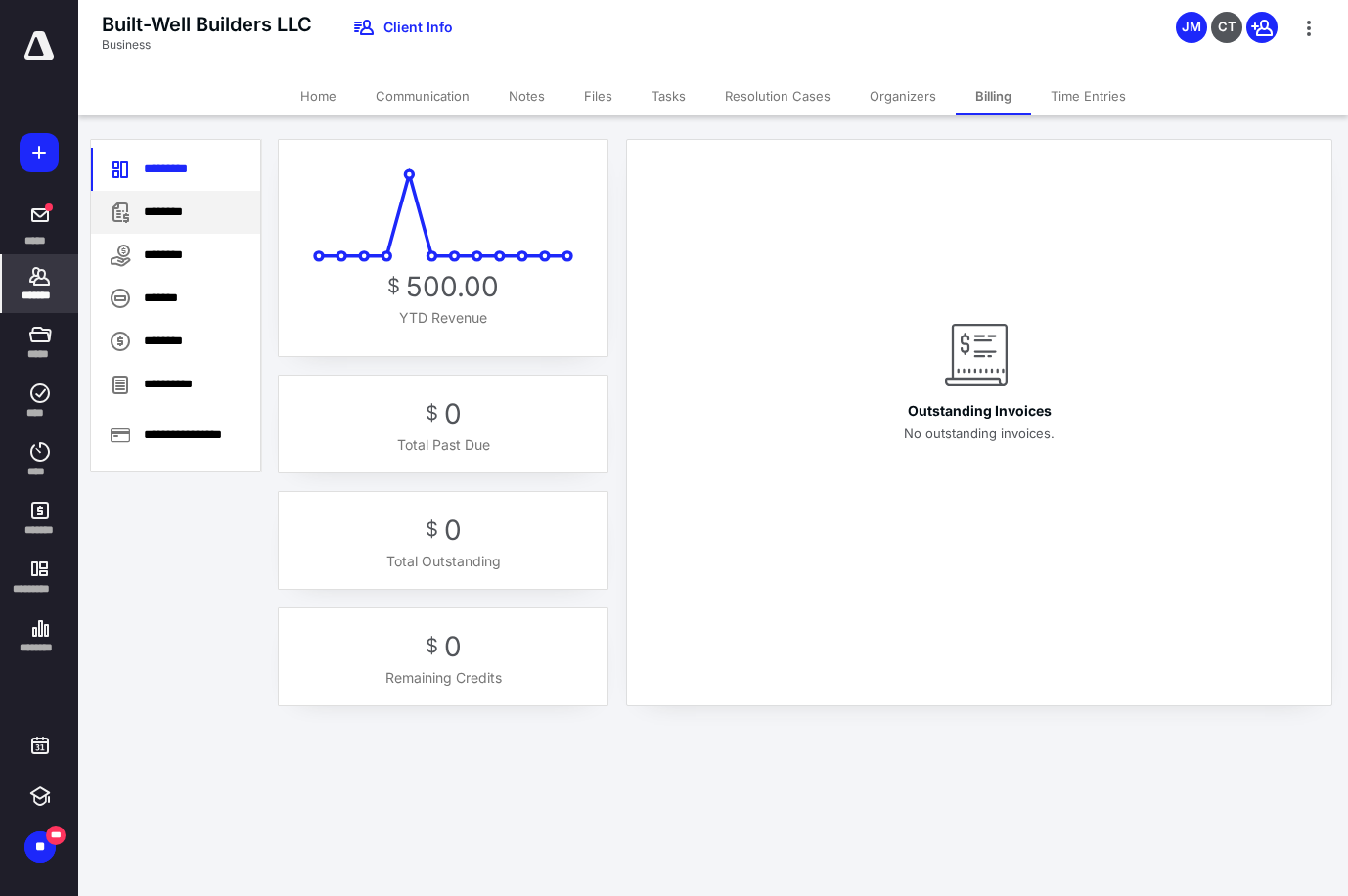 click on "********" at bounding box center (175, 212) 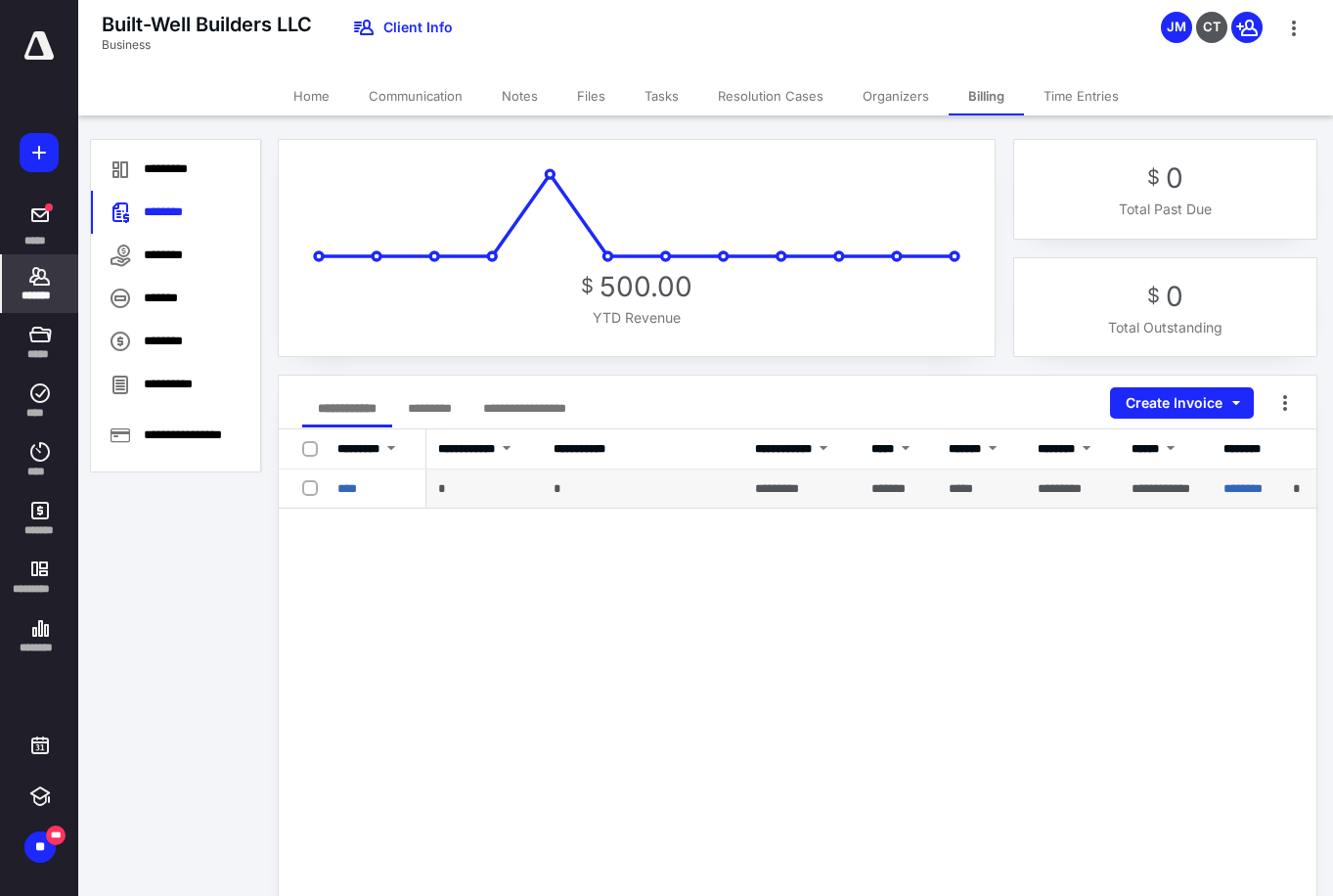 click on "****" at bounding box center [376, 489] 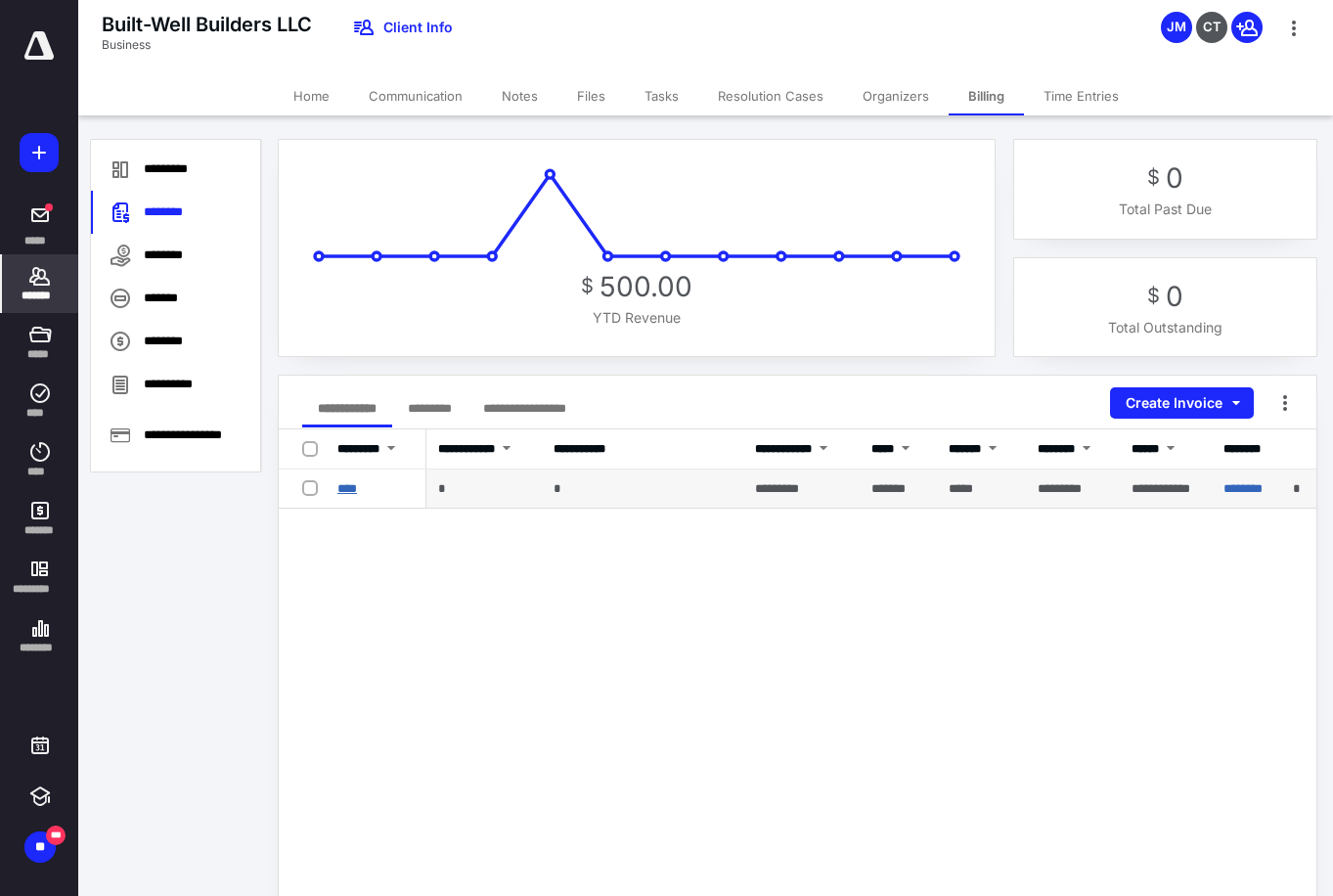 click on "****" at bounding box center [347, 488] 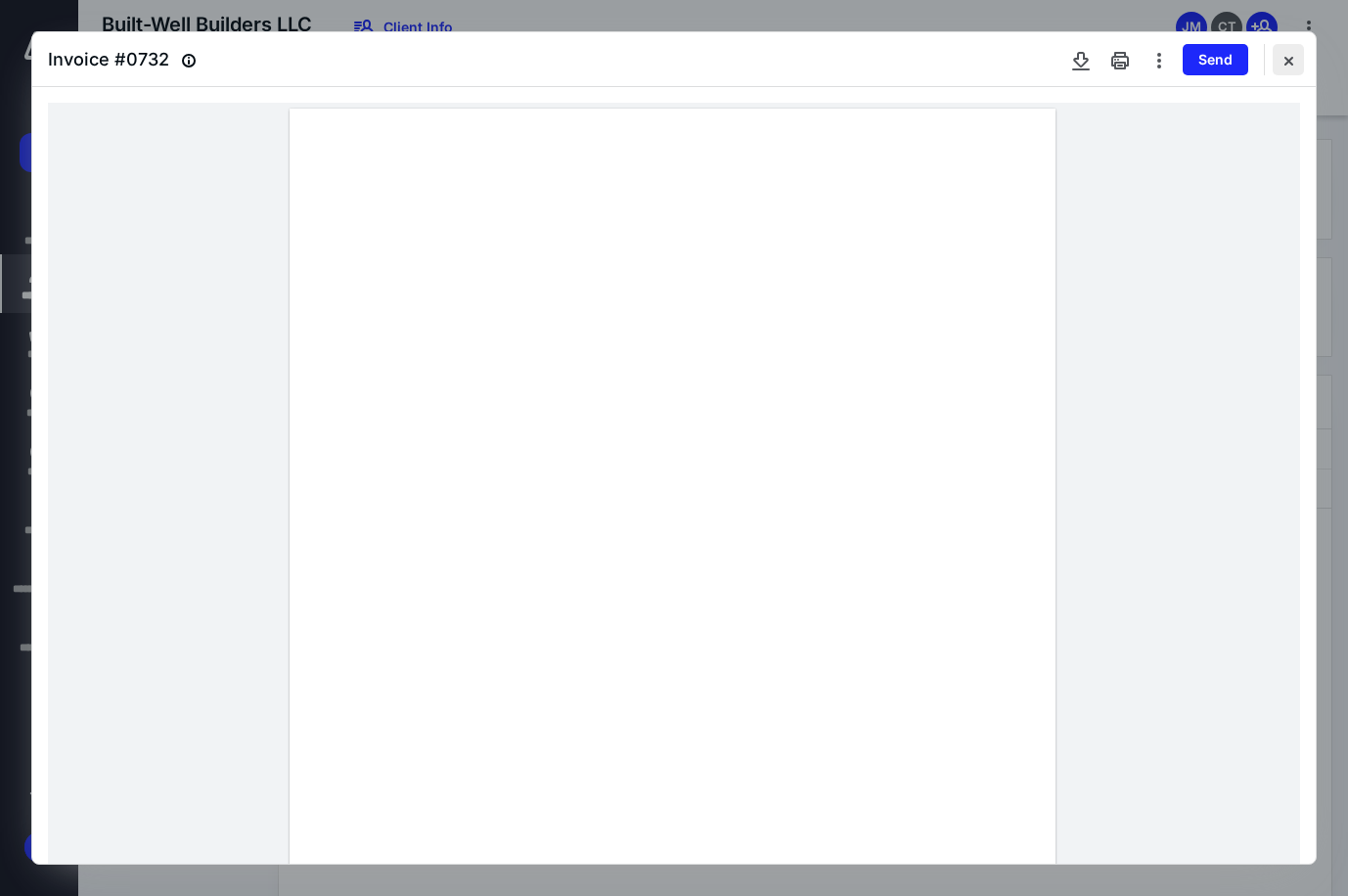 click at bounding box center (1288, 60) 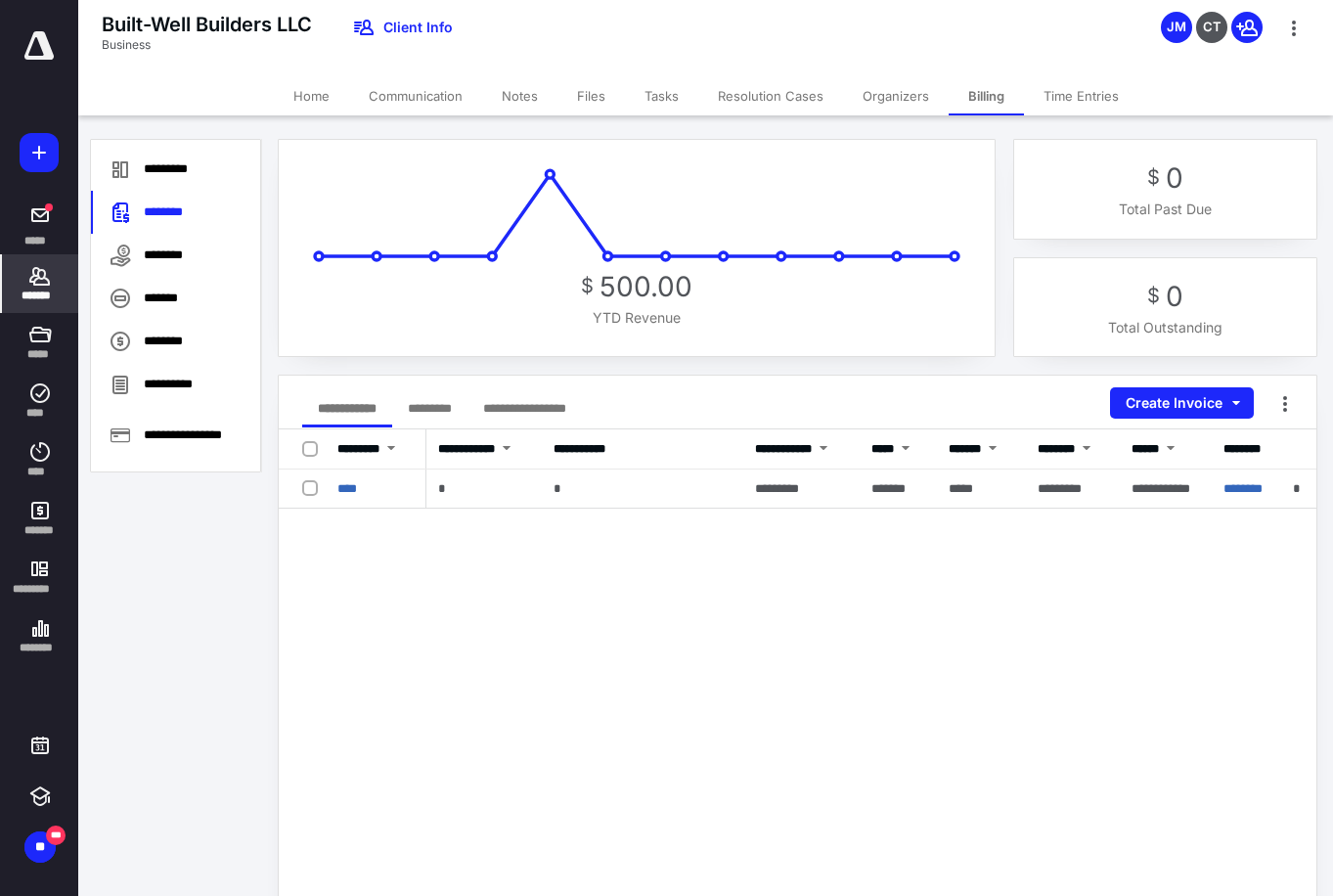 click on "*******" at bounding box center [40, 284] 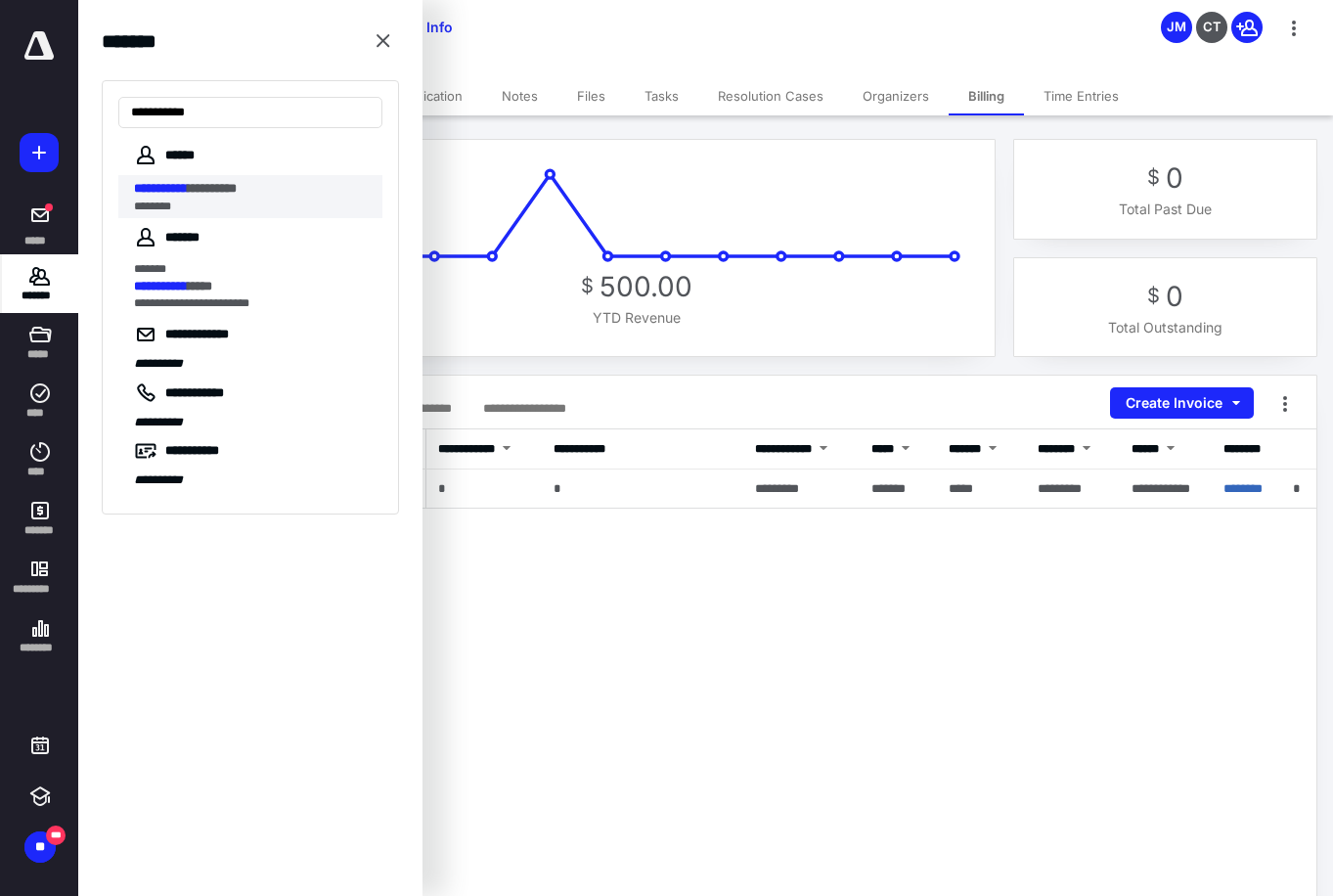 type on "**********" 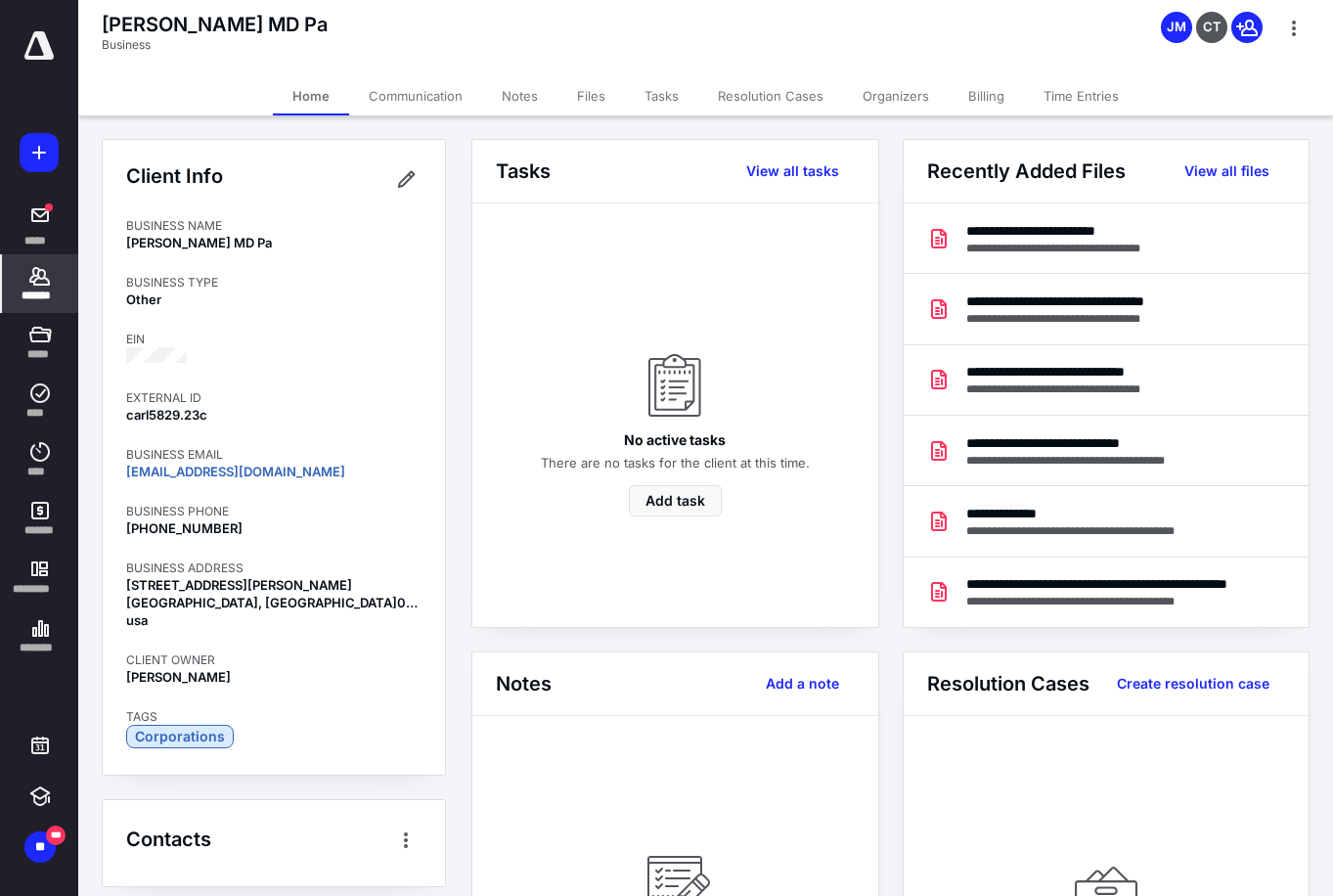 click on "Billing" at bounding box center [986, 96] 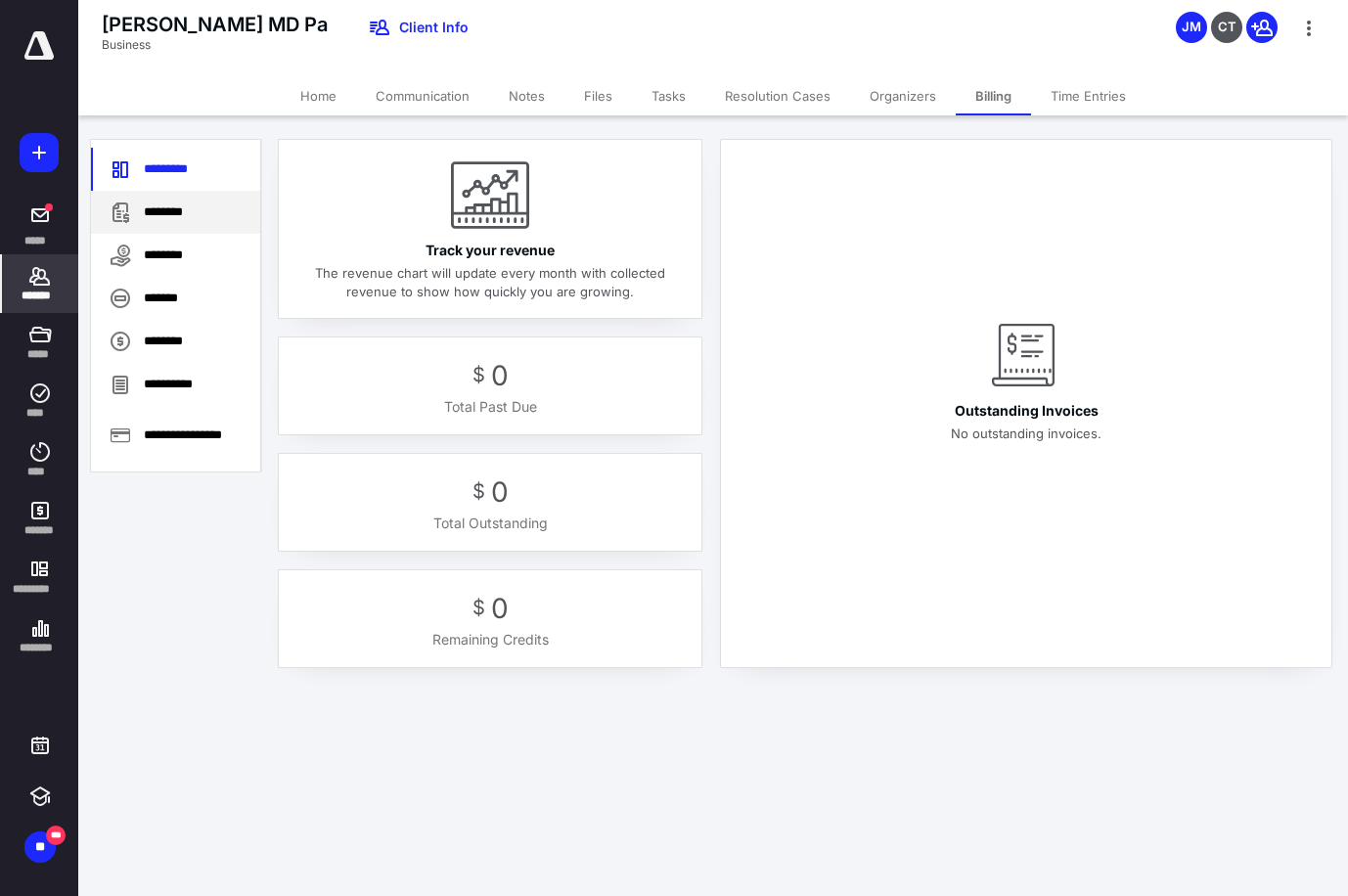 click on "********" at bounding box center (175, 212) 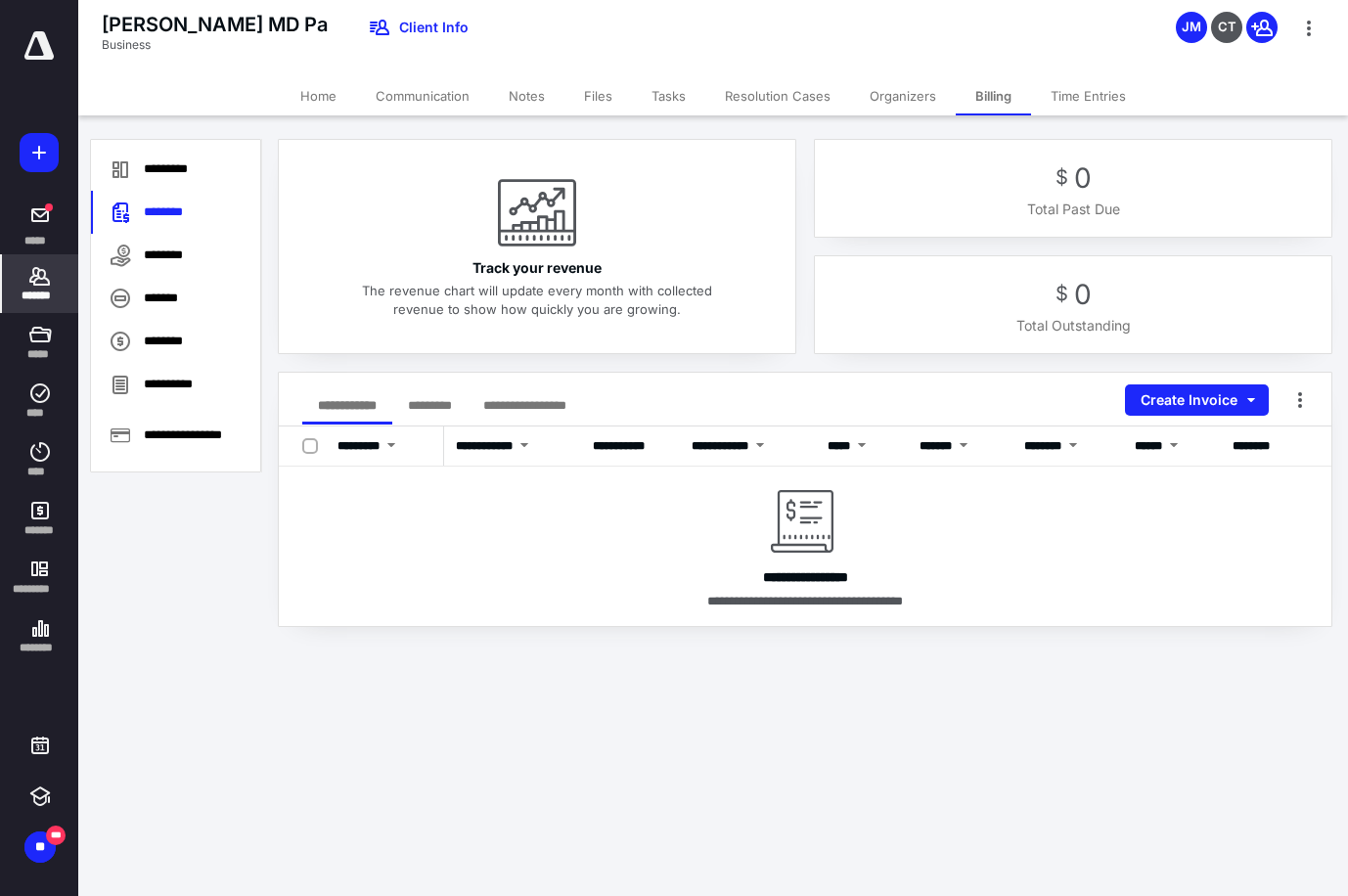 click on "*******" at bounding box center (40, 295) 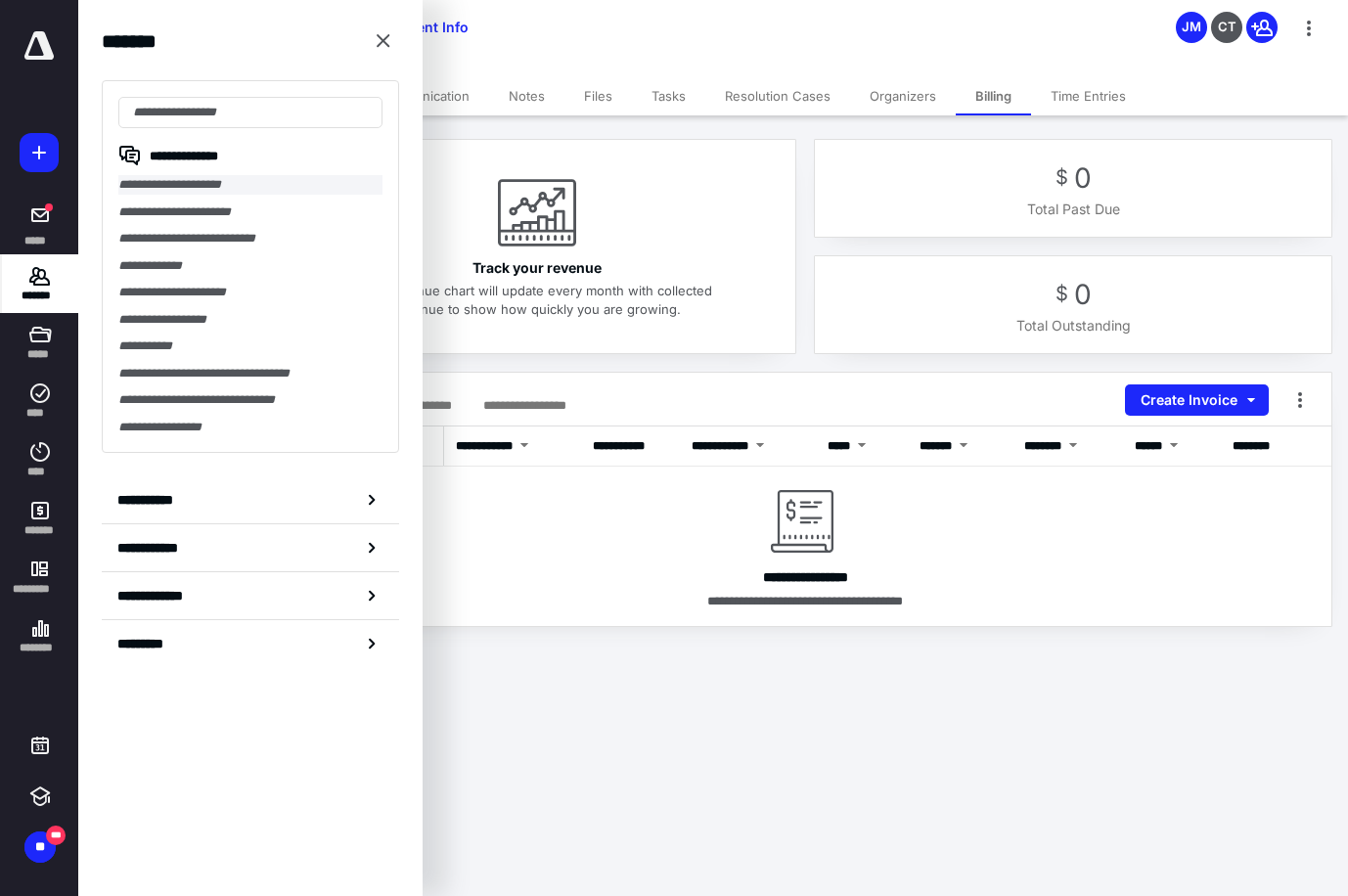click on "**********" at bounding box center [250, 185] 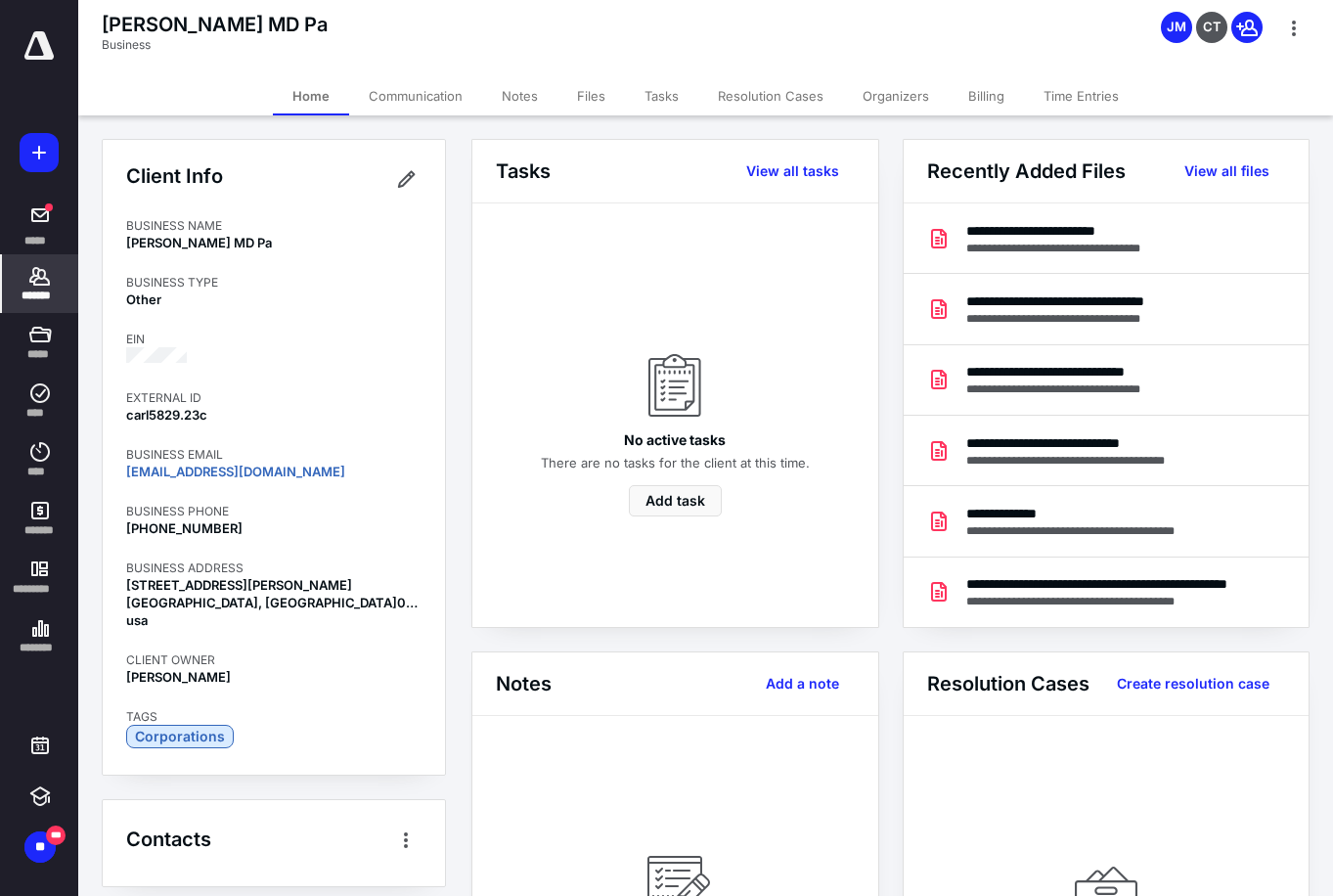 click on "*******" at bounding box center [40, 295] 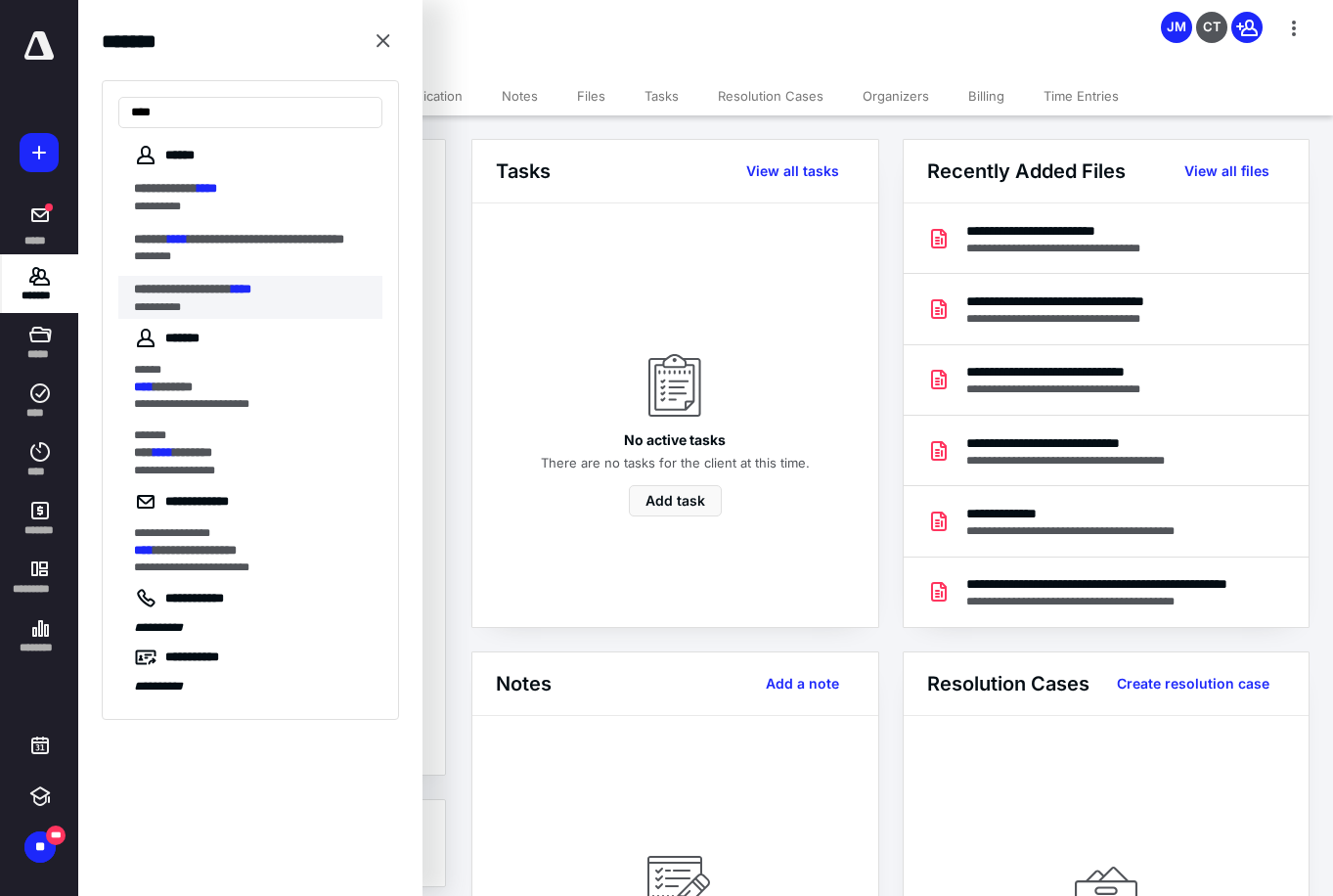 type on "****" 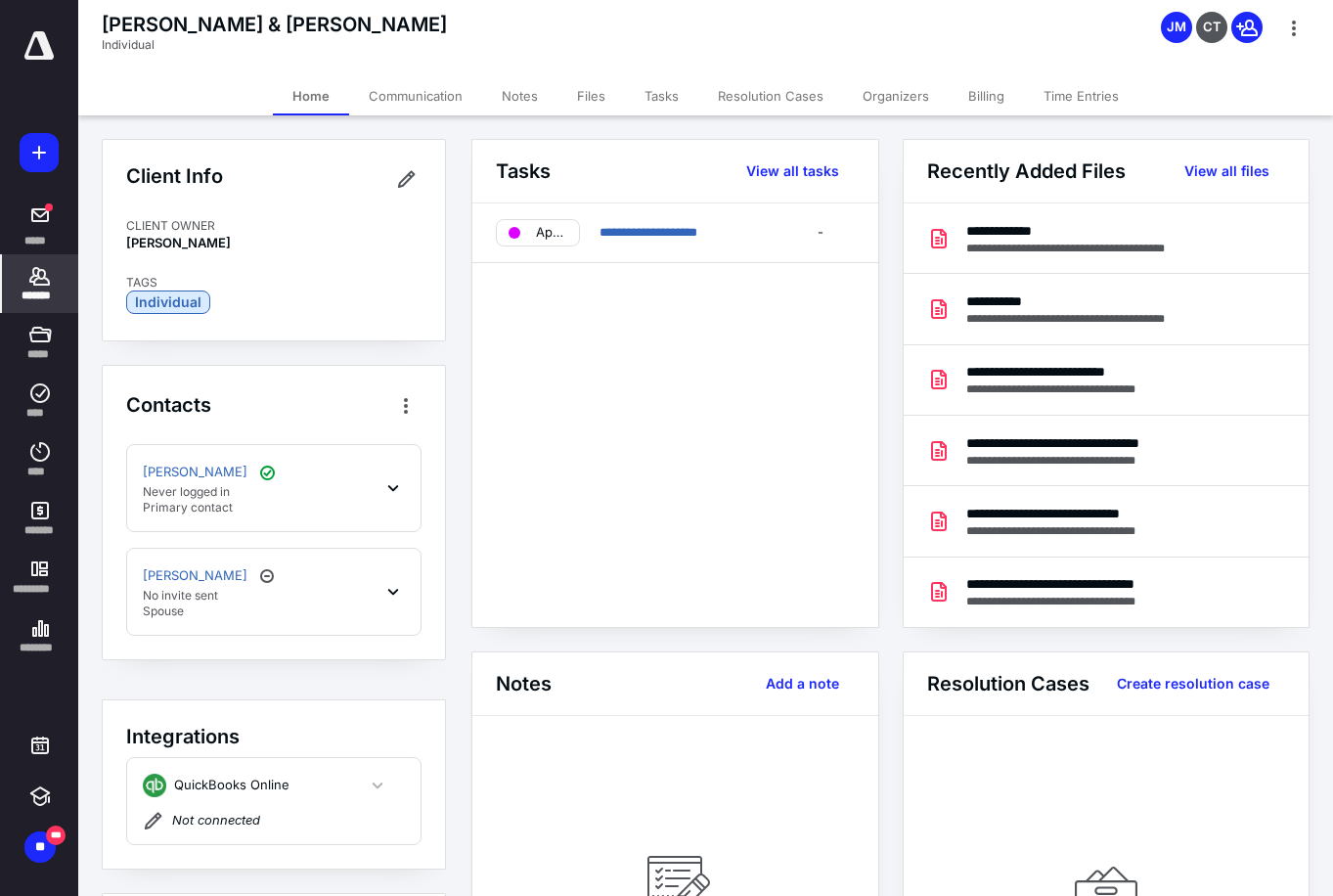click on "Billing" at bounding box center [986, 96] 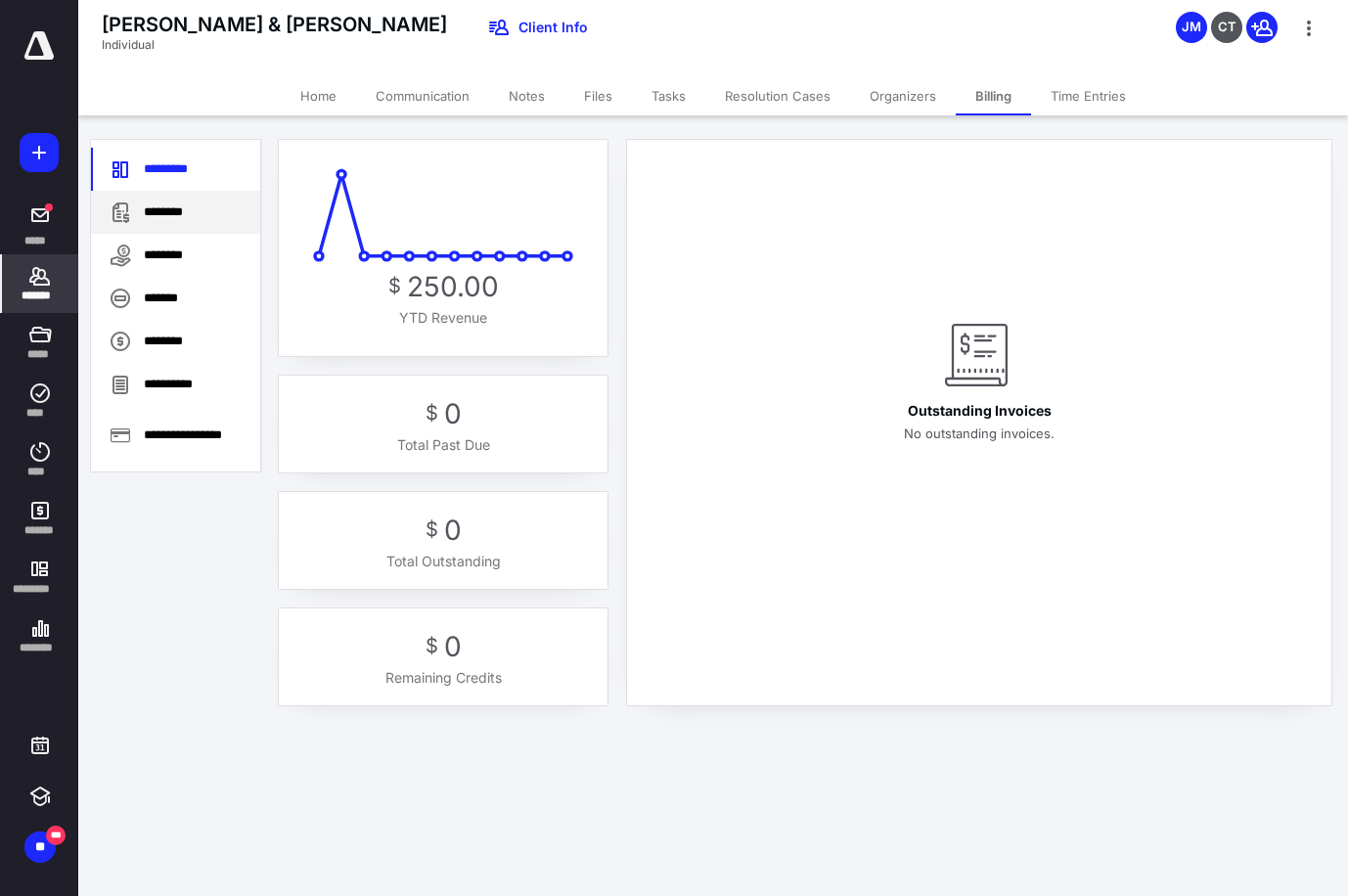 click on "********" at bounding box center [175, 212] 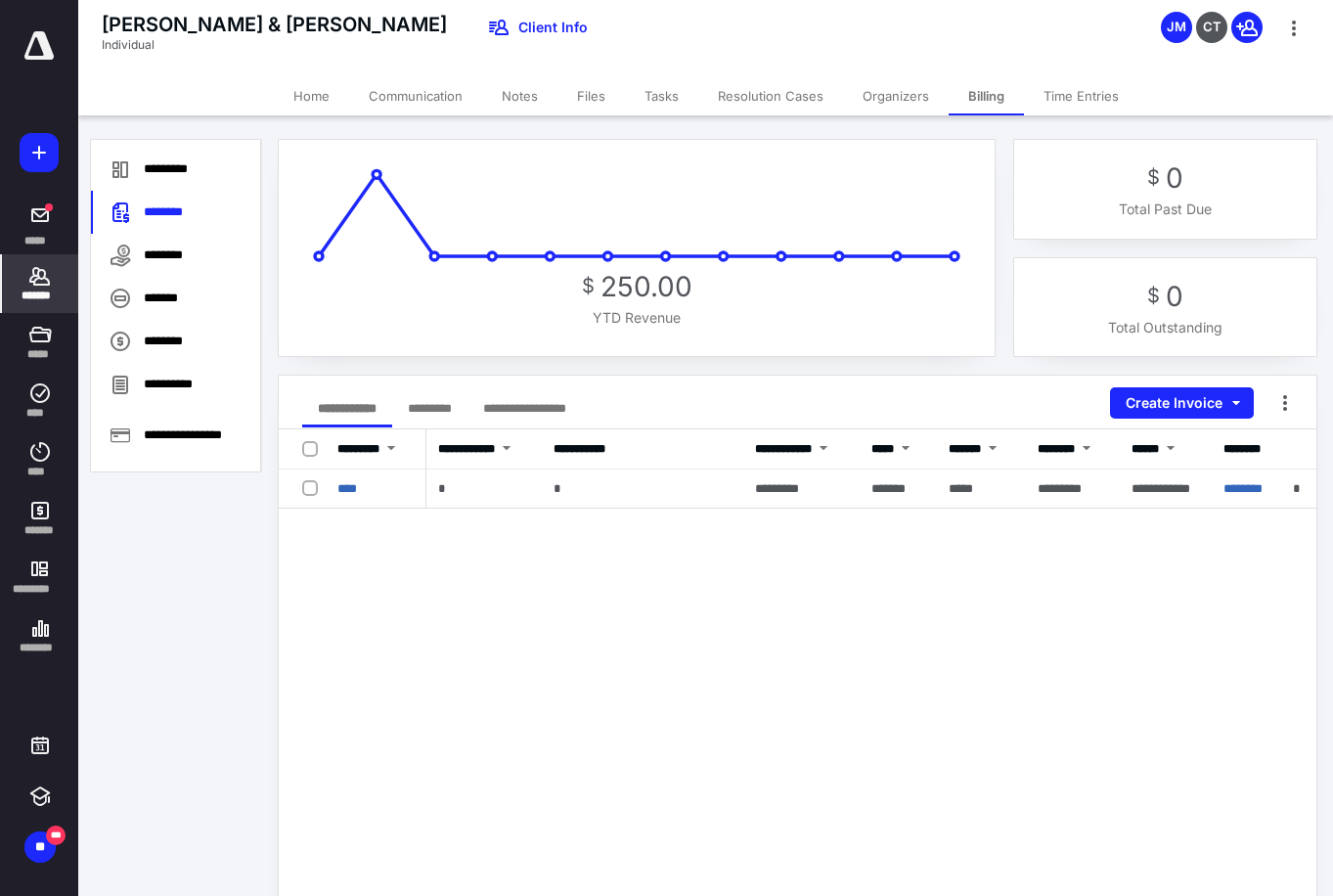 click on "*******" at bounding box center [40, 284] 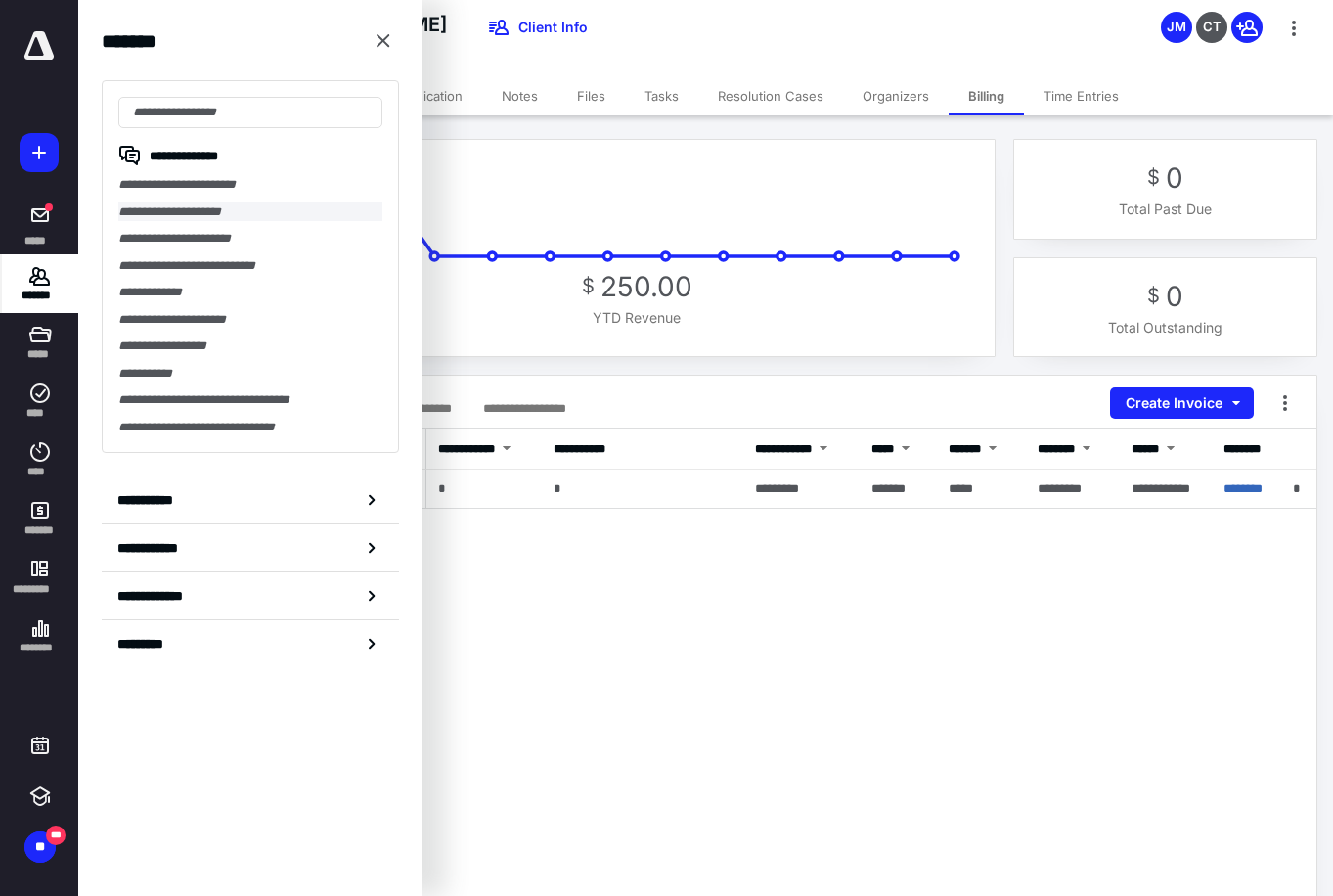 click on "**********" at bounding box center [250, 212] 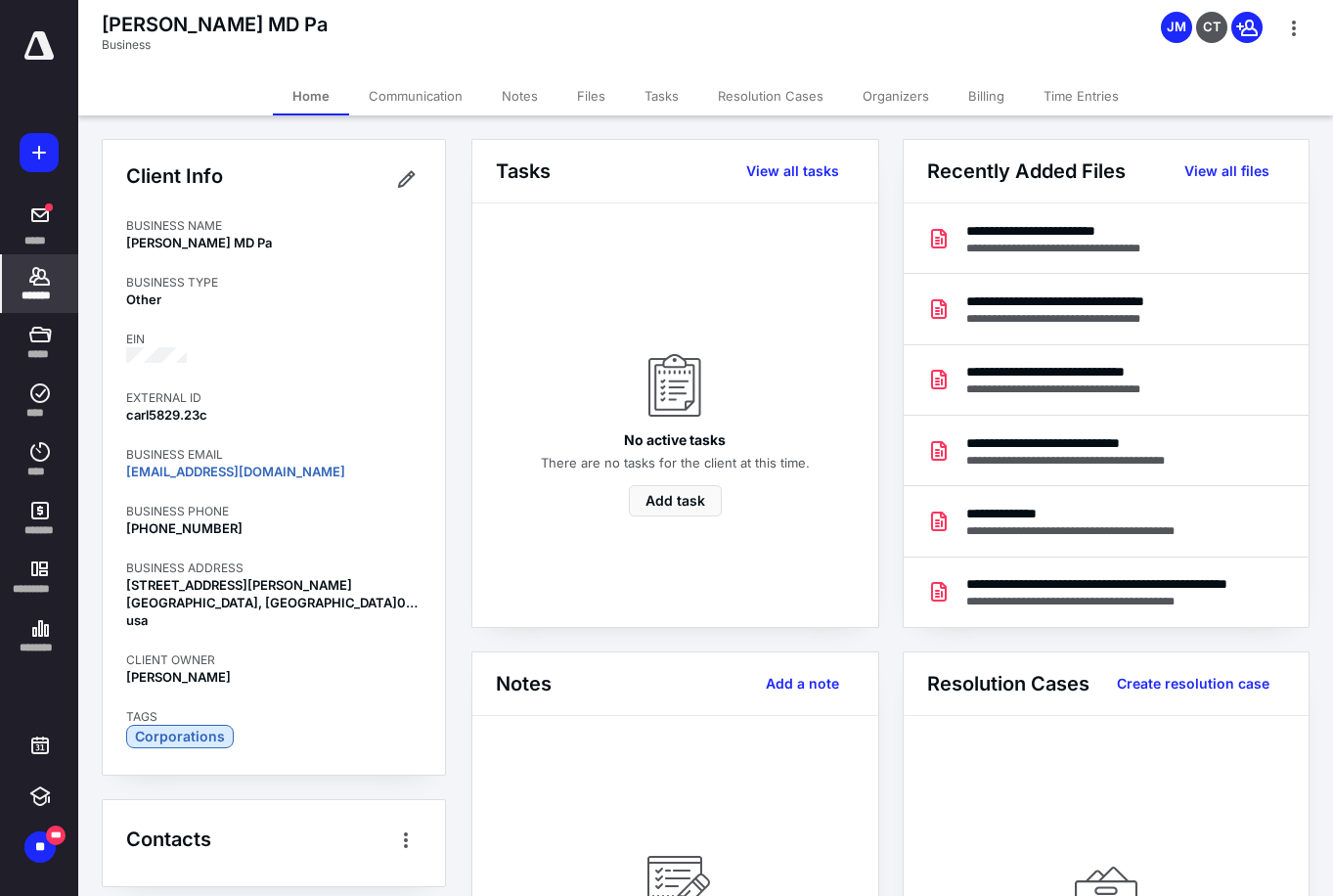 click on "Billing" at bounding box center [986, 96] 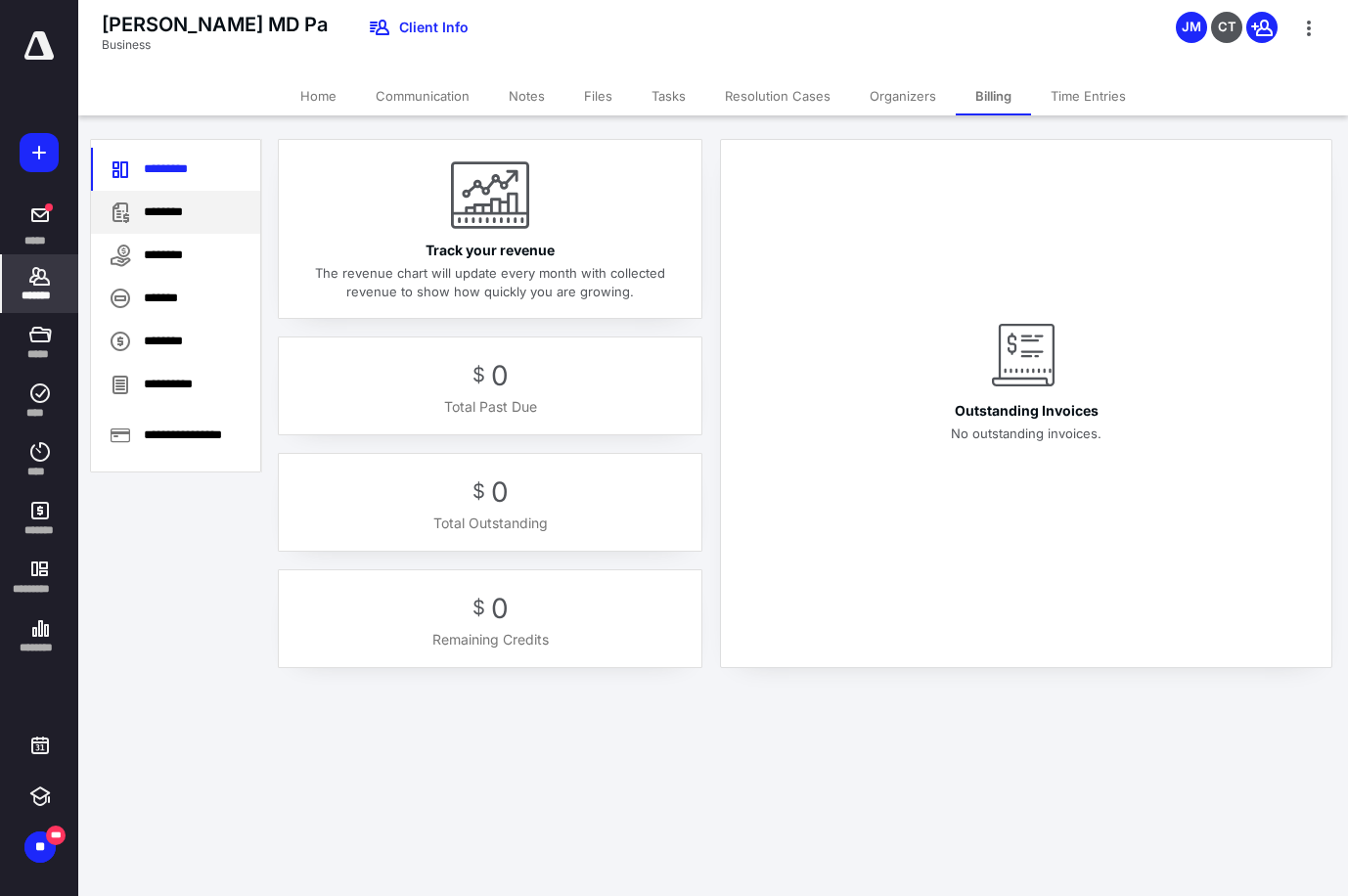click on "********" at bounding box center (175, 212) 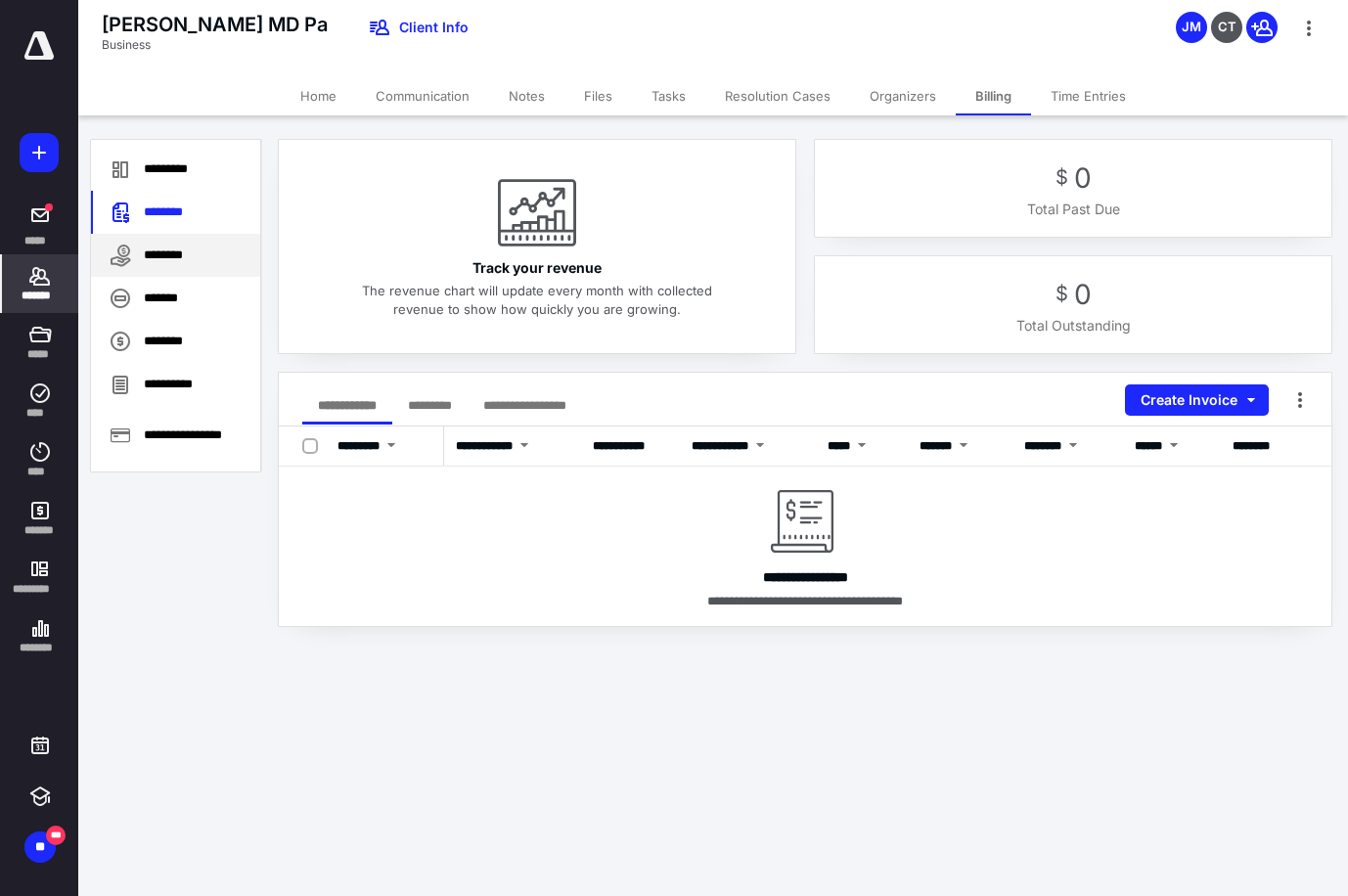 click on "********" at bounding box center [175, 255] 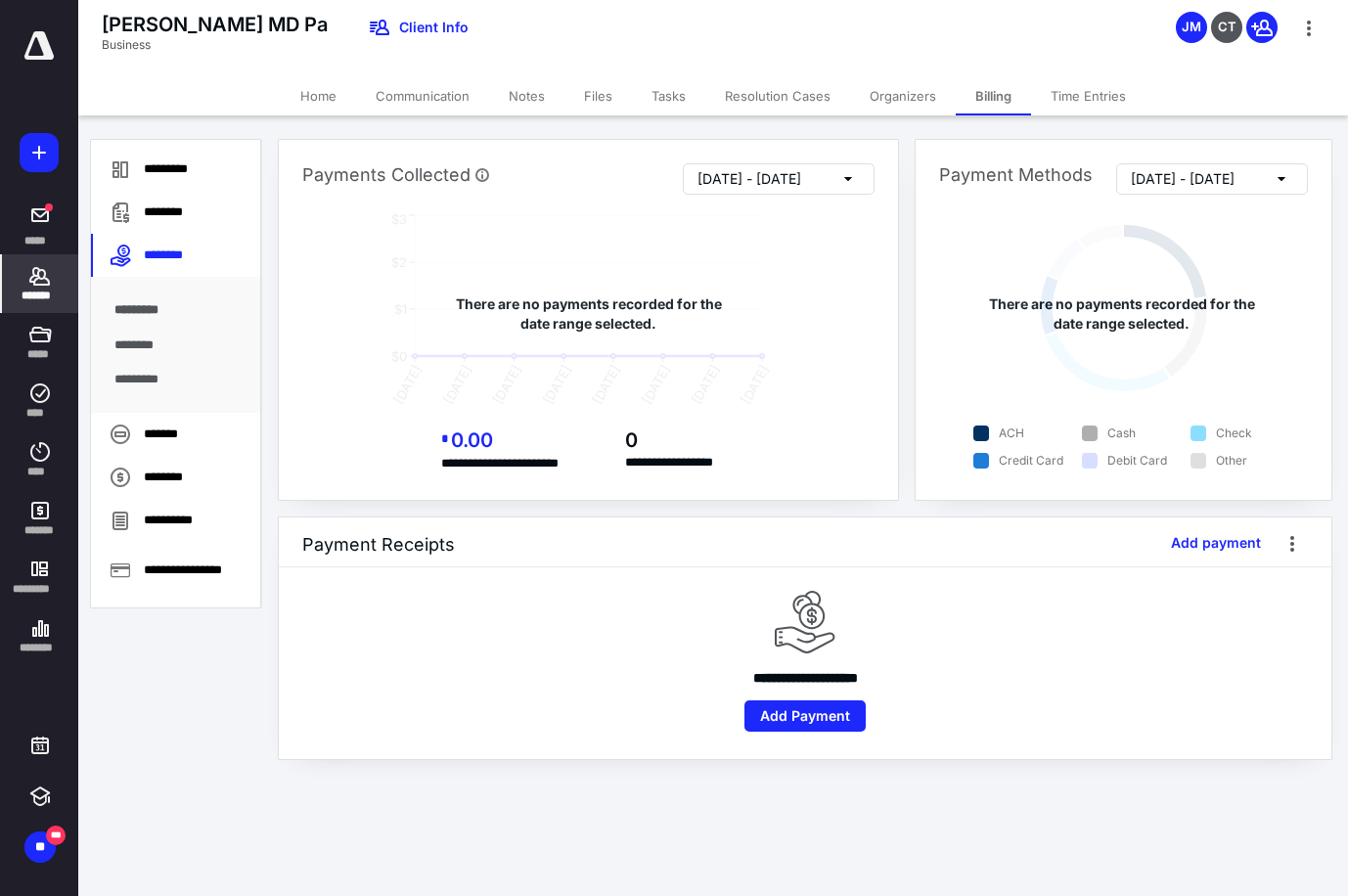 click on "*******" at bounding box center (40, 284) 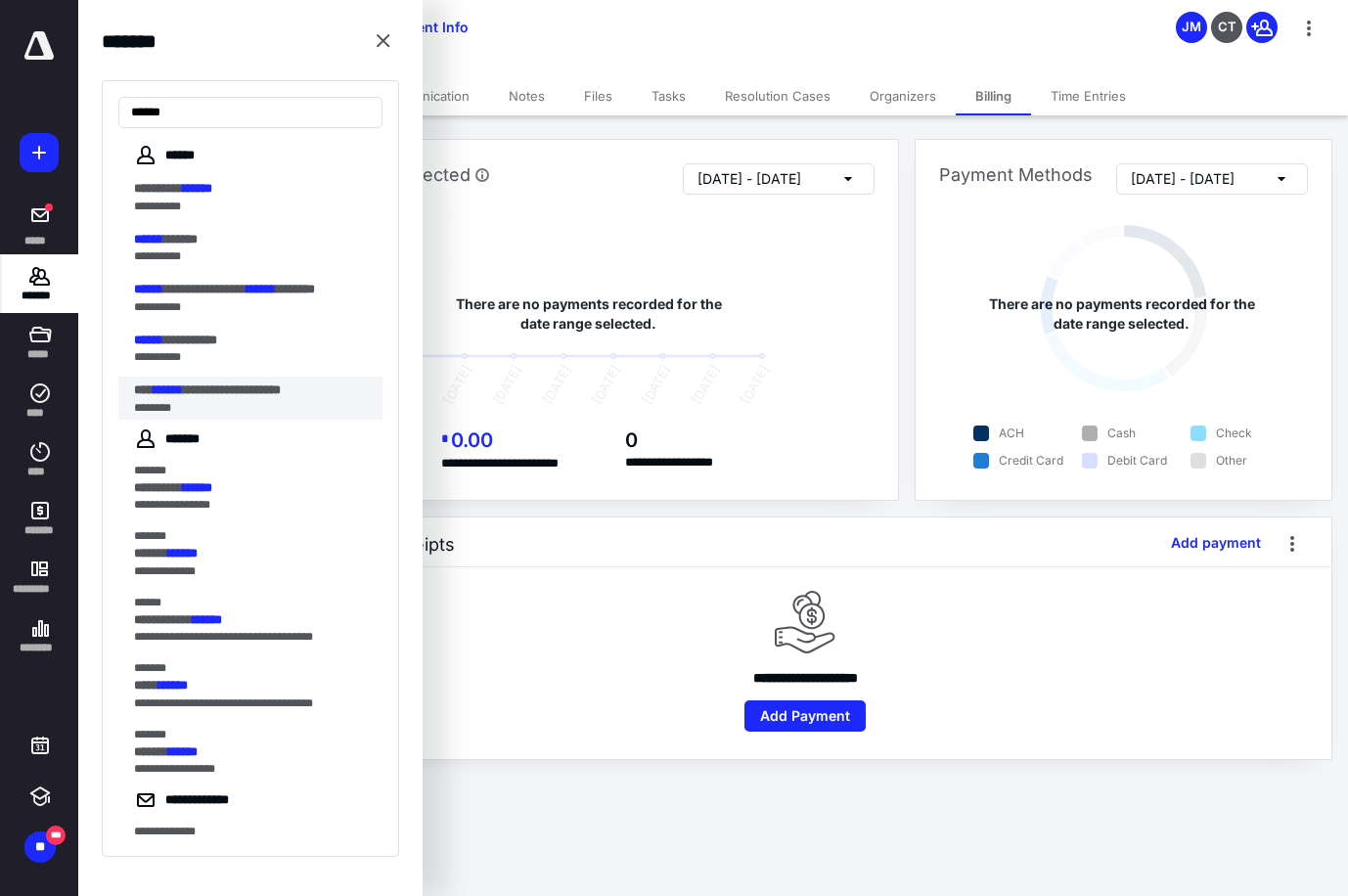 type on "******" 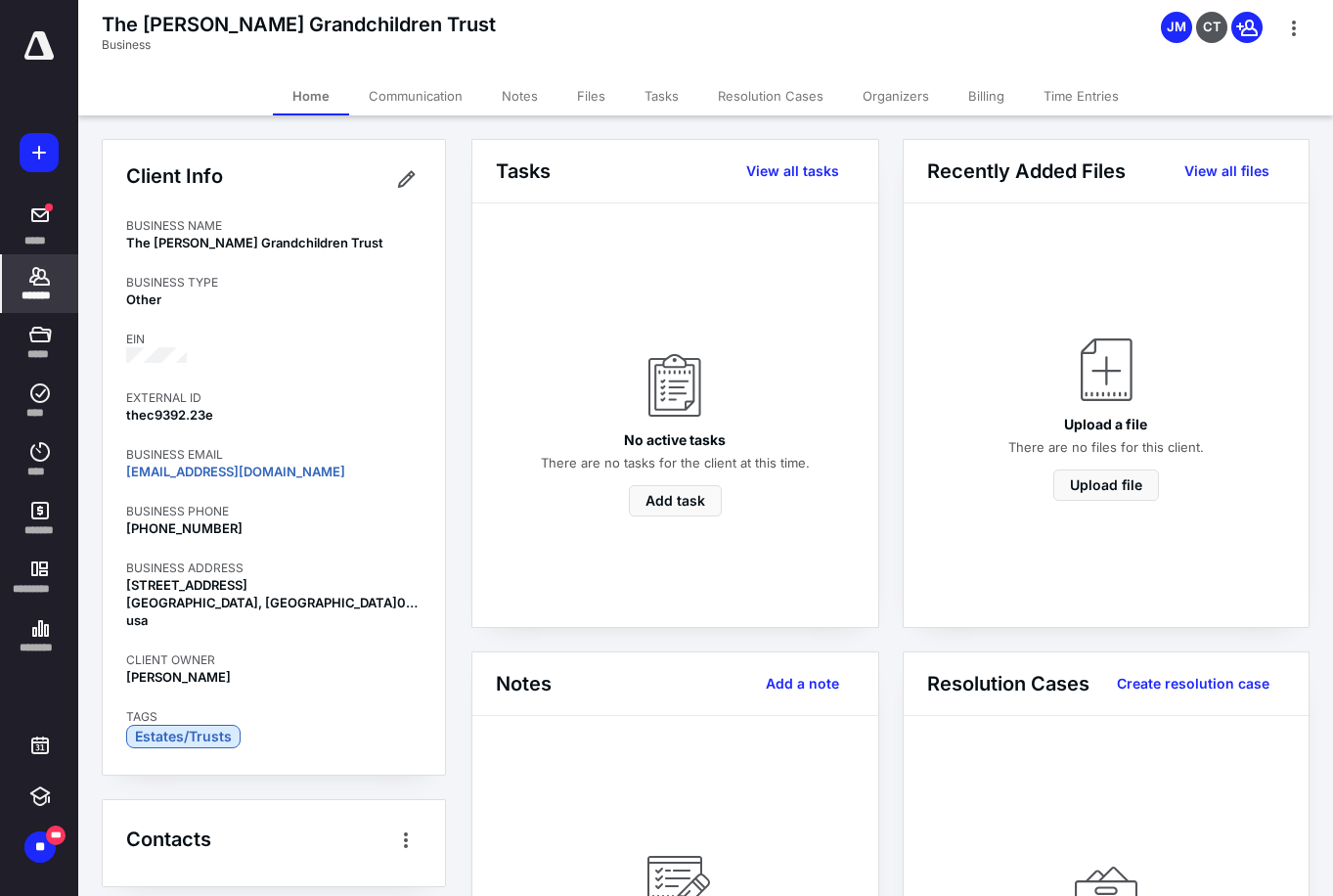 click on "Billing" at bounding box center [986, 96] 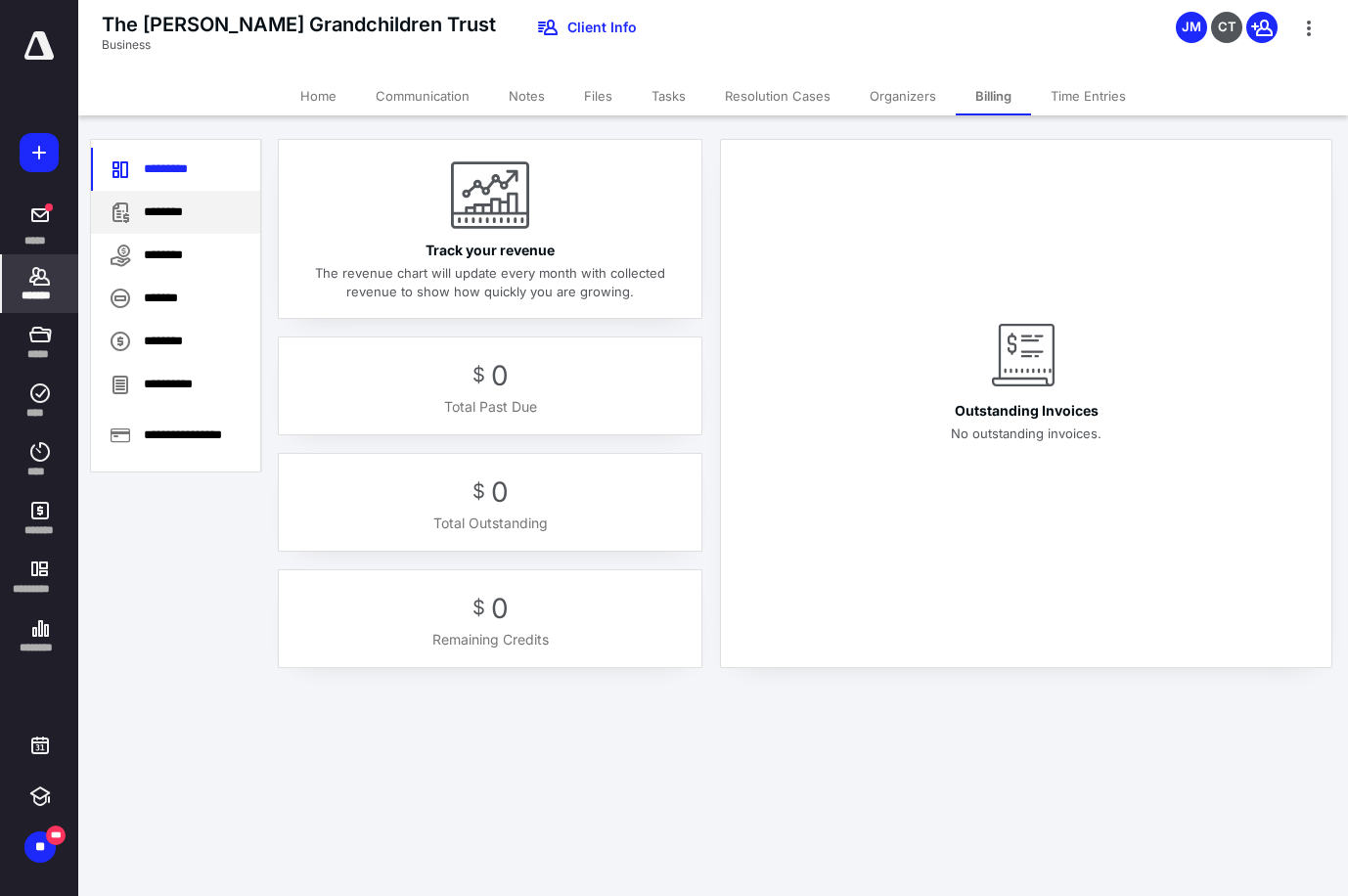 click on "********" at bounding box center (175, 212) 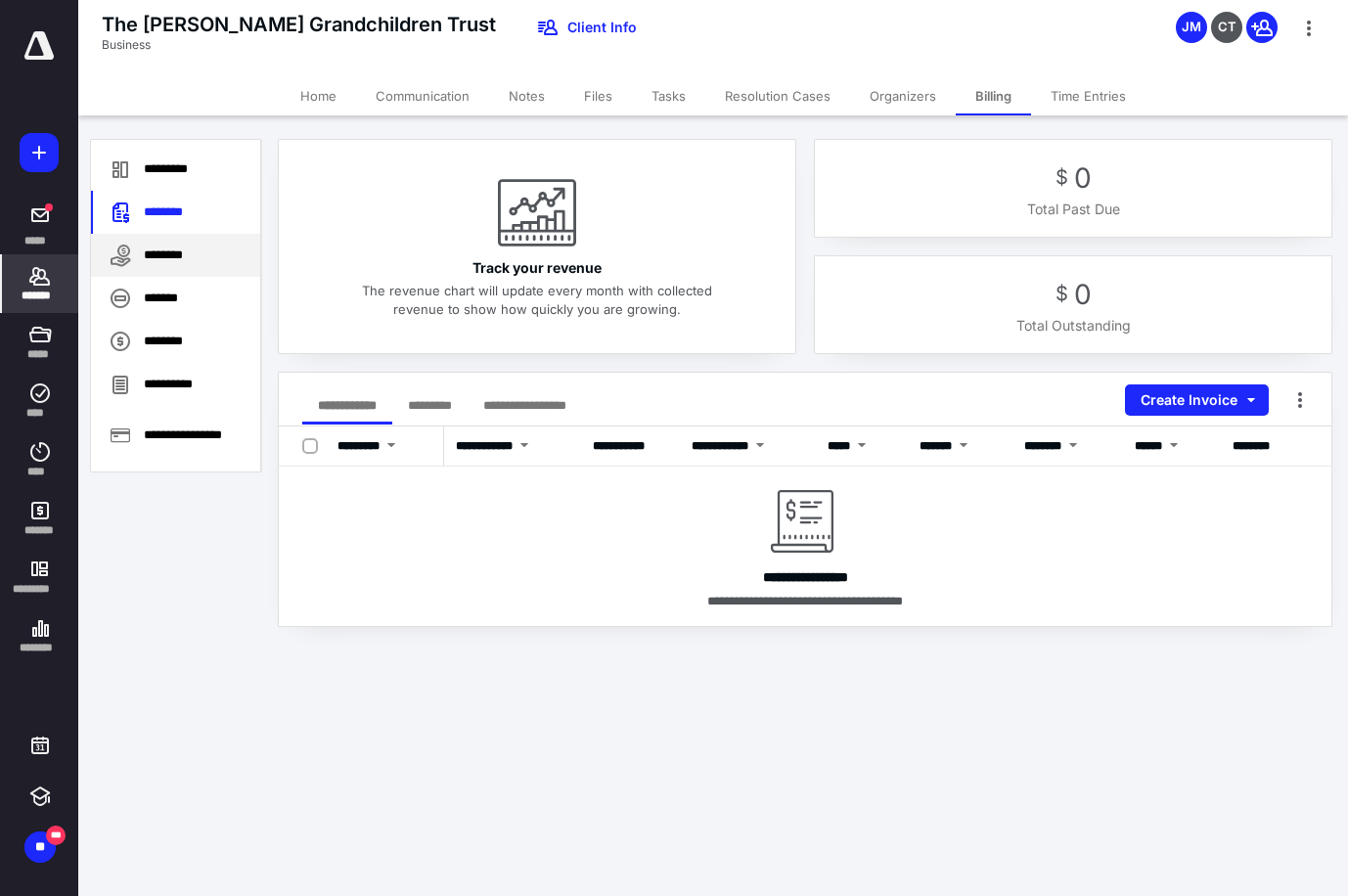 click on "********" at bounding box center [175, 255] 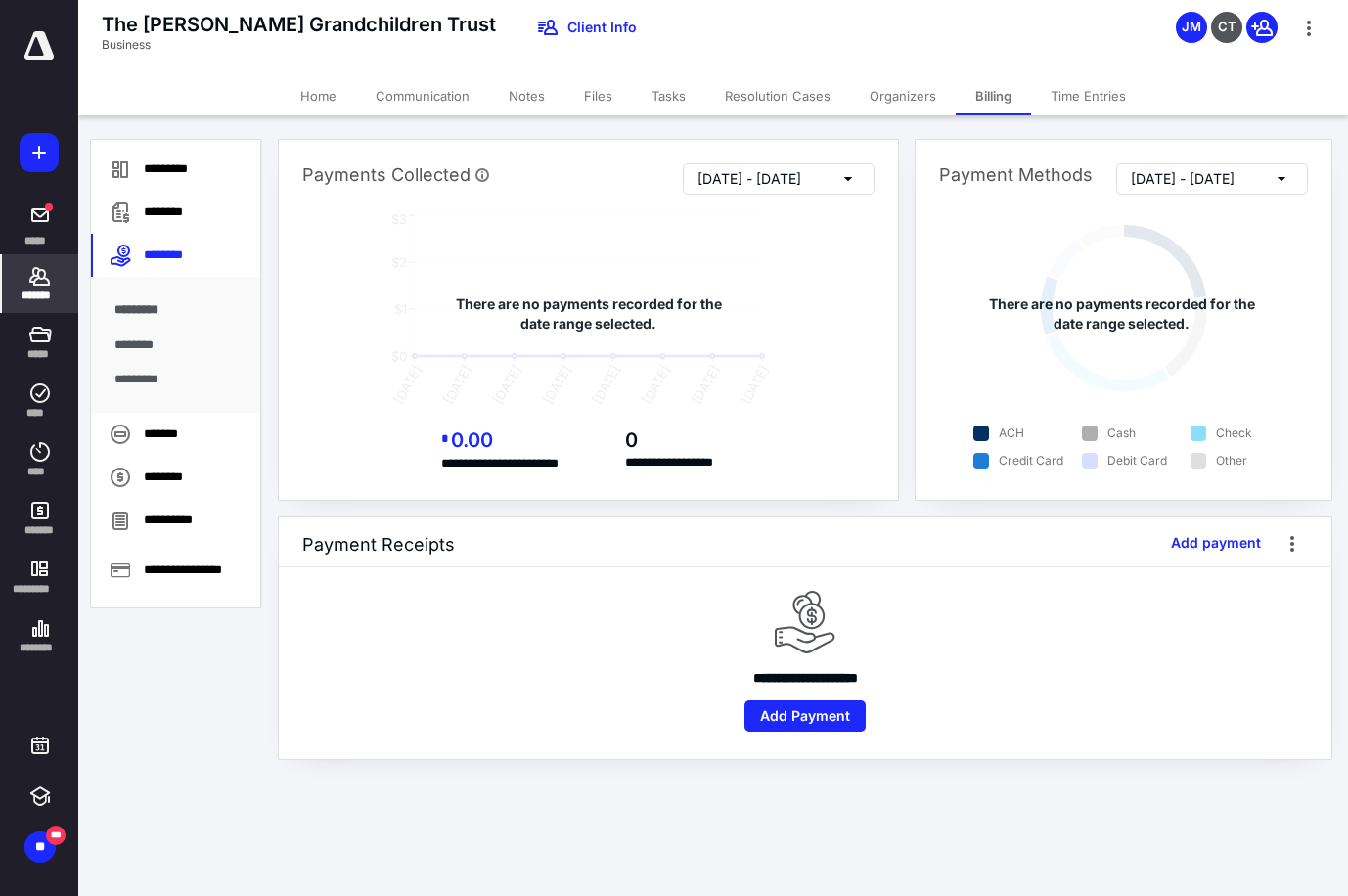click 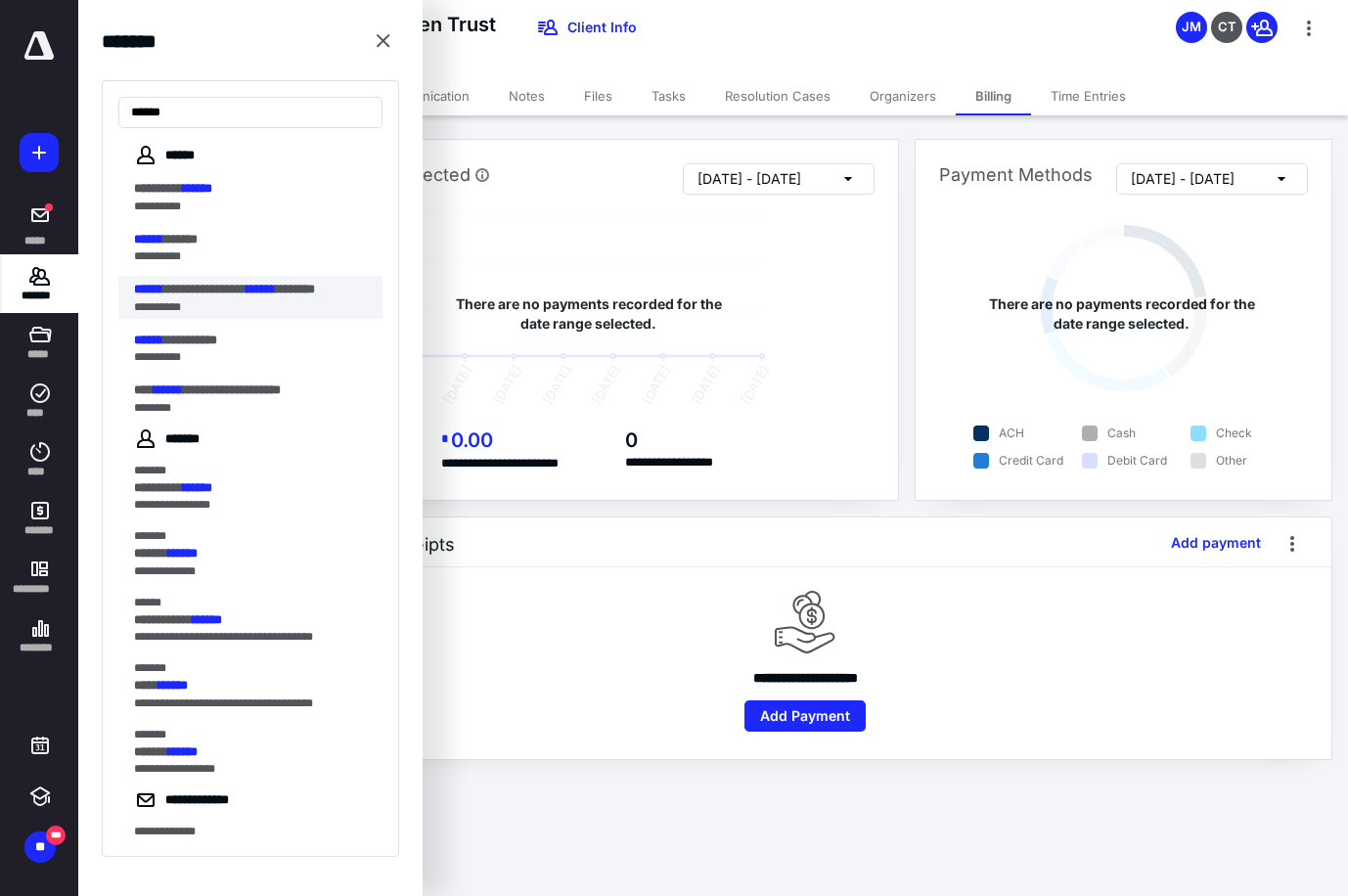 type on "******" 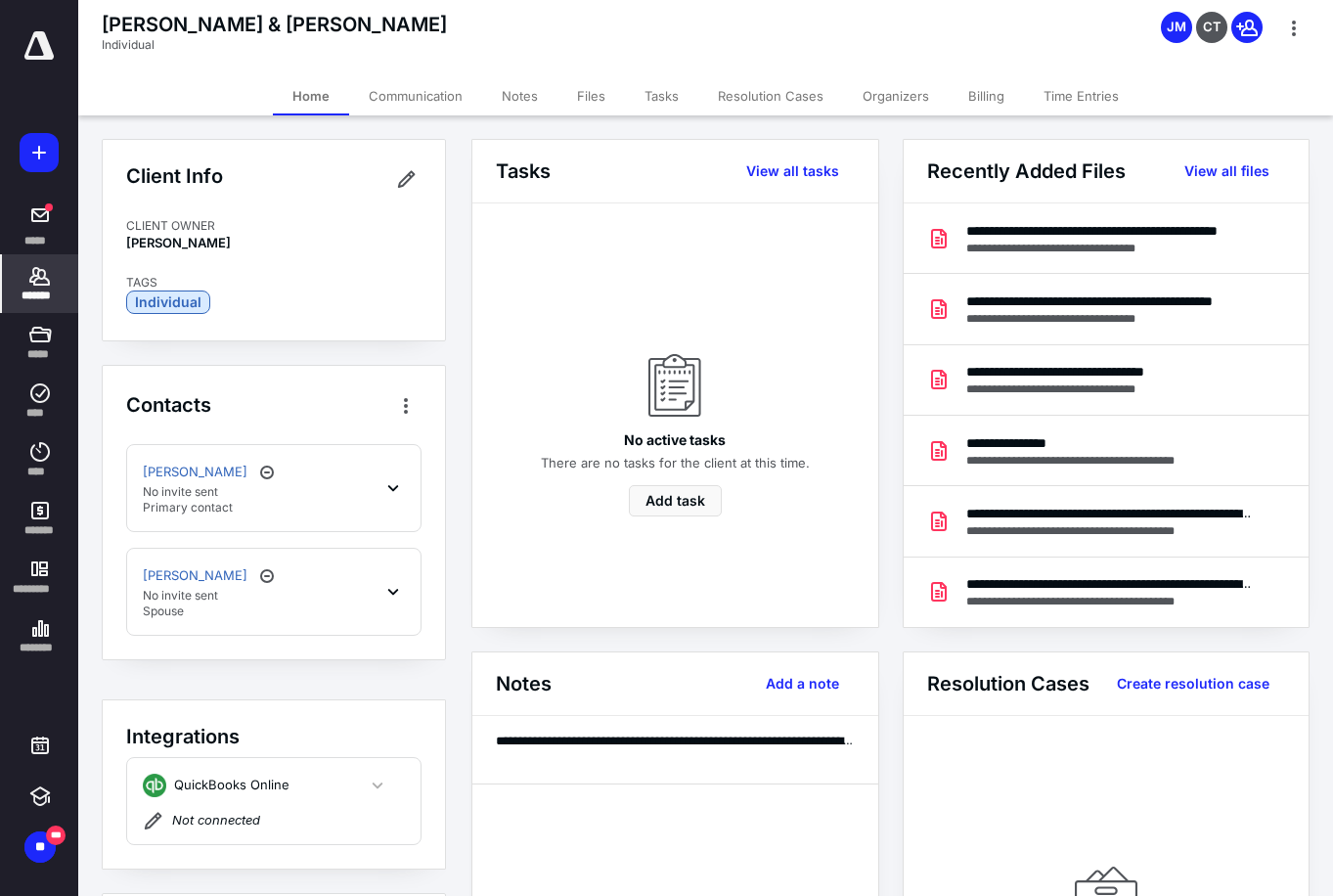 click on "Billing" at bounding box center [986, 96] 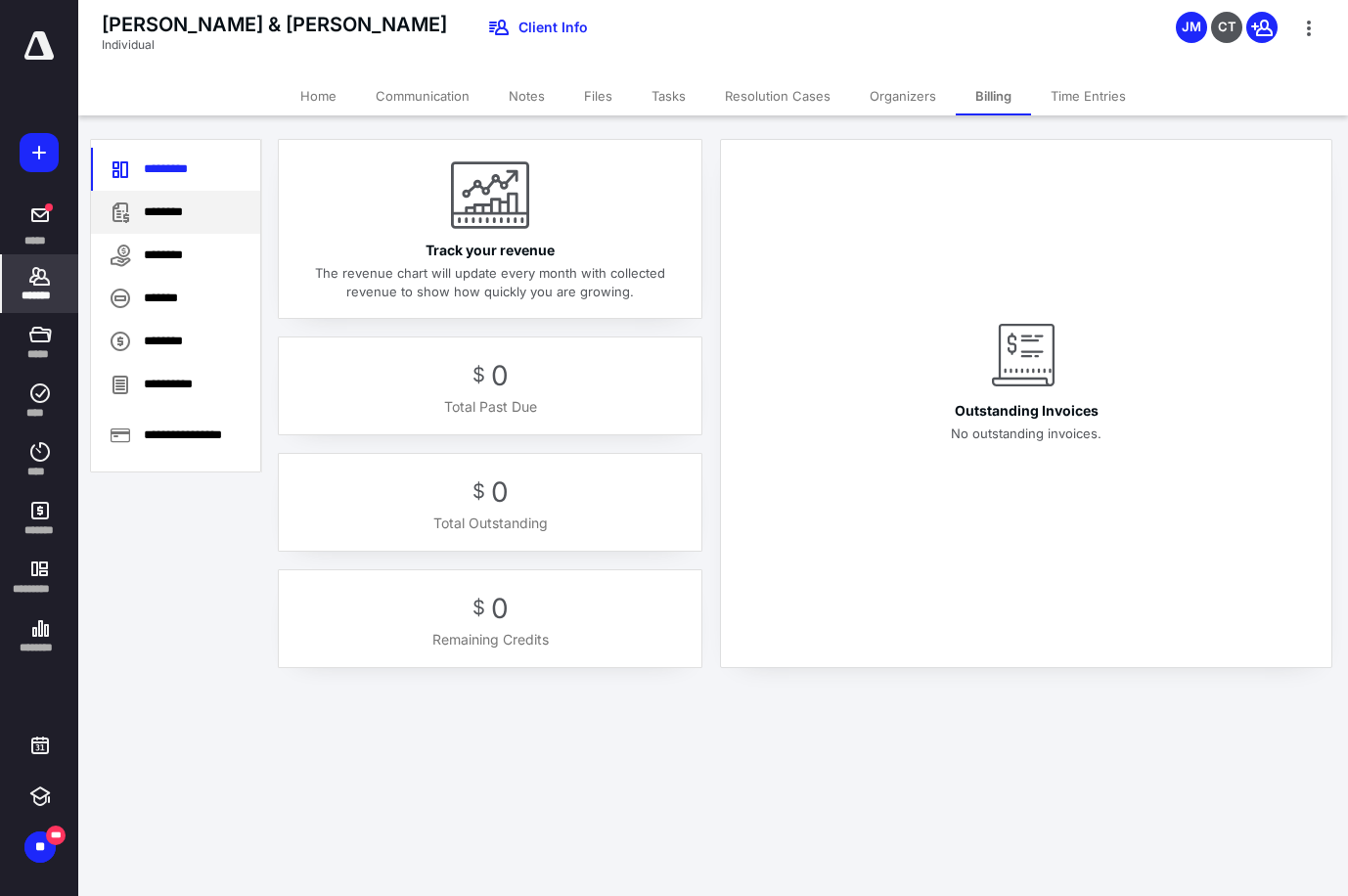 click on "********" at bounding box center (175, 212) 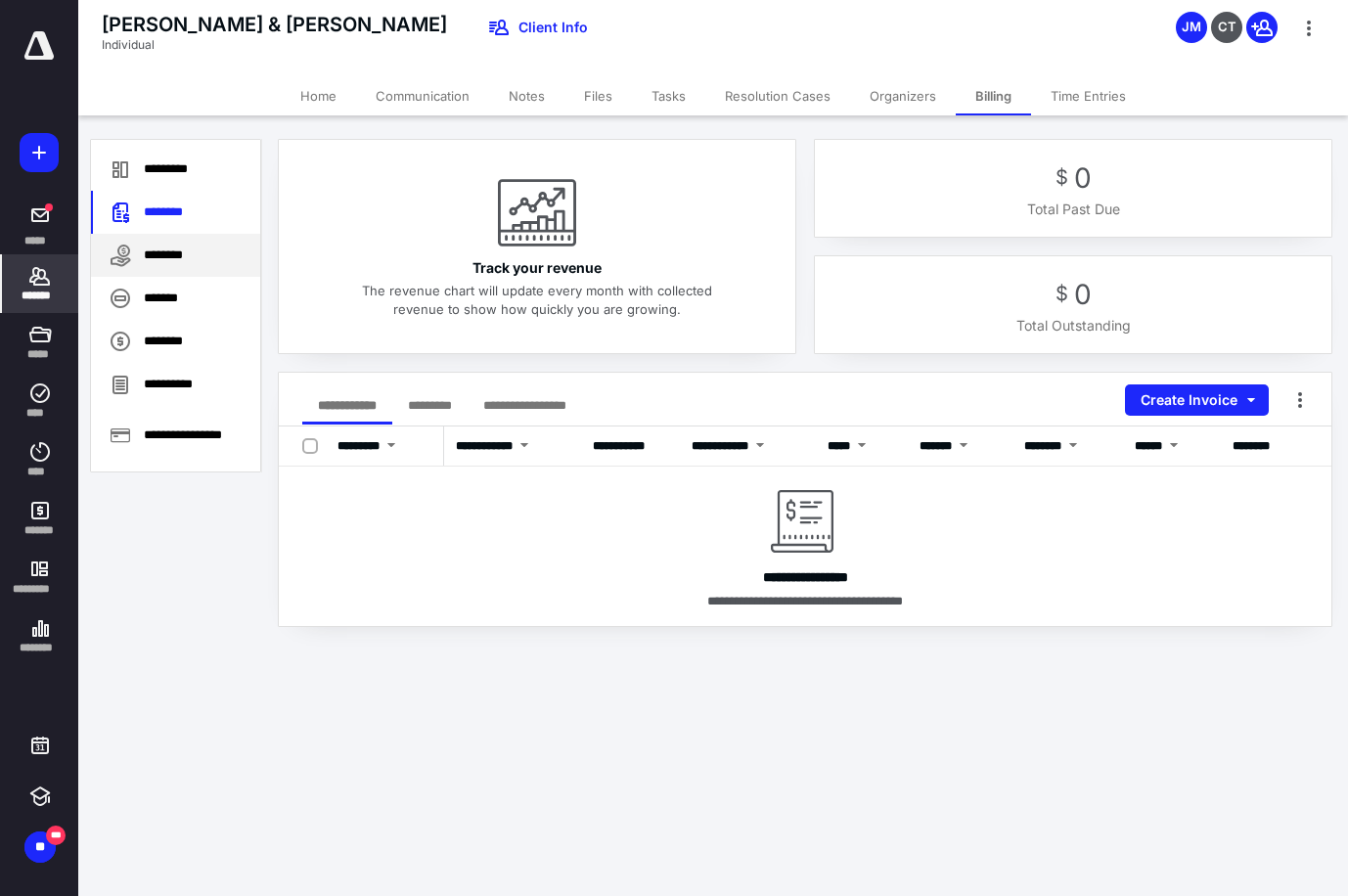 click on "********" at bounding box center (175, 255) 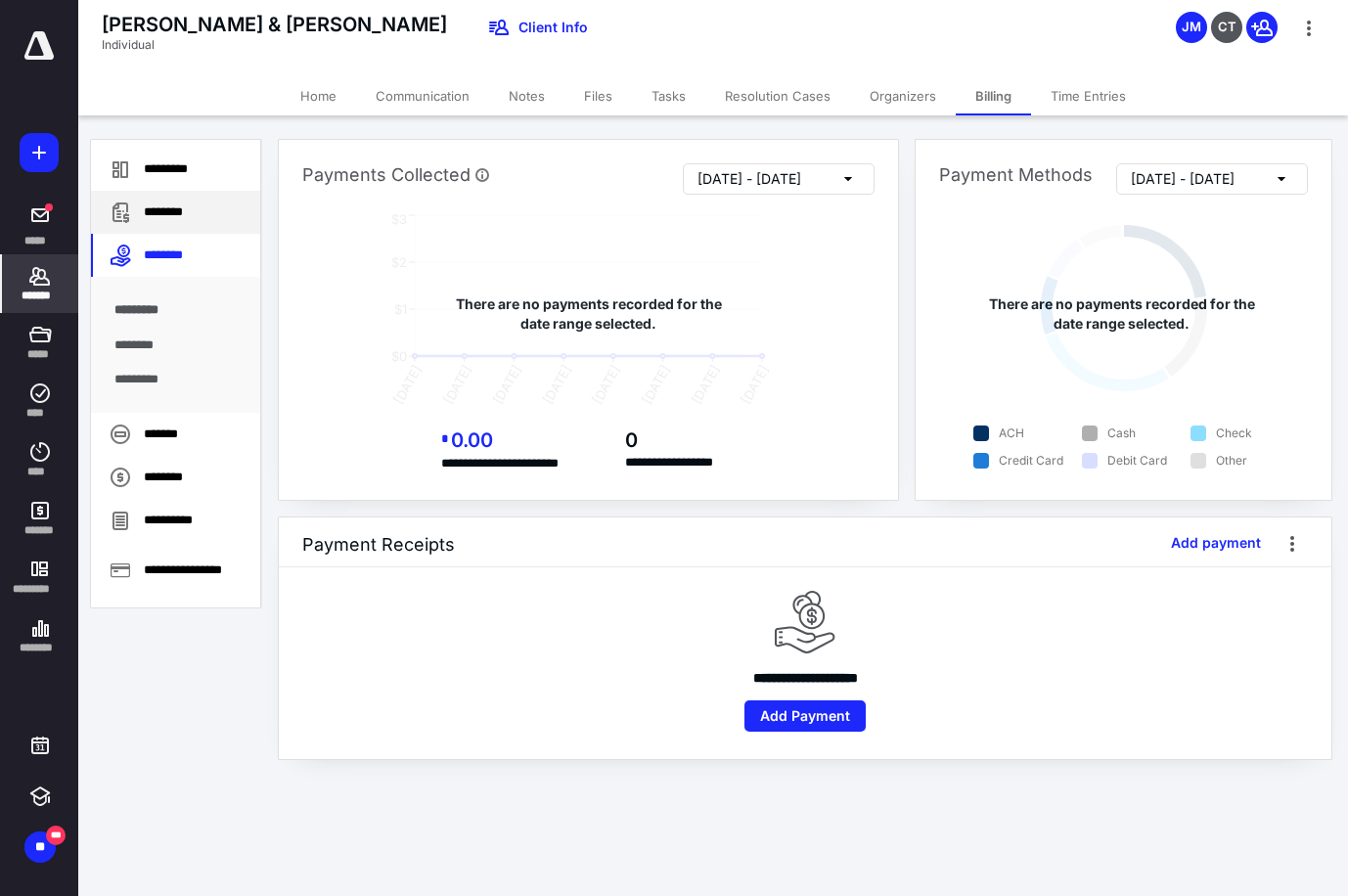 click on "********" at bounding box center [175, 212] 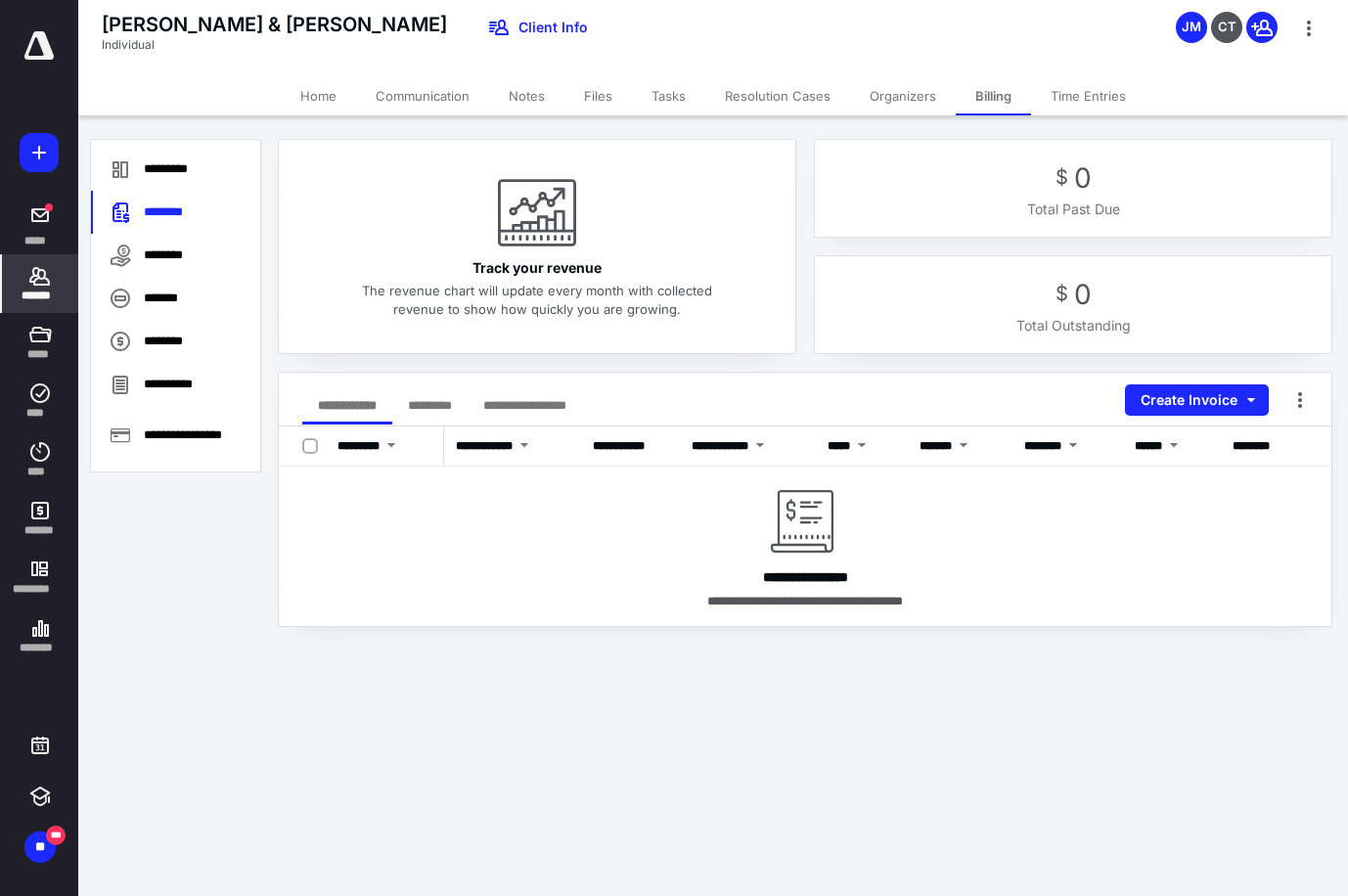 click on "*******" at bounding box center (40, 284) 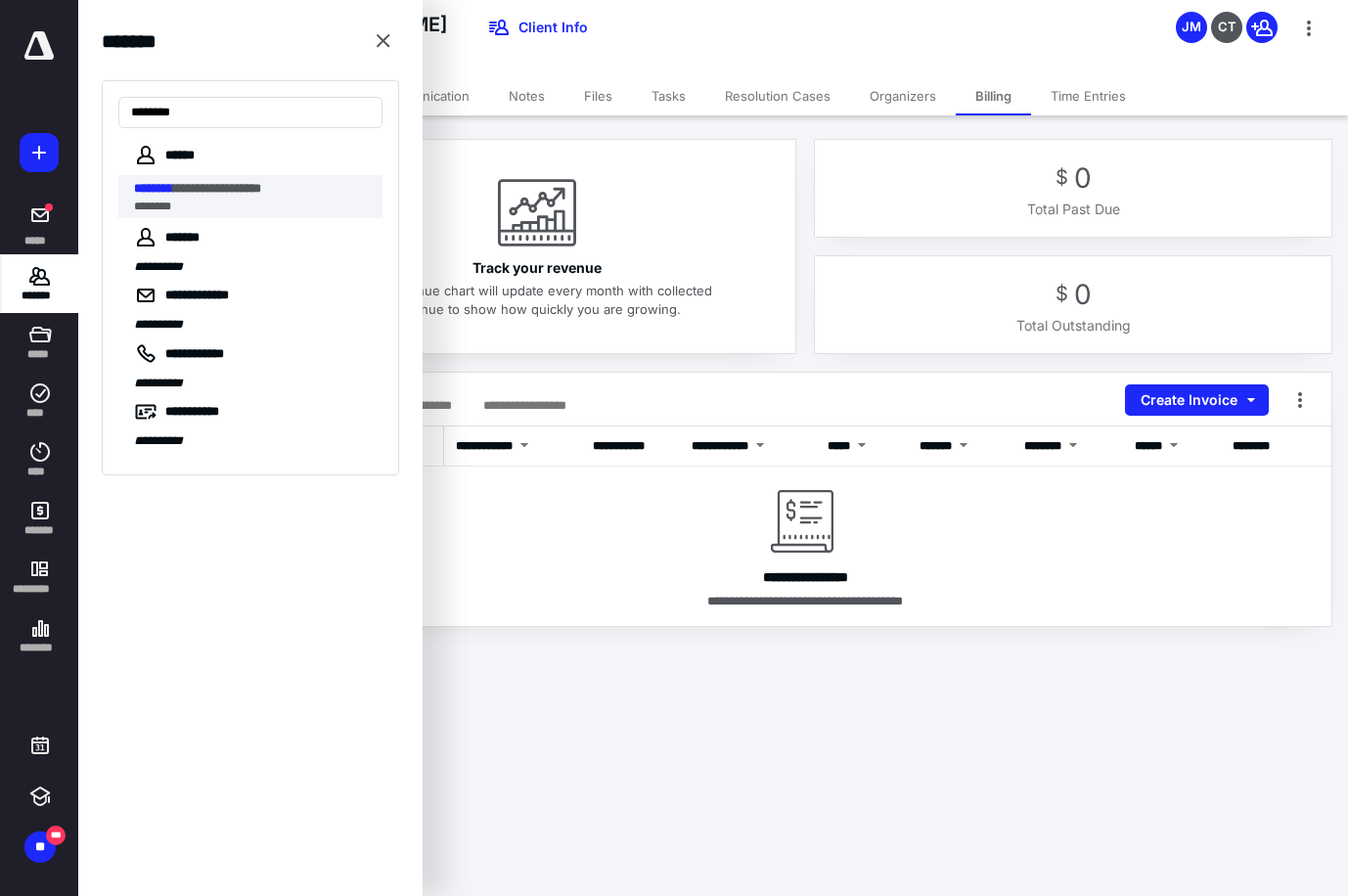 type on "********" 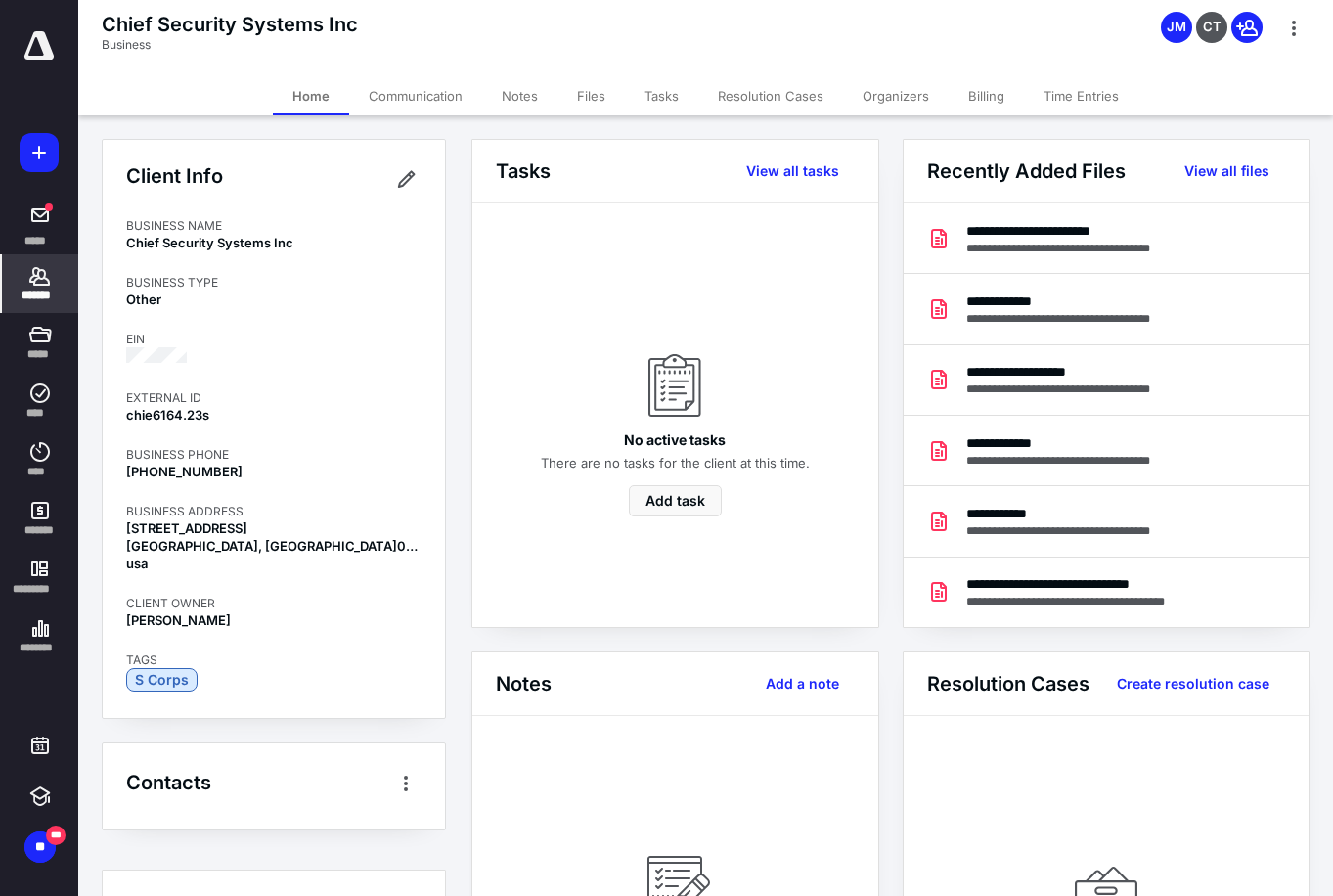 click on "Billing" at bounding box center [986, 96] 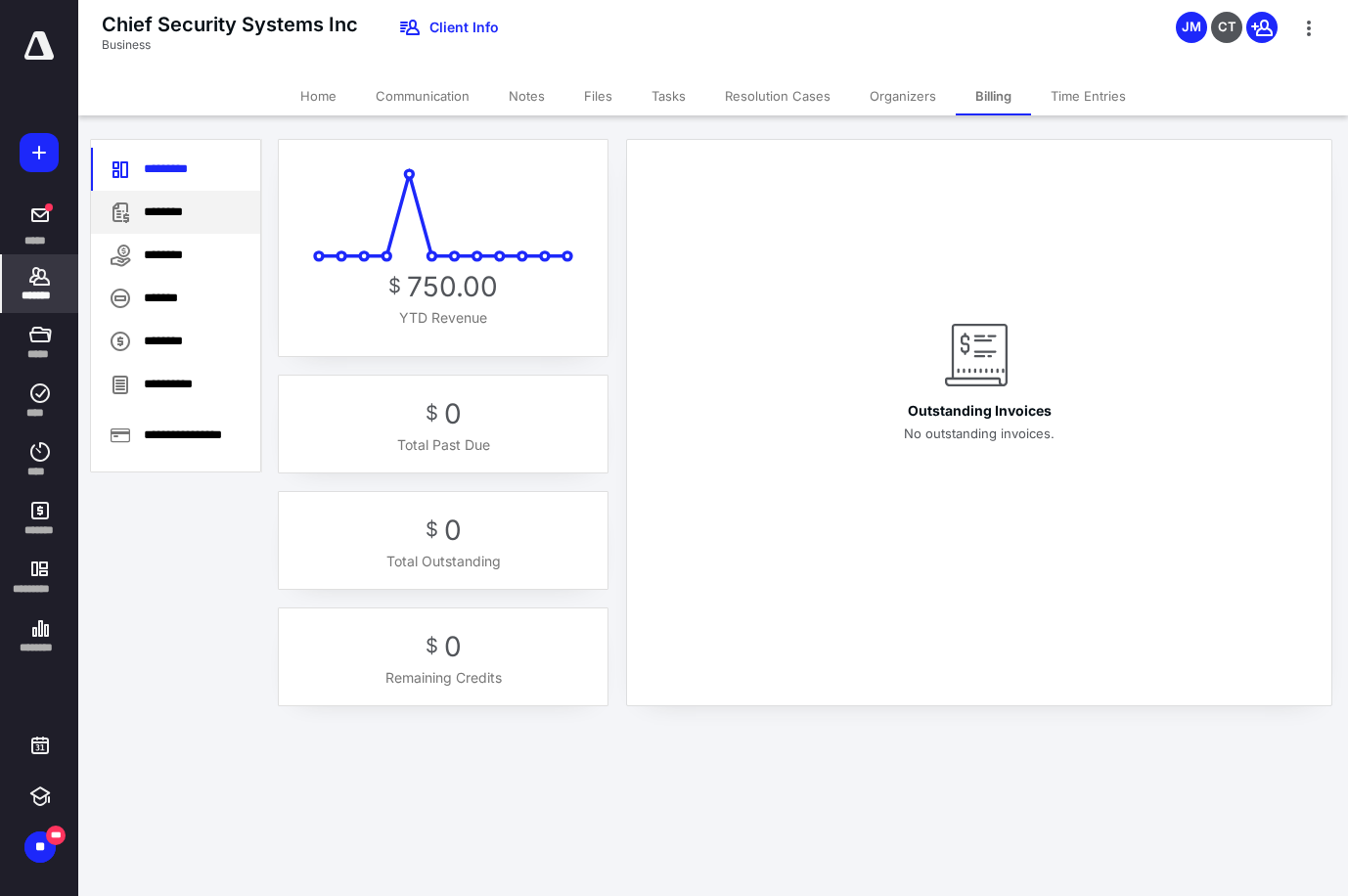 click on "********" at bounding box center [175, 212] 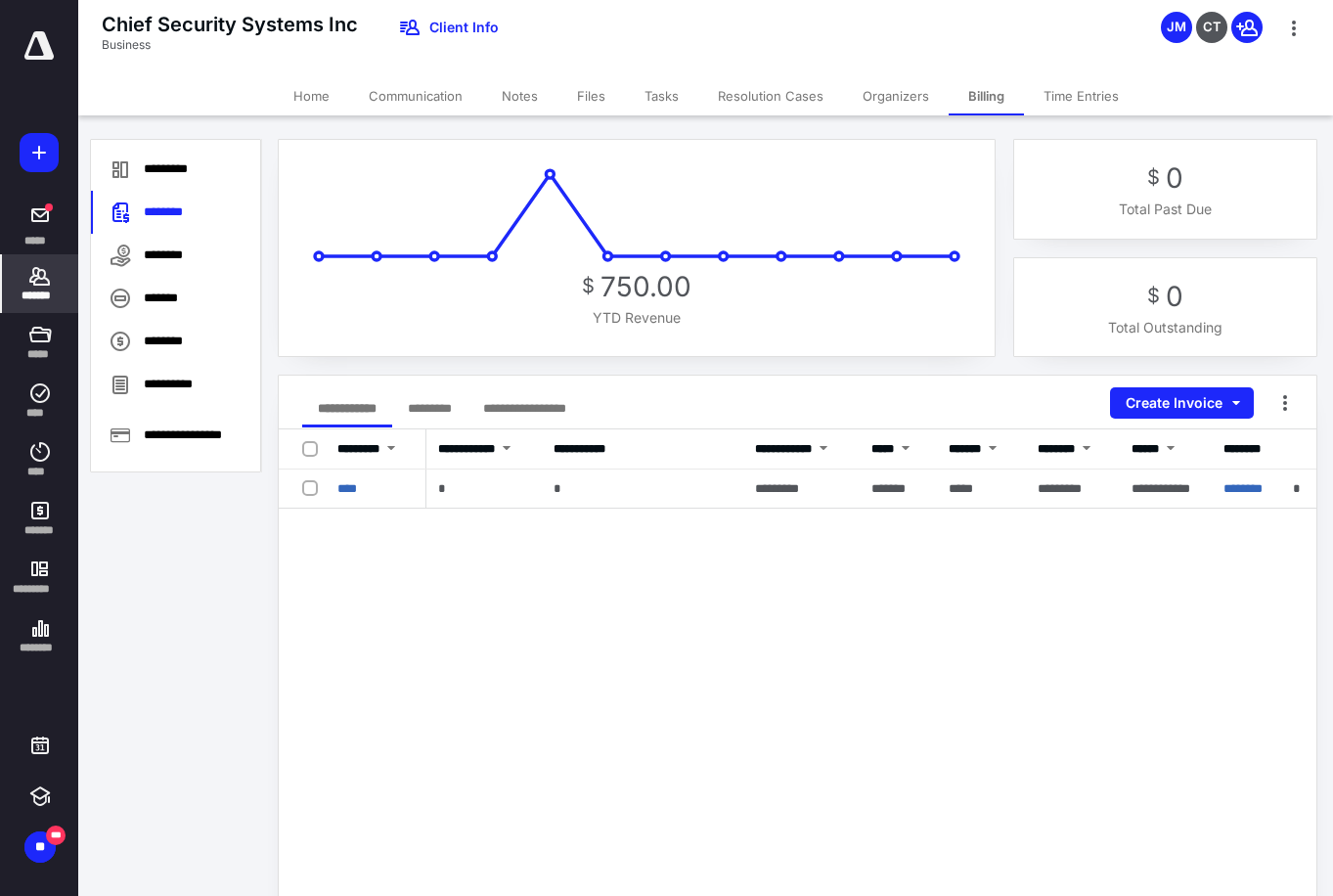click on "*******" at bounding box center [40, 284] 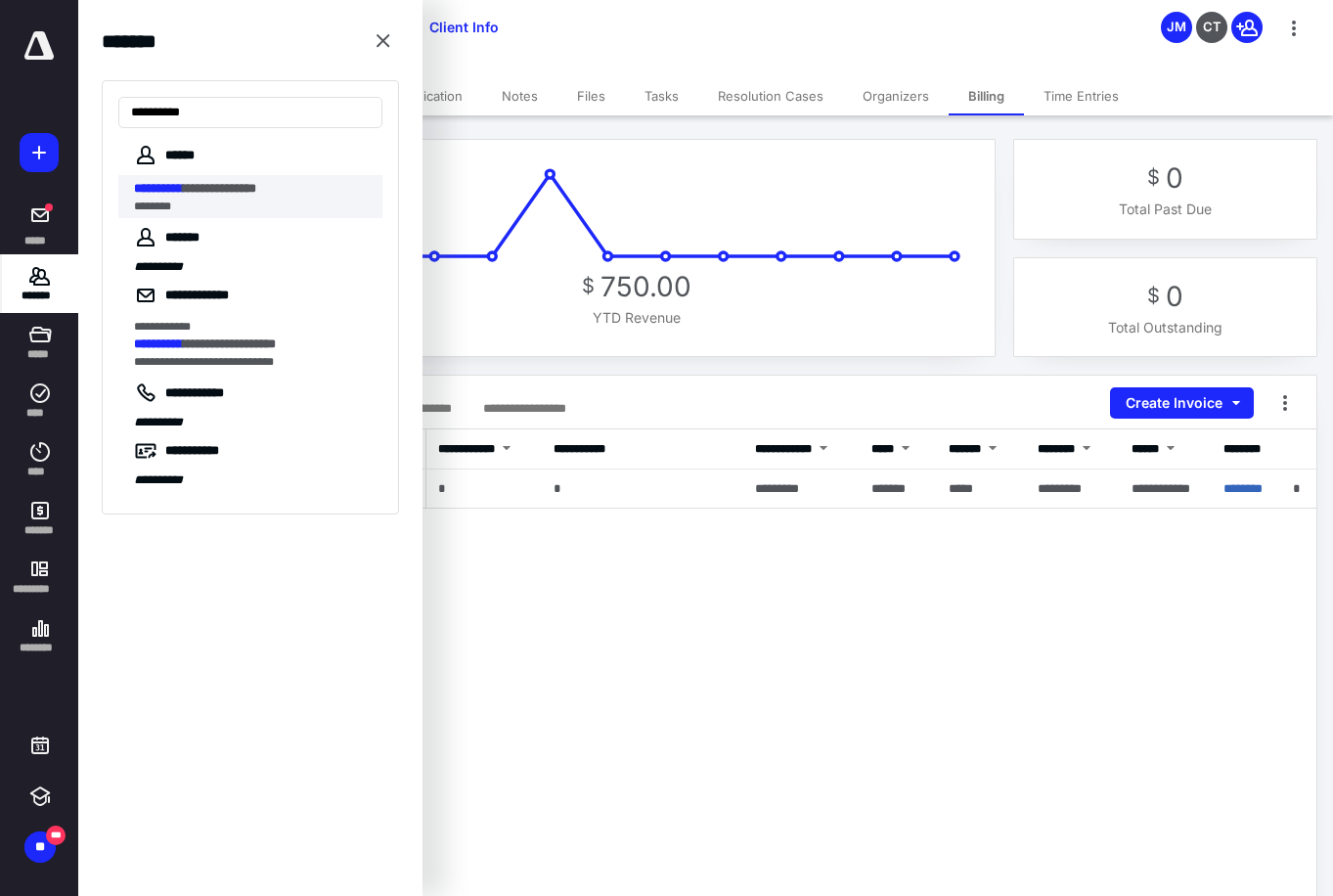 type on "**********" 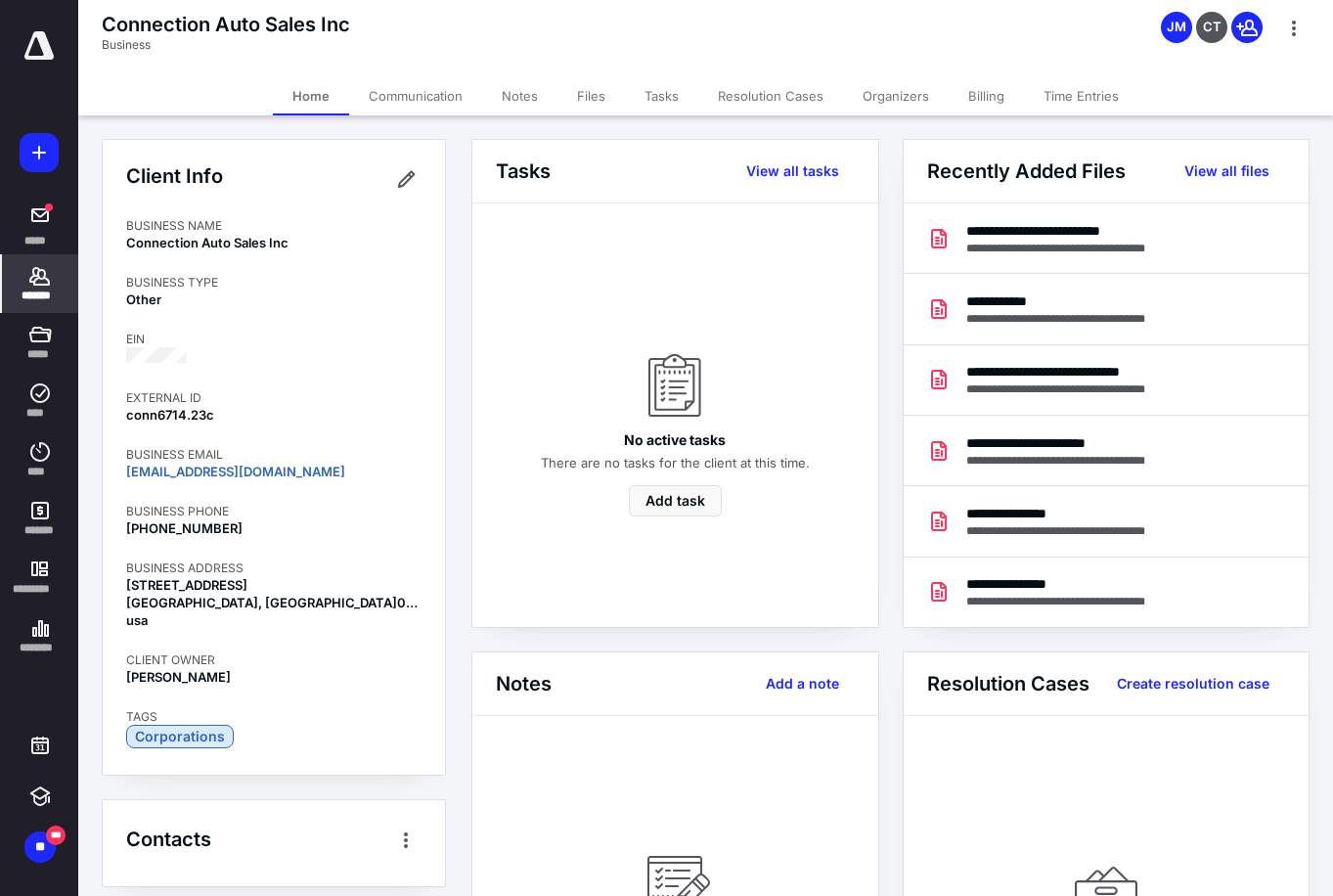 click on "Billing" at bounding box center [986, 96] 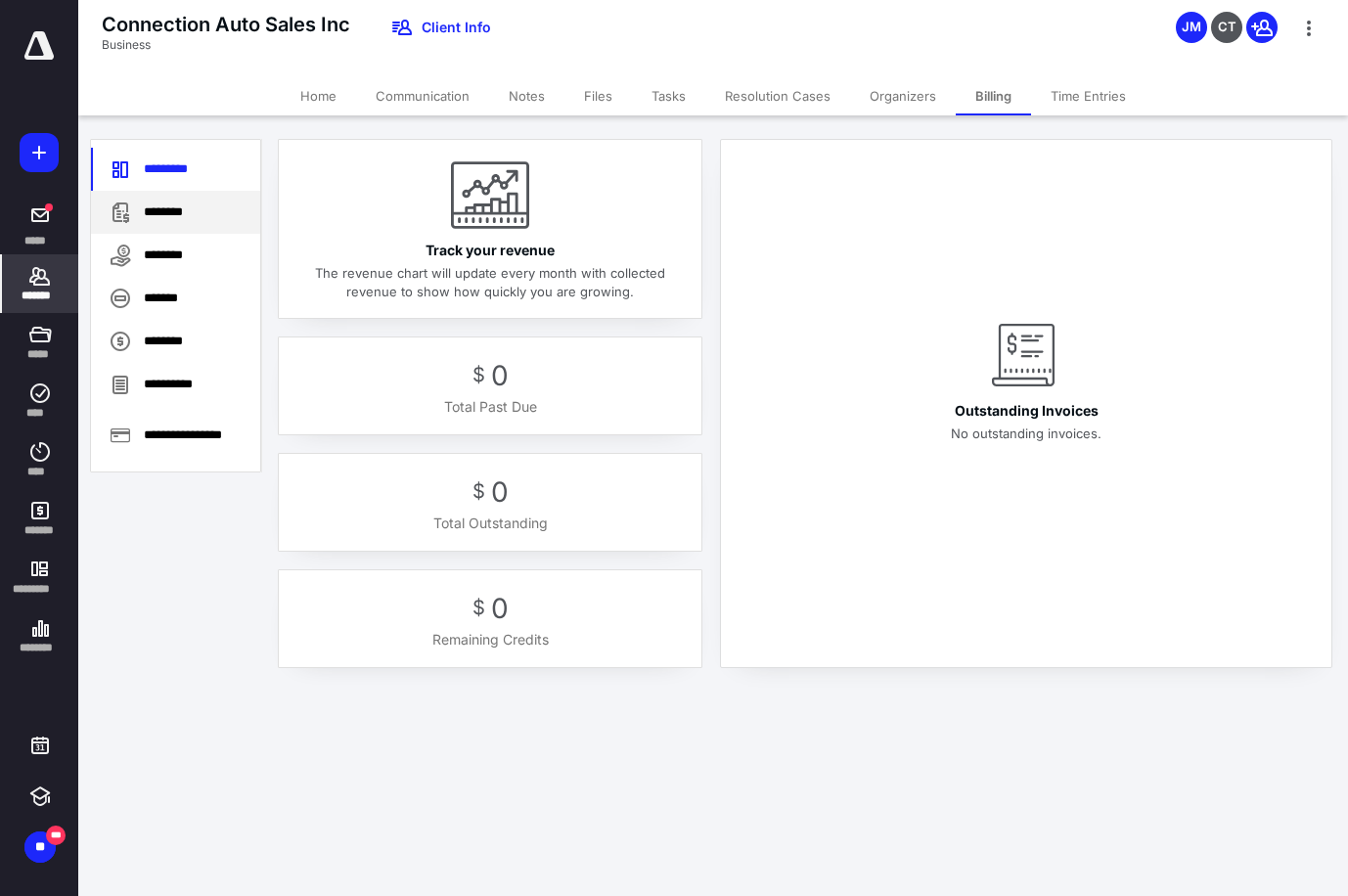 click on "********" at bounding box center [175, 212] 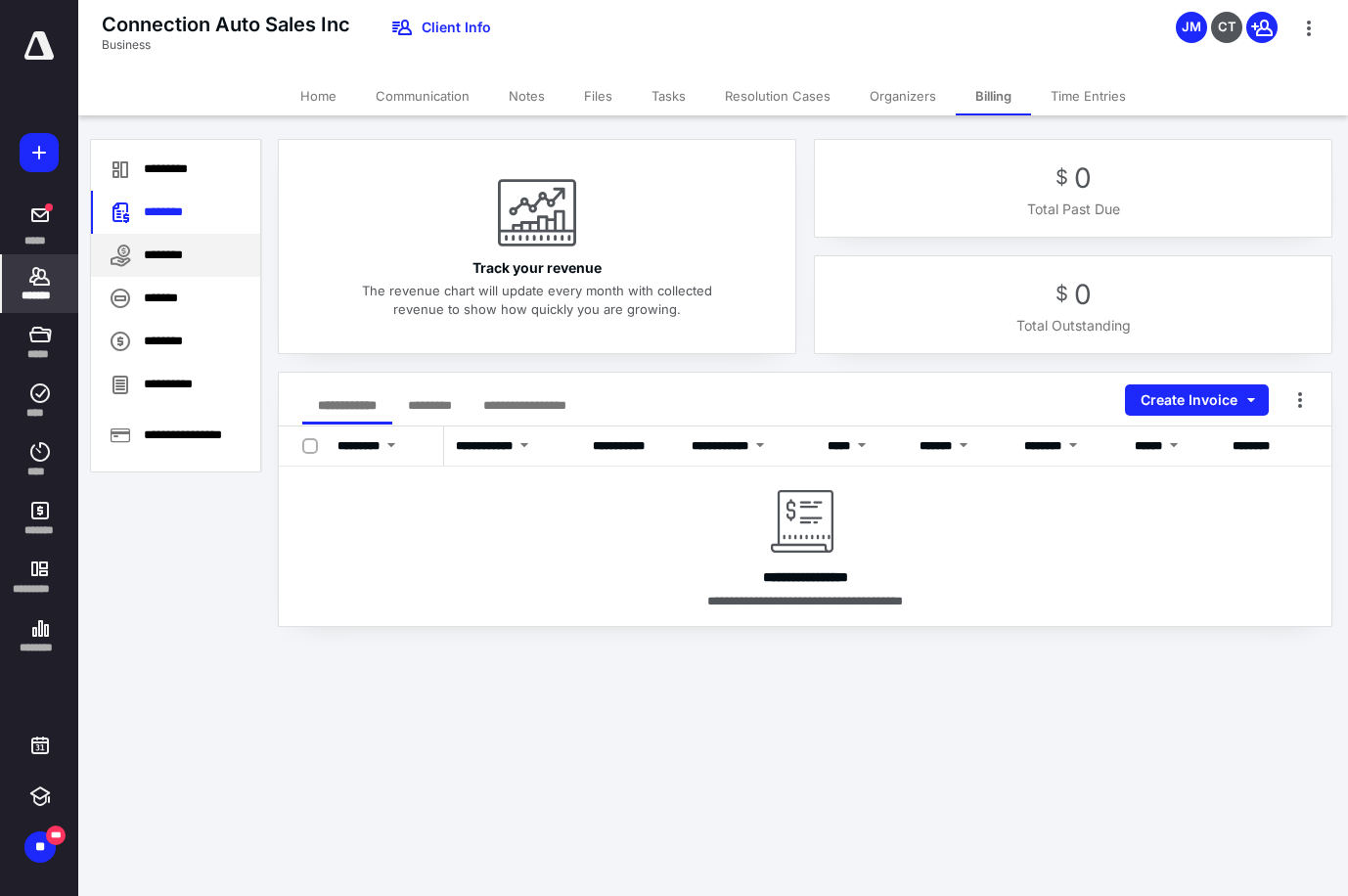 click on "********" at bounding box center (175, 255) 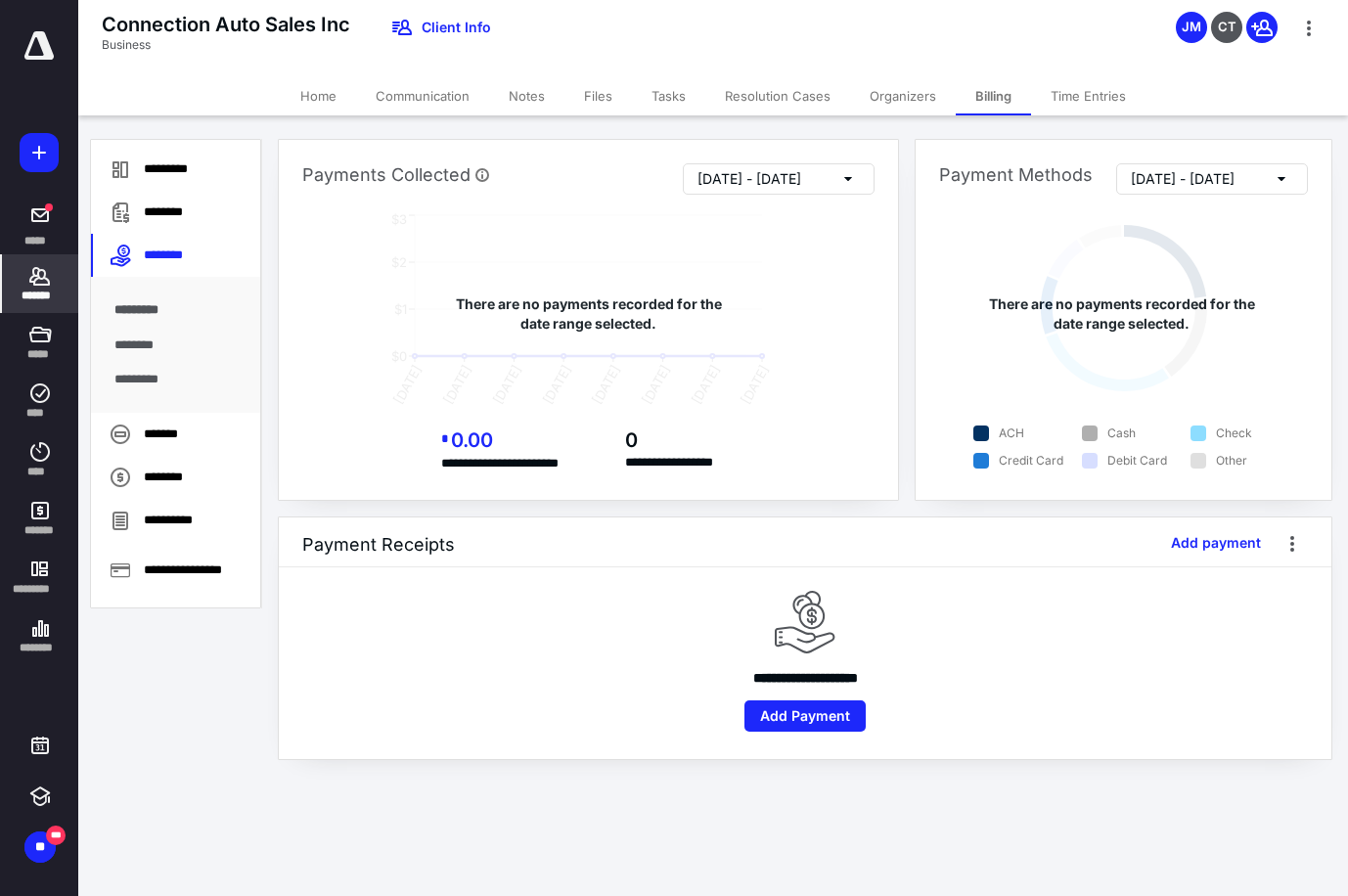 click on "Files" at bounding box center [598, 96] 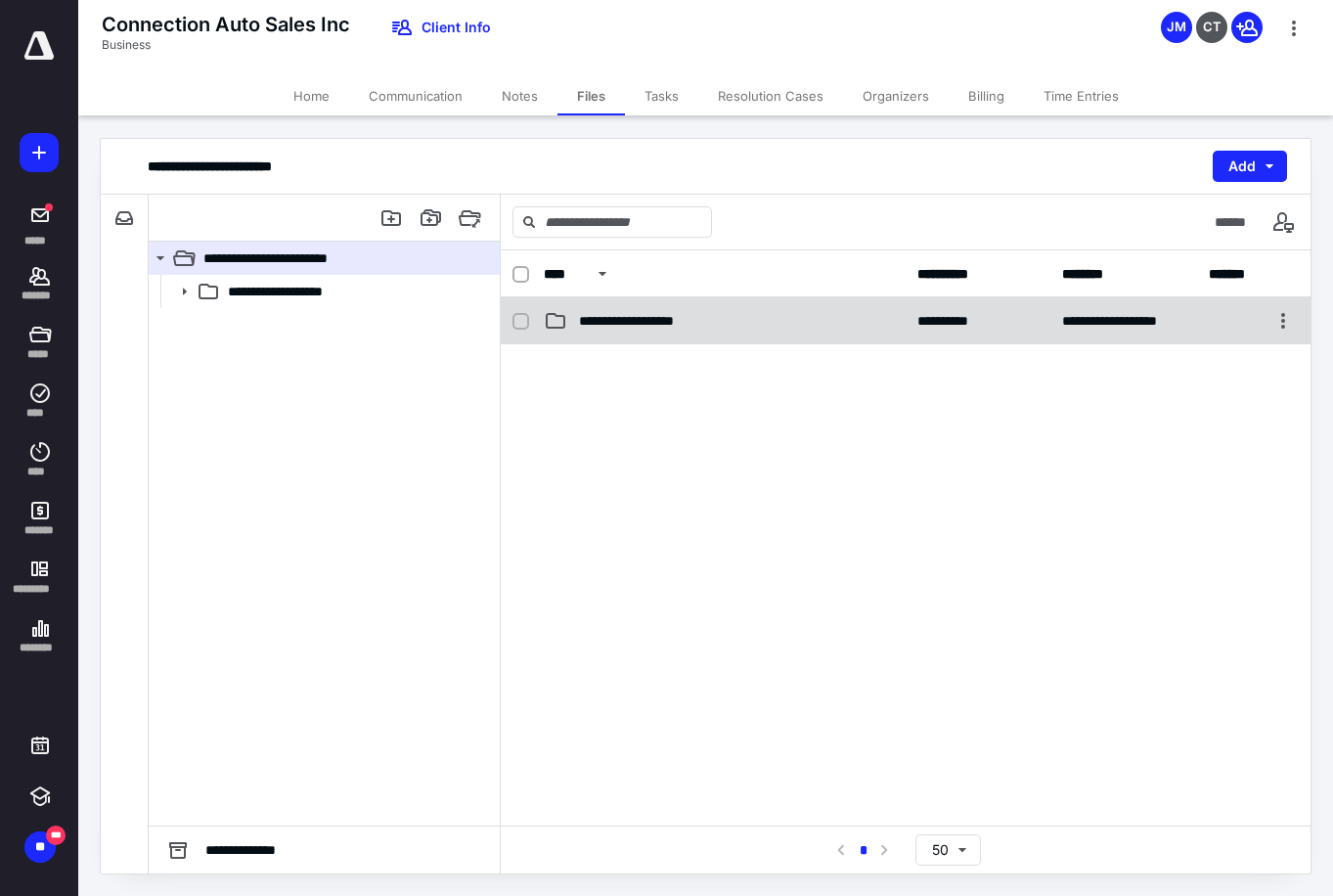click on "**********" at bounding box center [725, 321] 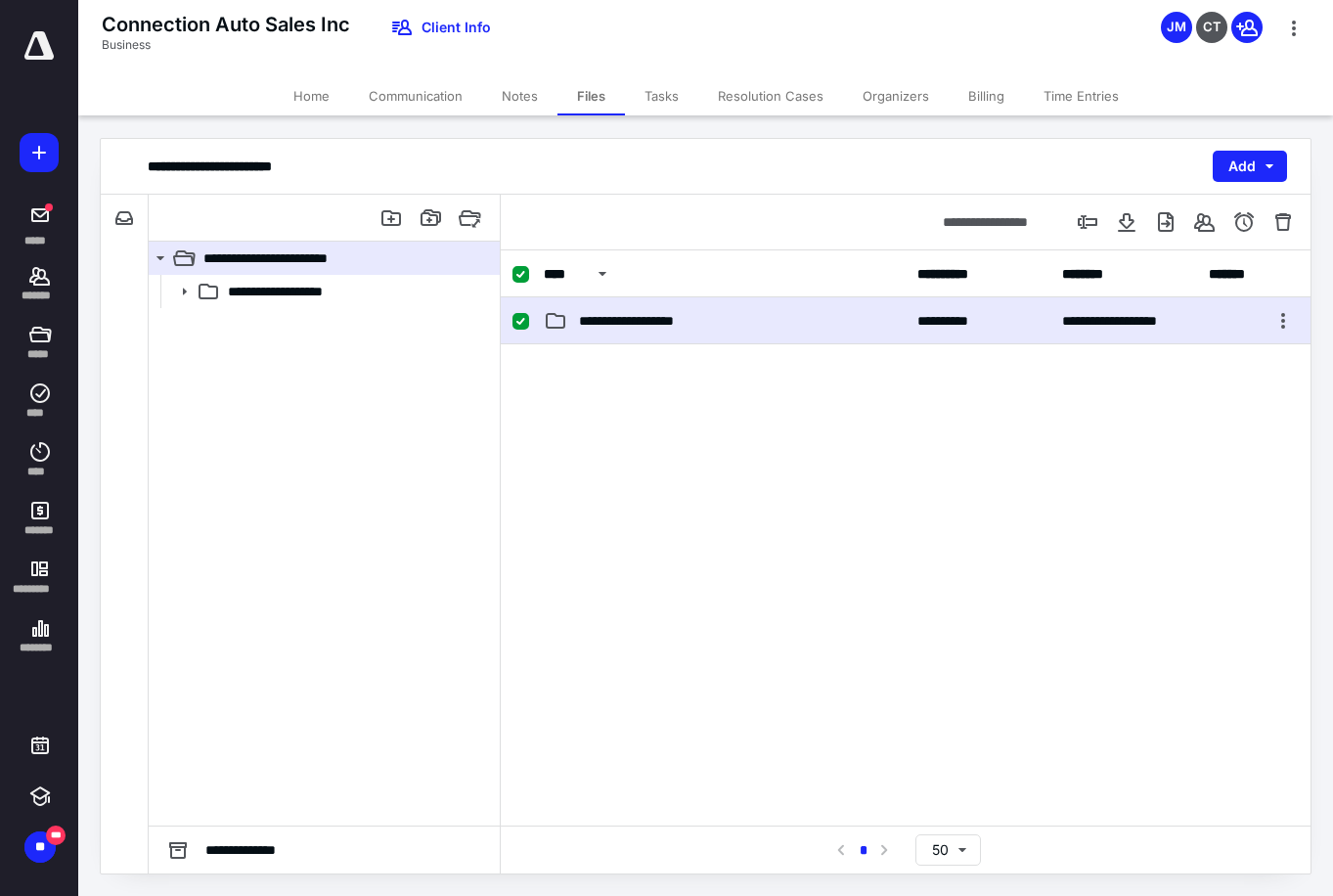 click on "**********" at bounding box center (725, 321) 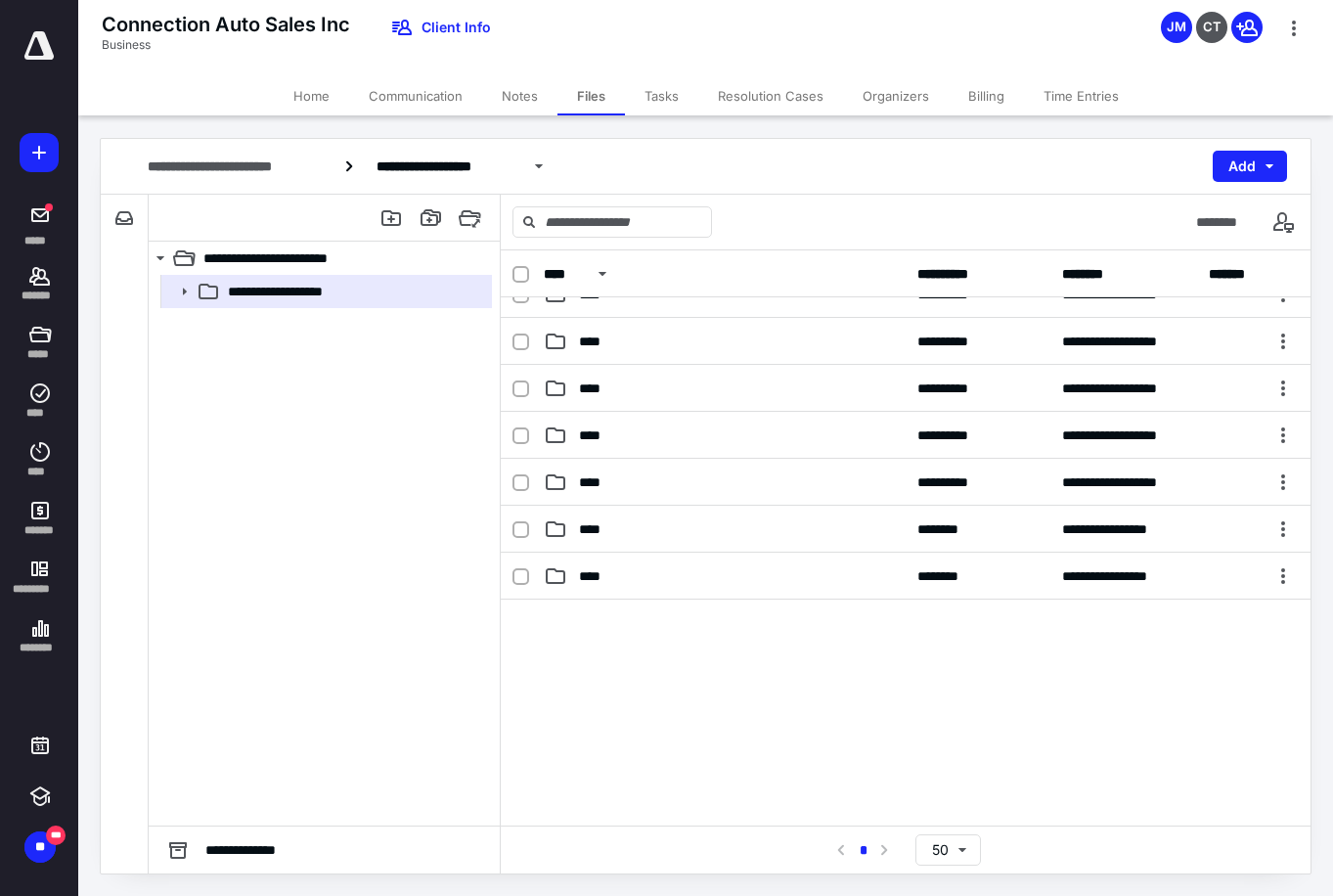 scroll, scrollTop: 783, scrollLeft: 0, axis: vertical 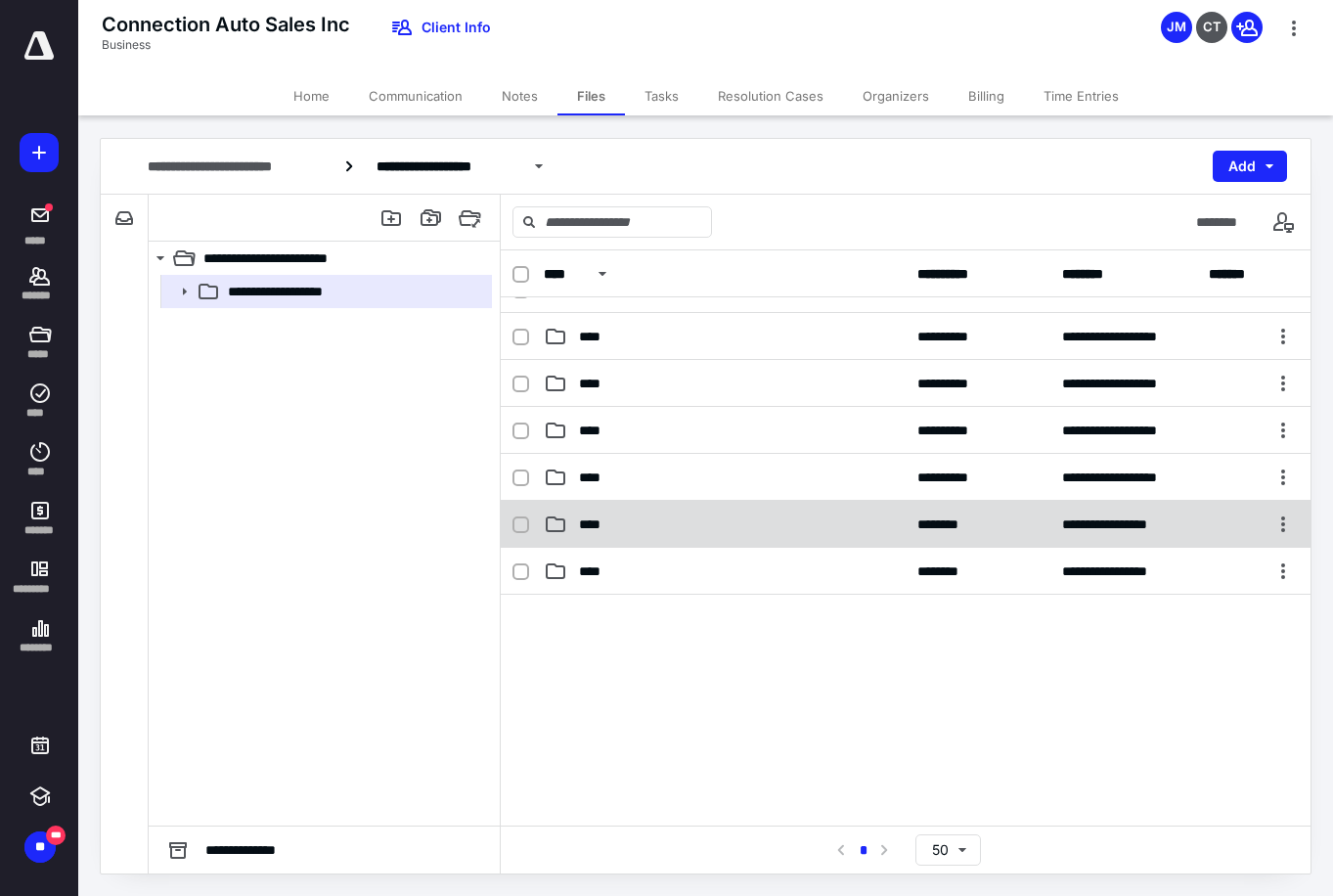 click on "****" at bounding box center [725, 524] 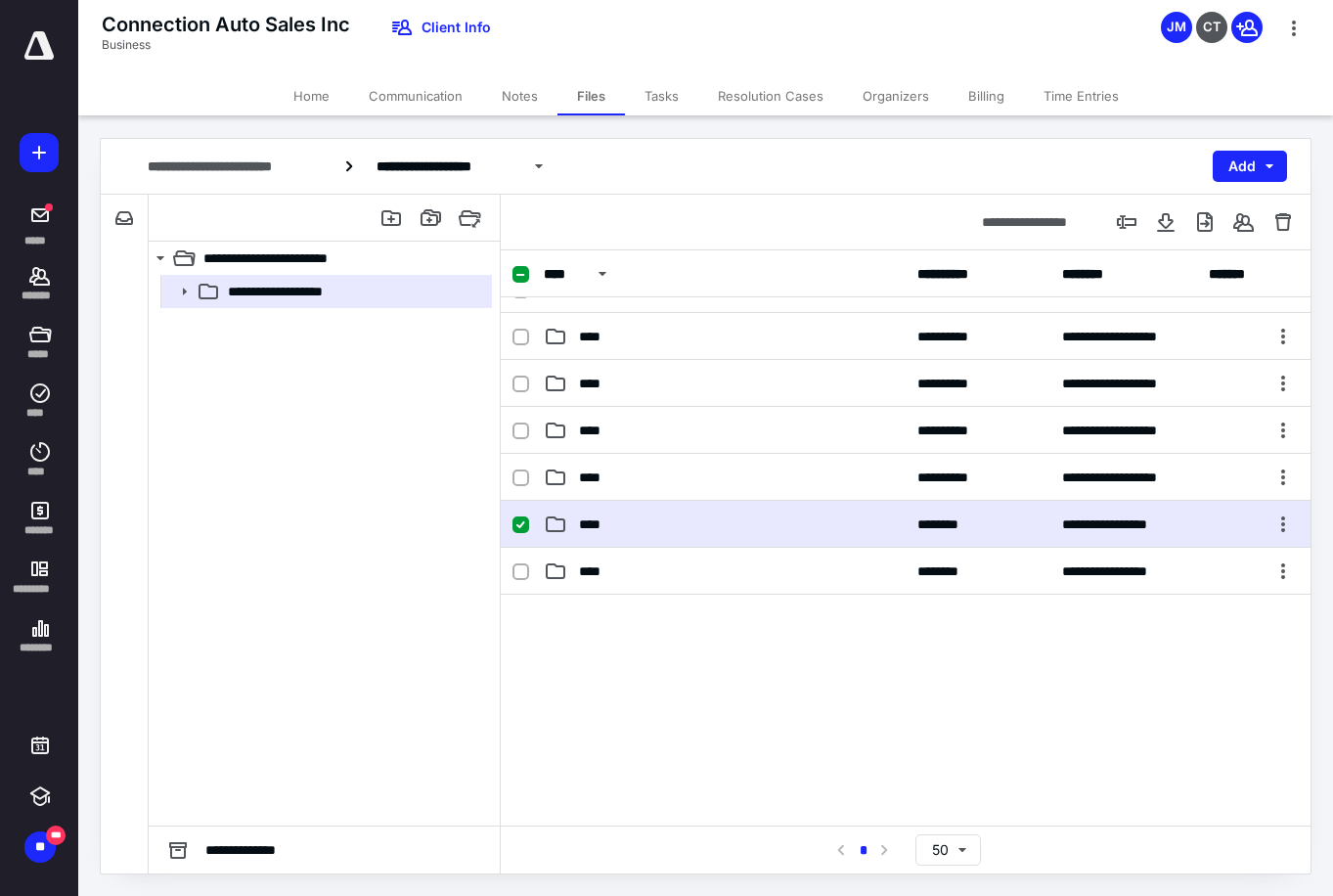 click on "****" at bounding box center [725, 524] 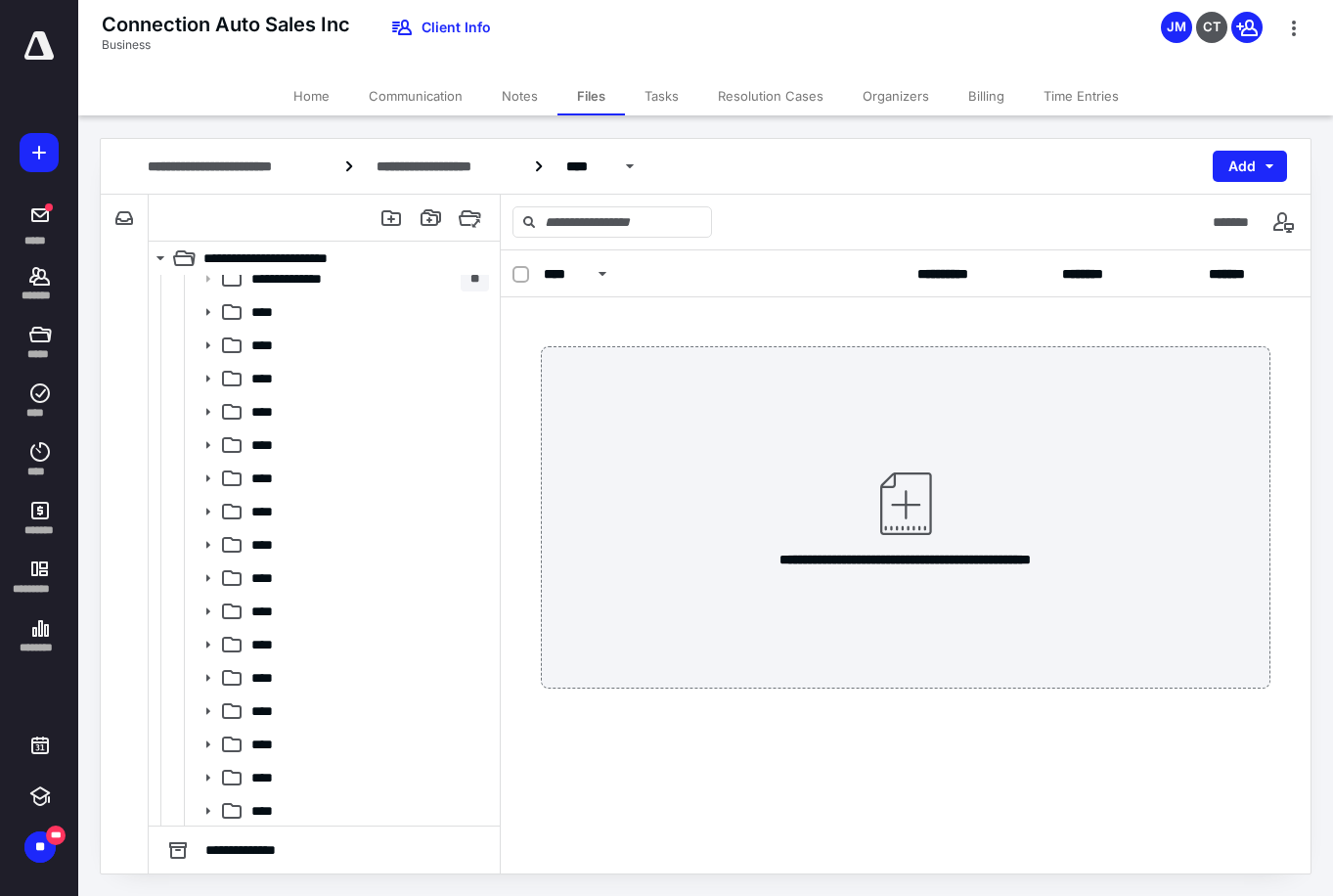 scroll, scrollTop: 247, scrollLeft: 0, axis: vertical 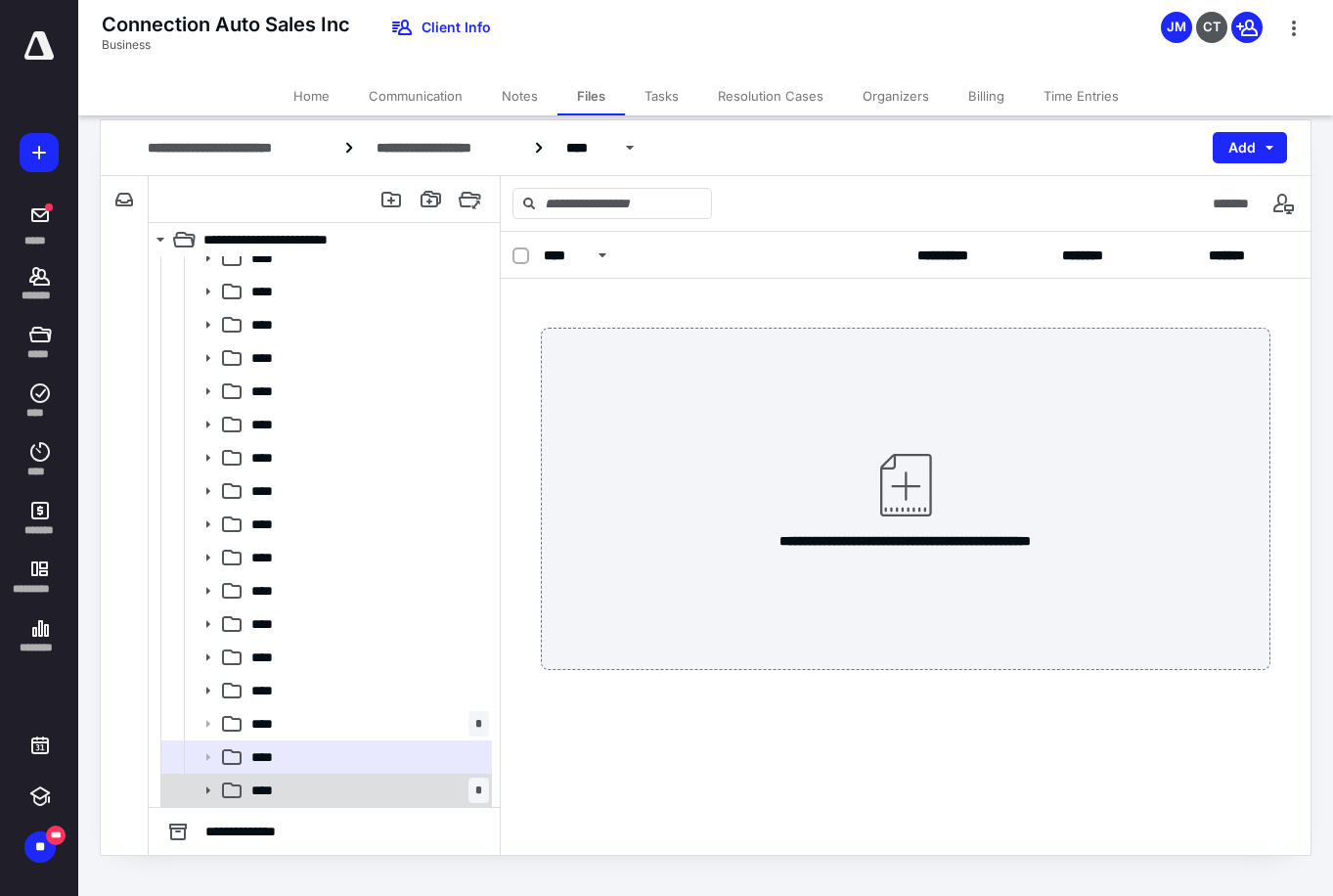 click on "**** *" at bounding box center (366, 790) 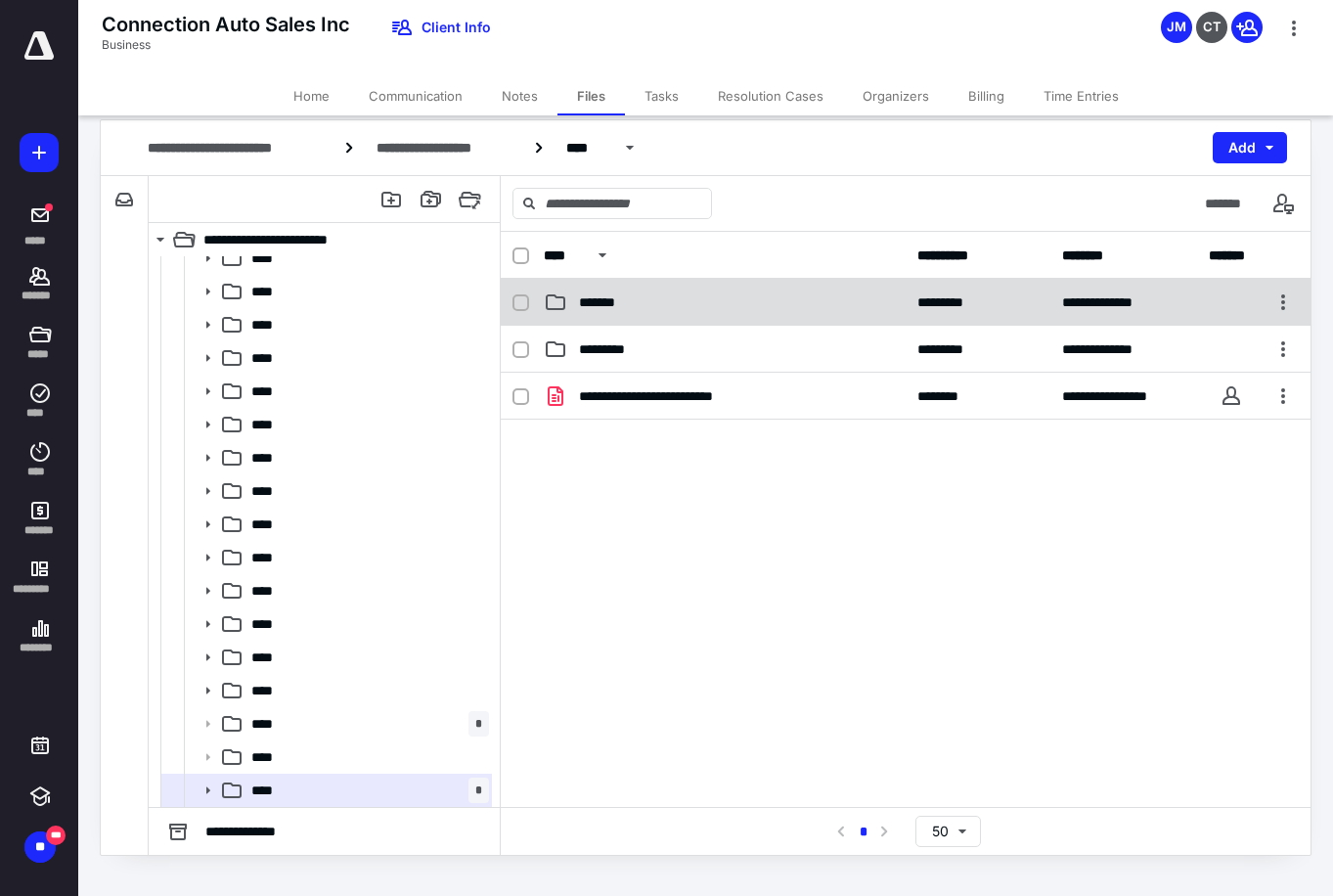 click on "*******" at bounding box center (725, 302) 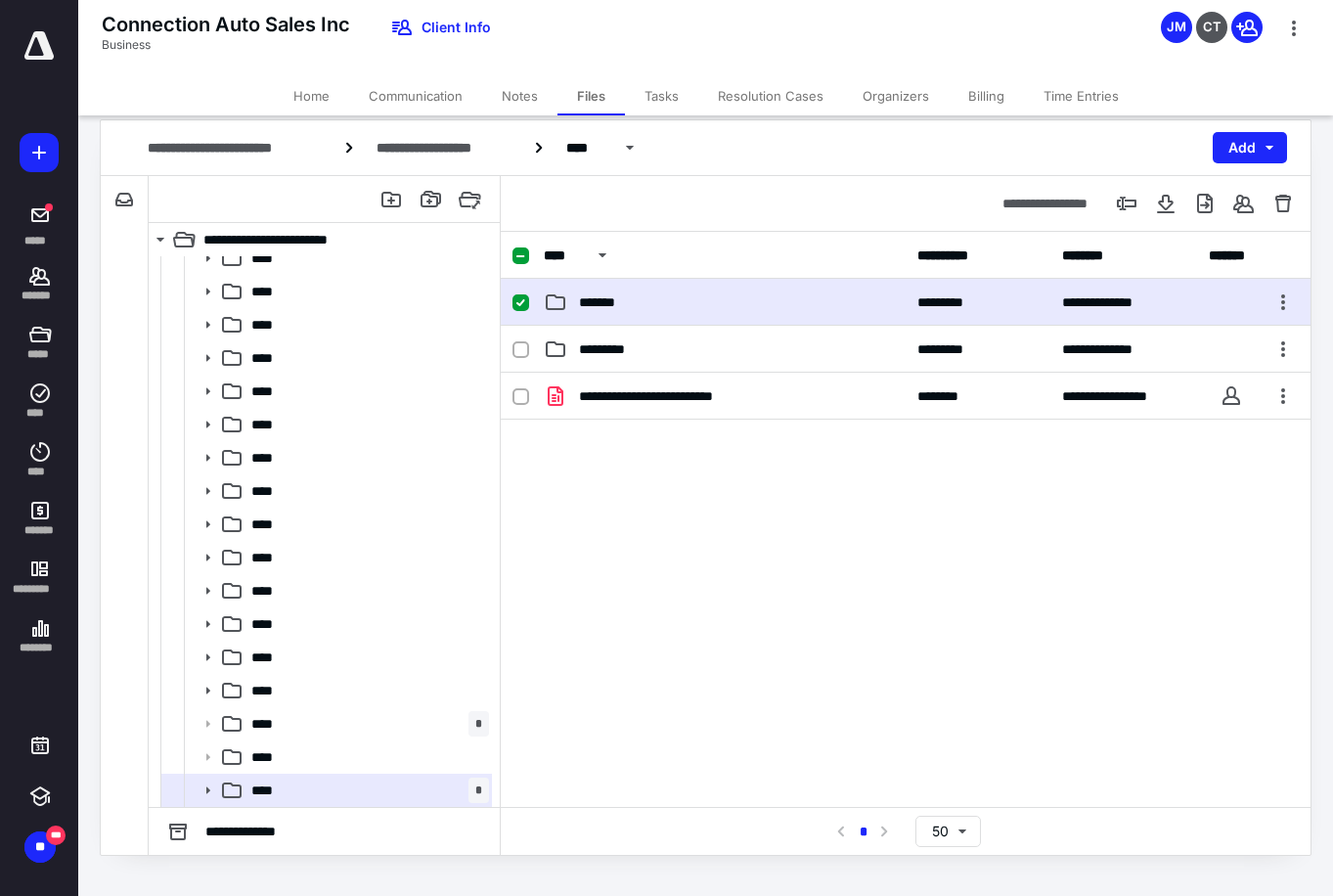 click on "*******" at bounding box center [725, 302] 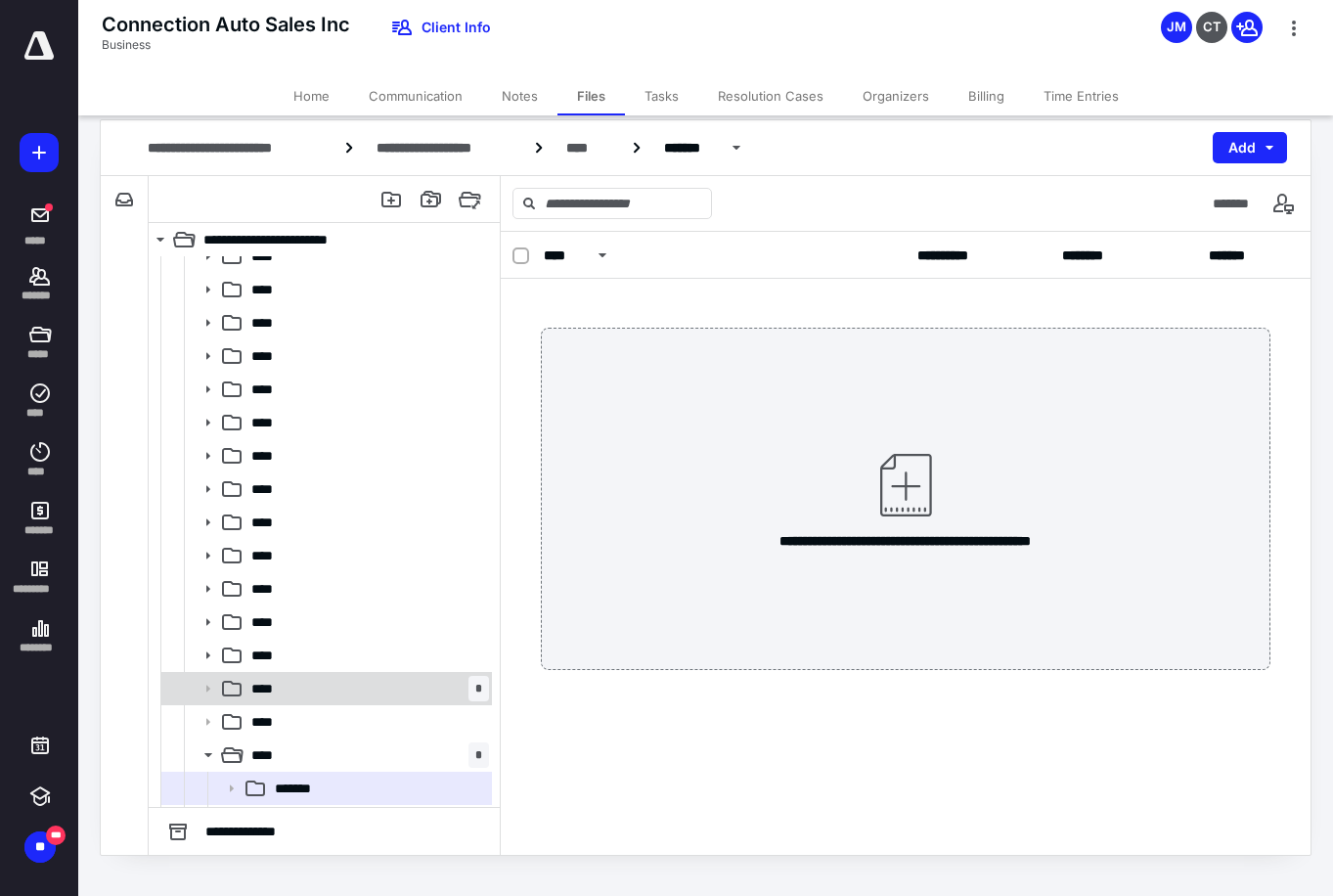 scroll, scrollTop: 314, scrollLeft: 0, axis: vertical 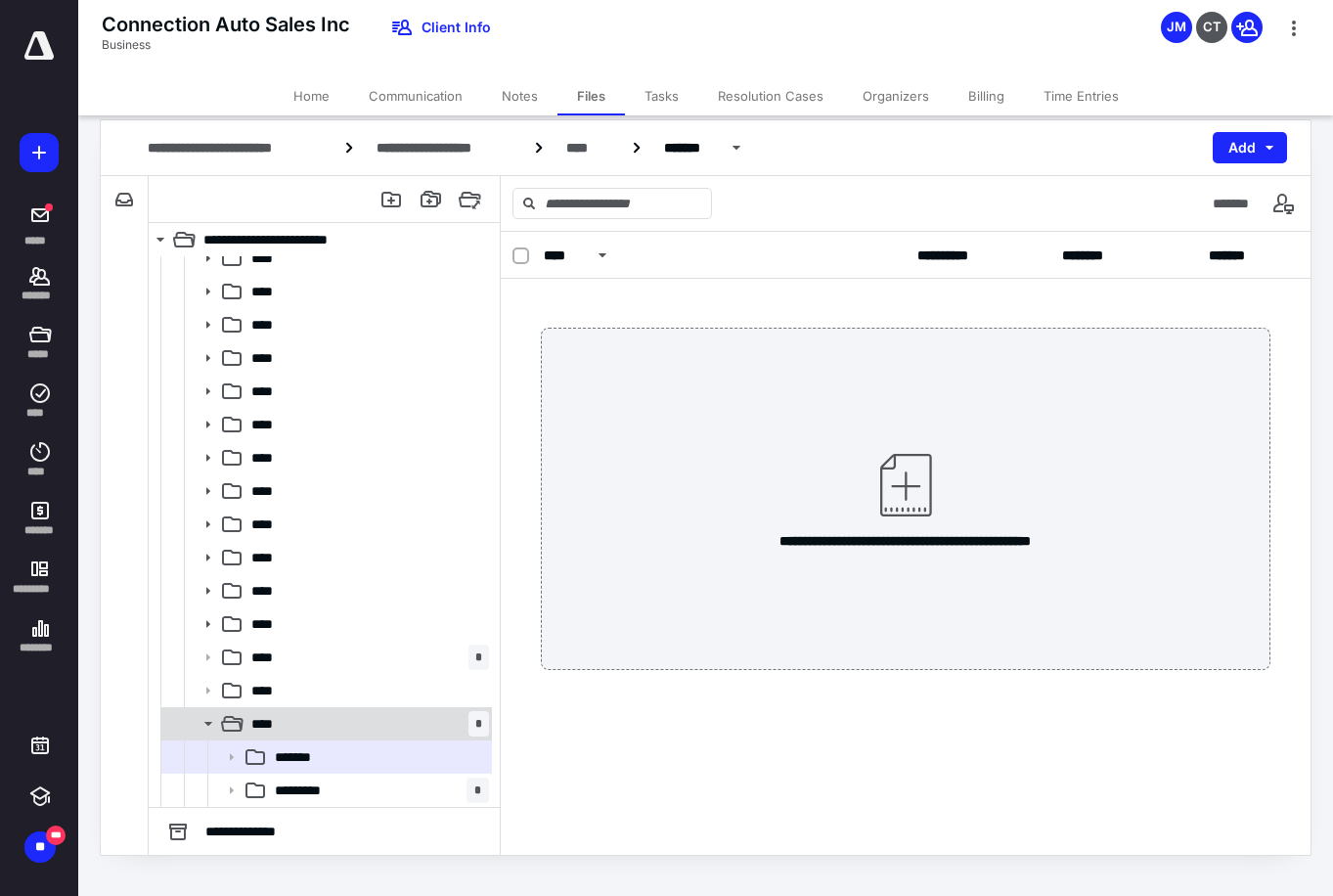 click on "**** *" at bounding box center (366, 724) 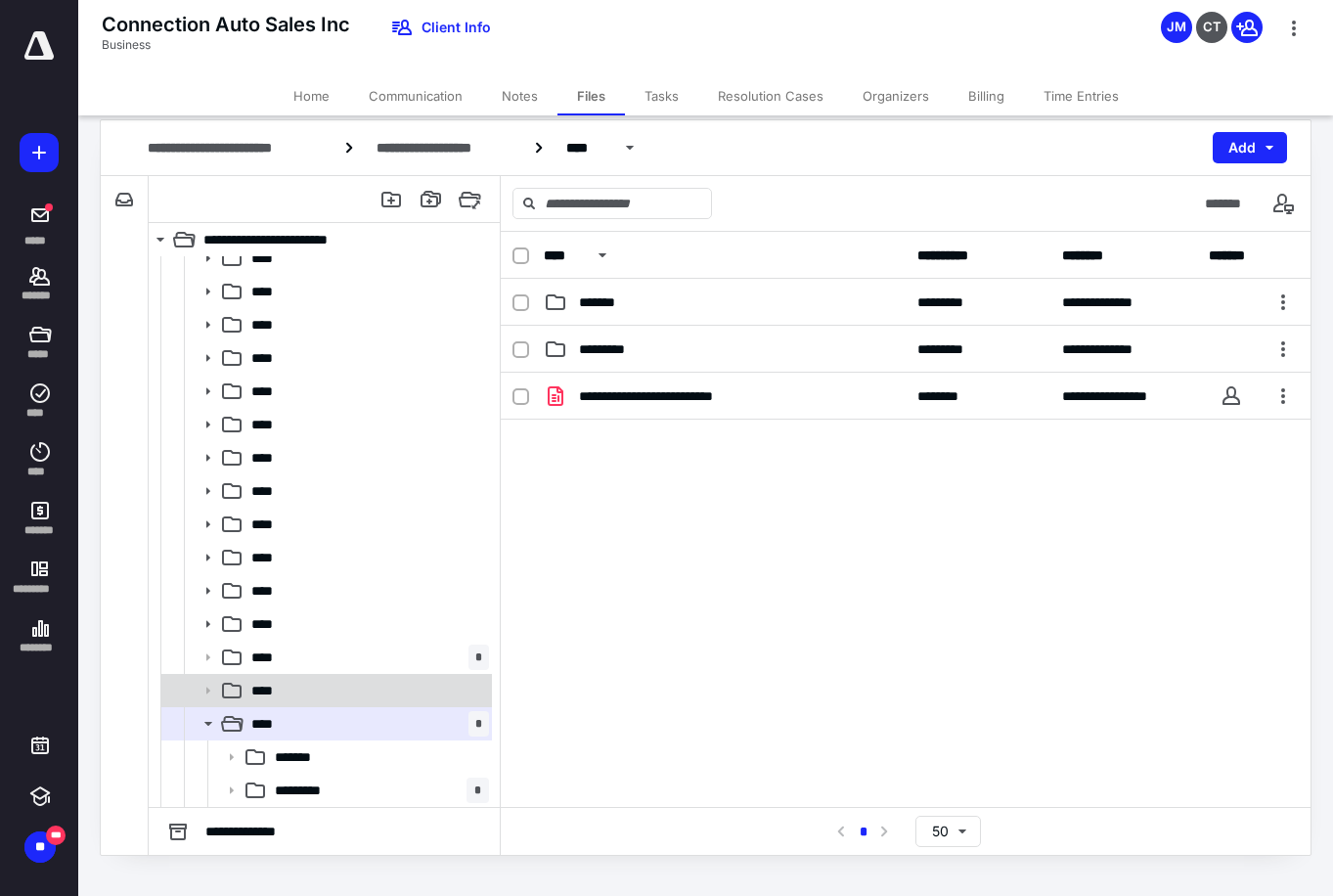 click on "****" at bounding box center (366, 691) 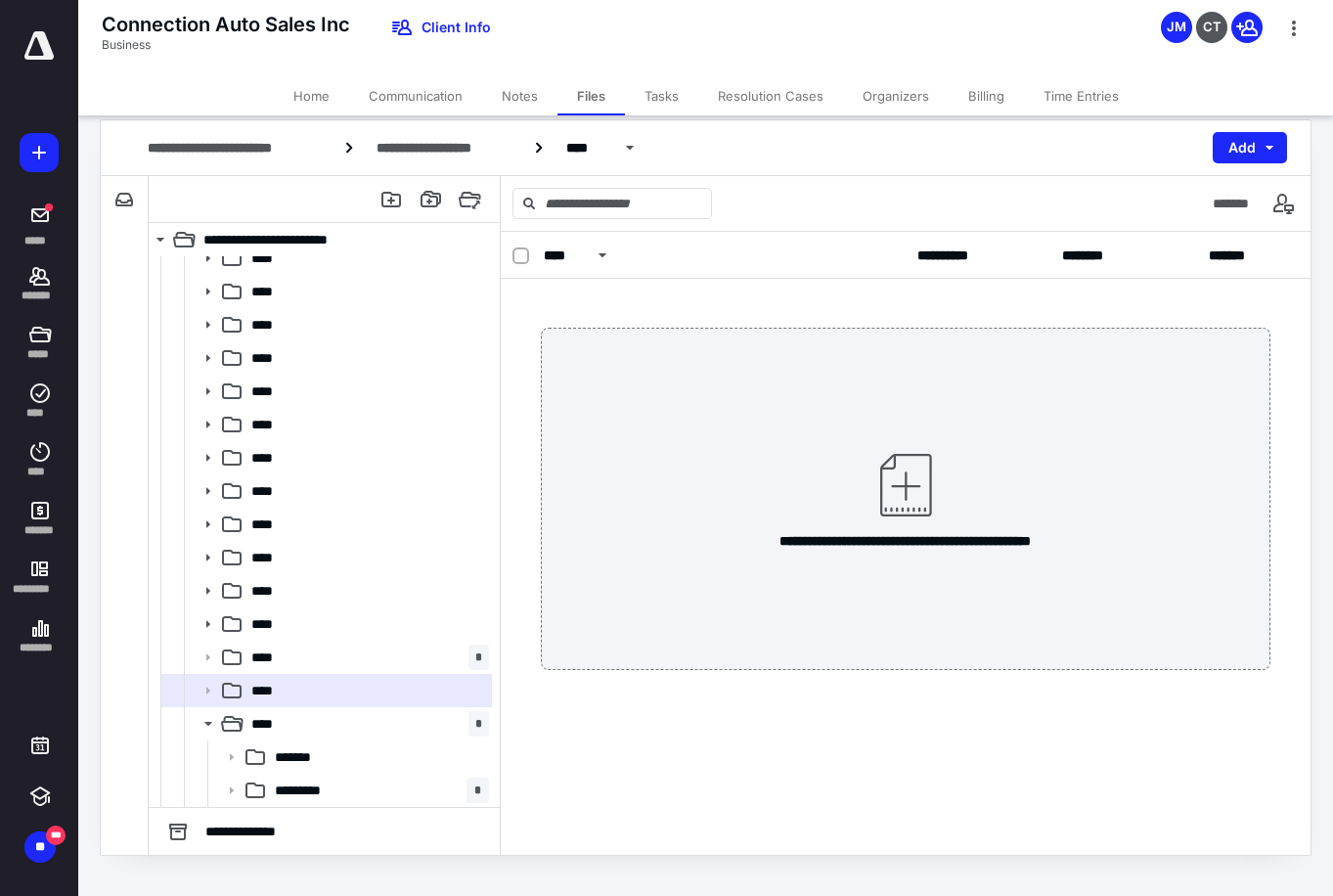 click on "Billing" at bounding box center (986, 96) 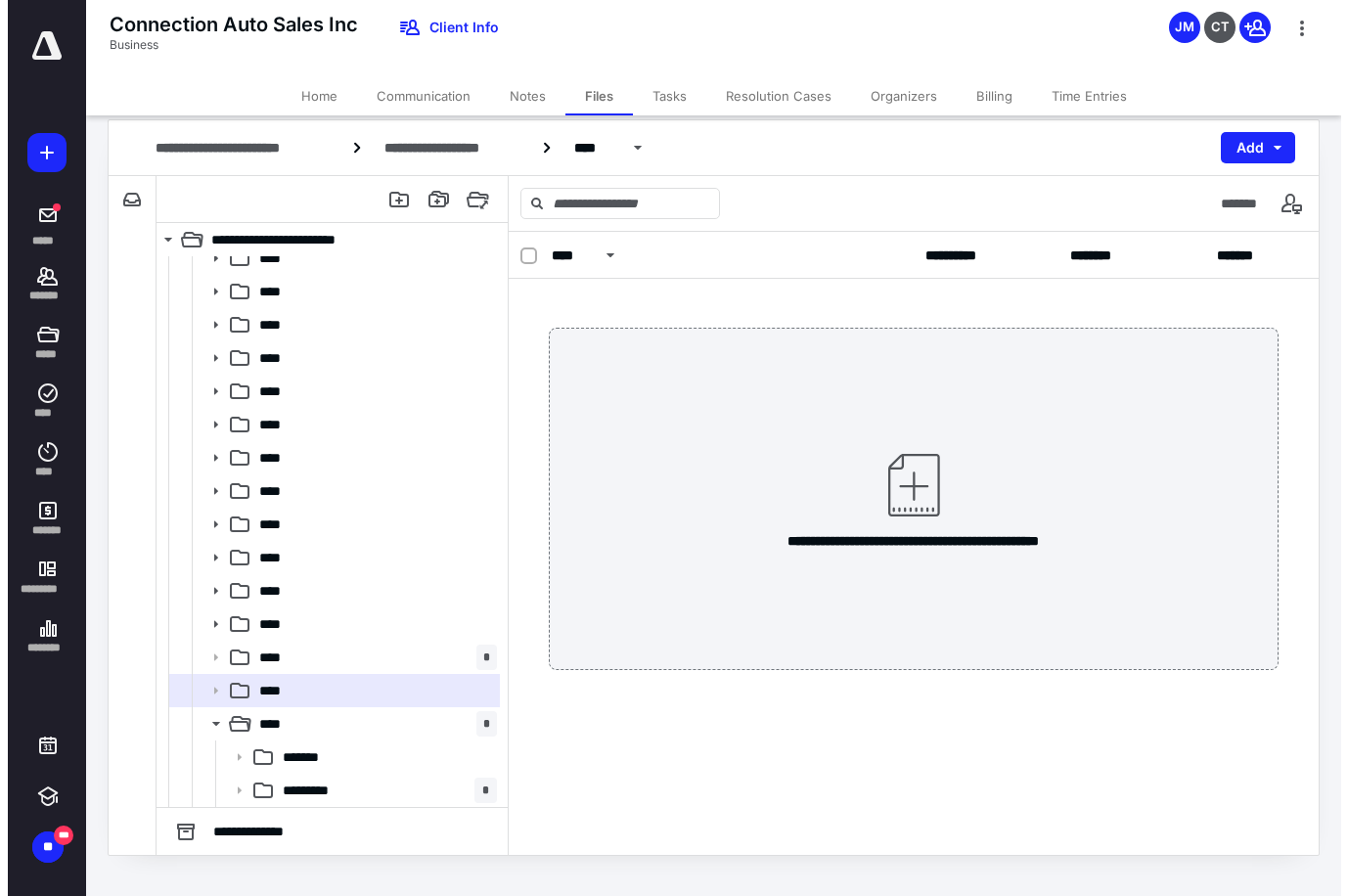 scroll, scrollTop: 0, scrollLeft: 0, axis: both 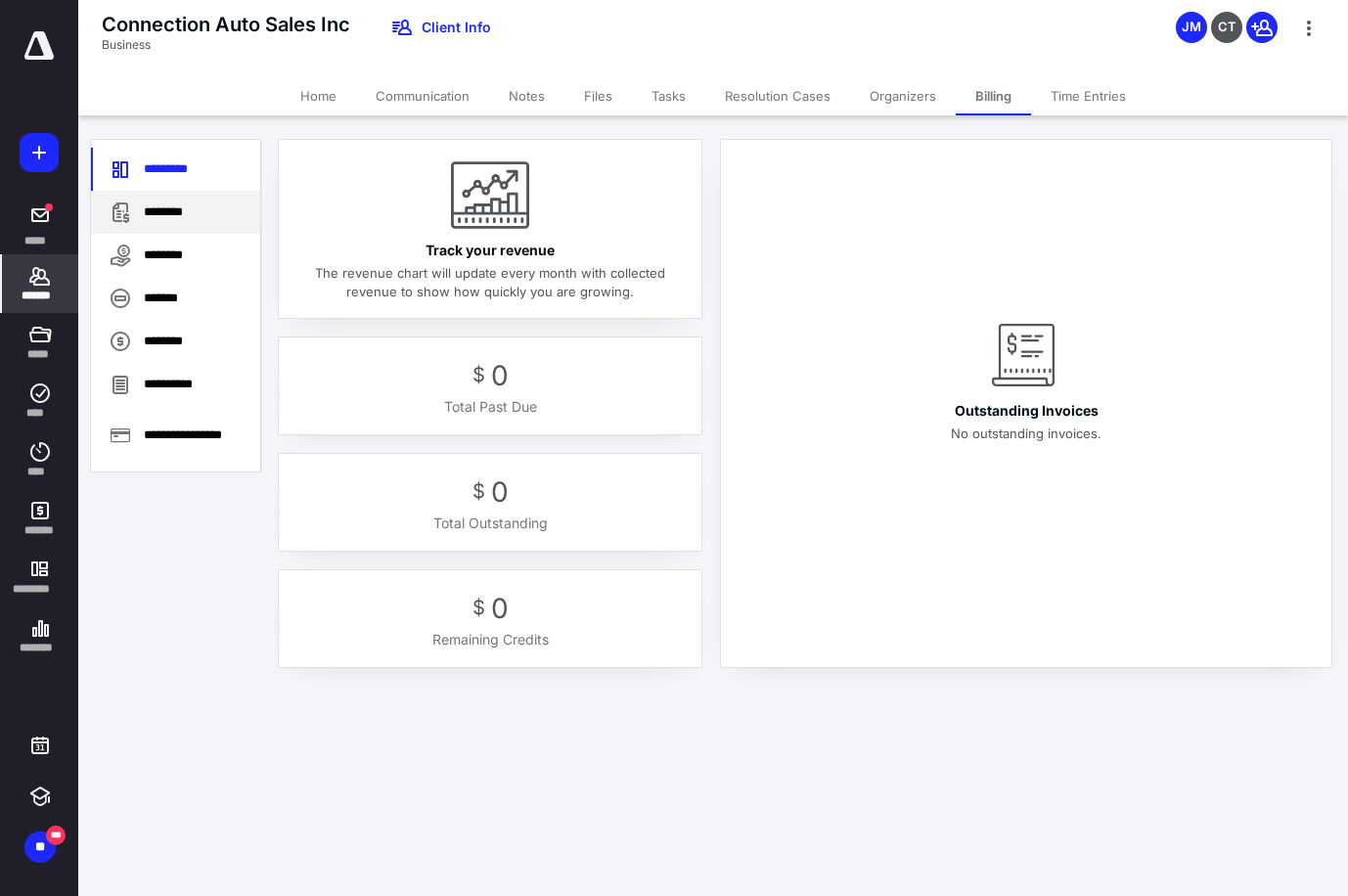 click on "********" at bounding box center [175, 212] 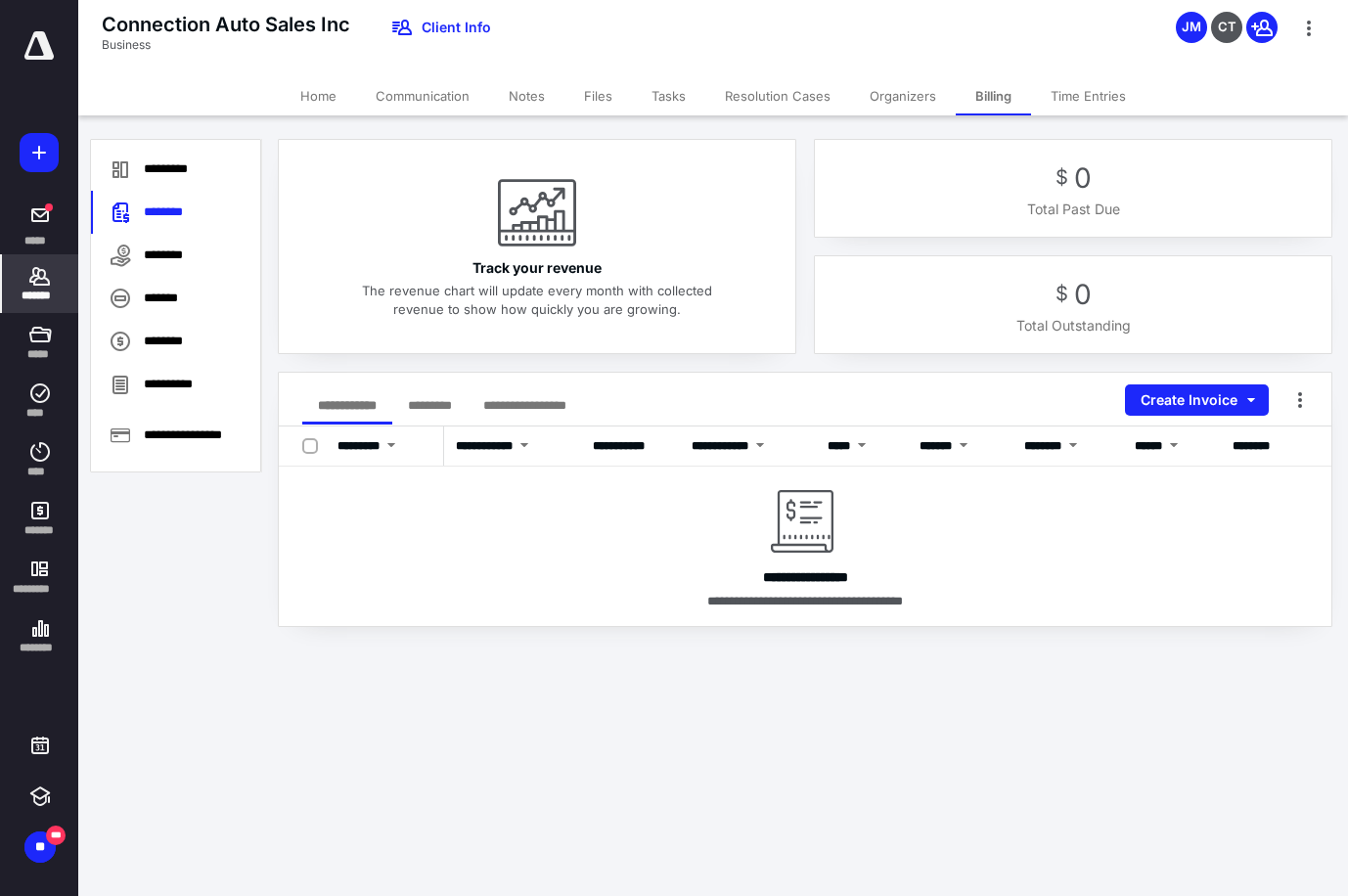 click on "*******" at bounding box center [40, 284] 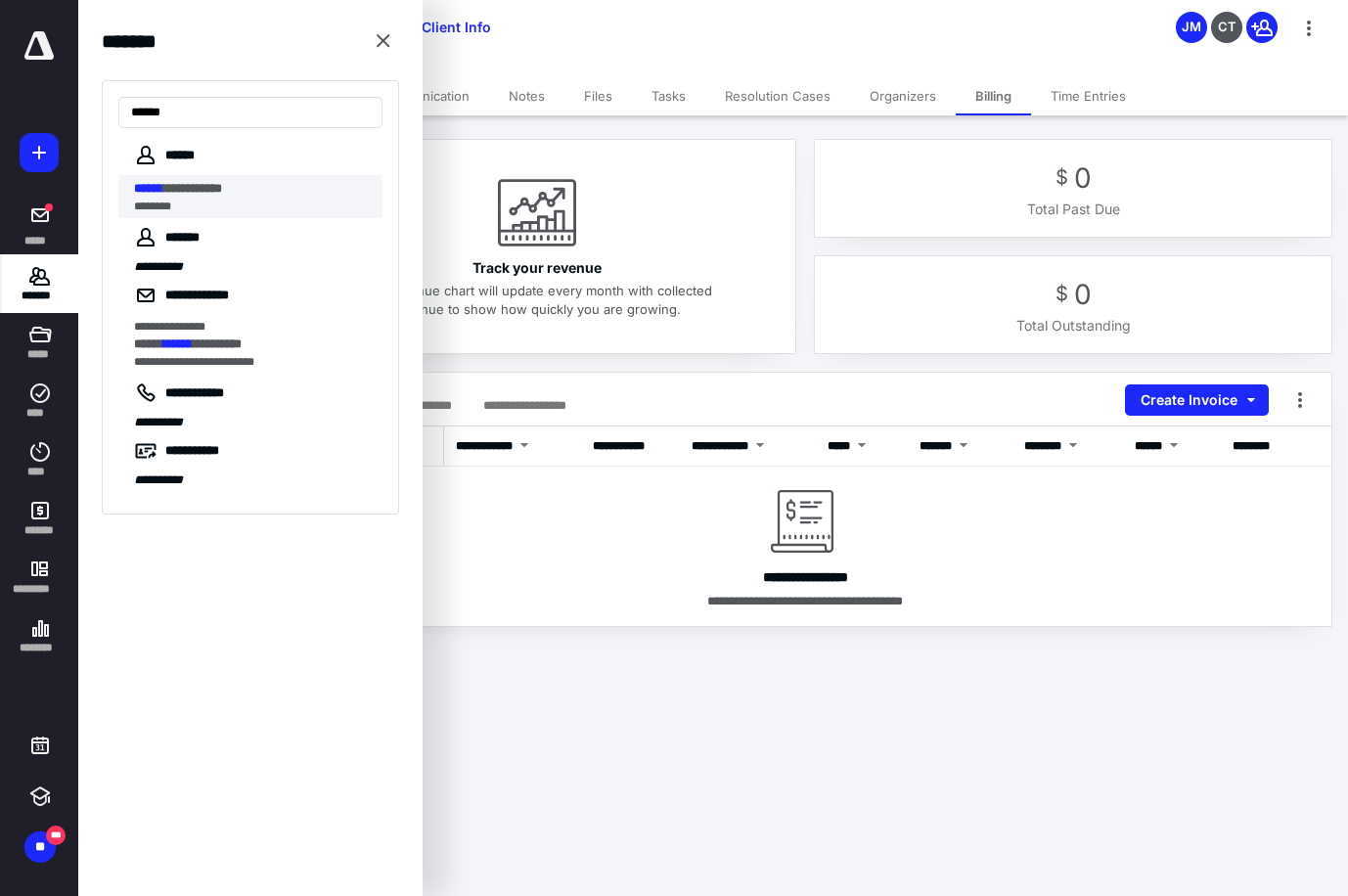 type on "******" 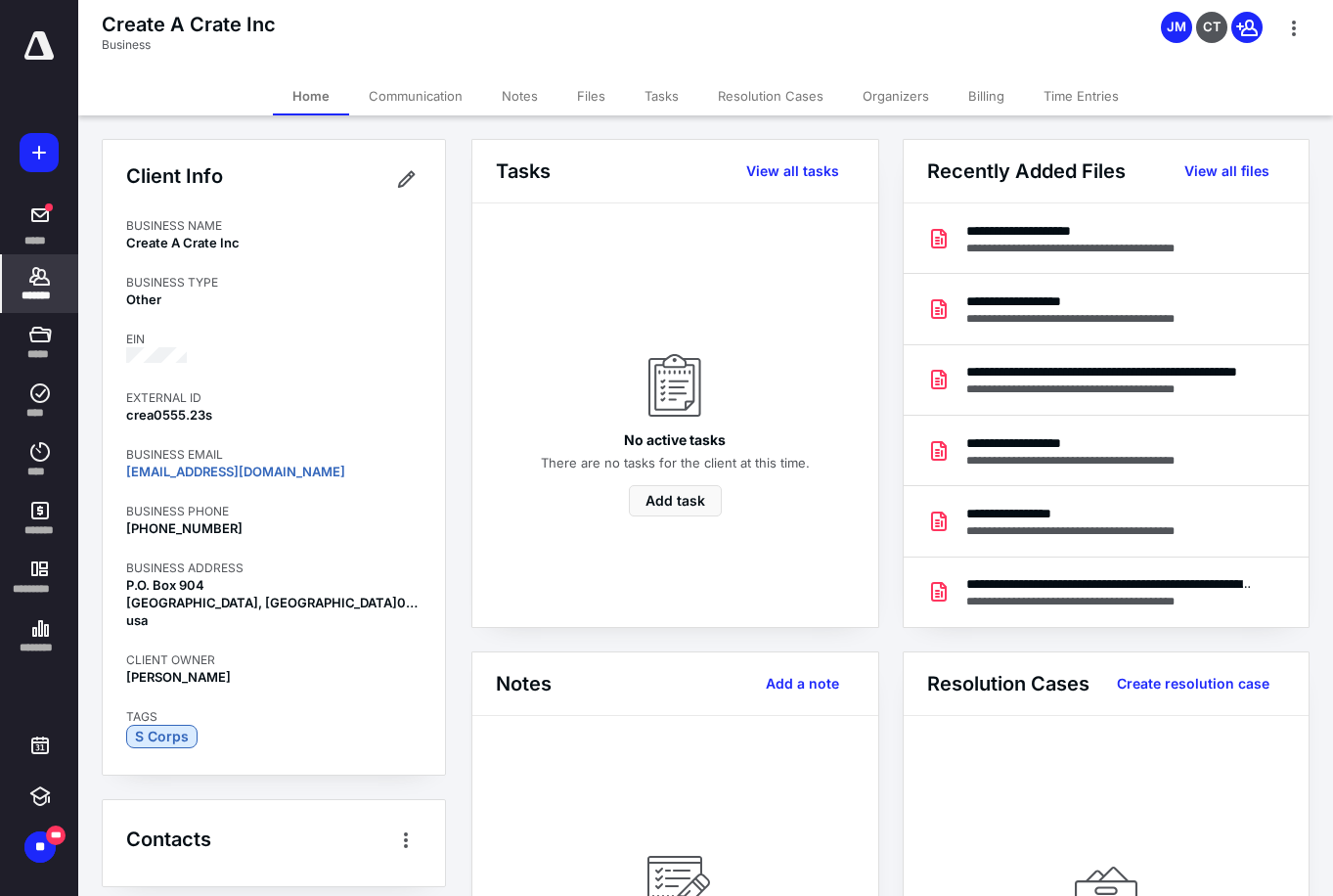 click on "Billing" at bounding box center (986, 96) 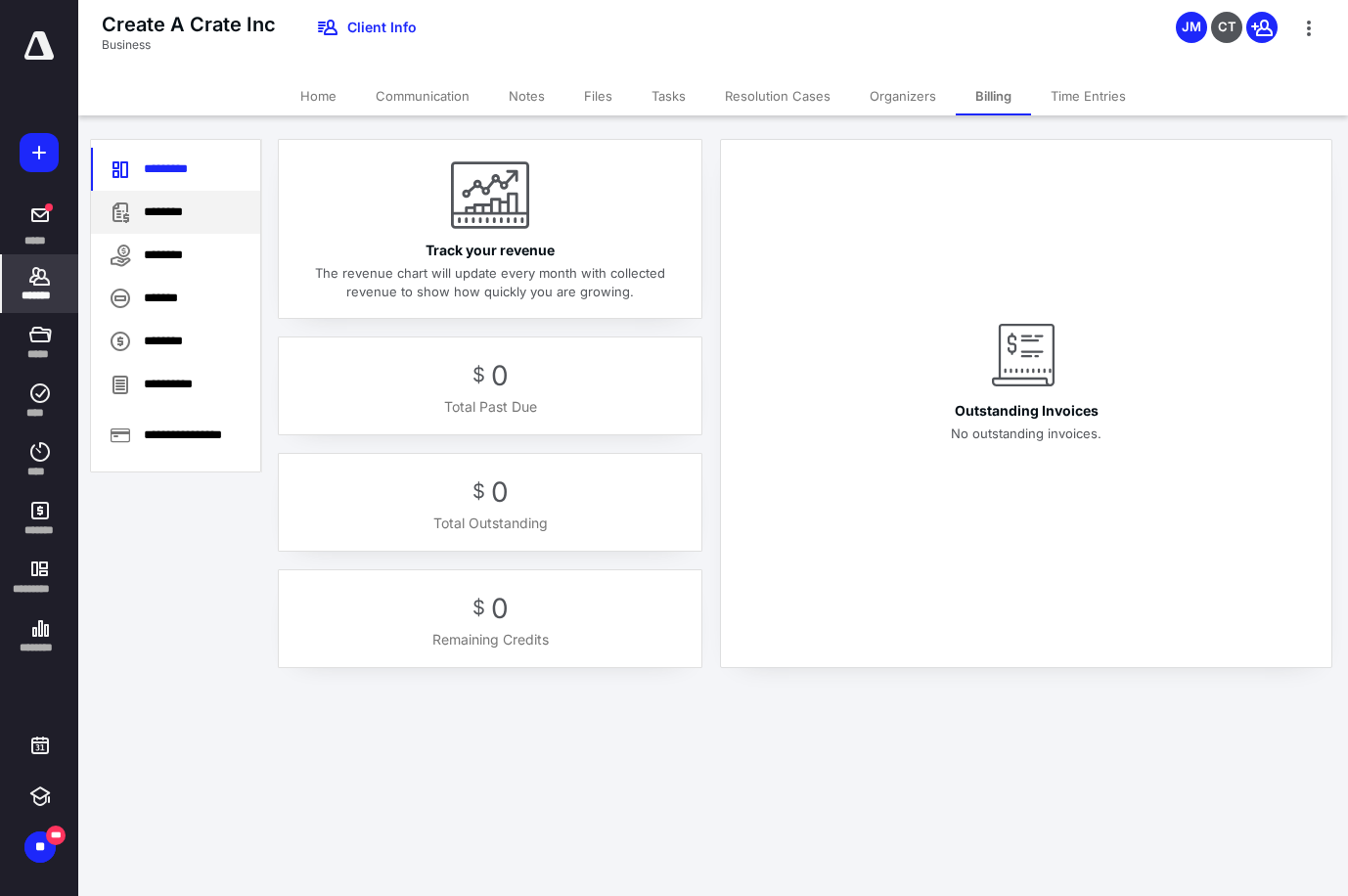 click on "********" at bounding box center [175, 212] 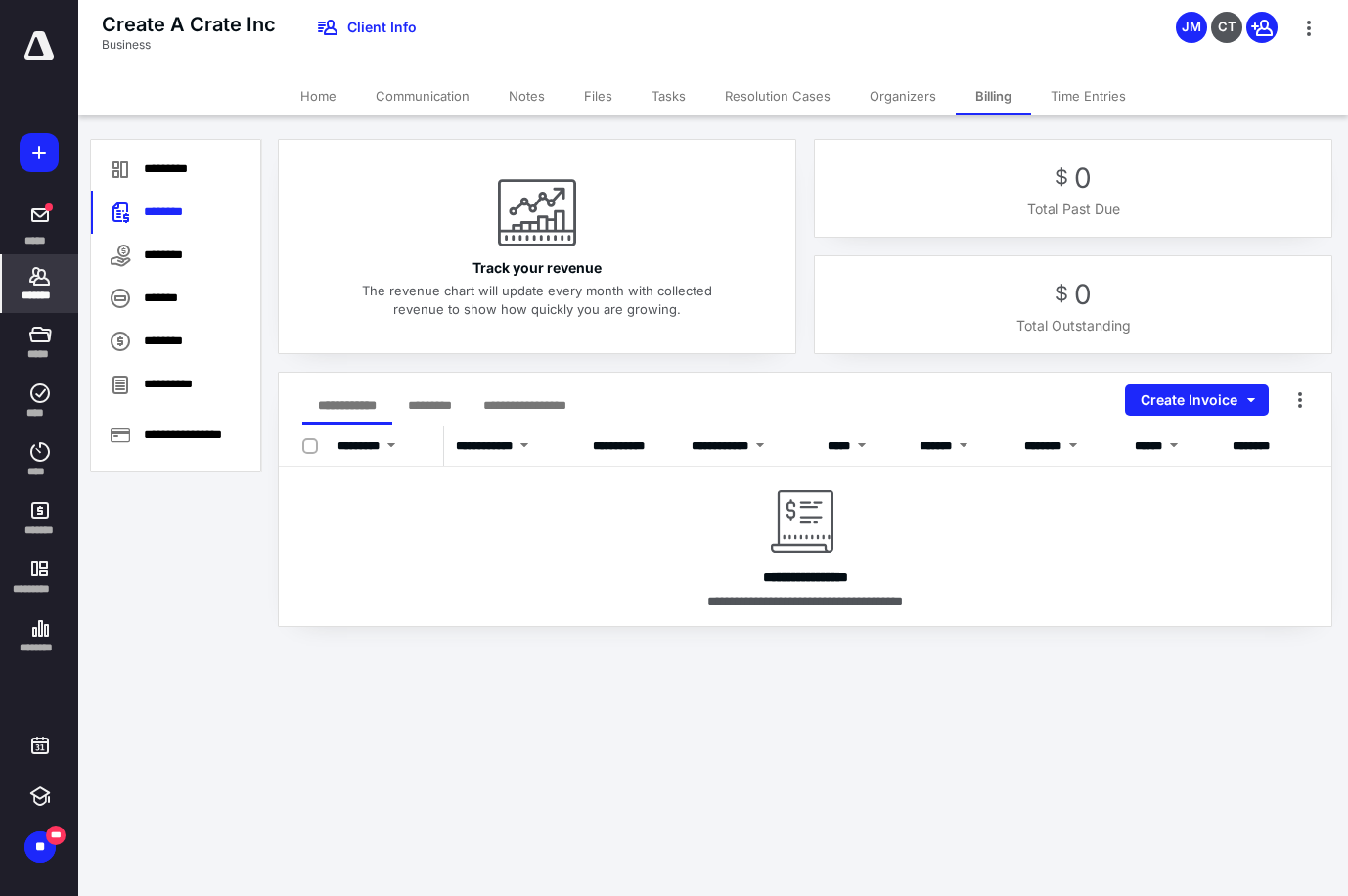 click on "Home" at bounding box center (318, 96) 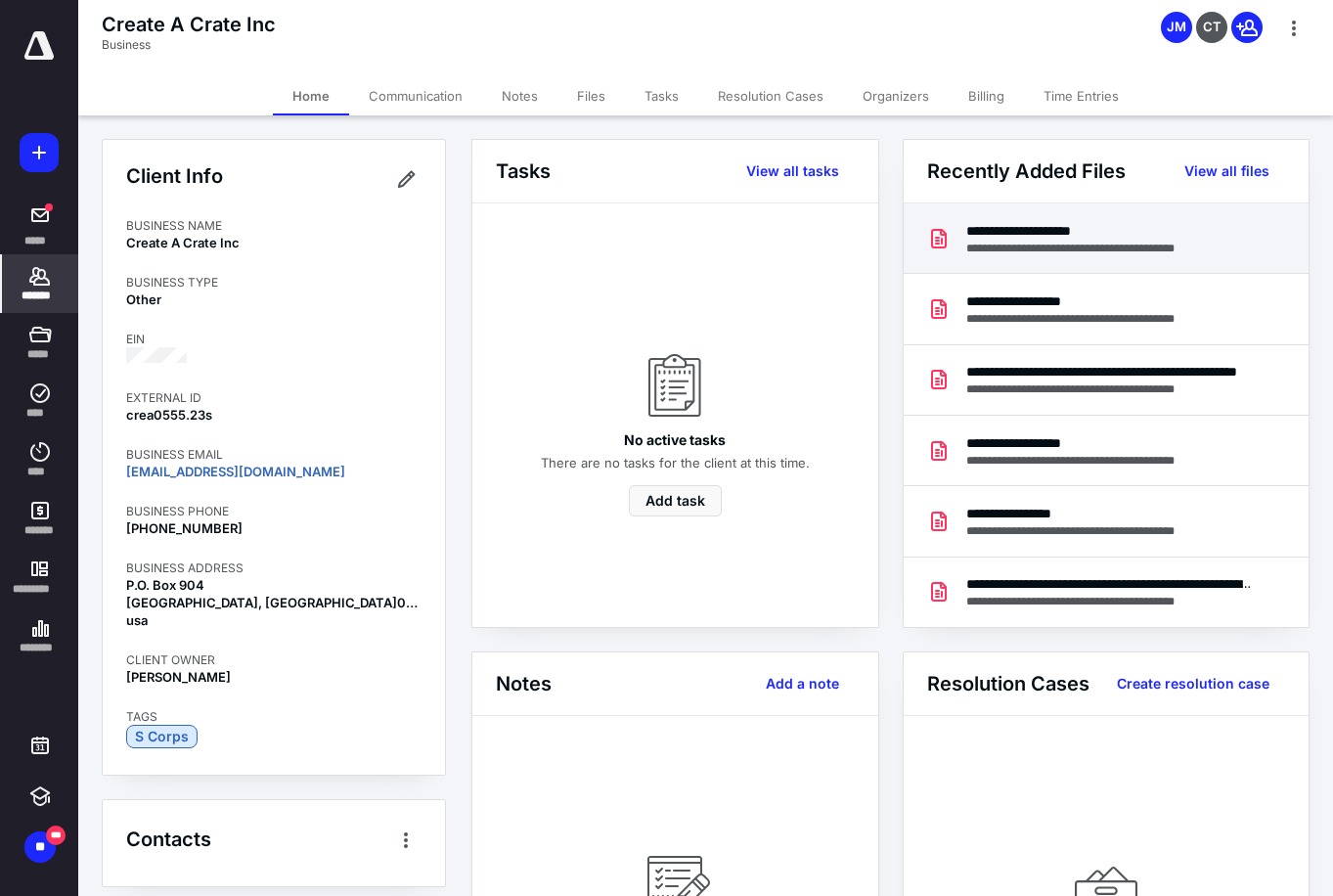 click on "**********" at bounding box center (1096, 231) 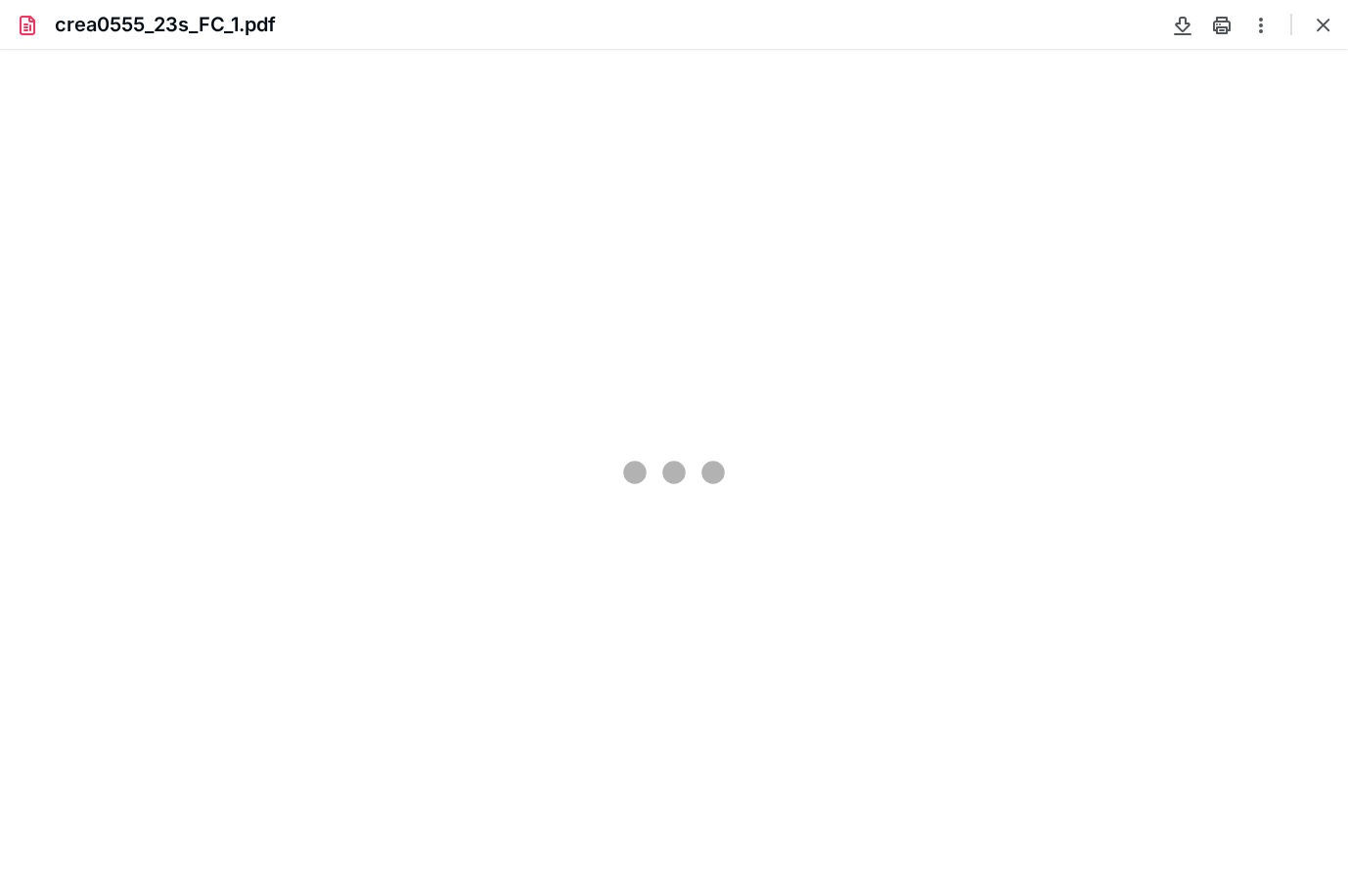 scroll, scrollTop: 0, scrollLeft: 0, axis: both 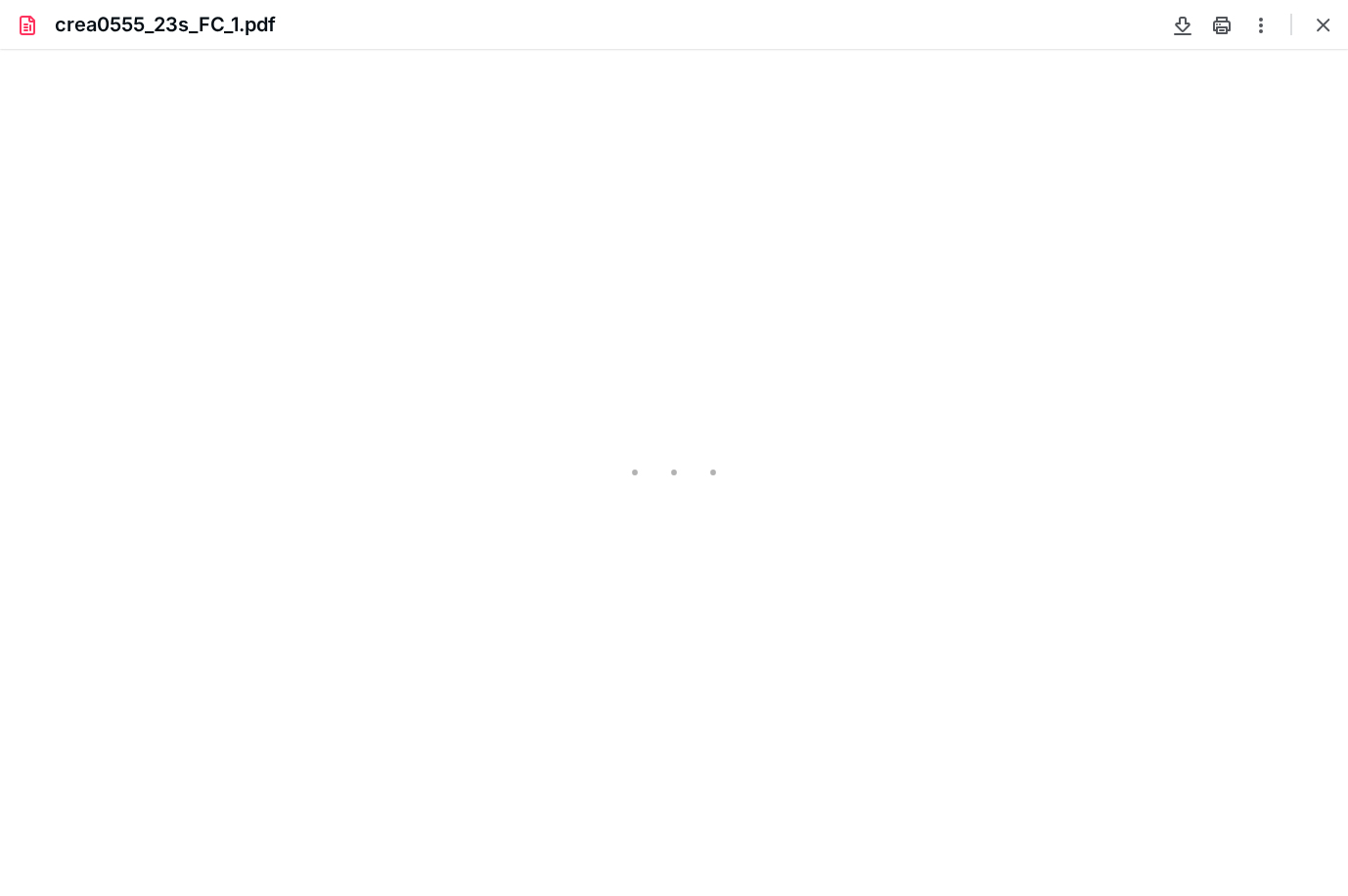 type on "134" 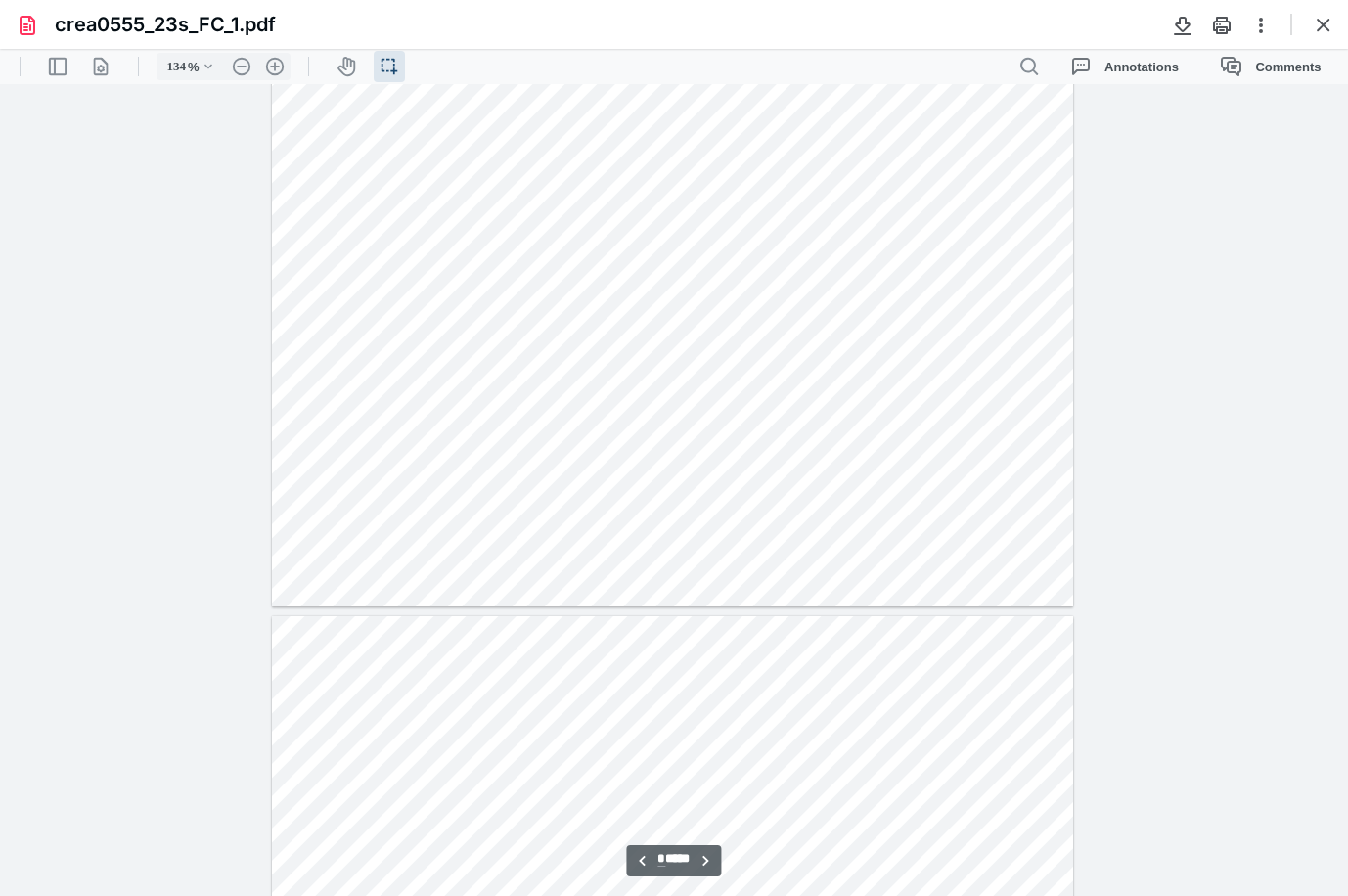 scroll, scrollTop: 4735, scrollLeft: 0, axis: vertical 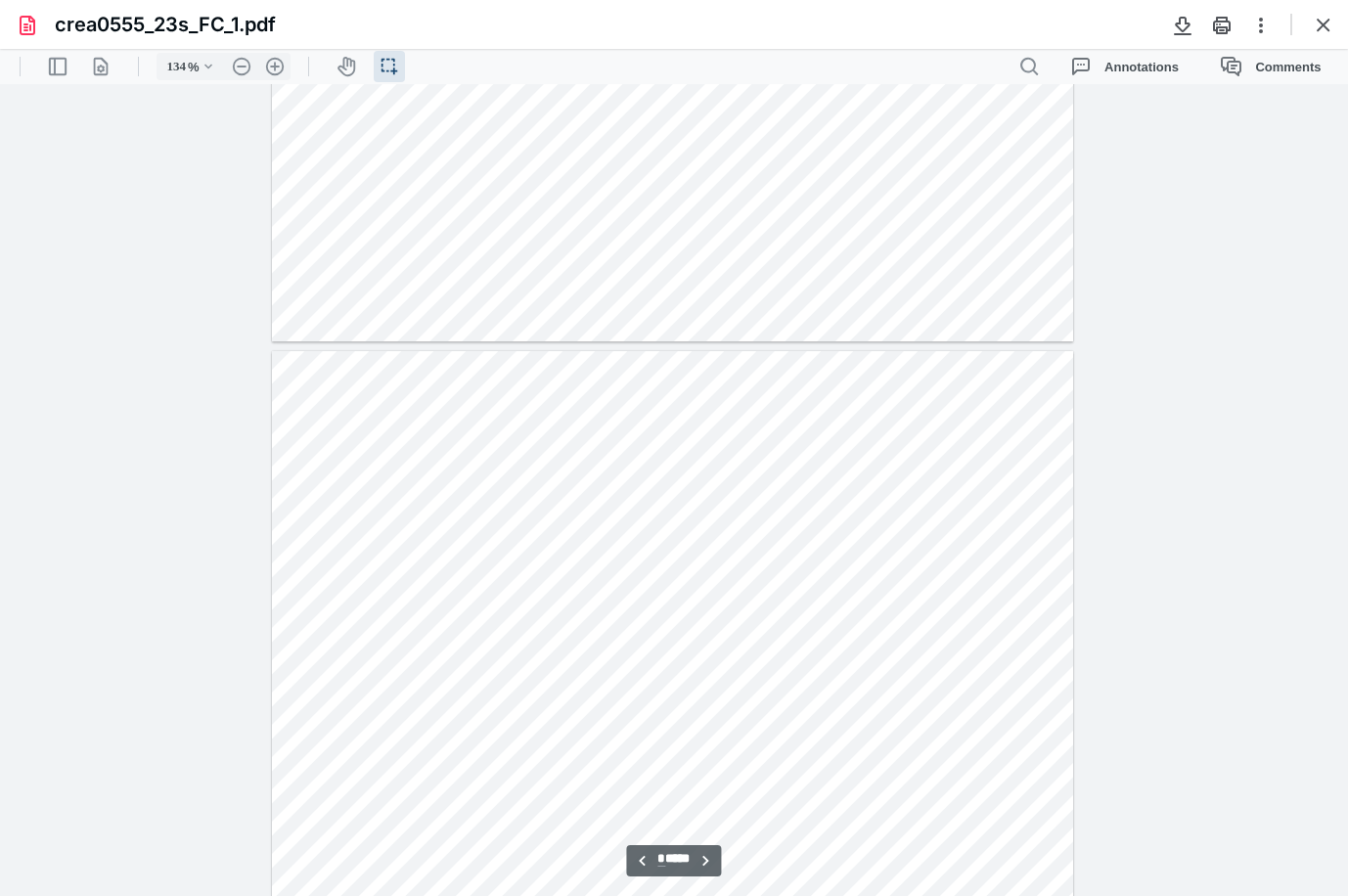 drag, startPoint x: 1346, startPoint y: 294, endPoint x: 1362, endPoint y: 511, distance: 217.58906 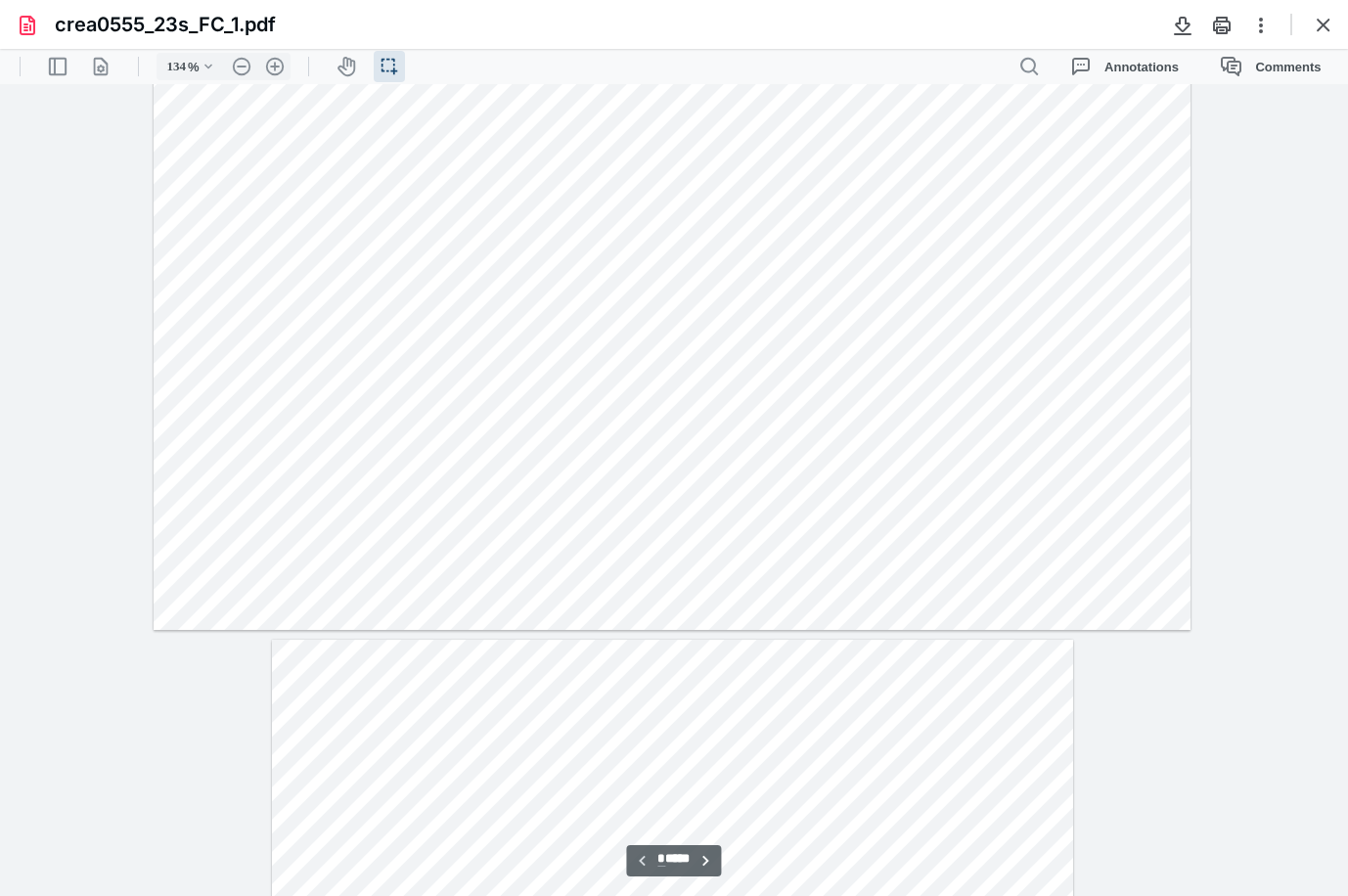 scroll, scrollTop: 0, scrollLeft: 0, axis: both 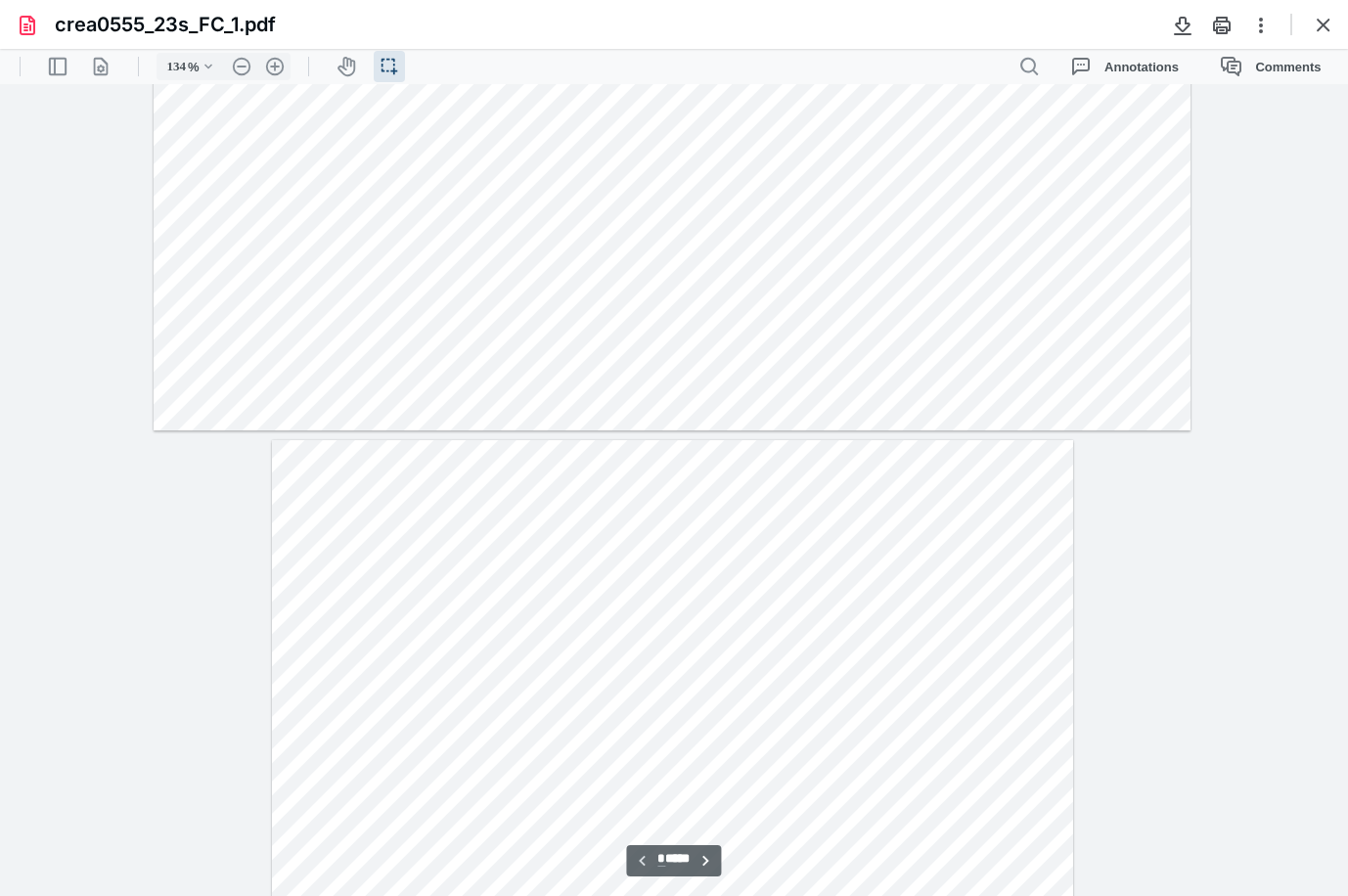 type on "*" 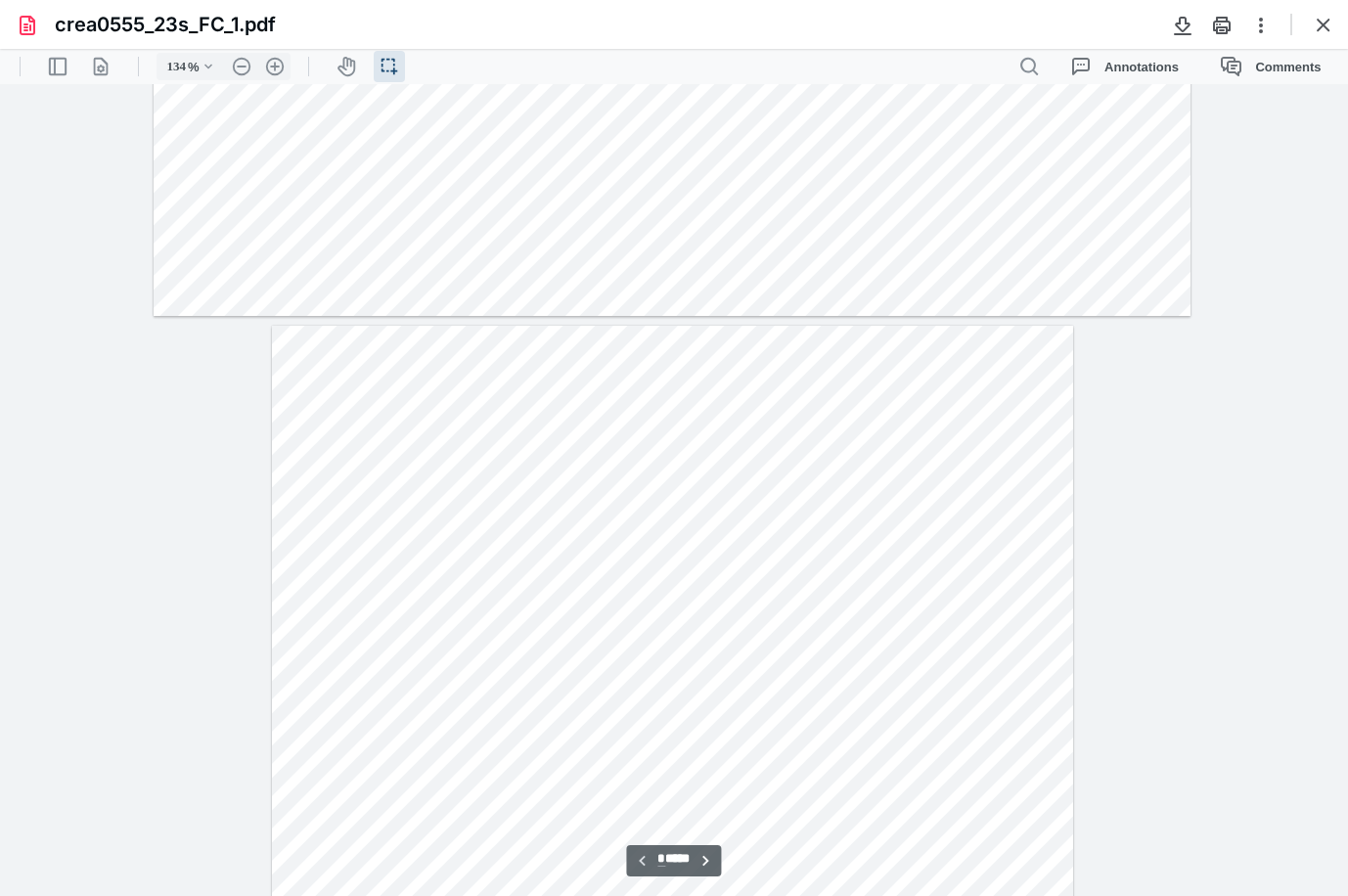 scroll, scrollTop: 587, scrollLeft: 0, axis: vertical 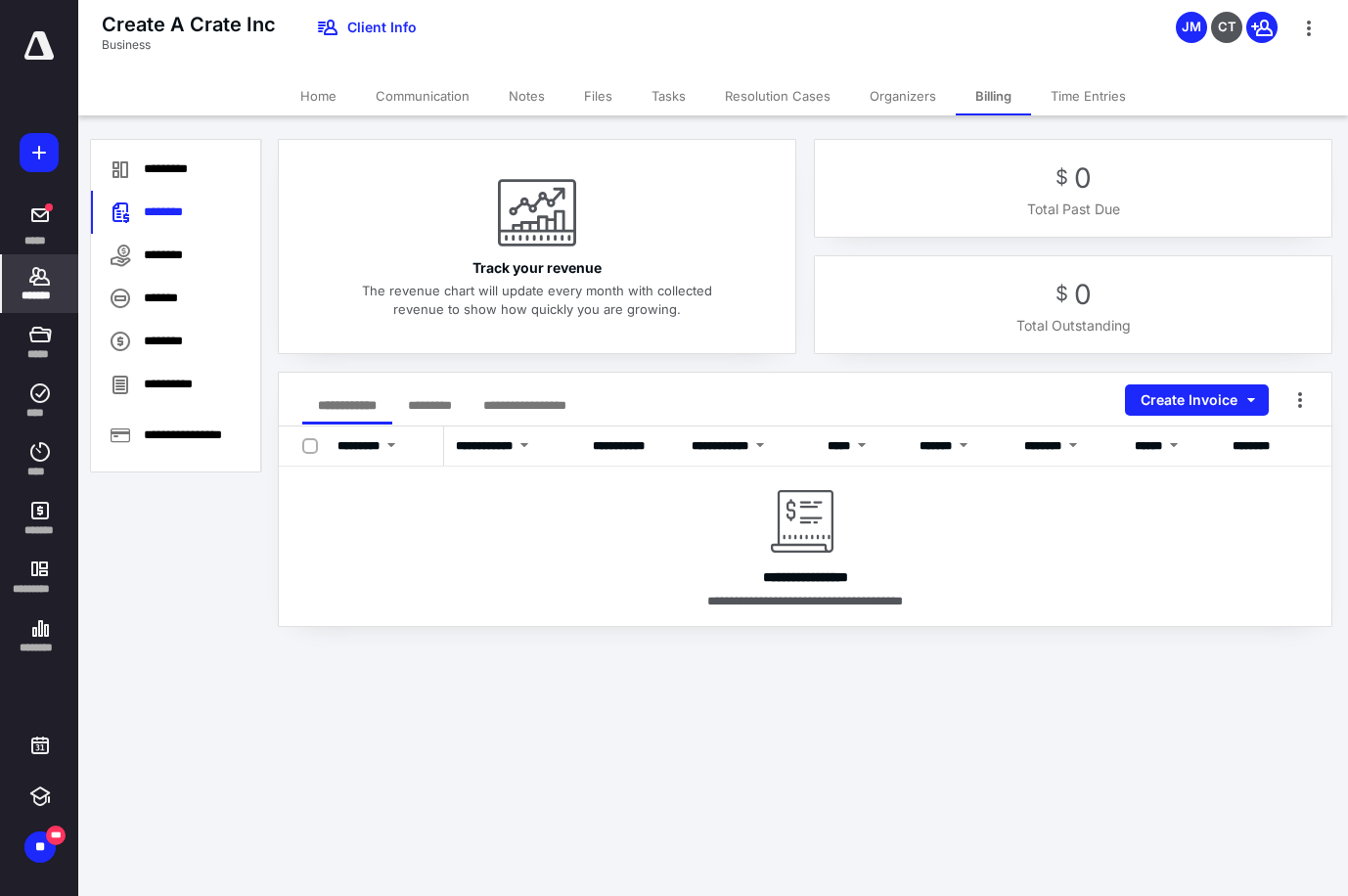 click on "Files" at bounding box center [598, 96] 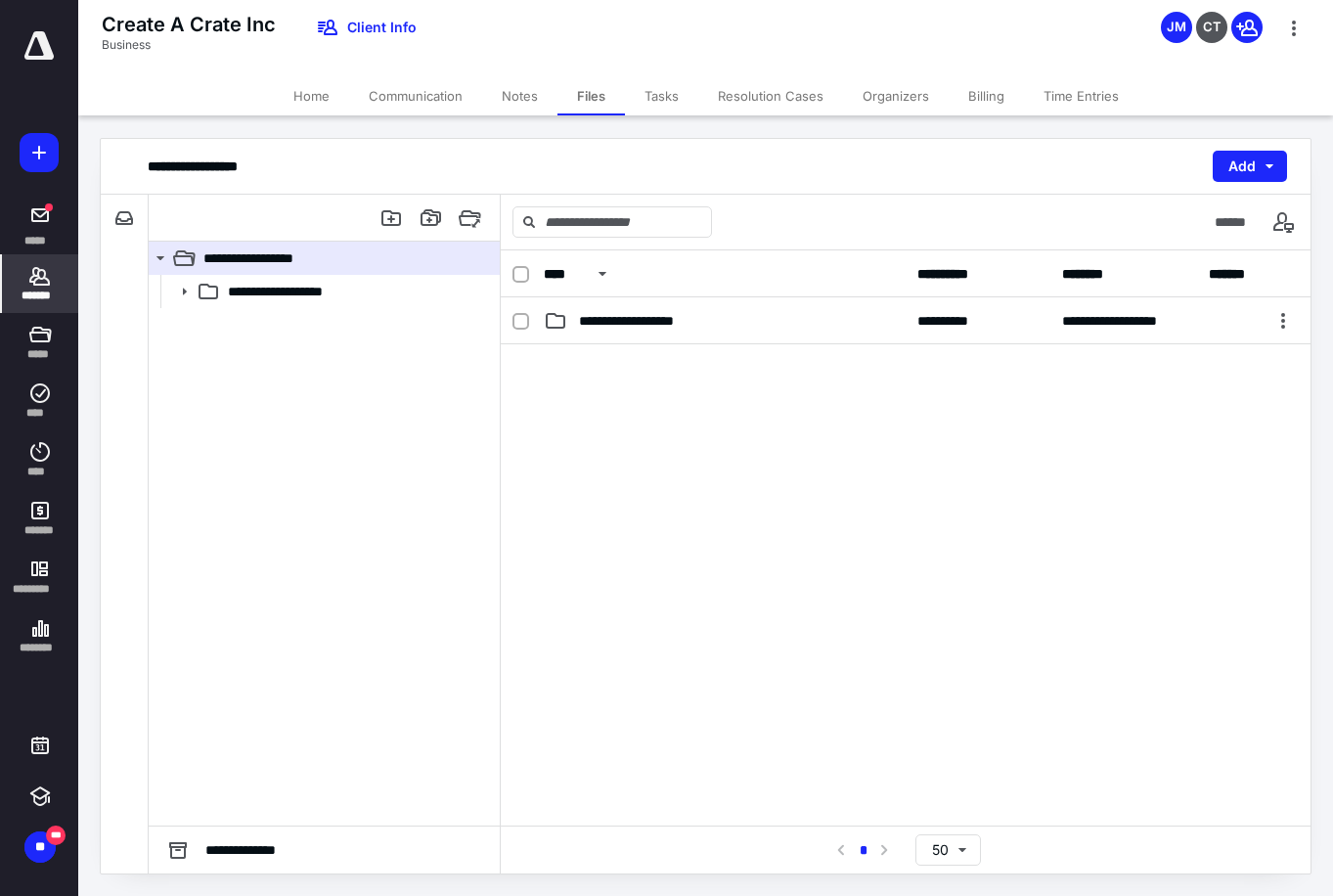 click 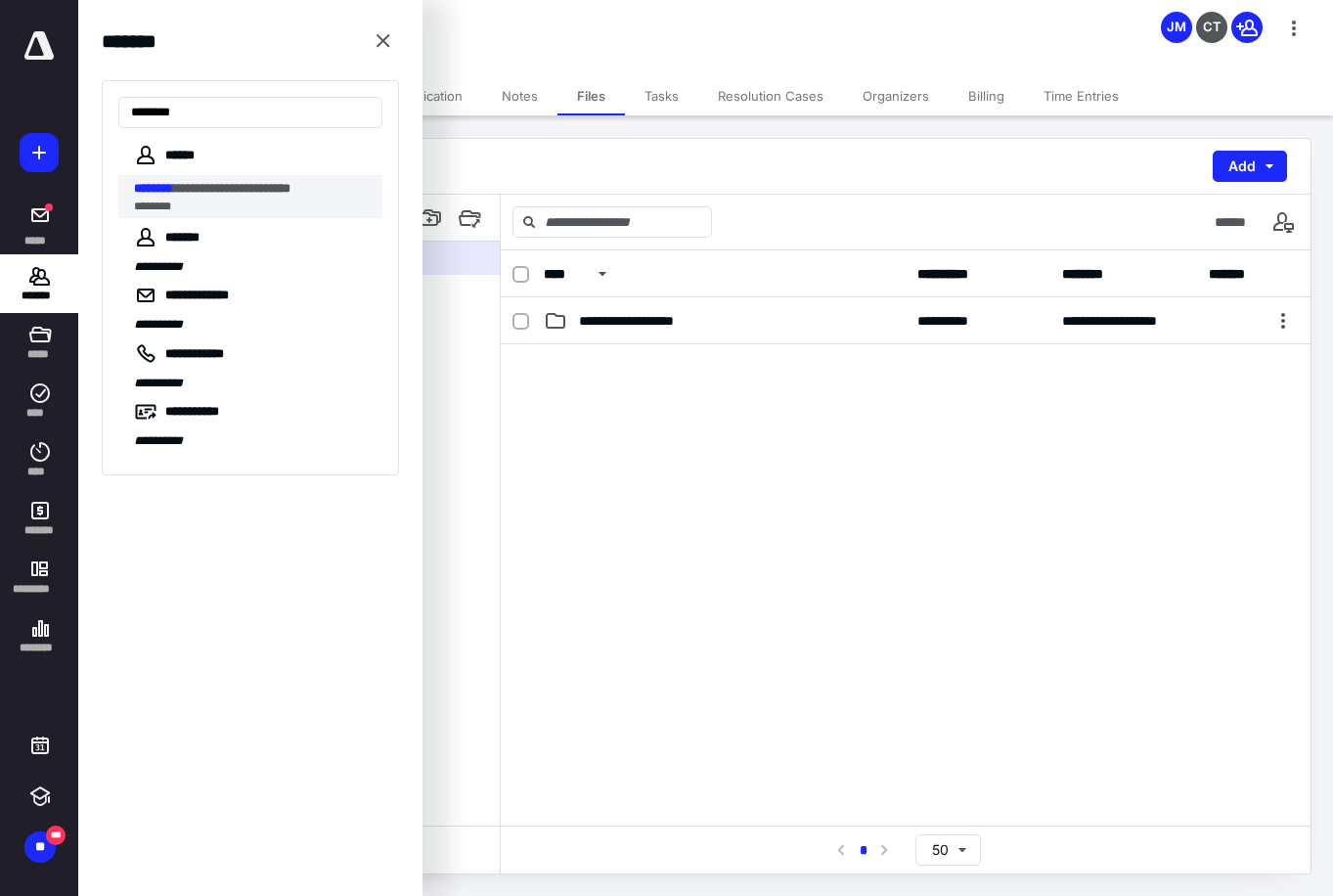 type on "********" 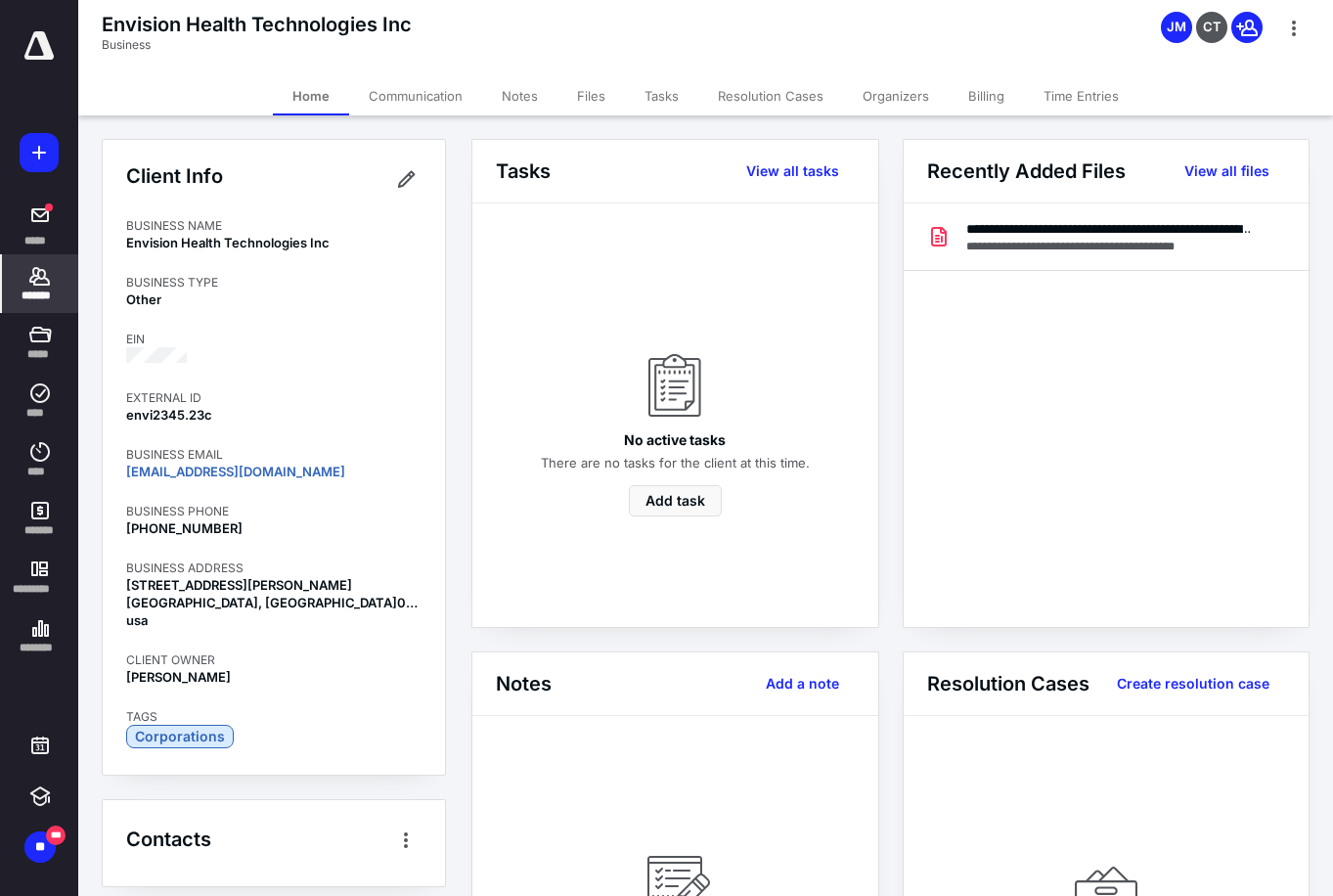 click on "Billing" at bounding box center (986, 96) 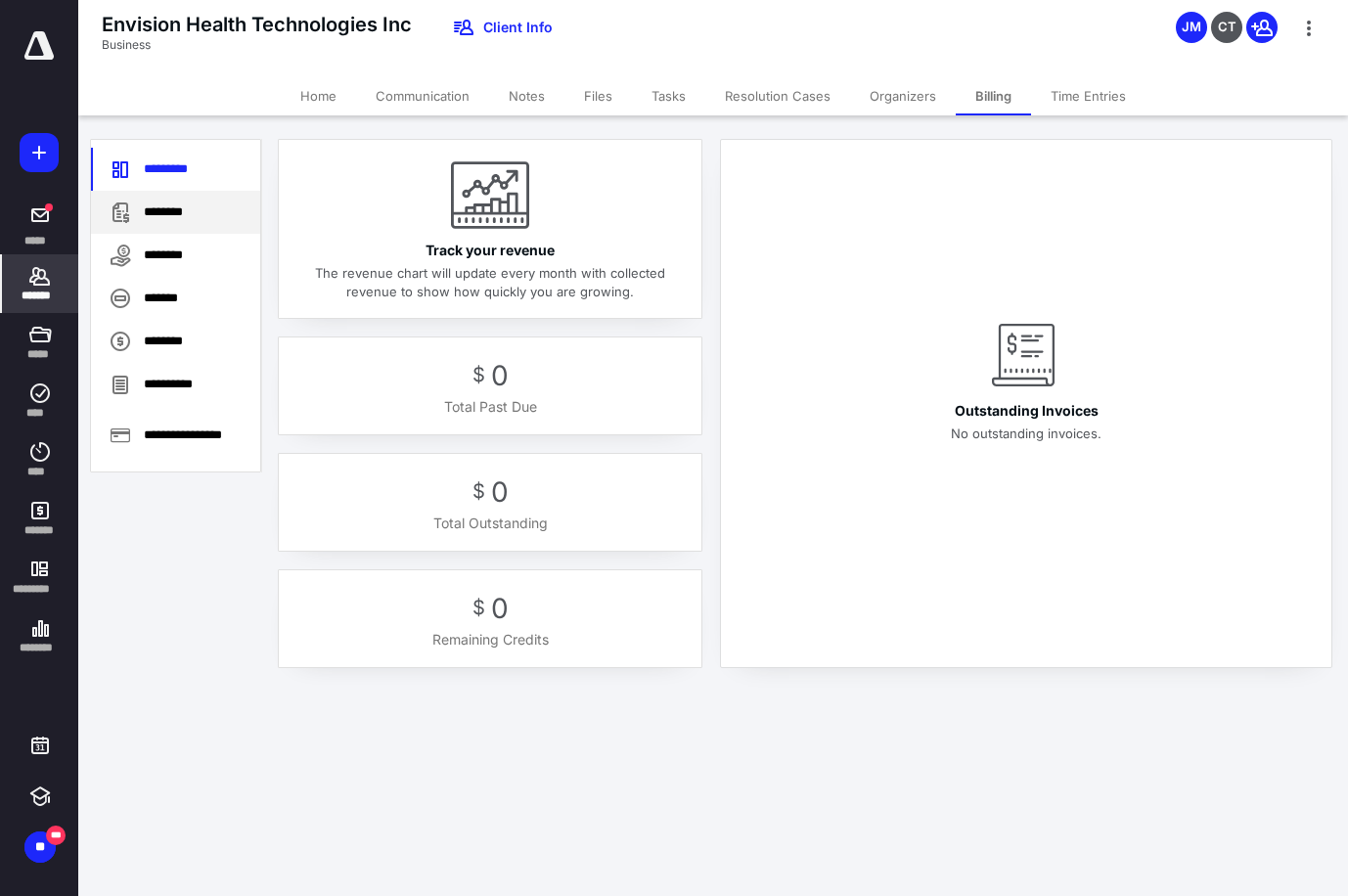 click on "********" at bounding box center [175, 212] 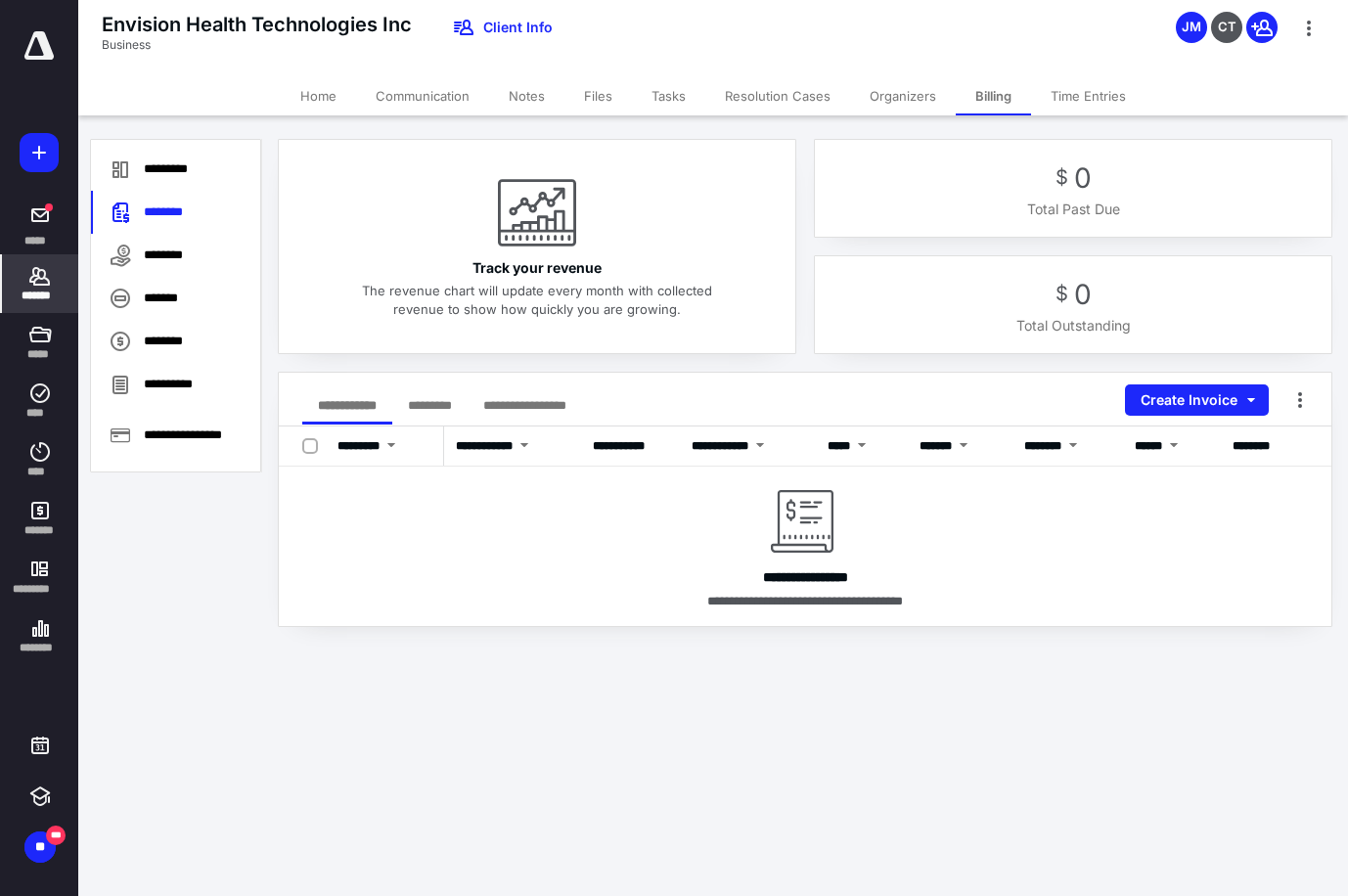 click 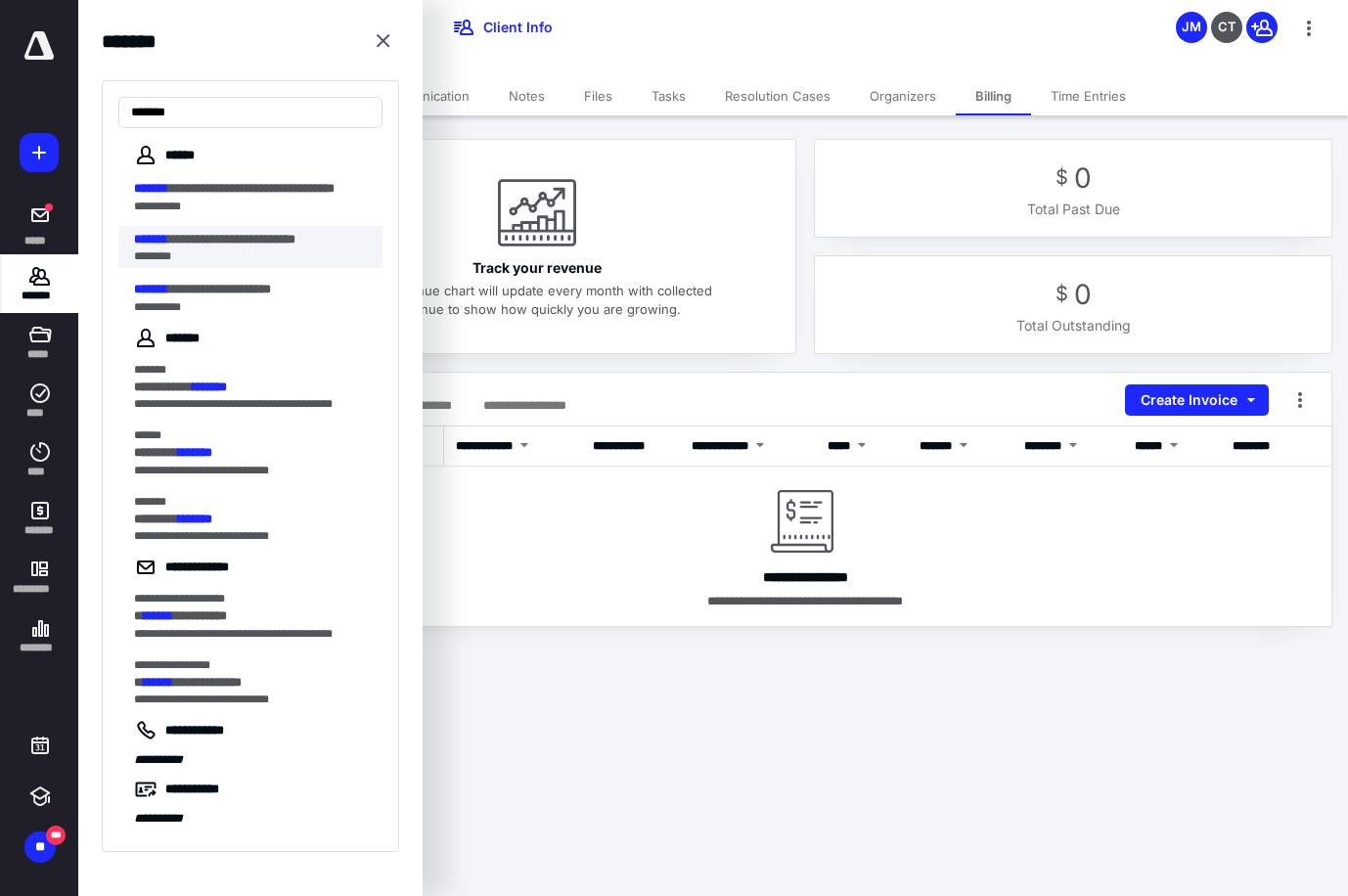 type on "*******" 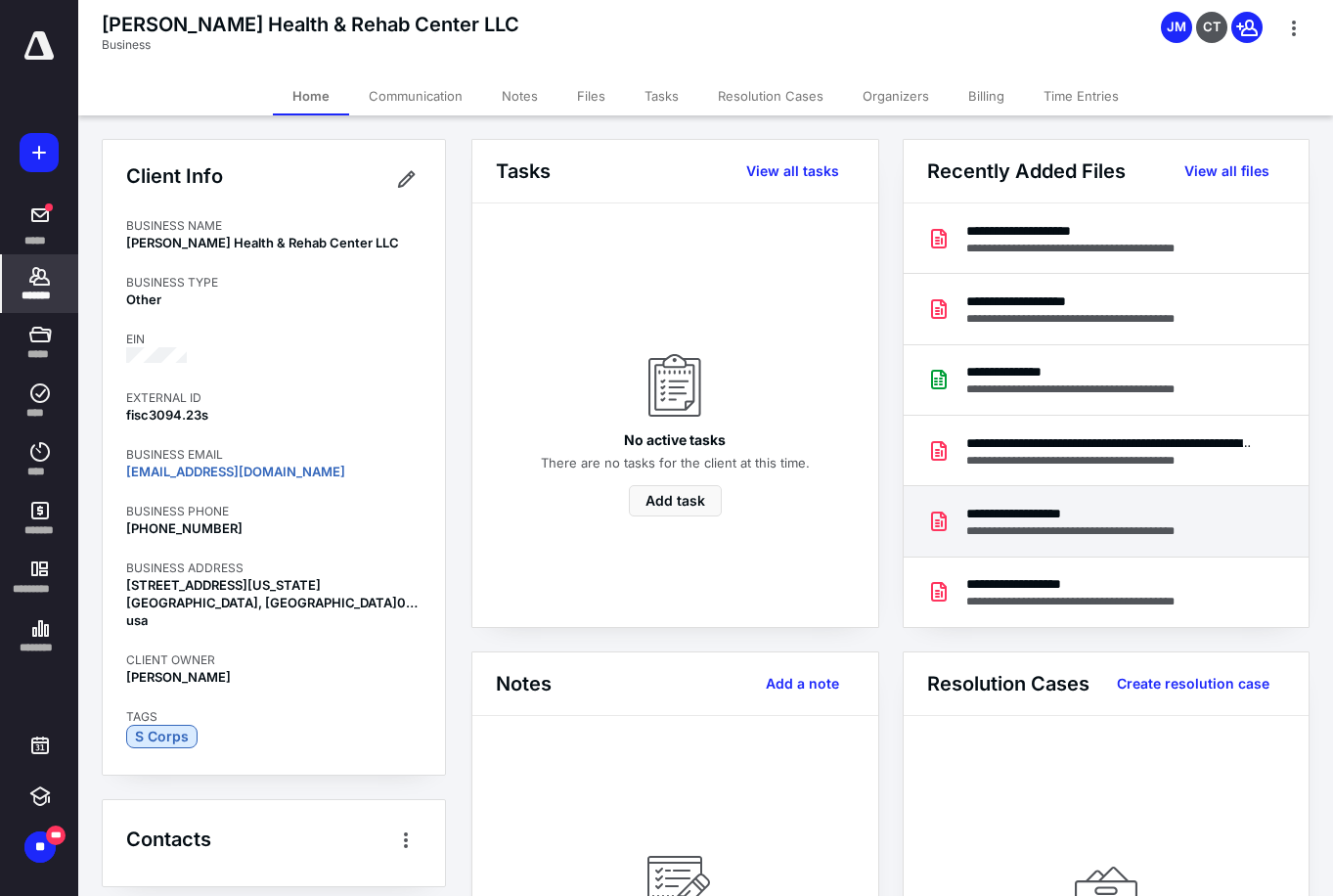 click on "**********" at bounding box center [1096, 514] 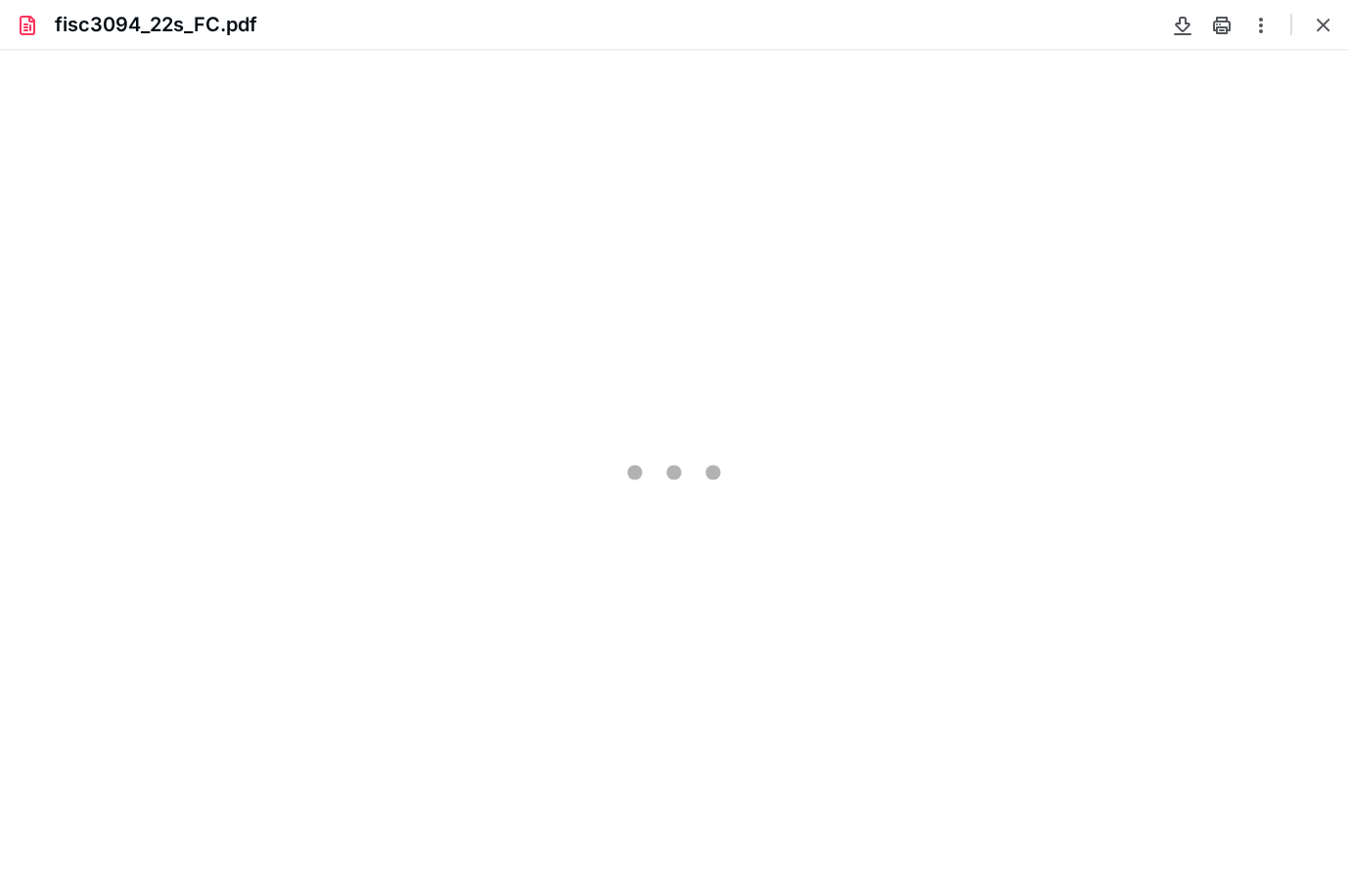 scroll, scrollTop: 0, scrollLeft: 0, axis: both 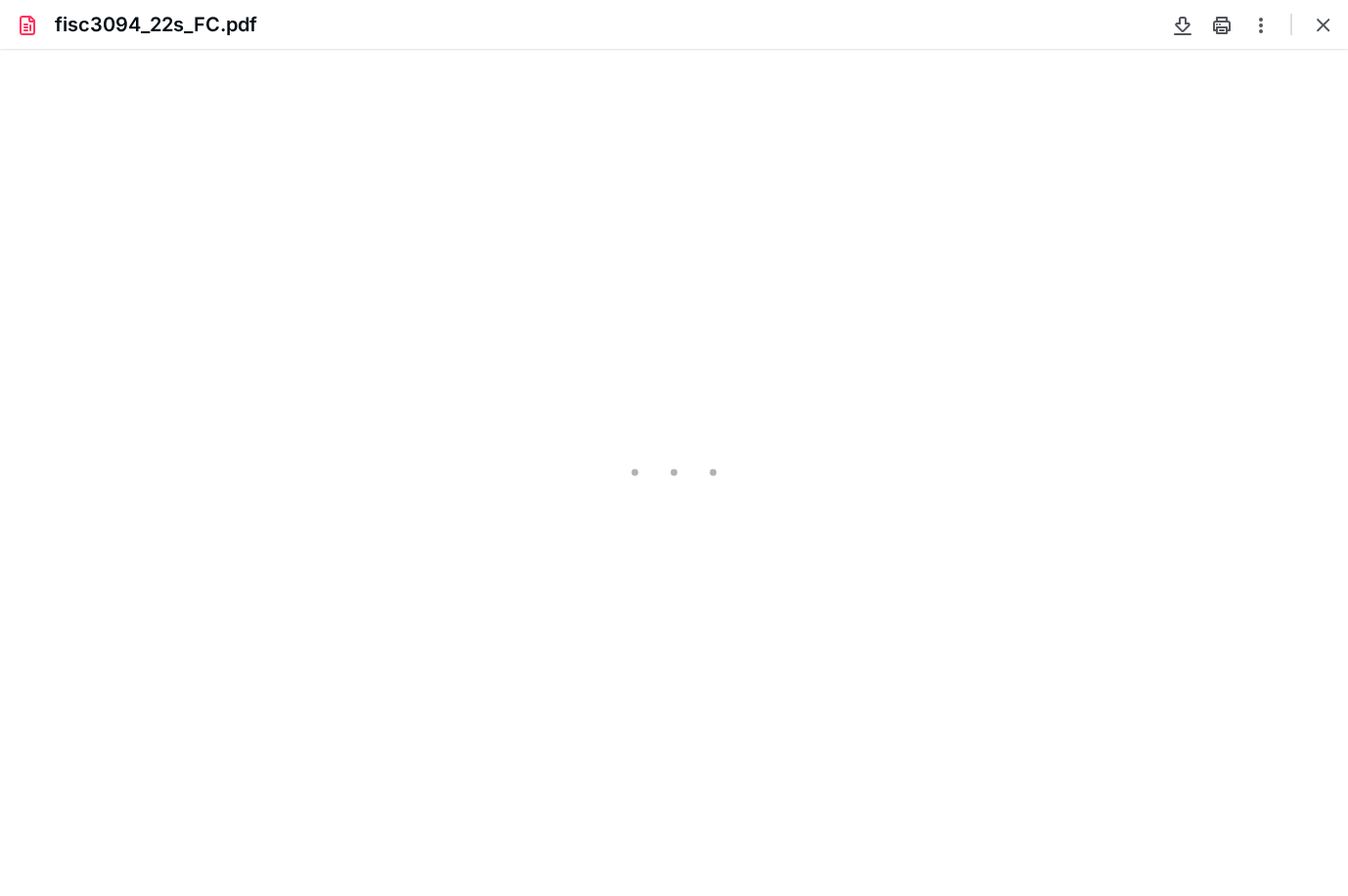 type on "104" 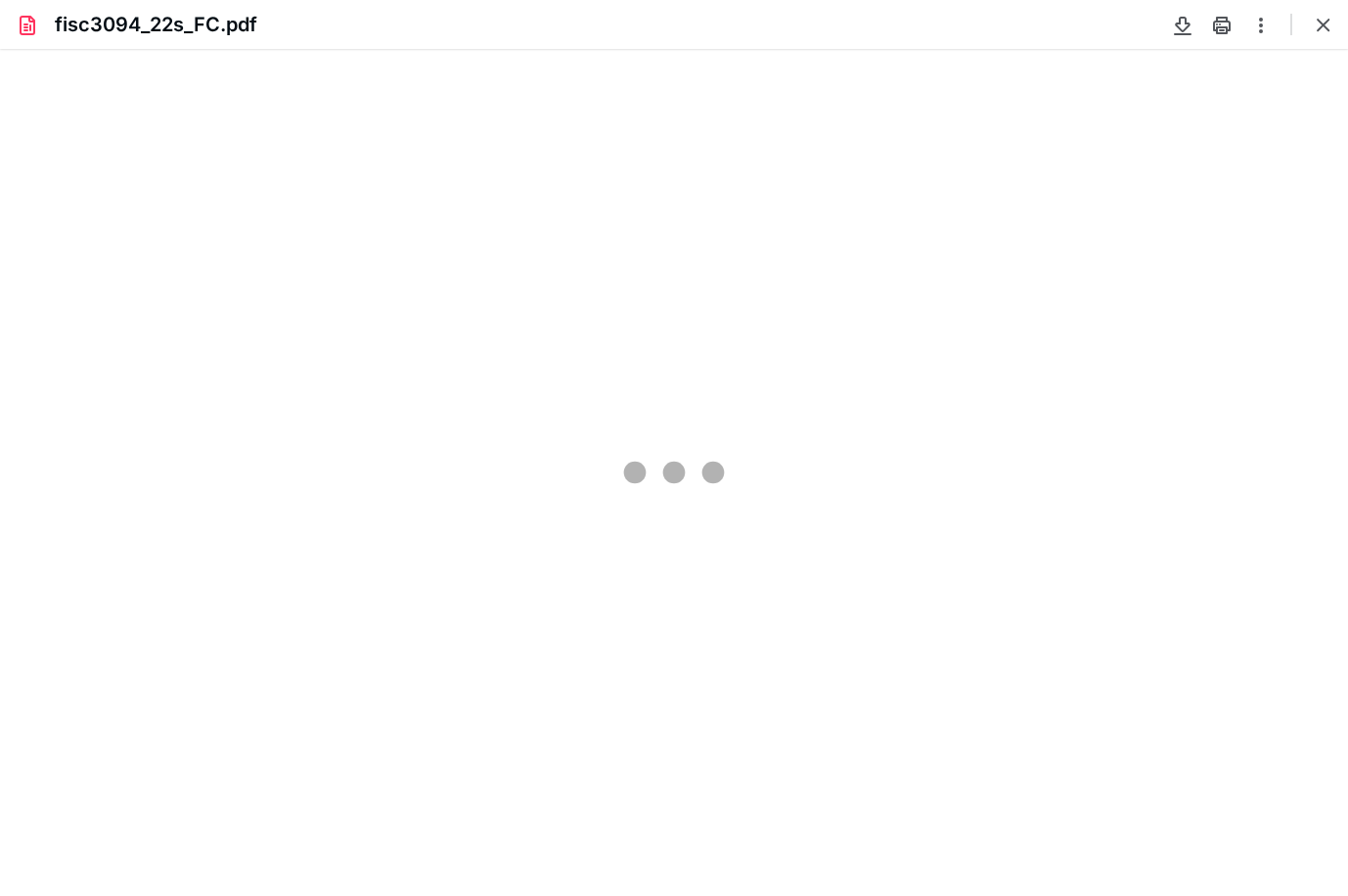 scroll, scrollTop: 39, scrollLeft: 0, axis: vertical 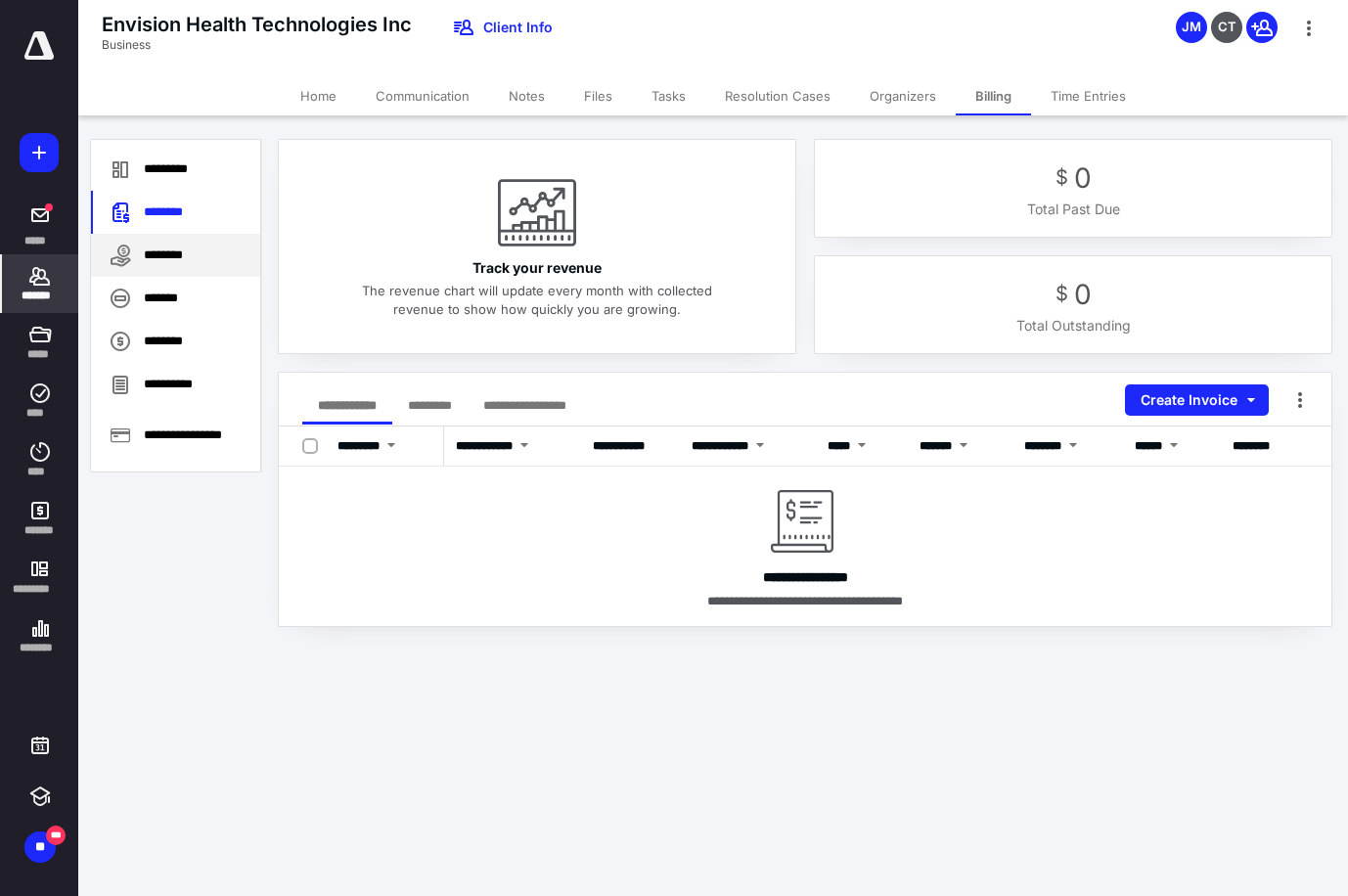 click on "********" at bounding box center [175, 255] 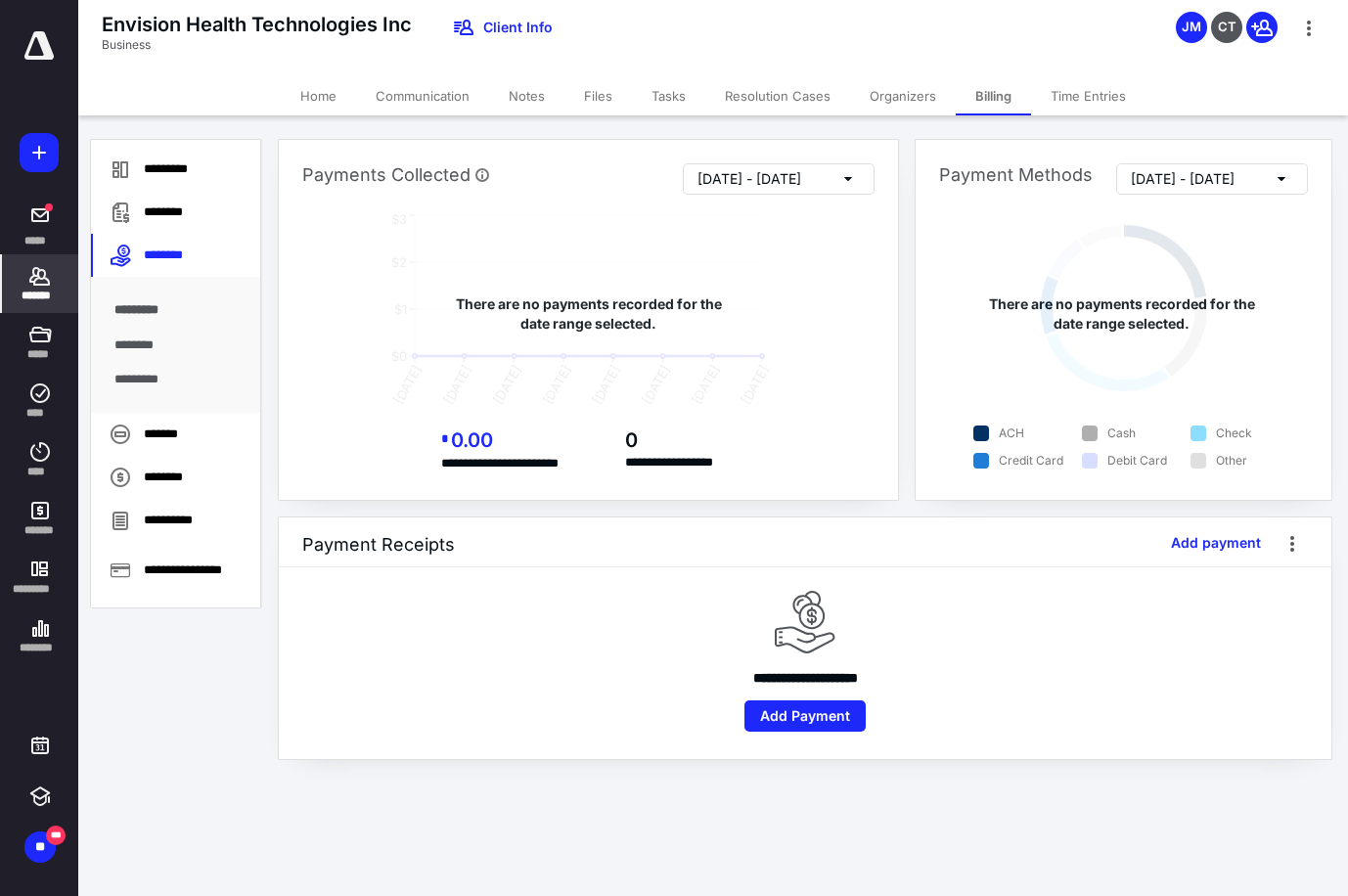 click 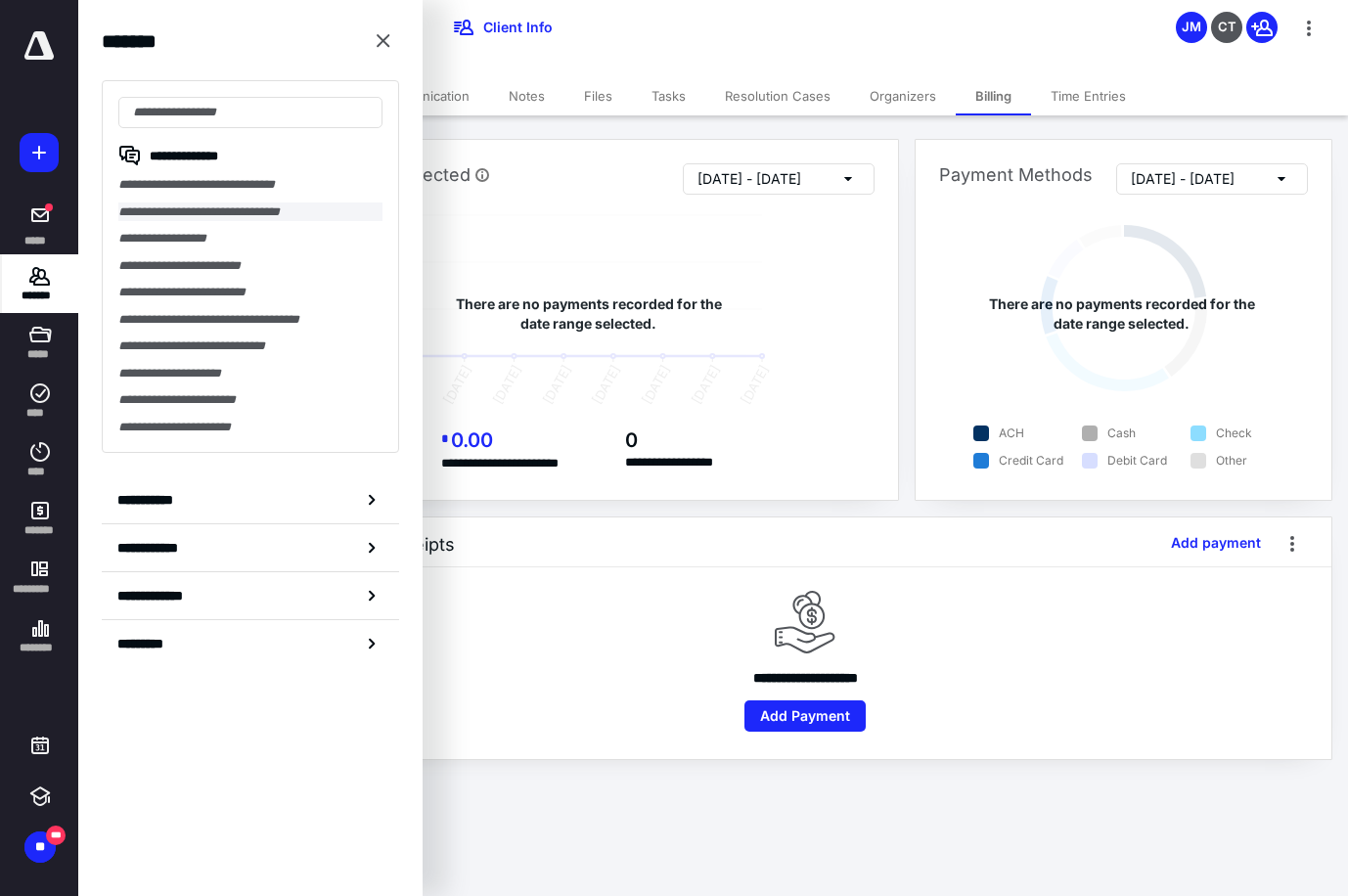 click on "**********" at bounding box center [250, 212] 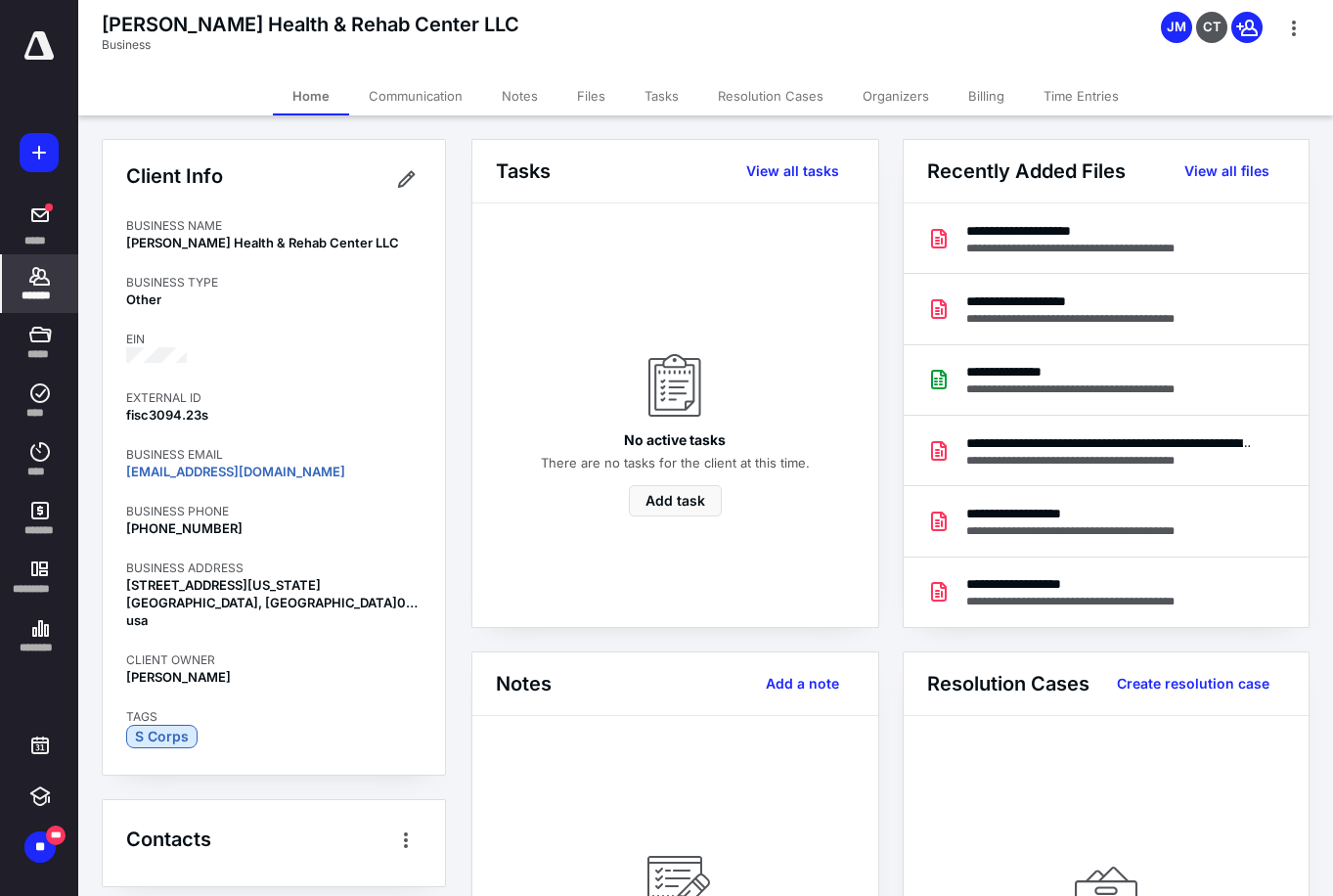 click on "Billing" at bounding box center (986, 96) 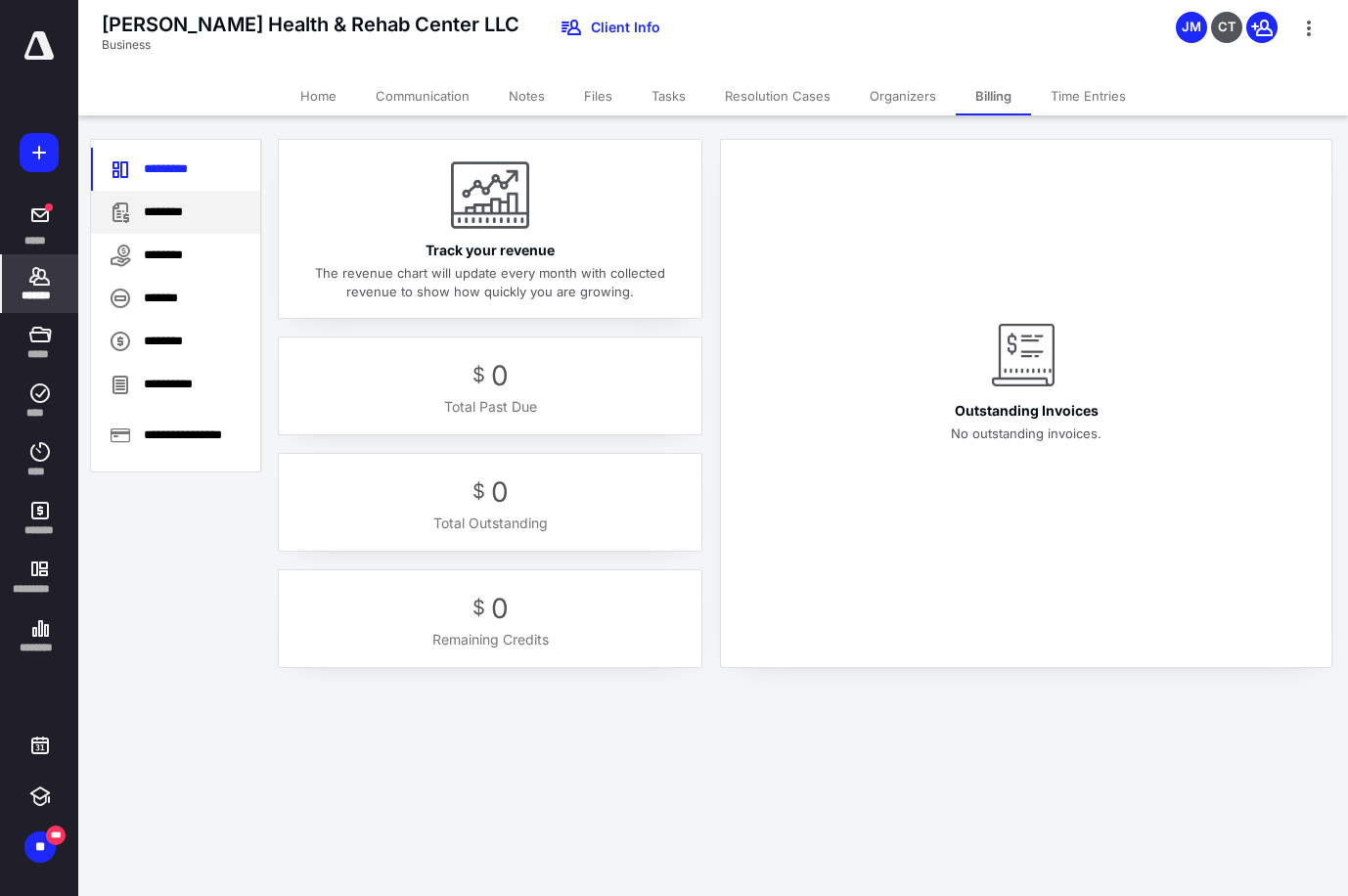 click on "********" at bounding box center [175, 212] 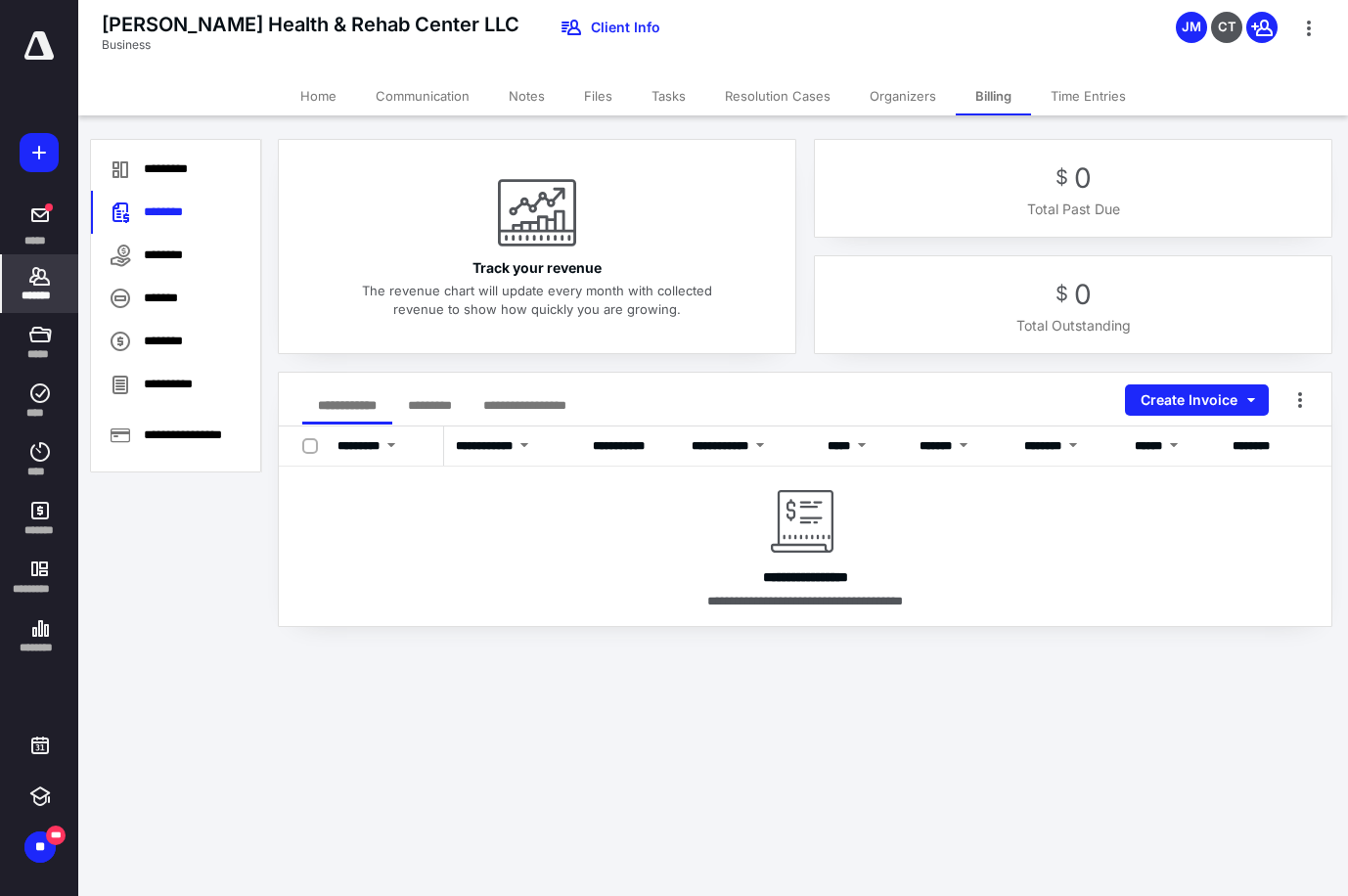 click on "*******" at bounding box center (40, 284) 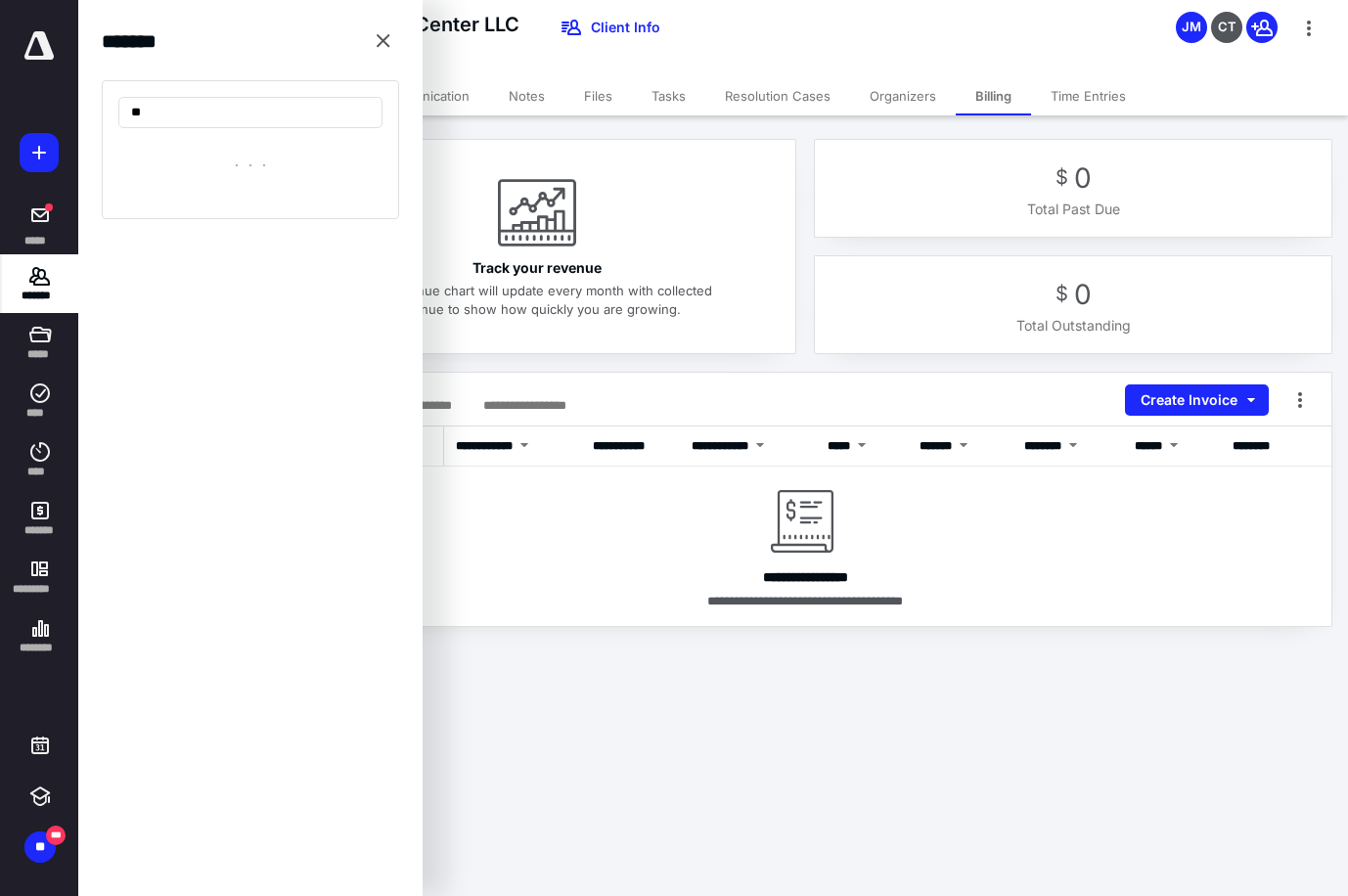 type on "*" 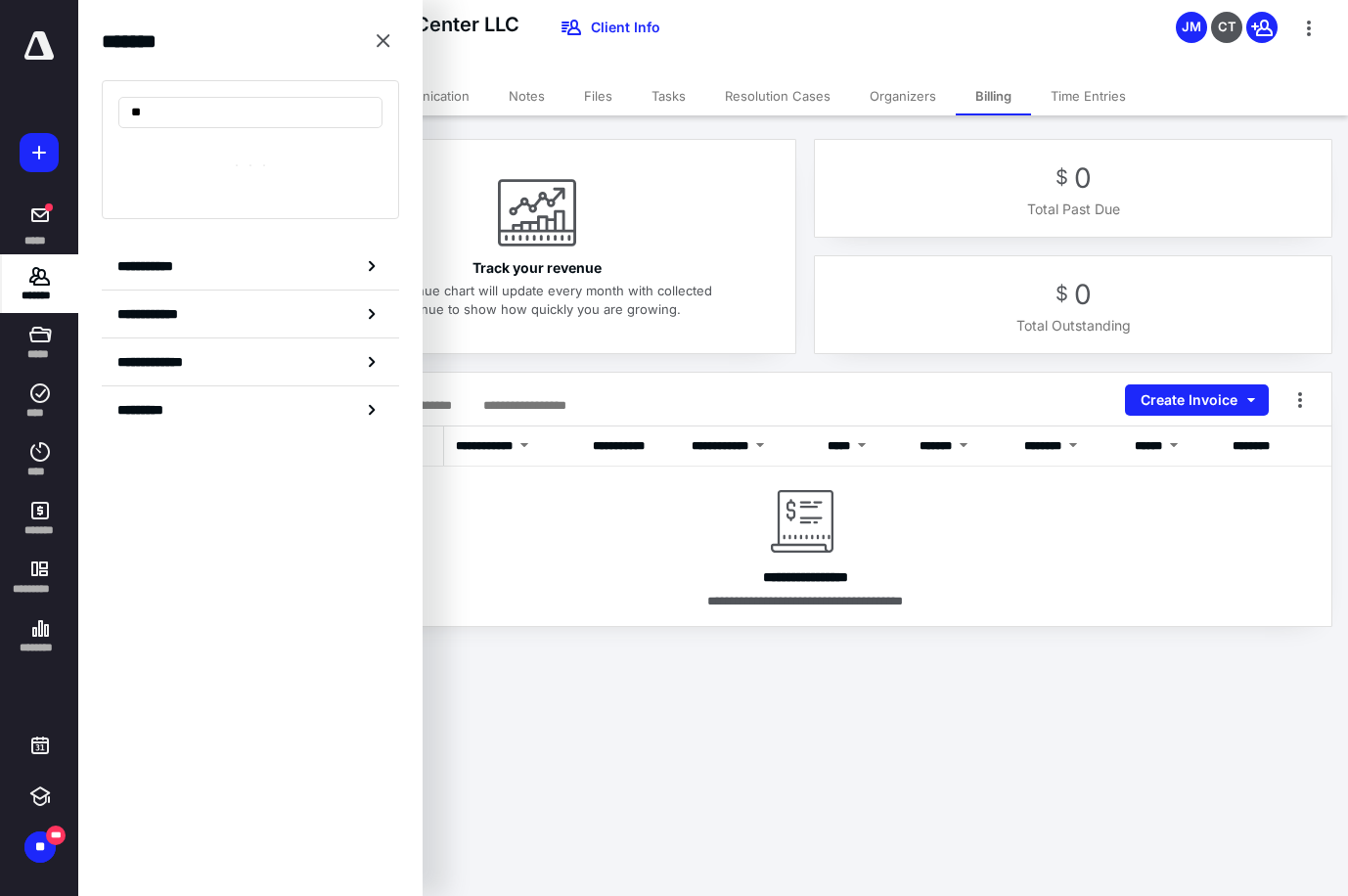 type on "*" 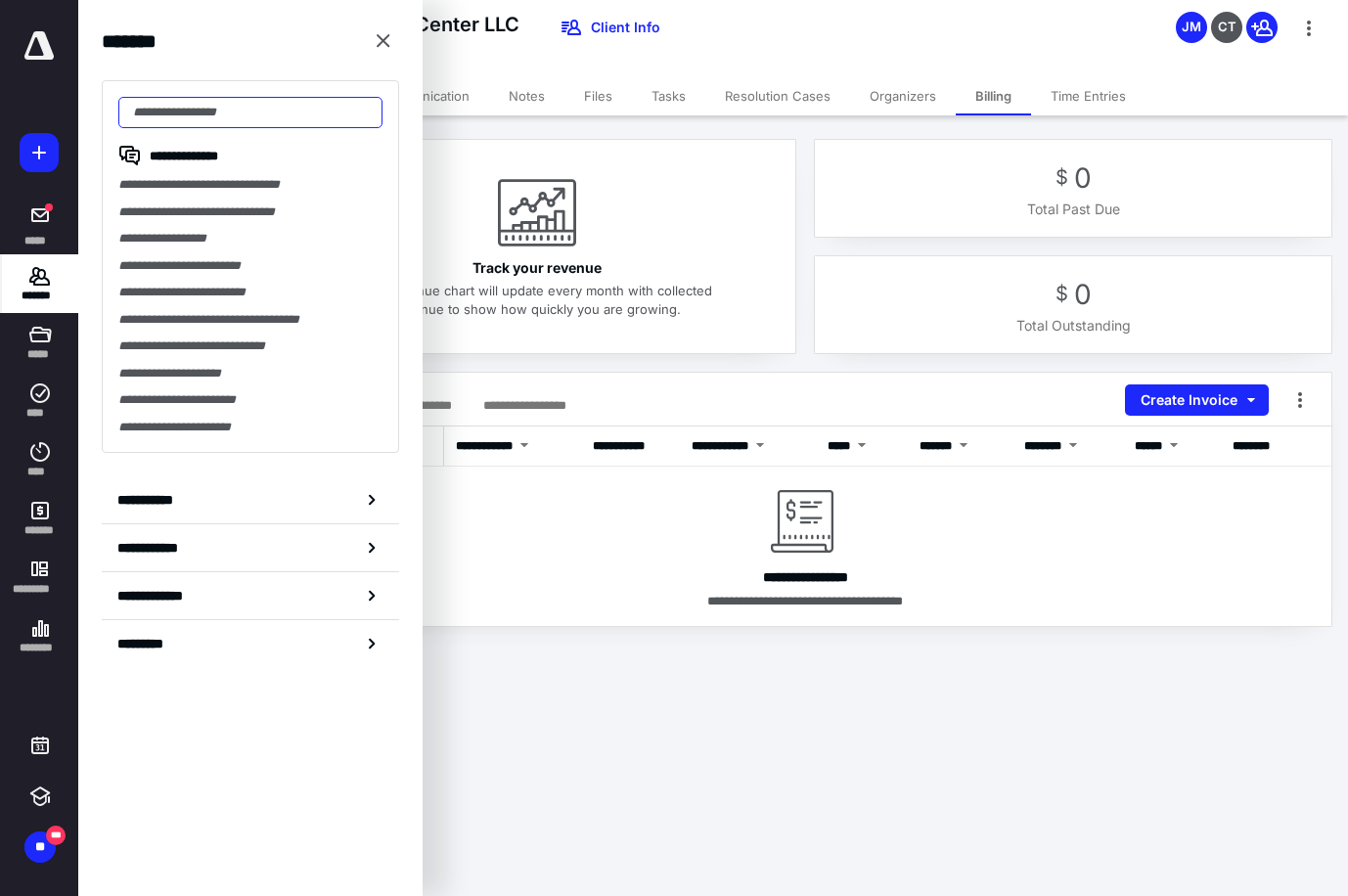 click at bounding box center [250, 112] 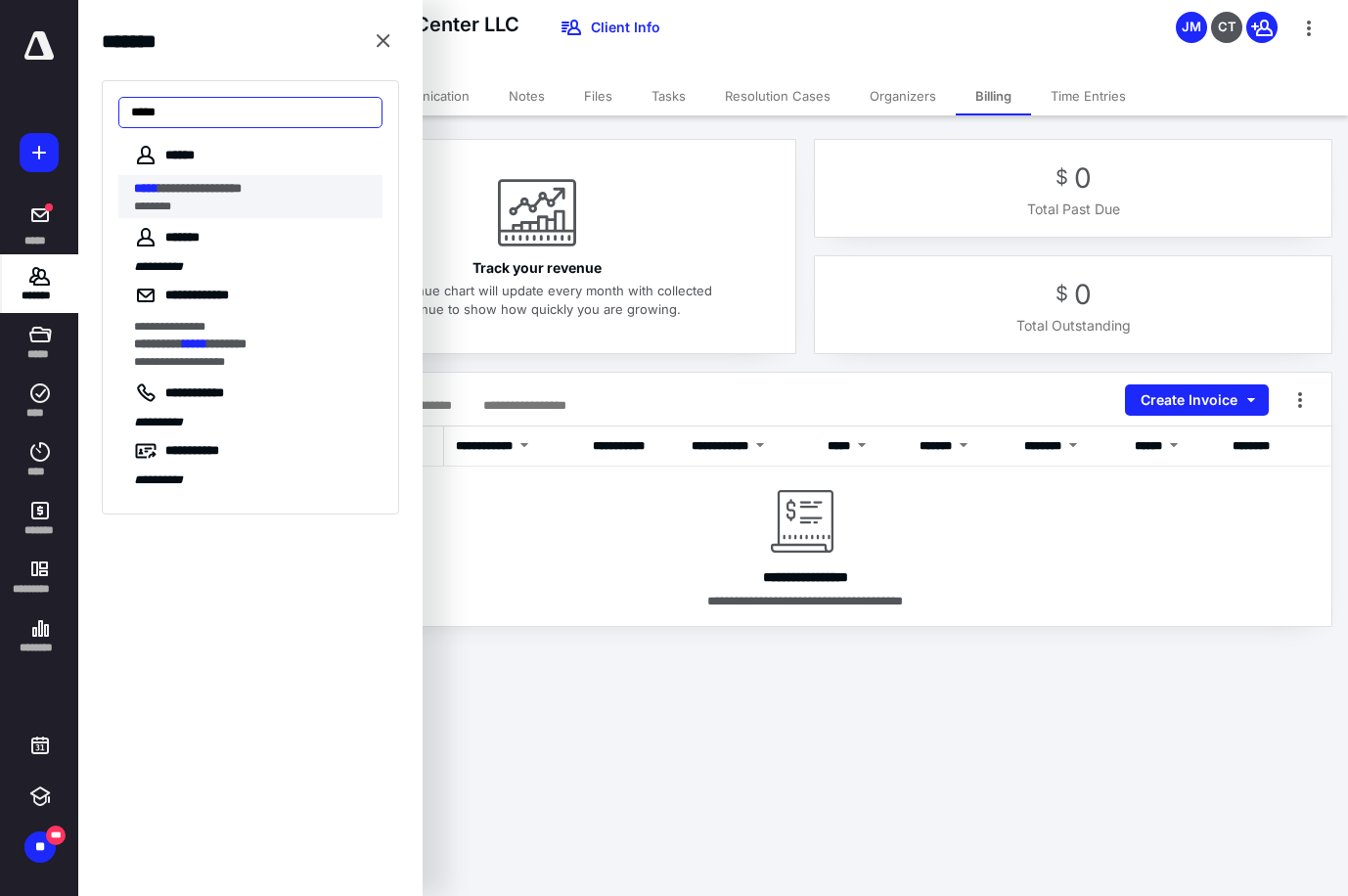 type on "*****" 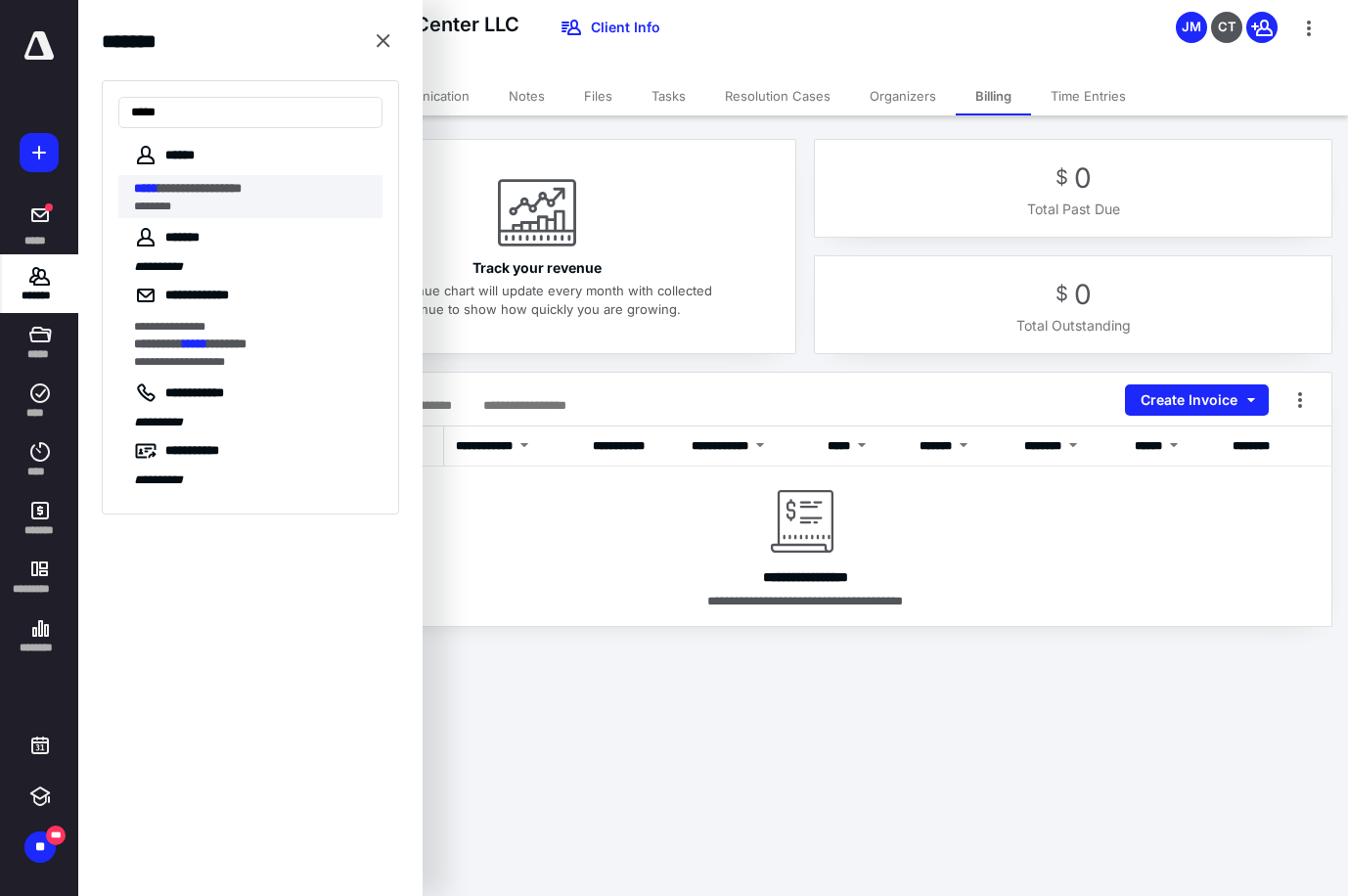 click on "**********" at bounding box center [200, 188] 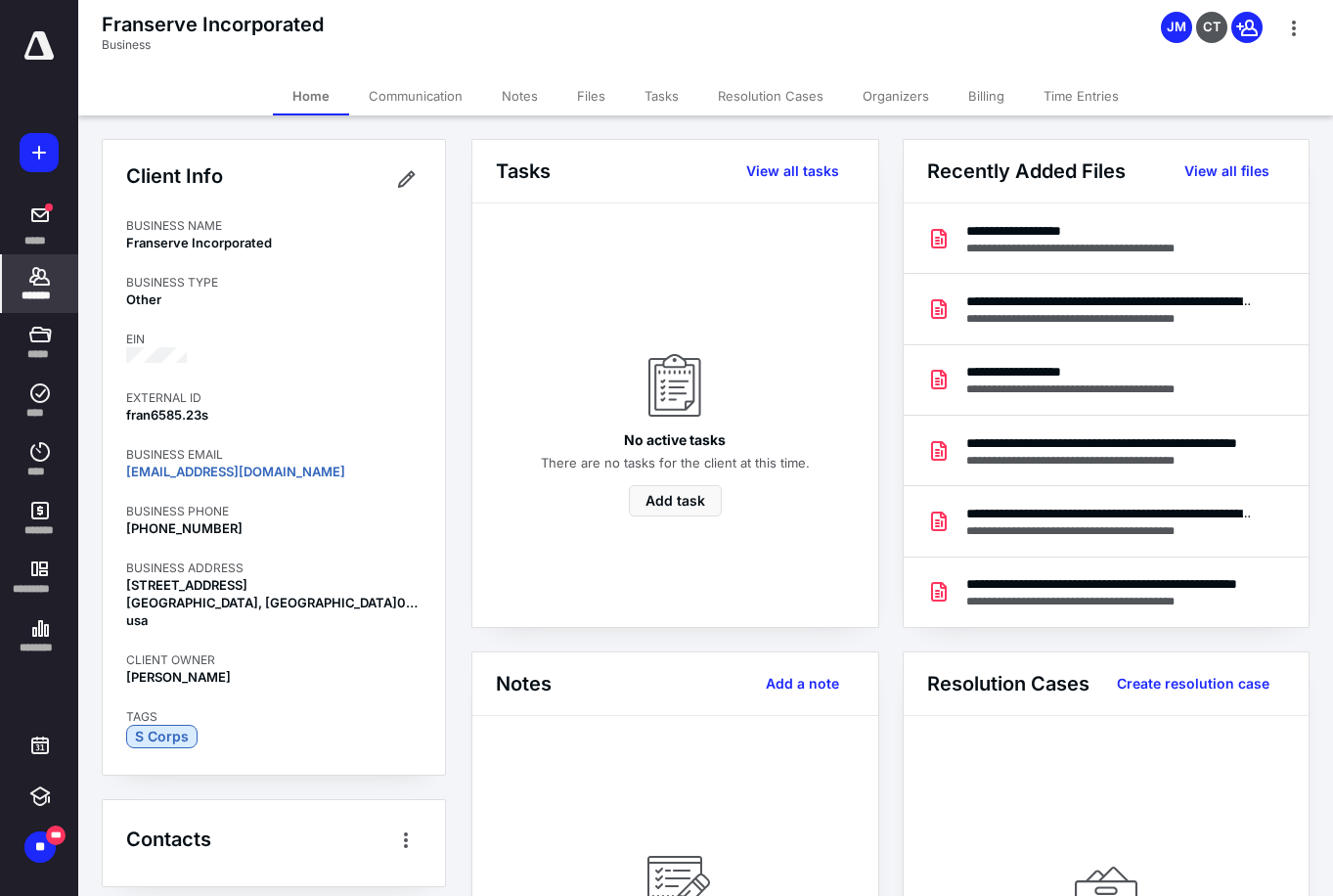 click on "**********" at bounding box center [901, 865] 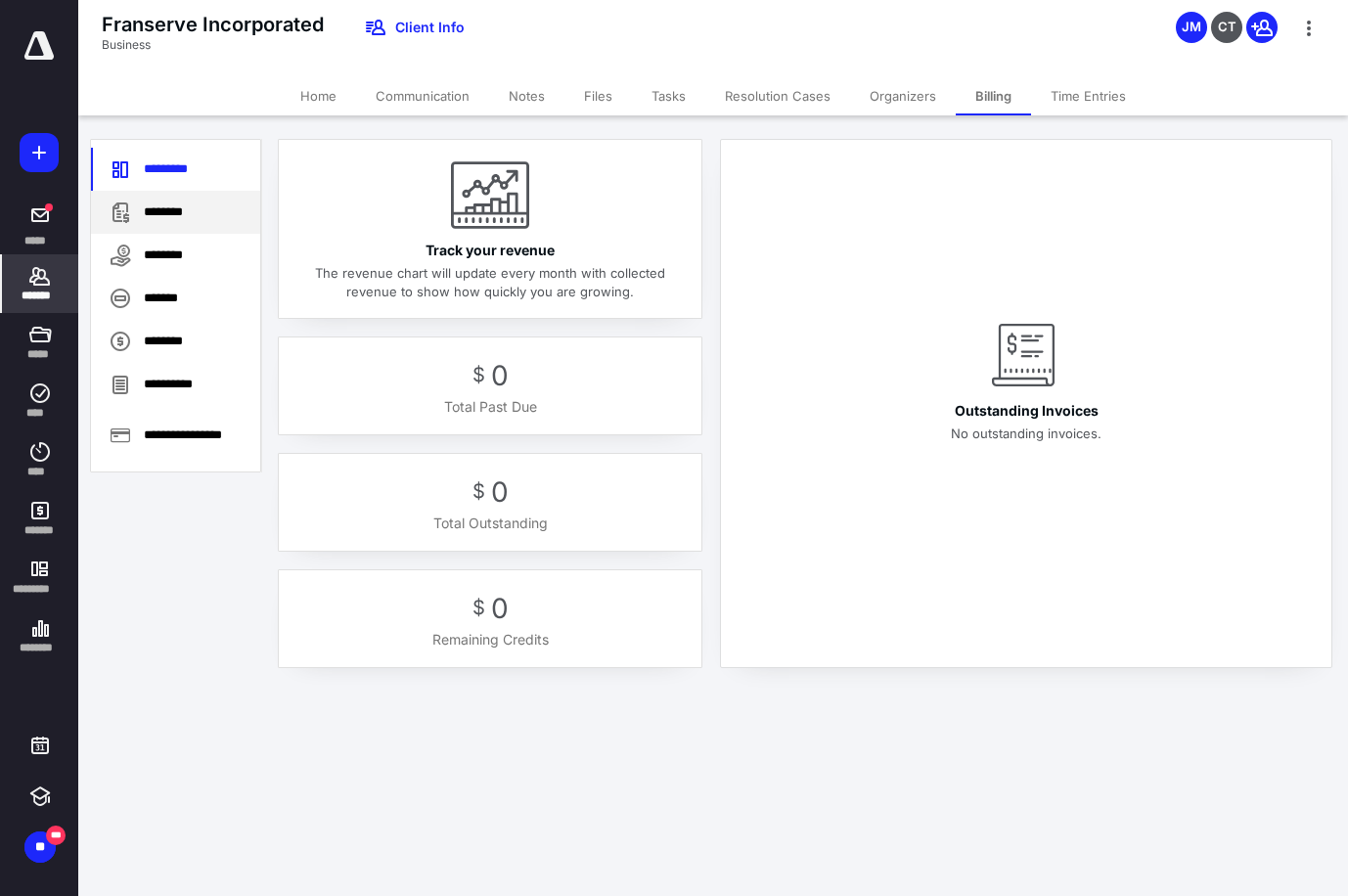 click on "********" at bounding box center [175, 212] 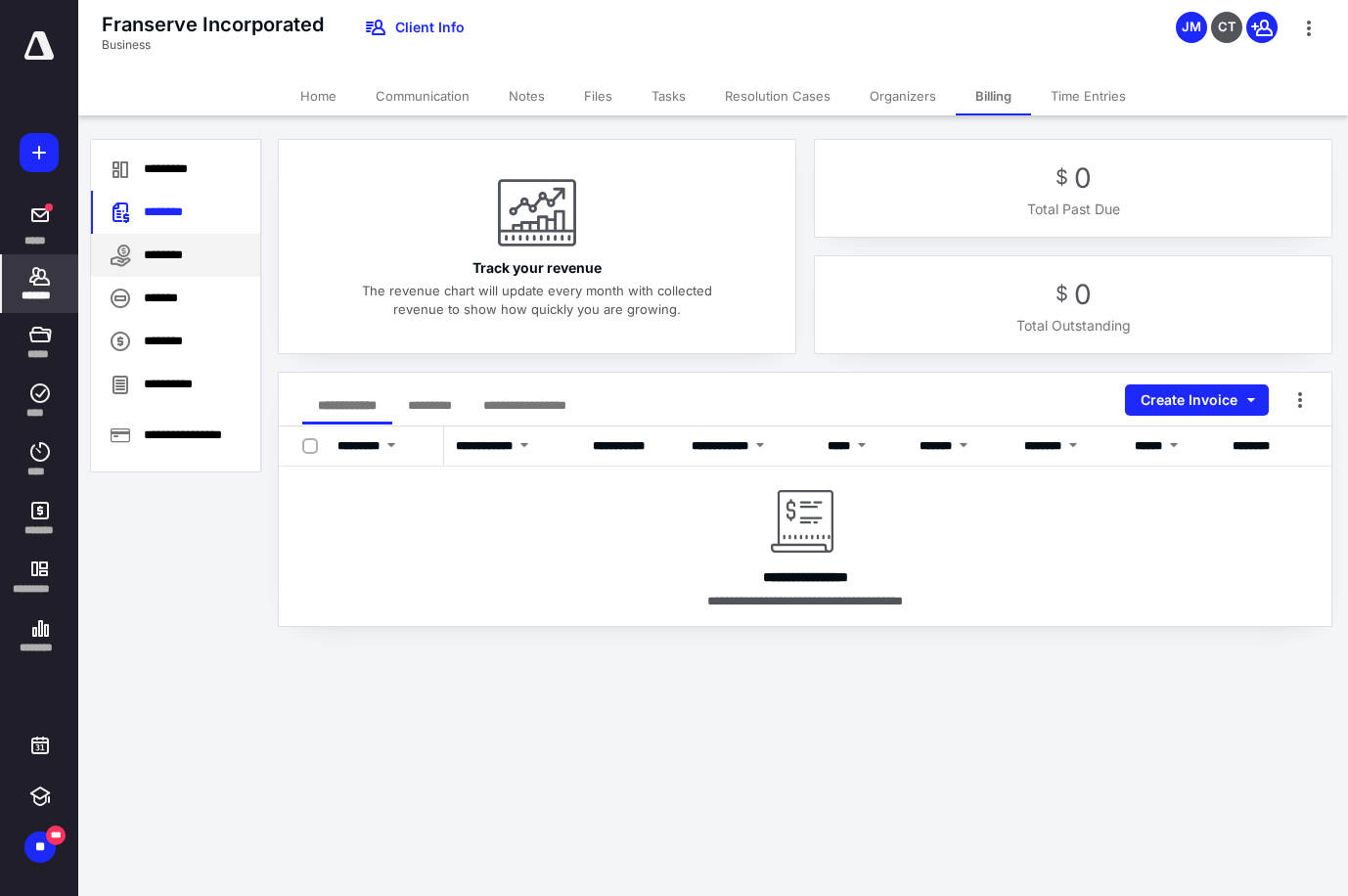 click on "********" at bounding box center [175, 255] 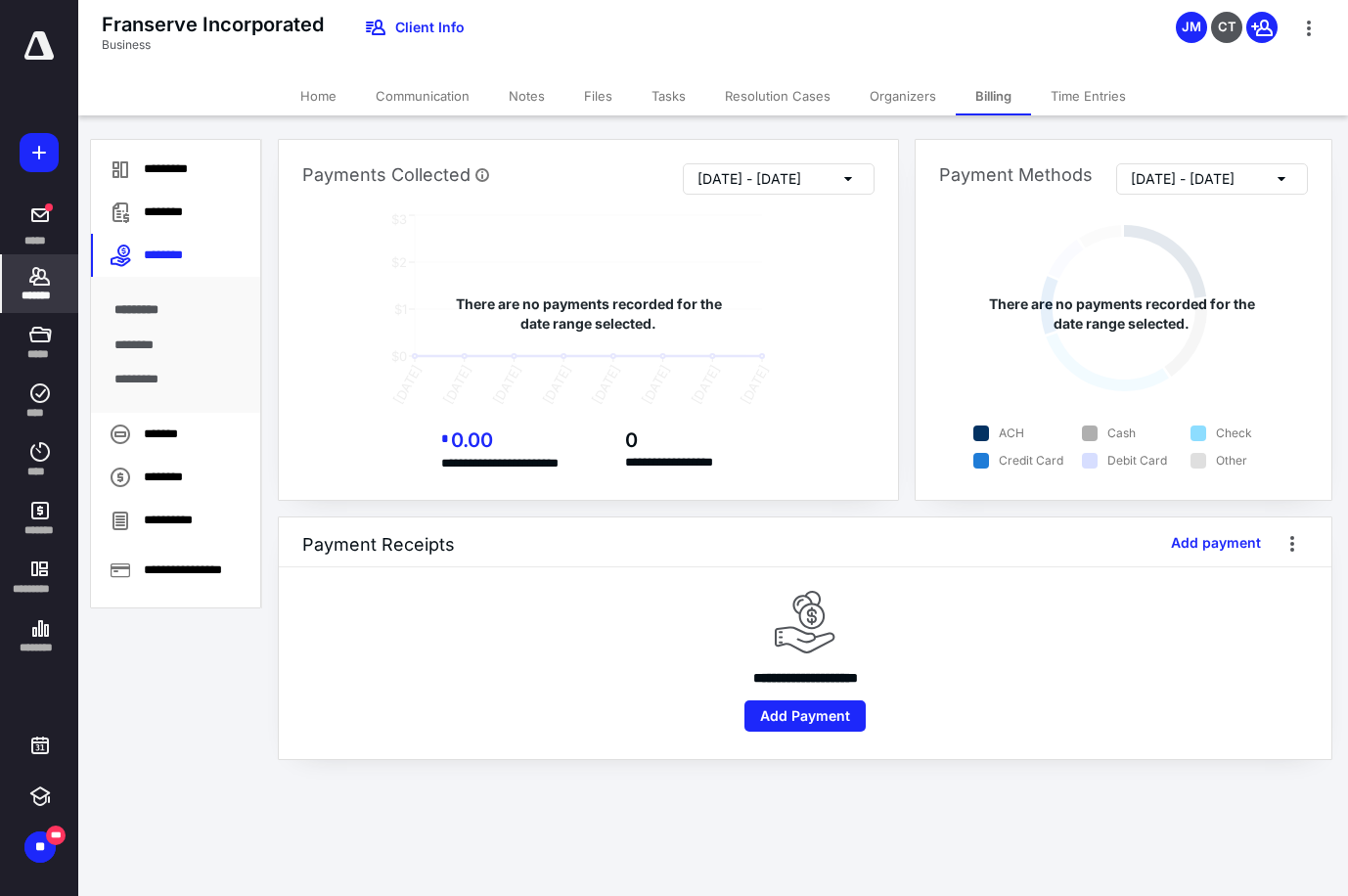 click on "Home" at bounding box center [318, 96] 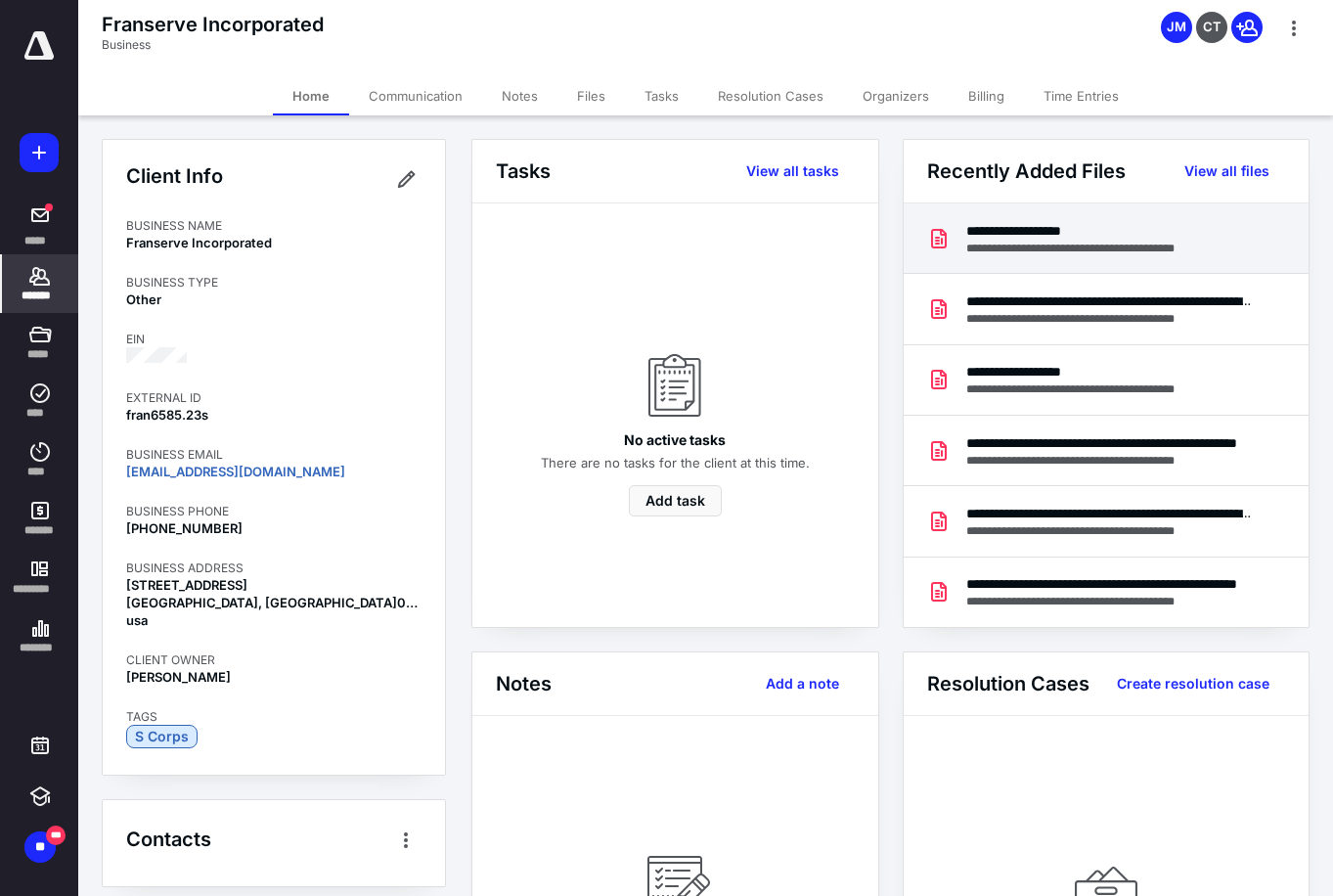 click on "**********" at bounding box center [1096, 248] 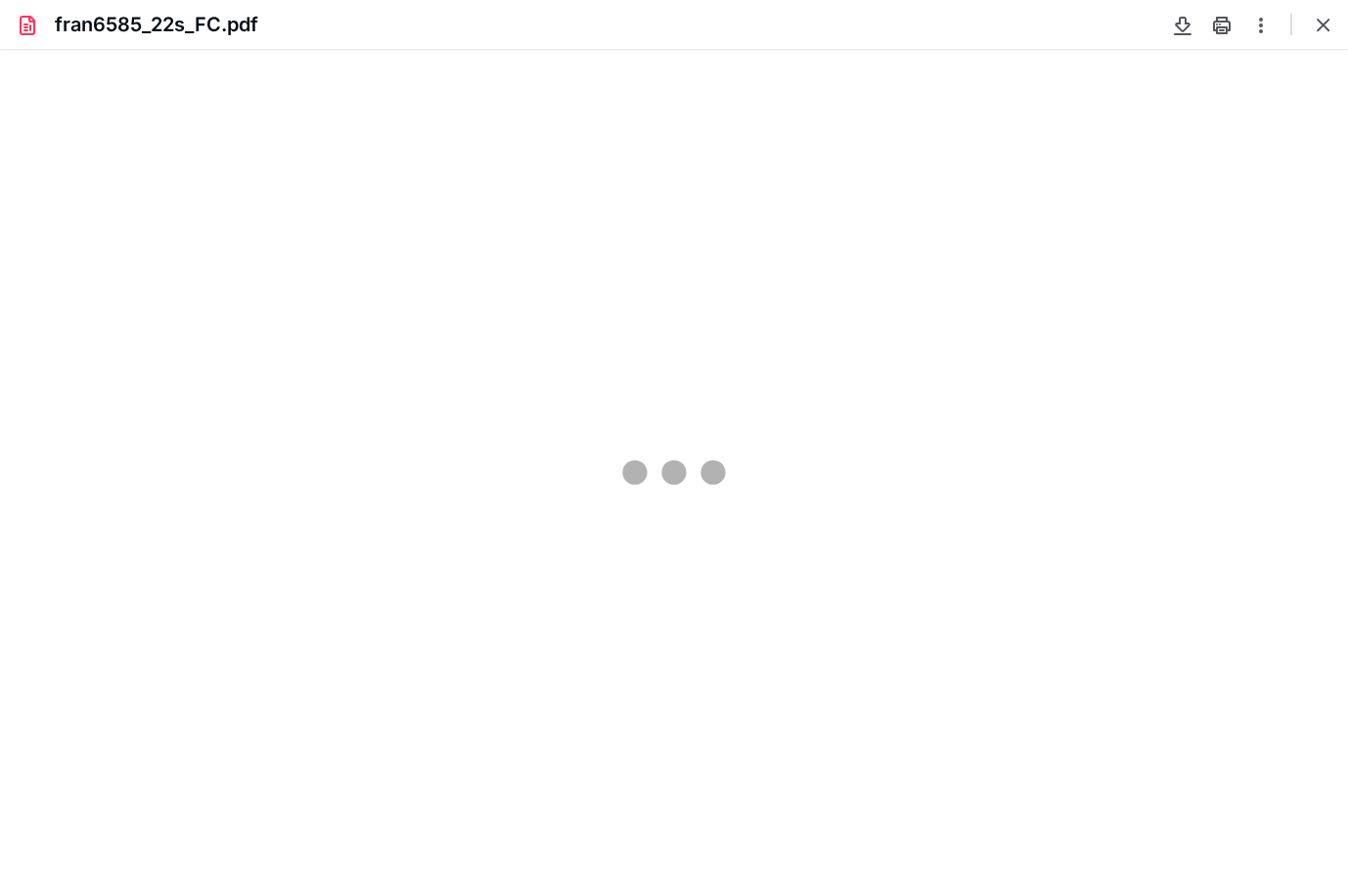 scroll, scrollTop: 0, scrollLeft: 0, axis: both 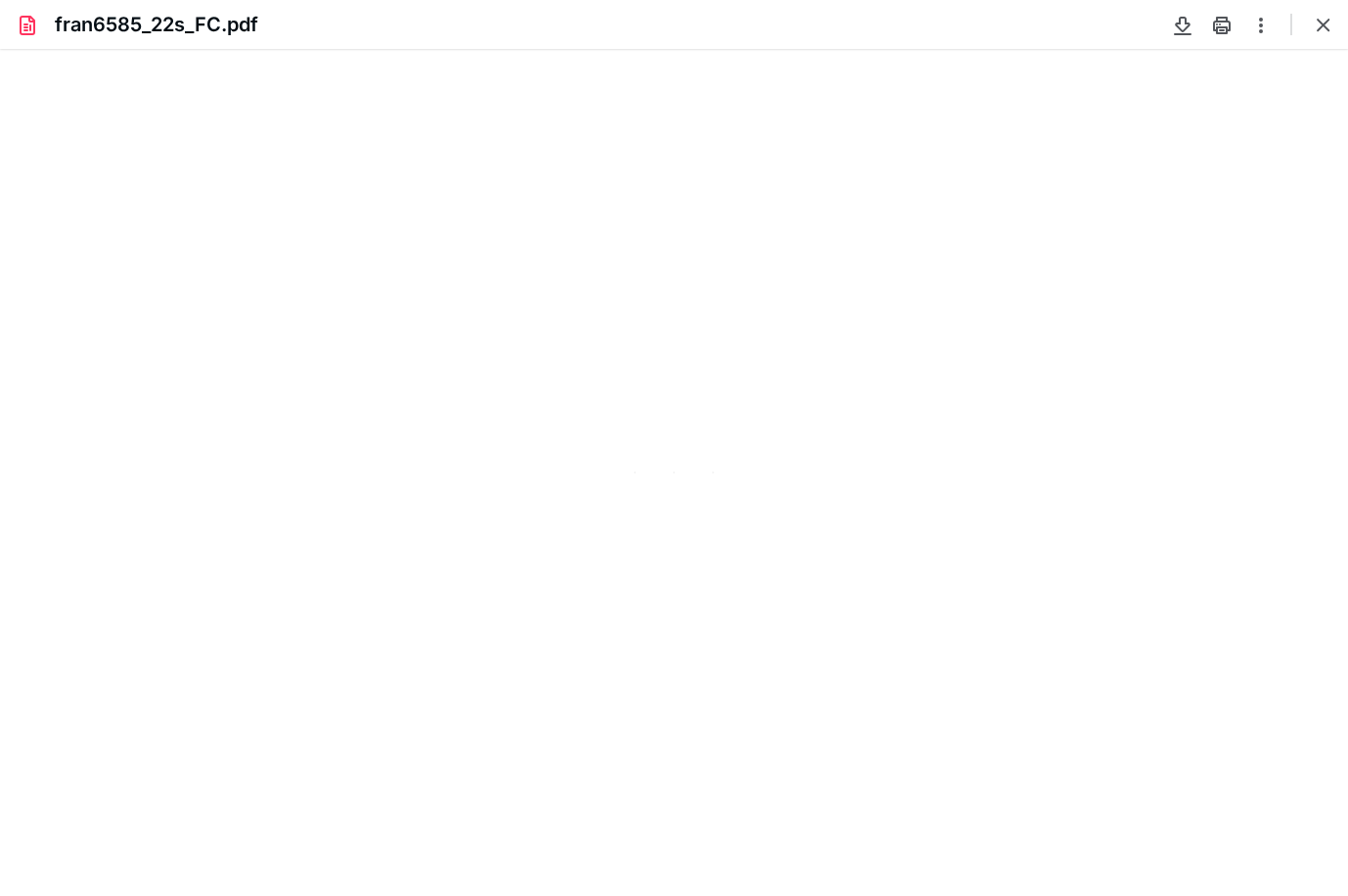 type on "104" 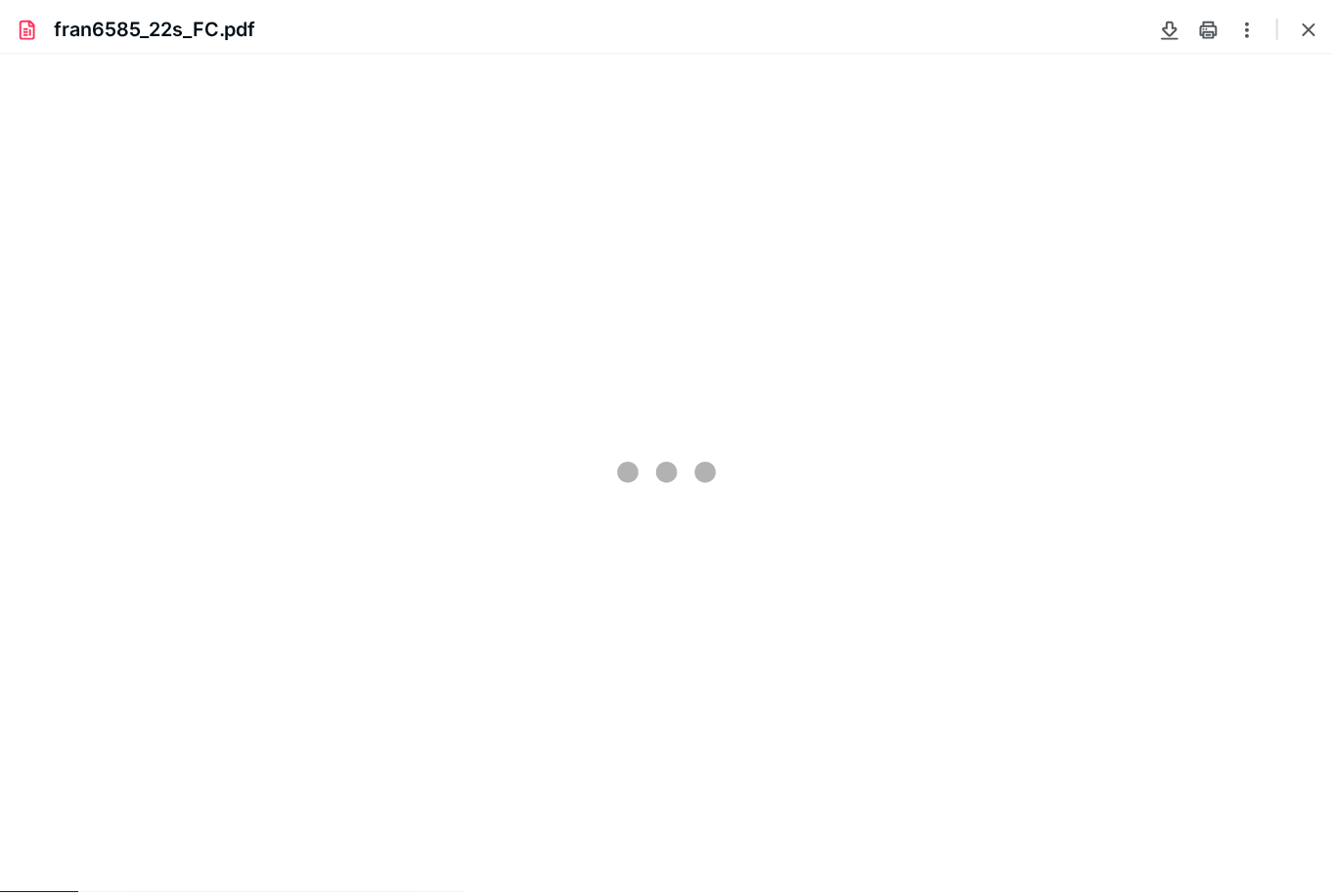 scroll, scrollTop: 39, scrollLeft: 0, axis: vertical 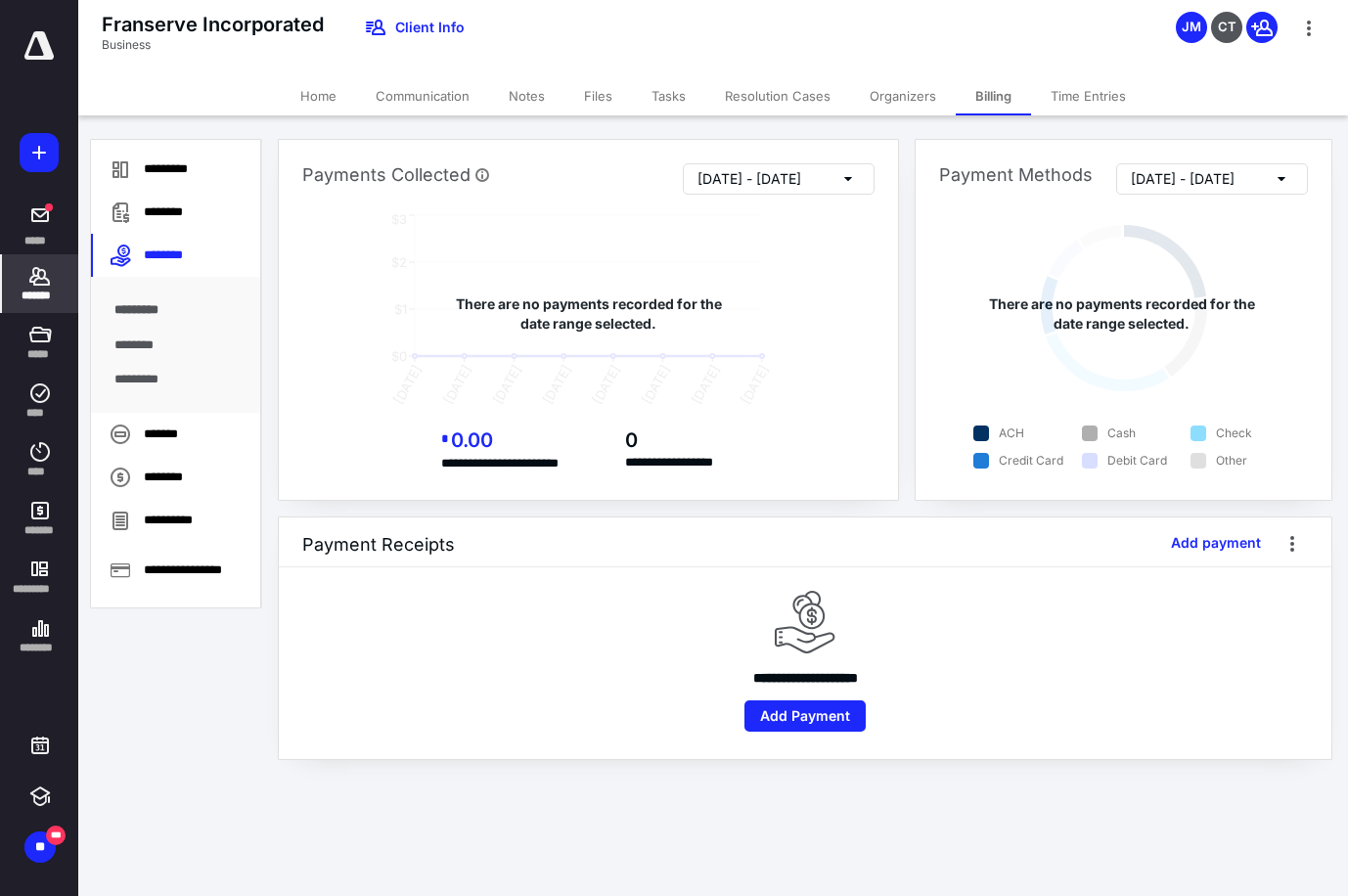 click 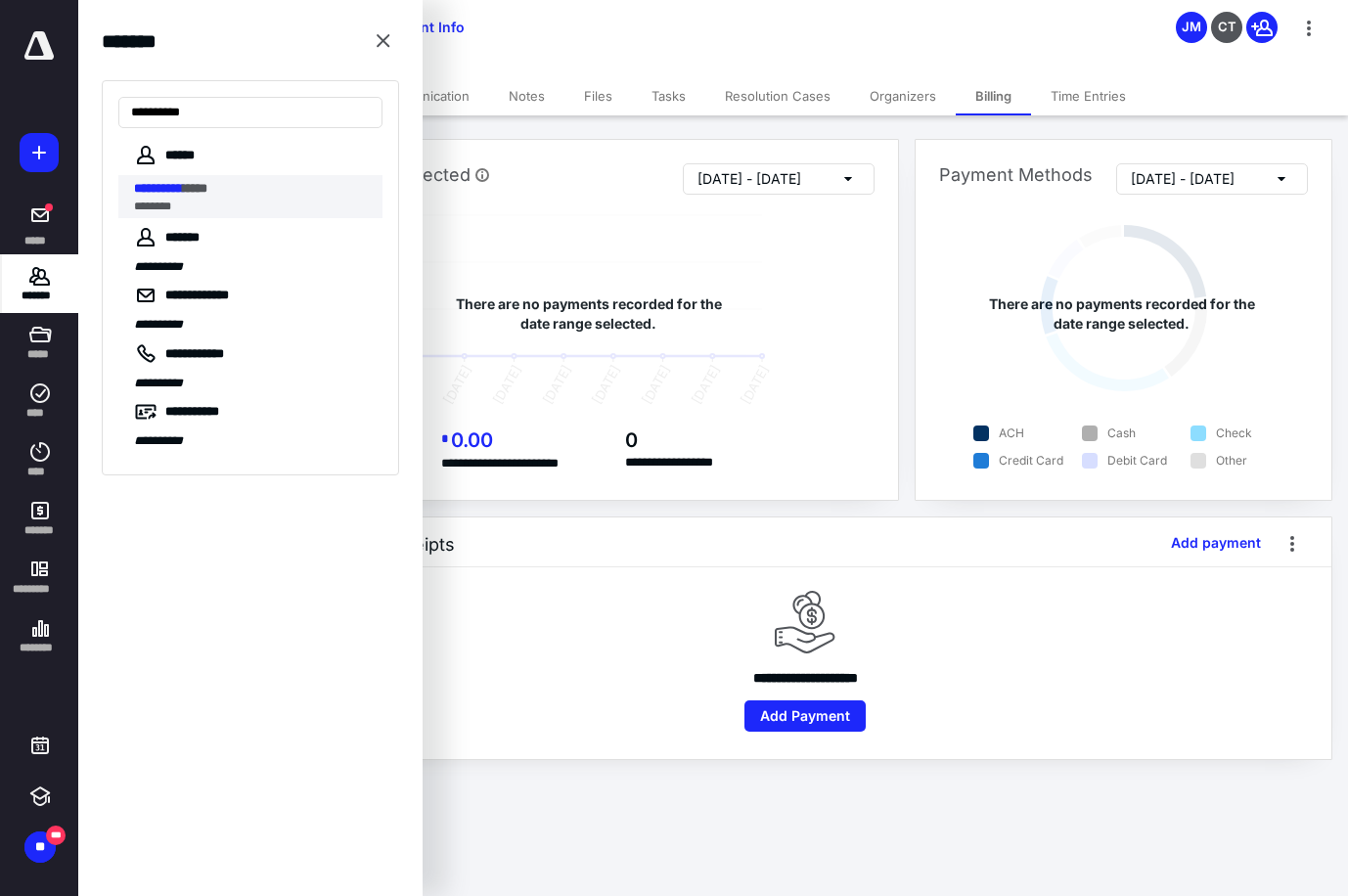type on "**********" 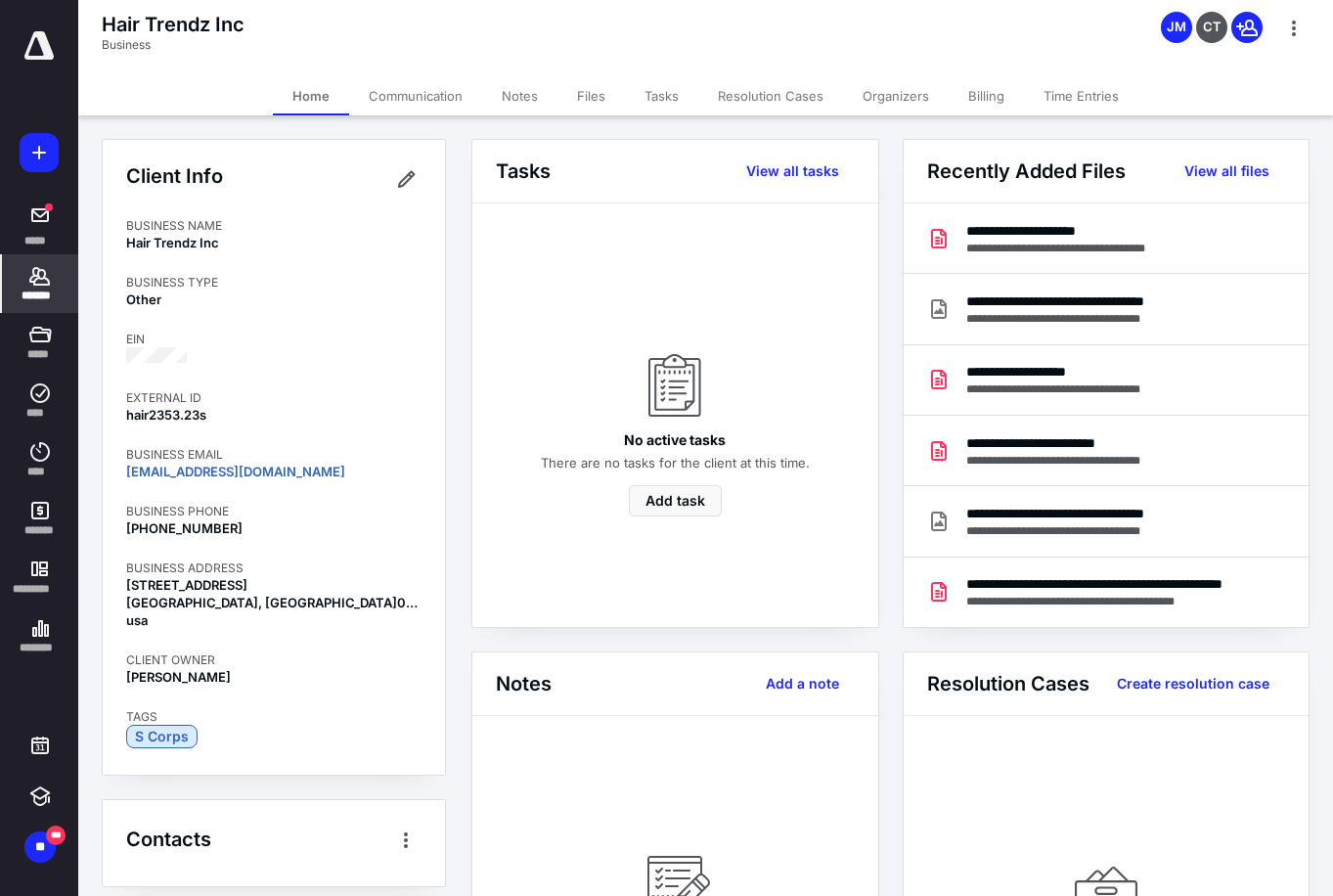 click on "Billing" at bounding box center [986, 96] 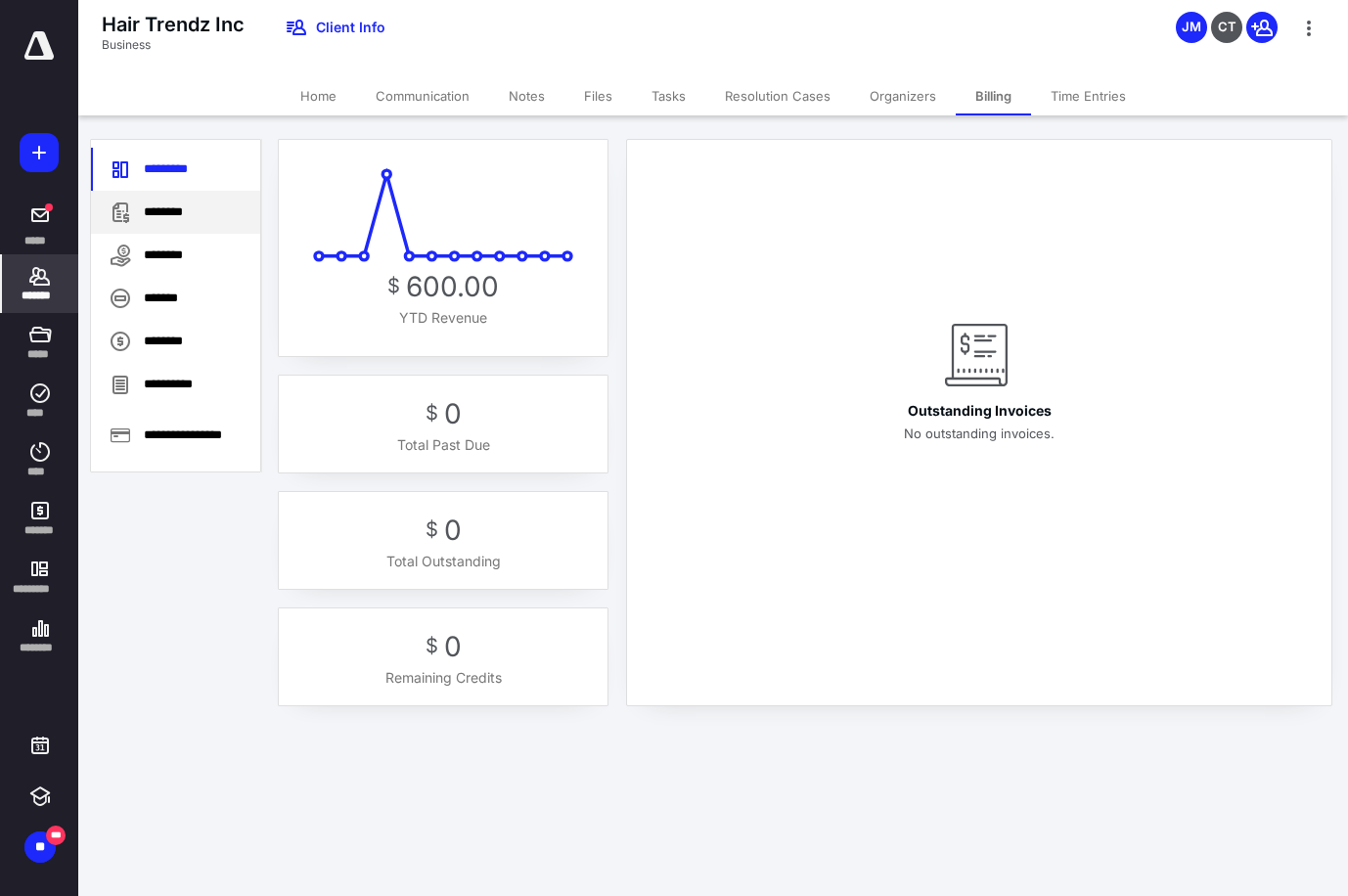 click on "********" at bounding box center [175, 212] 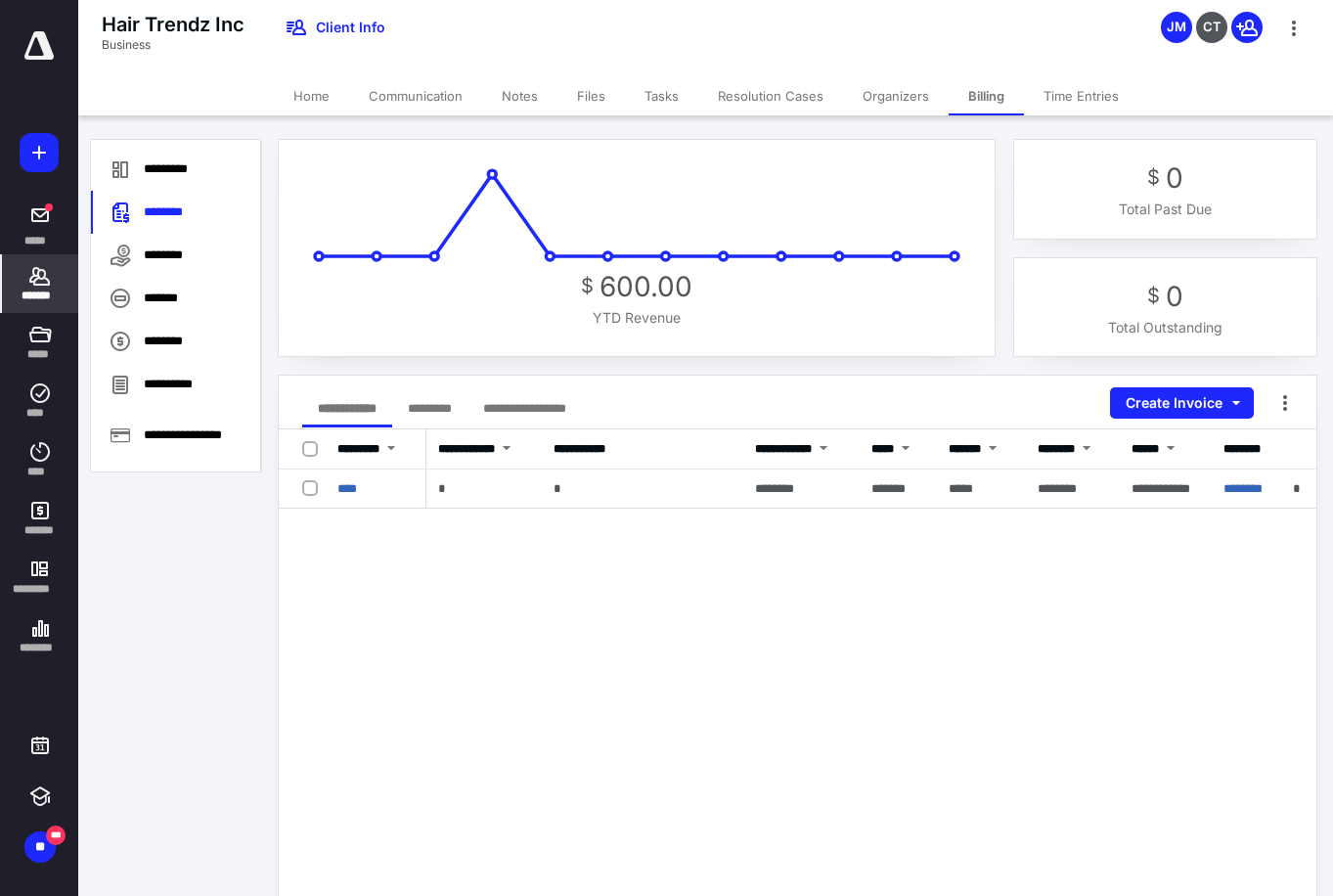 click on "*******" at bounding box center [40, 295] 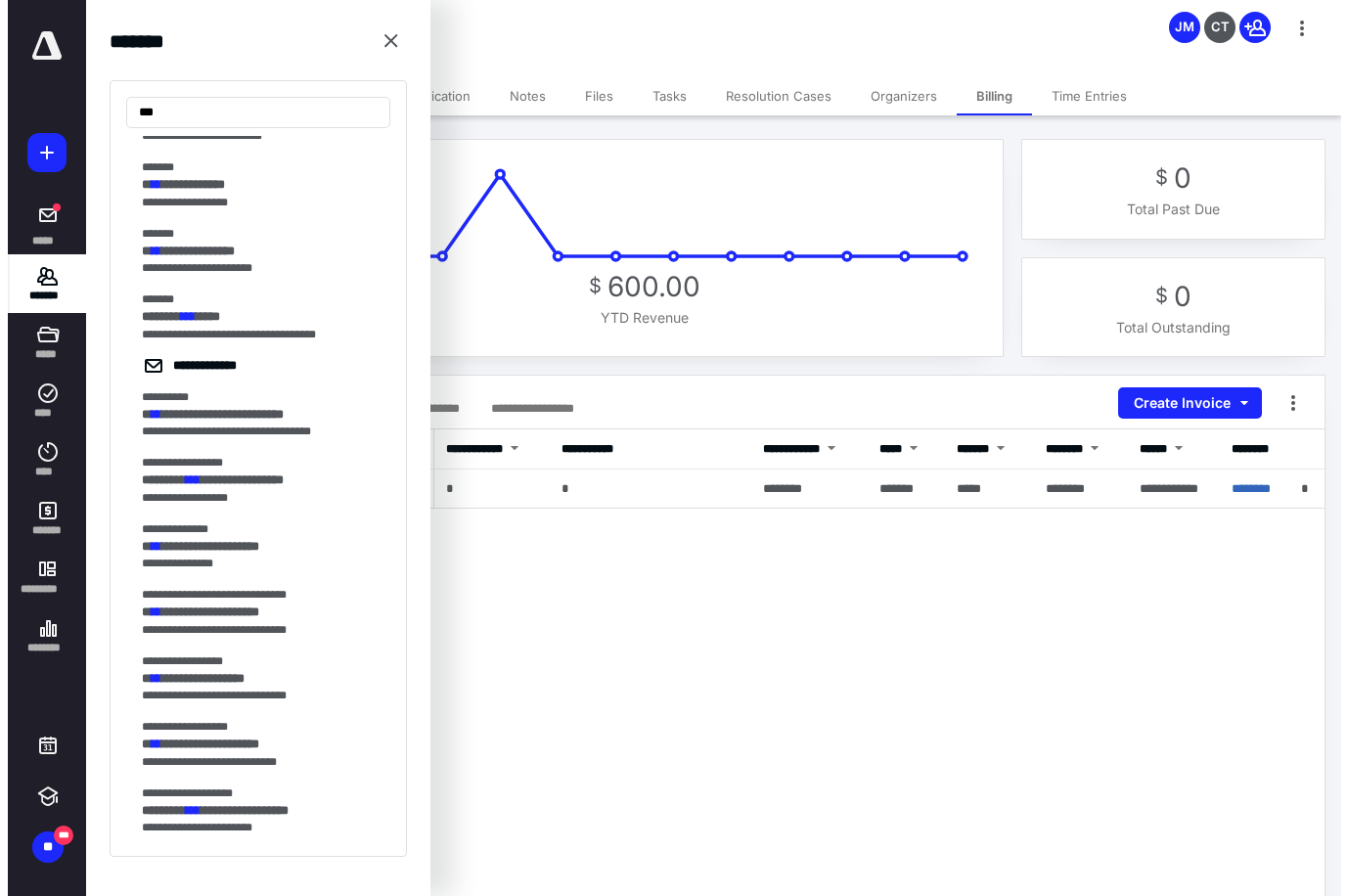 scroll, scrollTop: 4695, scrollLeft: 0, axis: vertical 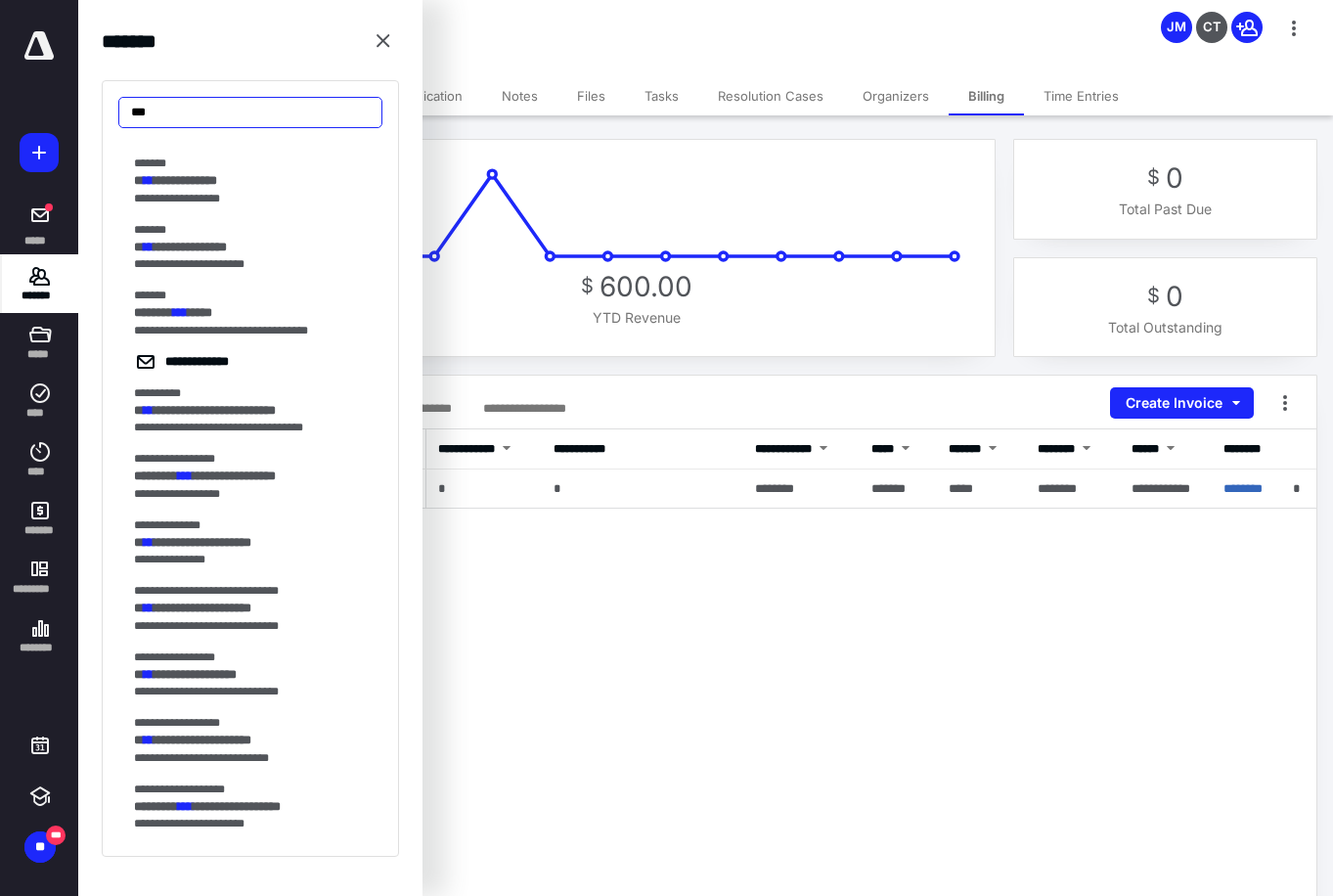 click on "***" at bounding box center (250, 112) 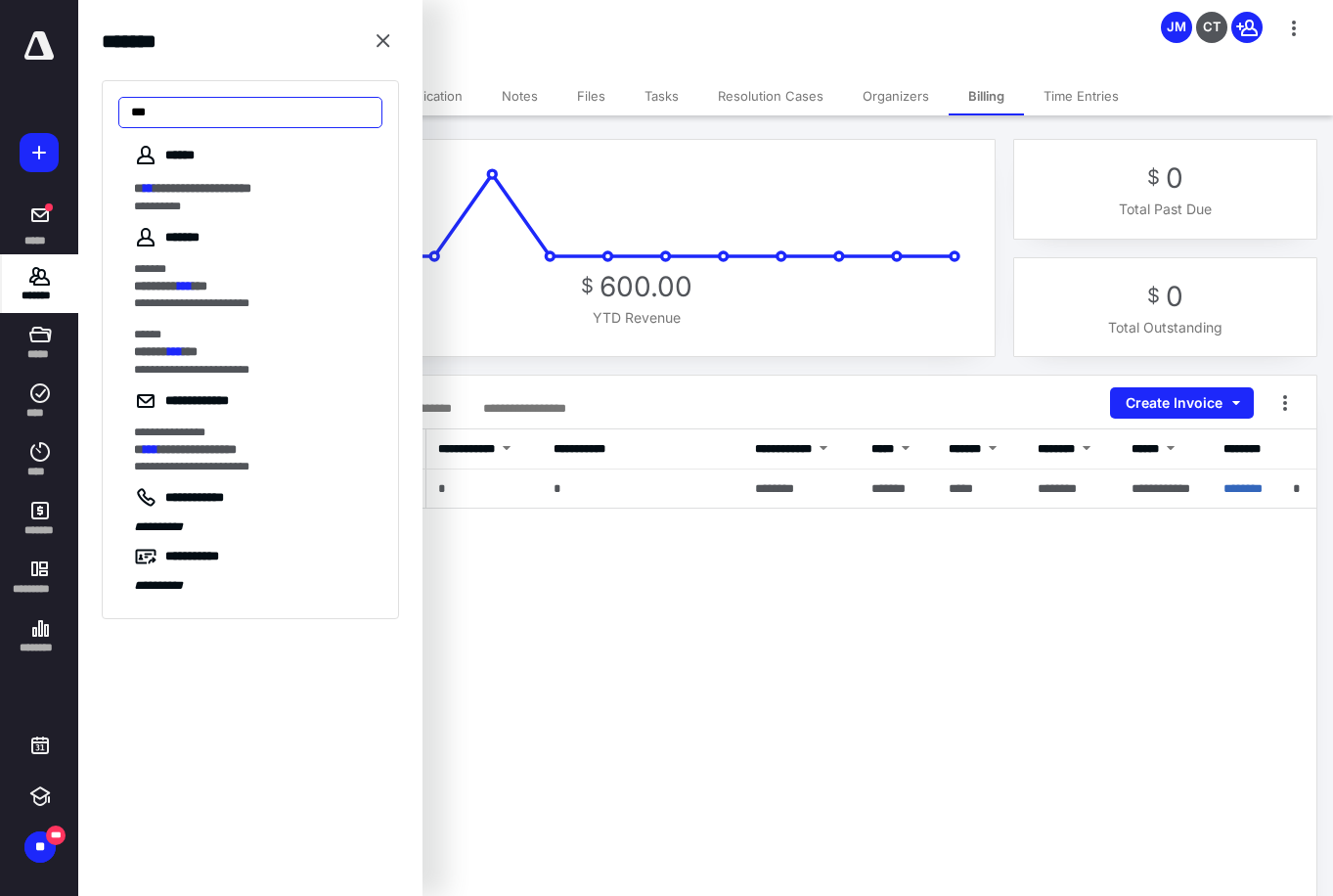 type on "***" 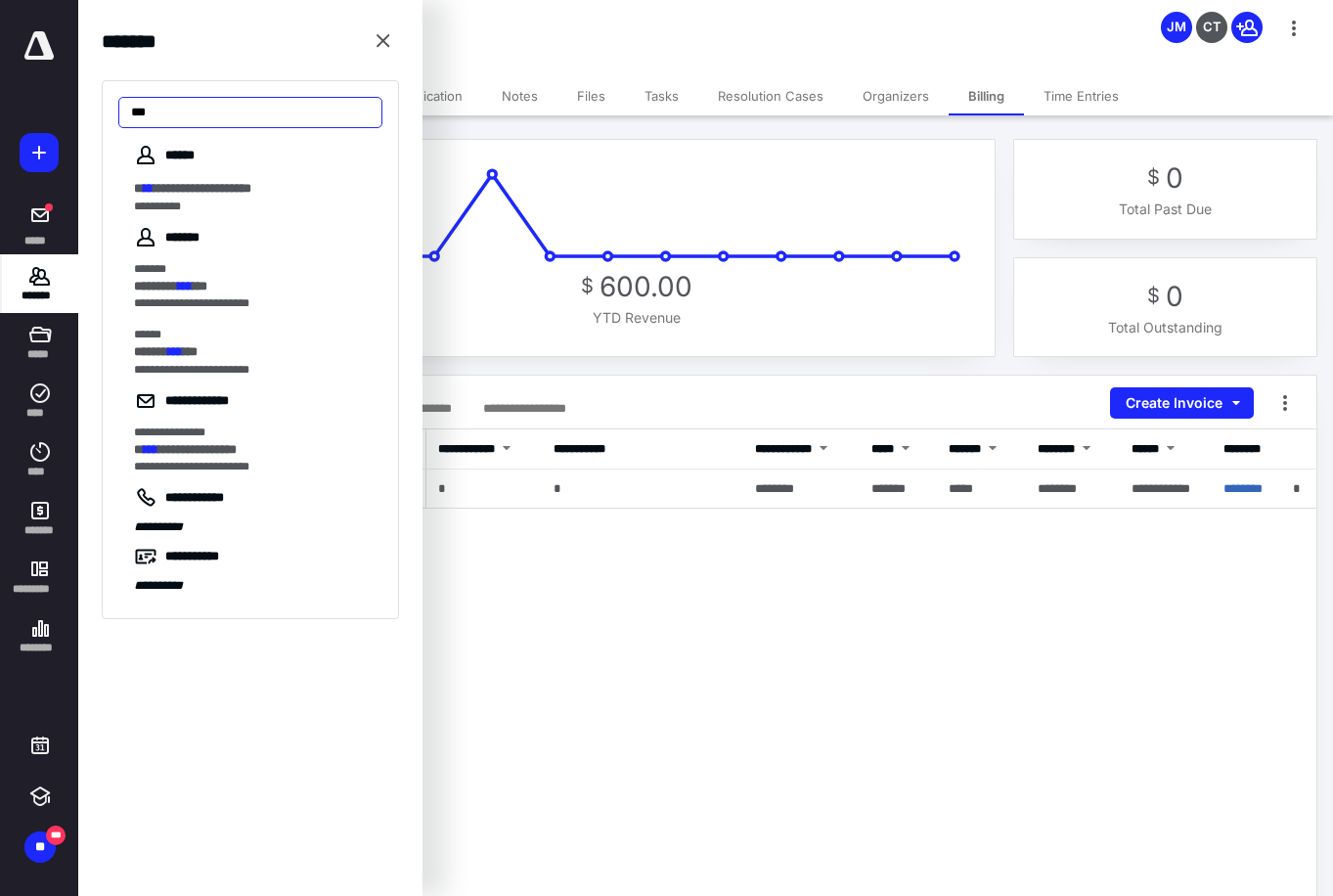 drag, startPoint x: 233, startPoint y: 119, endPoint x: -132, endPoint y: 134, distance: 365.30809 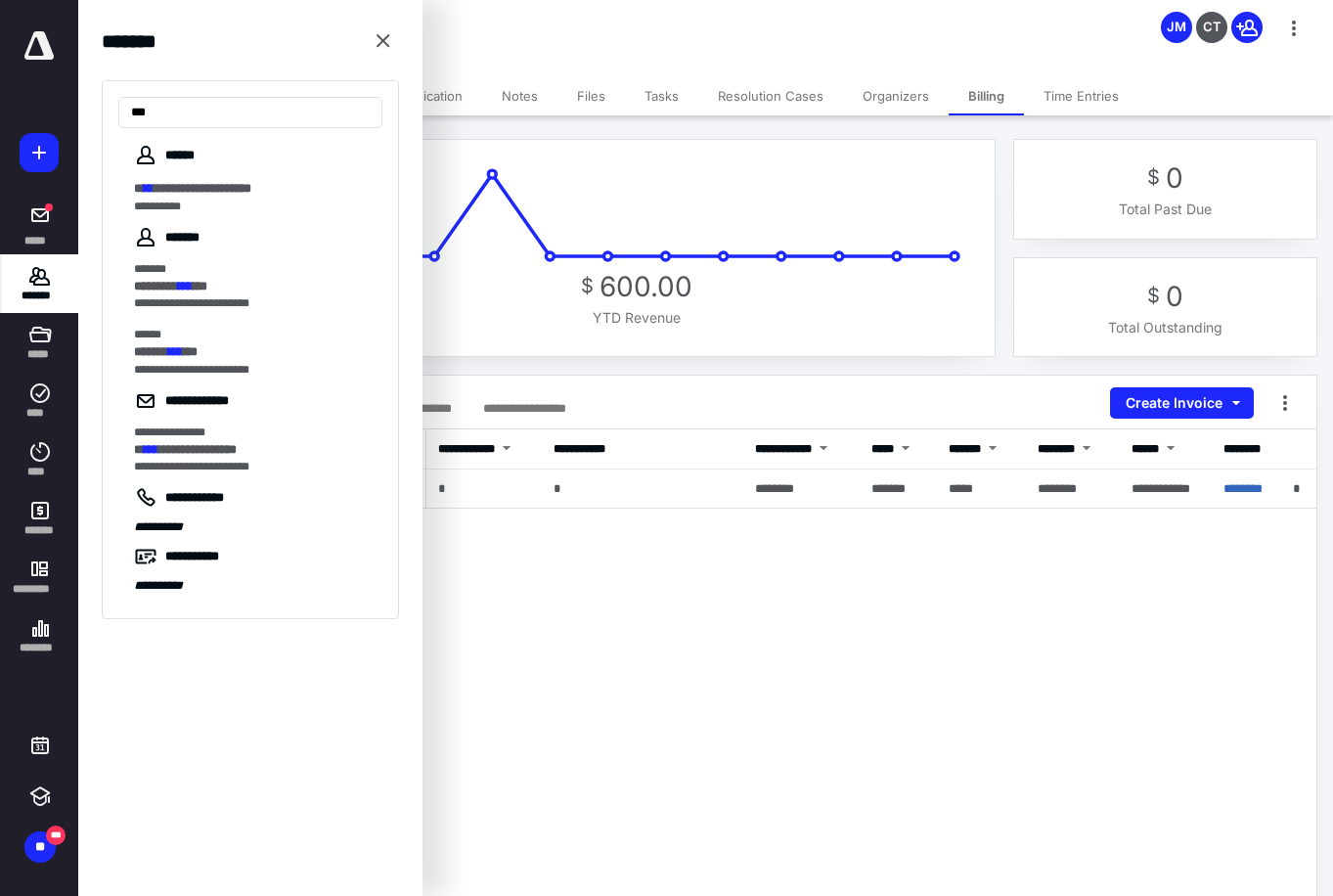 click on "**********" at bounding box center [666, 448] 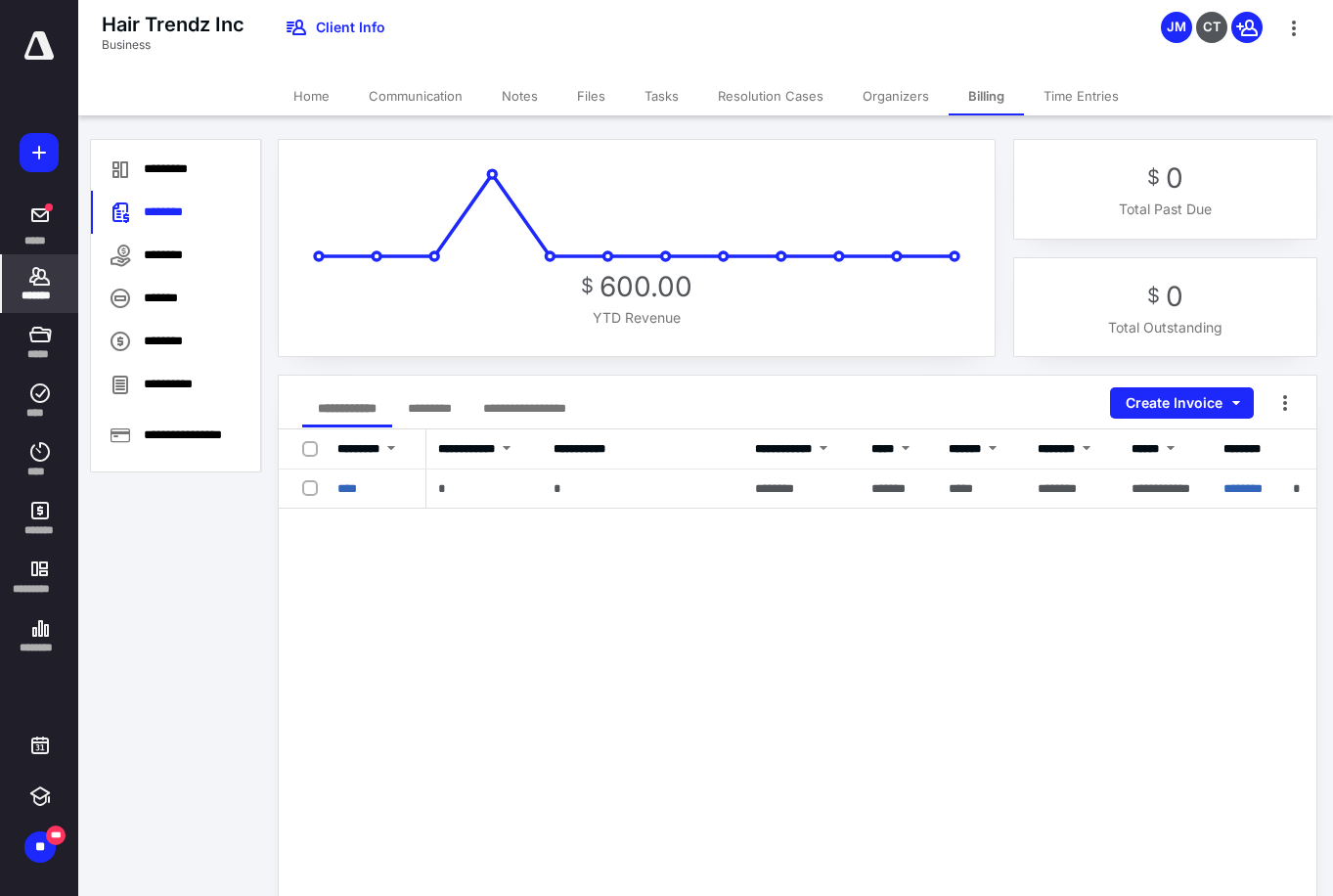 click 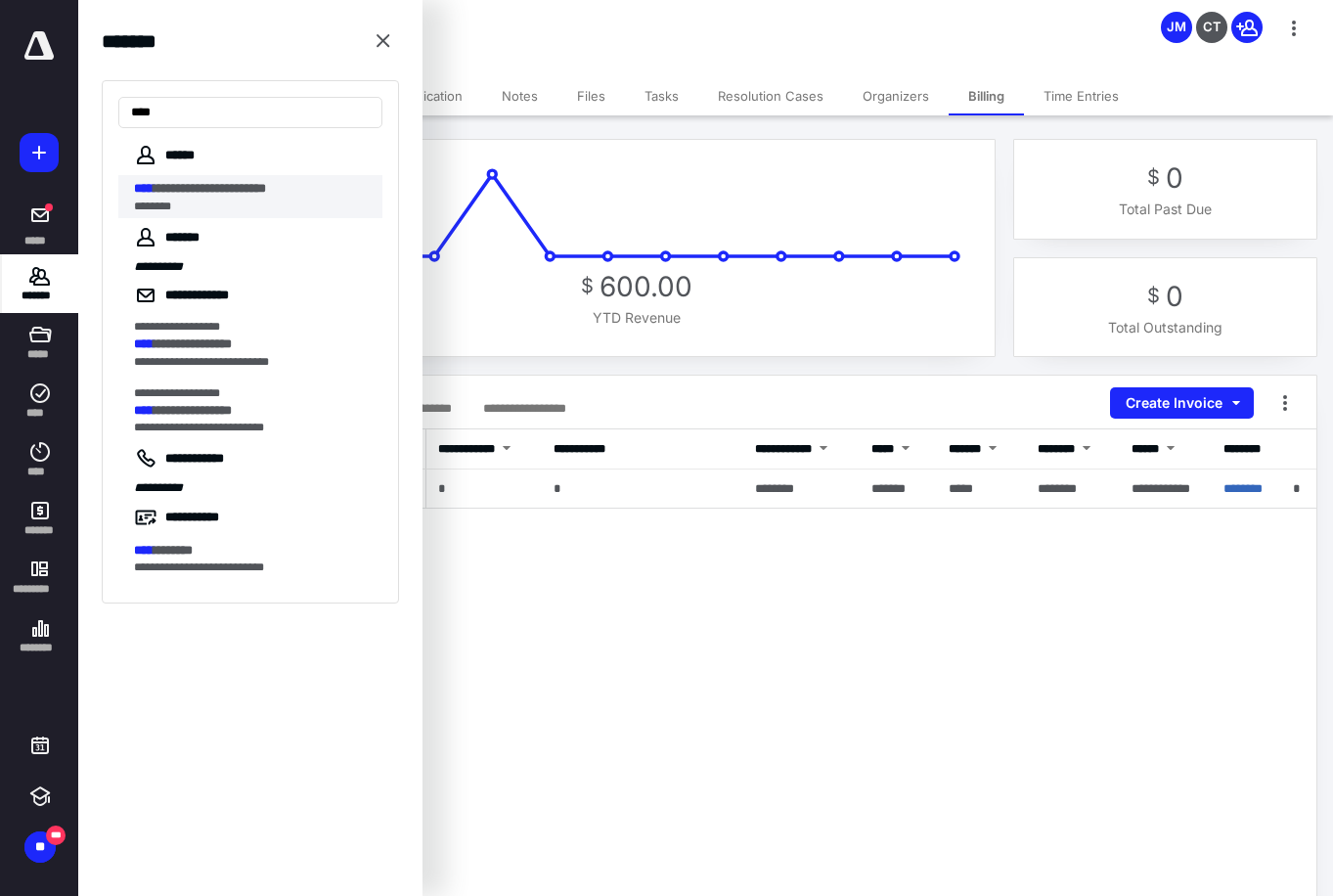 type on "****" 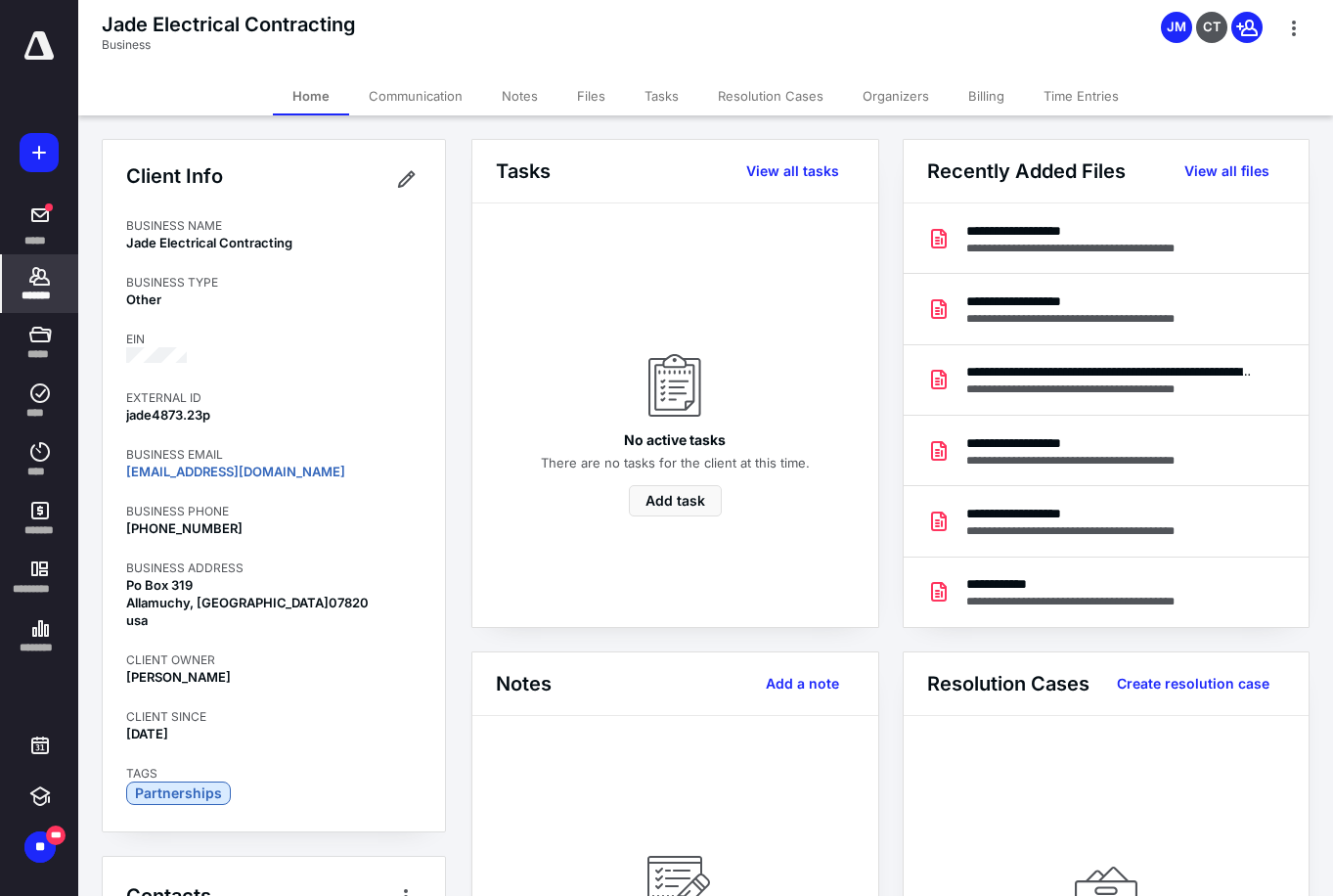 click on "Billing" at bounding box center (986, 96) 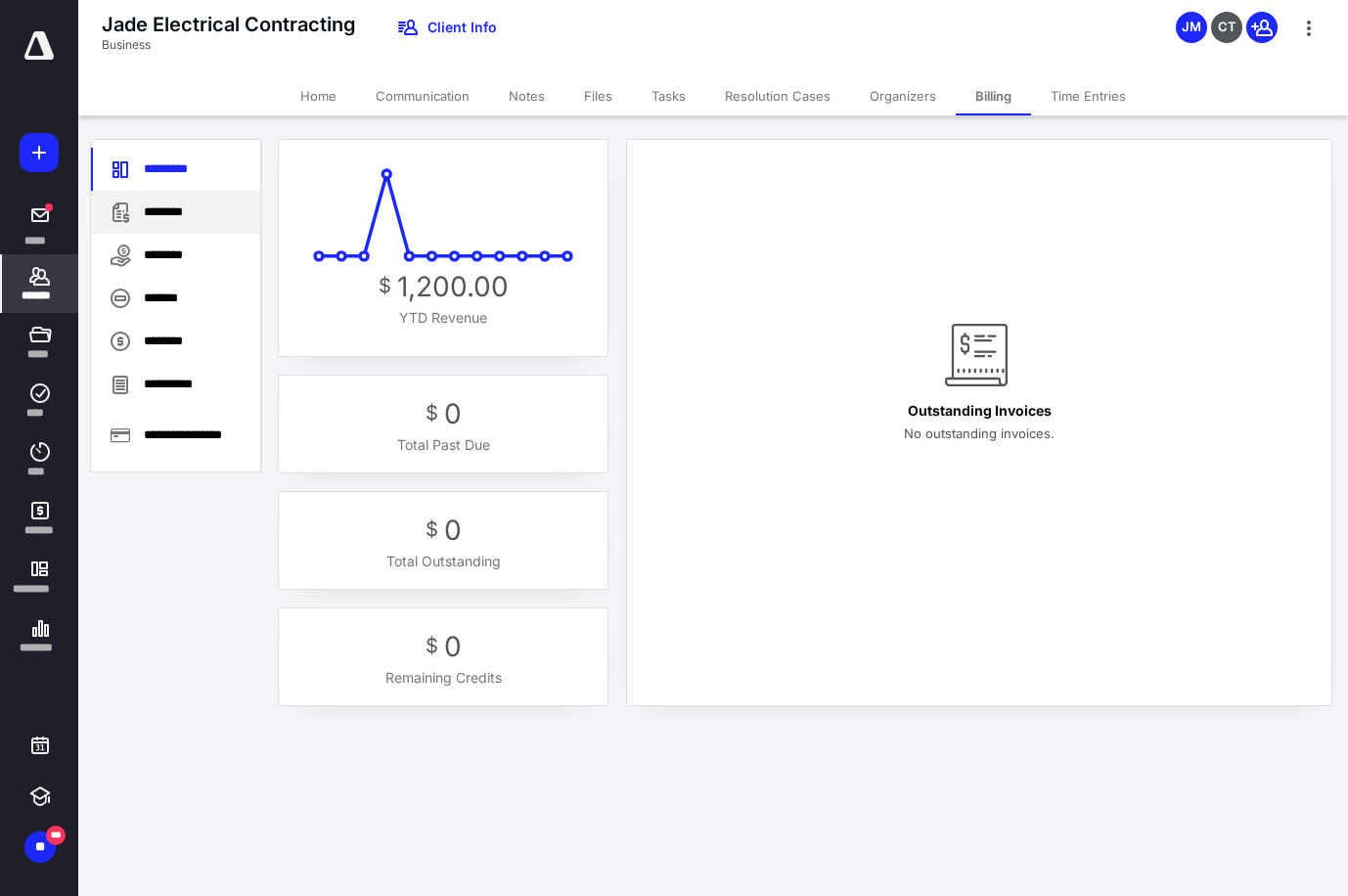 click on "********" at bounding box center (175, 212) 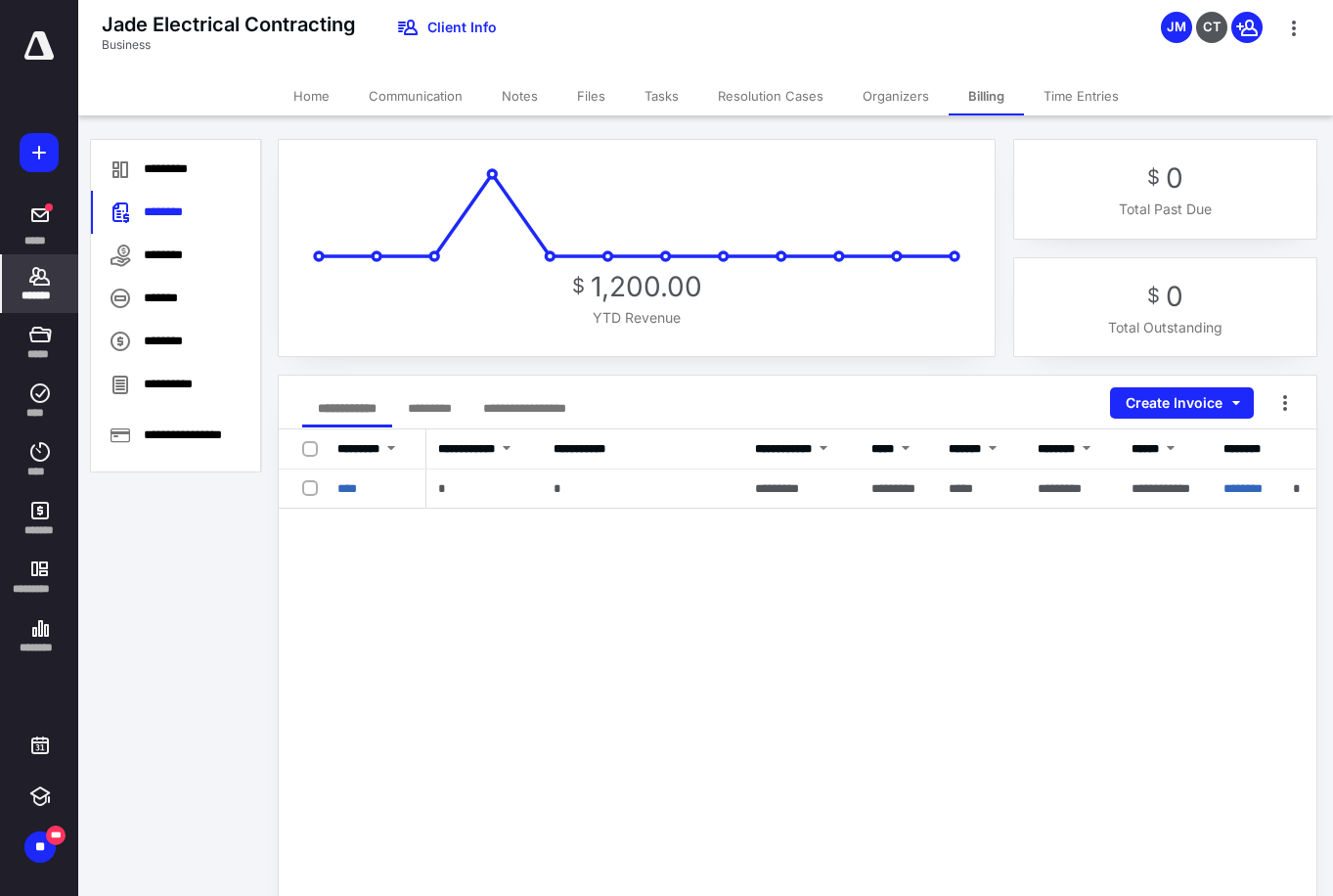 drag, startPoint x: 38, startPoint y: 287, endPoint x: 27, endPoint y: 296, distance: 14.21267 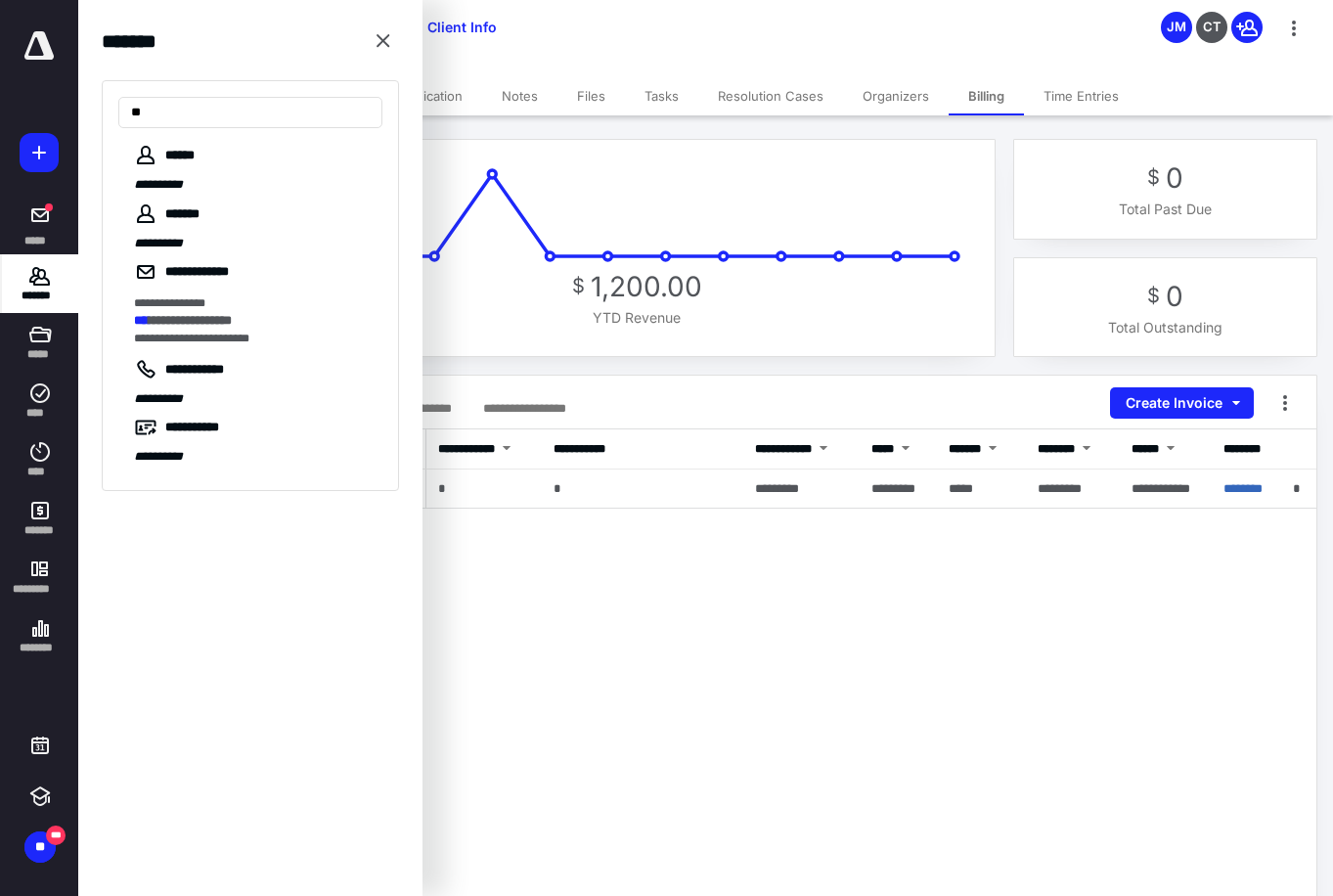 type on "*" 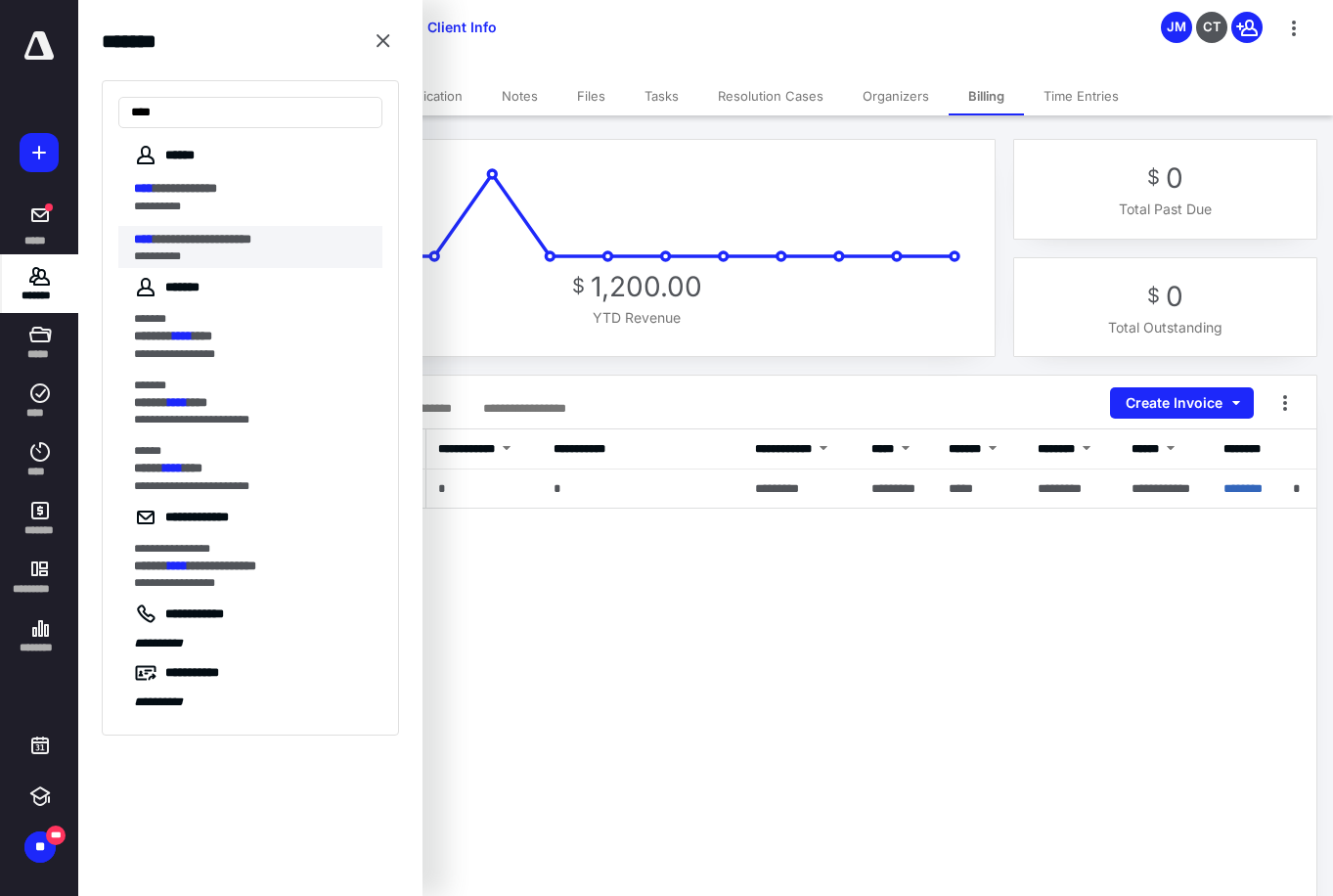 type on "****" 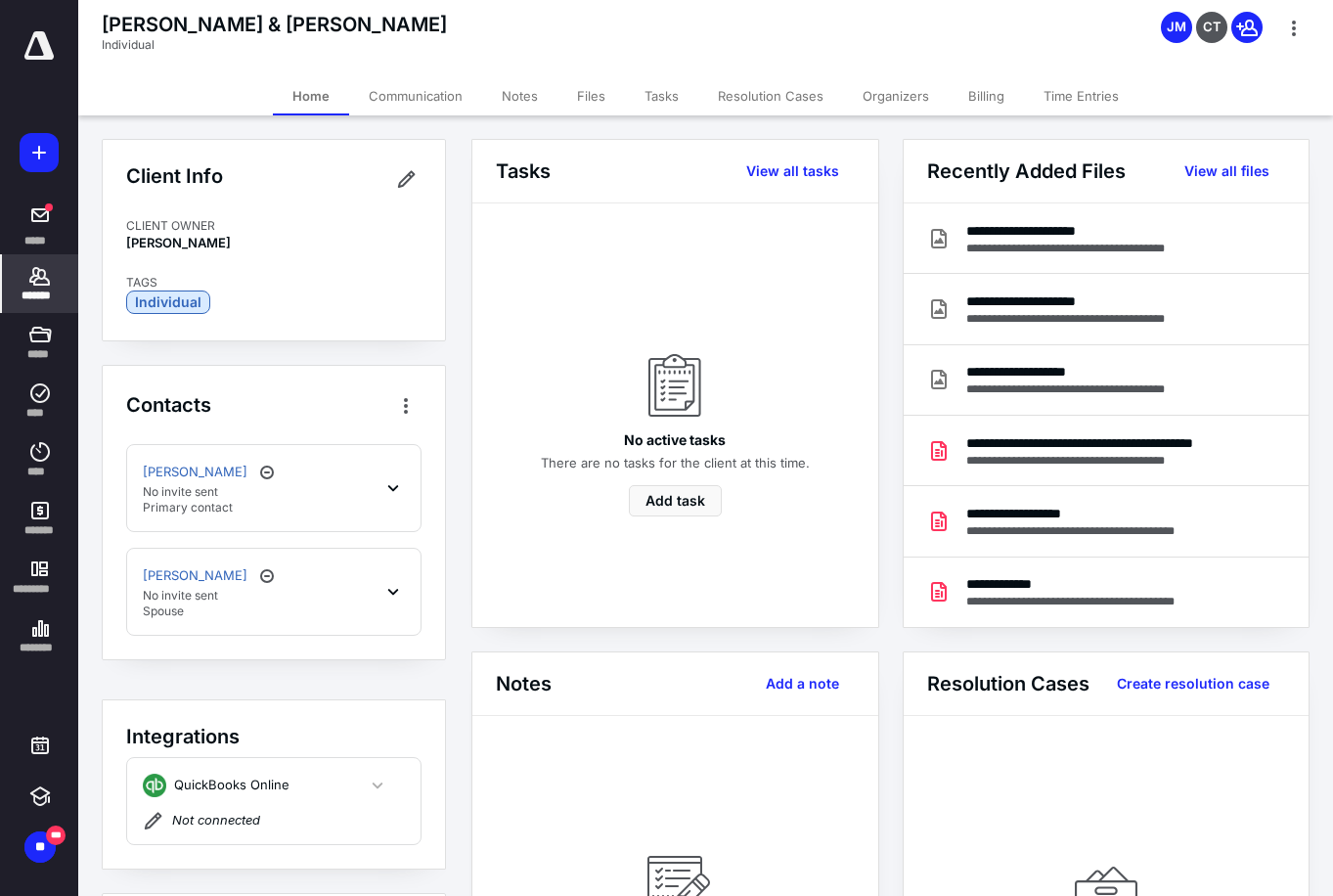 click on "Billing" at bounding box center (986, 96) 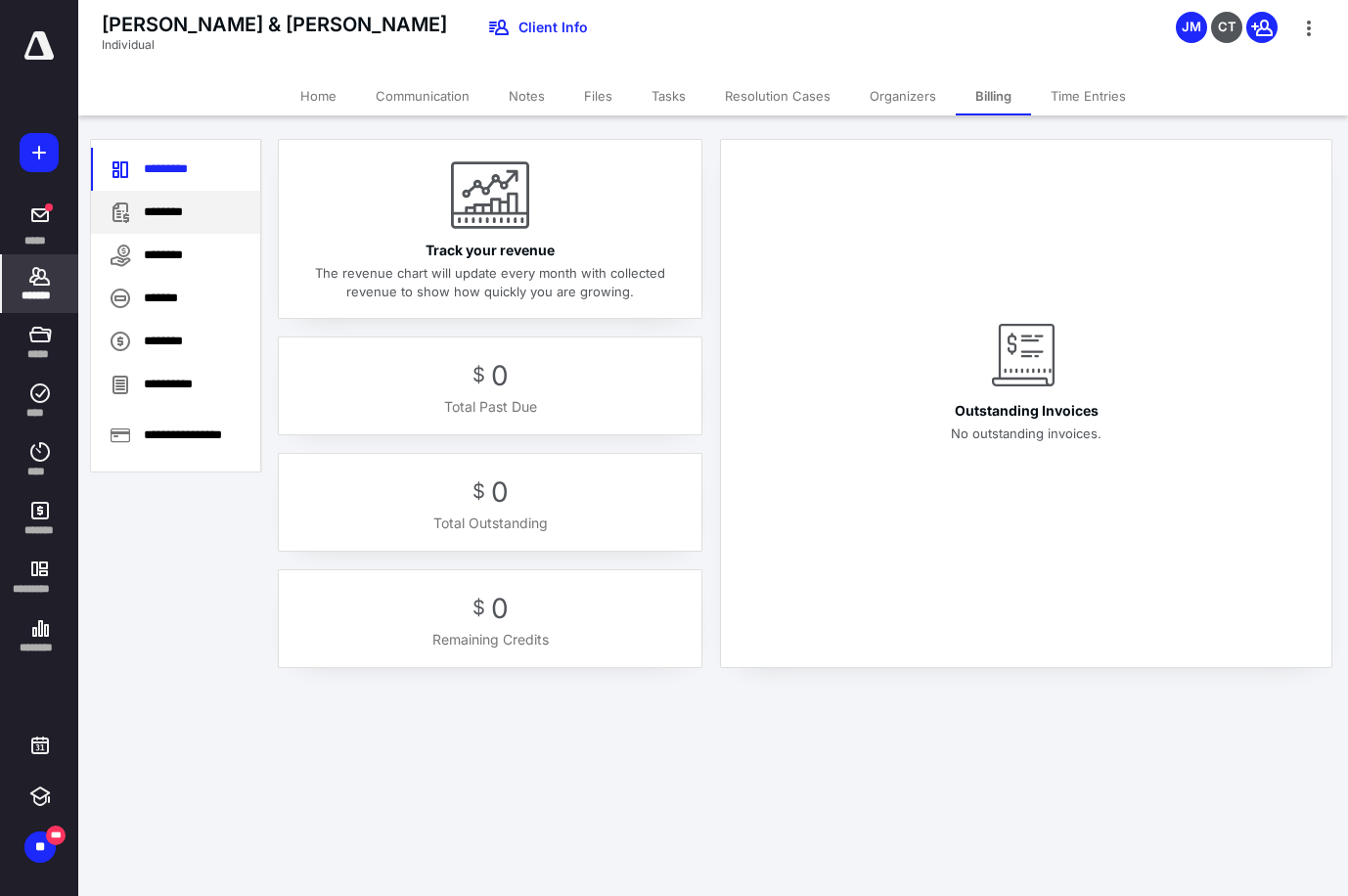 click on "********" at bounding box center [175, 212] 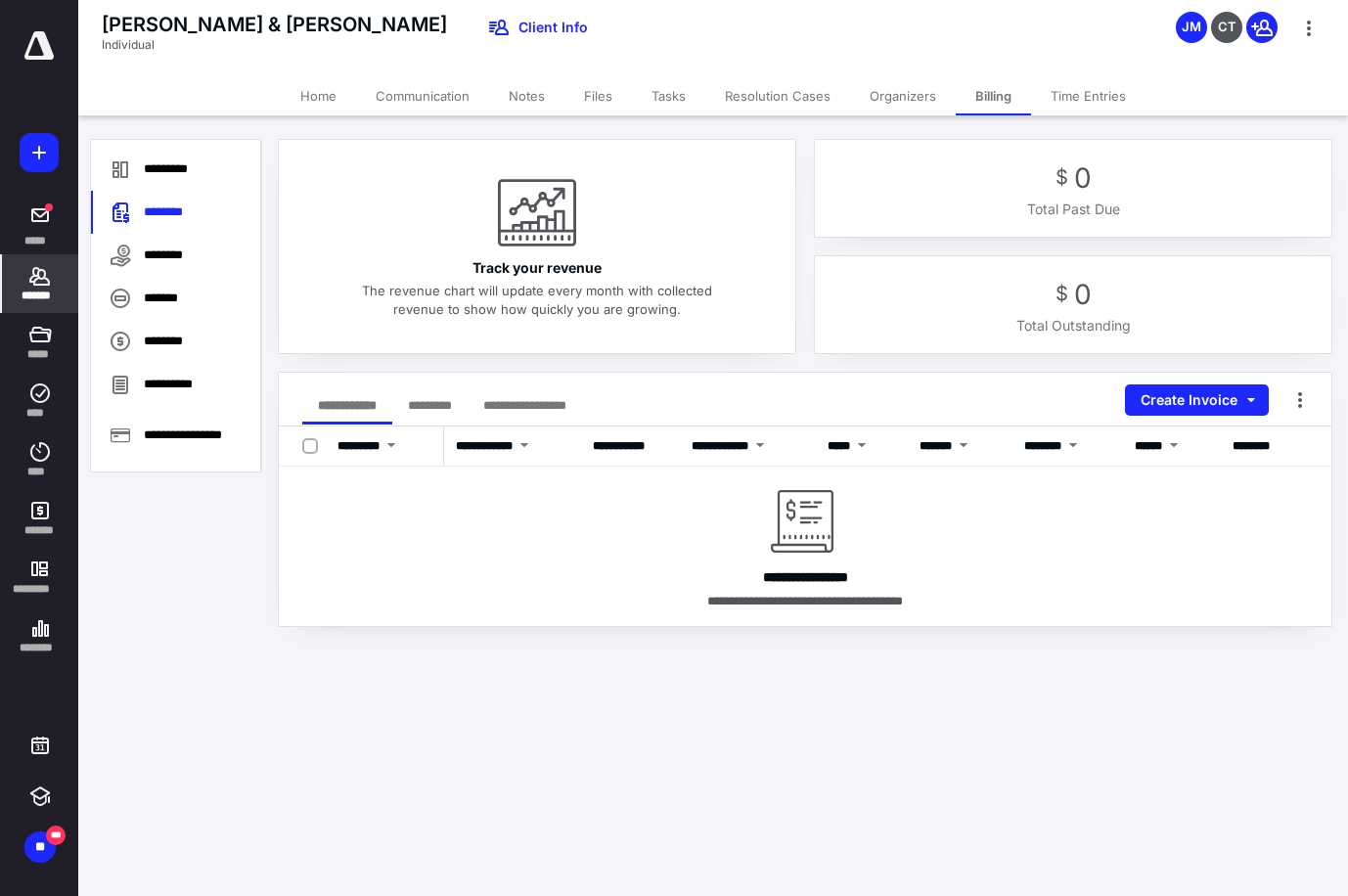 click 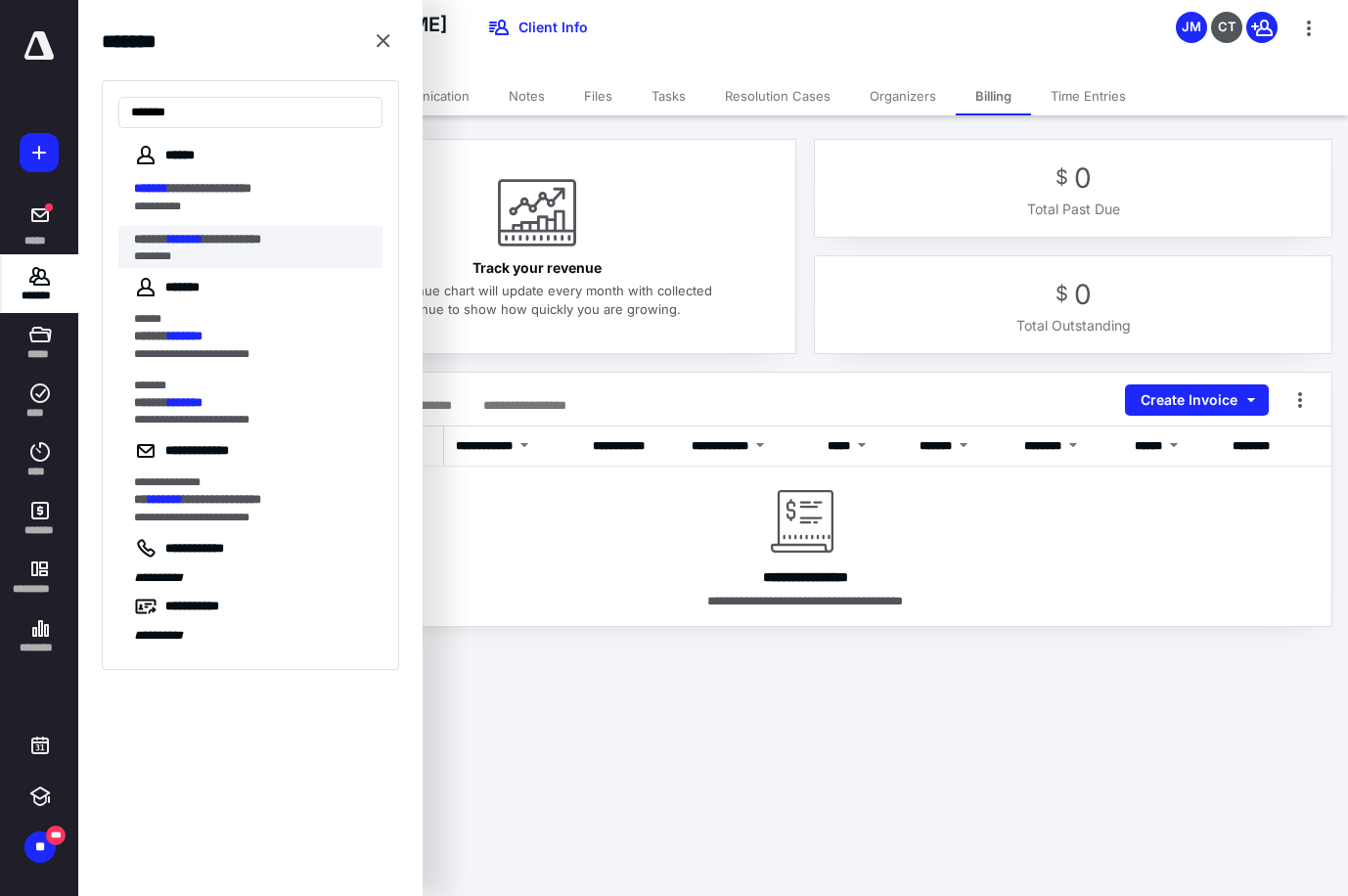 type on "*******" 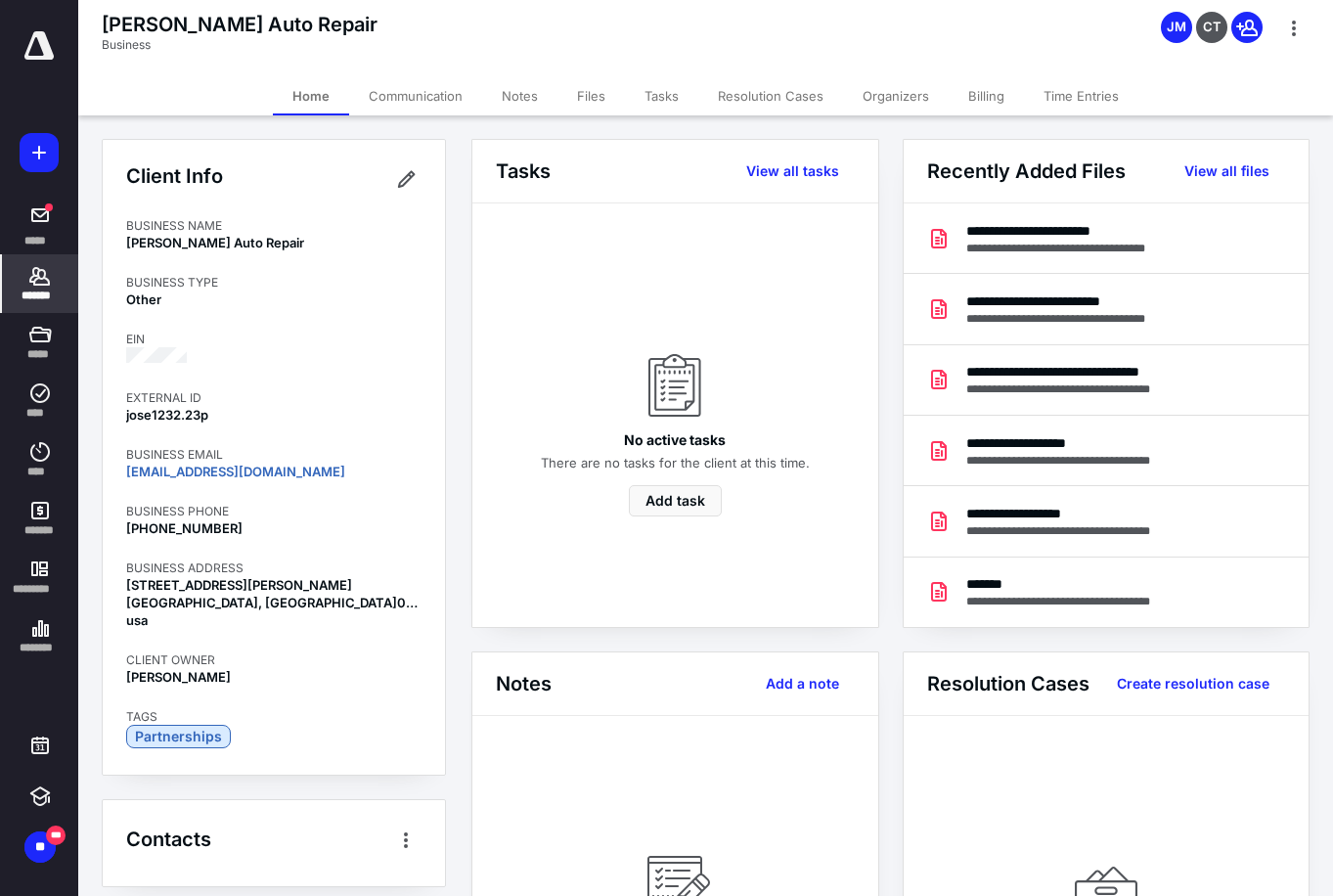 click on "Billing" at bounding box center (986, 96) 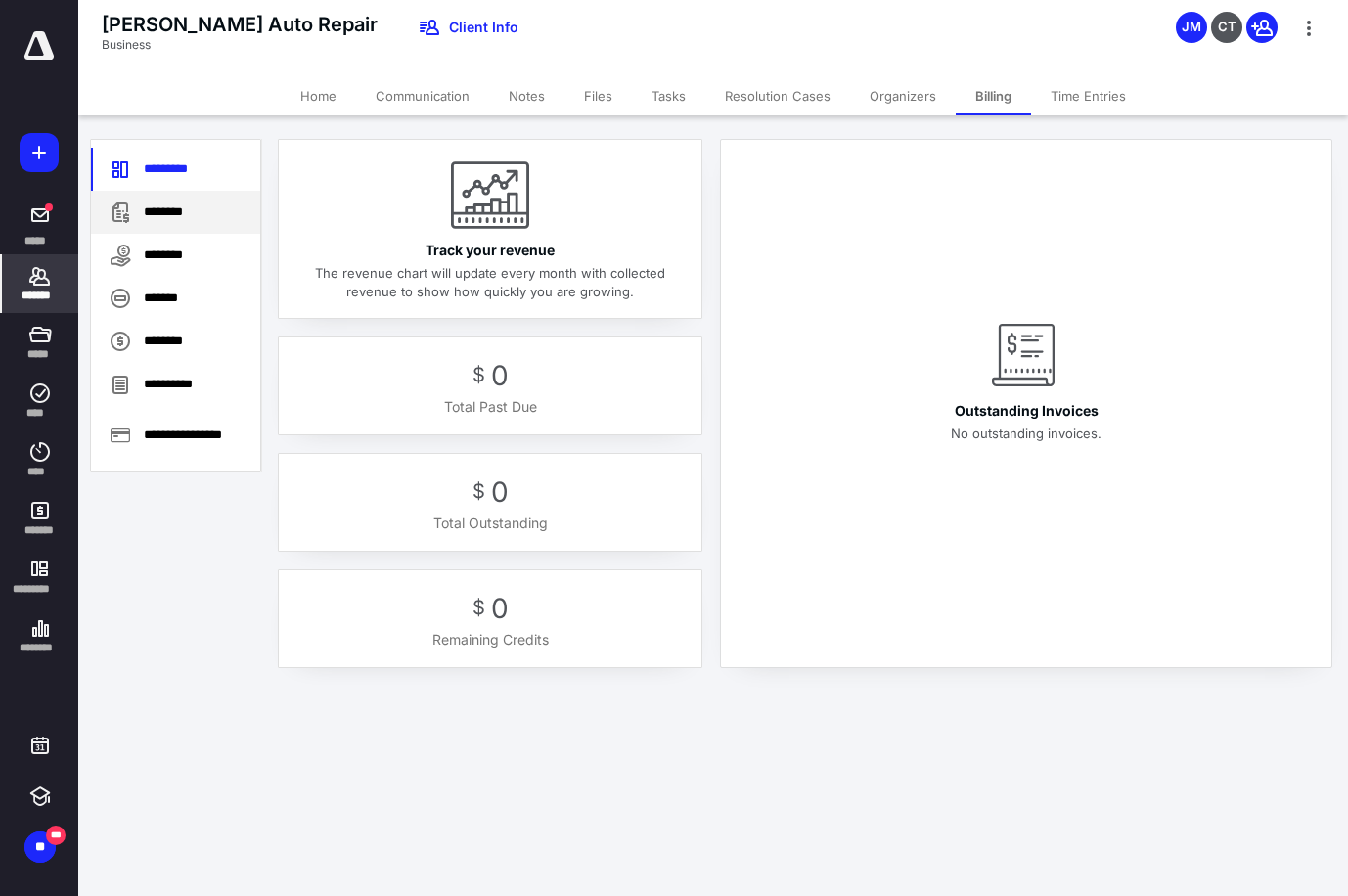 click on "********" at bounding box center [175, 212] 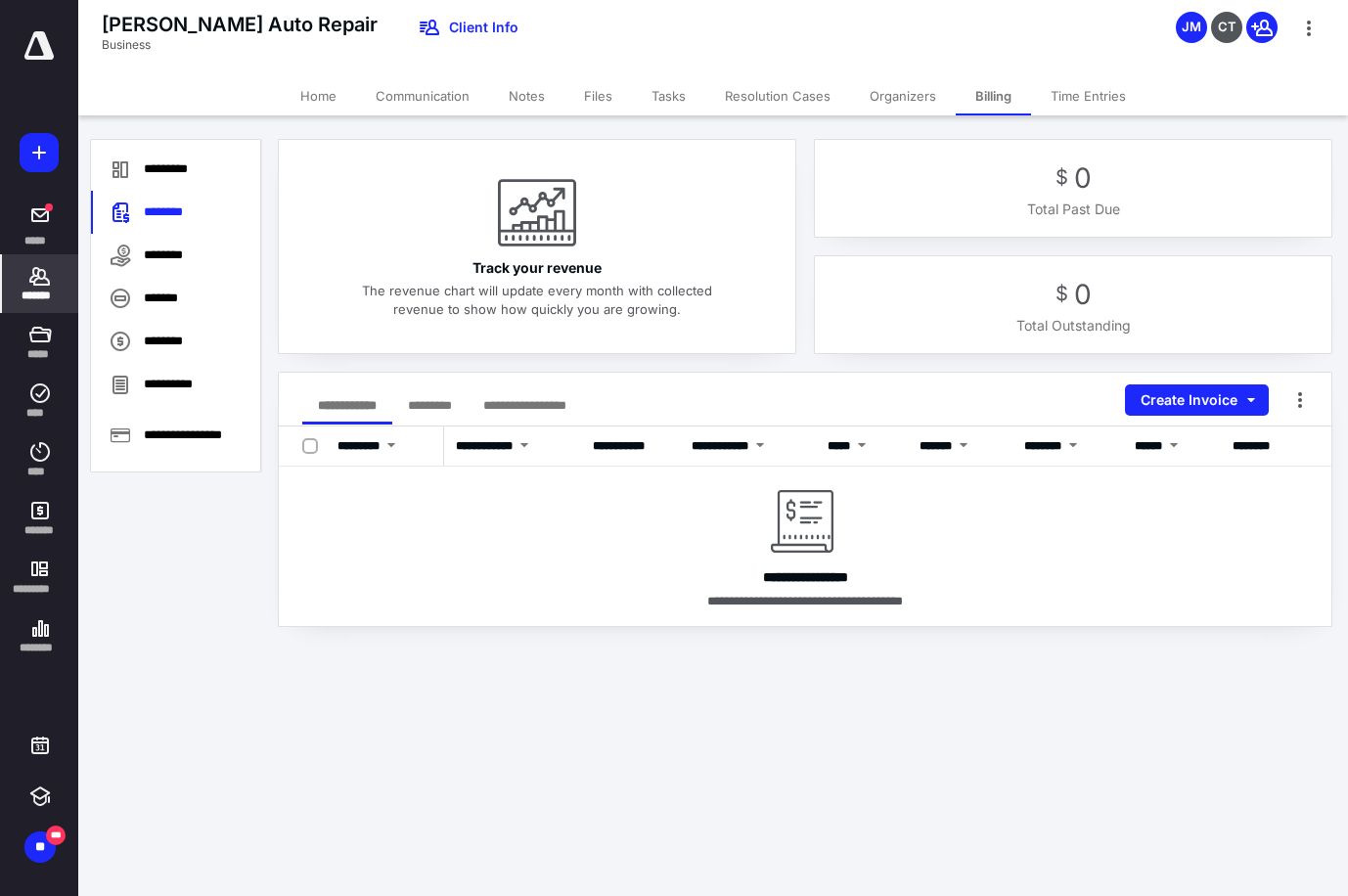 click on "Files" at bounding box center (598, 96) 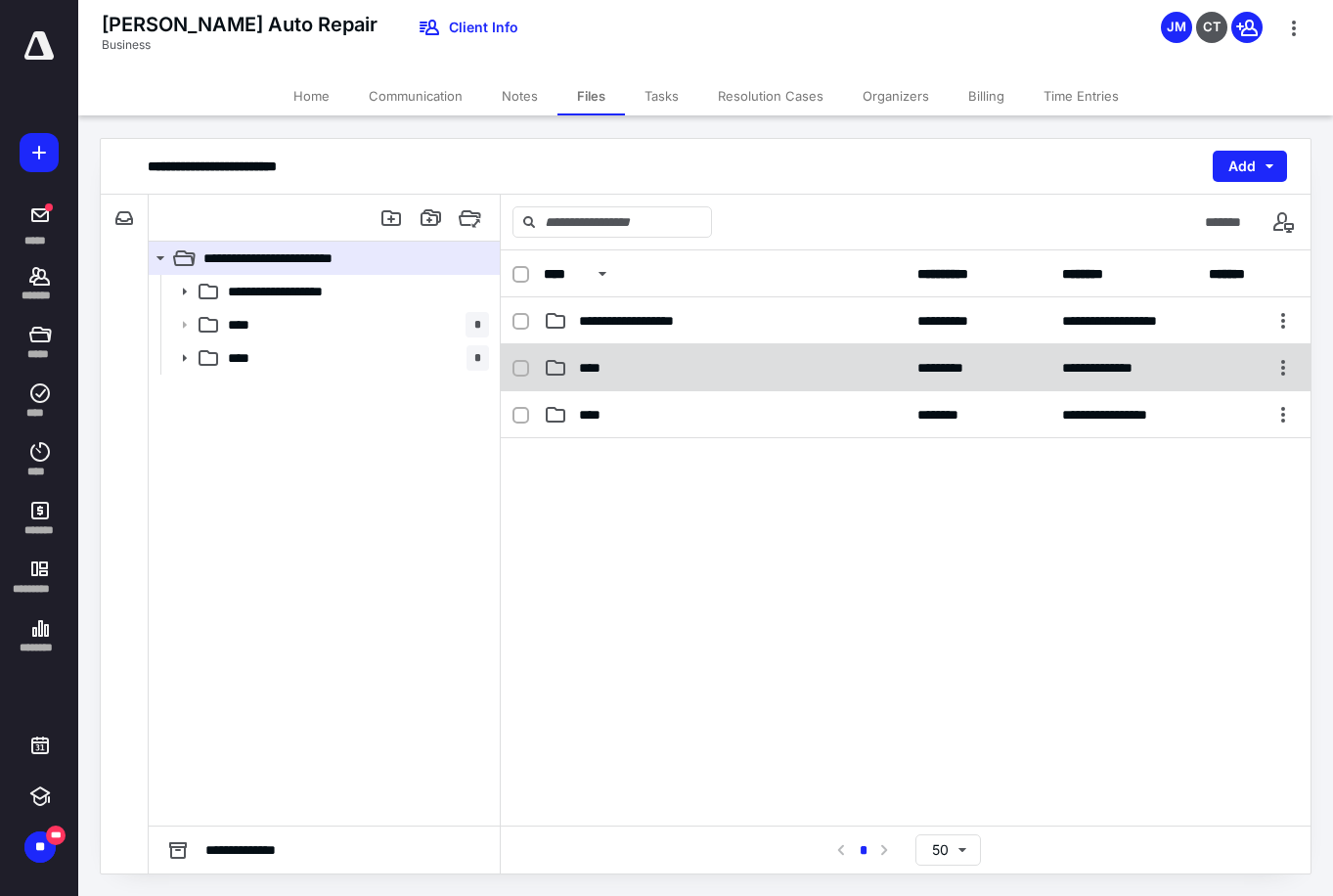 click on "****" at bounding box center [725, 368] 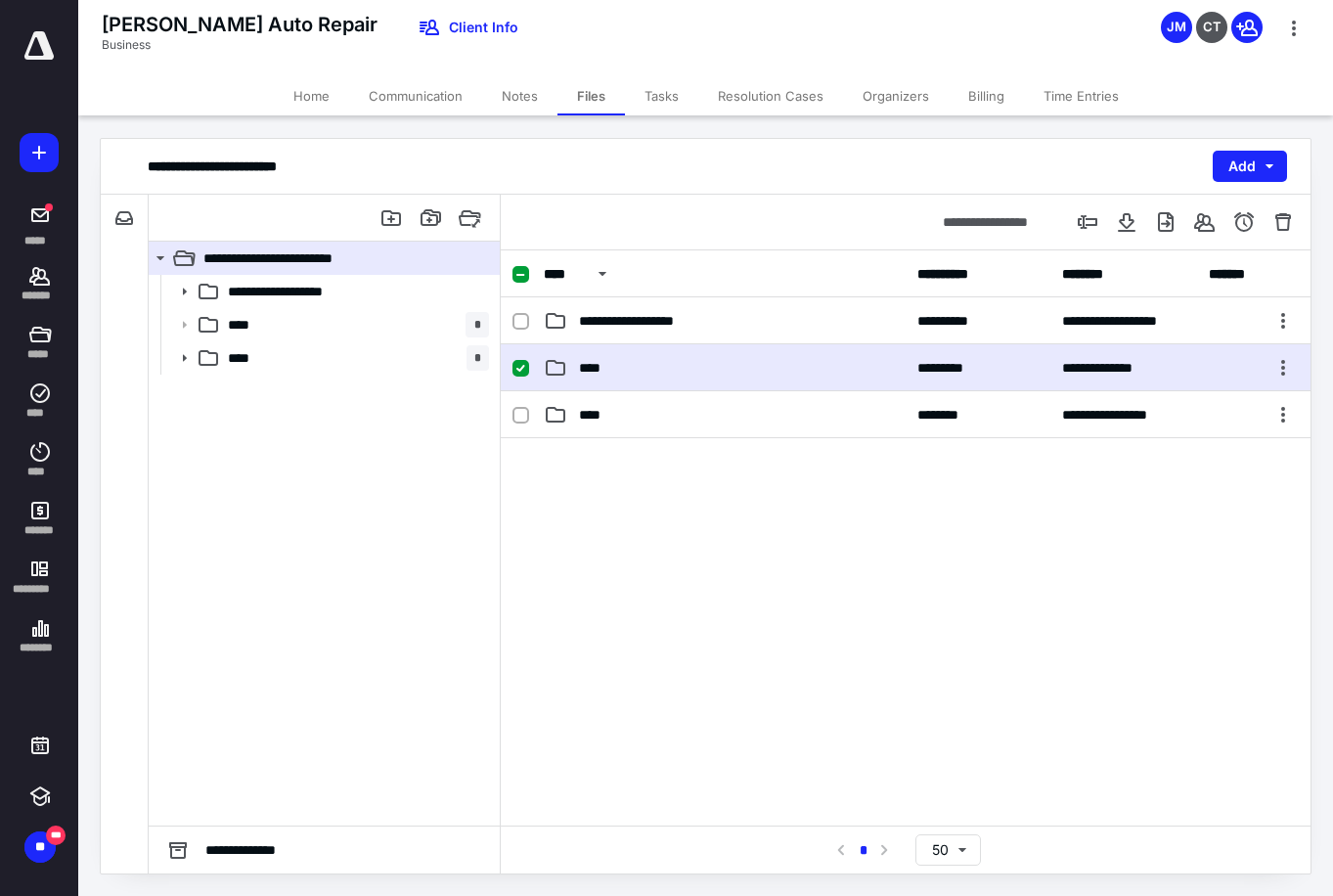 click on "****" at bounding box center [725, 368] 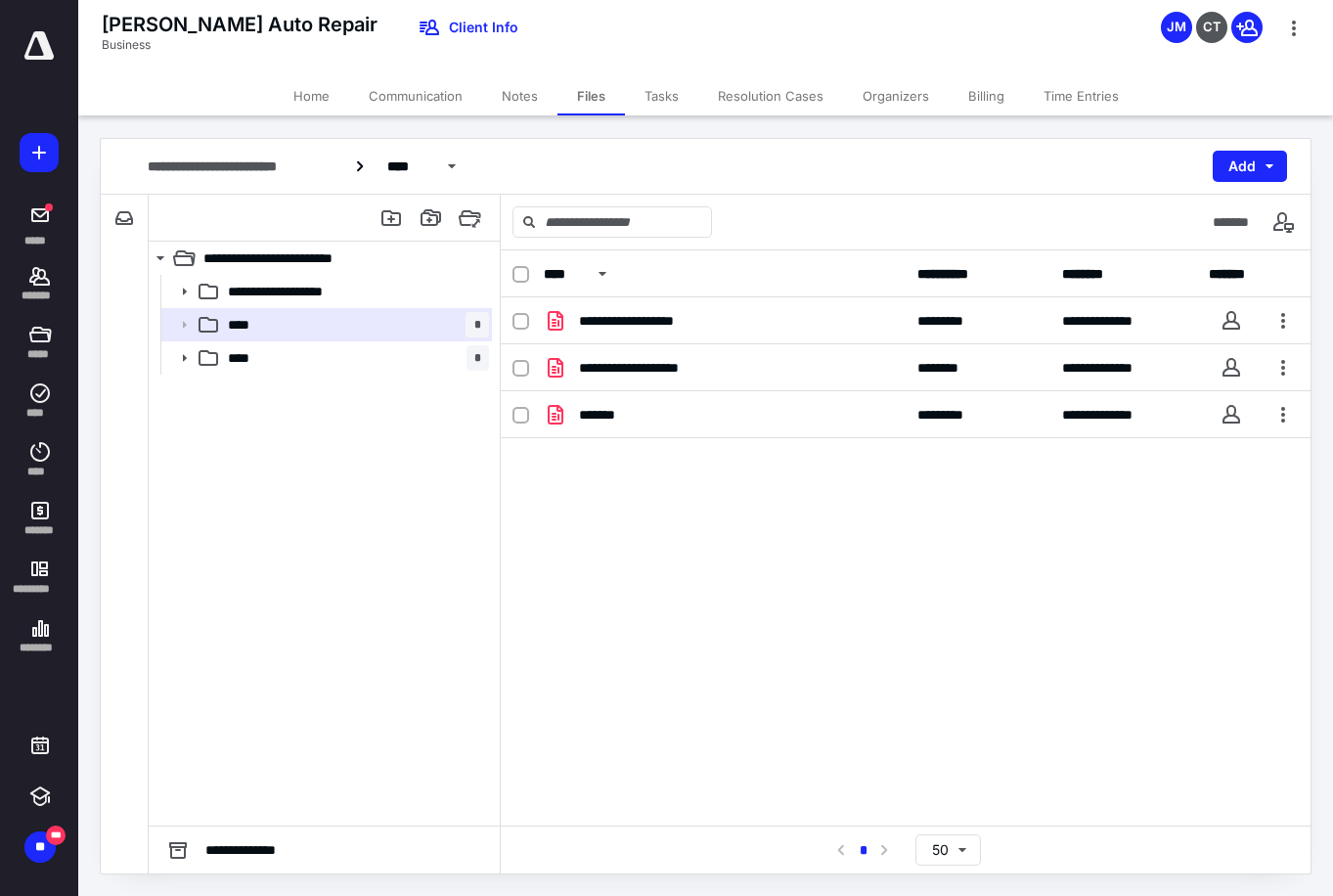 click on "Billing" at bounding box center (986, 96) 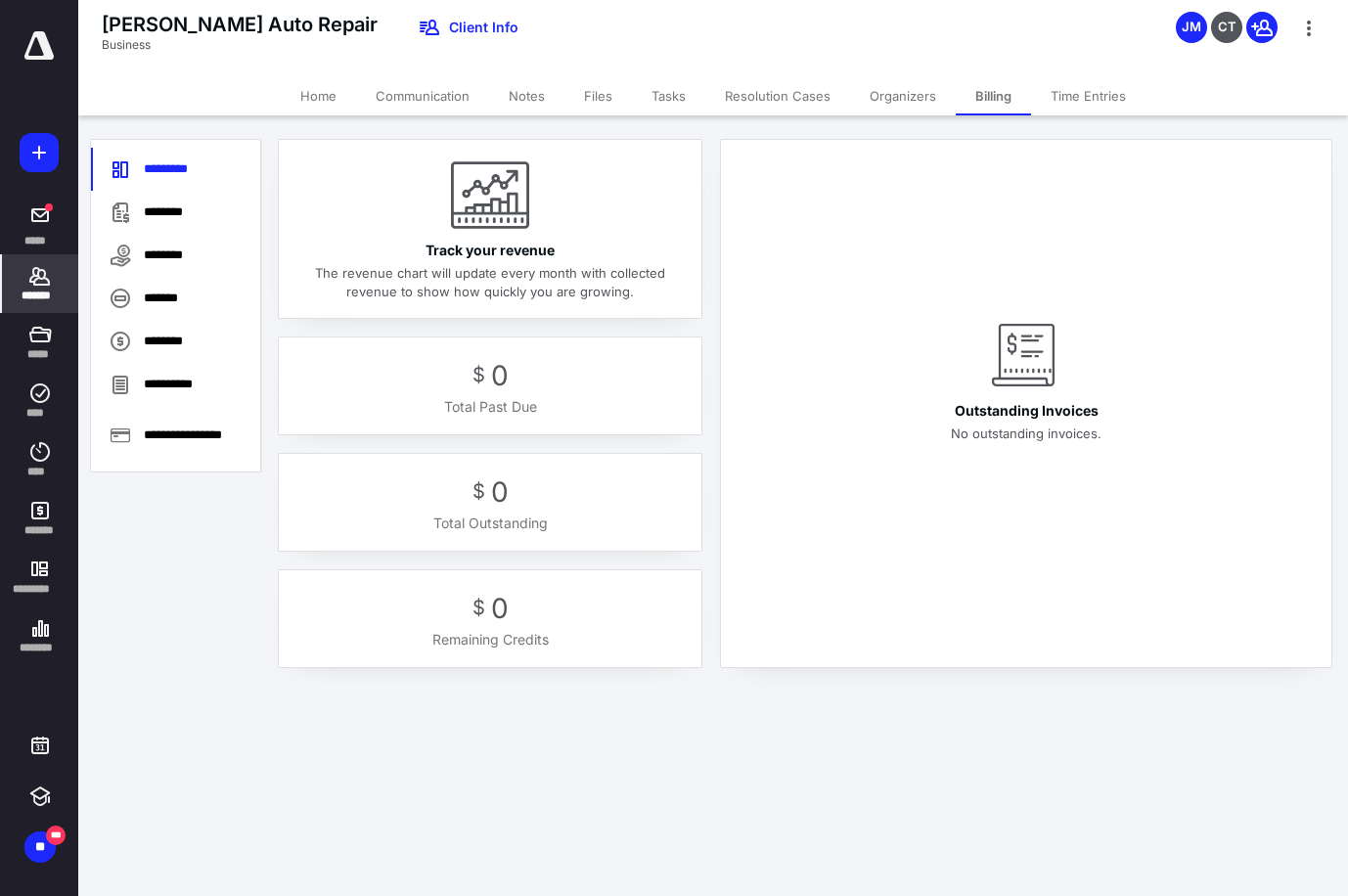 click on "Billing" at bounding box center (993, 96) 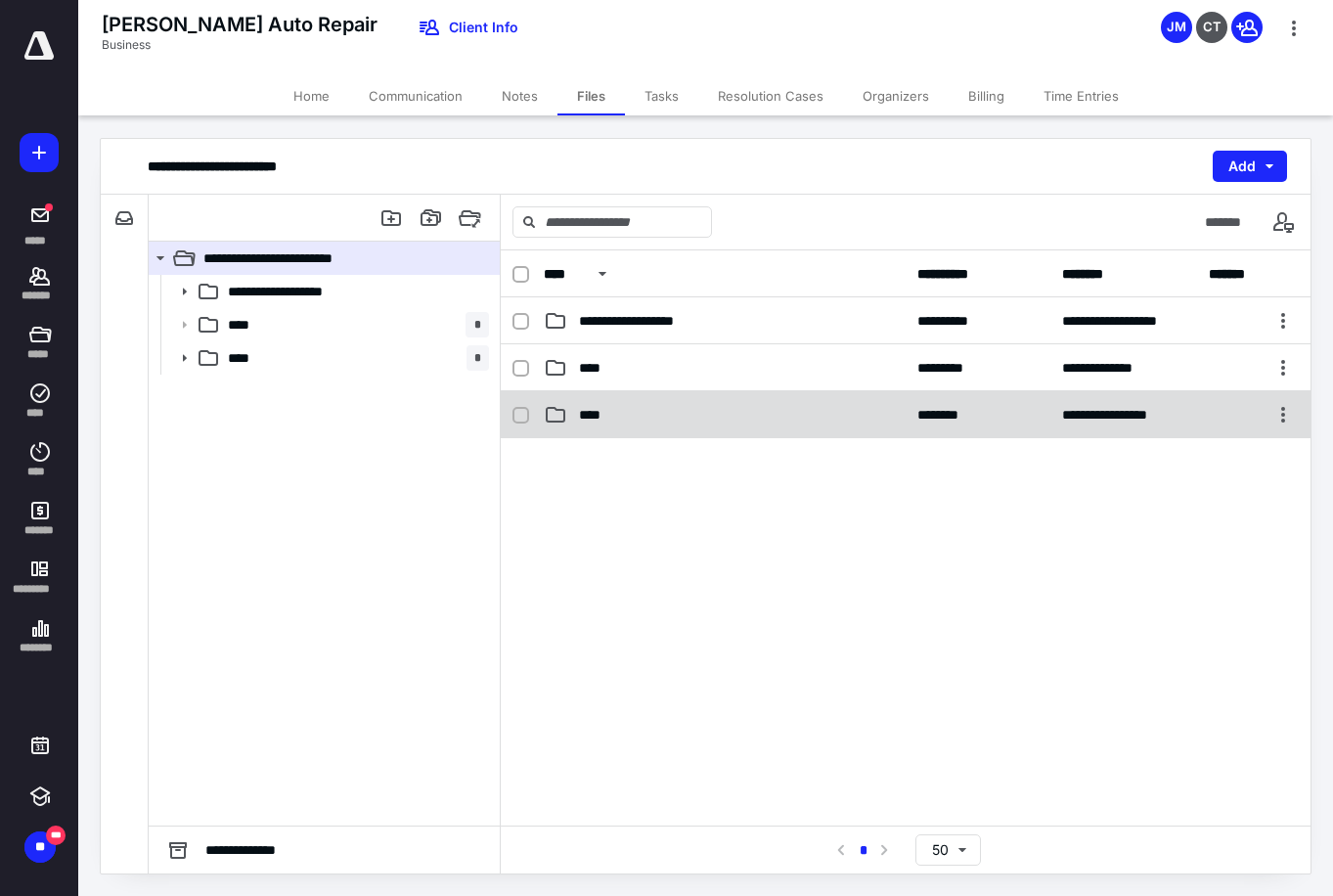click on "****" at bounding box center [725, 415] 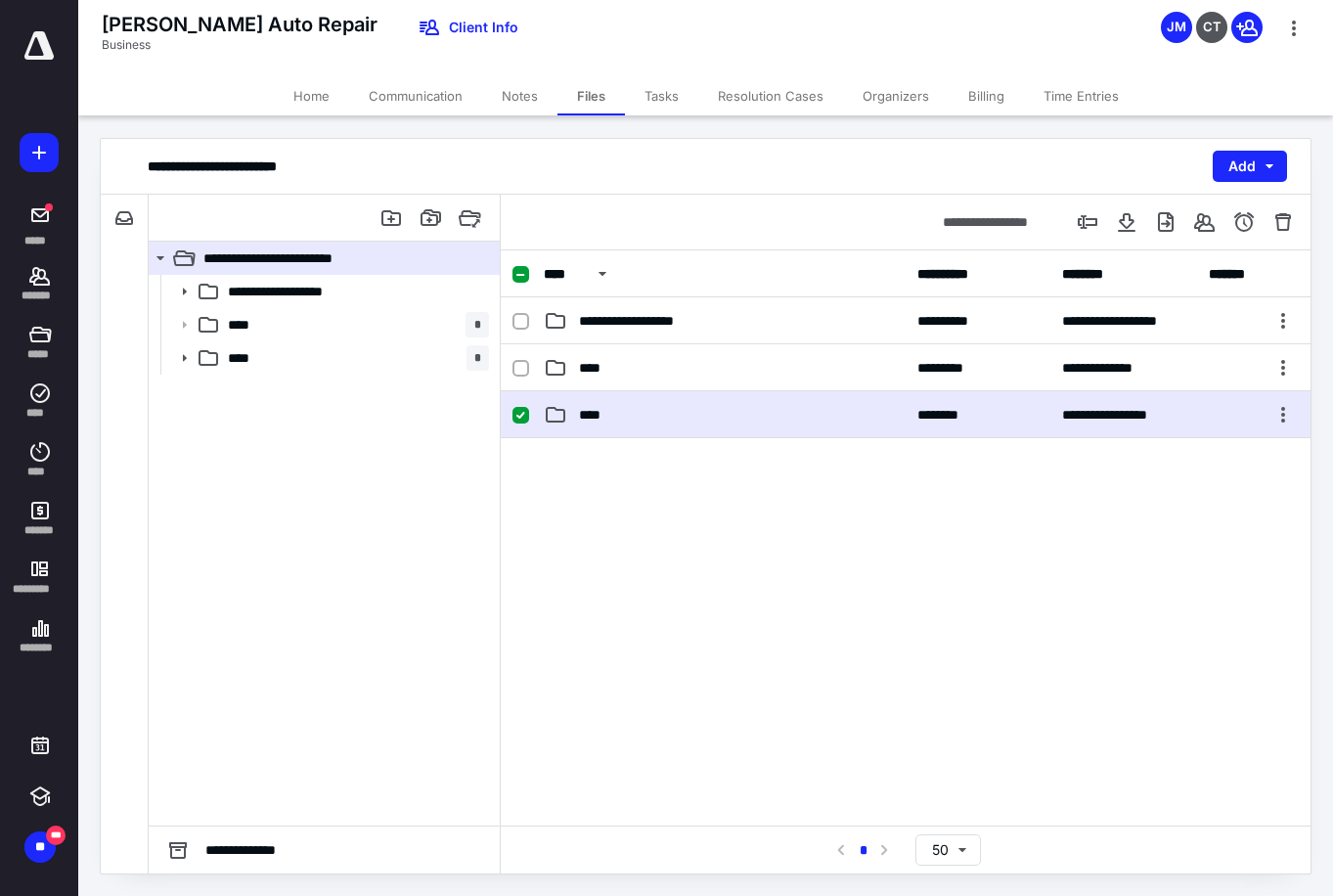 click on "****" at bounding box center (725, 415) 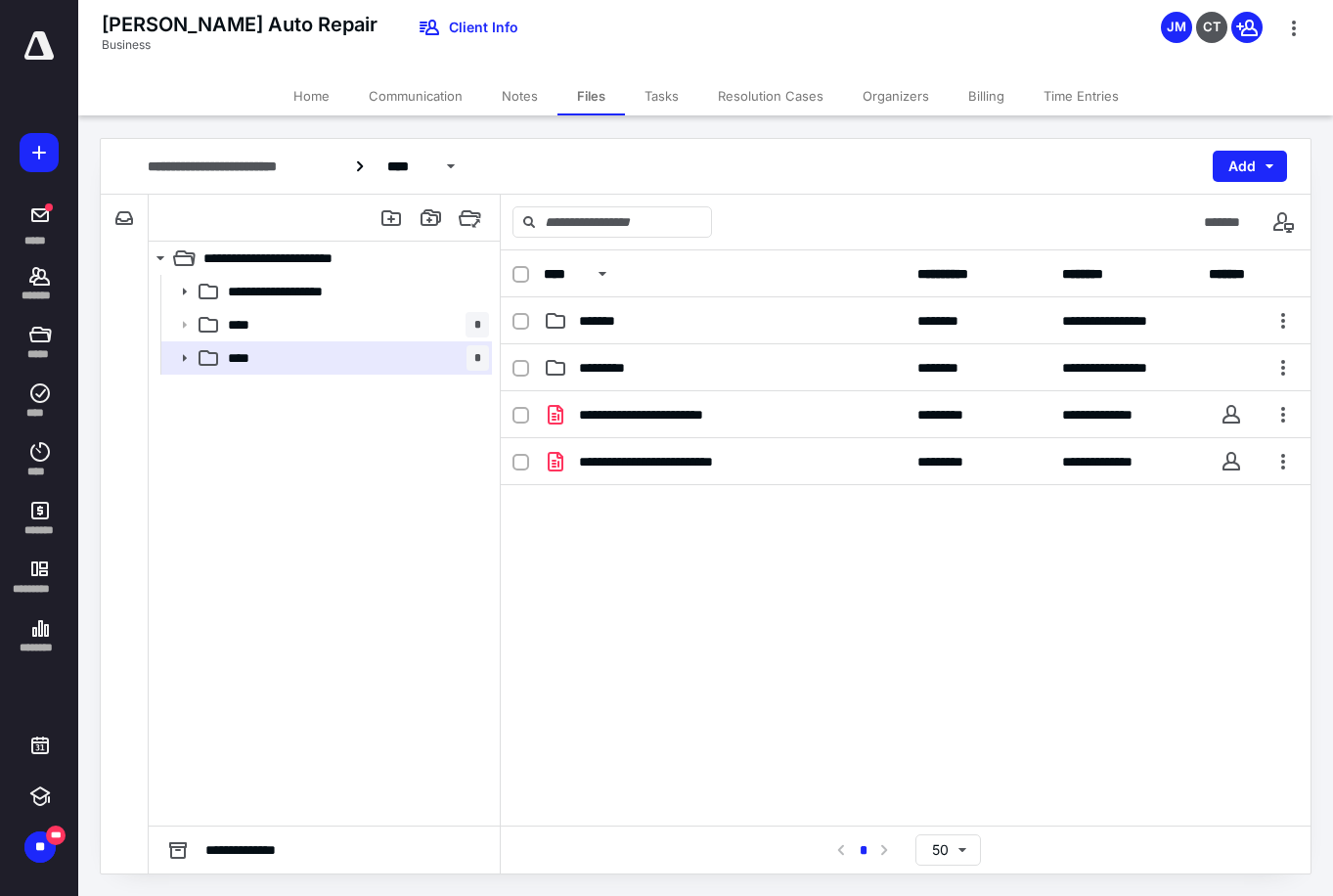 click on "Billing" at bounding box center [986, 96] 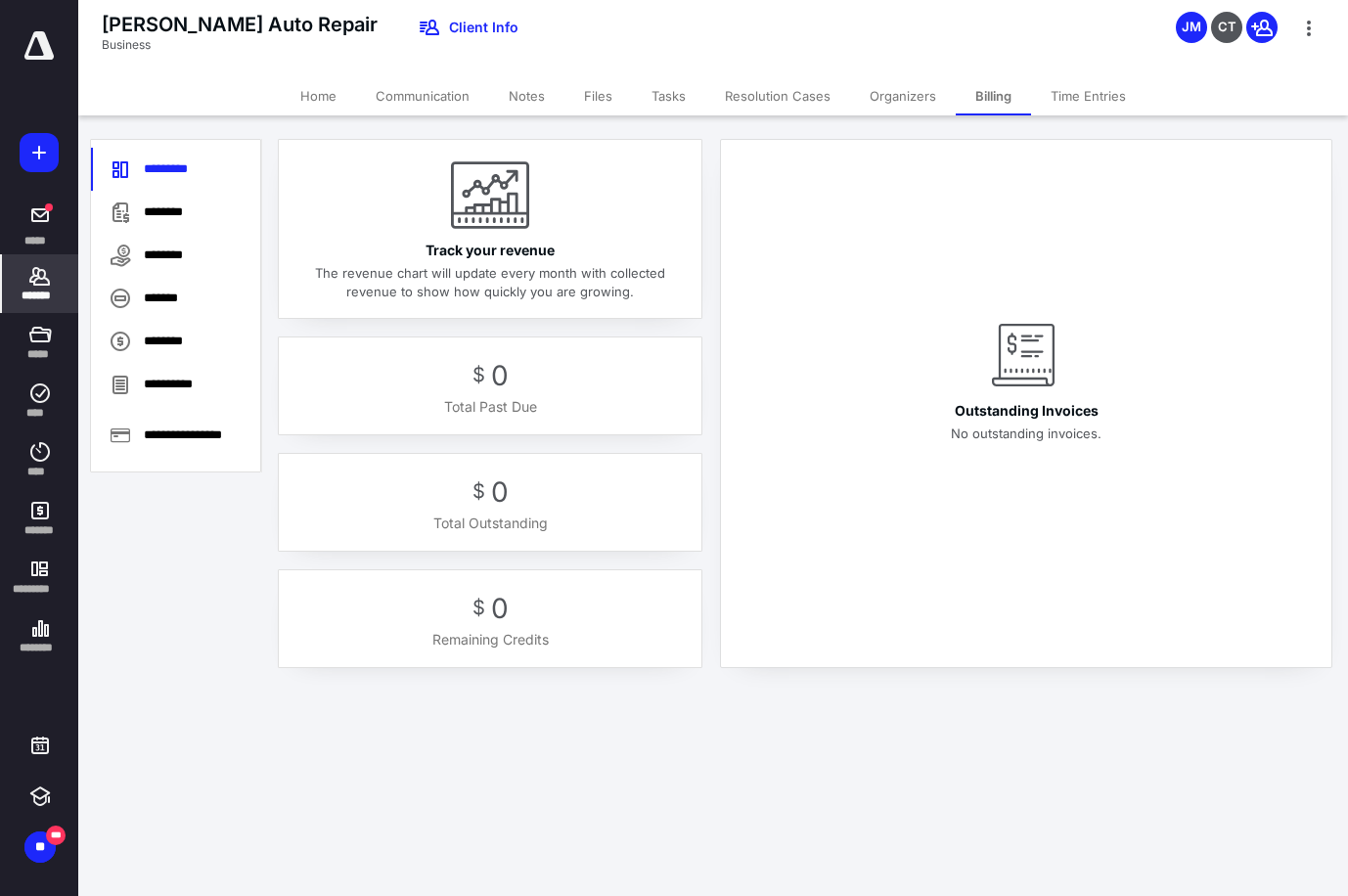 click on "*******" at bounding box center (40, 295) 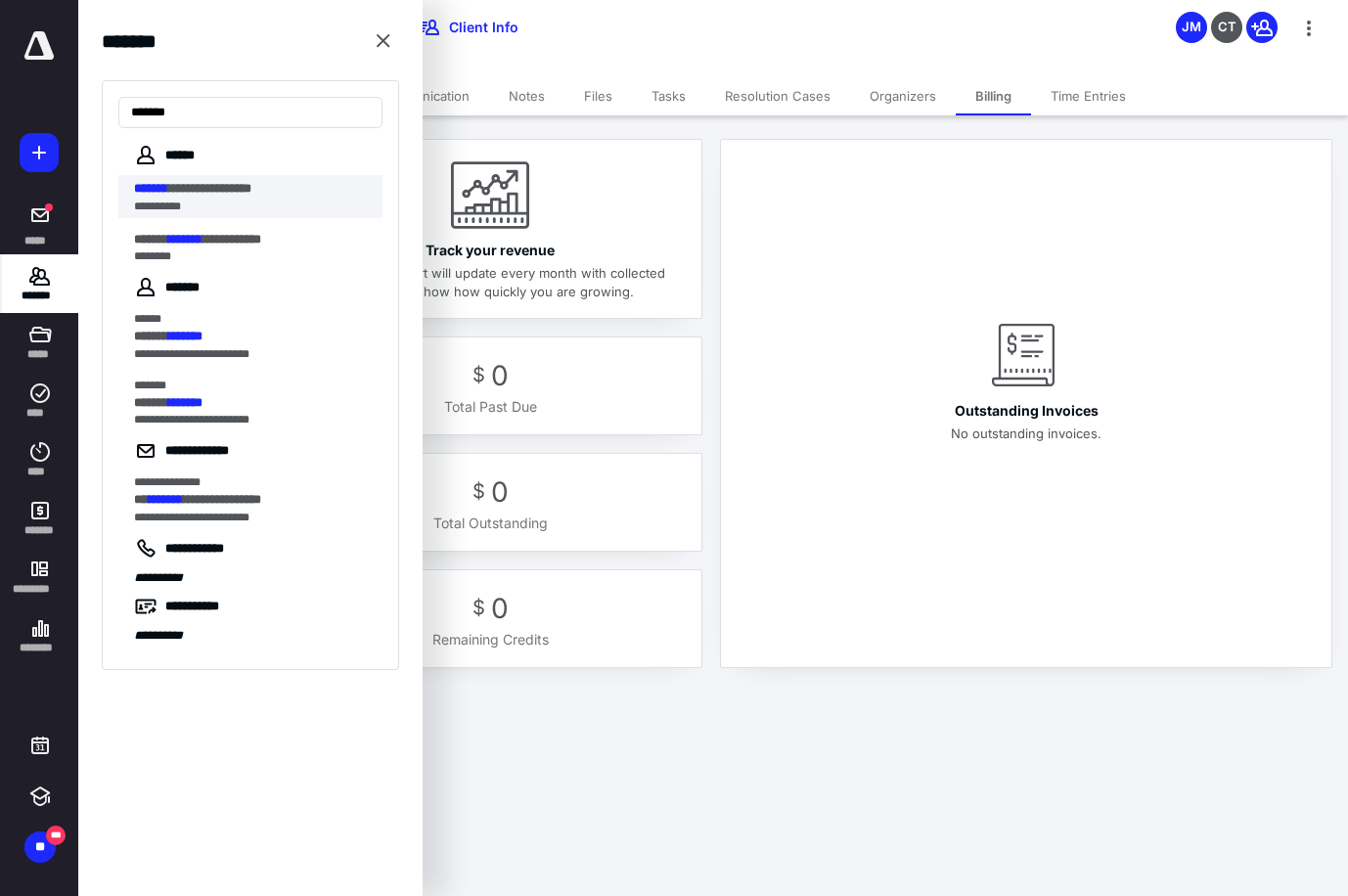 type on "*******" 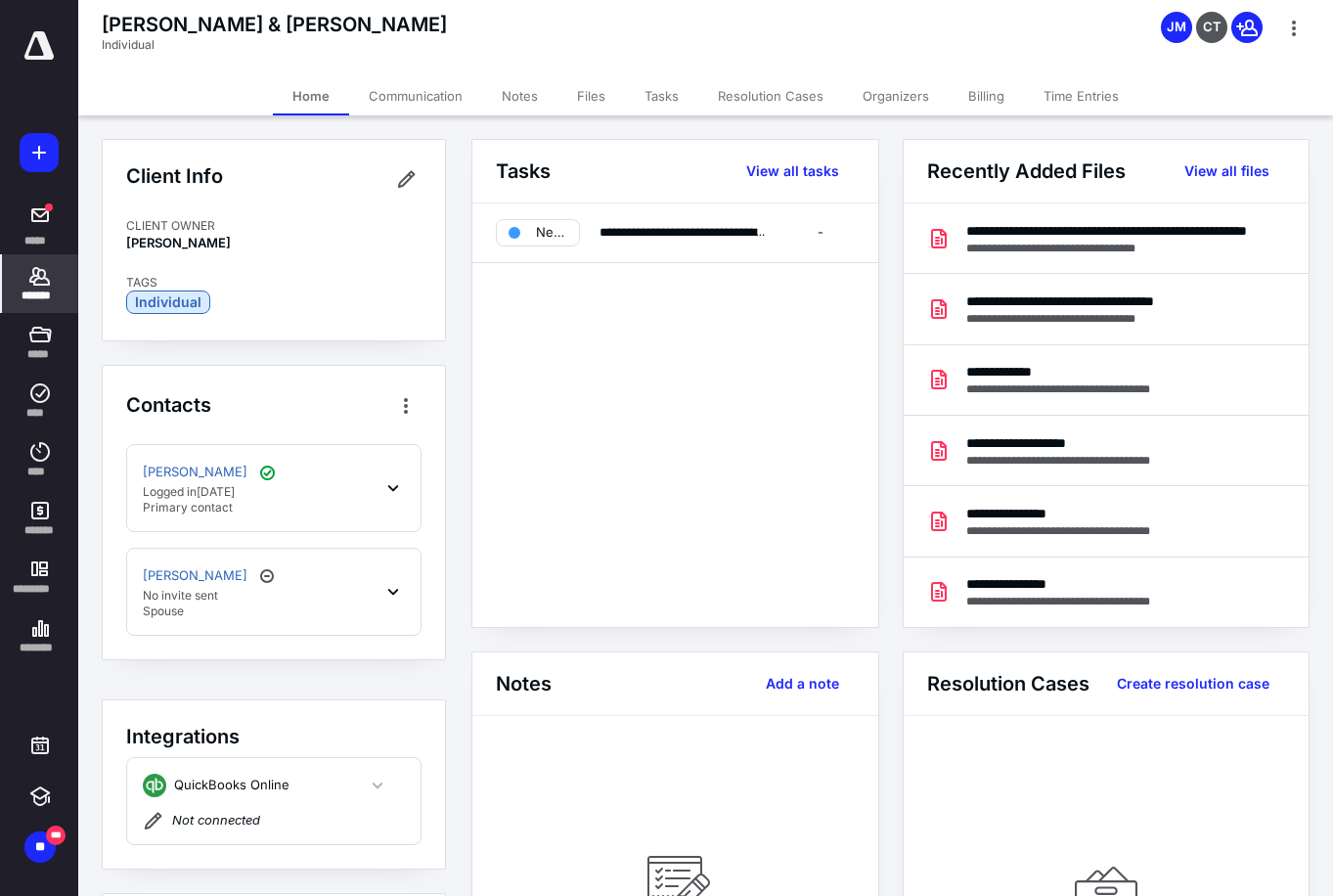 click on "Billing" at bounding box center [986, 96] 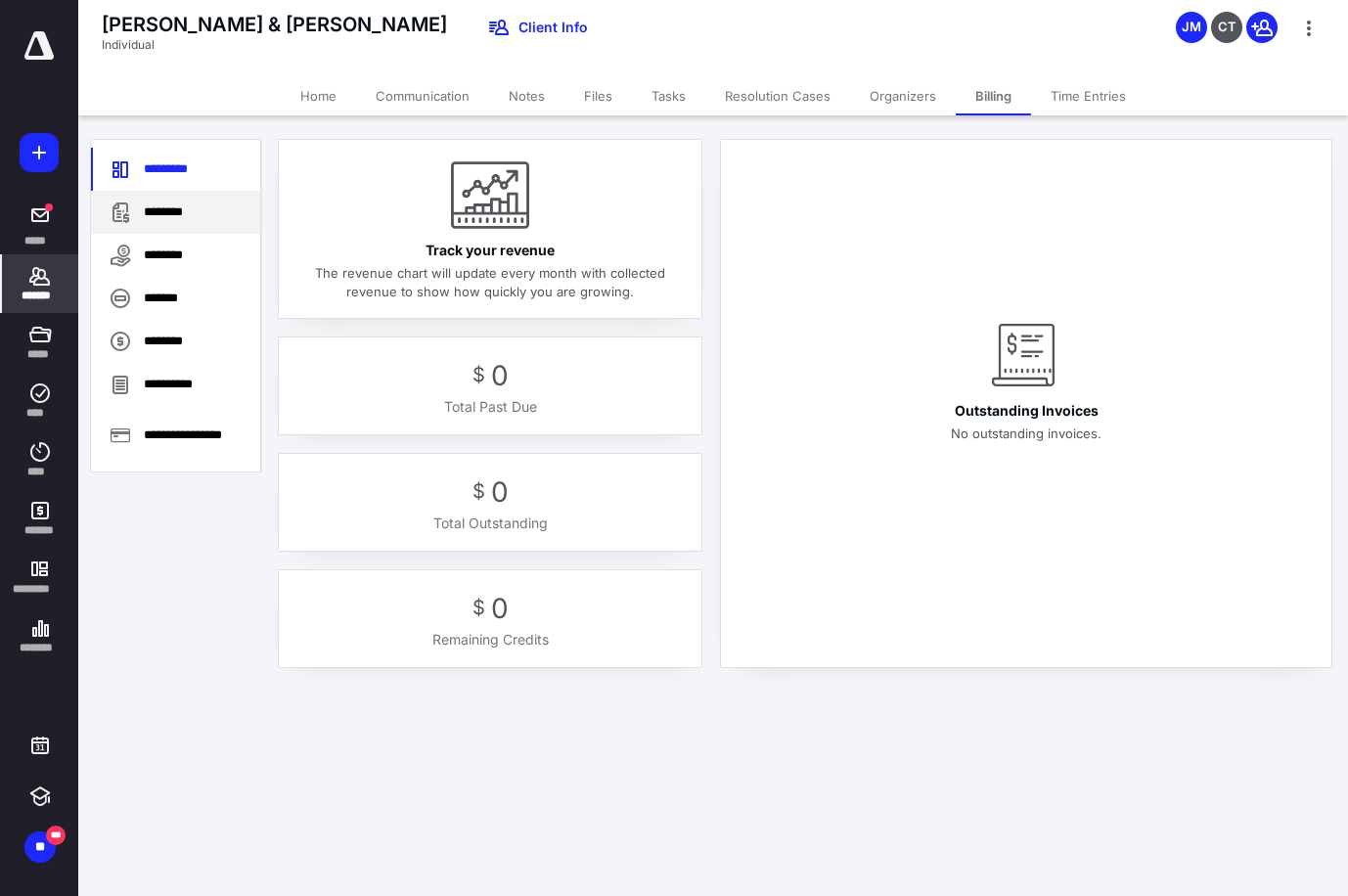 click on "********" at bounding box center [175, 212] 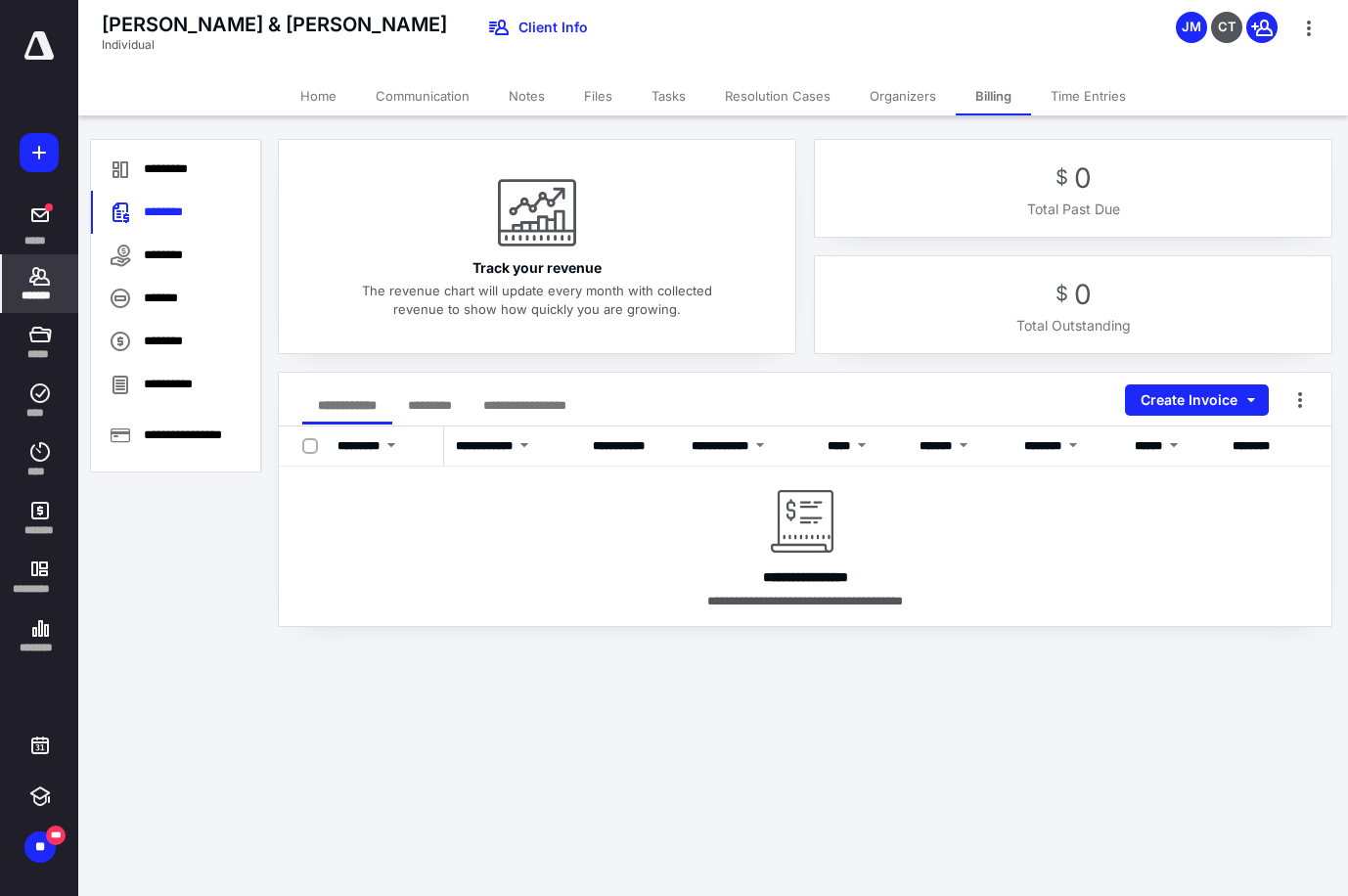 click 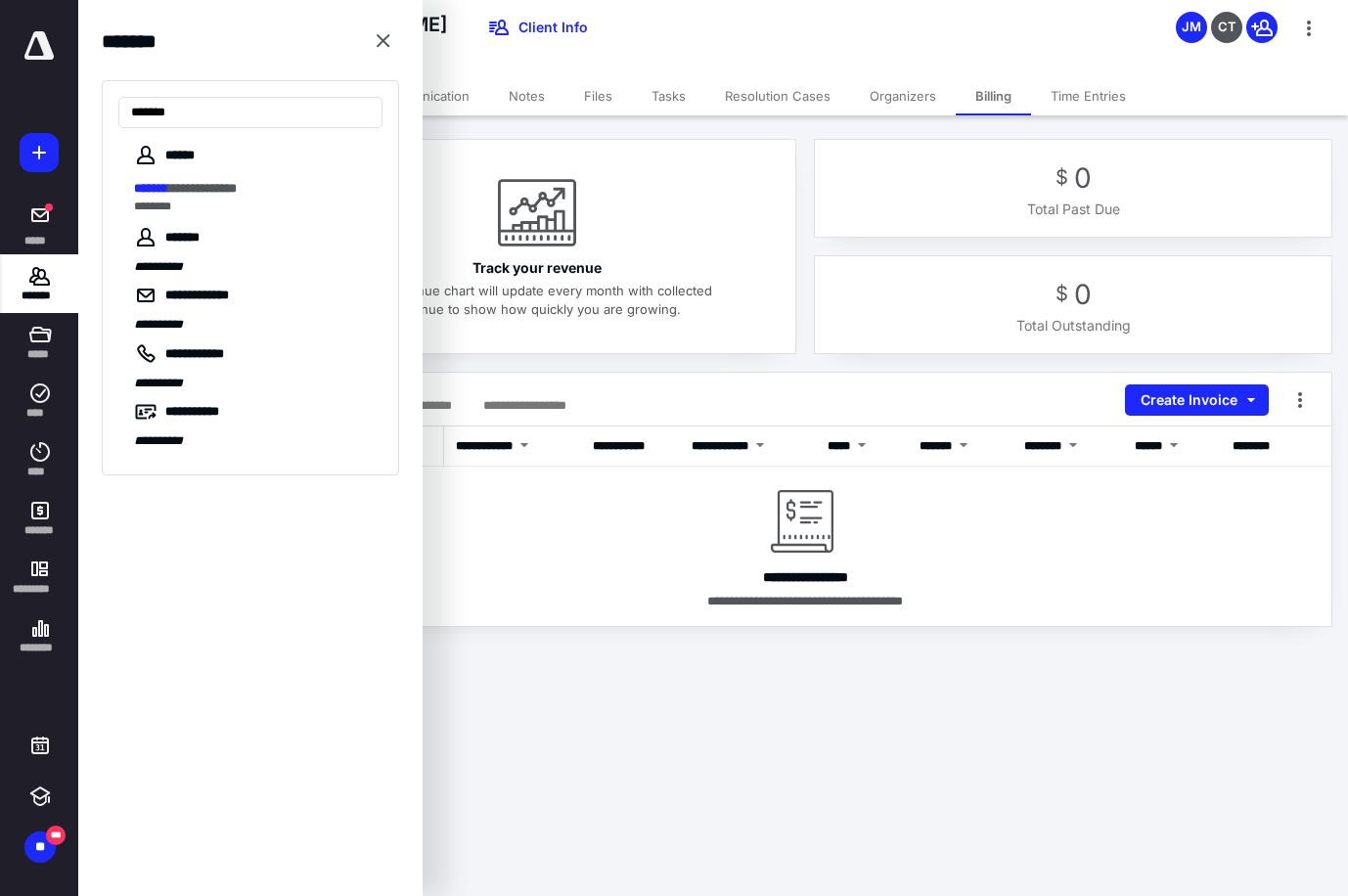 type on "*******" 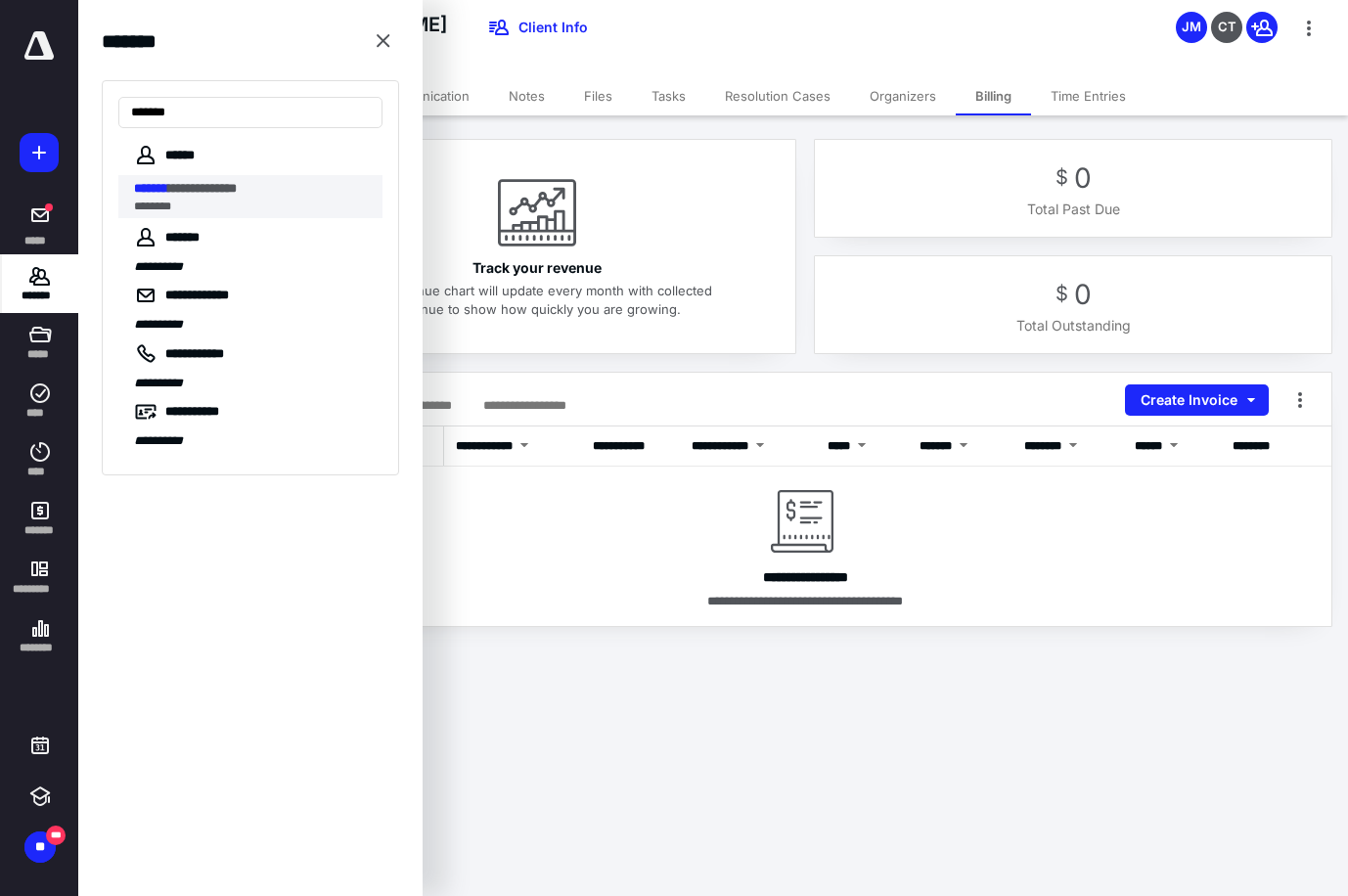 click on "**********" at bounding box center [202, 188] 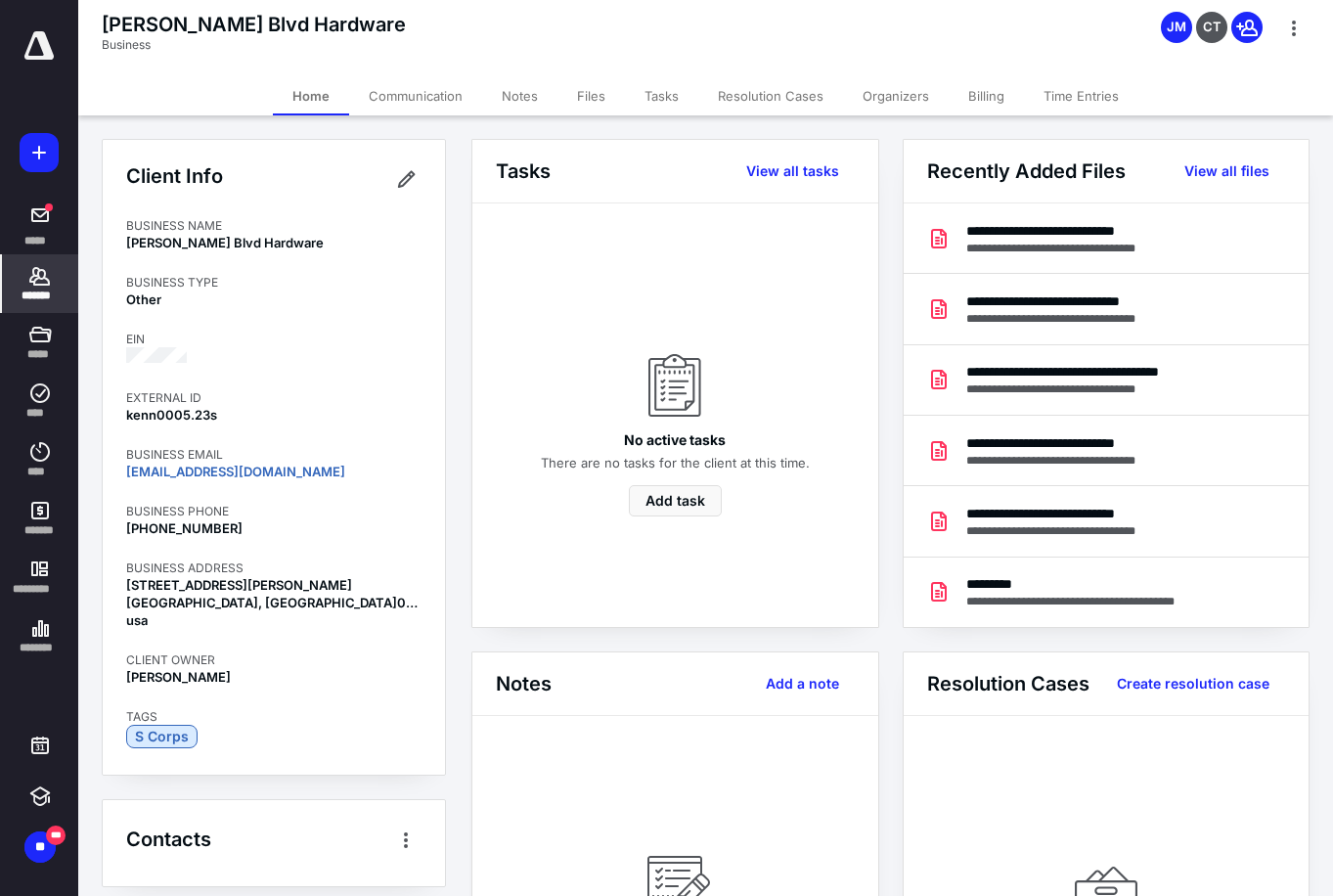 click on "Billing" at bounding box center [986, 96] 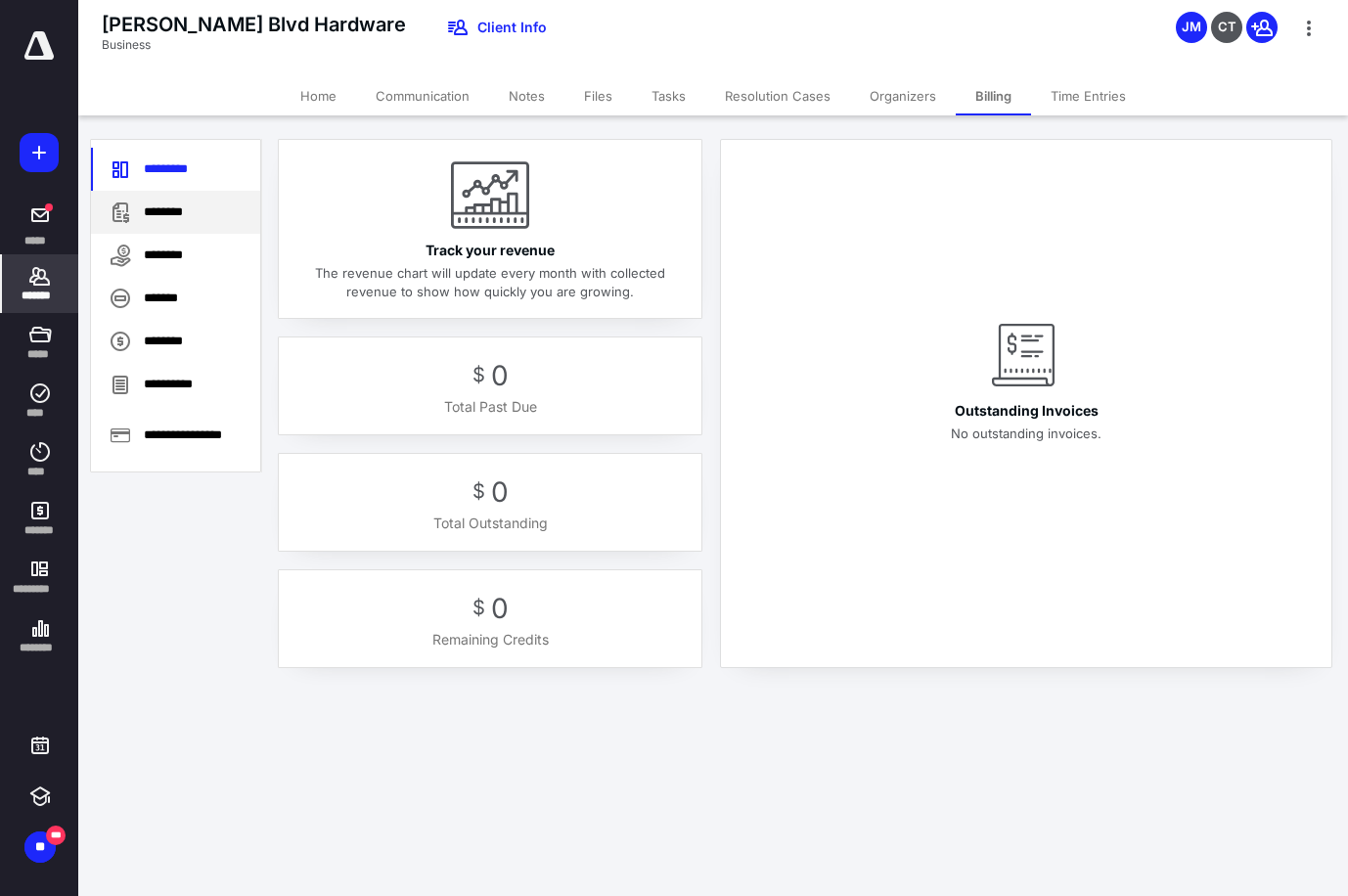 click on "********" at bounding box center (175, 212) 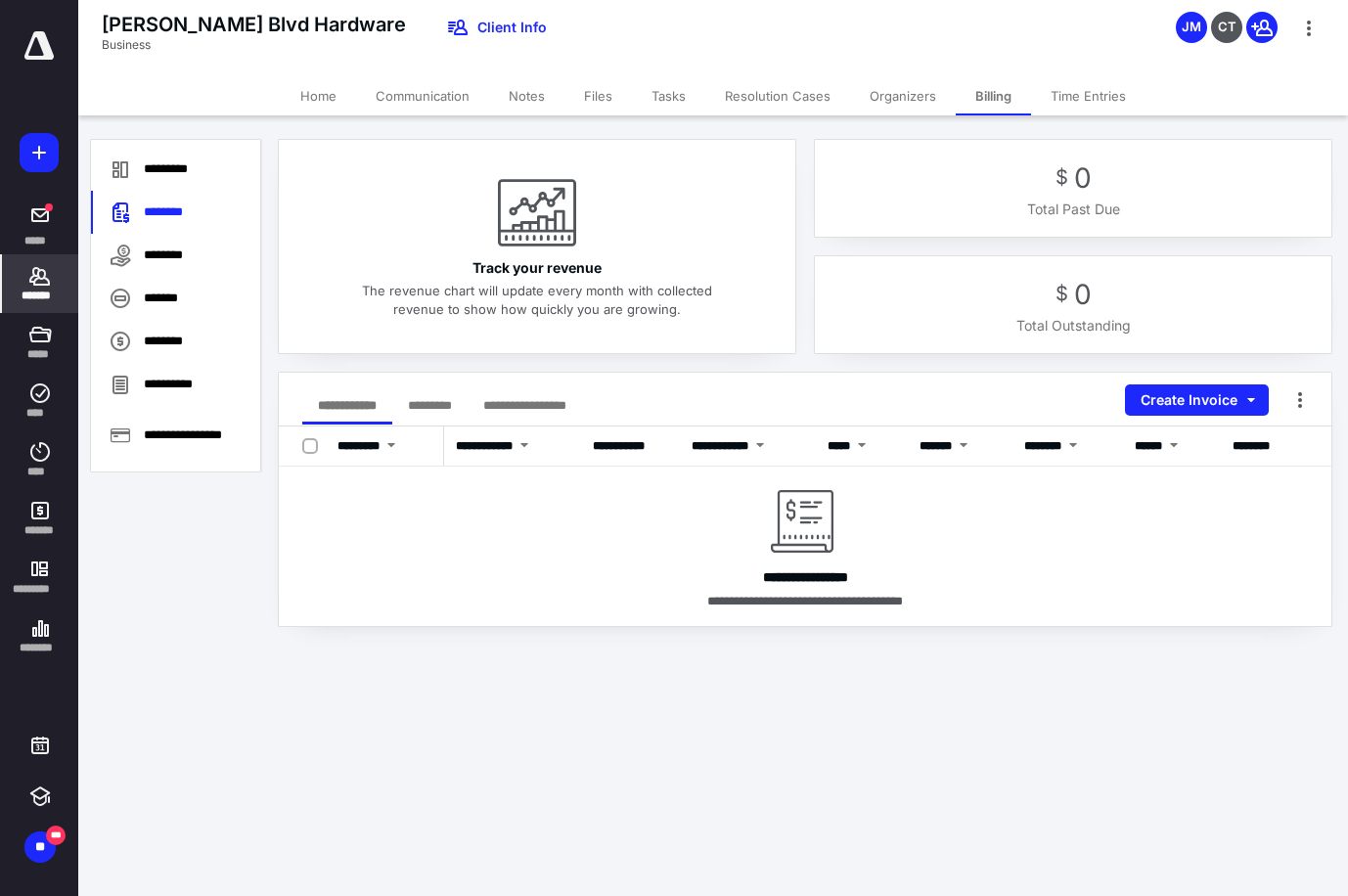 click on "Files" at bounding box center [598, 96] 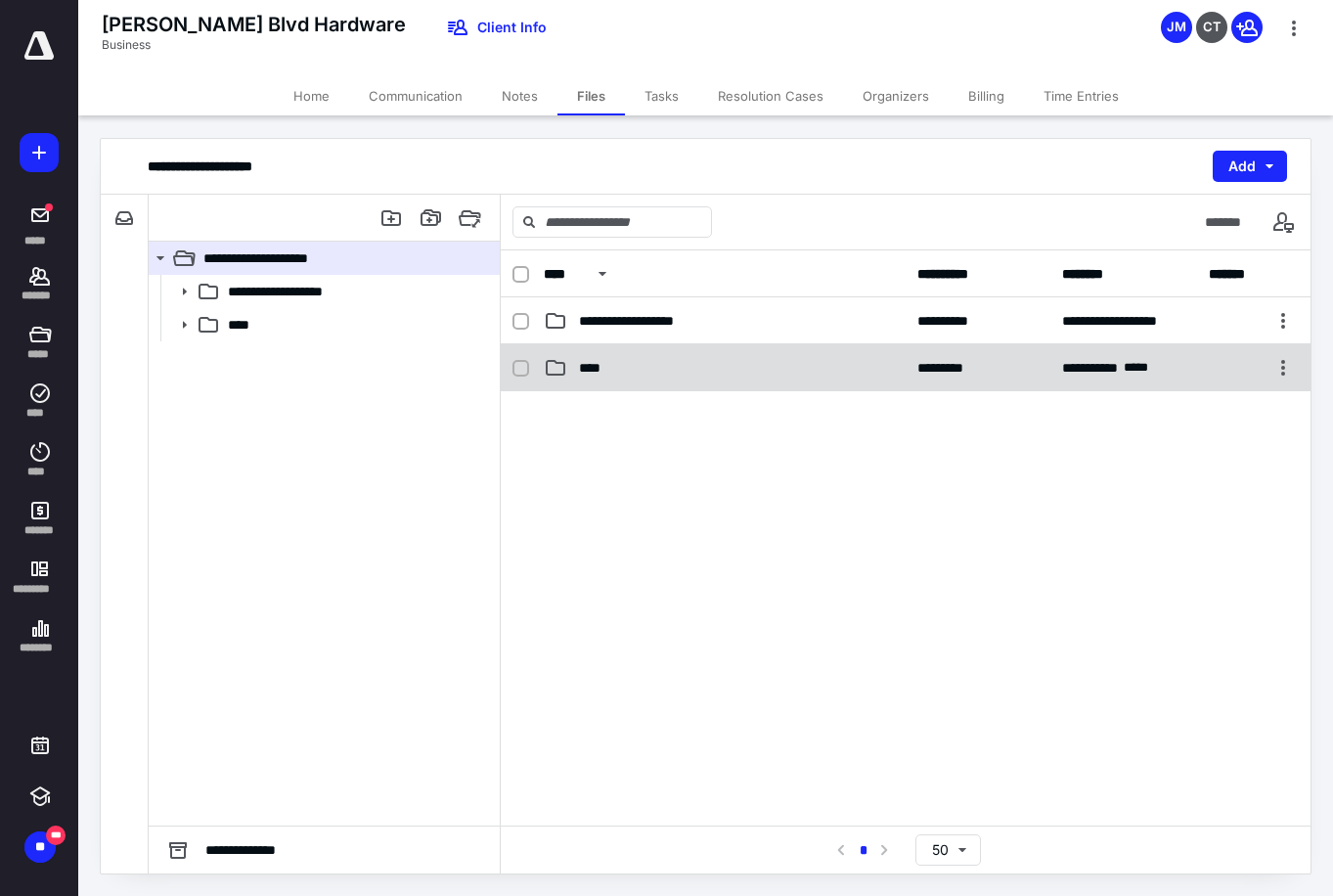 click on "****" at bounding box center (725, 368) 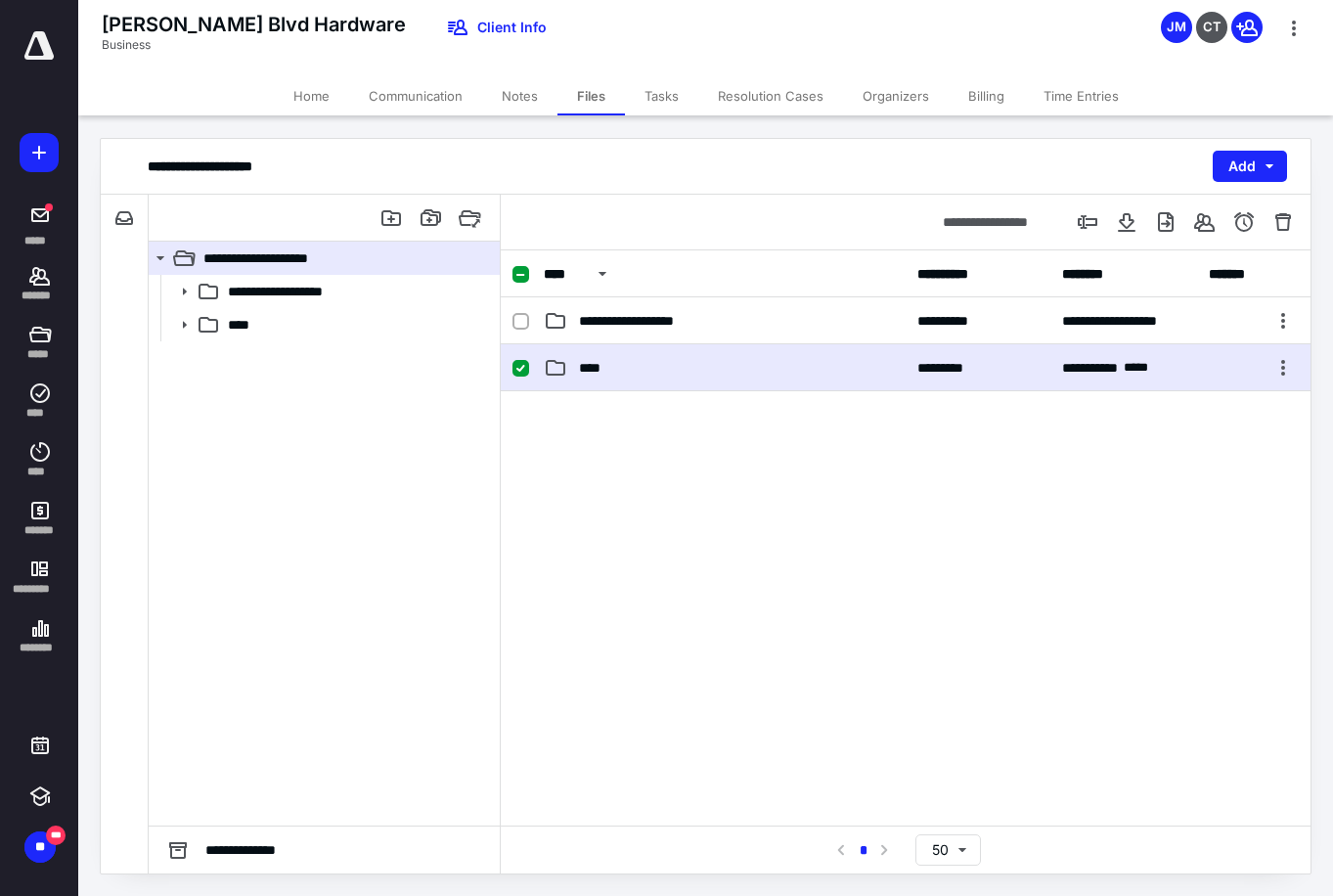 click on "****" at bounding box center (725, 368) 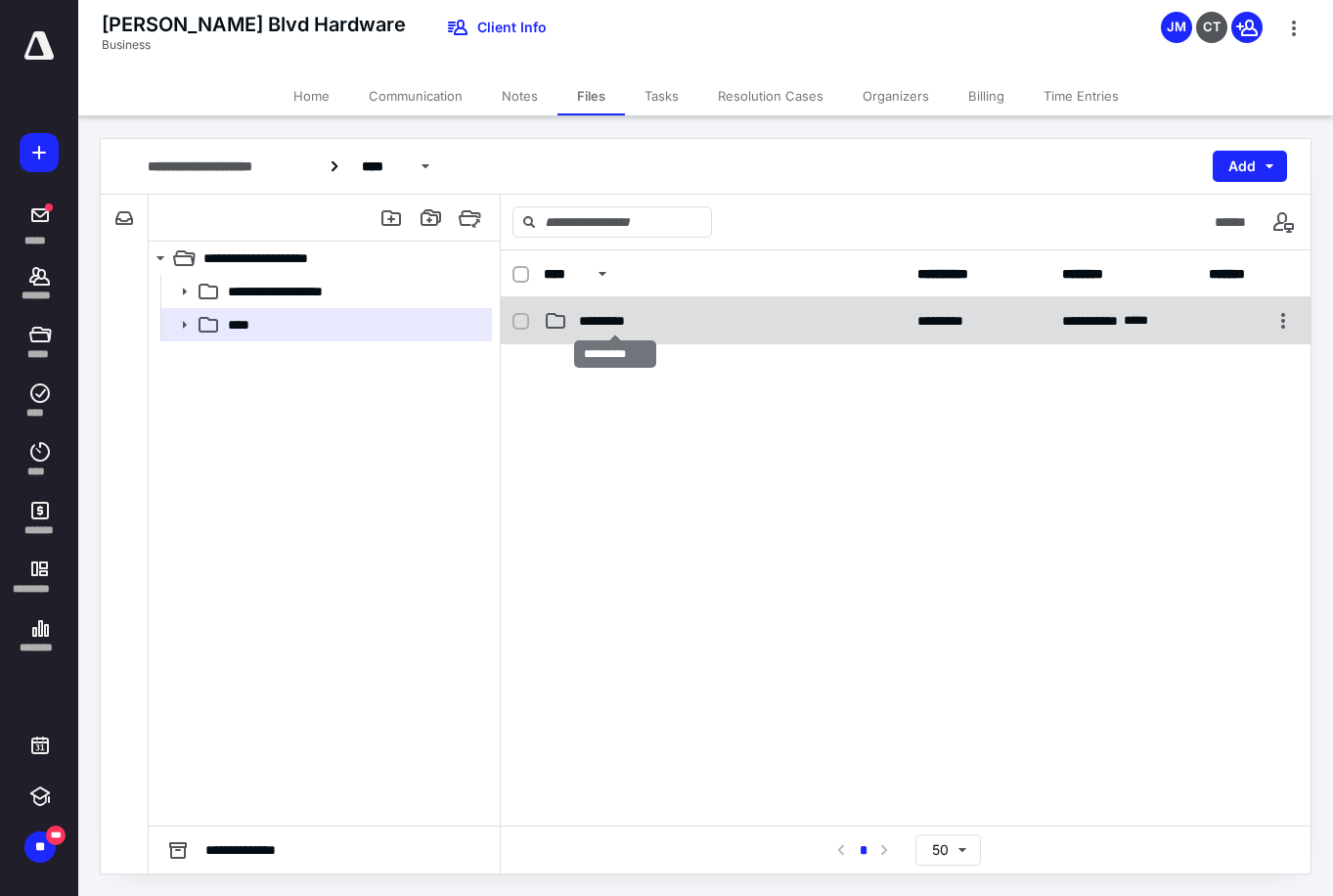 click on "*********" at bounding box center (615, 321) 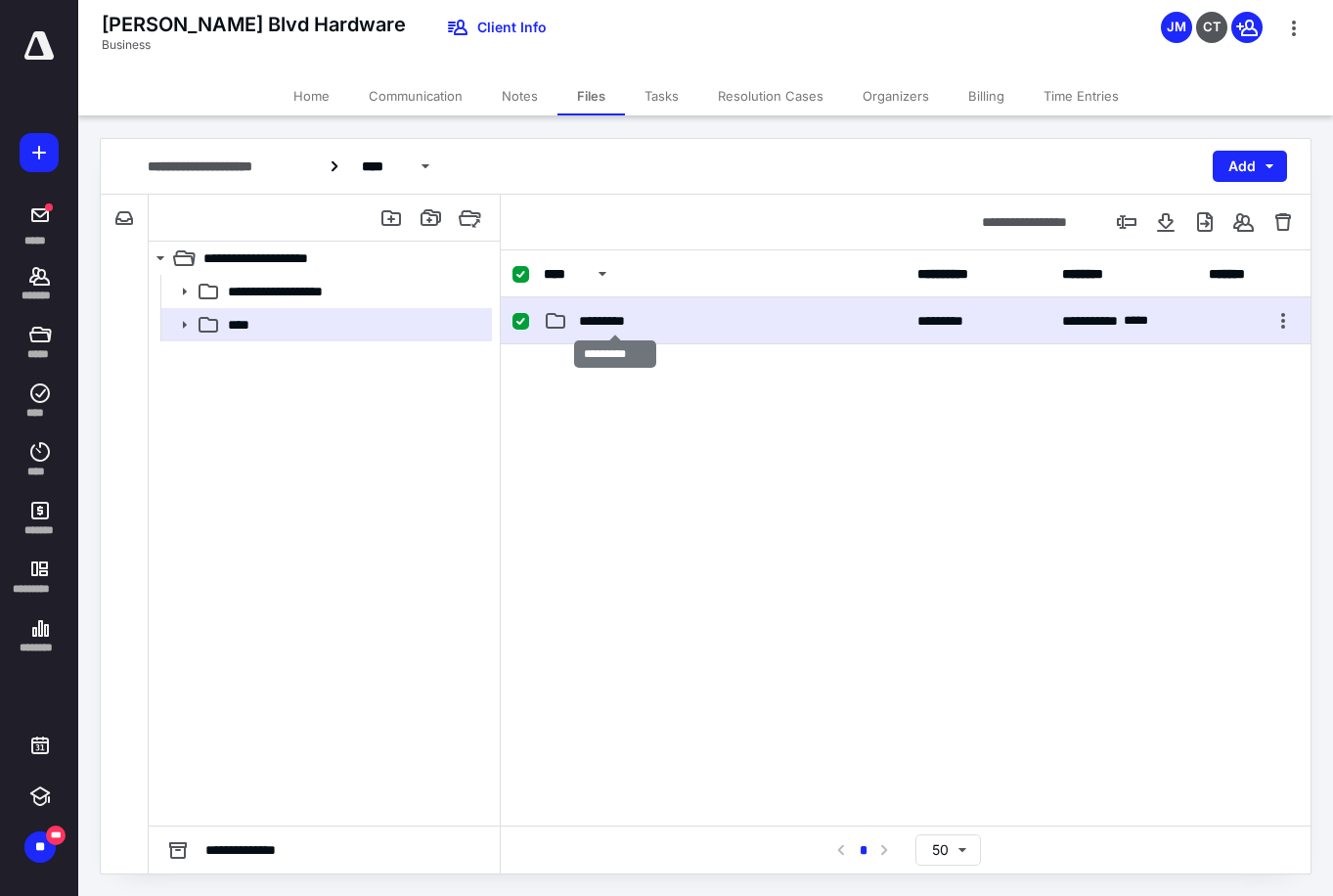 click on "*********" at bounding box center [615, 321] 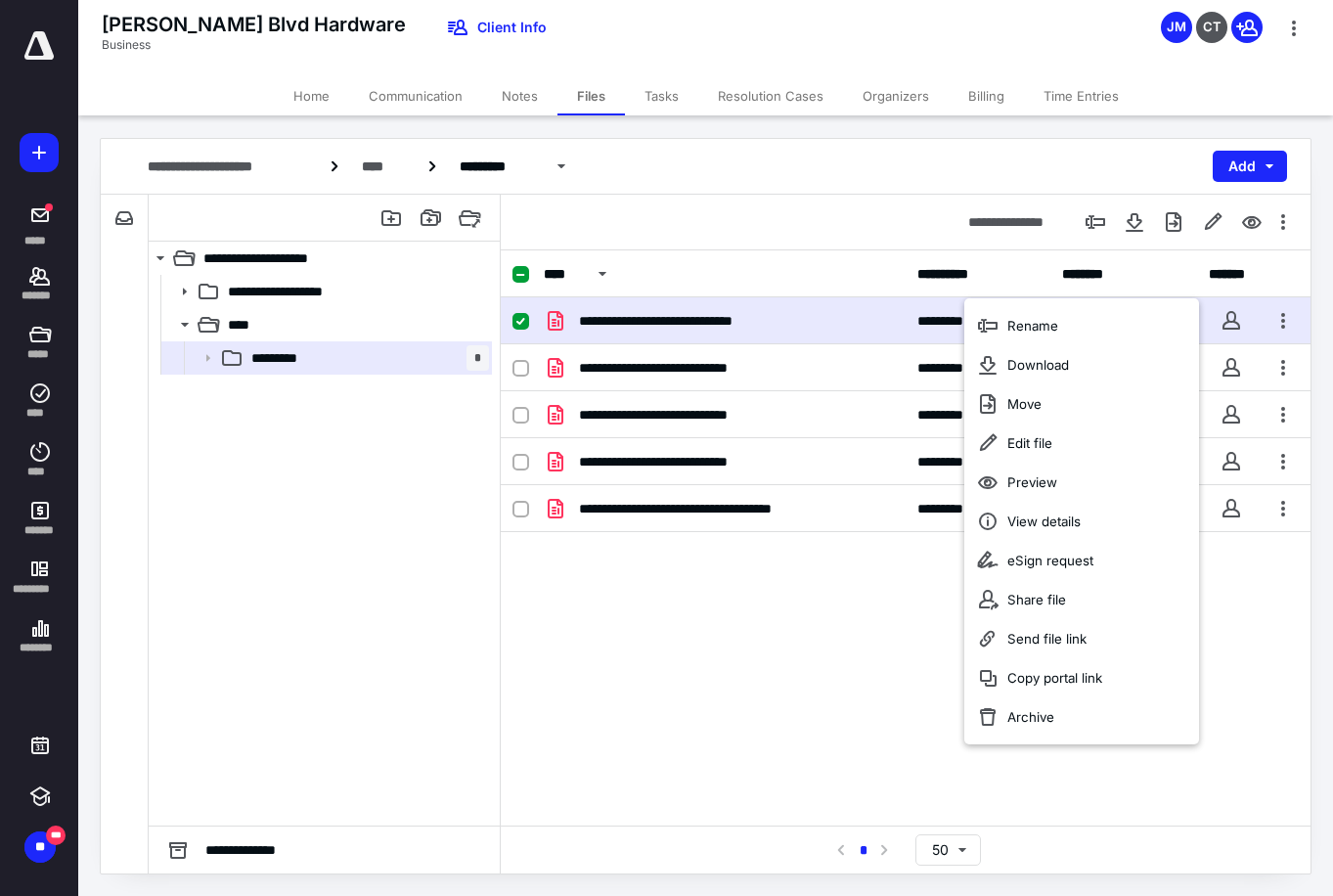 click on "**********" at bounding box center (906, 538) 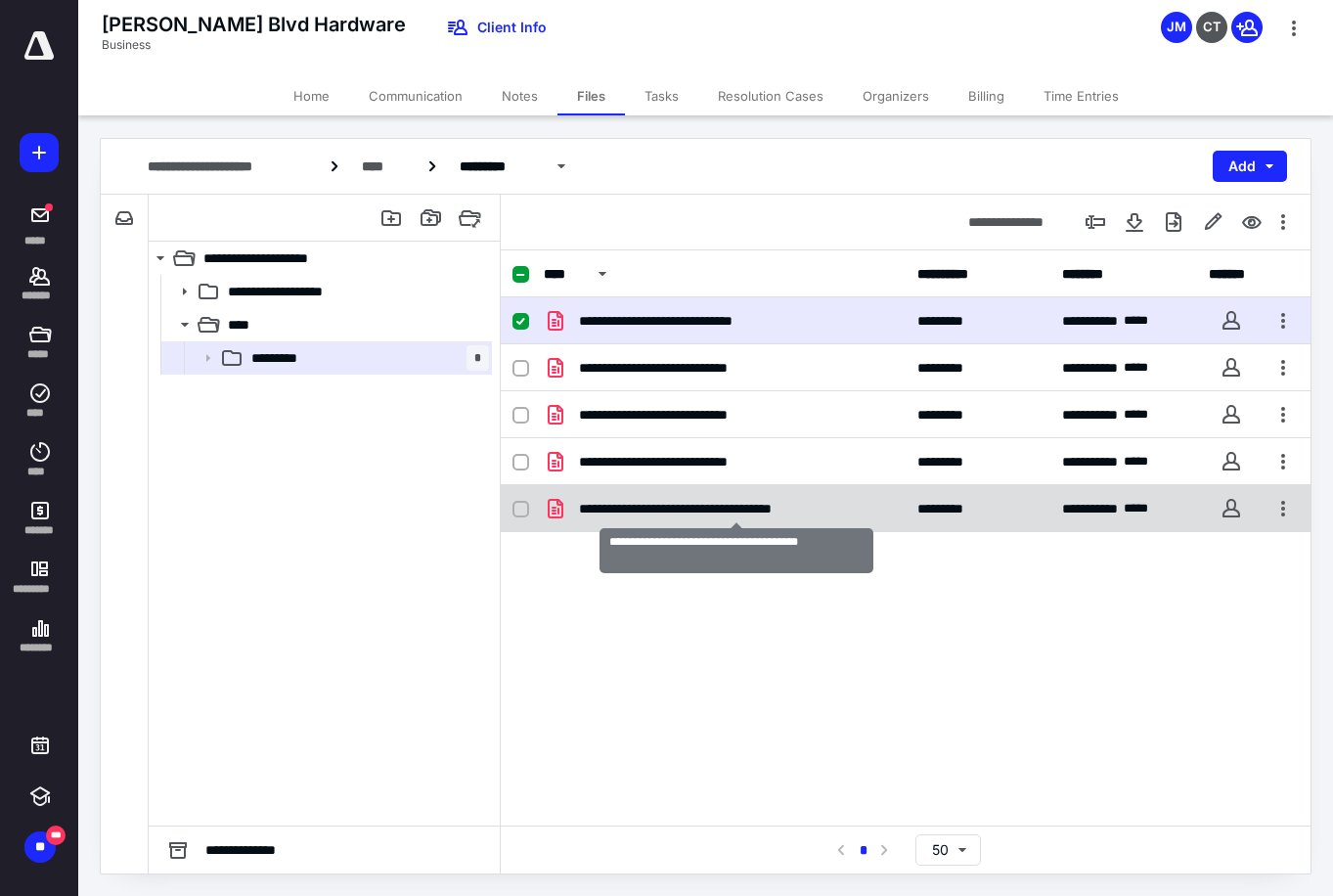 click on "**********" at bounding box center (736, 509) 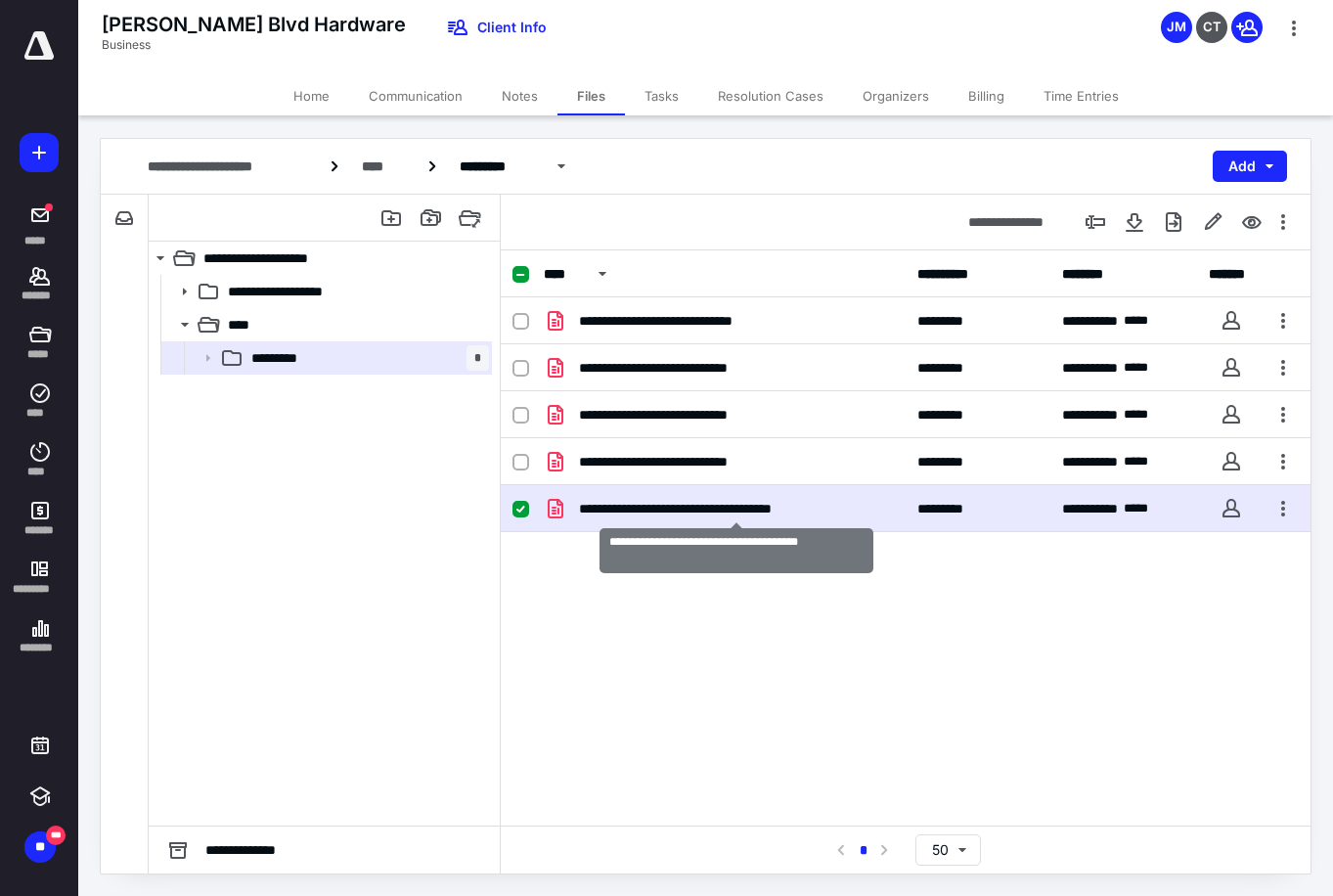 click on "**********" at bounding box center (736, 509) 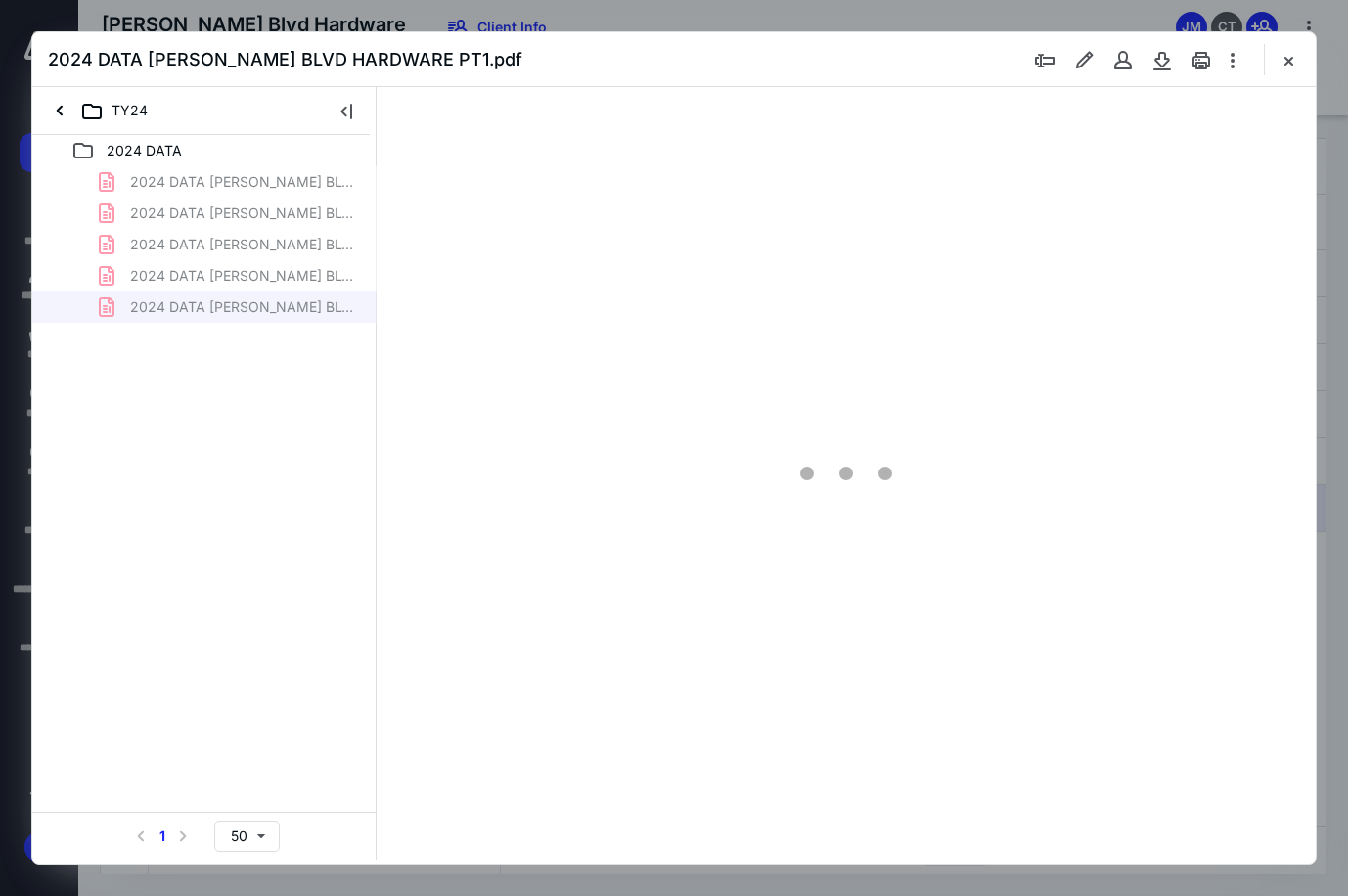 scroll, scrollTop: 0, scrollLeft: 0, axis: both 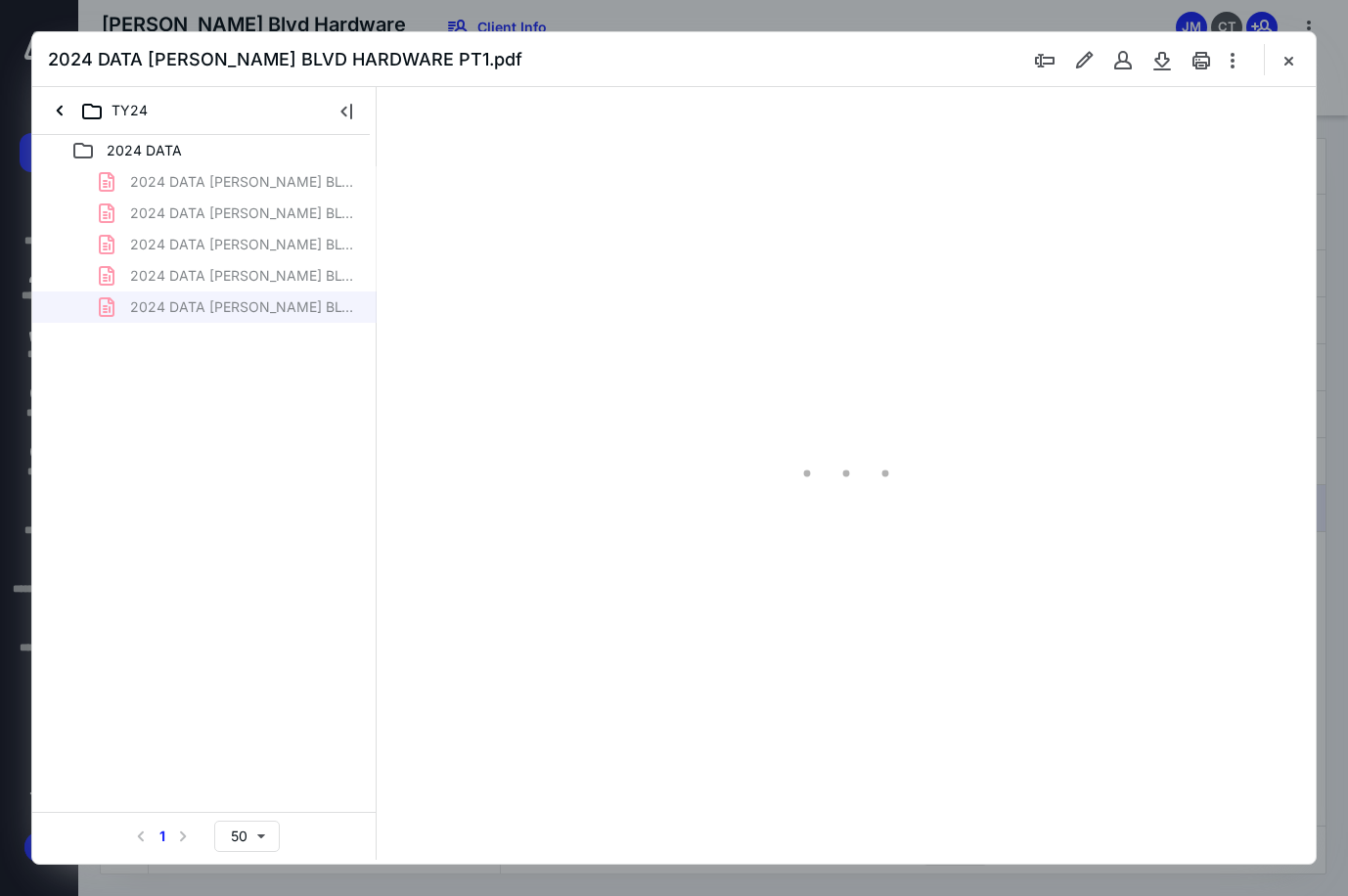type on "90" 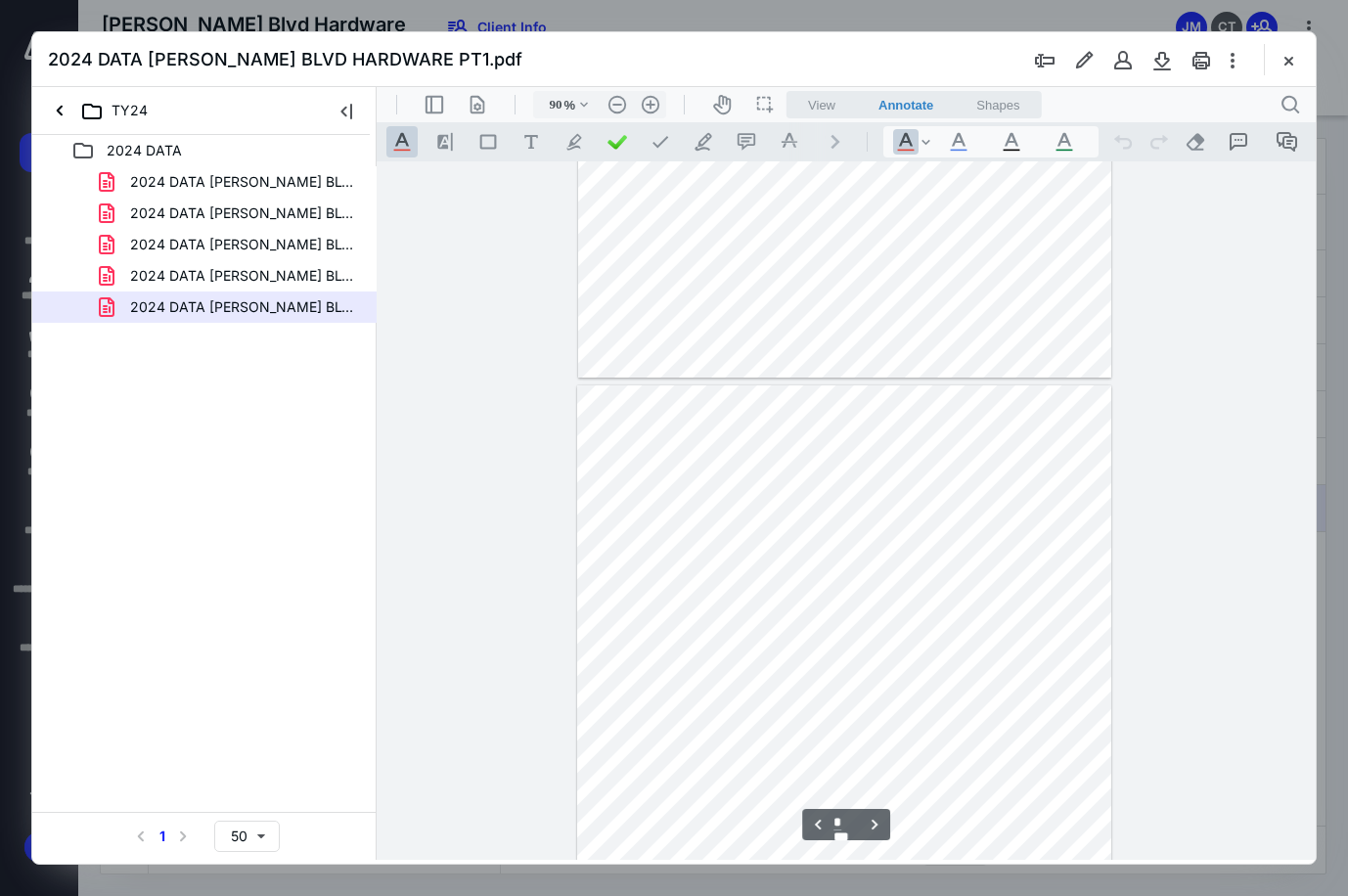 scroll, scrollTop: 2641, scrollLeft: 0, axis: vertical 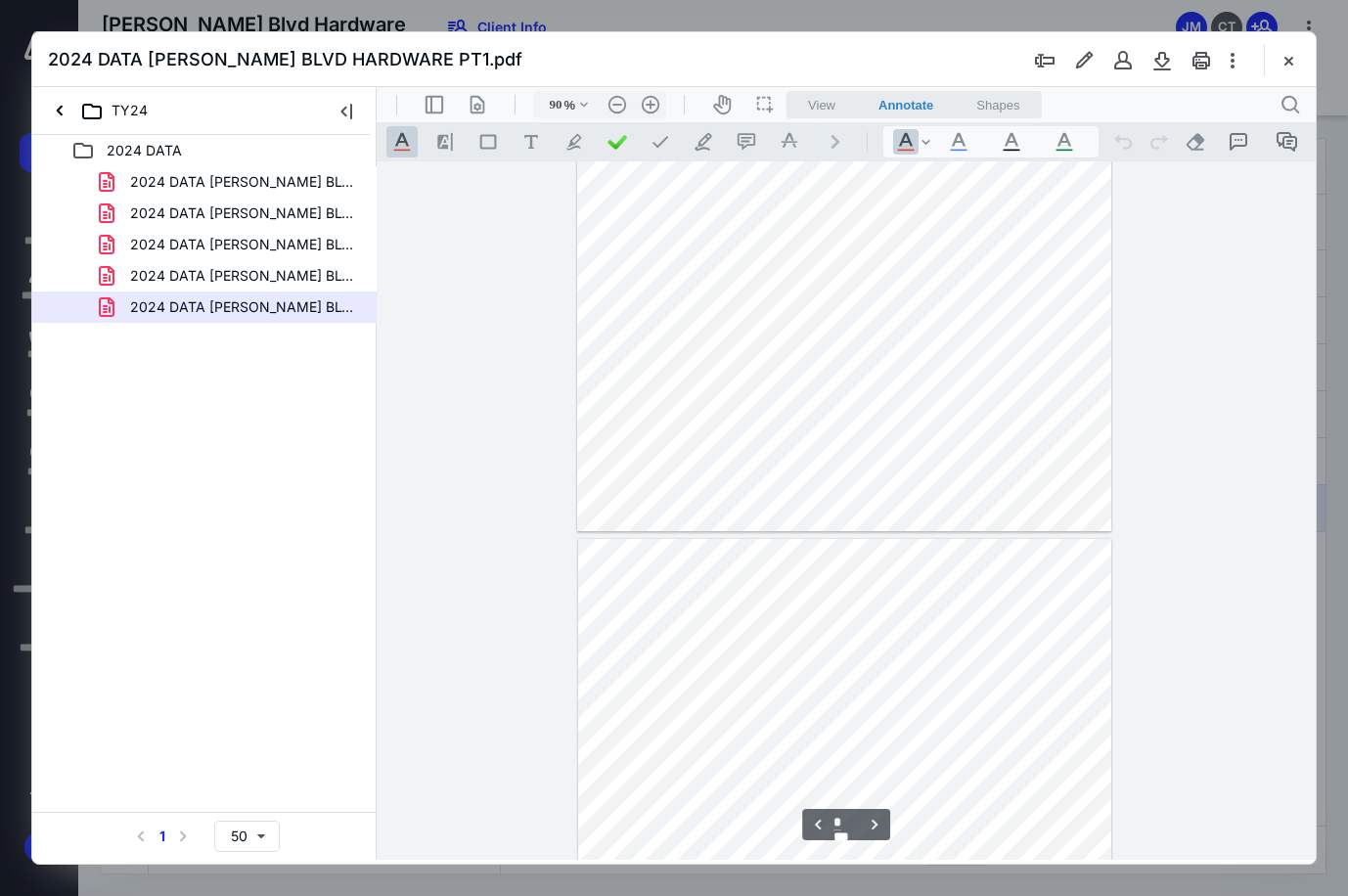 type on "*" 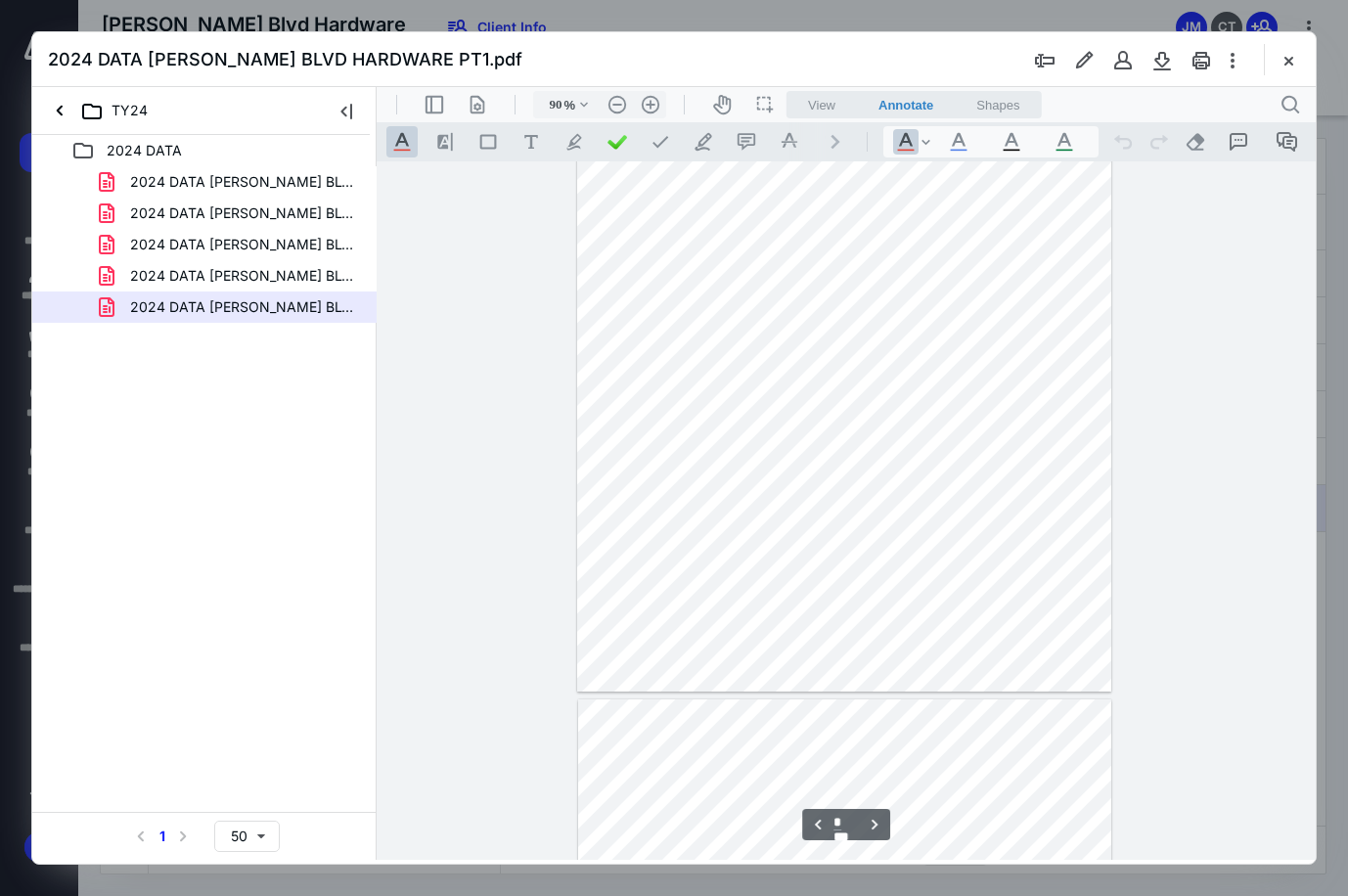 scroll, scrollTop: 2934, scrollLeft: 0, axis: vertical 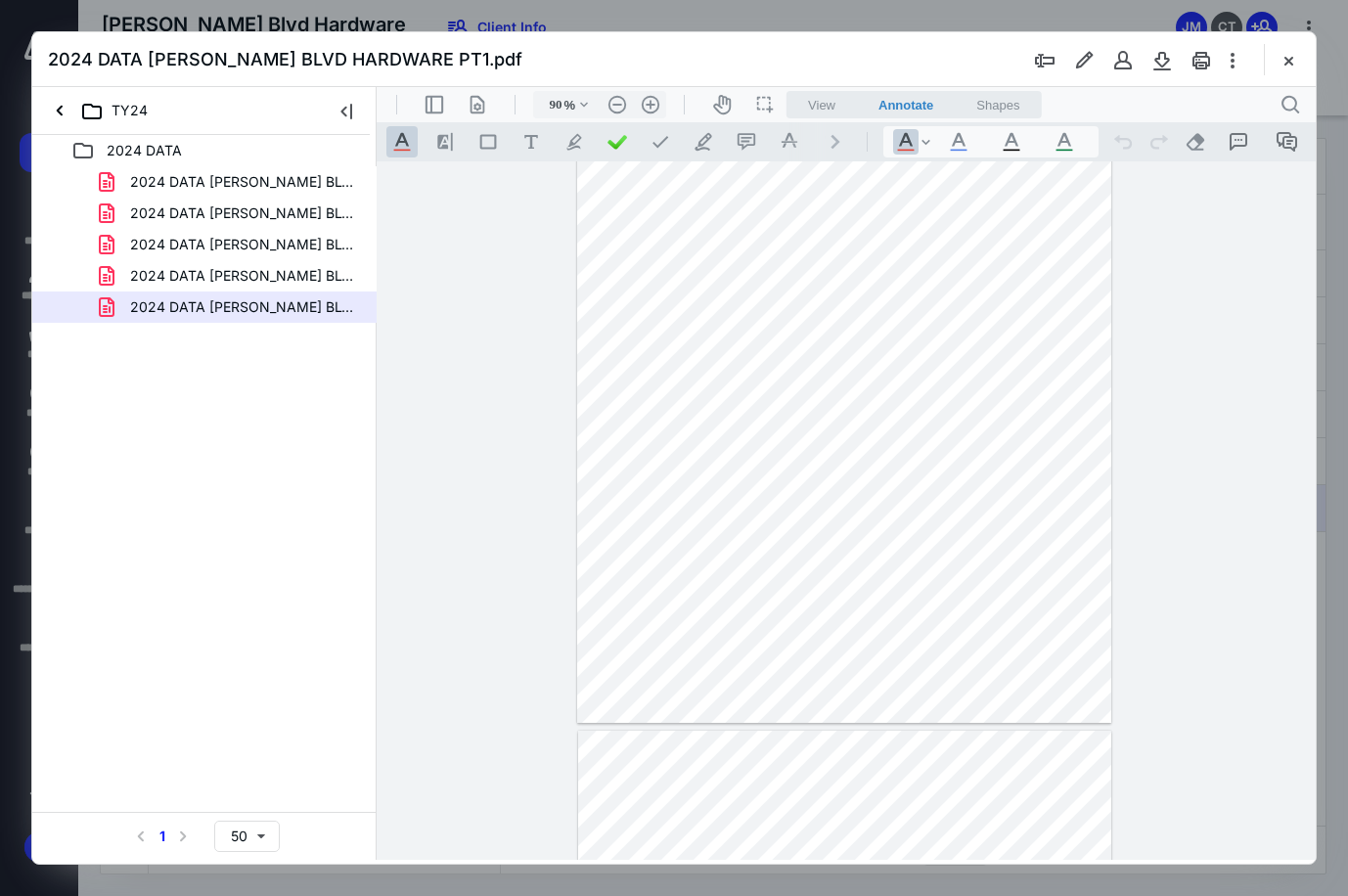 click at bounding box center (1288, 60) 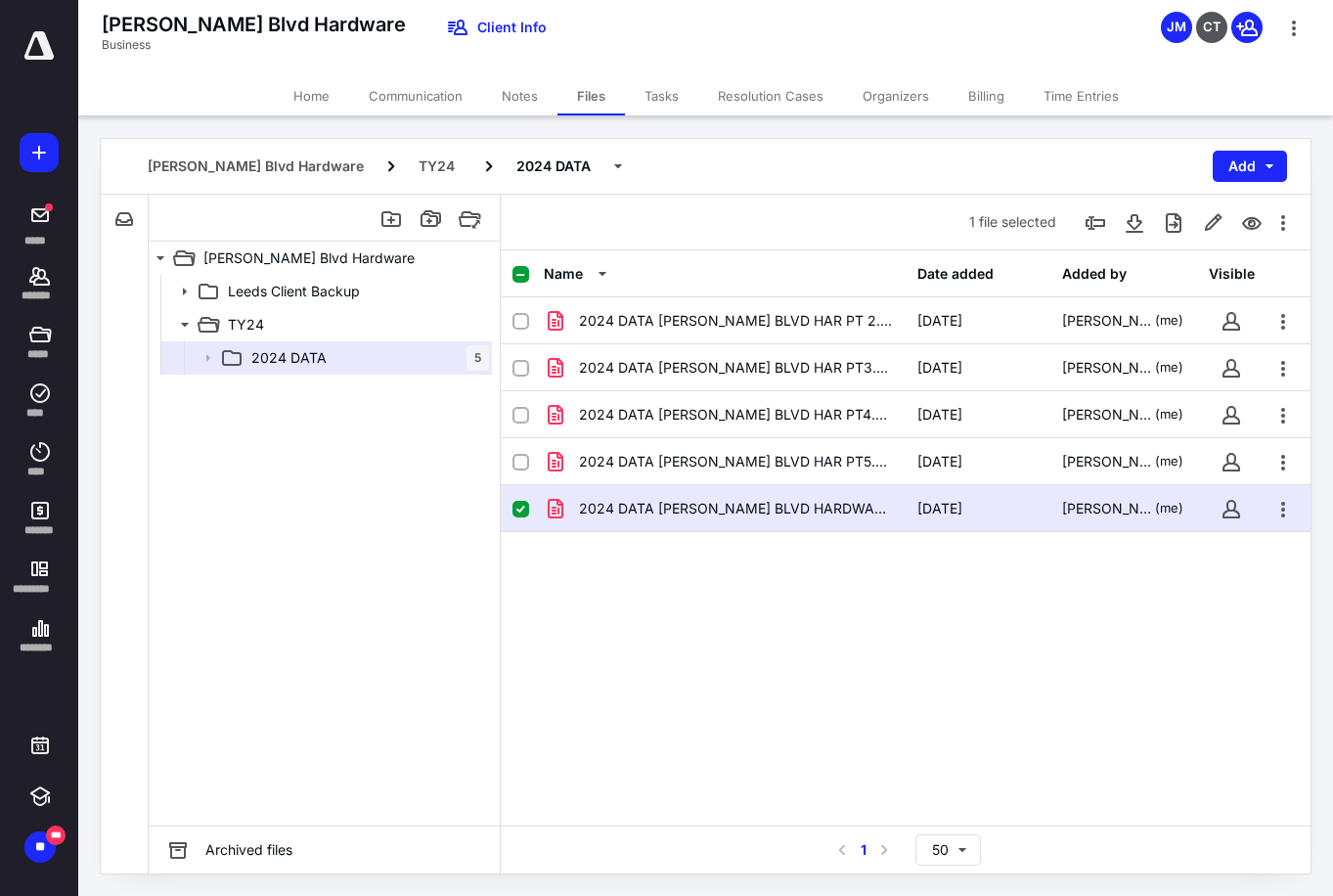 click on "Billing" at bounding box center (986, 96) 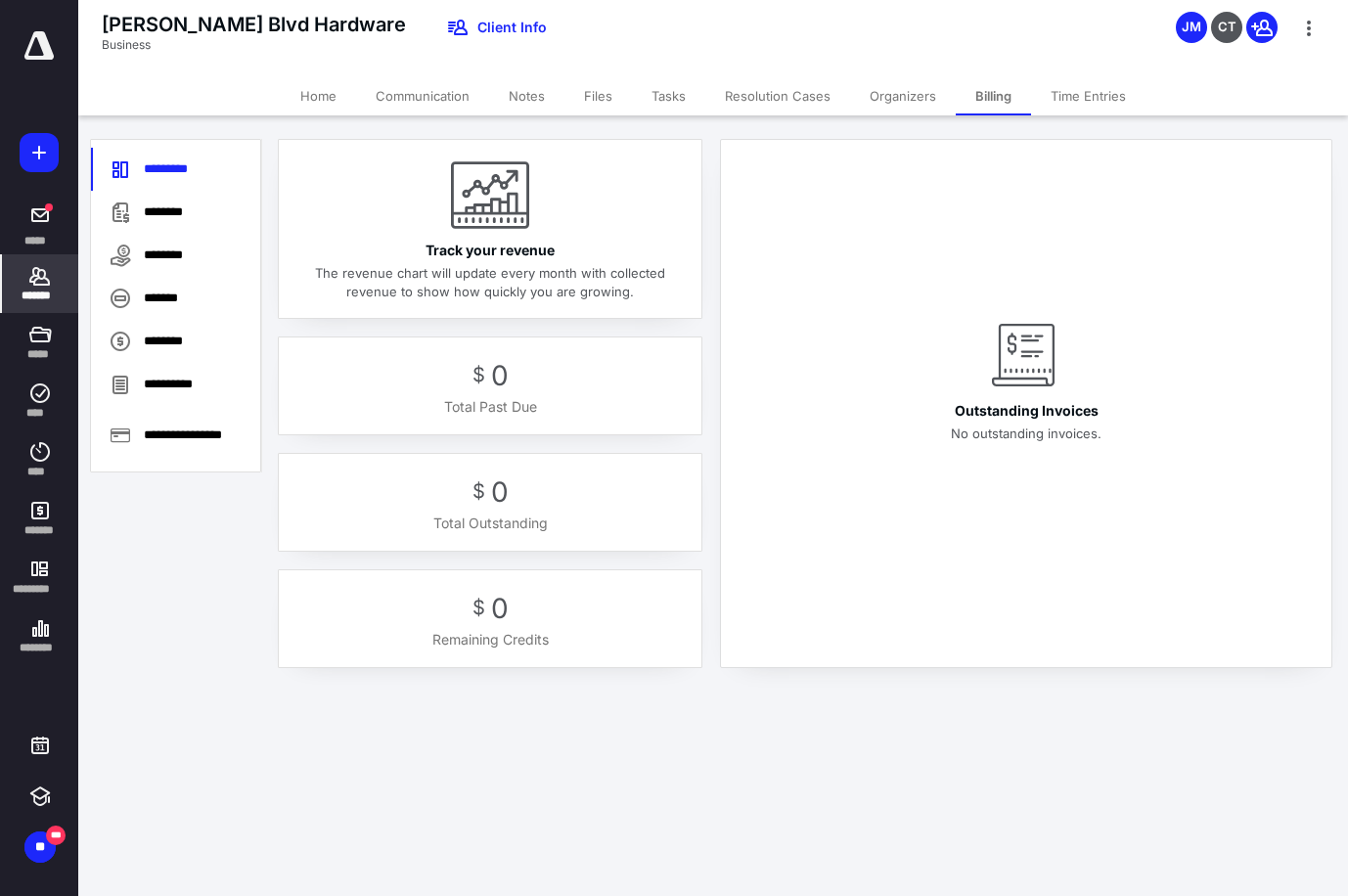 click 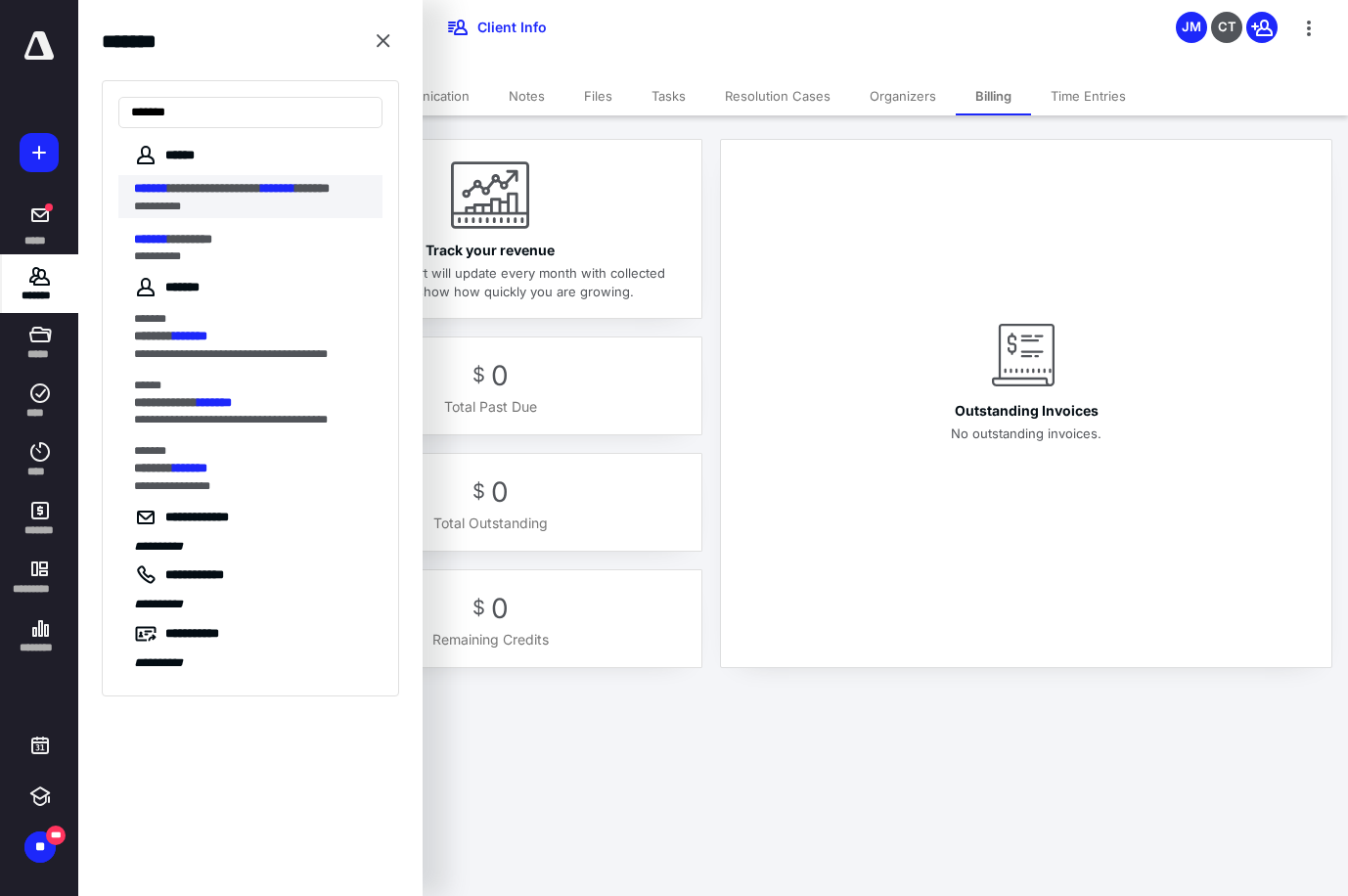 type on "*******" 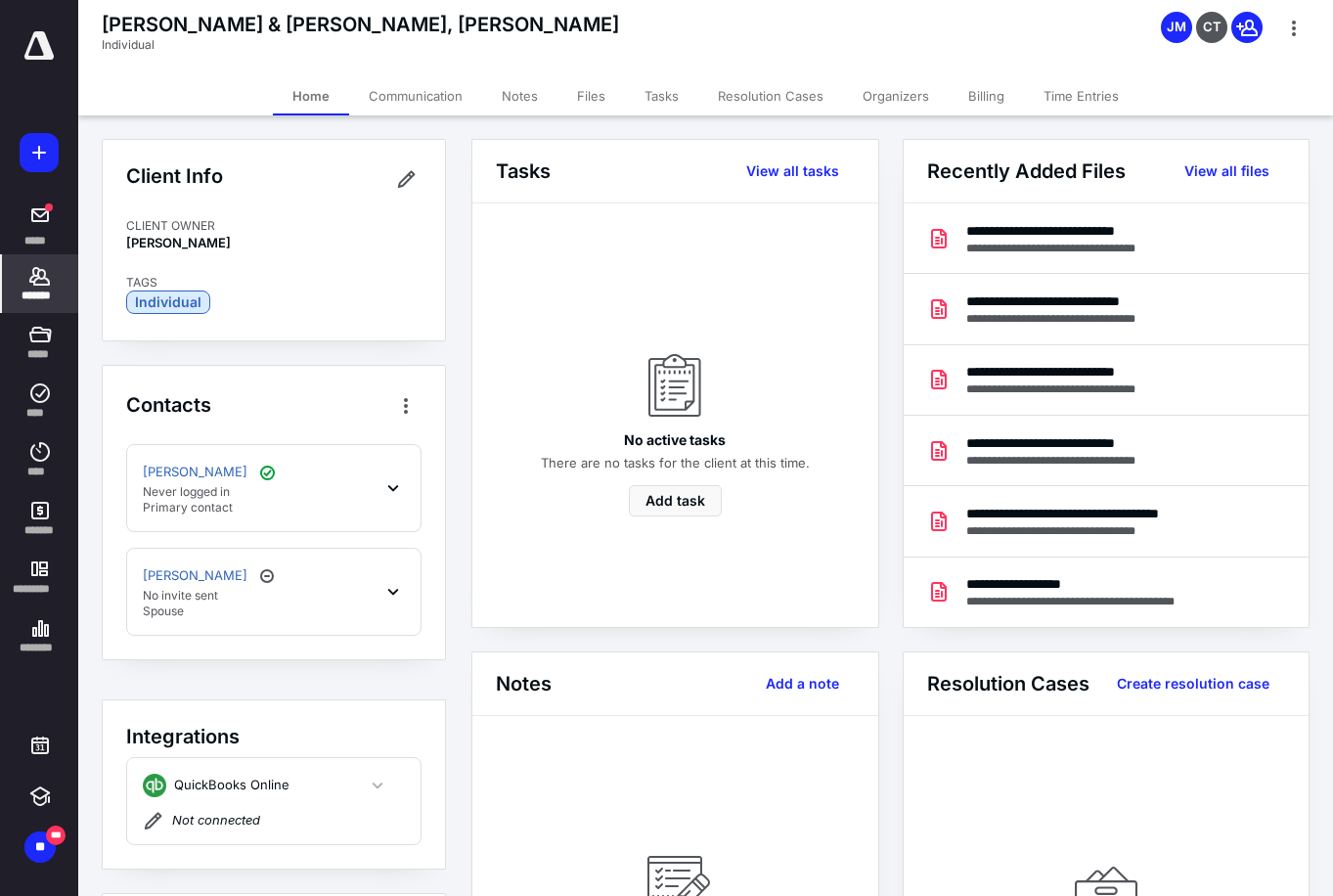 click on "Billing" at bounding box center [986, 96] 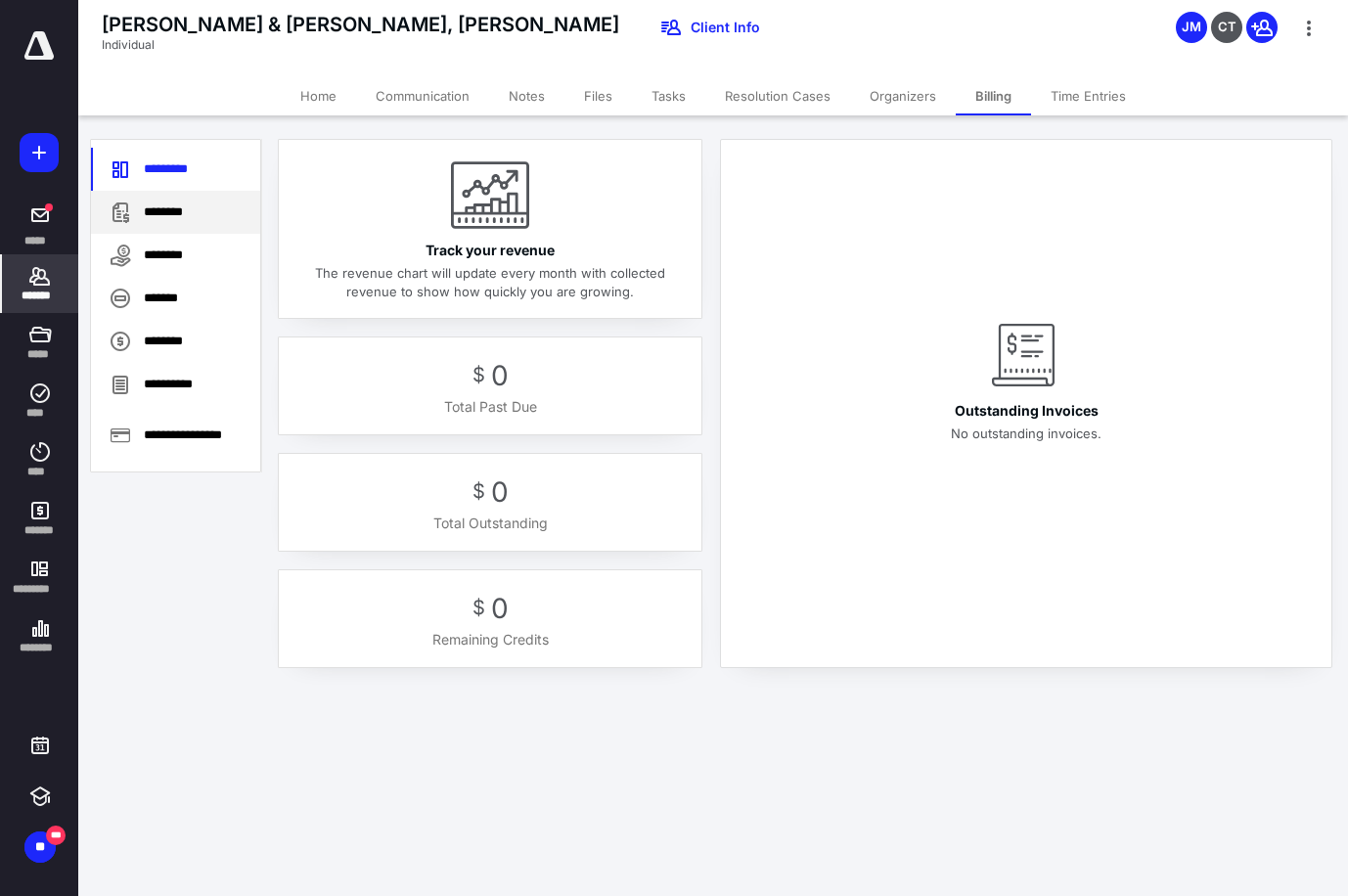 click on "********" at bounding box center [175, 212] 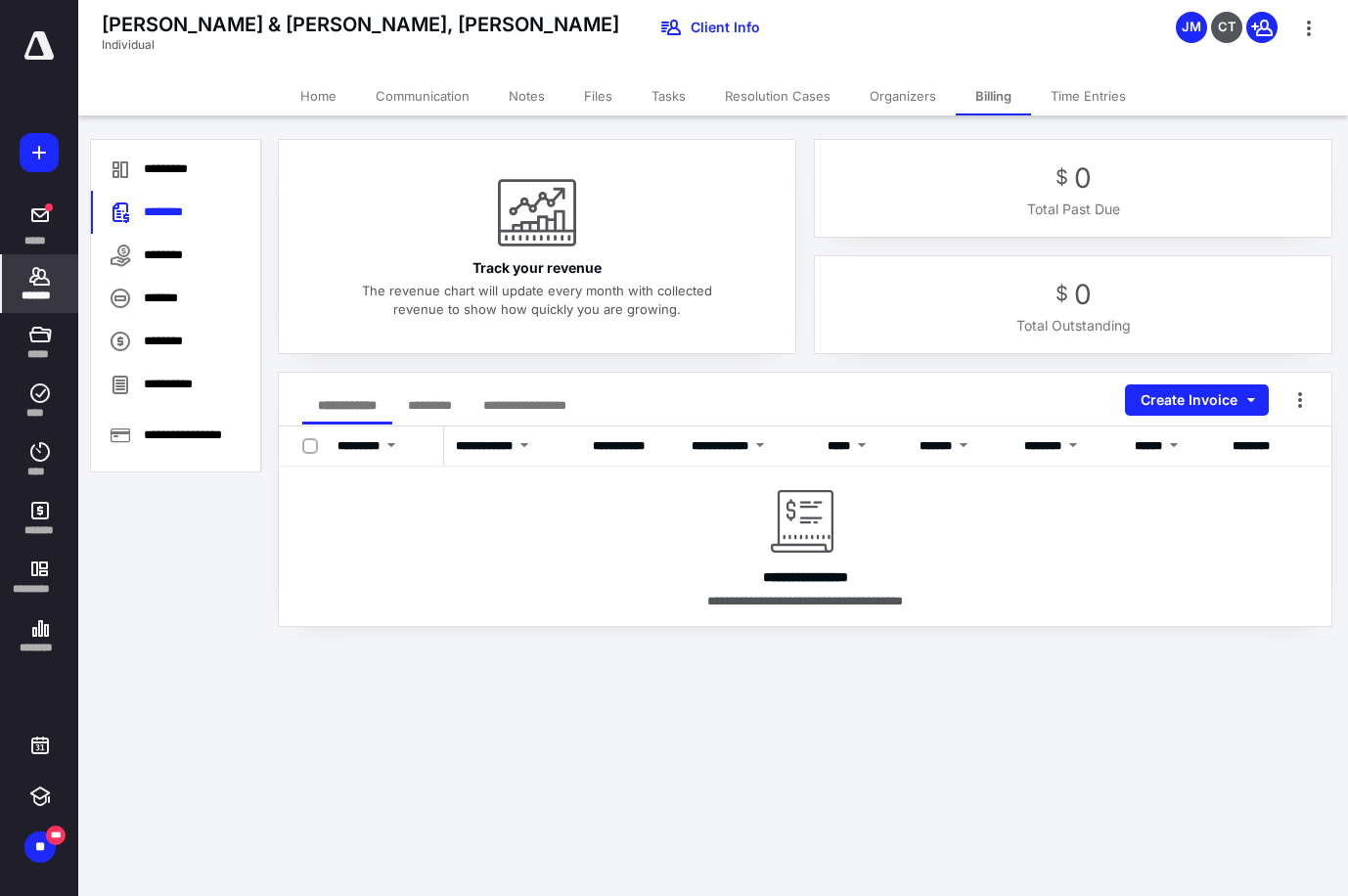 click 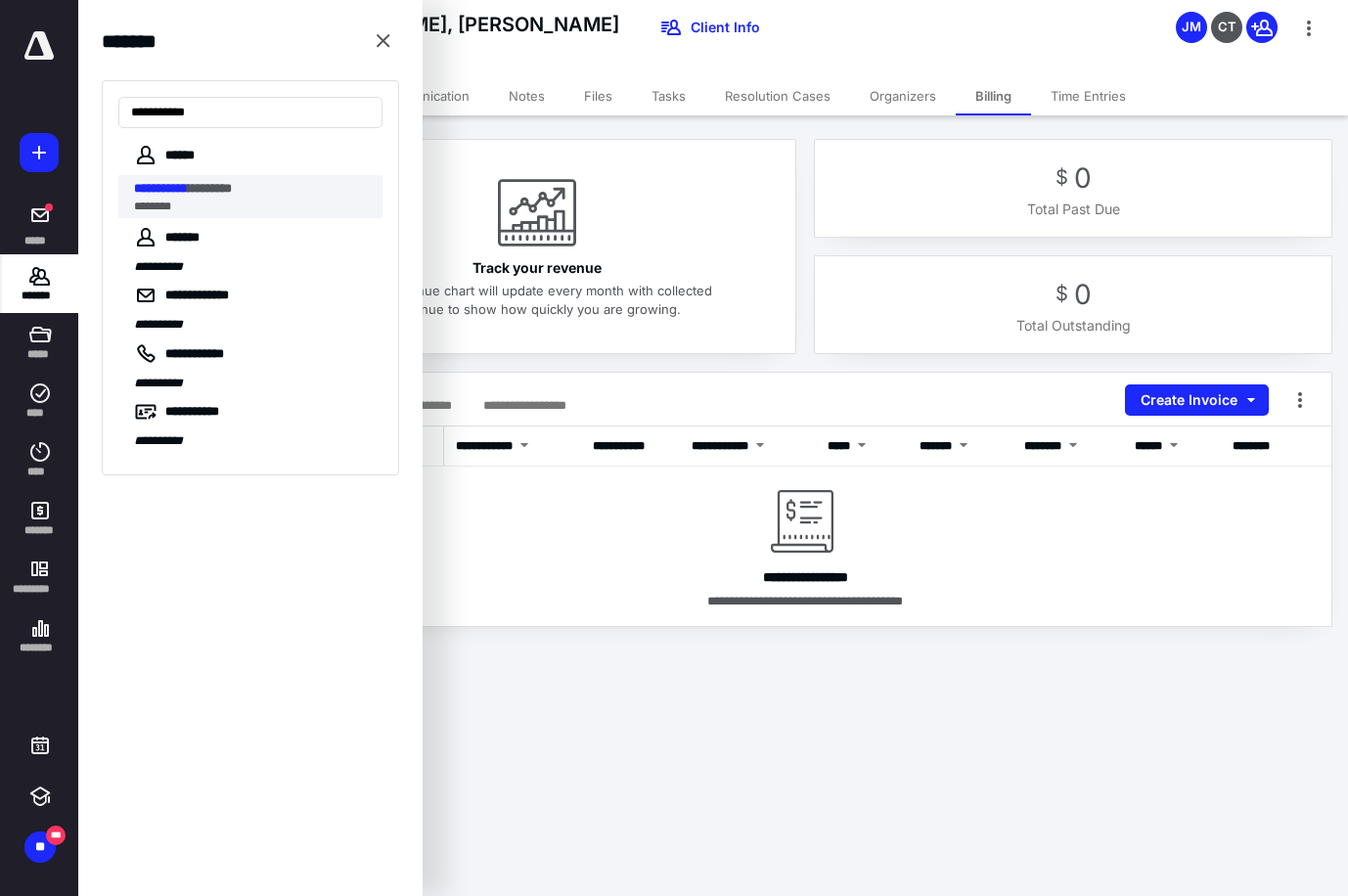 type on "**********" 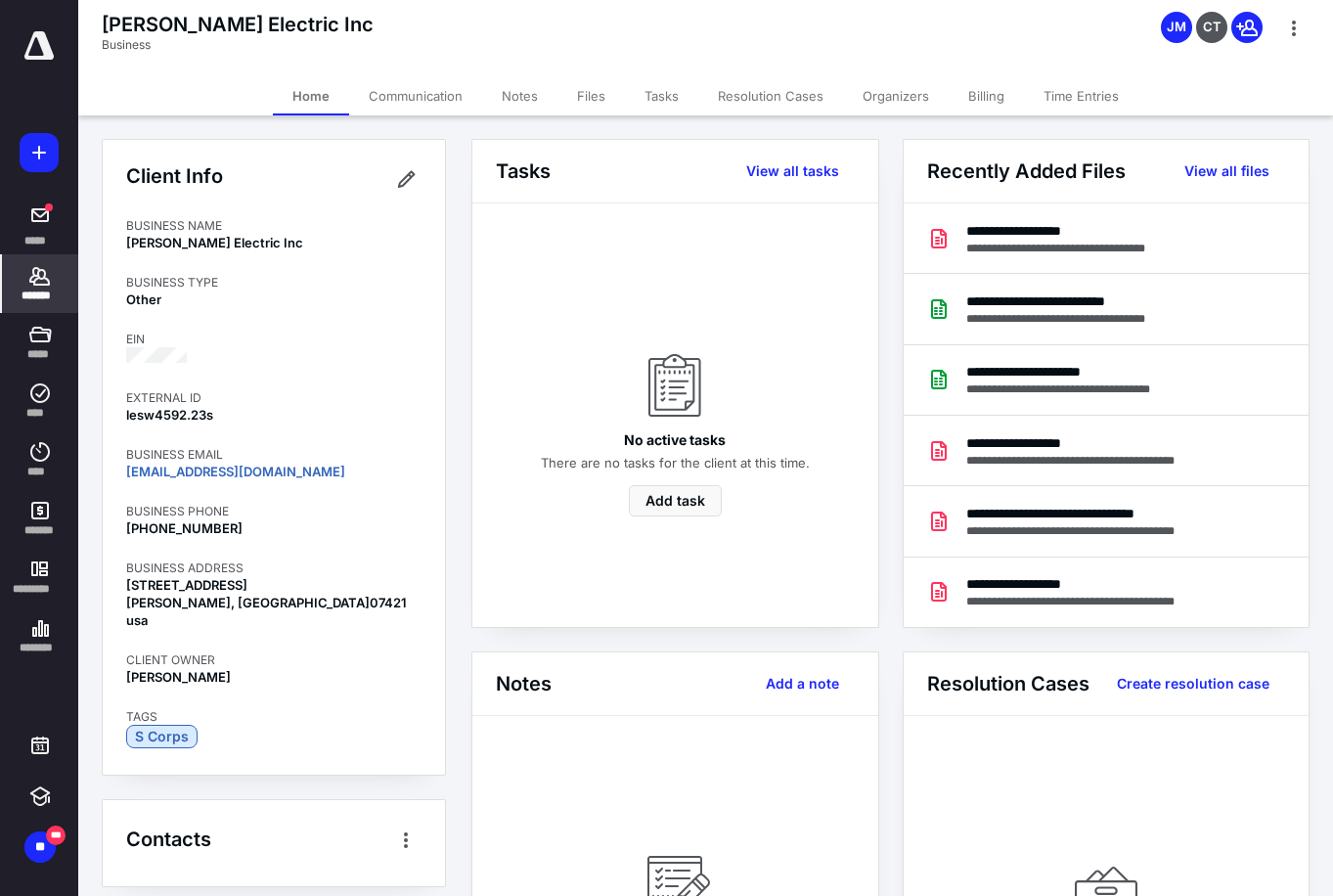 click on "Billing" at bounding box center (986, 96) 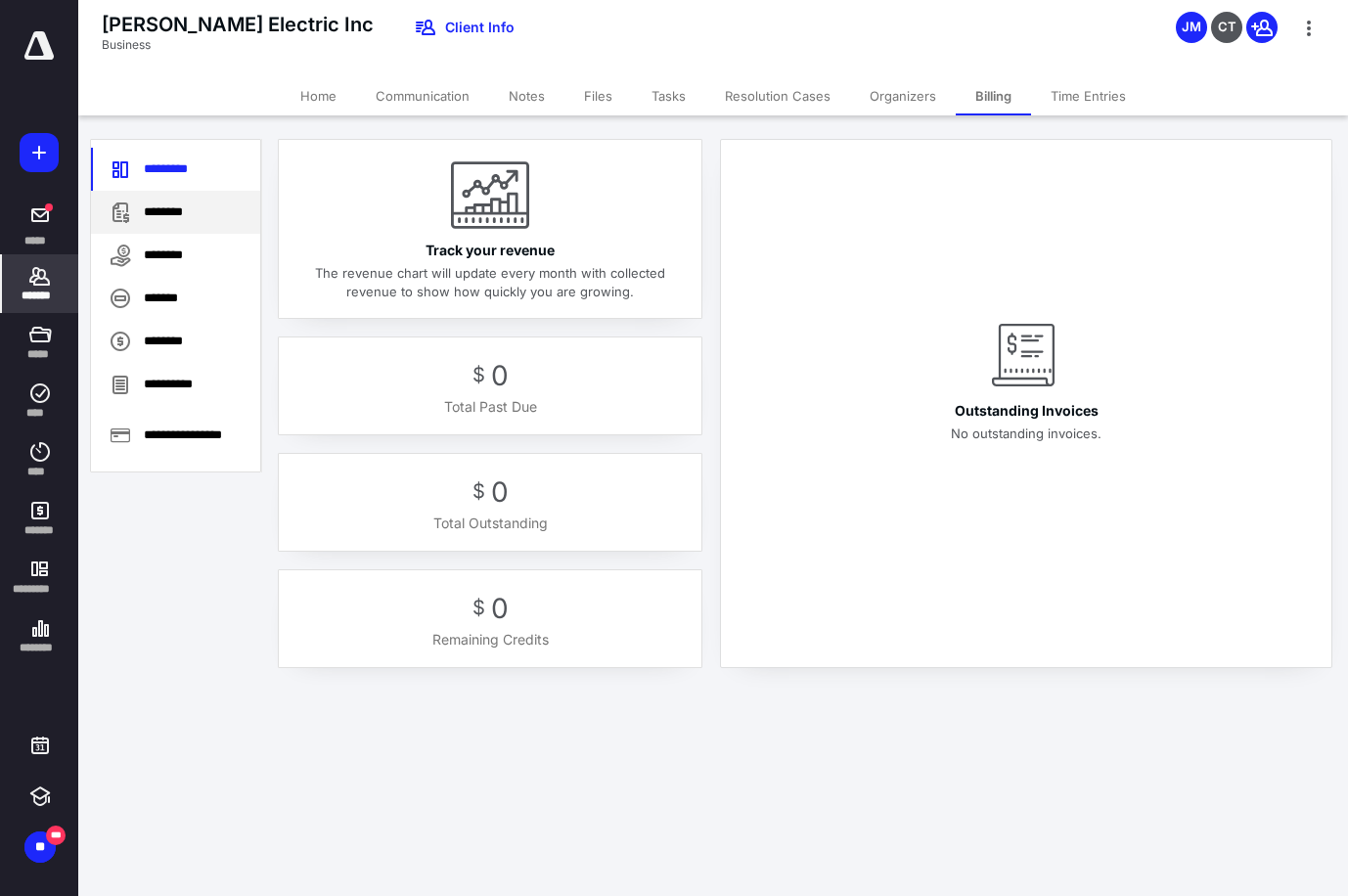 click on "********" at bounding box center (175, 212) 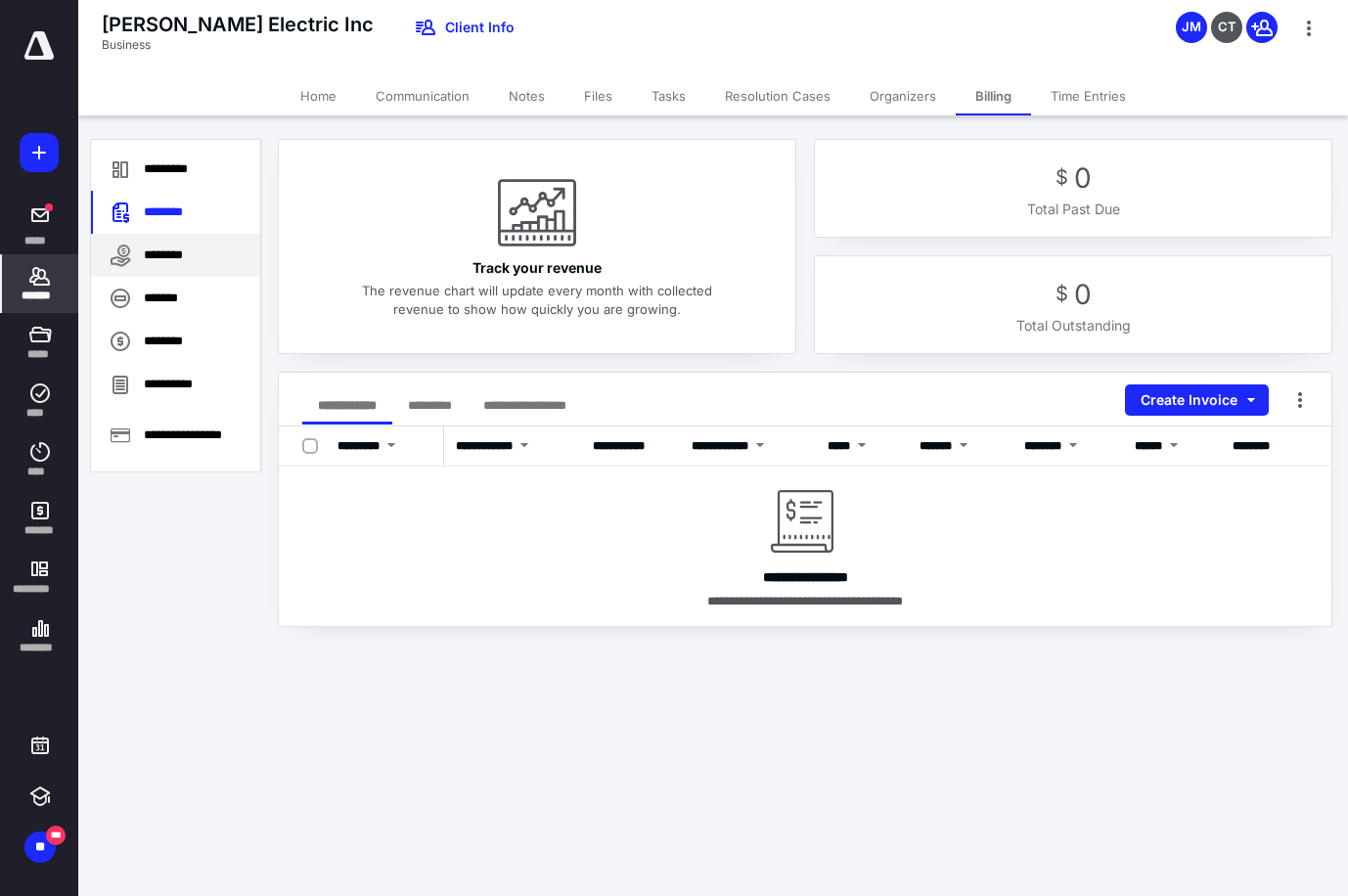 click on "********" at bounding box center [175, 255] 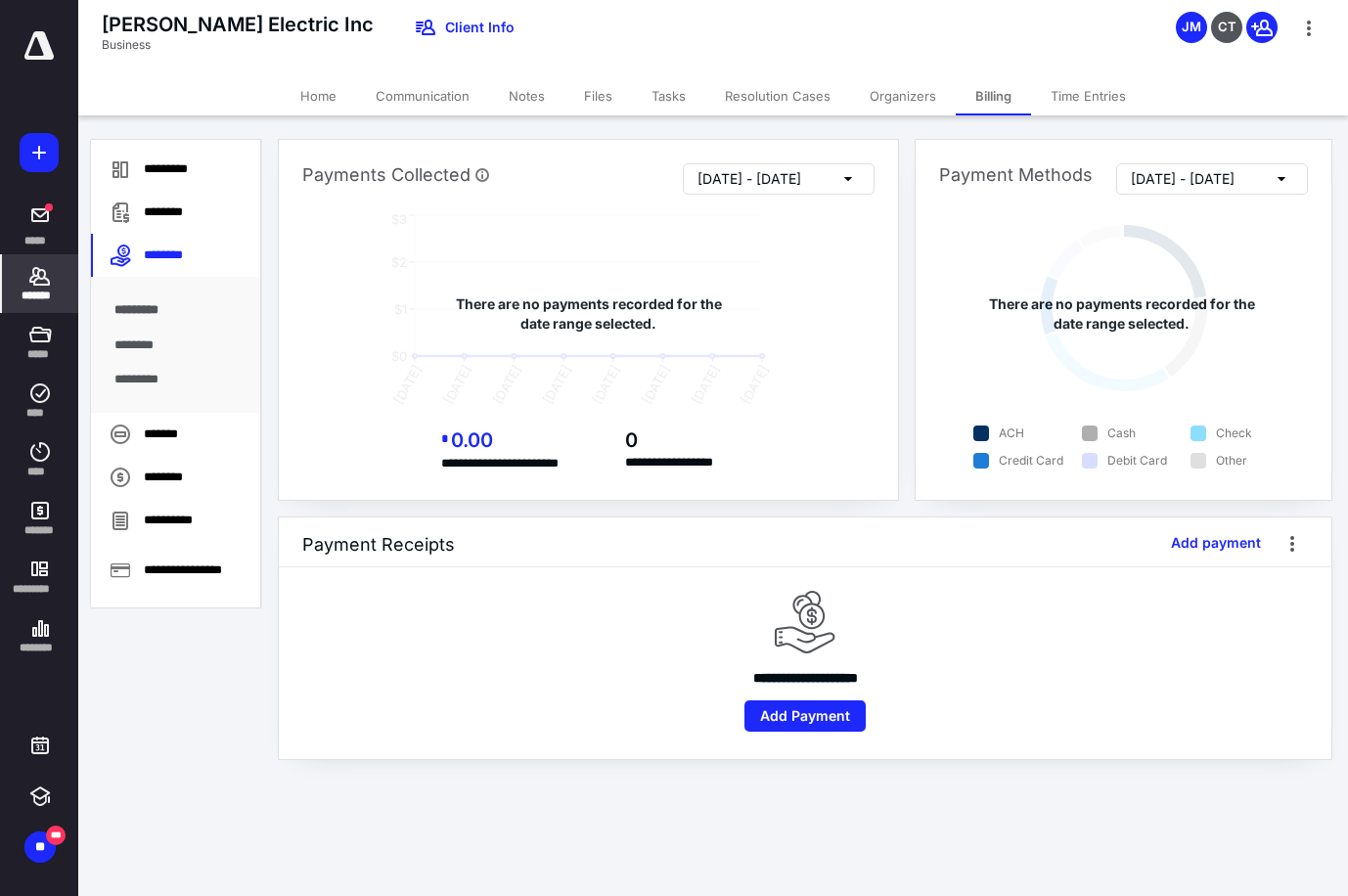 click on "Home" at bounding box center [318, 96] 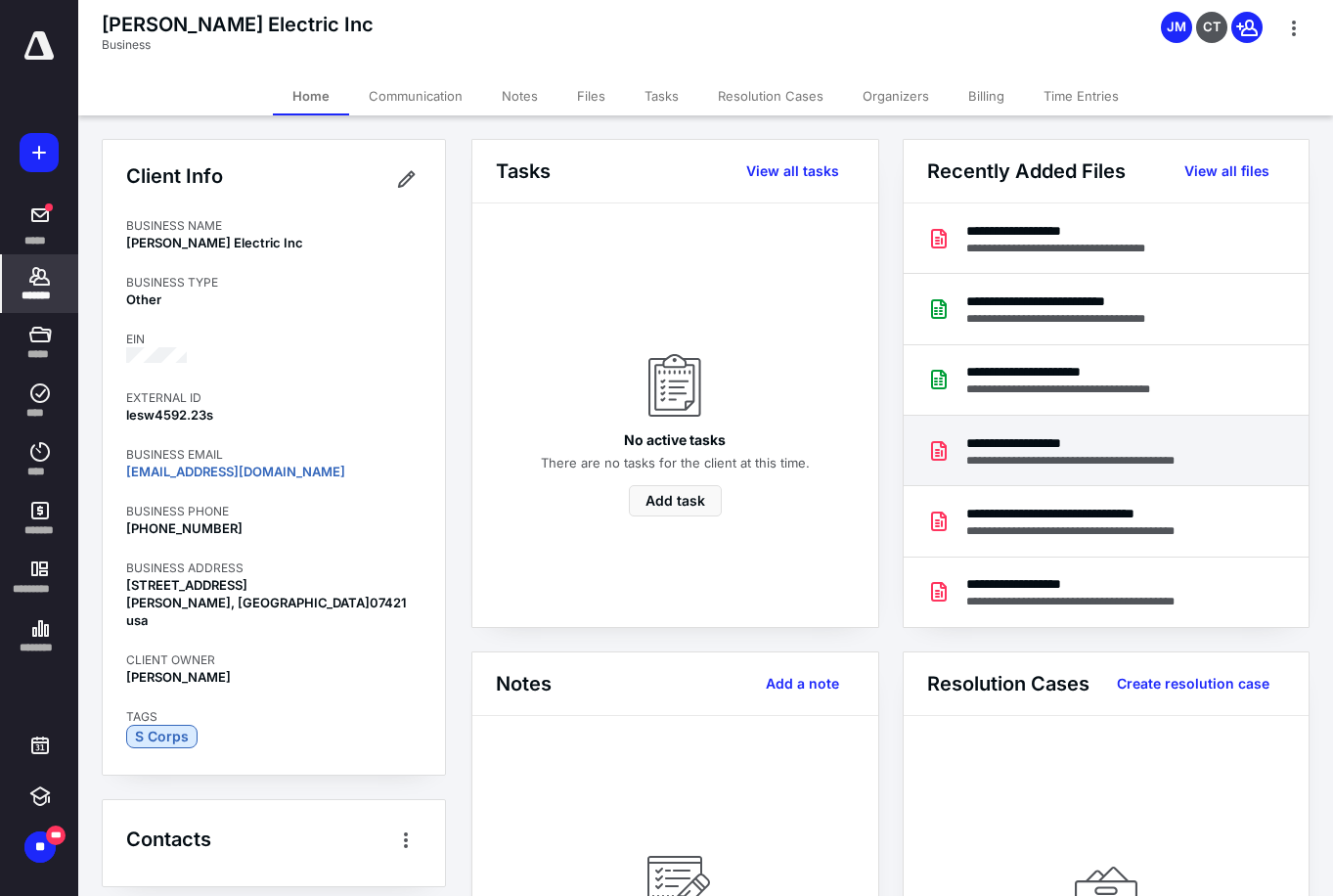click on "**********" at bounding box center (1096, 443) 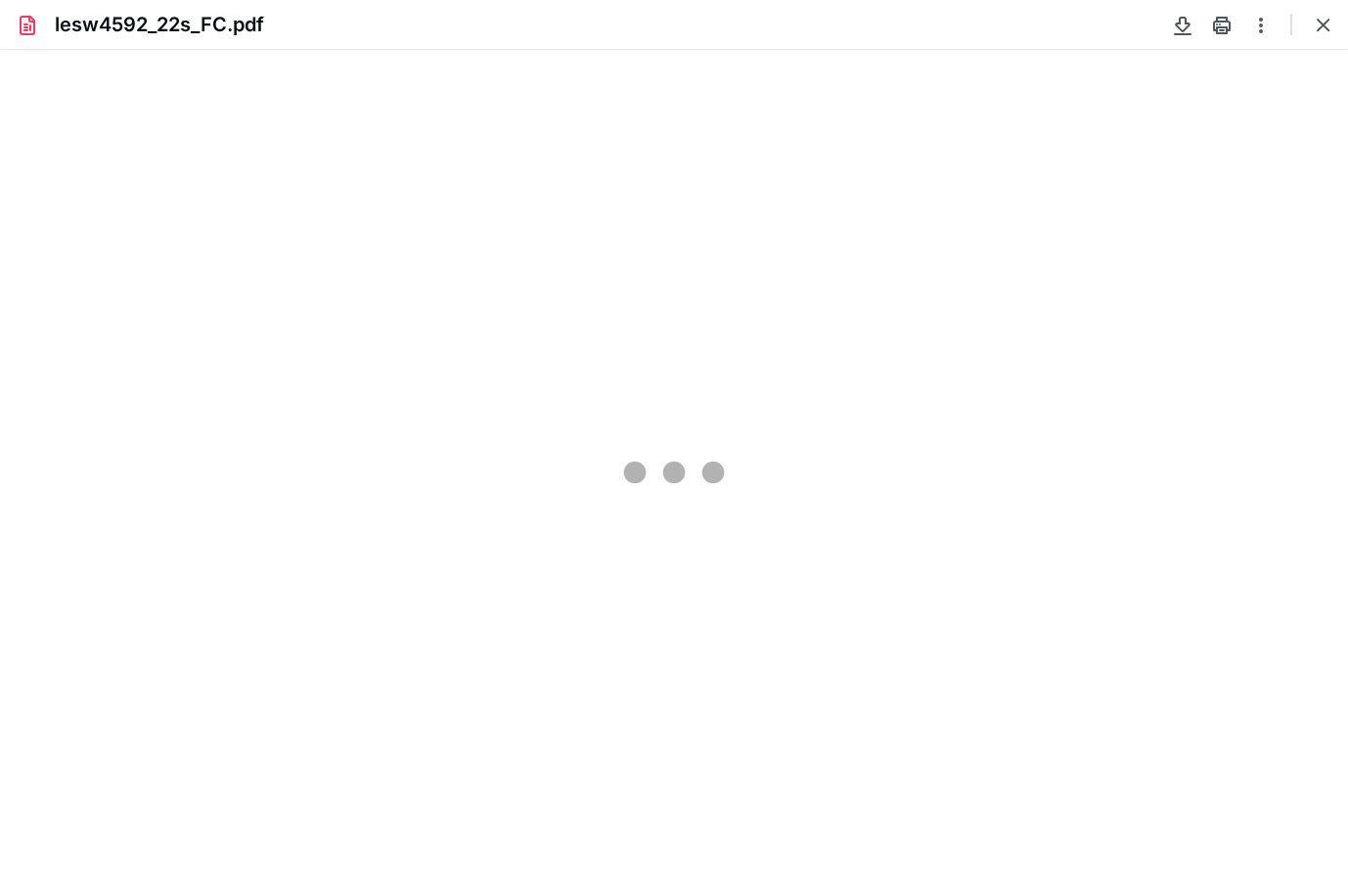 scroll, scrollTop: 0, scrollLeft: 0, axis: both 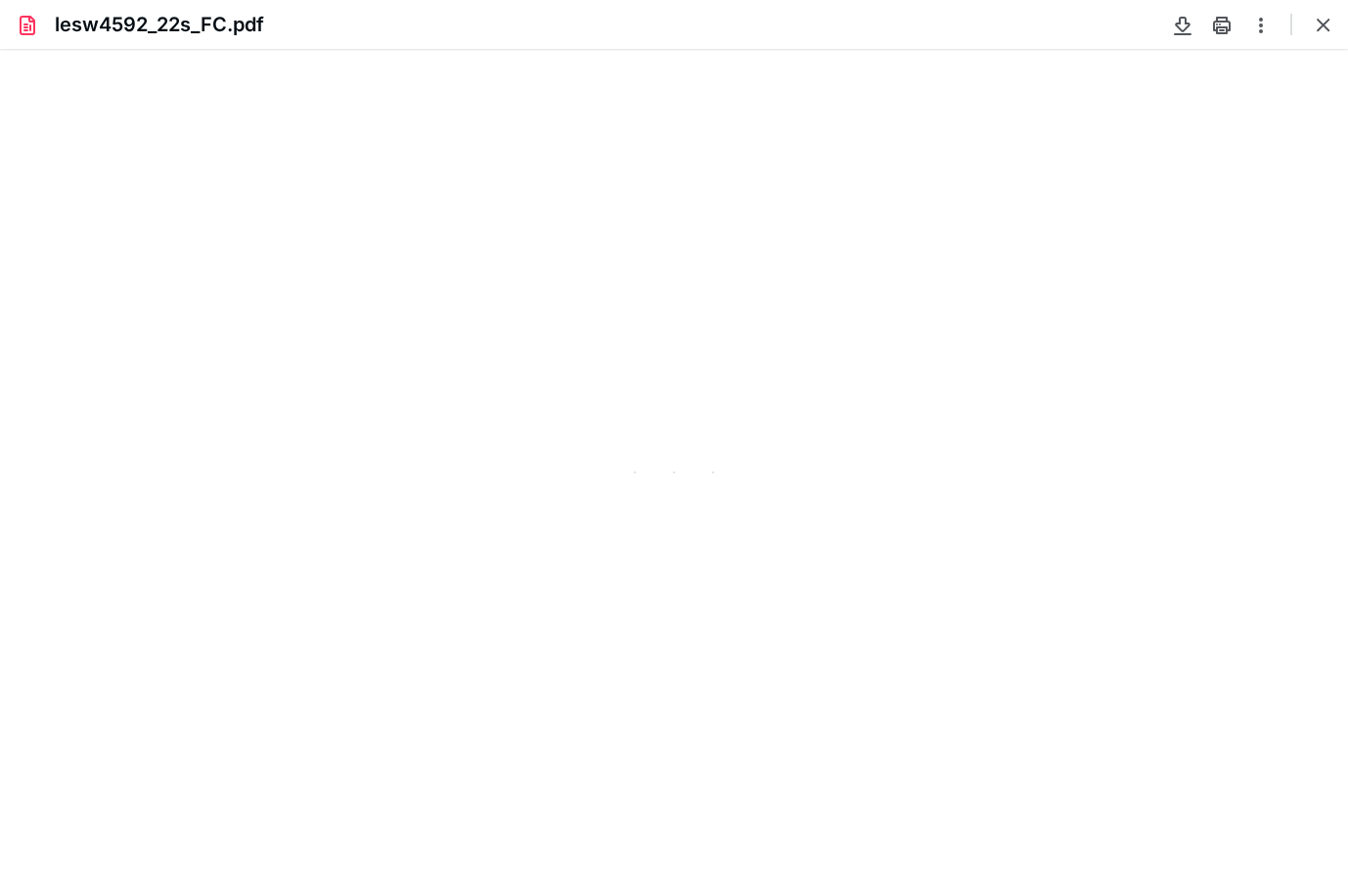 type on "104" 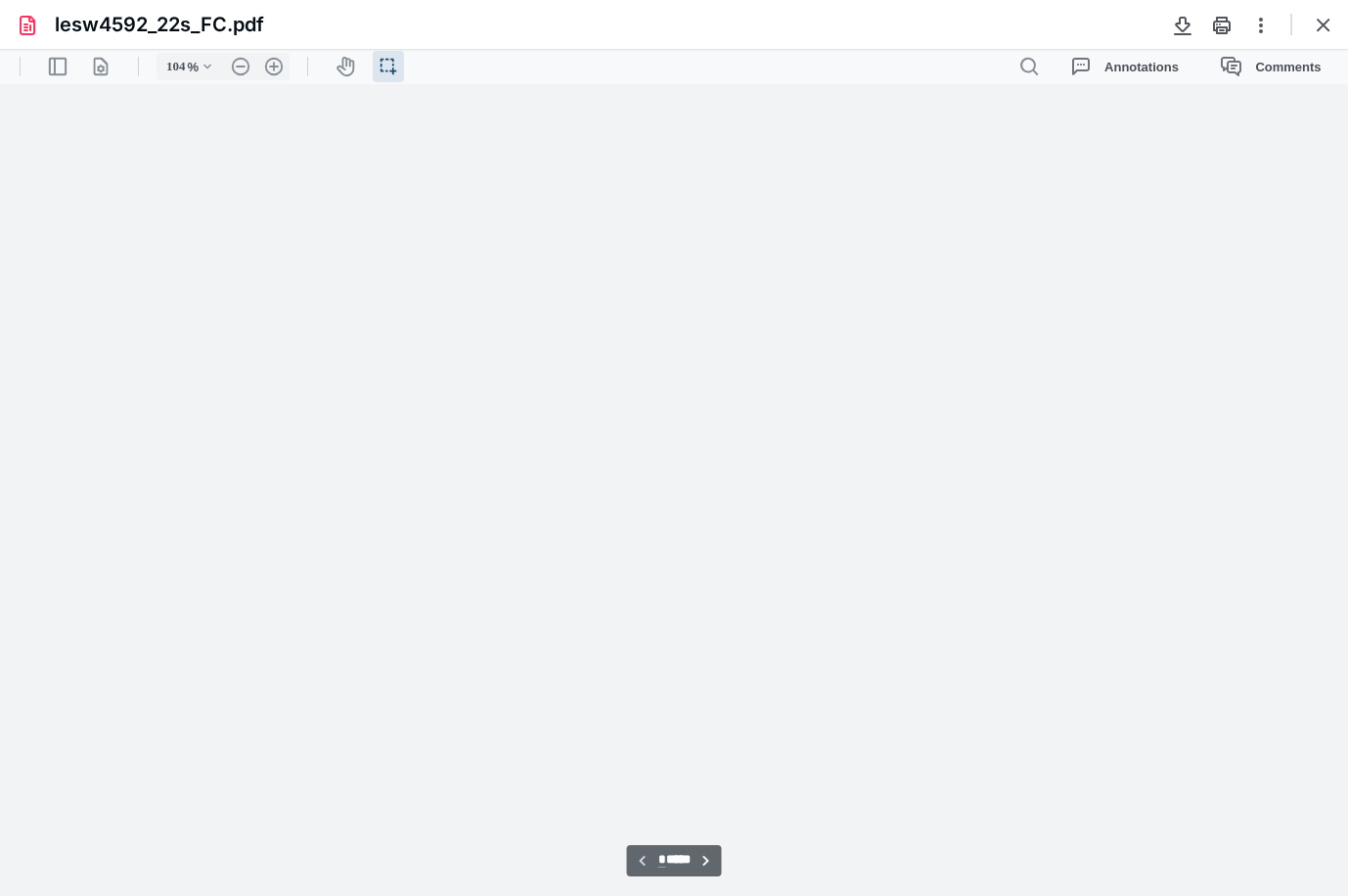 scroll, scrollTop: 39, scrollLeft: 0, axis: vertical 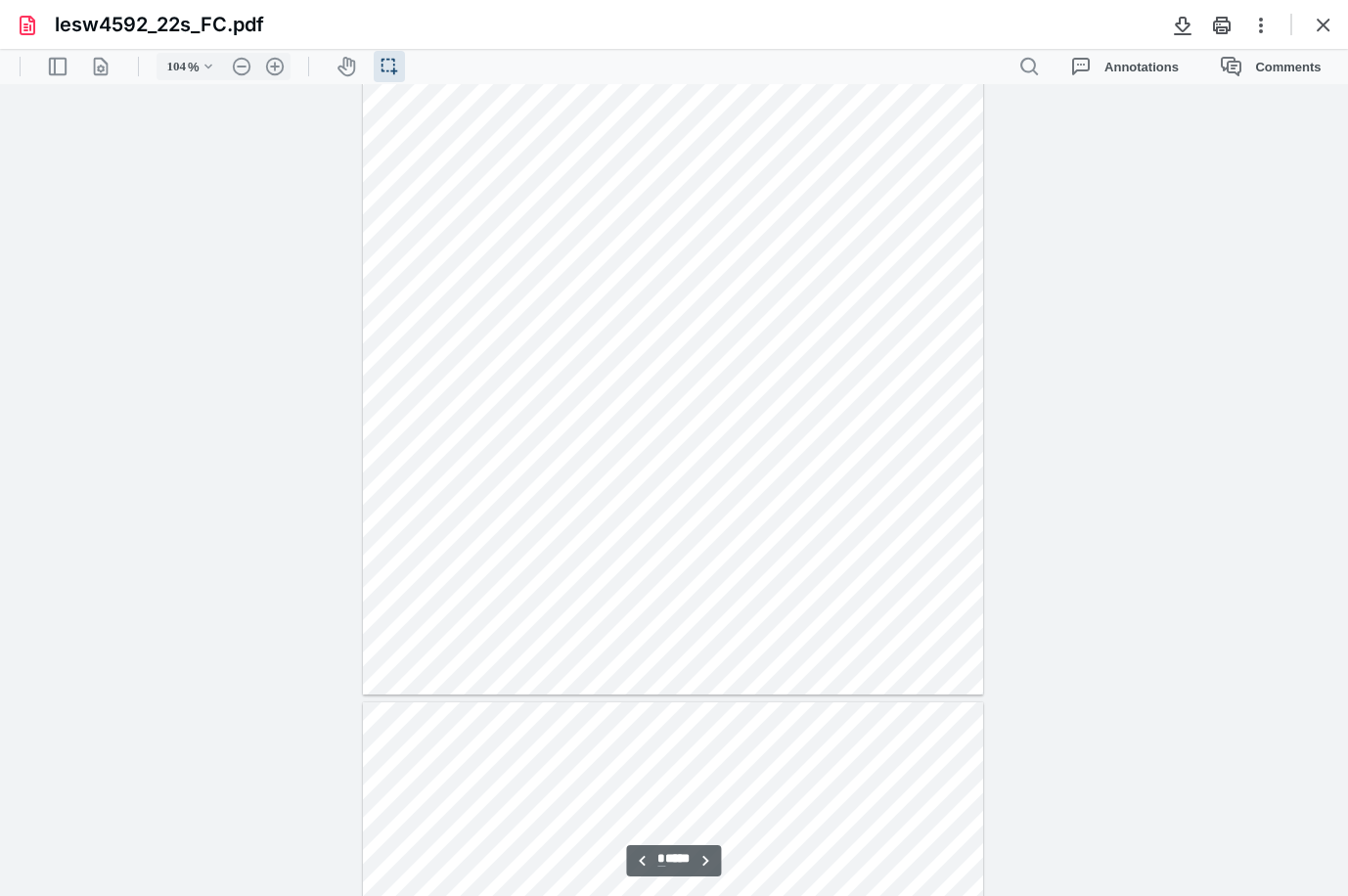 type on "*" 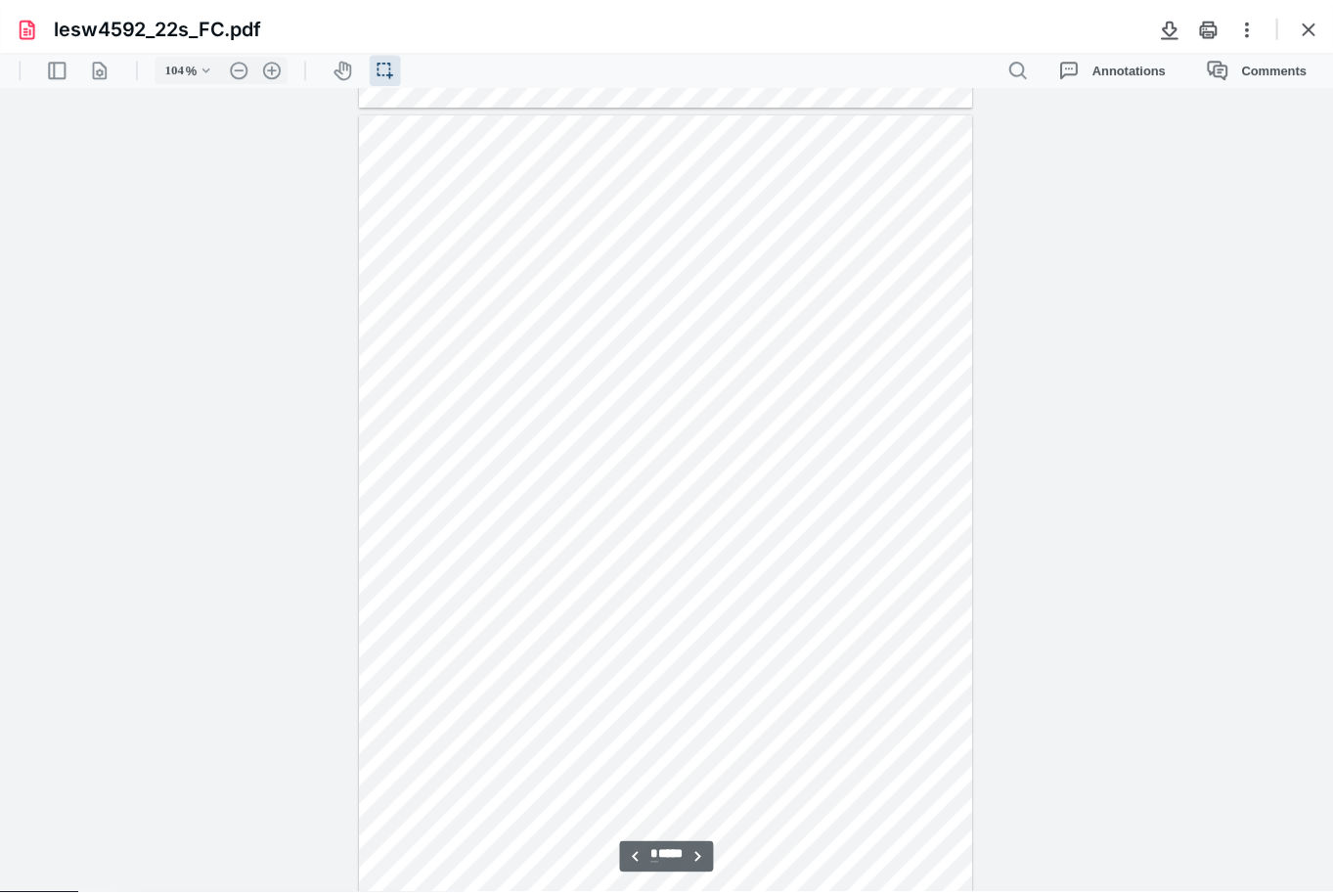 scroll, scrollTop: 4245, scrollLeft: 0, axis: vertical 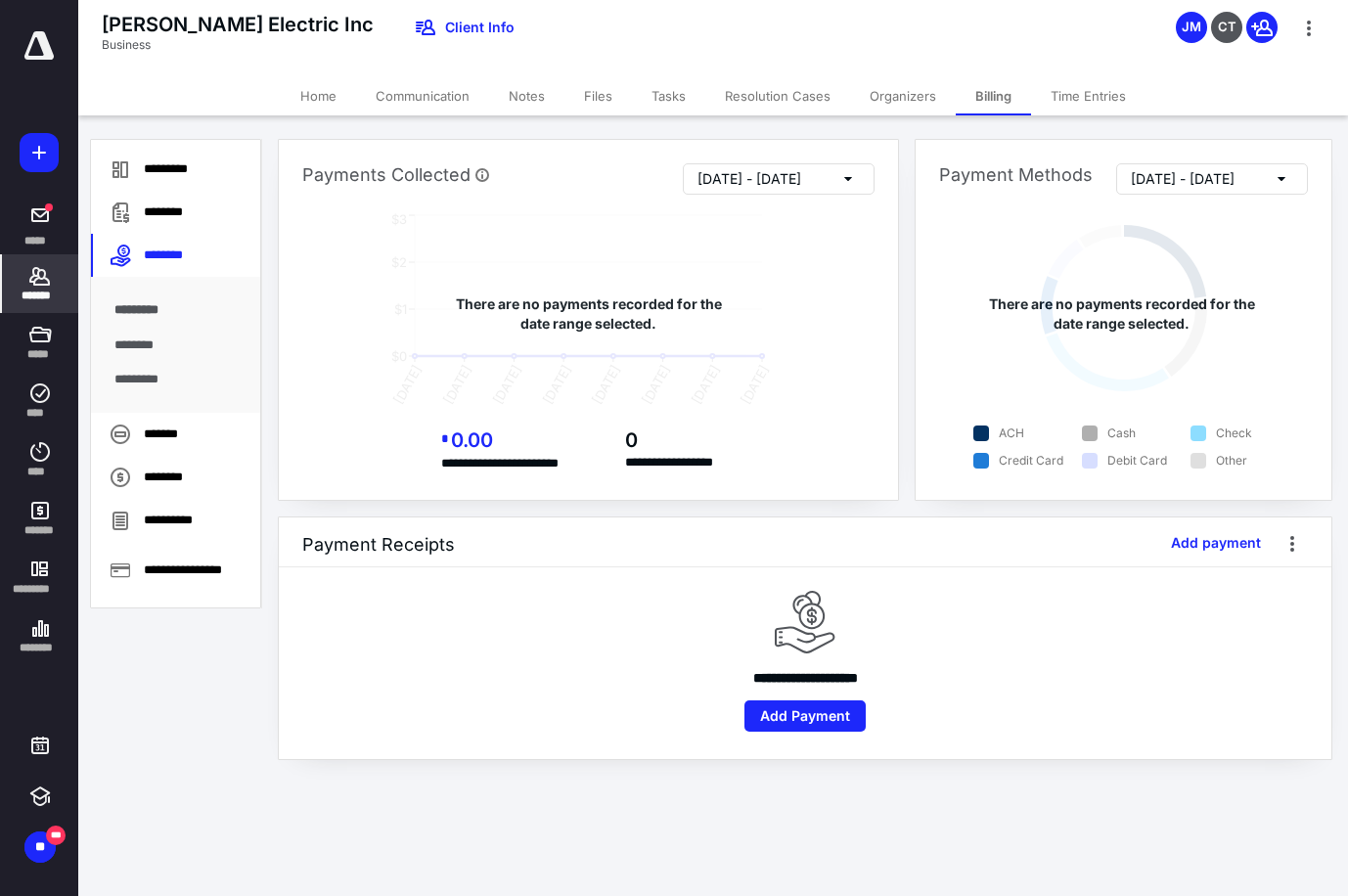 click on "*******" at bounding box center [40, 295] 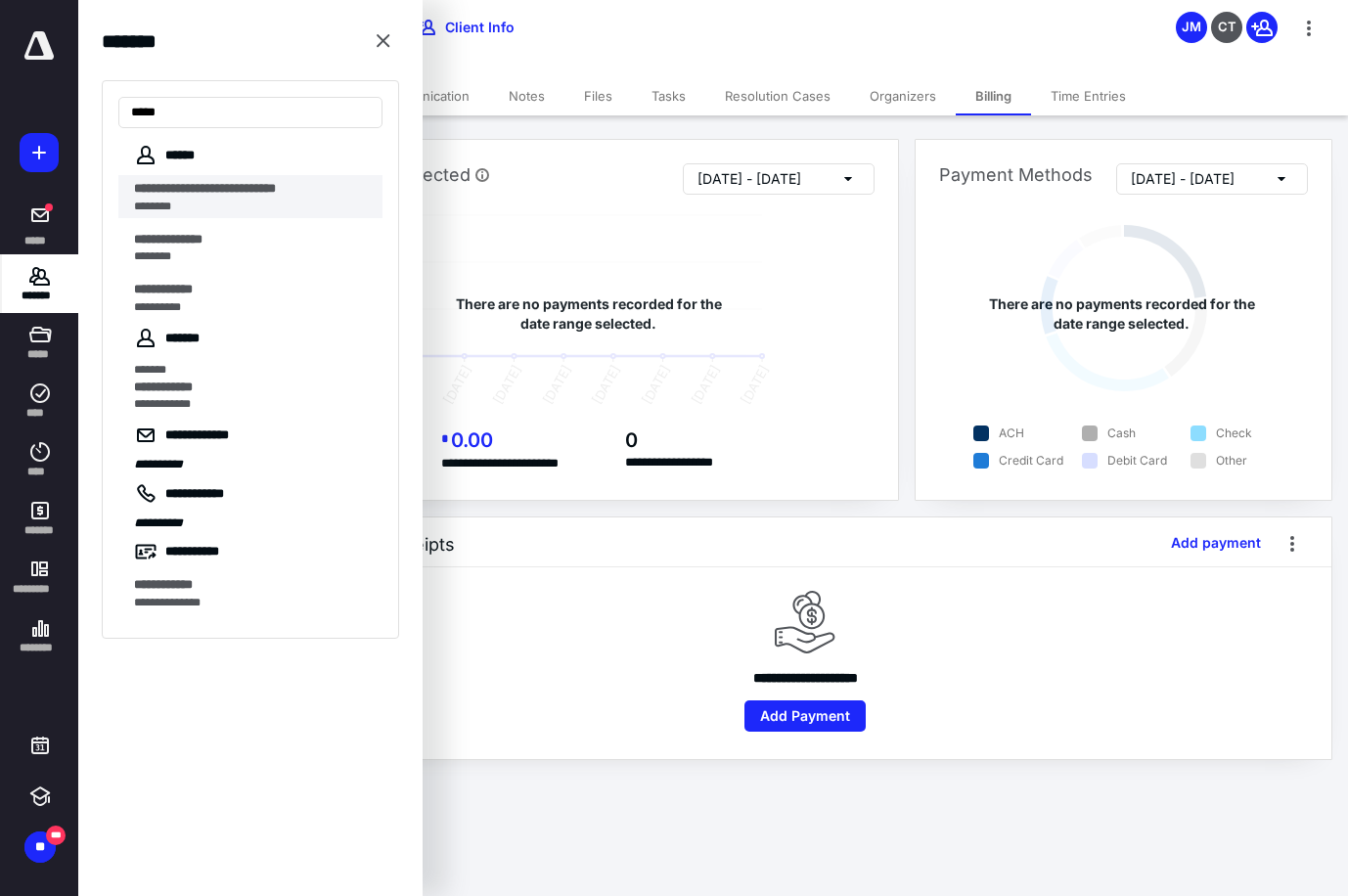 type on "****" 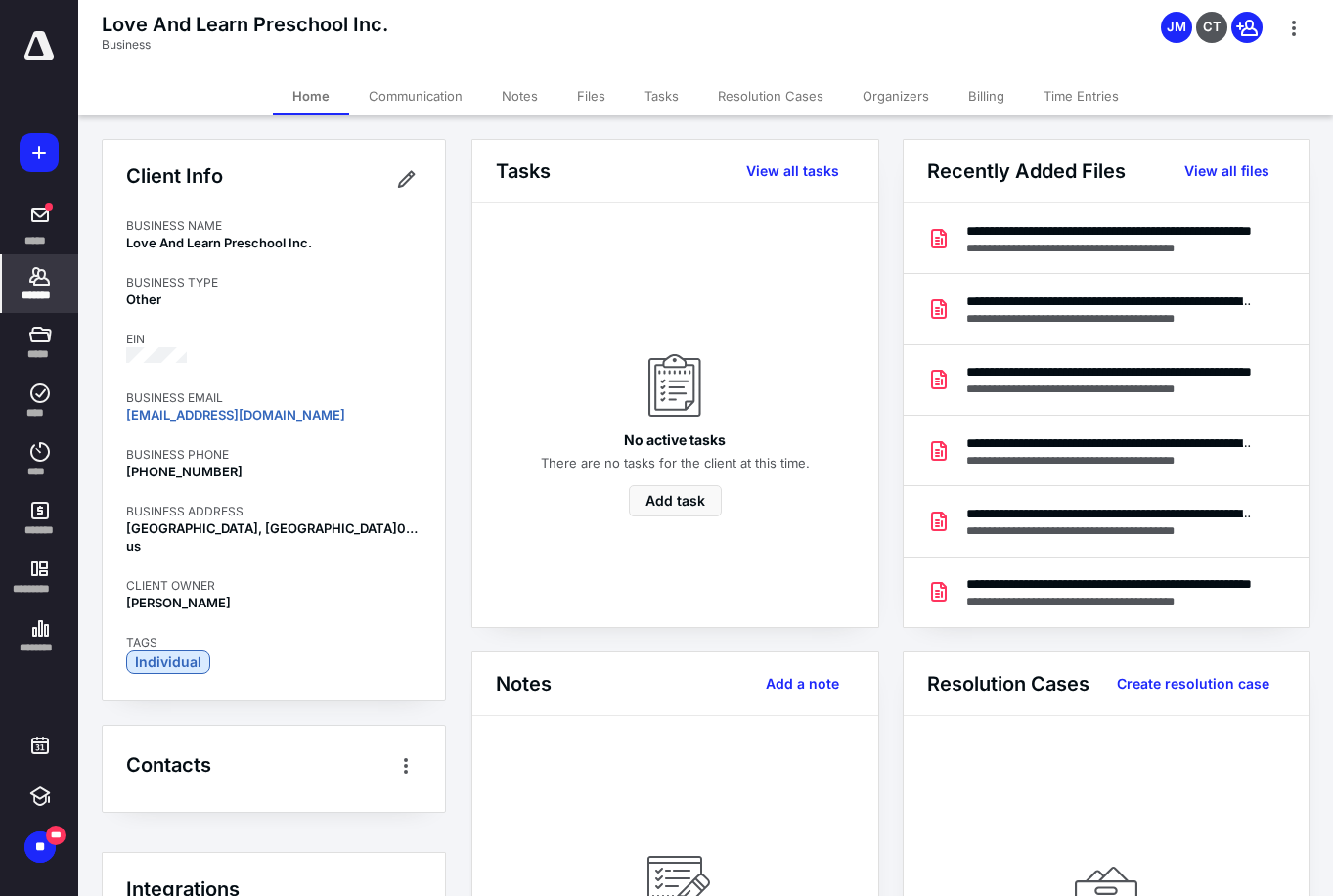 click on "Billing" at bounding box center [986, 96] 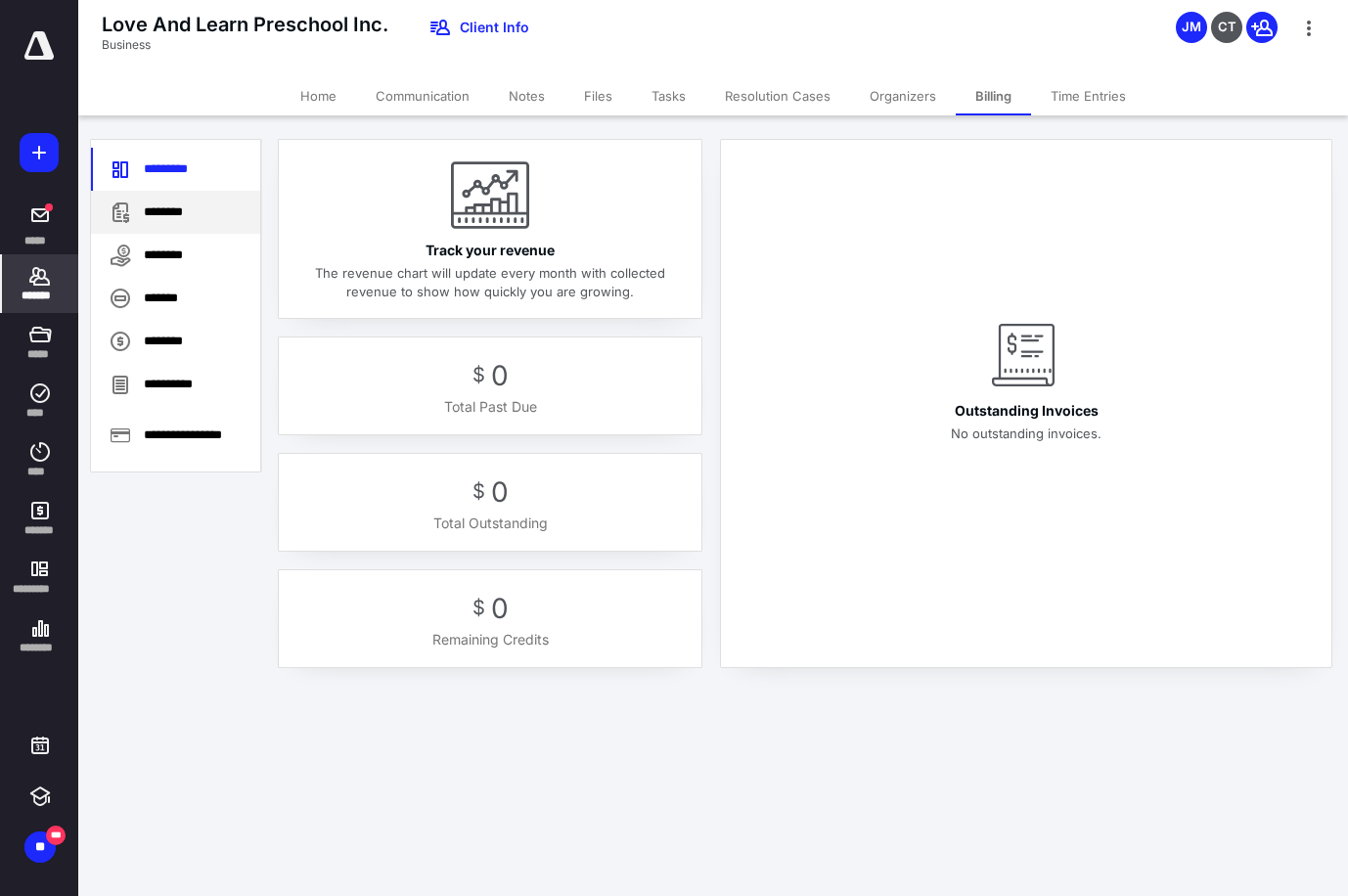 click on "********" at bounding box center [175, 212] 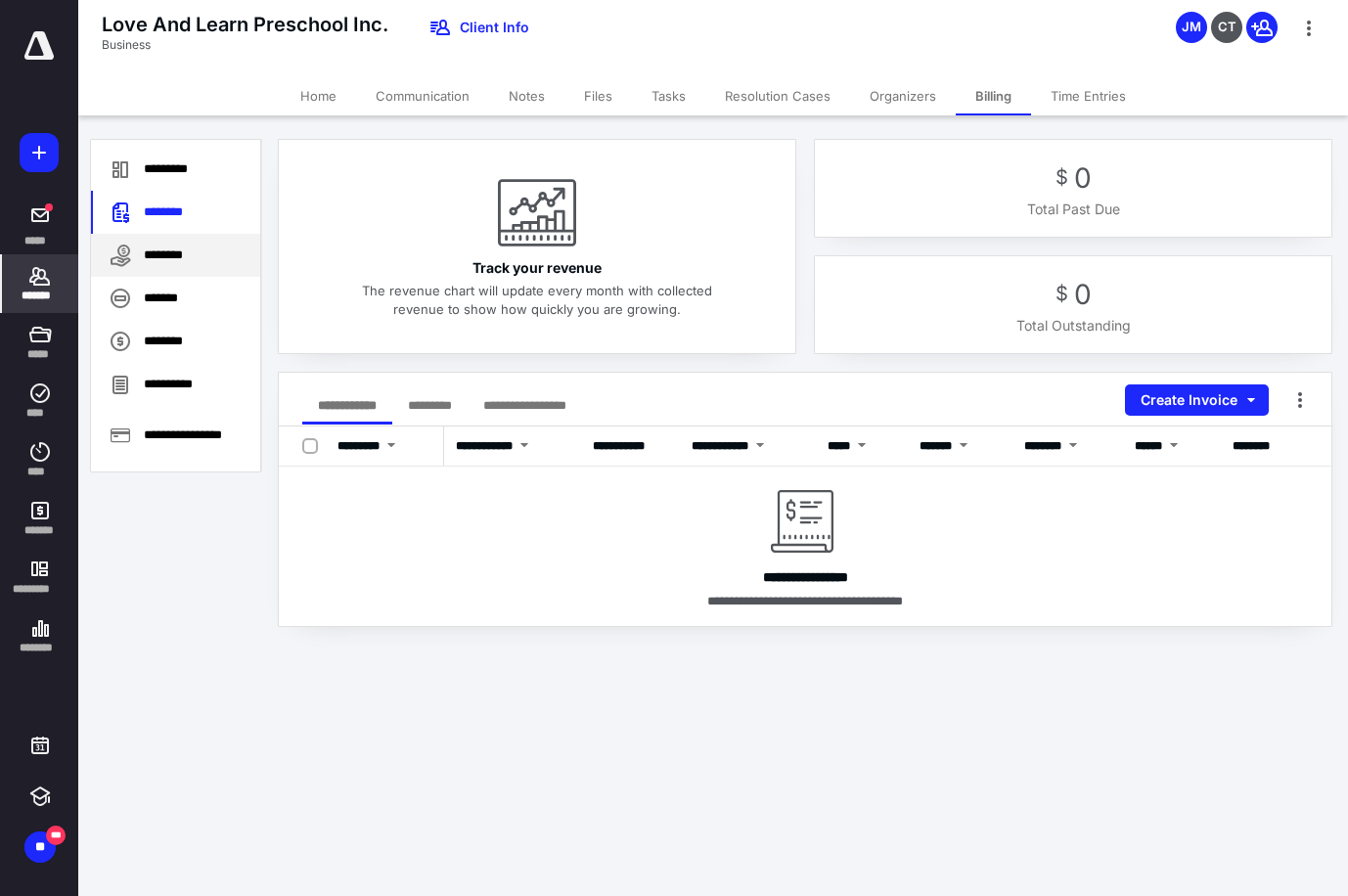 click on "********" at bounding box center [175, 255] 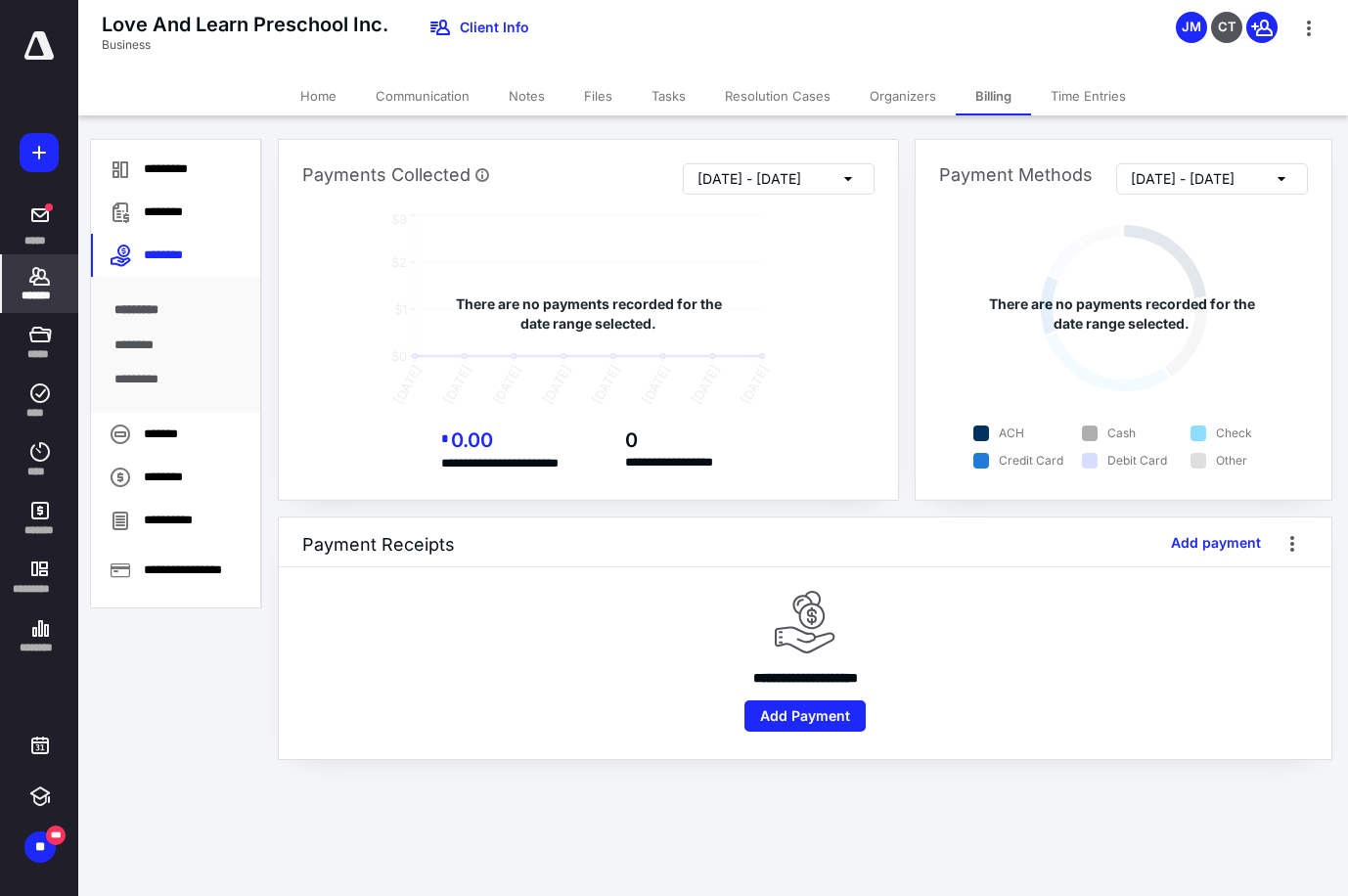 click on "Files" at bounding box center (598, 96) 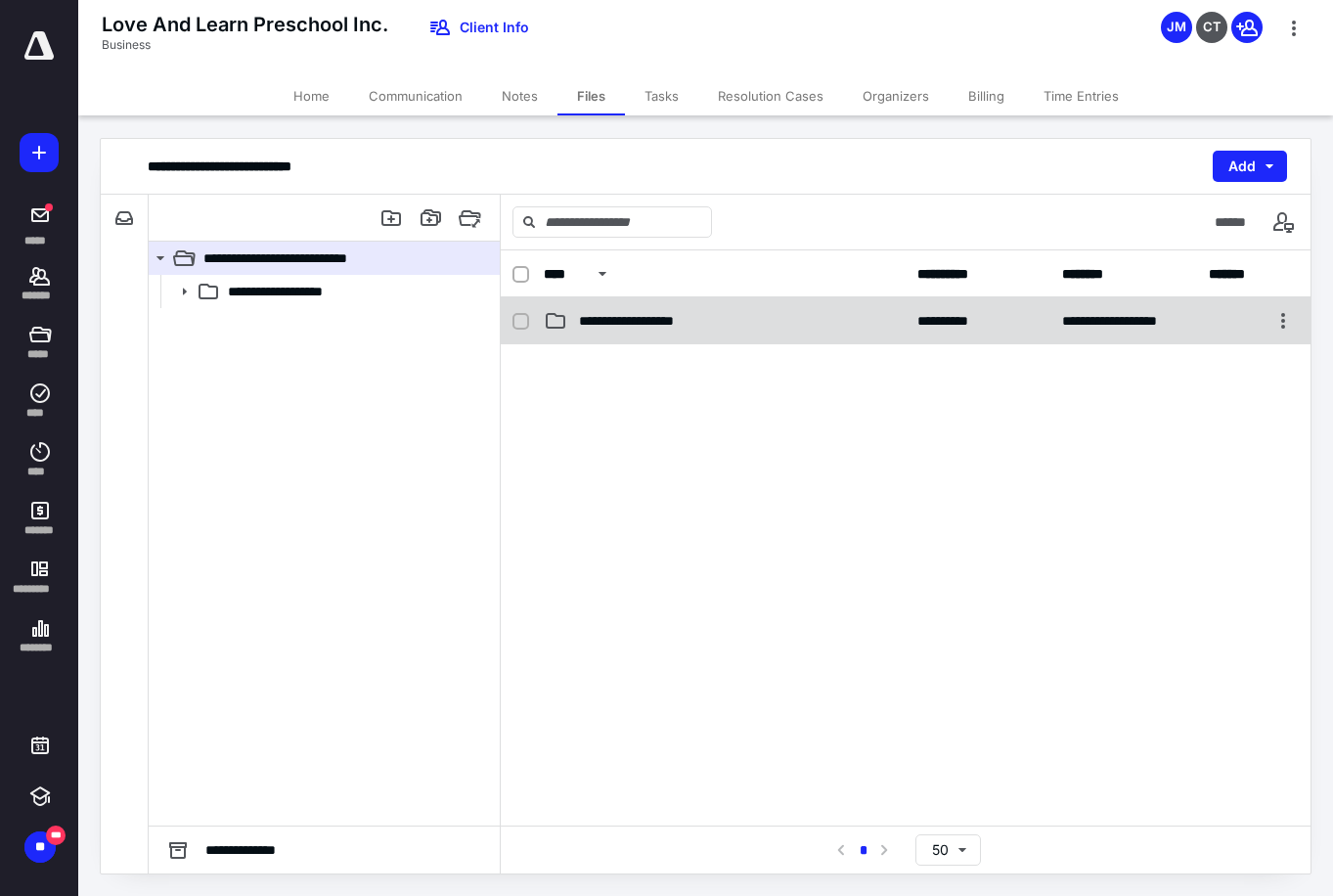 click on "**********" at bounding box center [645, 321] 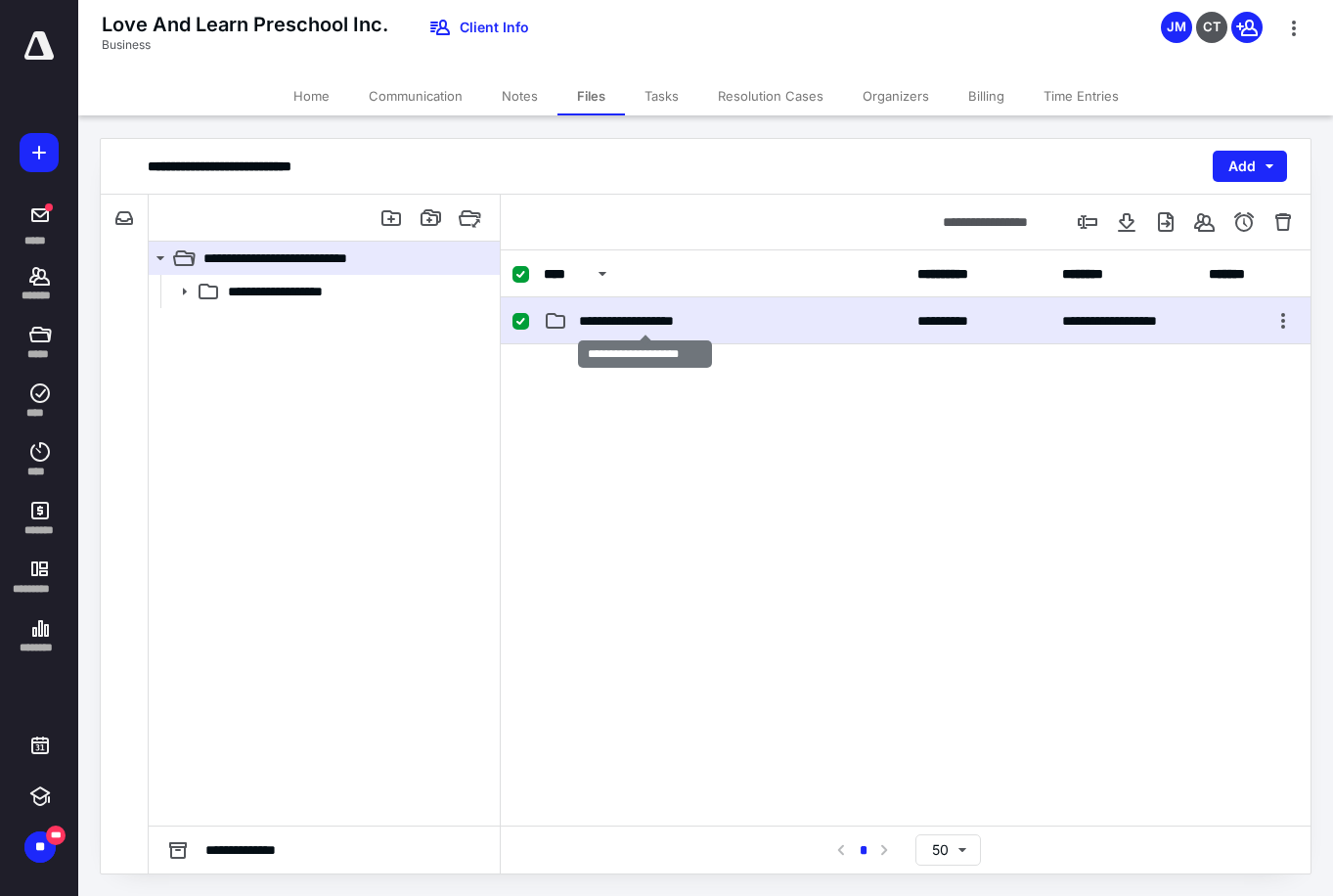 click on "**********" at bounding box center [645, 321] 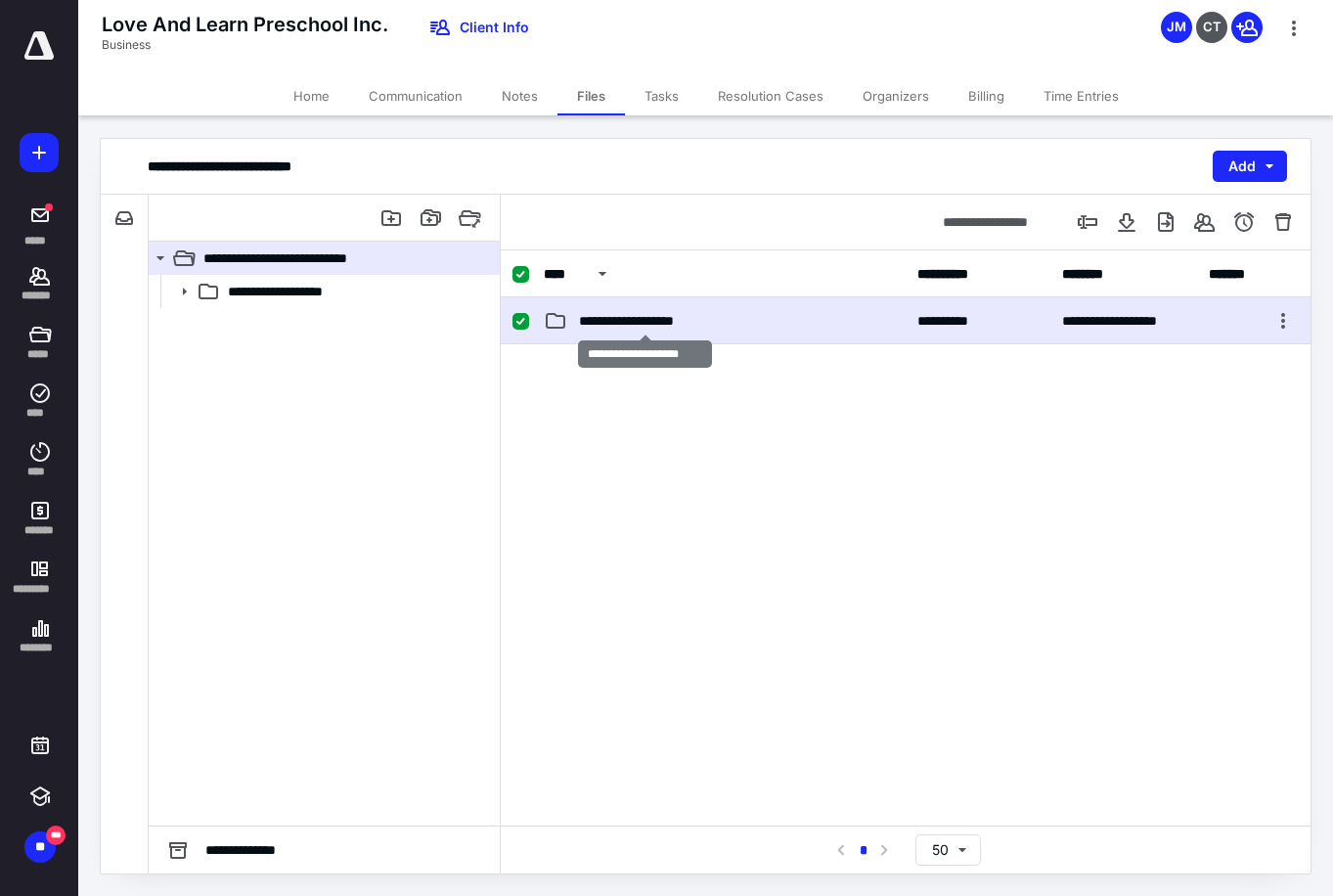 checkbox on "false" 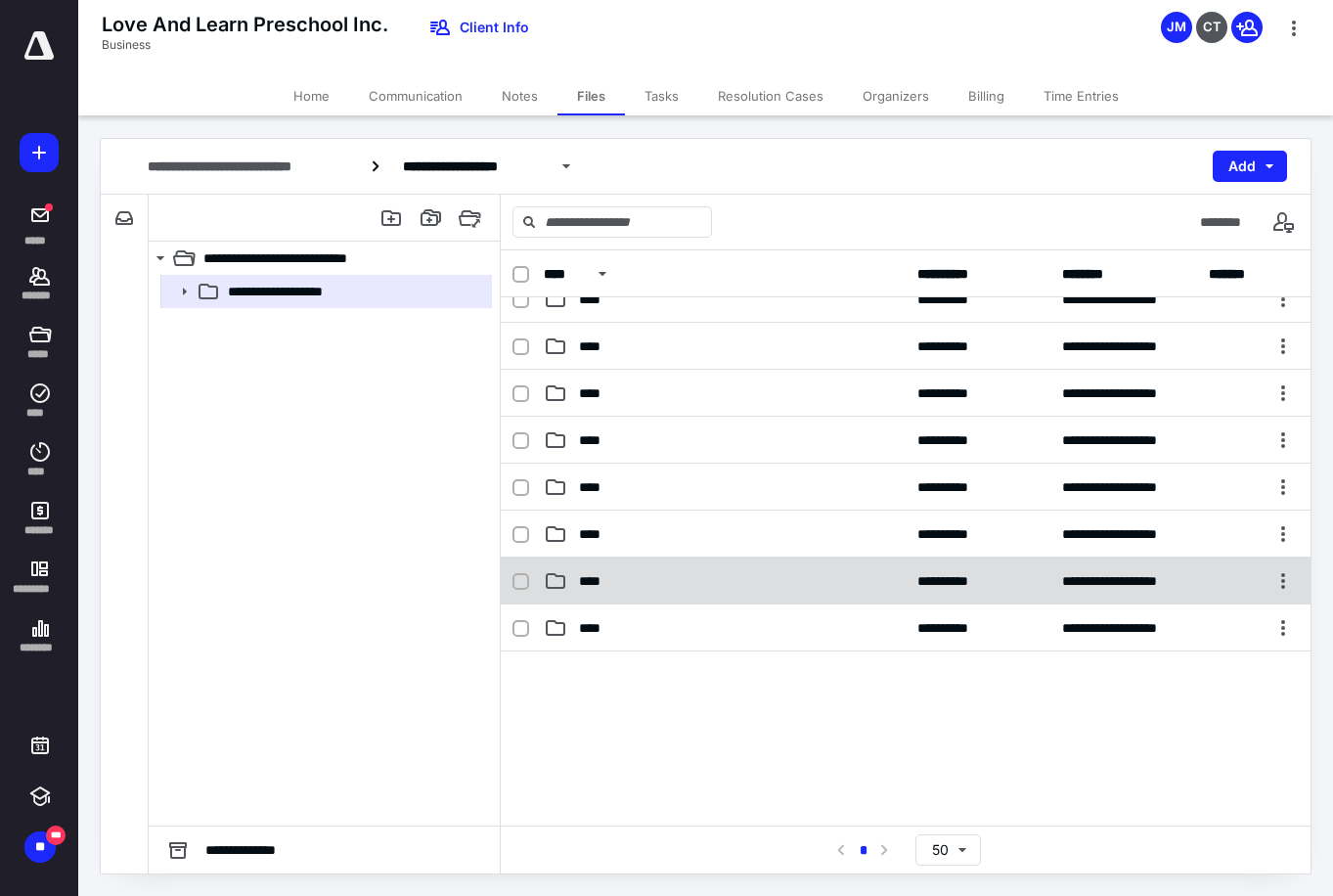 scroll, scrollTop: 489, scrollLeft: 0, axis: vertical 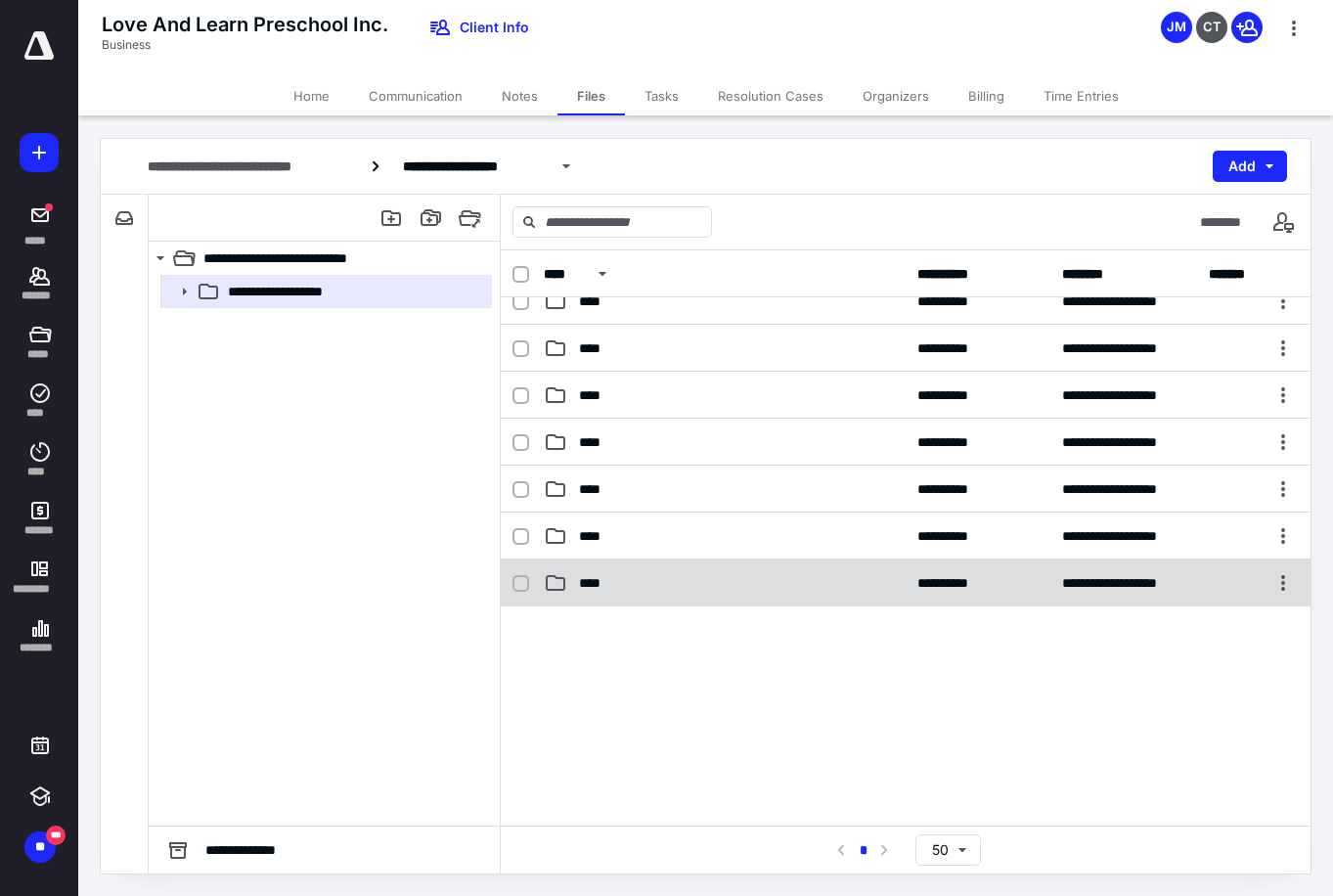 click on "****" at bounding box center [725, 583] 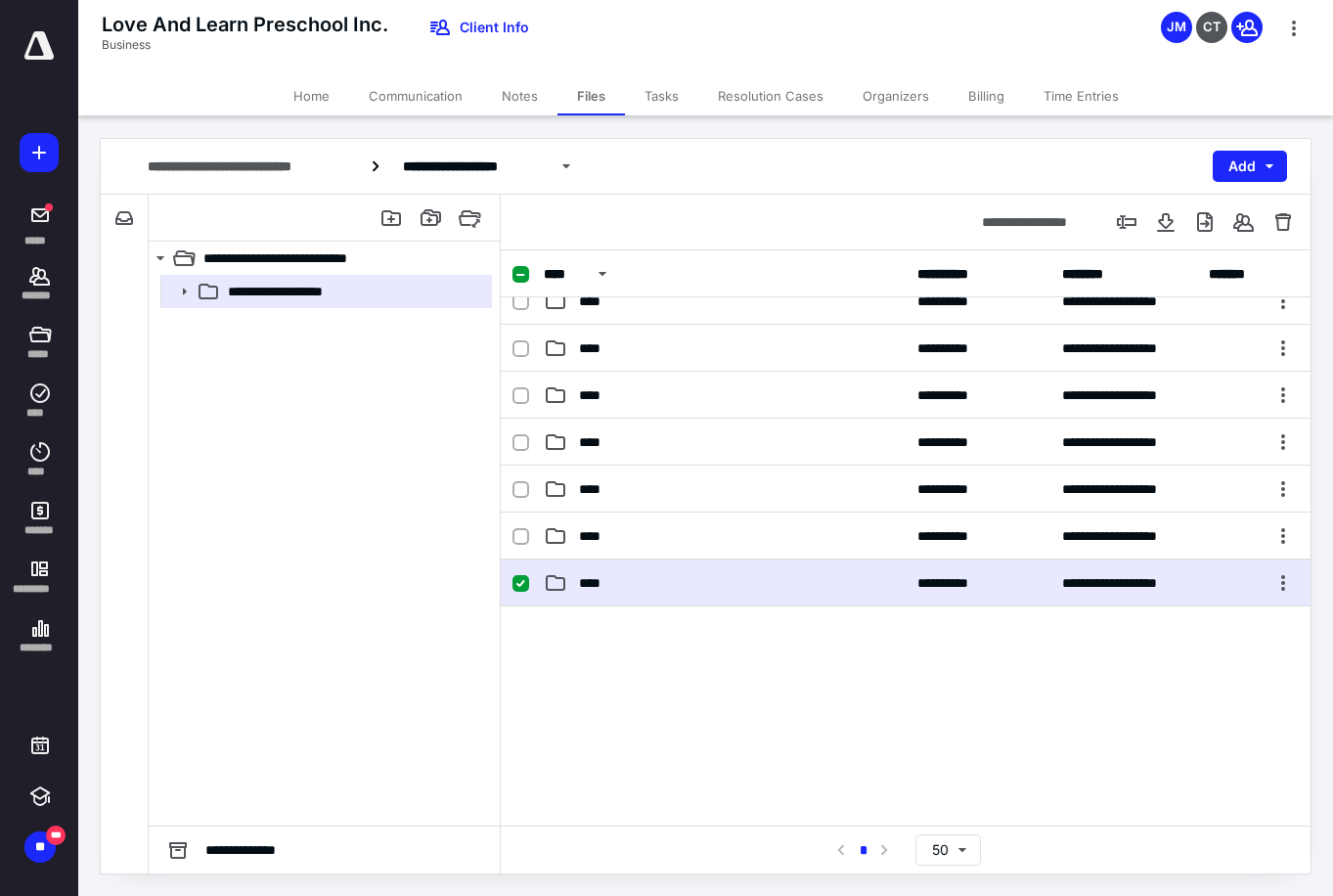 click on "****" at bounding box center (725, 583) 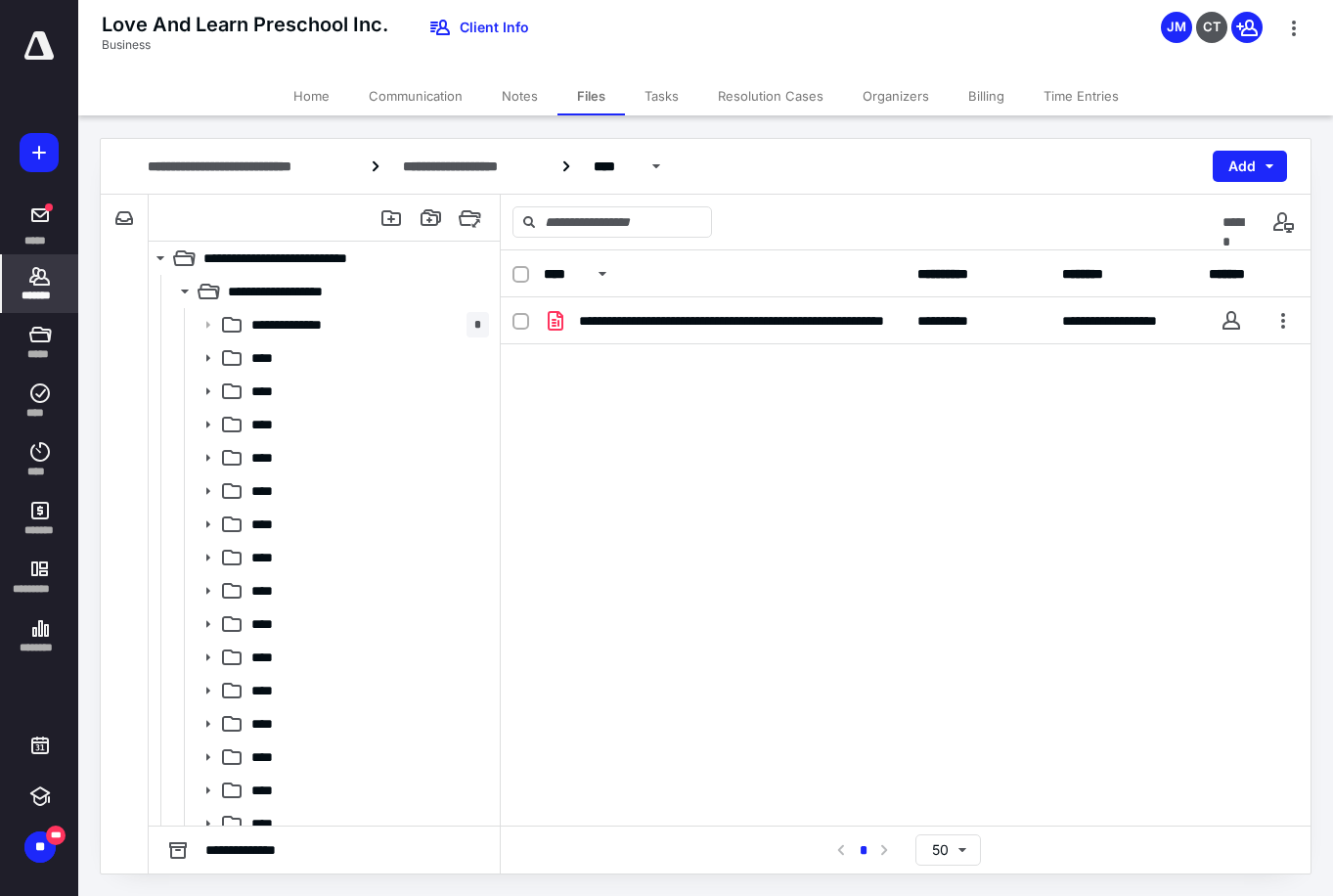 click 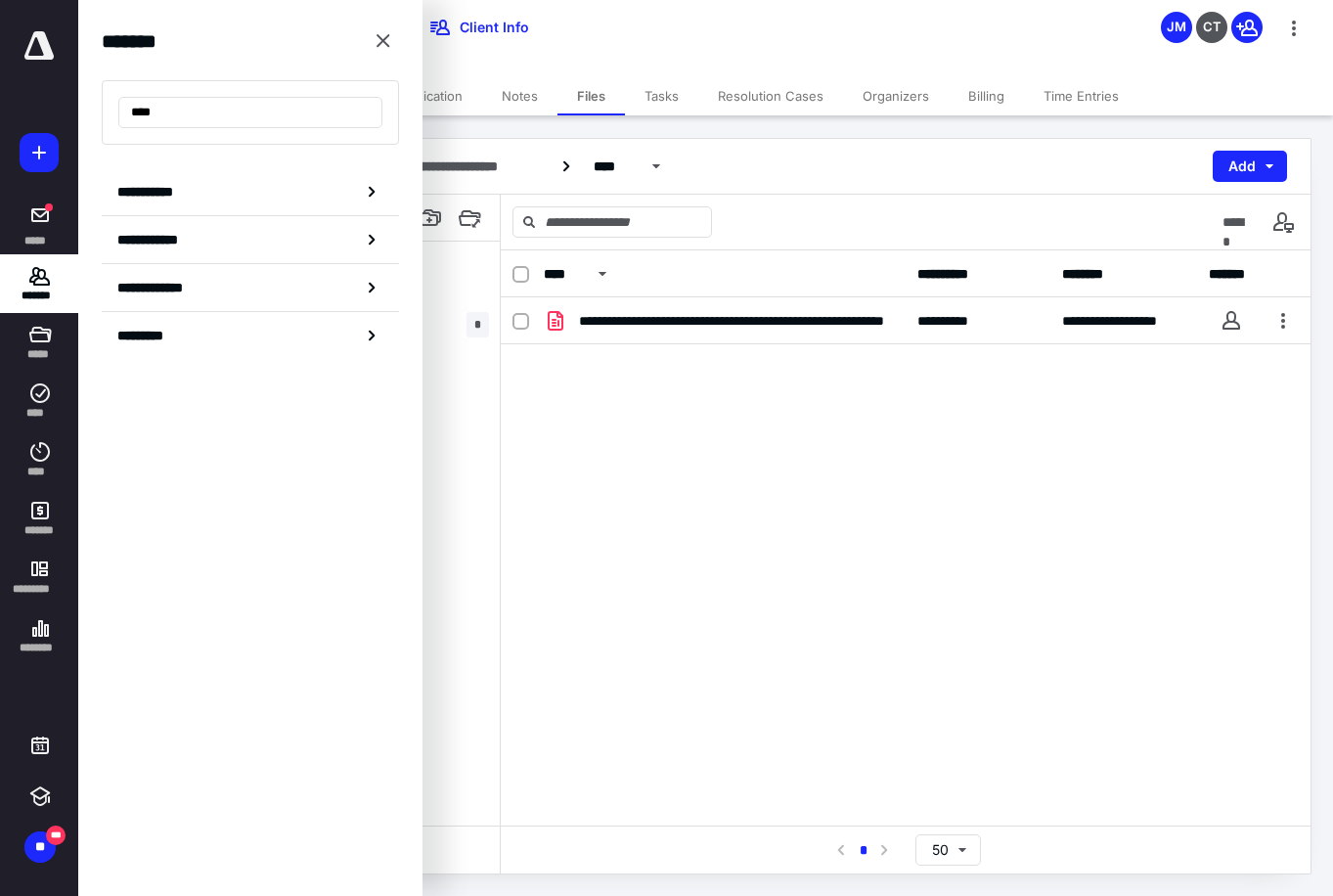 click on "****" at bounding box center [250, 112] 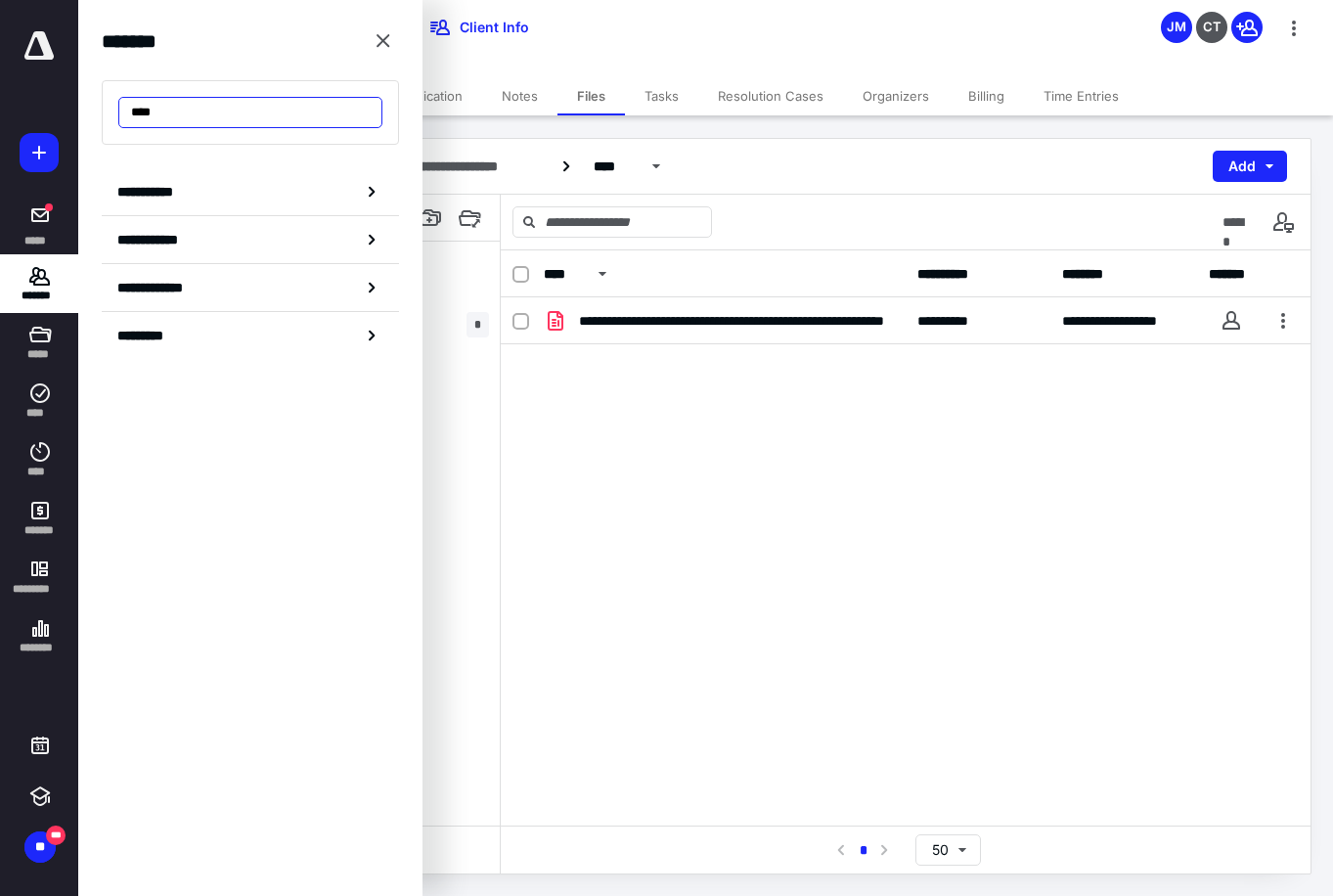 click on "****" at bounding box center [250, 112] 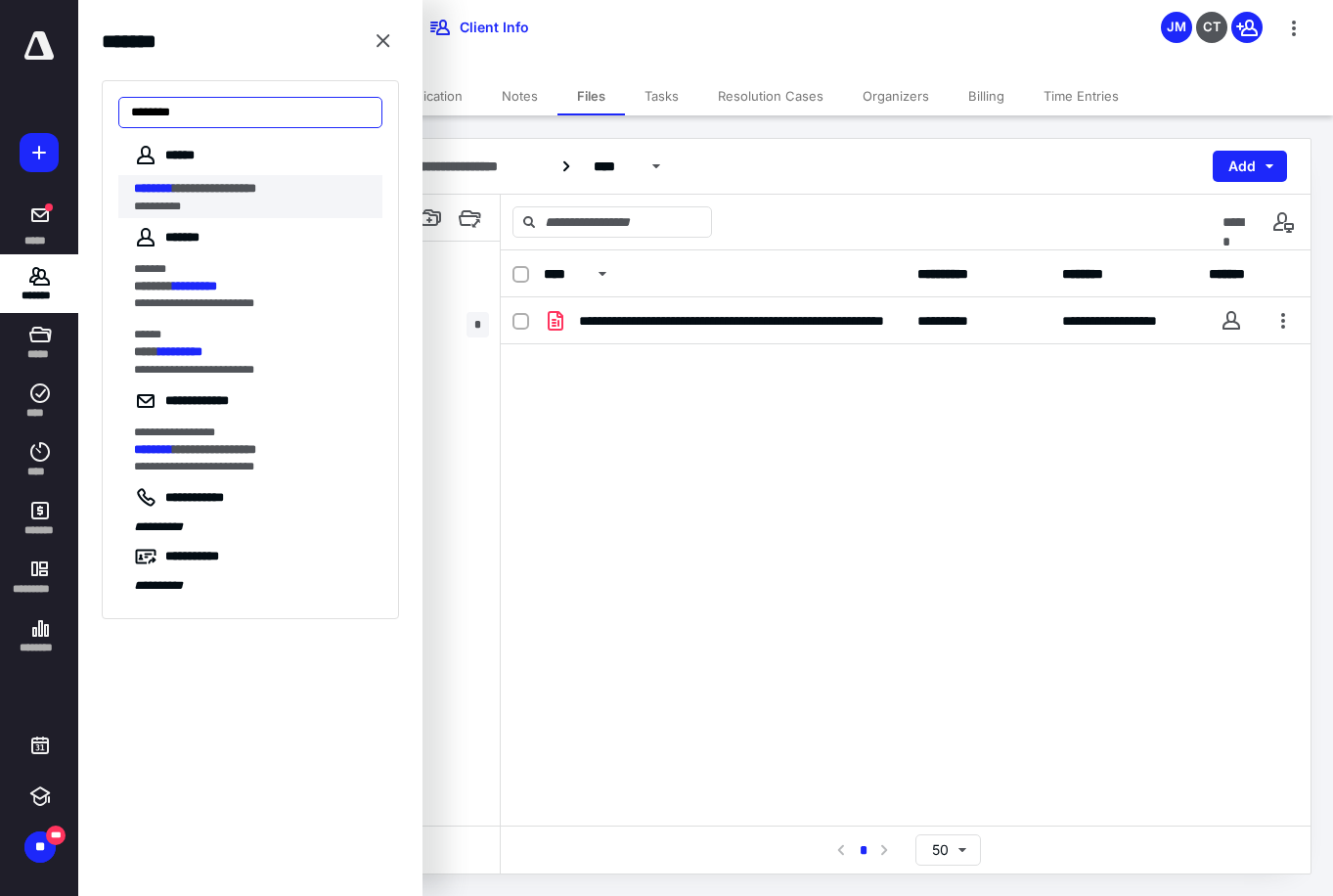 type on "********" 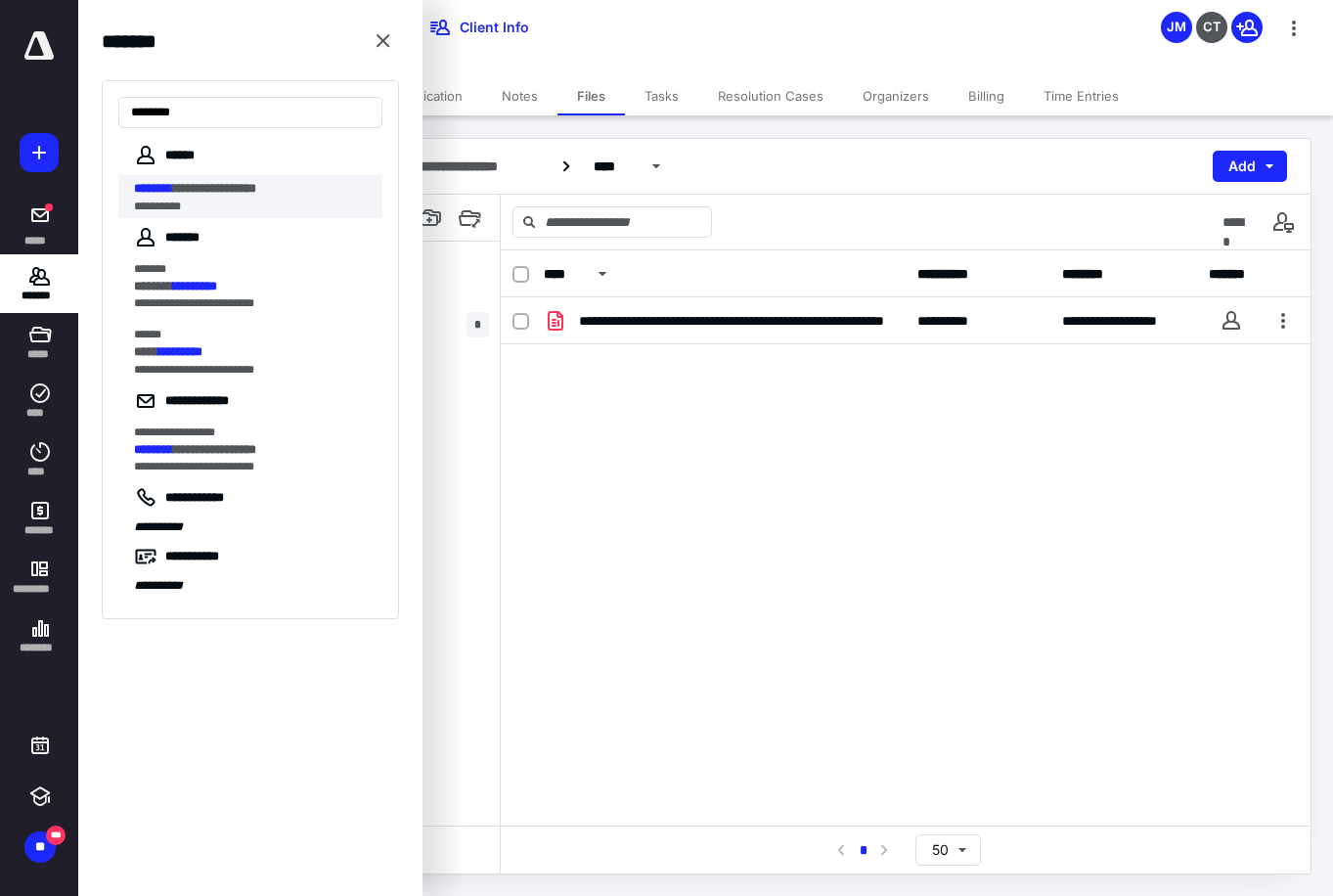 click on "**********" at bounding box center [214, 188] 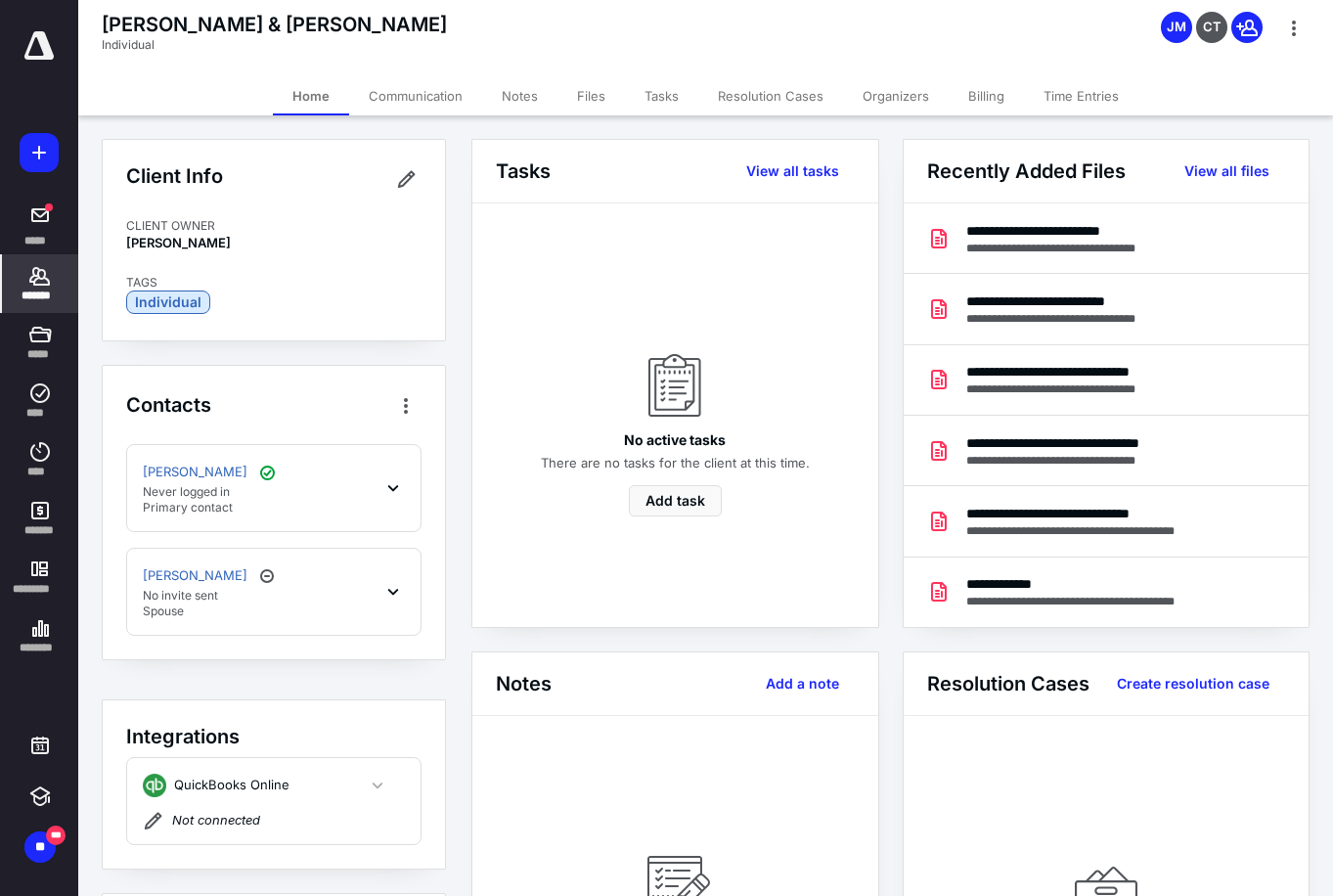 click on "Billing" at bounding box center (986, 96) 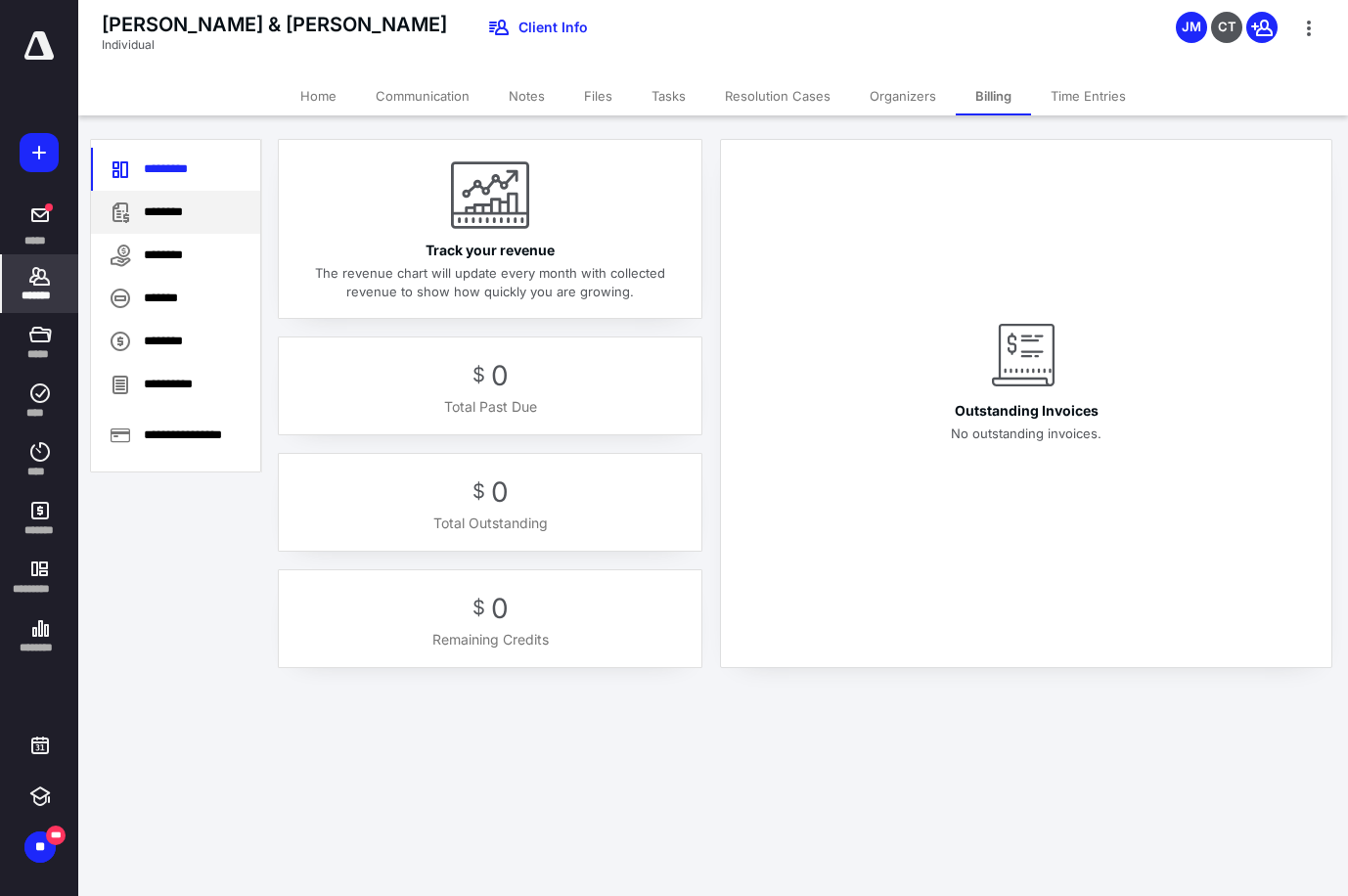click on "********" at bounding box center (175, 212) 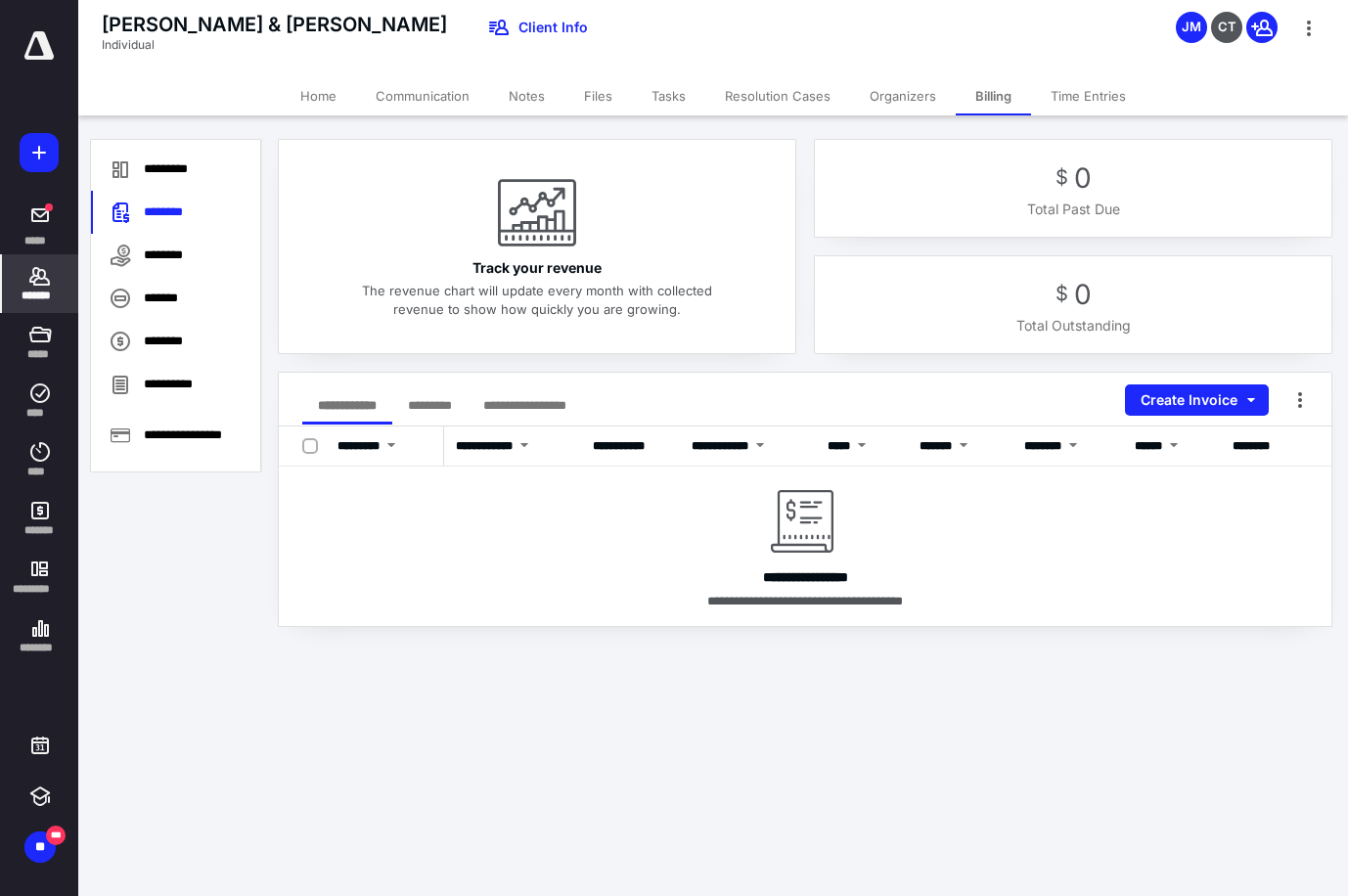 click on "*******" at bounding box center [40, 284] 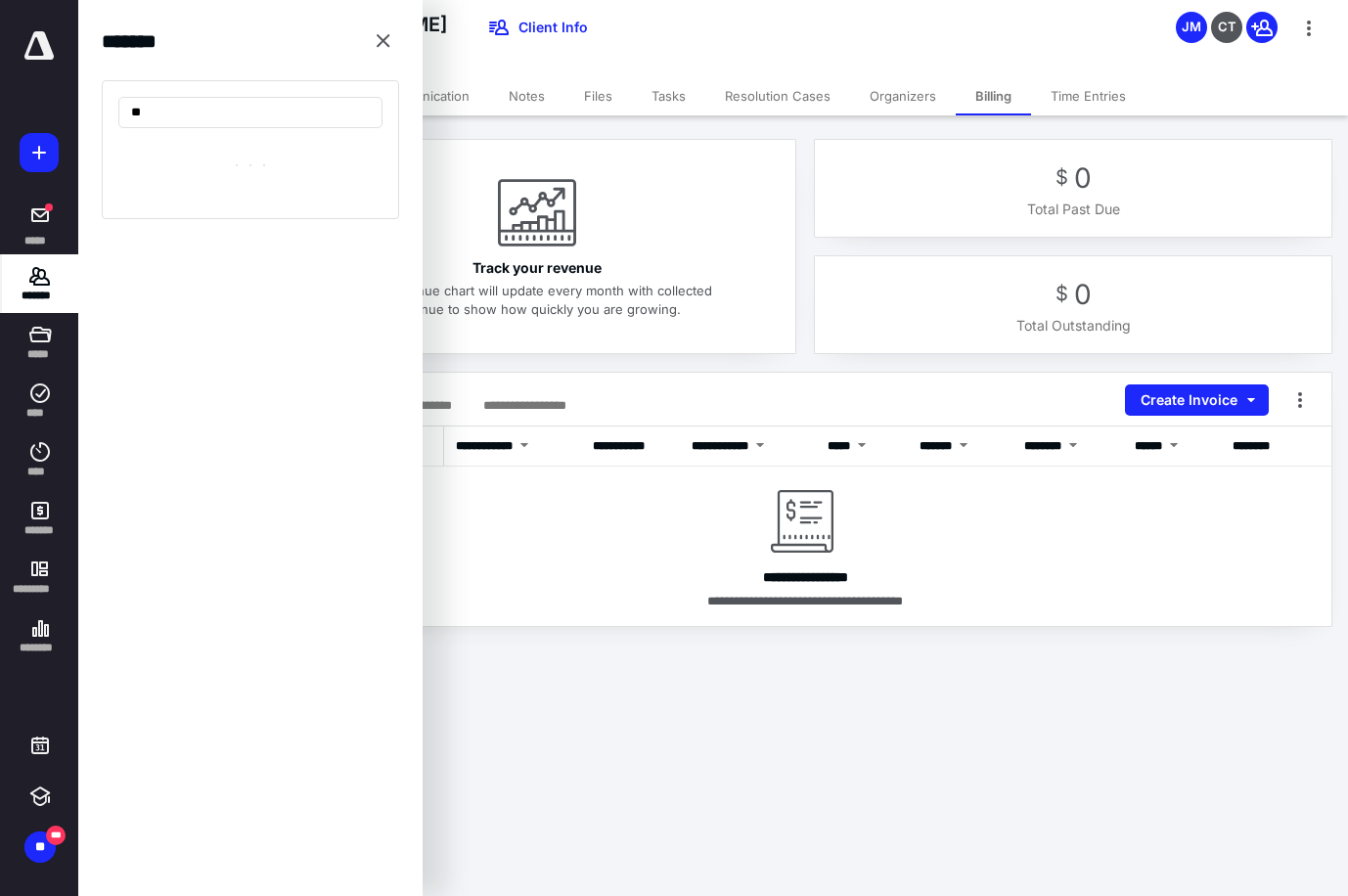 type on "*" 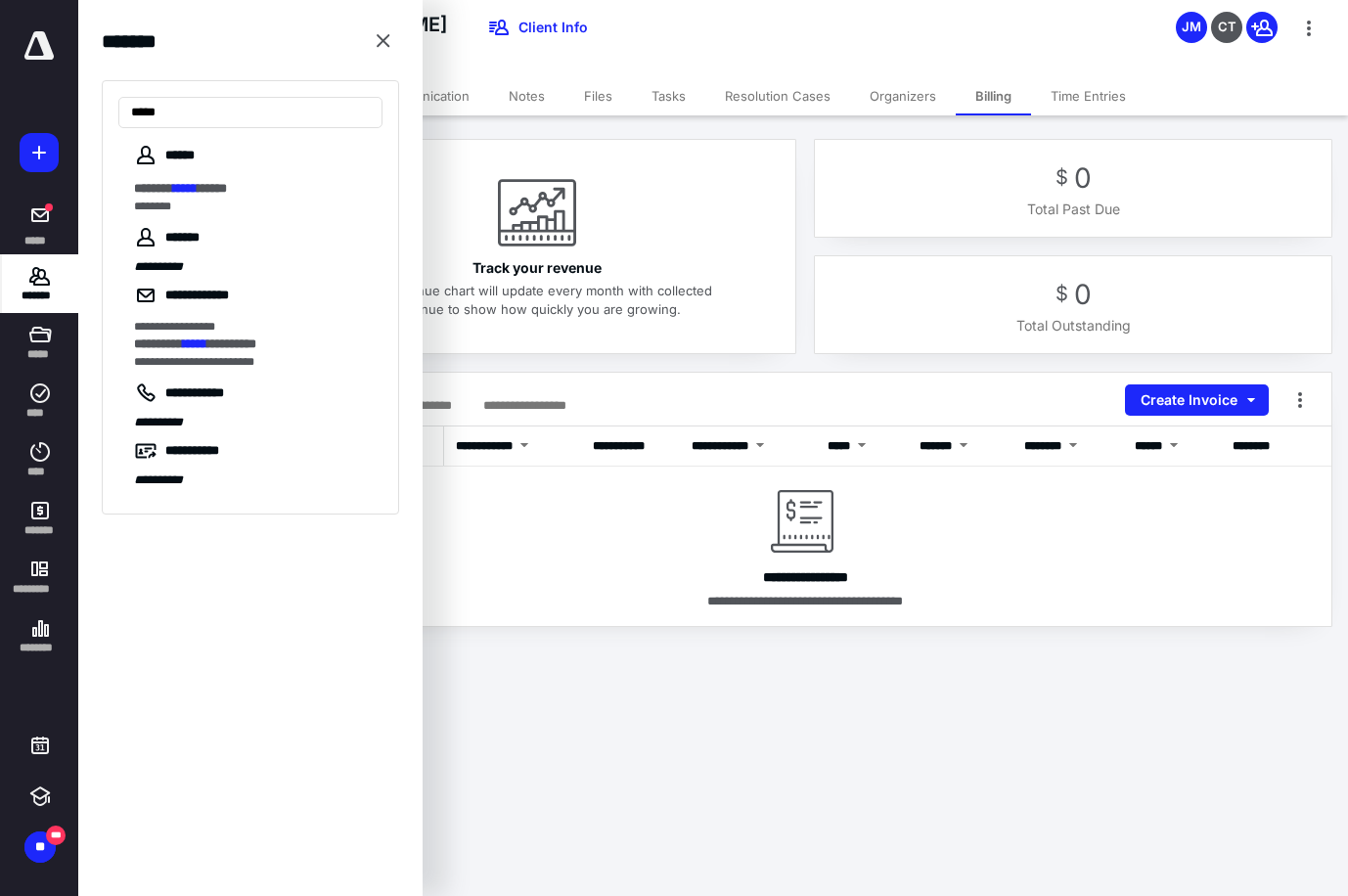 type on "*****" 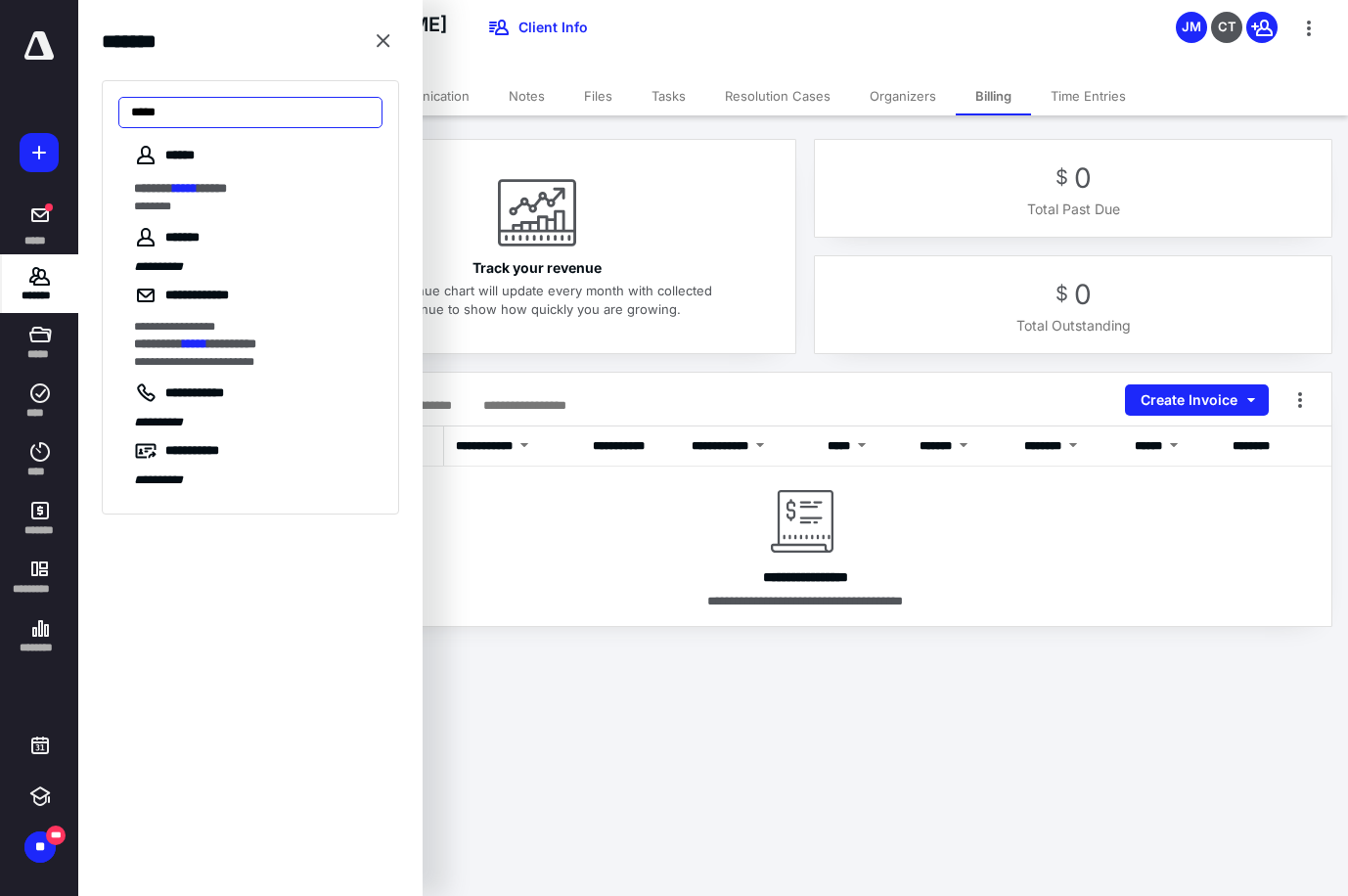 click on "*****" at bounding box center [250, 112] 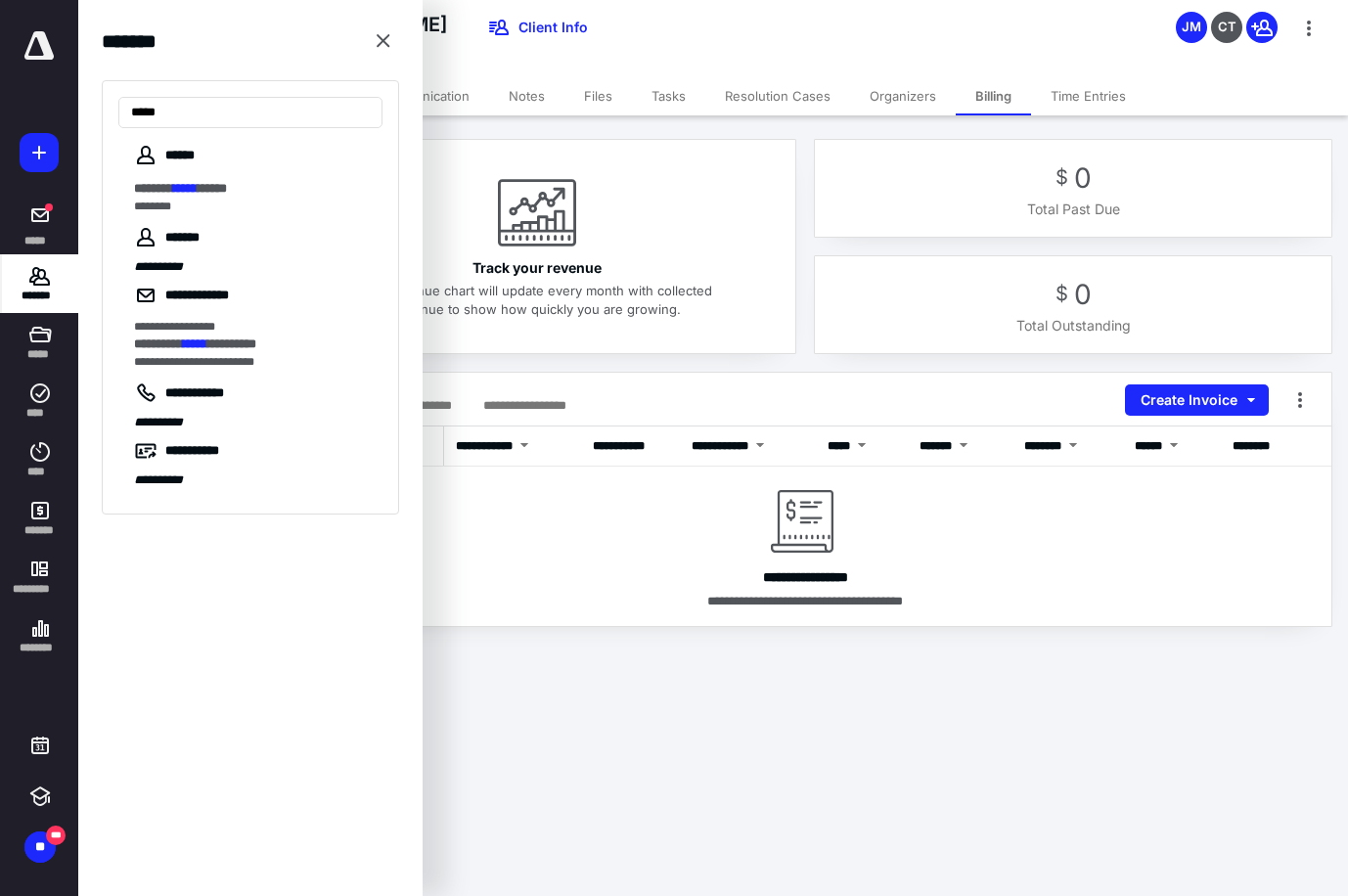 click on "**********" at bounding box center (674, 448) 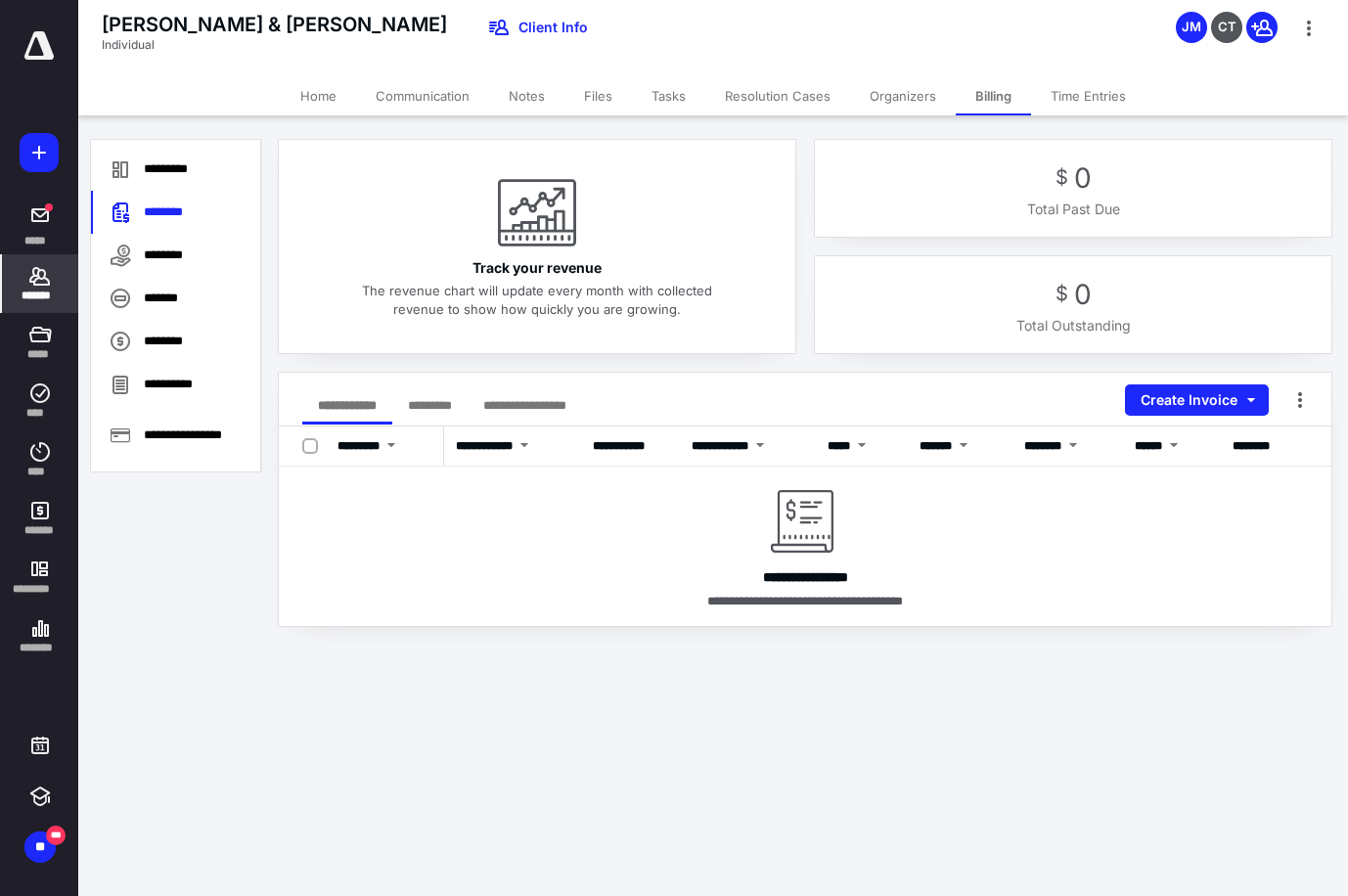 click 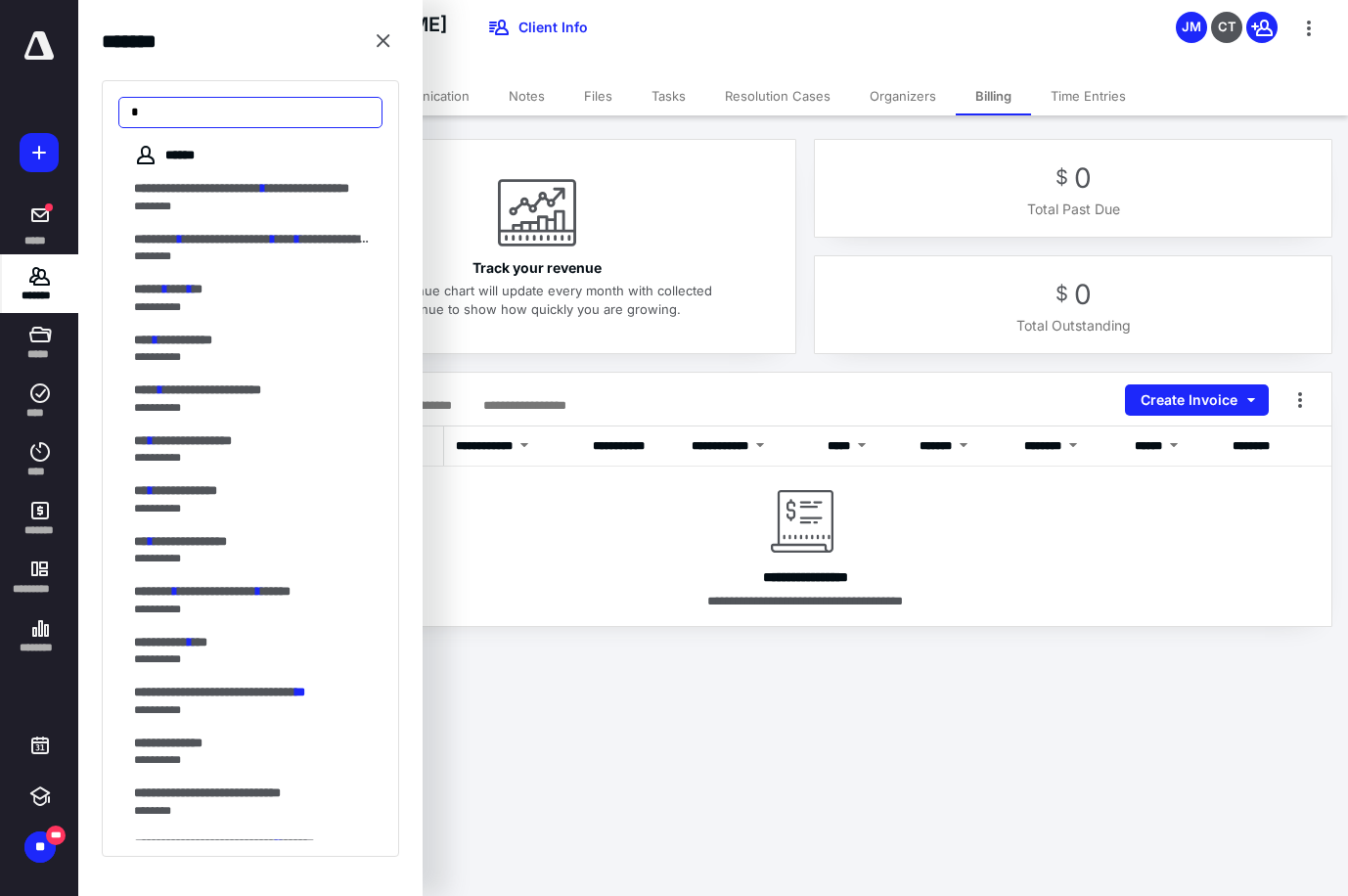 drag, startPoint x: 151, startPoint y: 105, endPoint x: 86, endPoint y: 106, distance: 65.007692 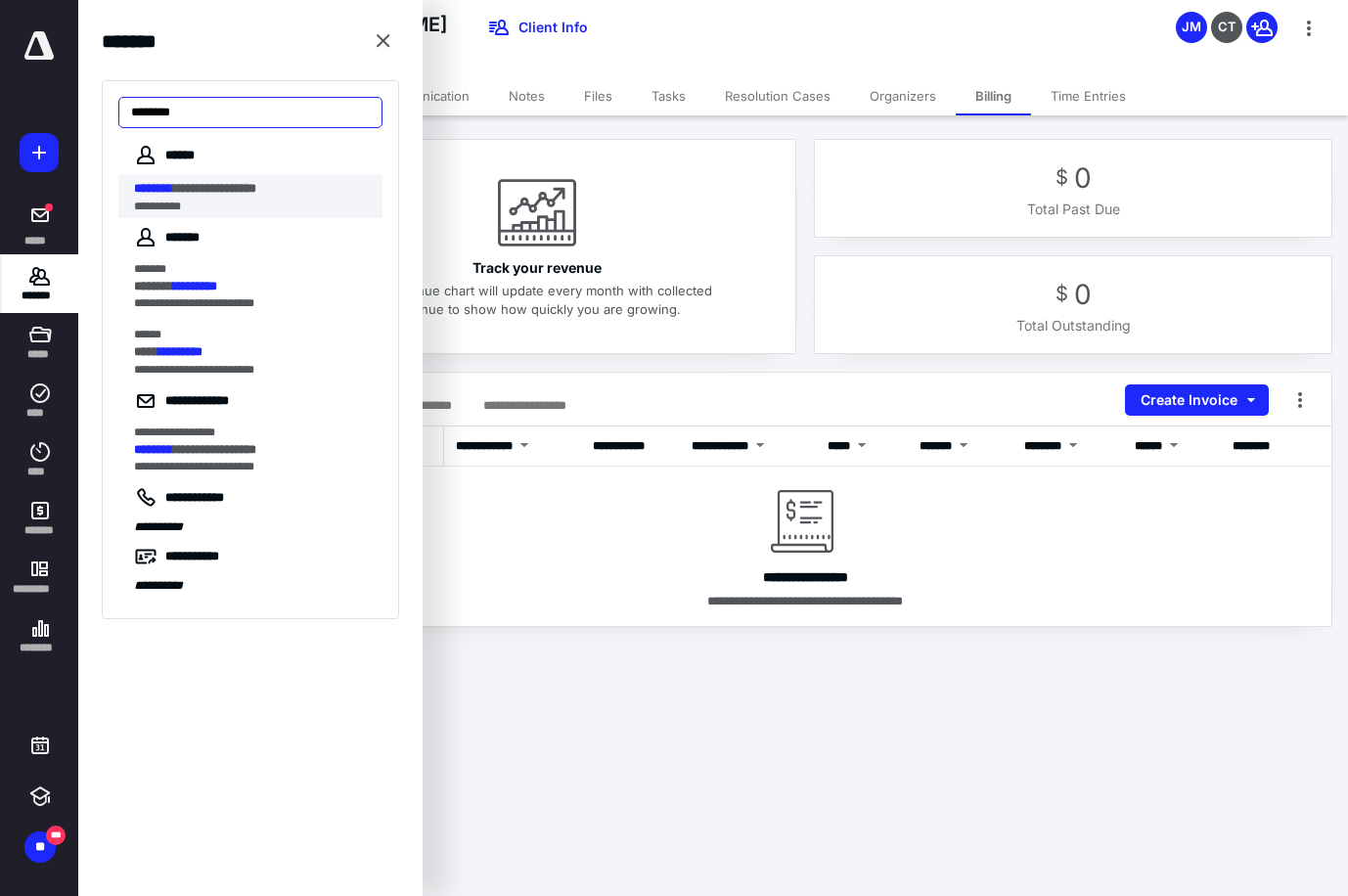 type on "********" 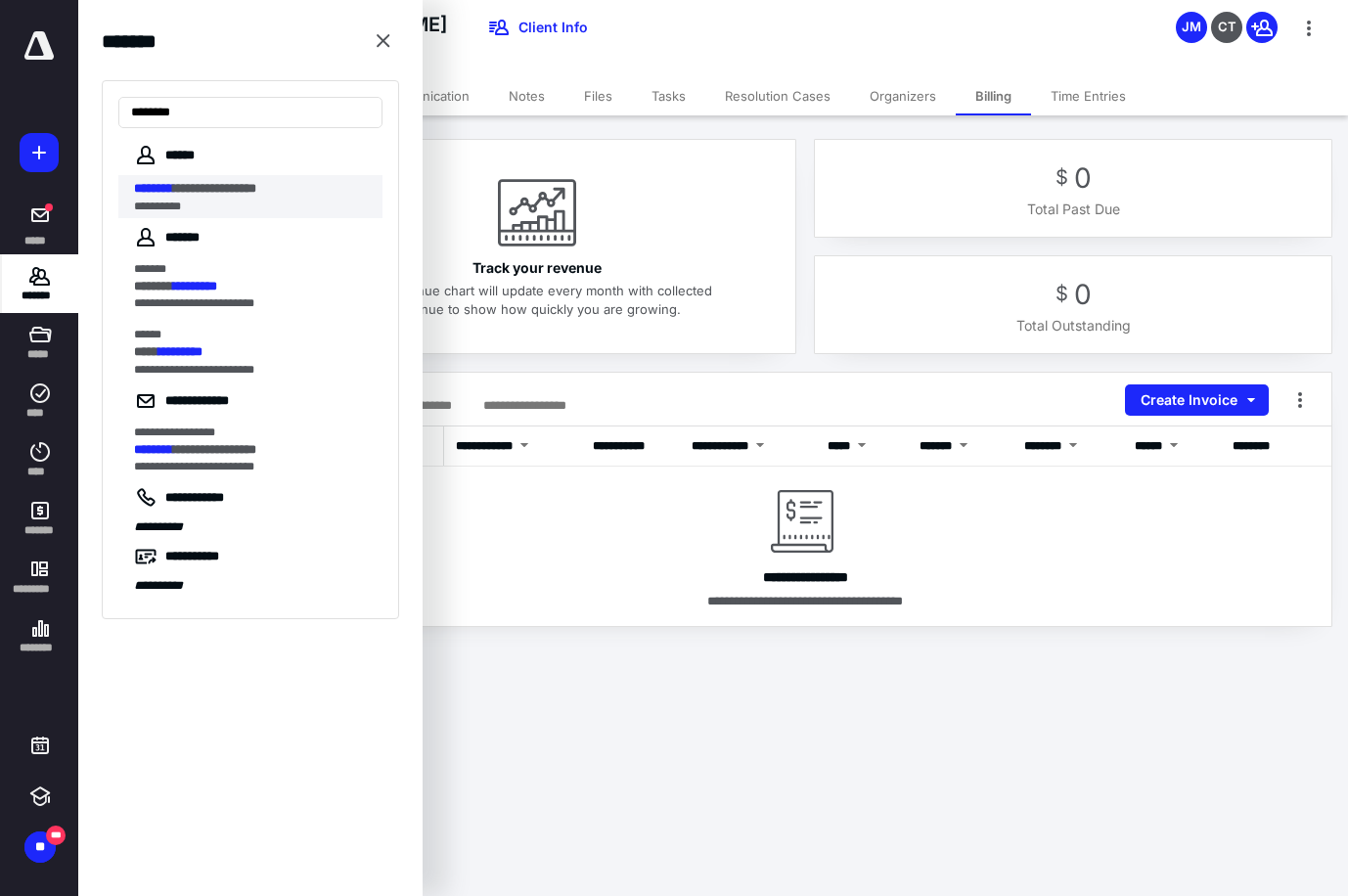 click on "********" at bounding box center [154, 188] 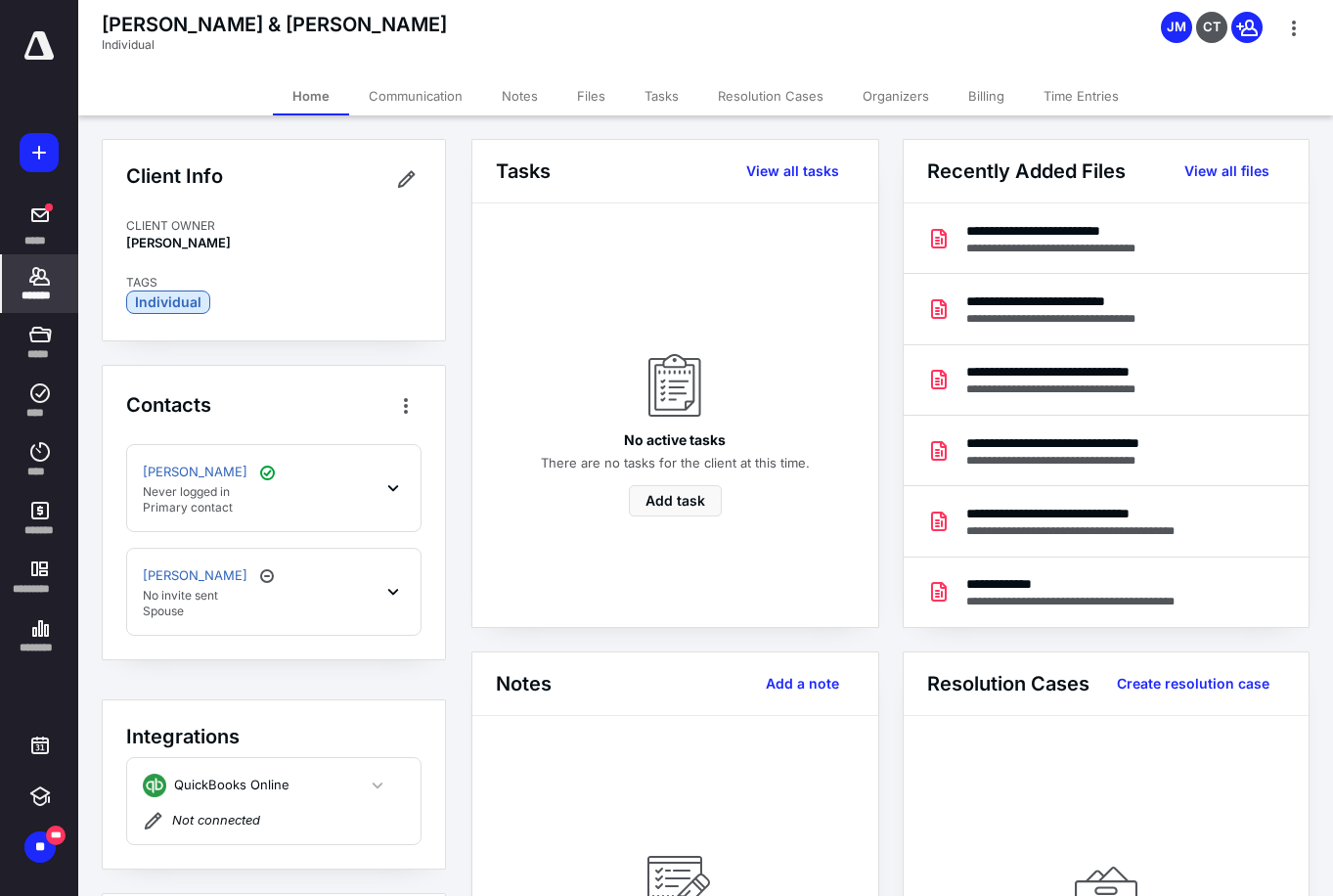 click on "Billing" at bounding box center (986, 96) 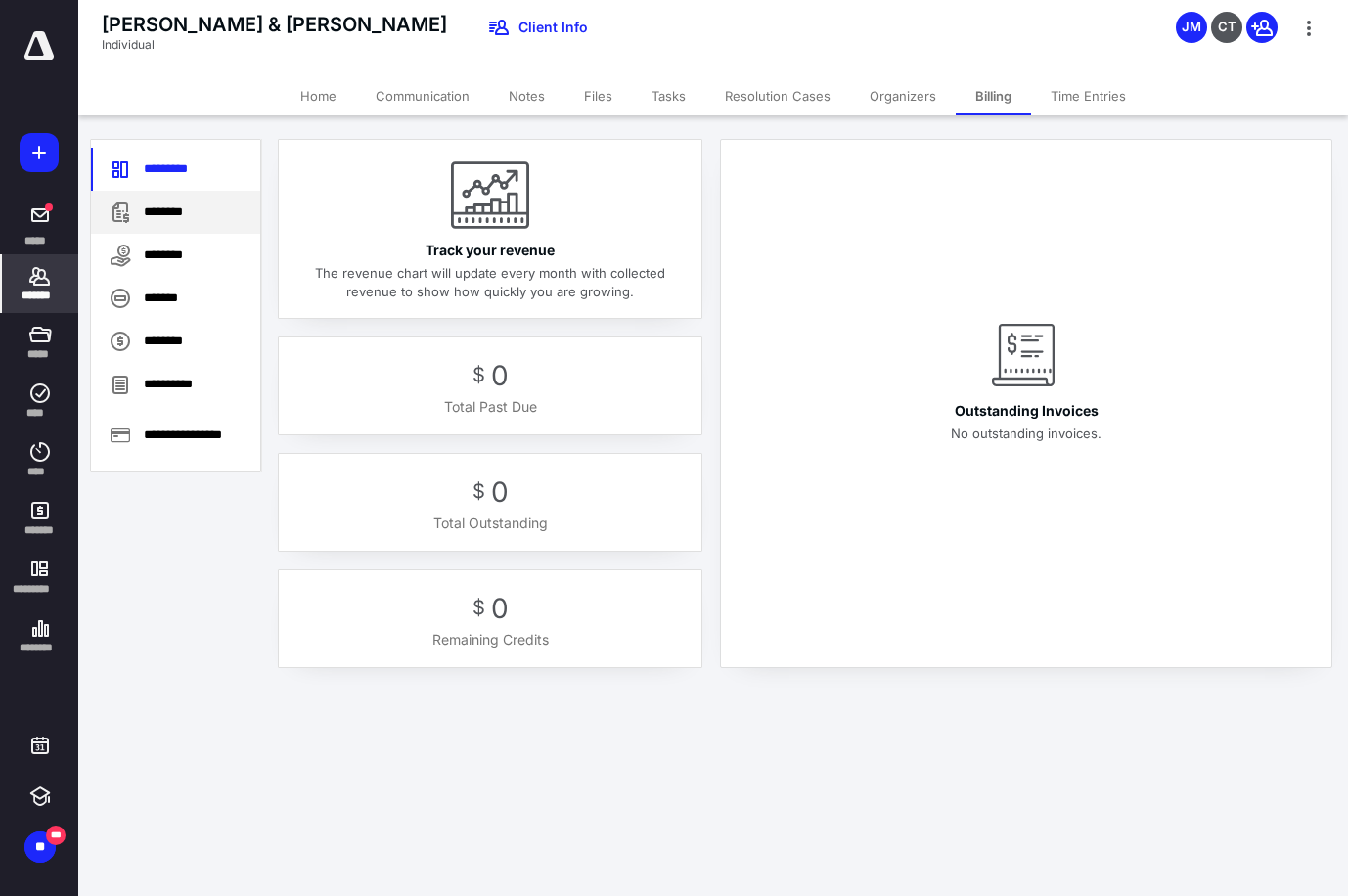 click on "********" at bounding box center (175, 212) 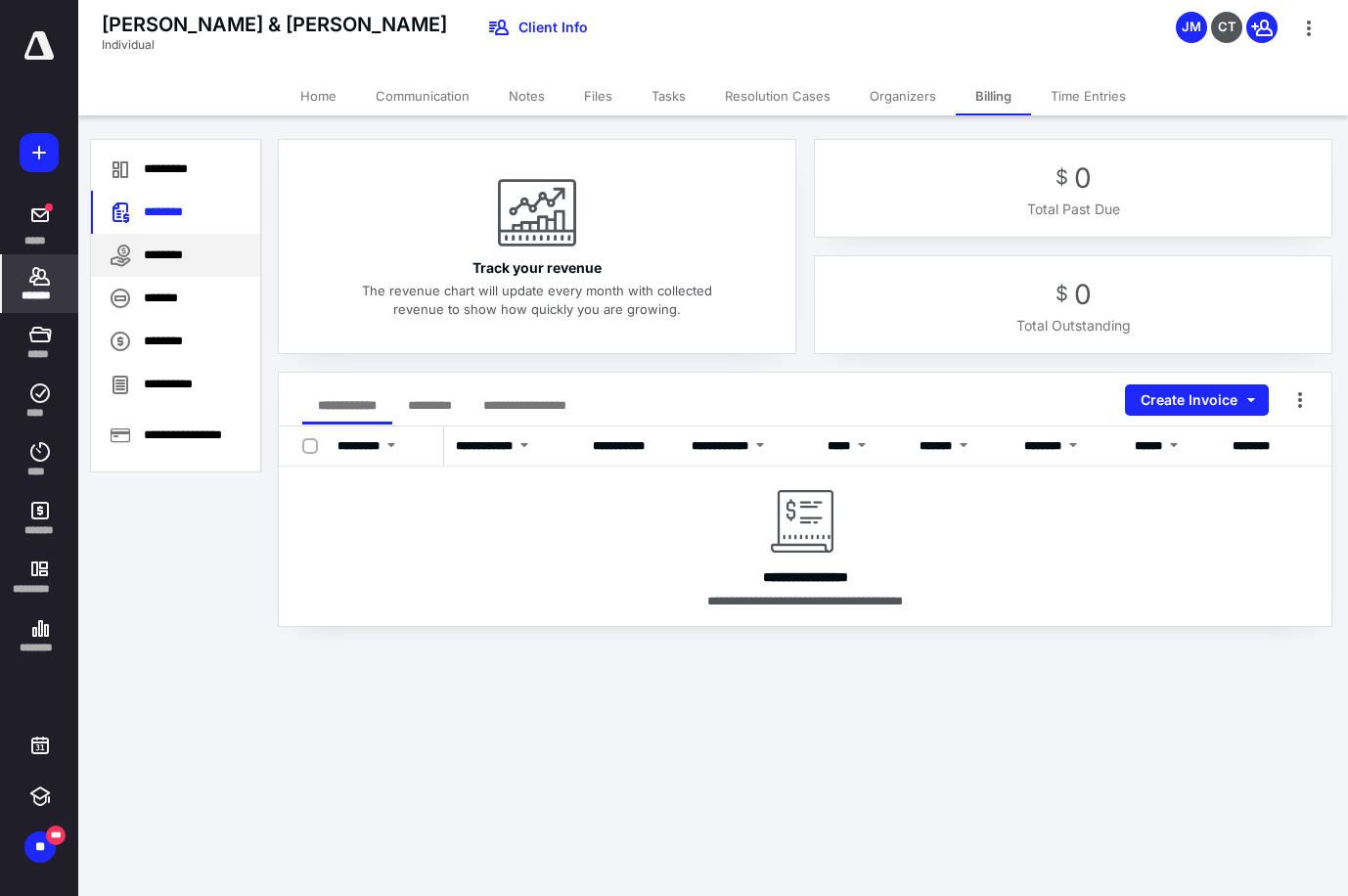 click on "********" at bounding box center (175, 255) 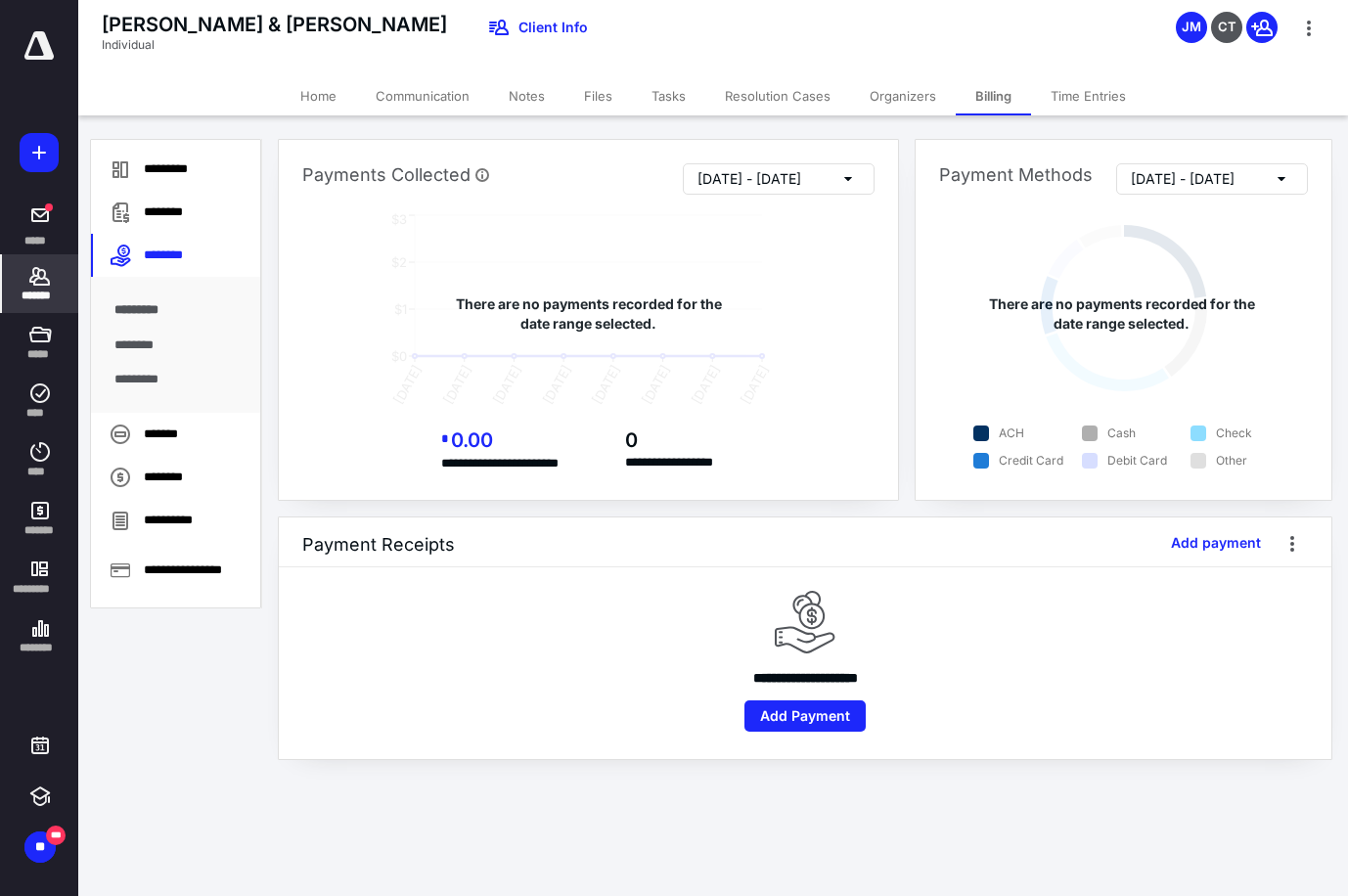 click on "*******" at bounding box center (40, 295) 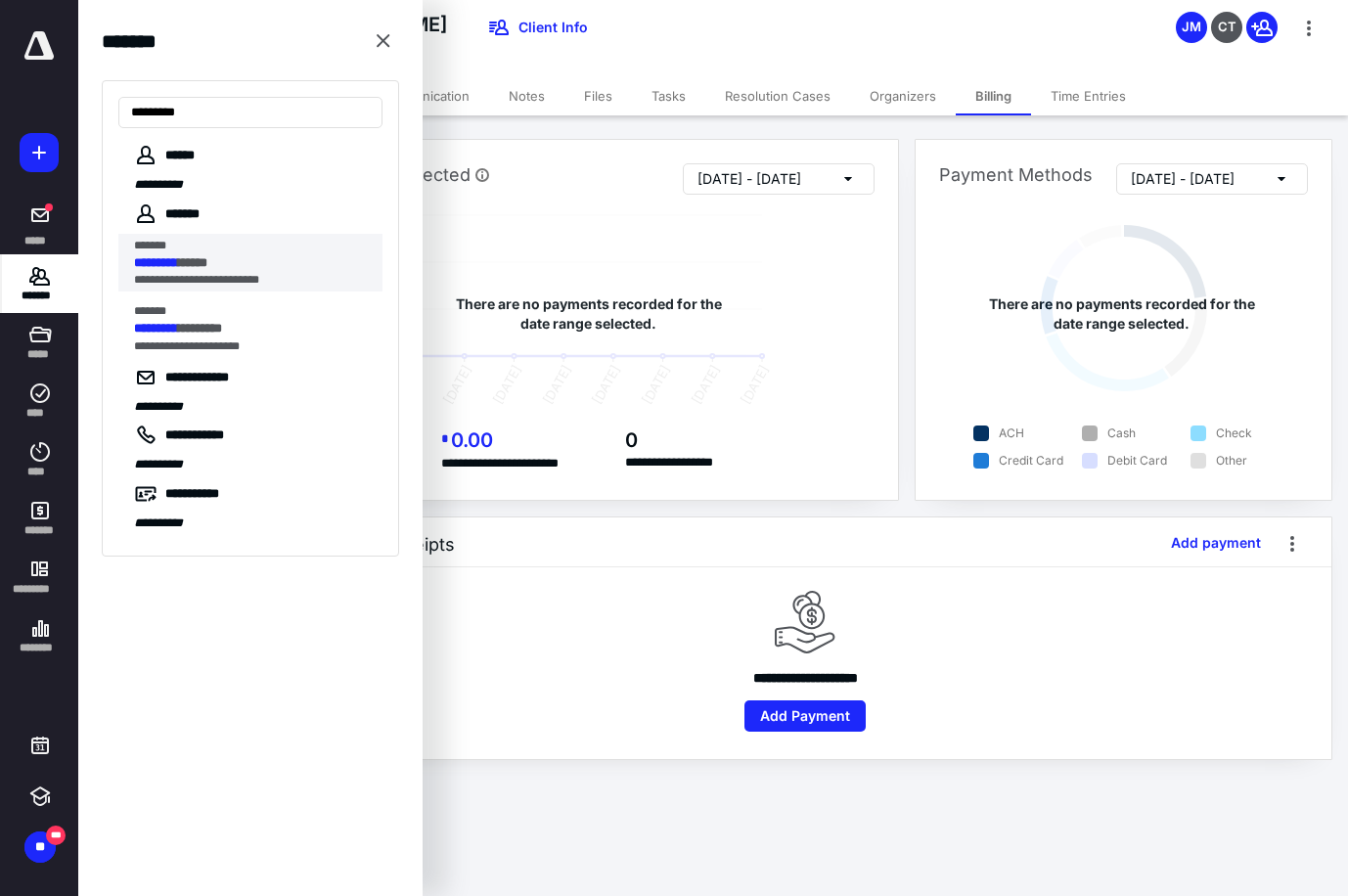 type on "*********" 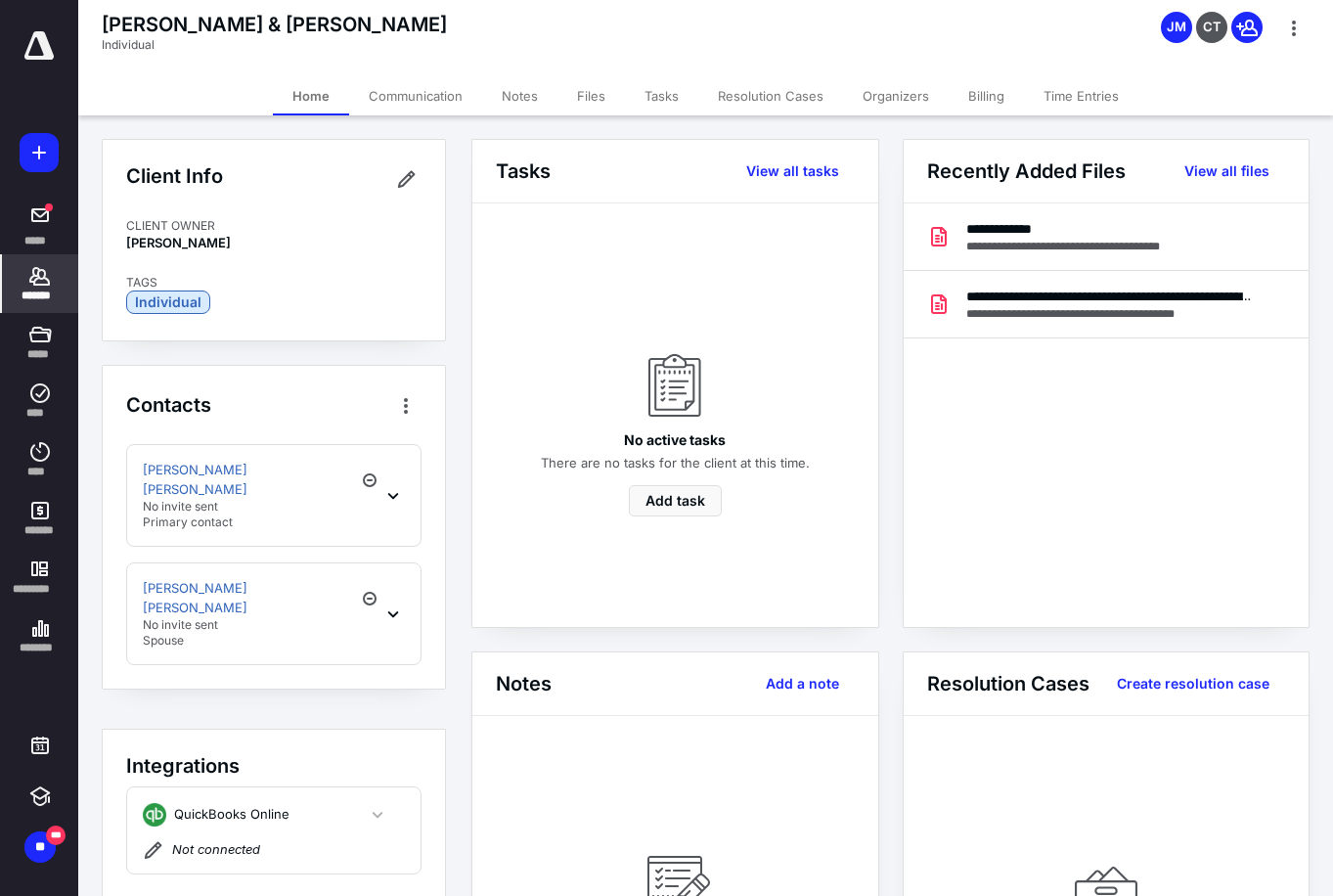 click on "Billing" at bounding box center [986, 96] 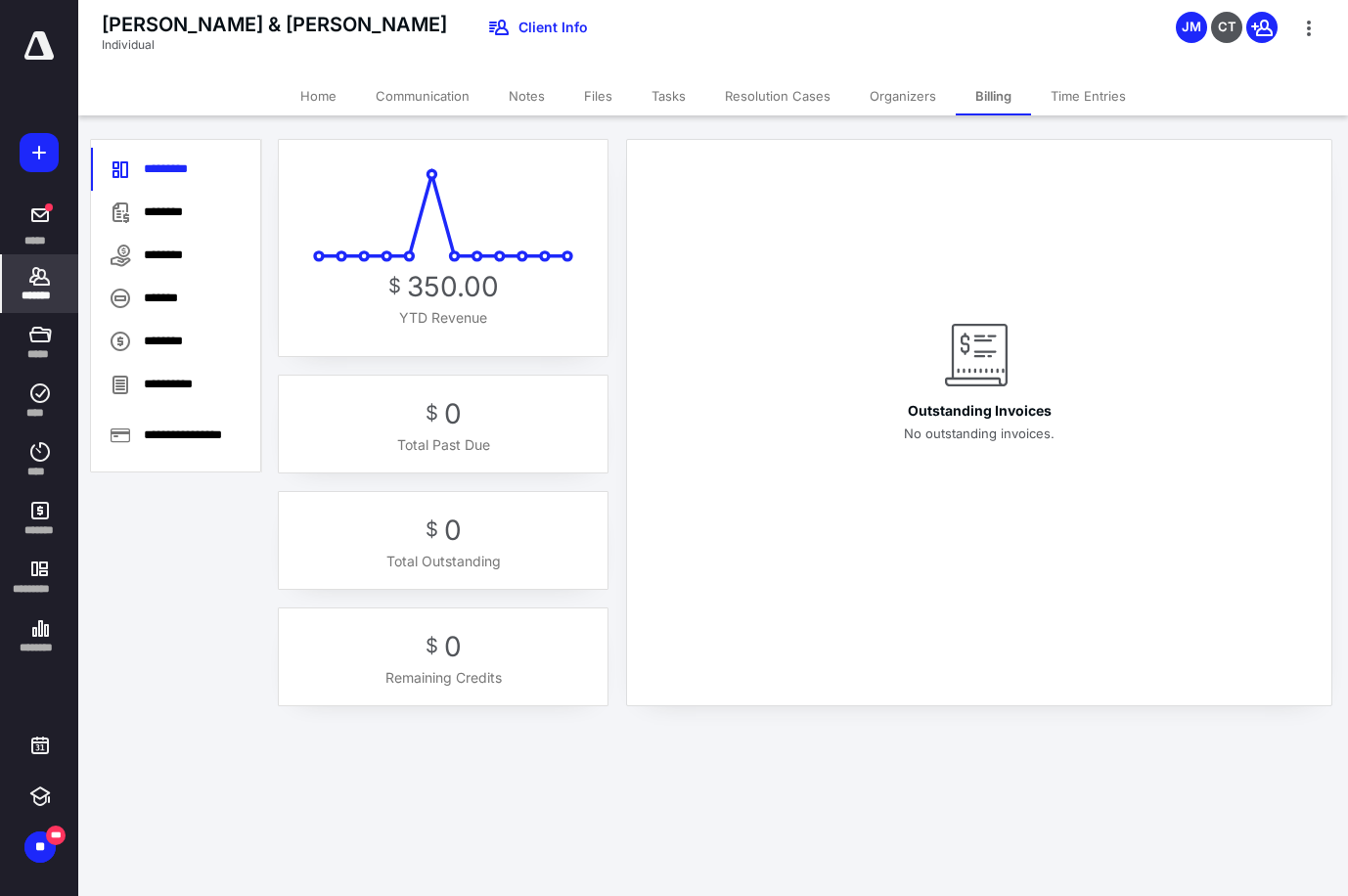 click on "*******" at bounding box center (40, 295) 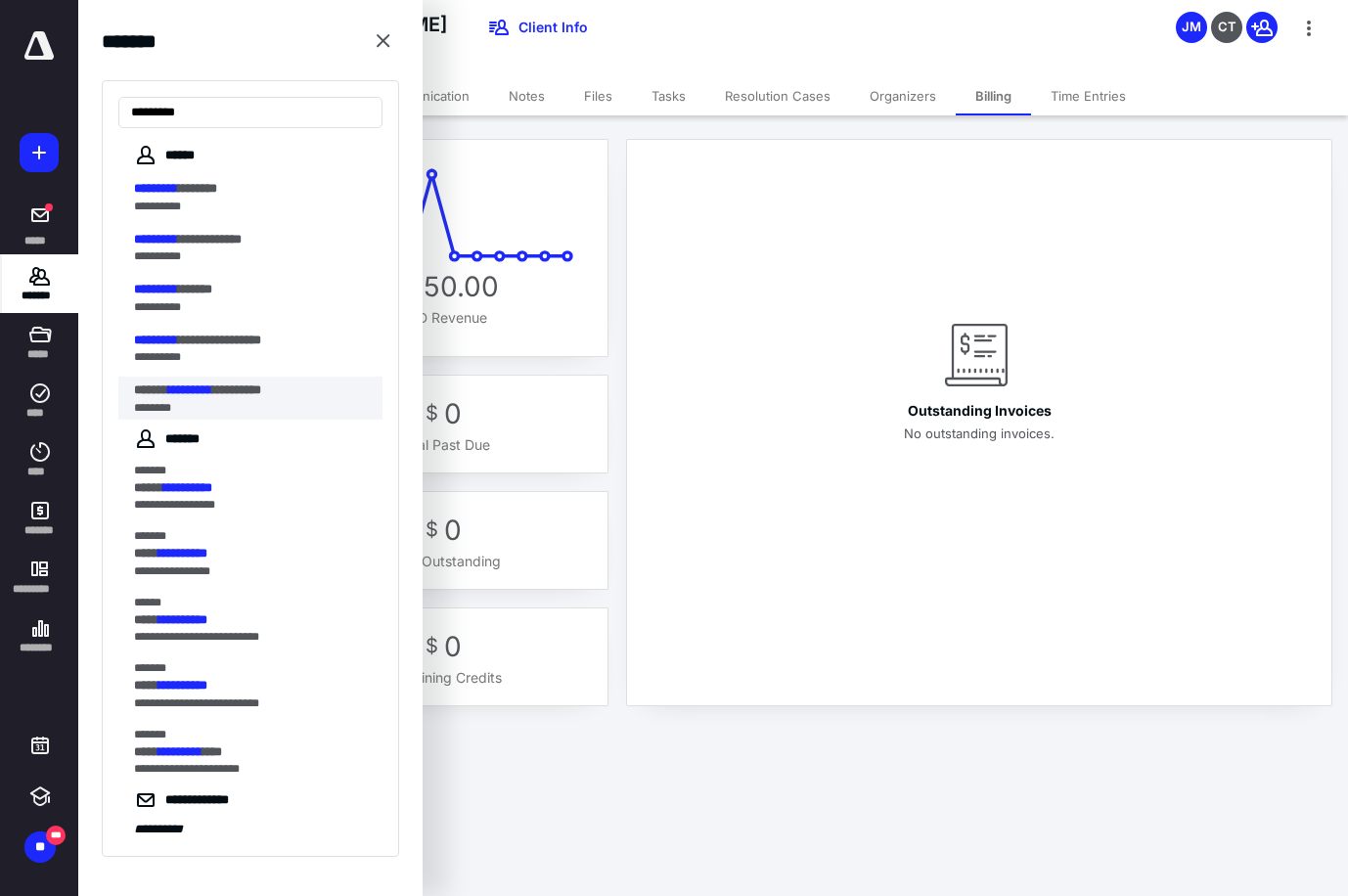 type on "*********" 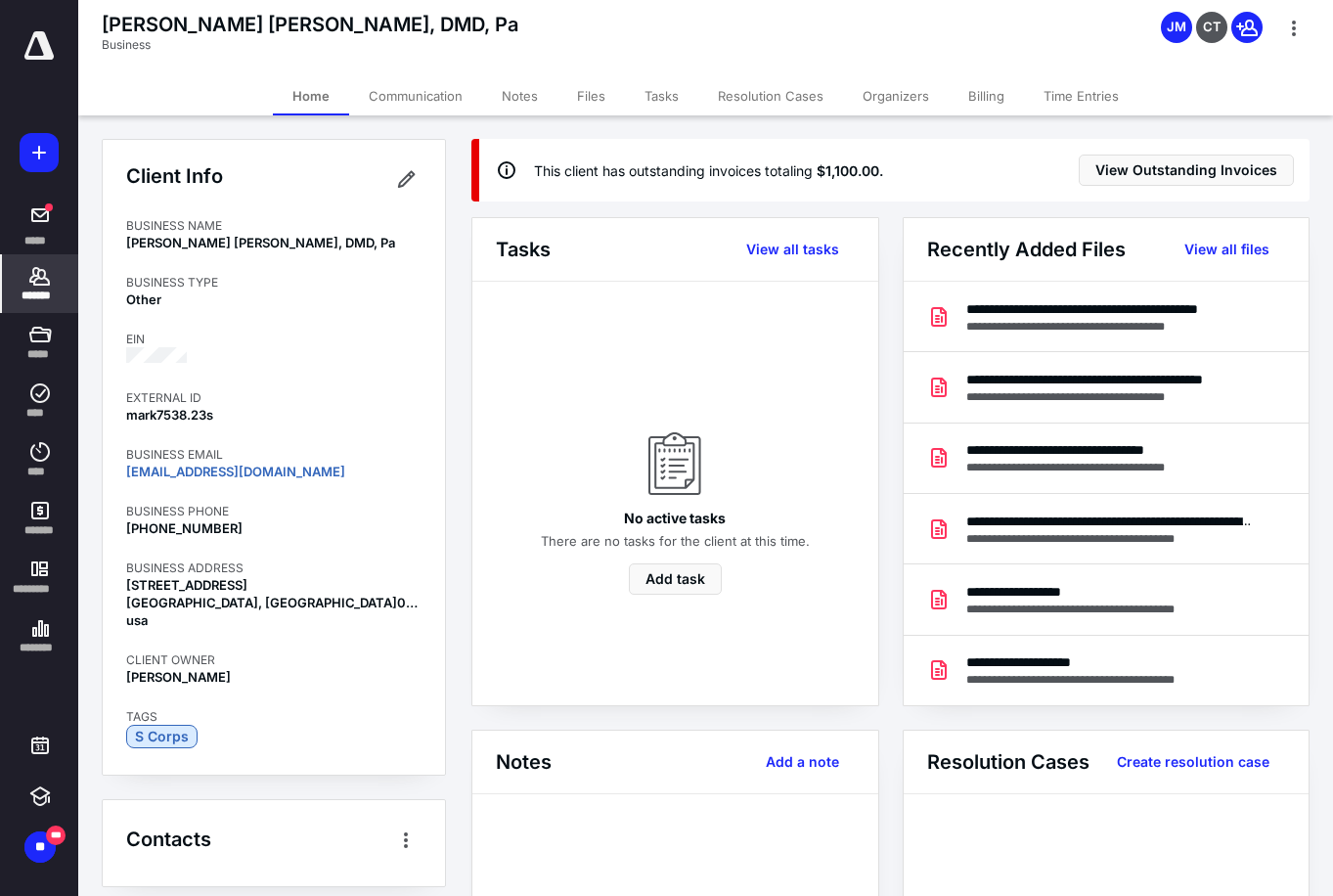 click on "Billing" at bounding box center (986, 96) 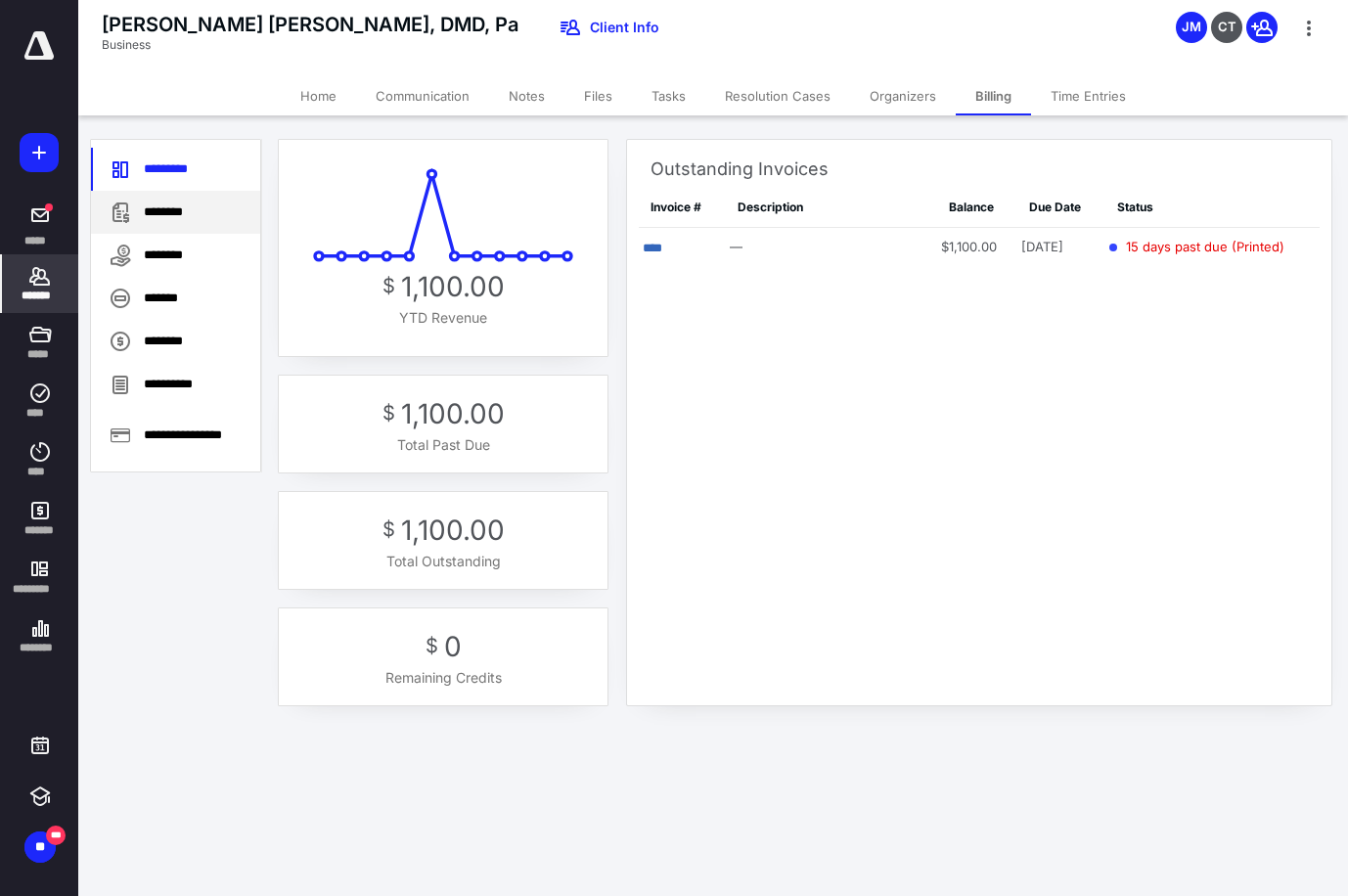 click 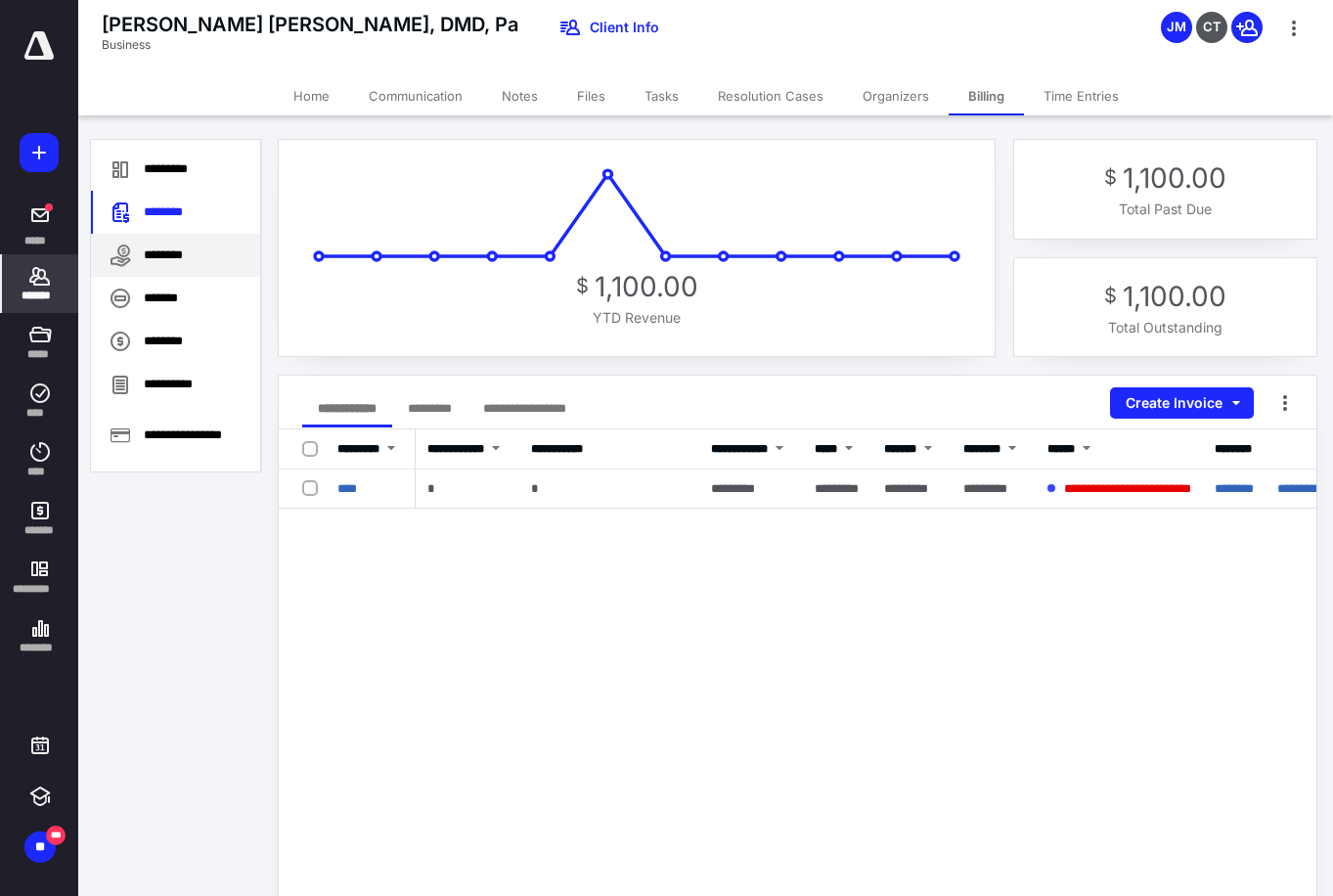 click on "********" at bounding box center (175, 255) 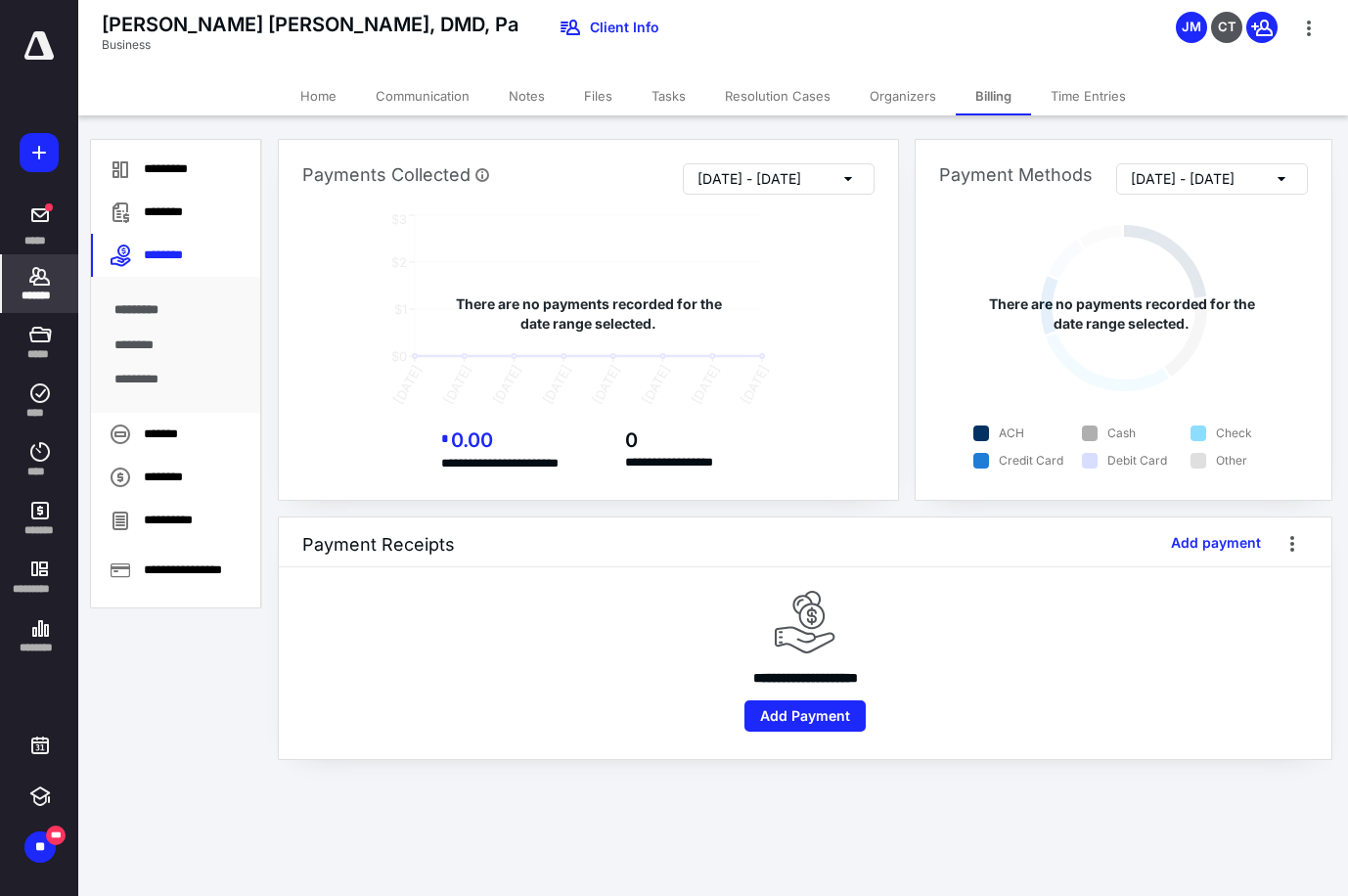 click on "*******" at bounding box center [40, 284] 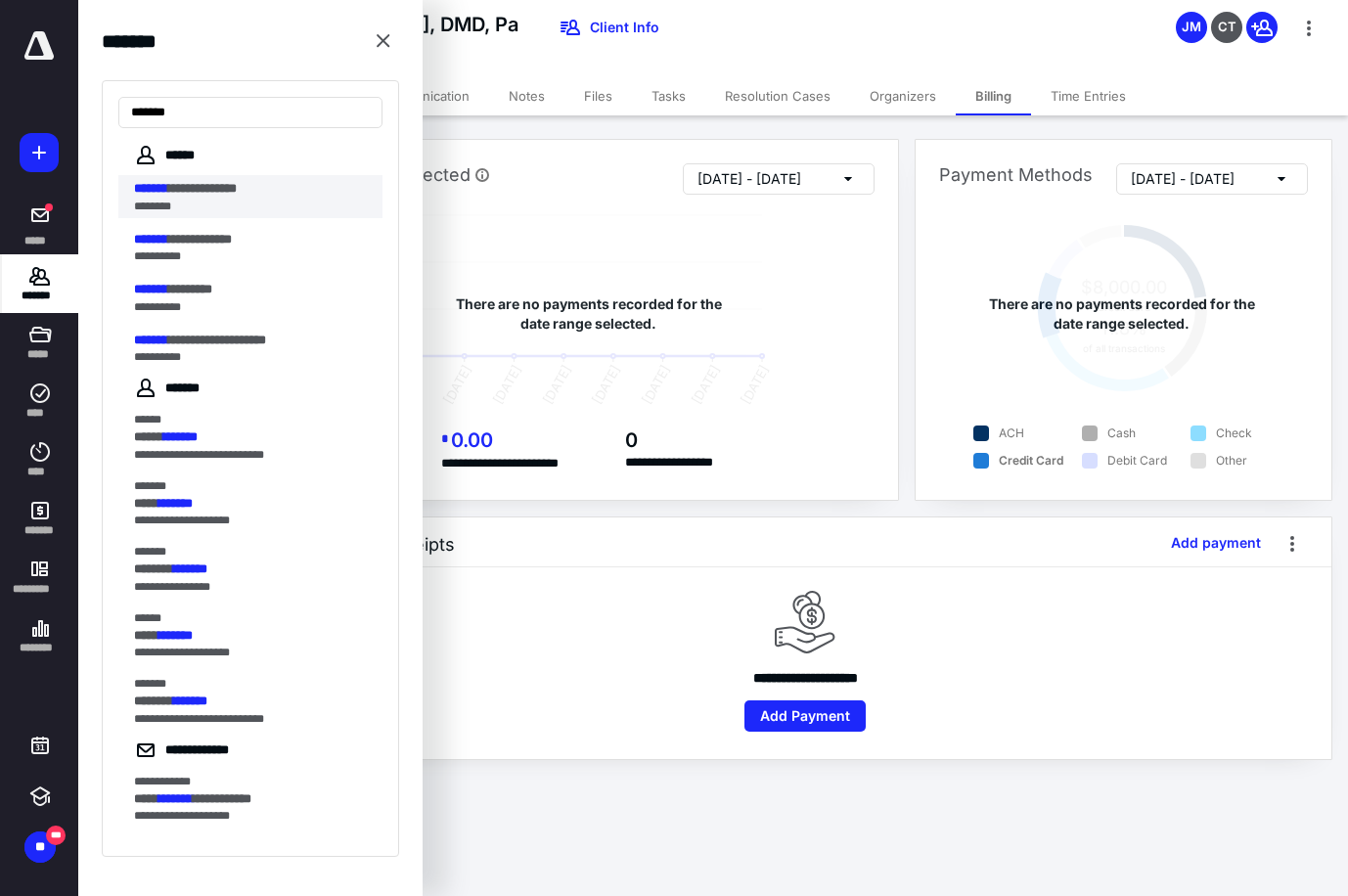 type on "*******" 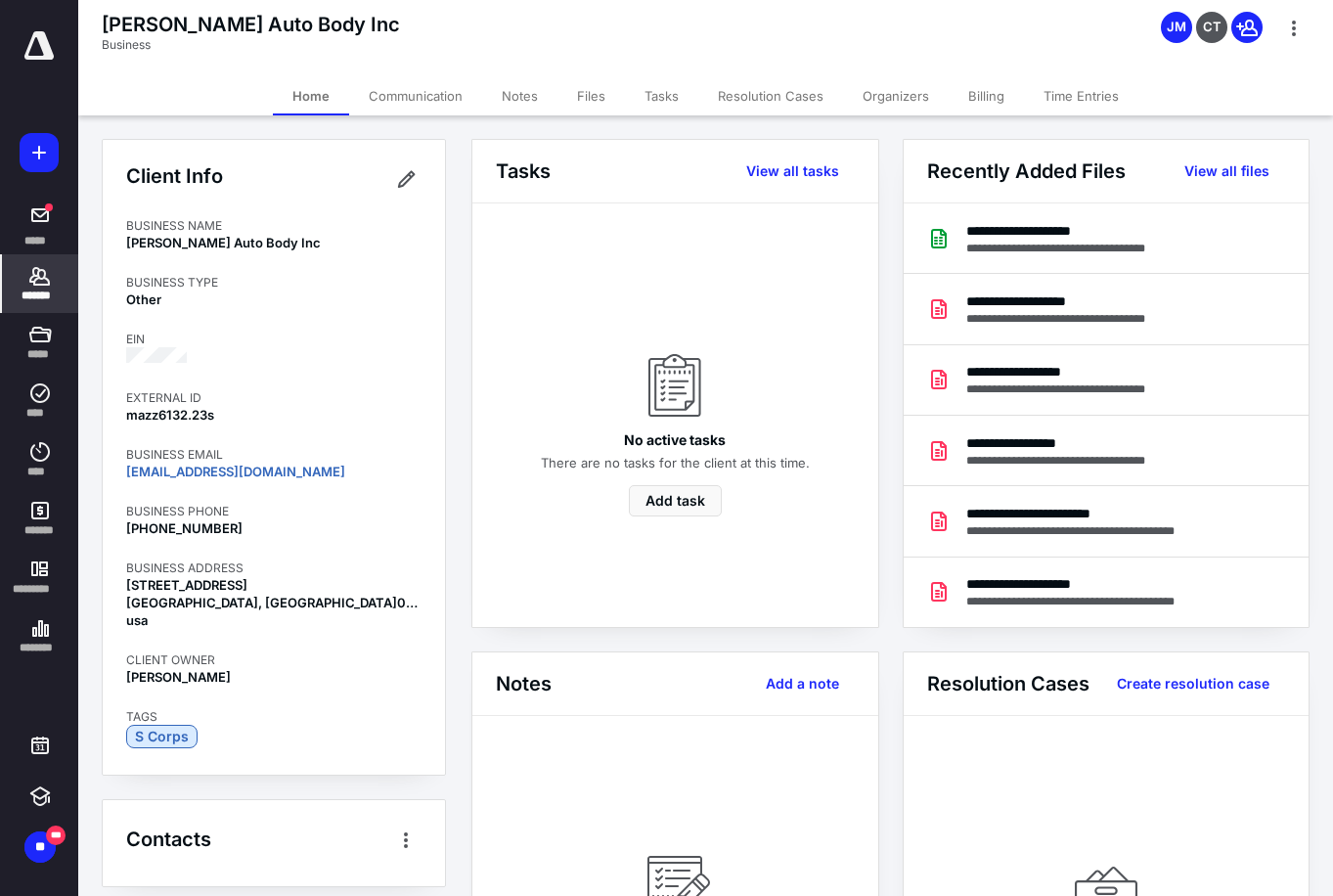 click on "Billing" at bounding box center [986, 96] 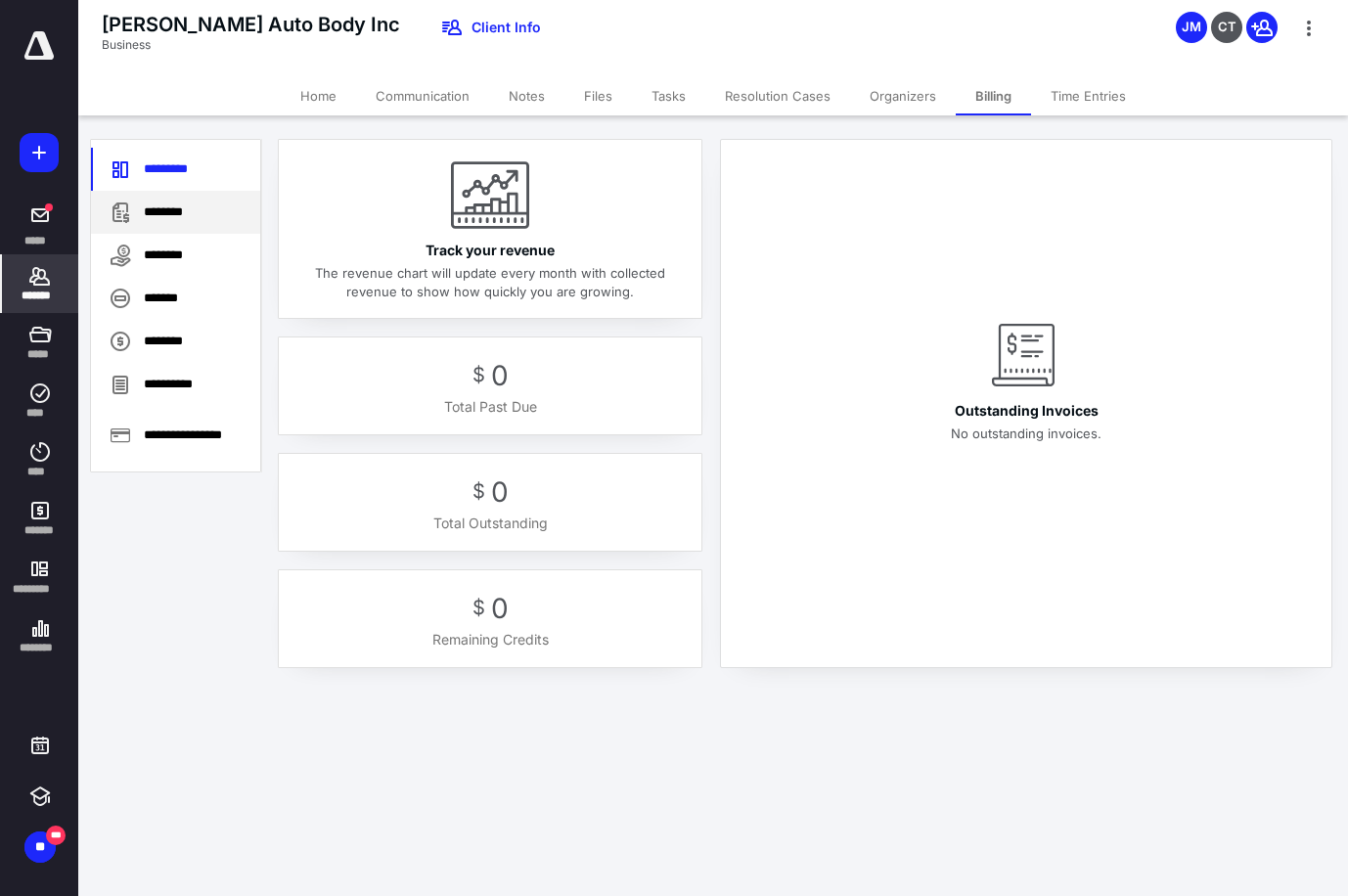 click on "********" at bounding box center [175, 212] 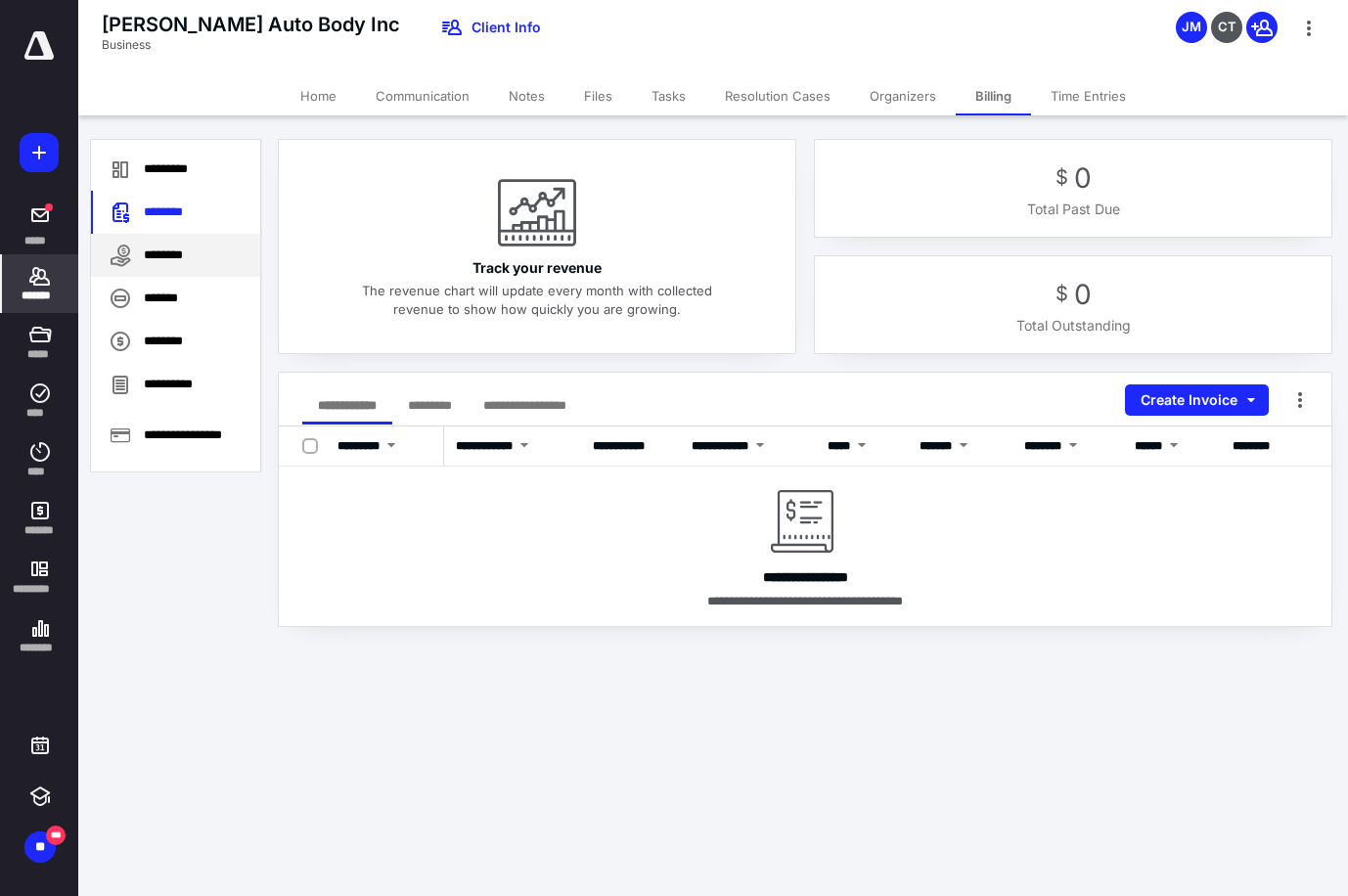 click on "********" at bounding box center [175, 255] 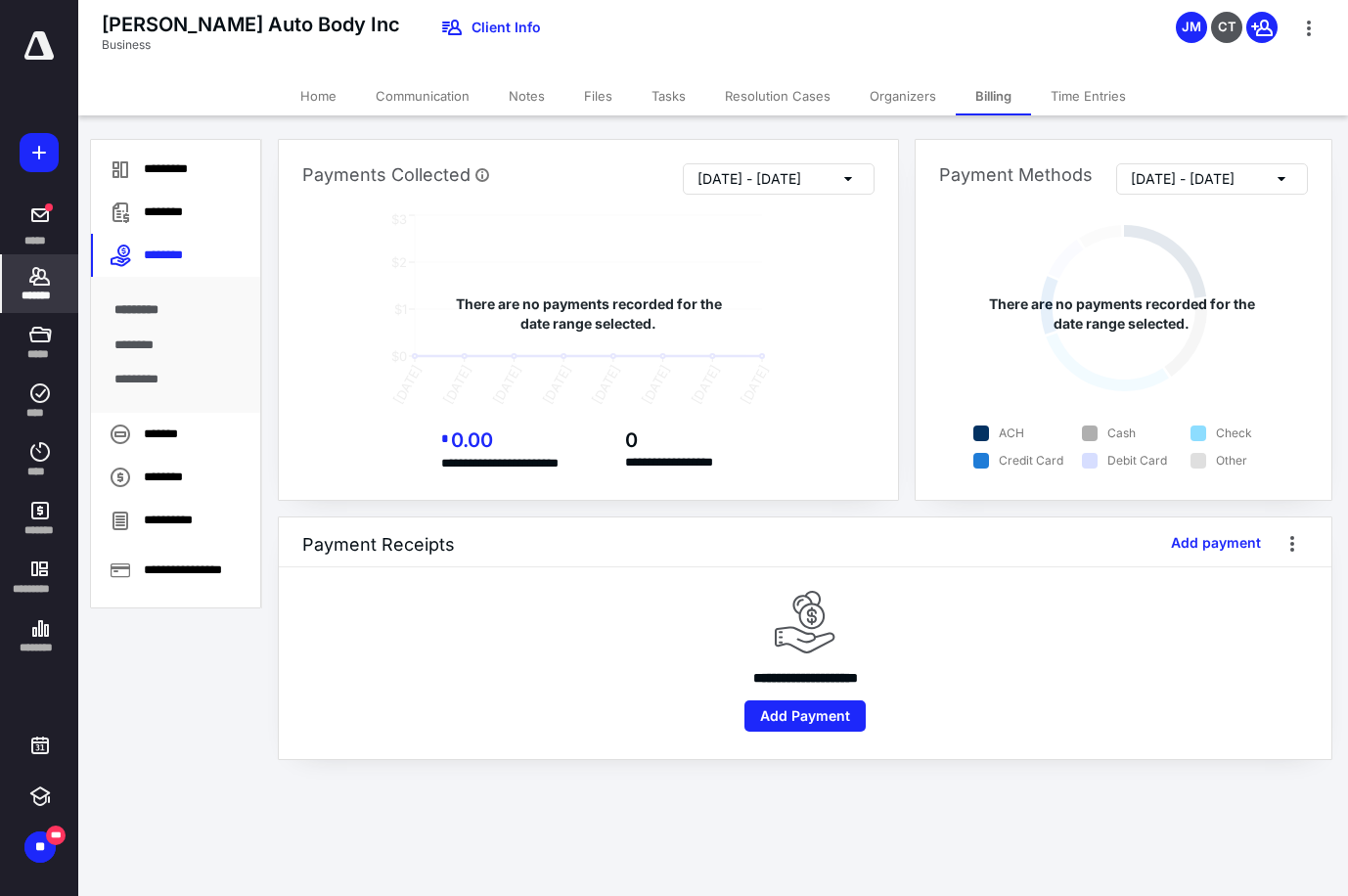 click on "Files" at bounding box center [598, 96] 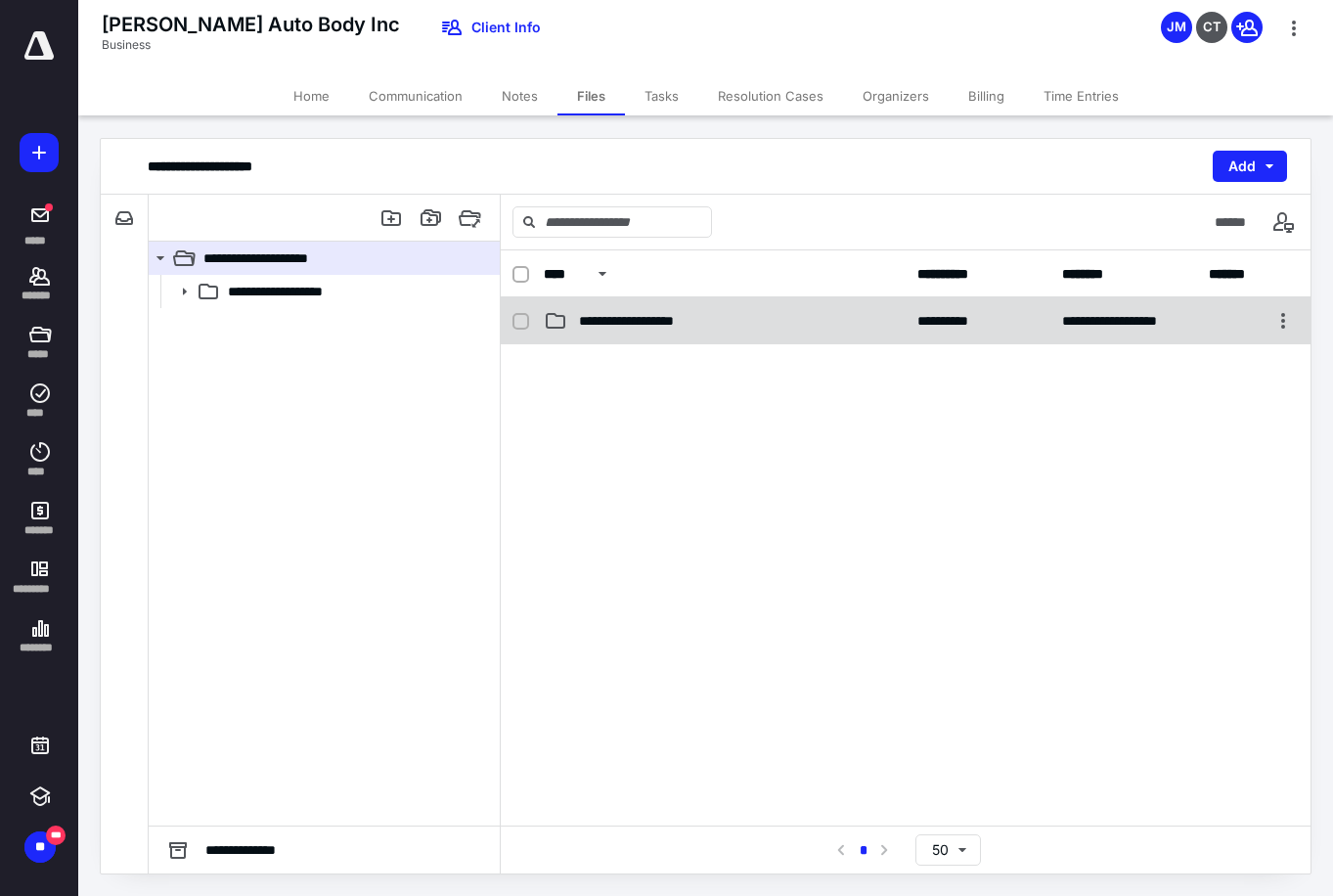 click on "**********" at bounding box center (906, 321) 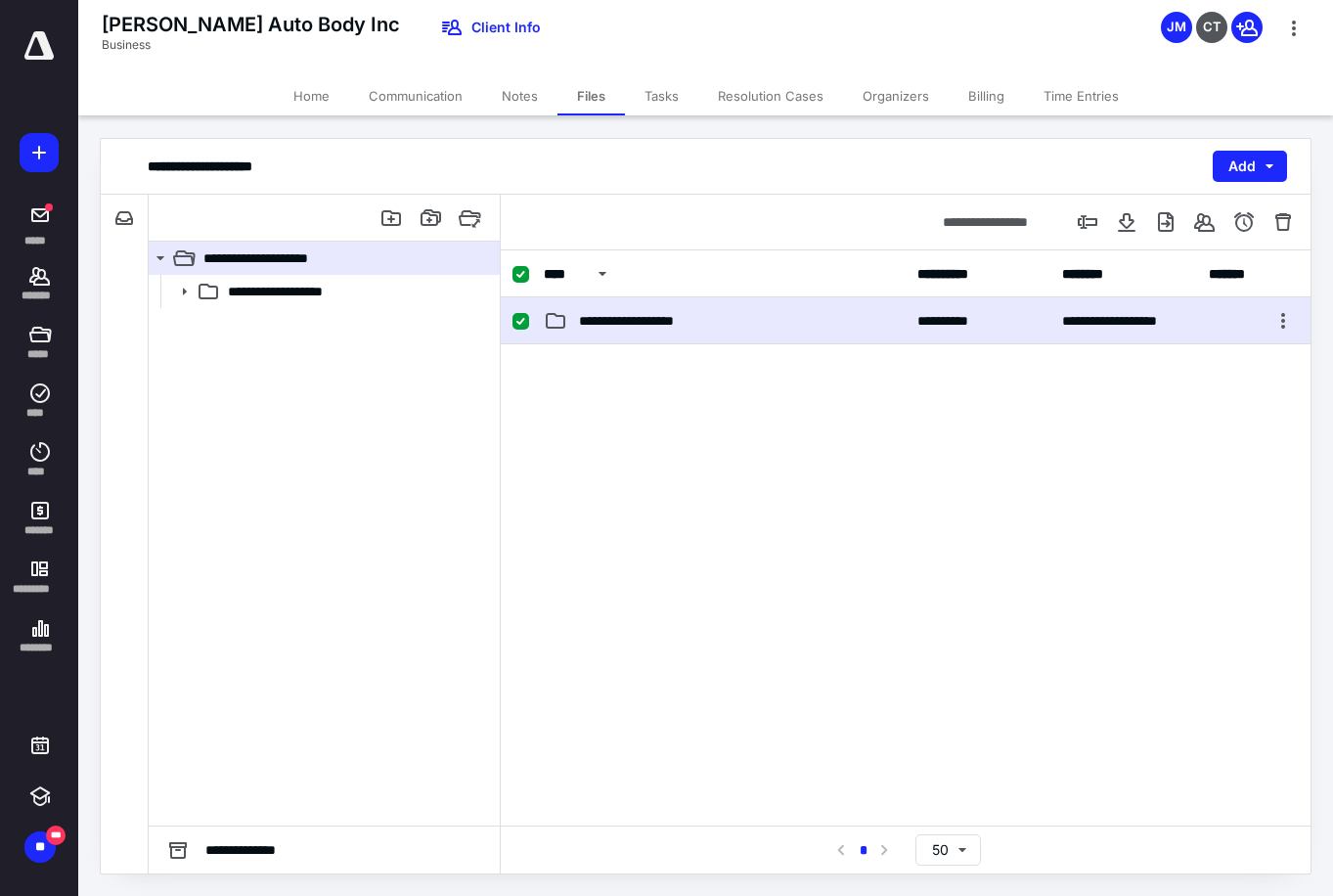 click on "**********" at bounding box center (906, 321) 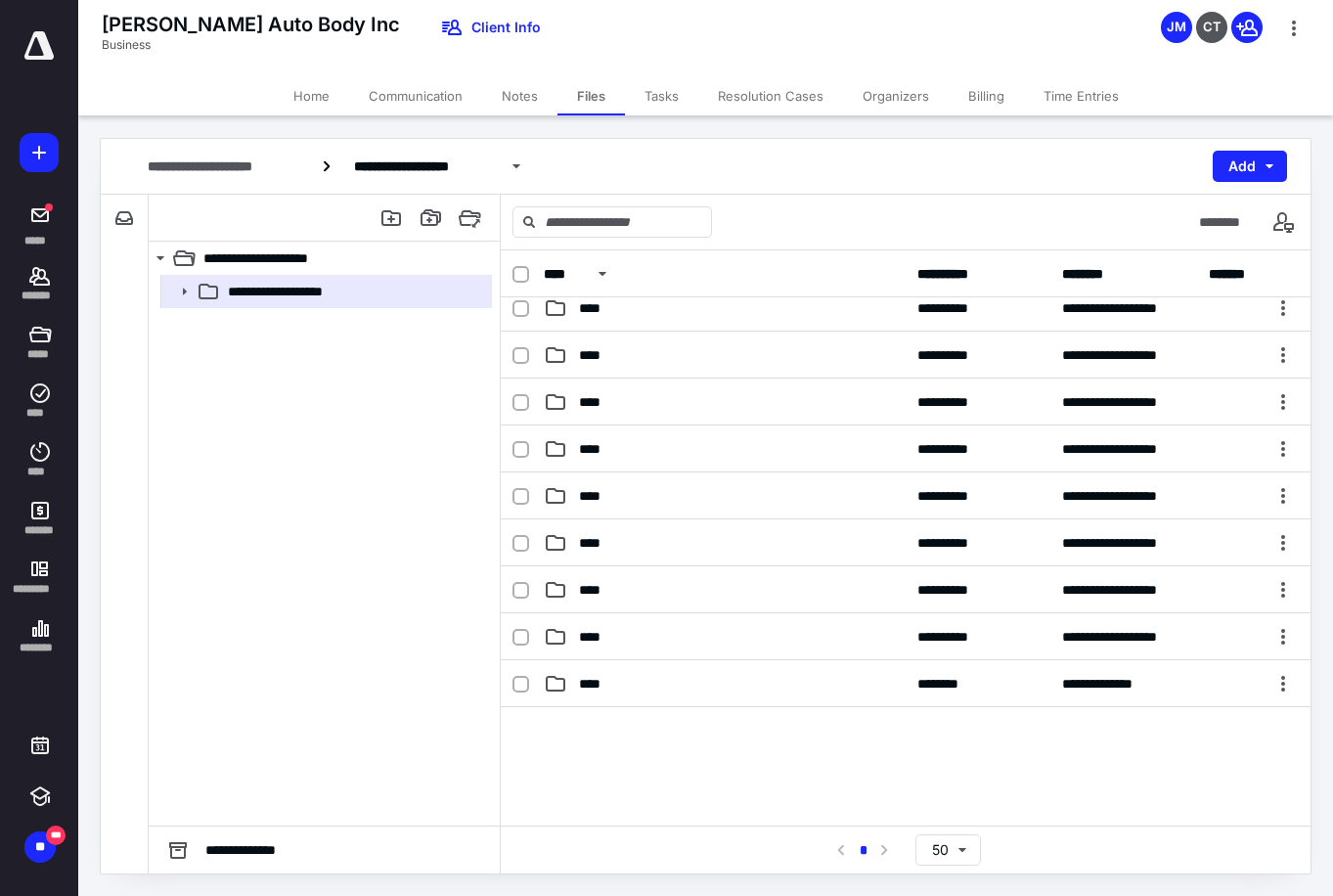 scroll, scrollTop: 587, scrollLeft: 0, axis: vertical 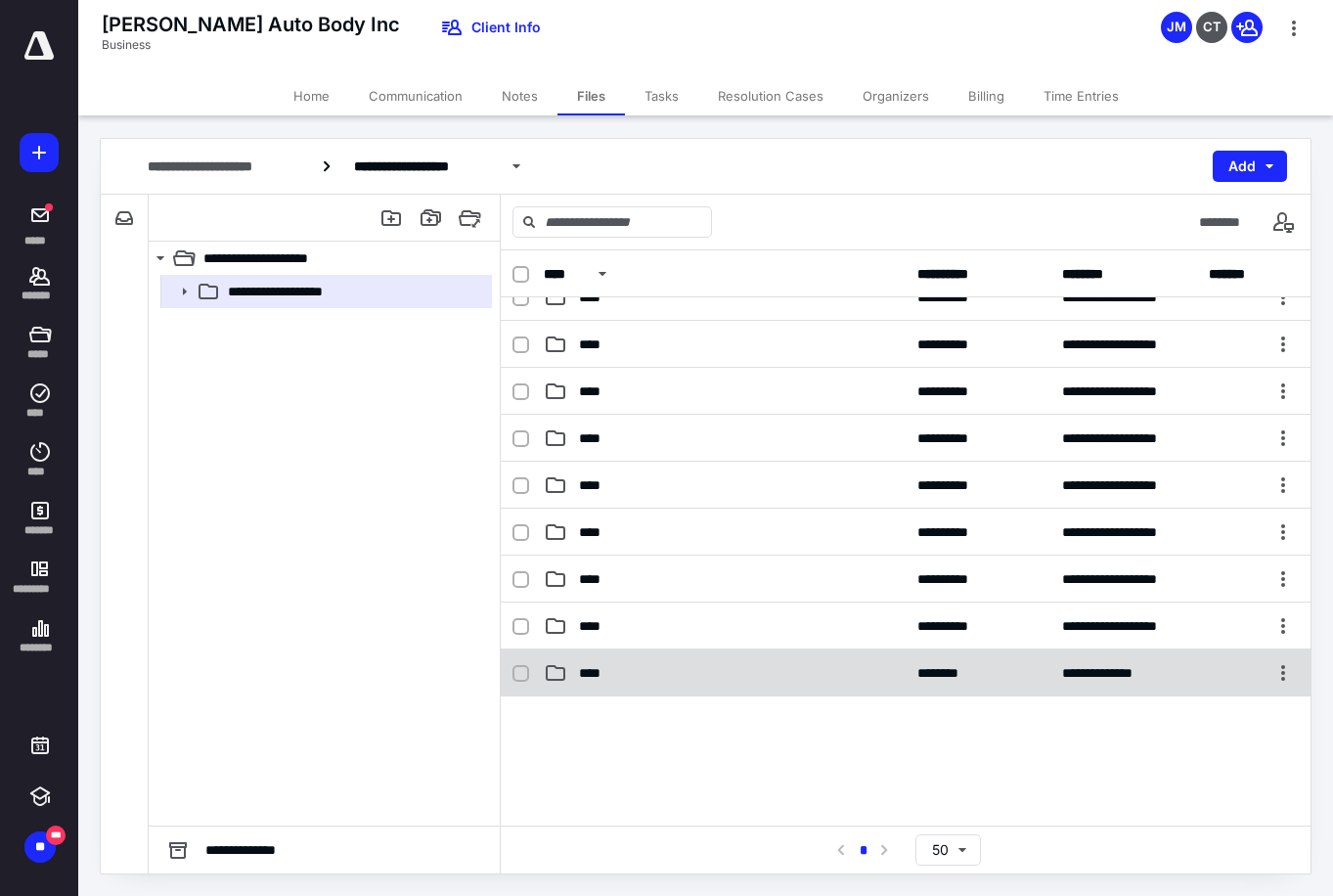 click on "****" at bounding box center (725, 673) 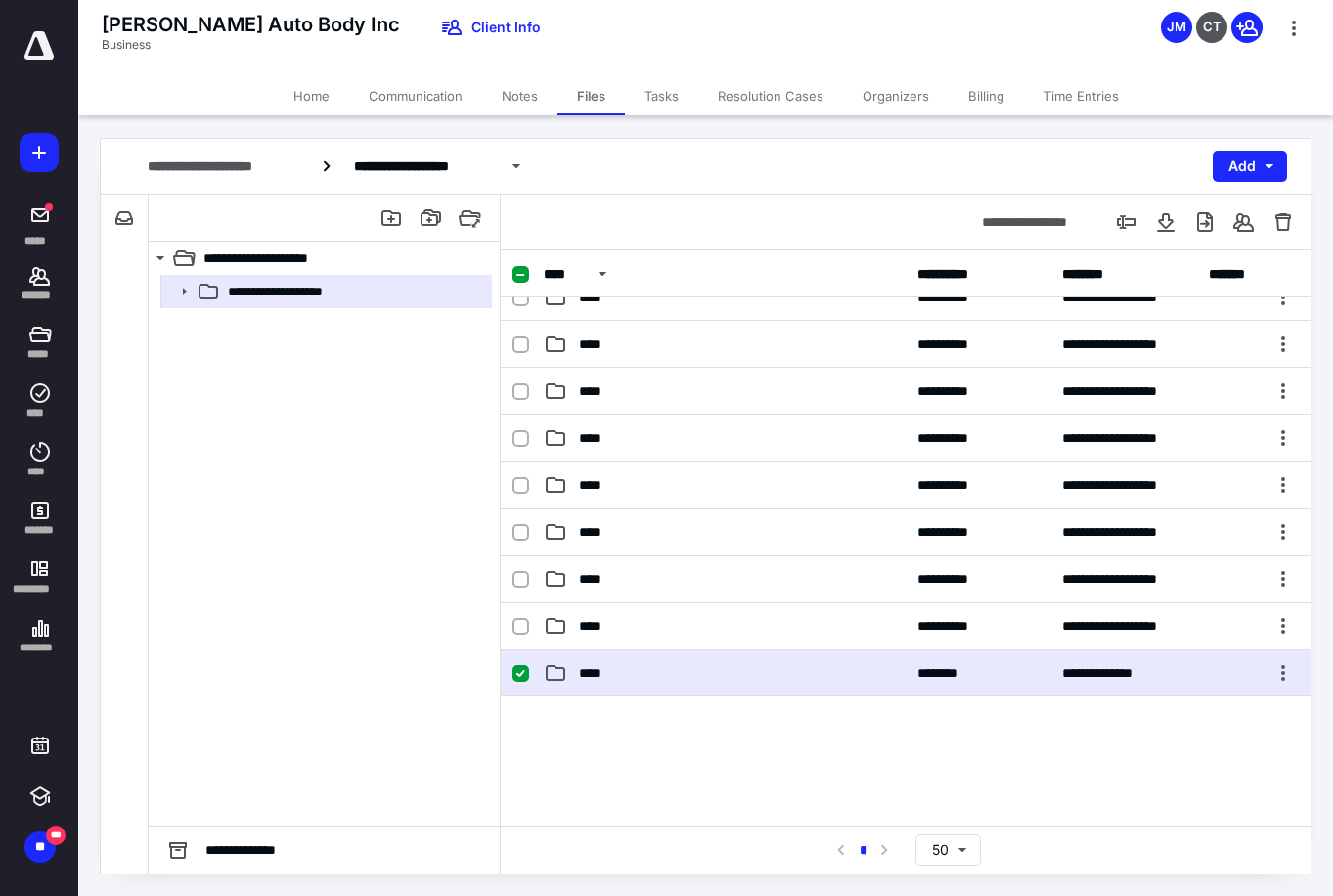 click on "****" at bounding box center (725, 673) 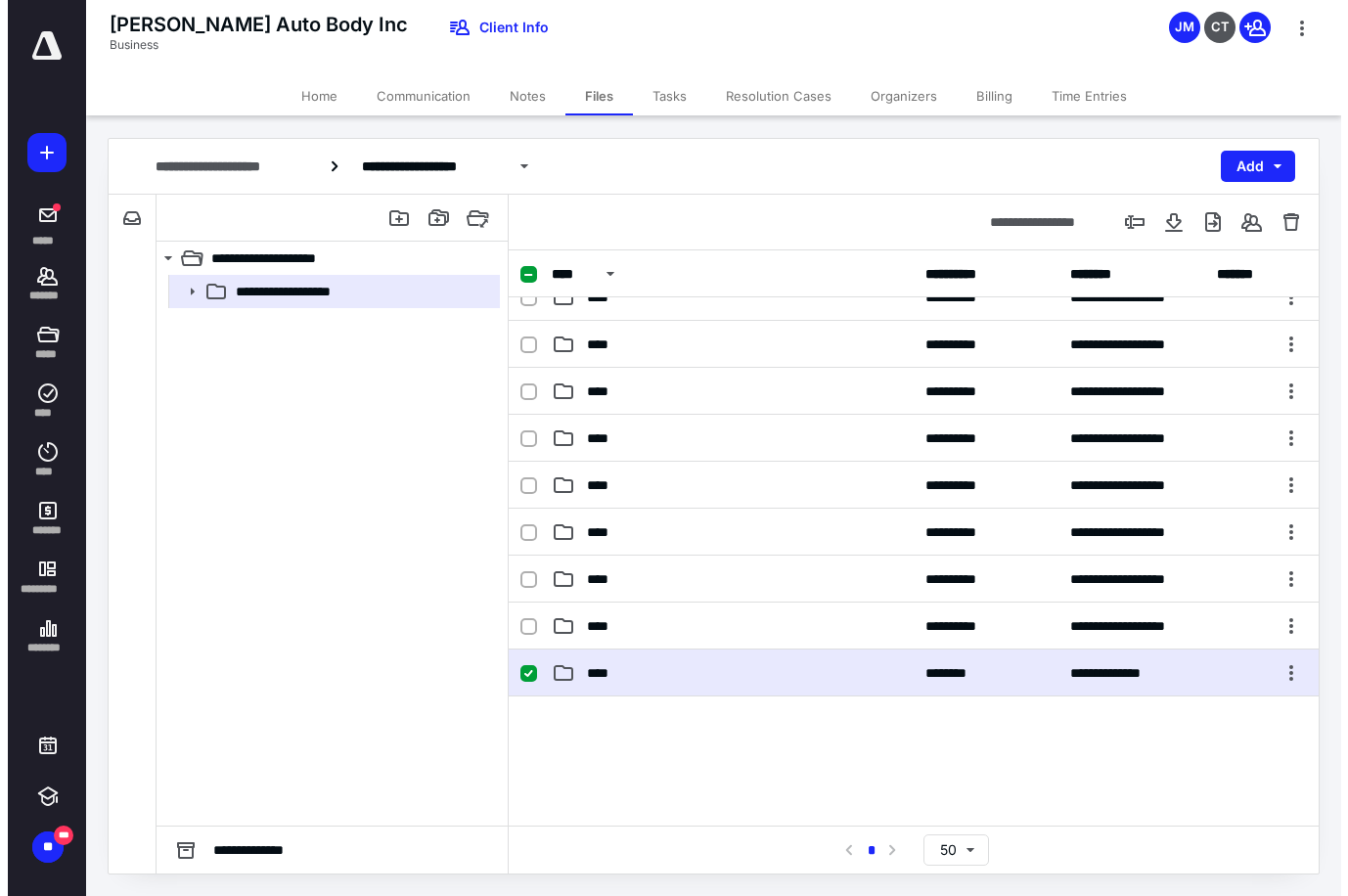 scroll, scrollTop: 0, scrollLeft: 0, axis: both 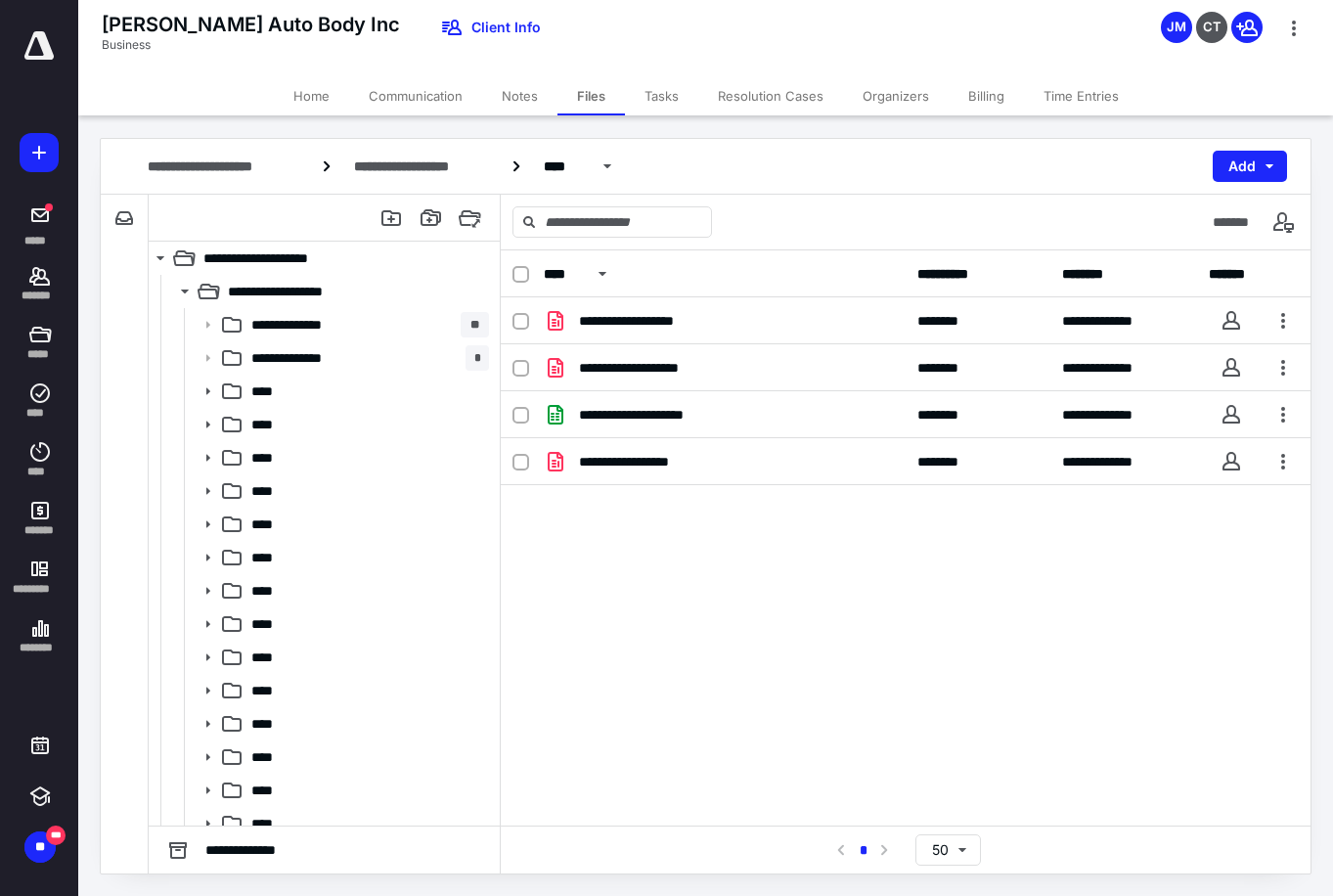 click on "Billing" at bounding box center [986, 96] 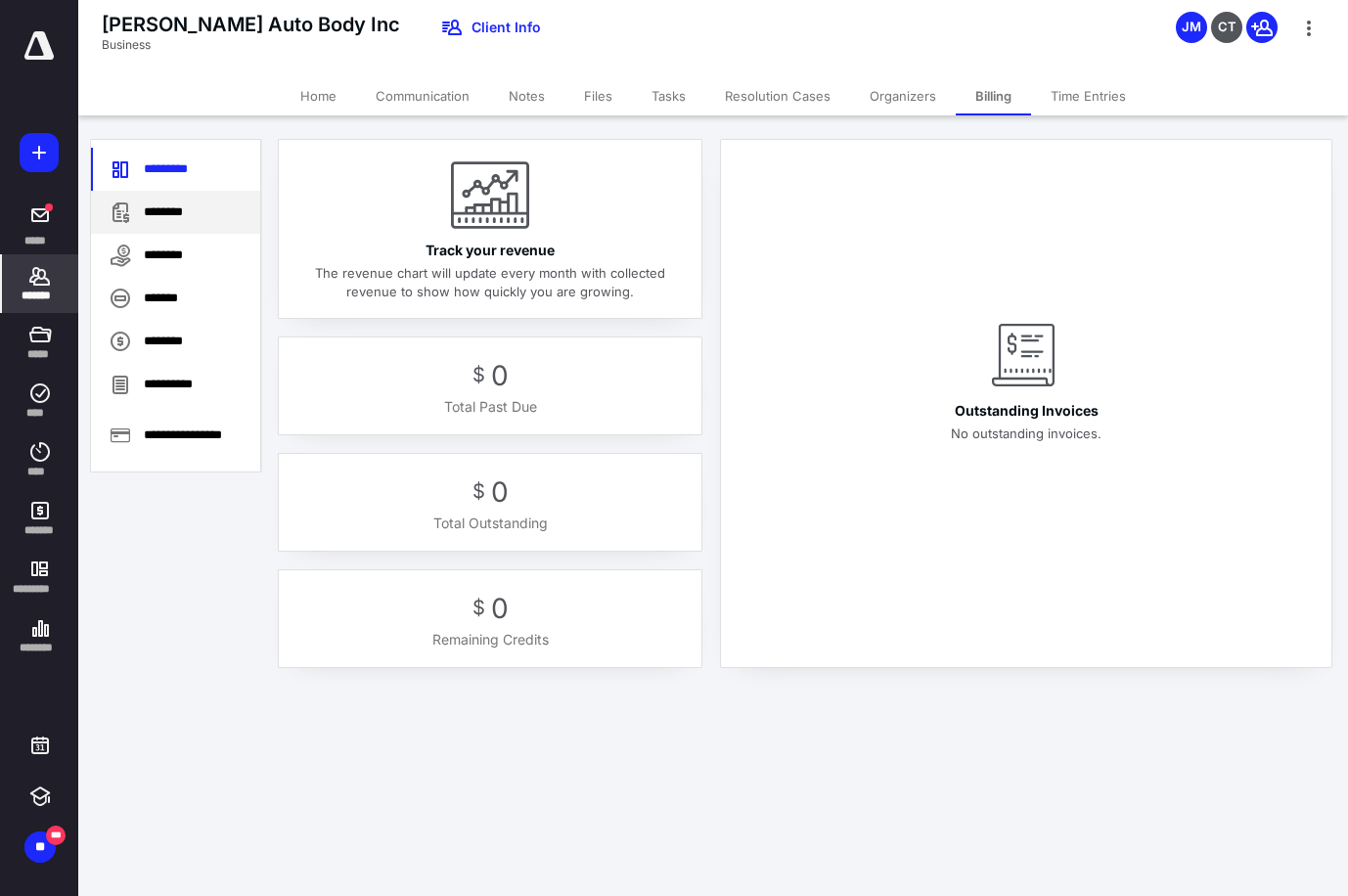 click on "********" at bounding box center (175, 212) 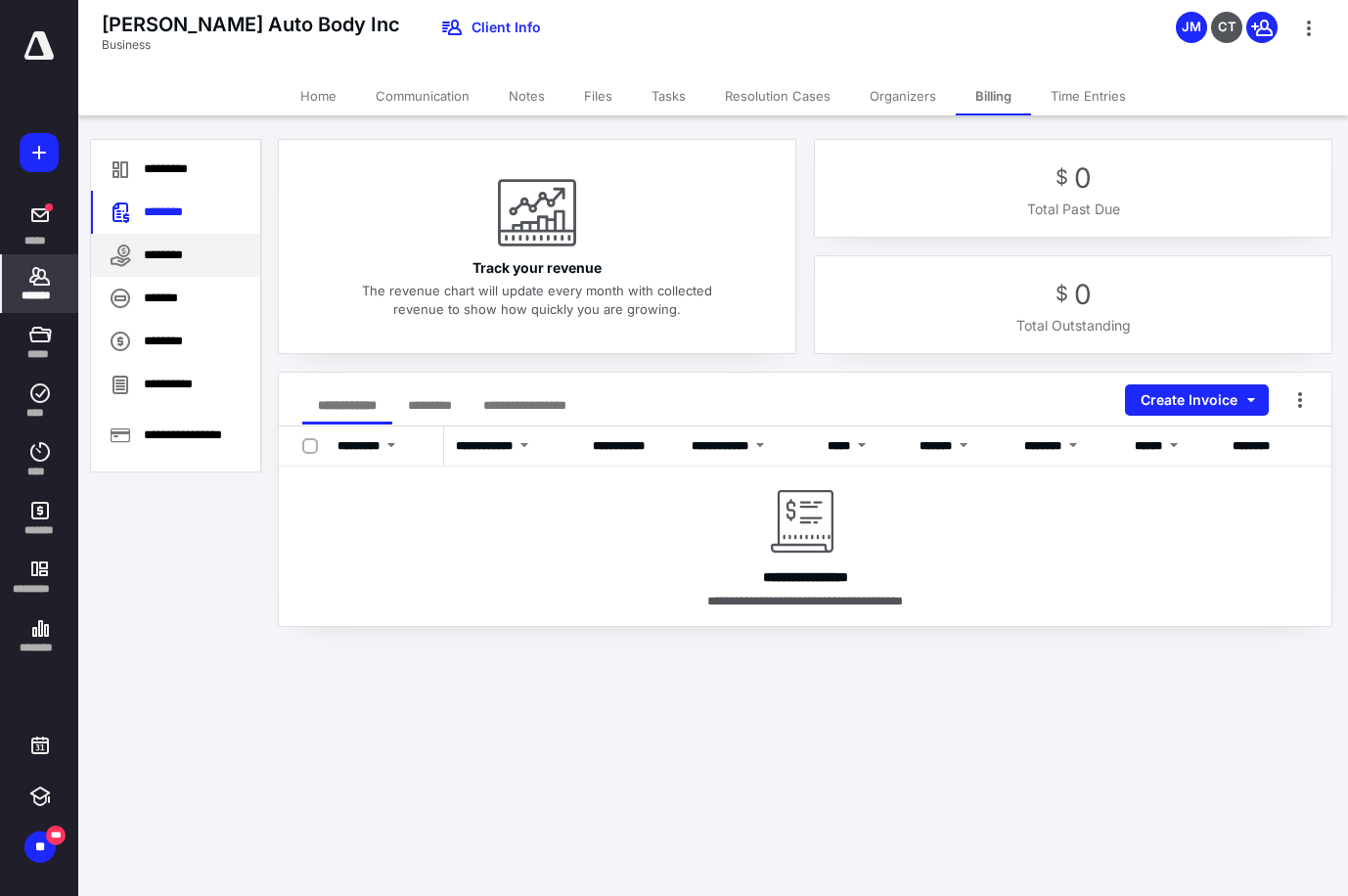 click on "********" at bounding box center [175, 255] 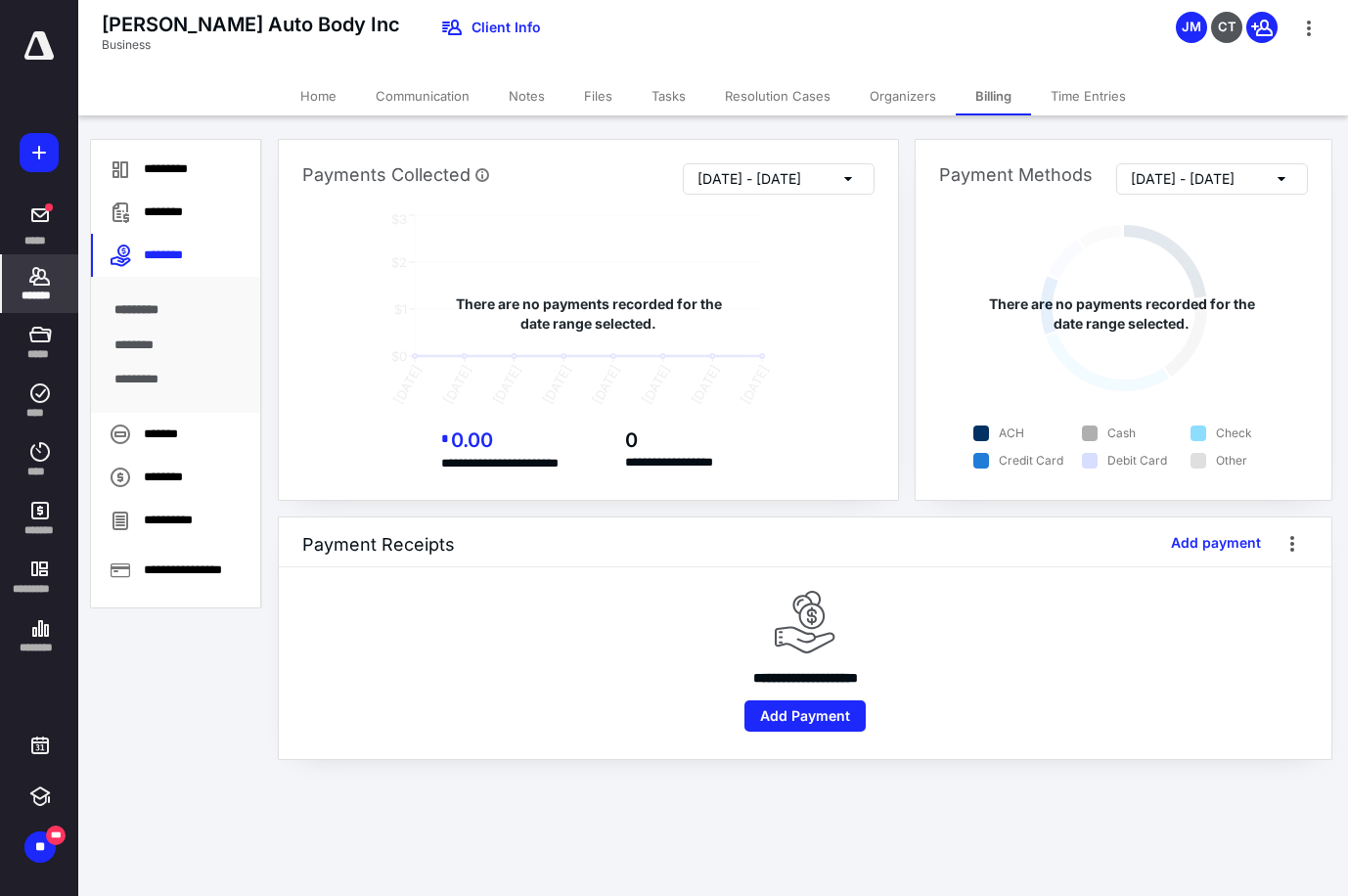 click on "*******" at bounding box center [40, 295] 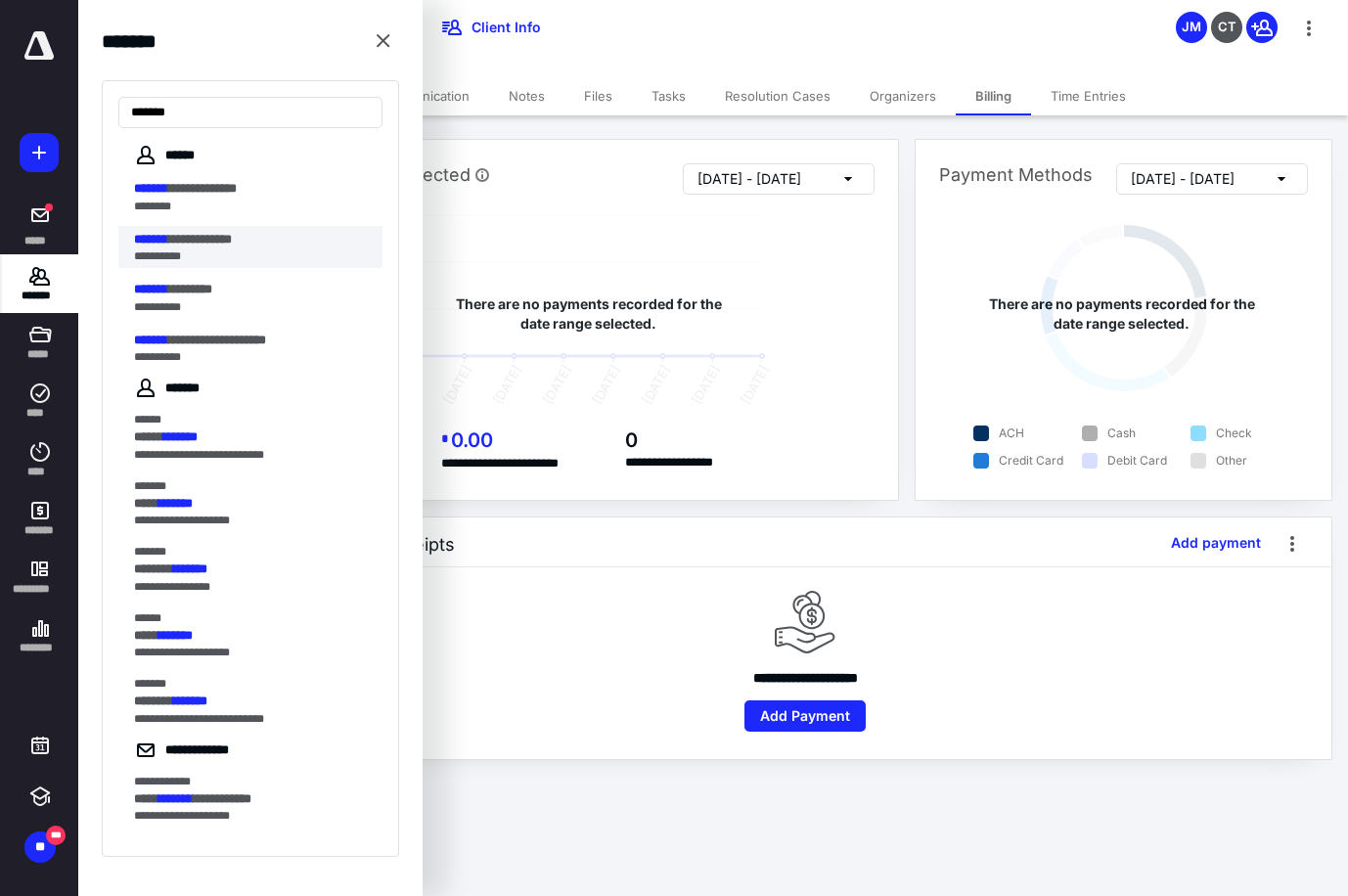 type on "*******" 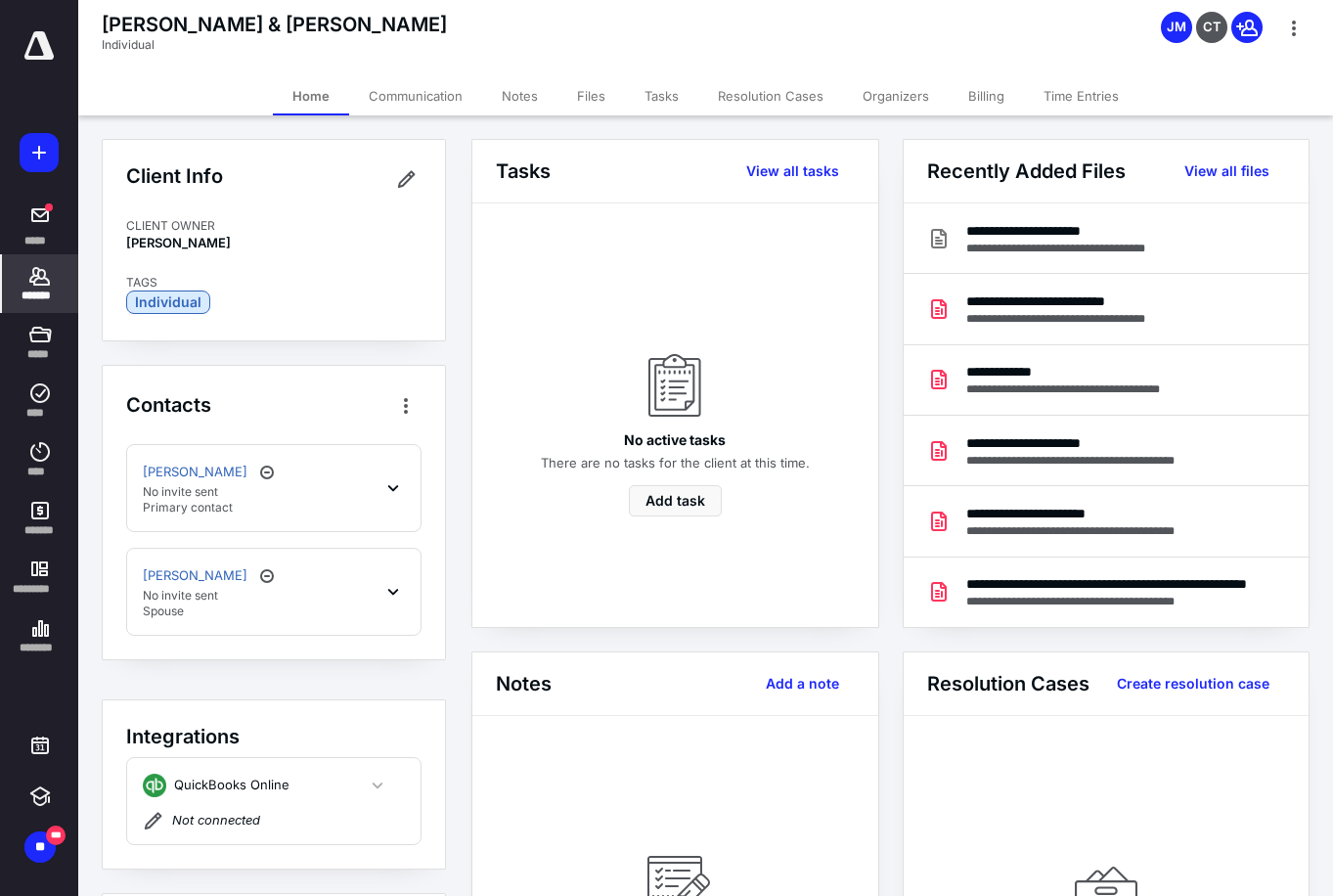 click on "Billing" at bounding box center [986, 96] 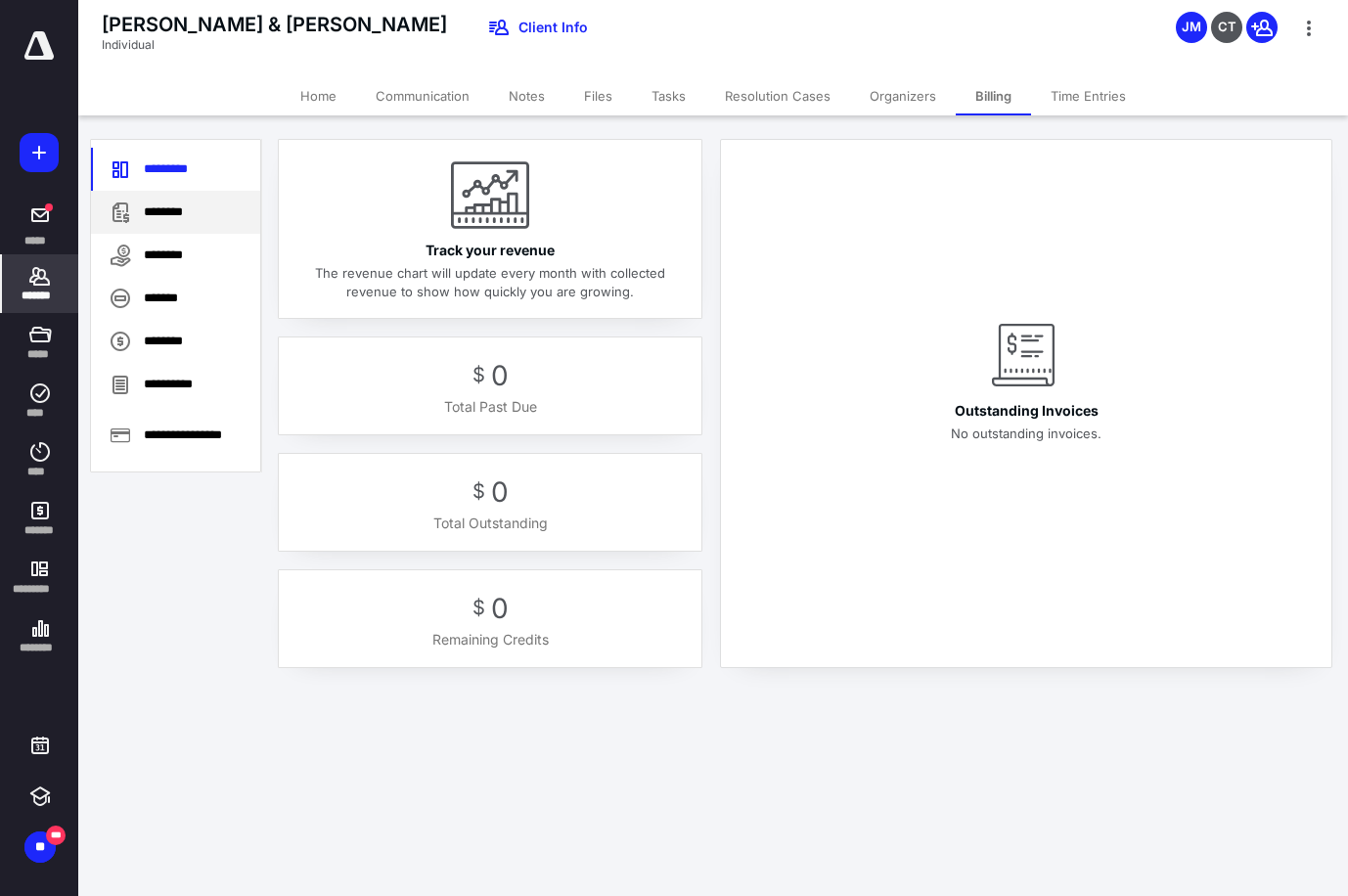 click on "********" at bounding box center (175, 212) 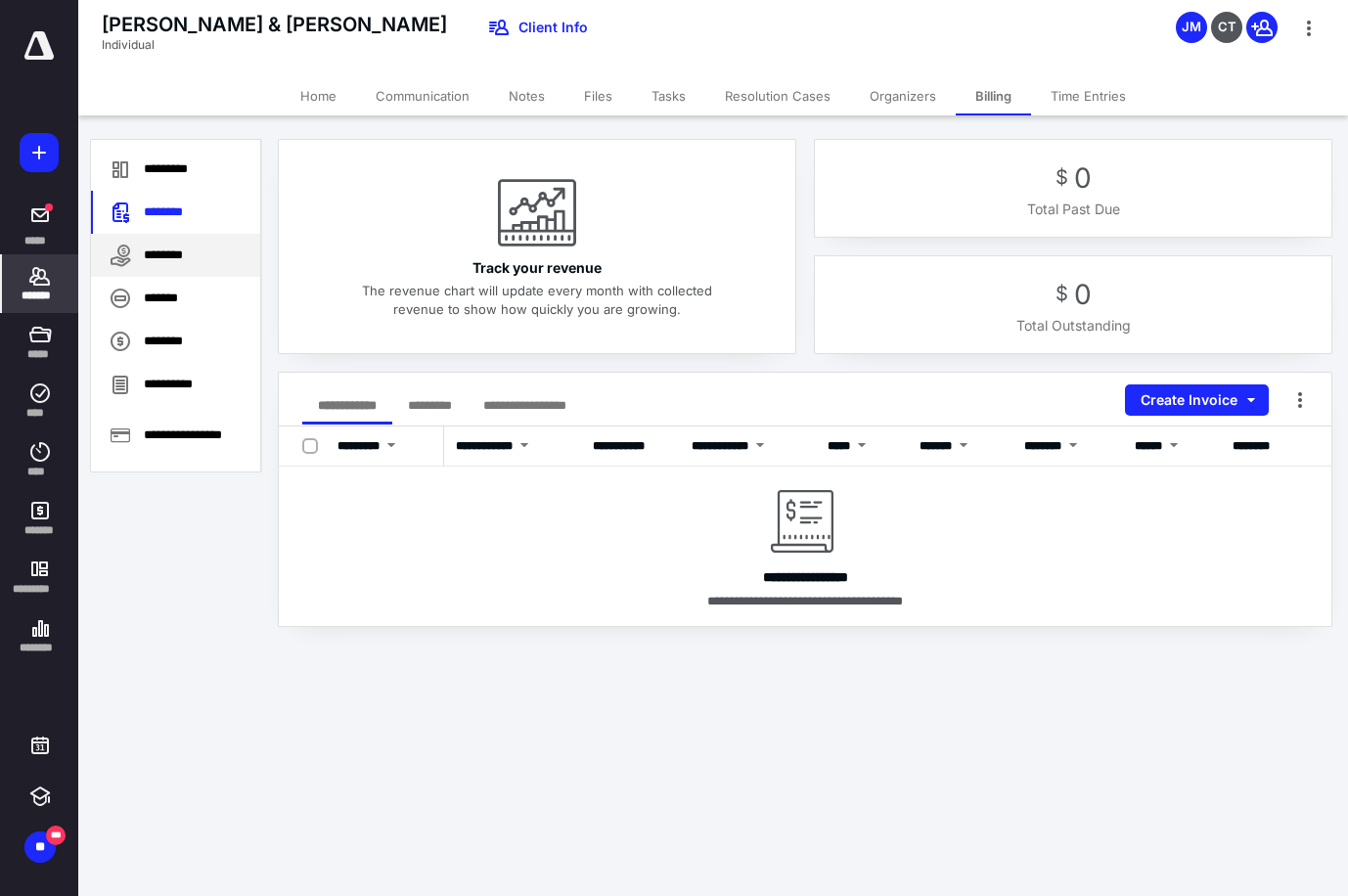 click on "********" at bounding box center [175, 255] 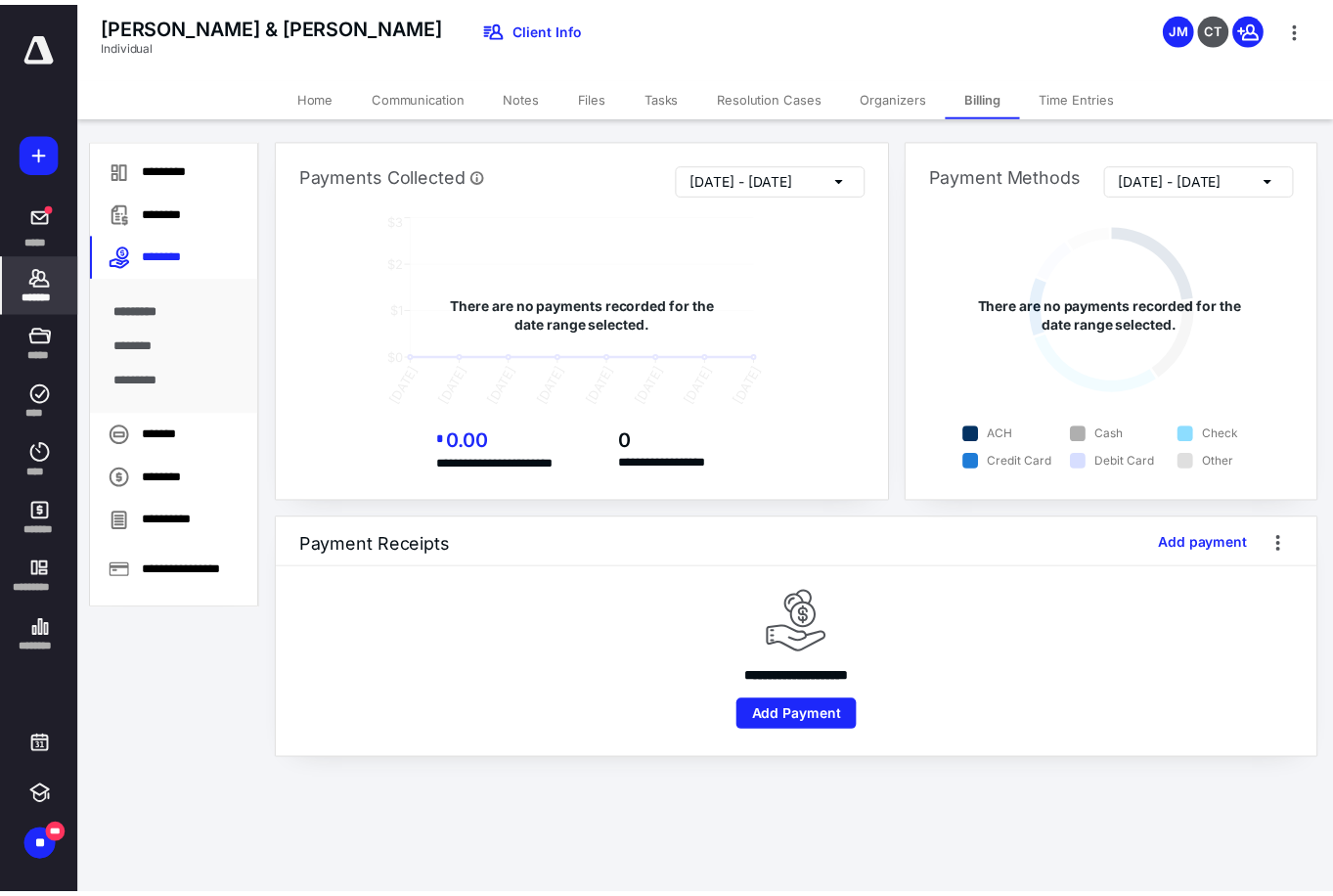 scroll, scrollTop: 0, scrollLeft: 0, axis: both 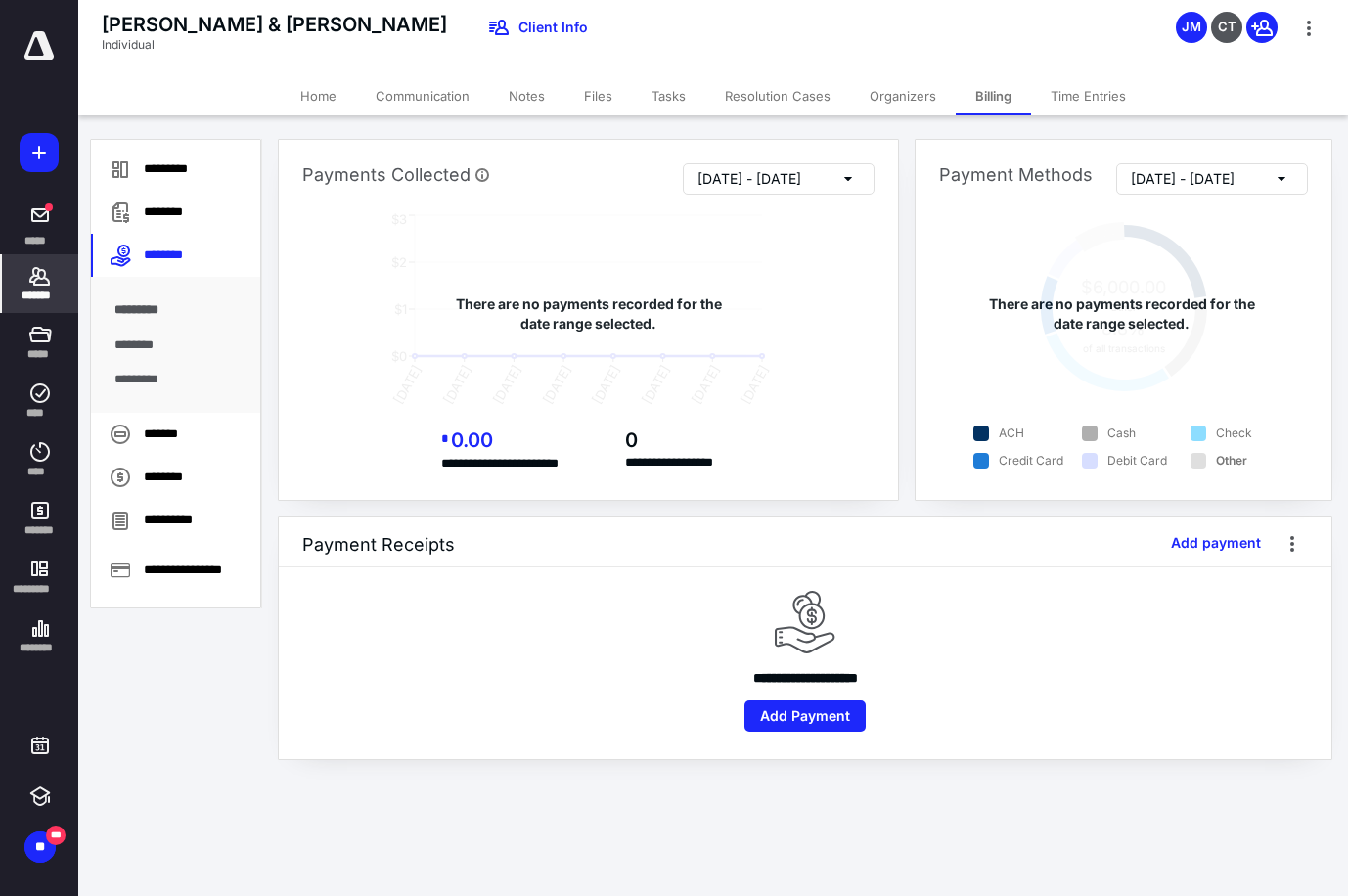 click 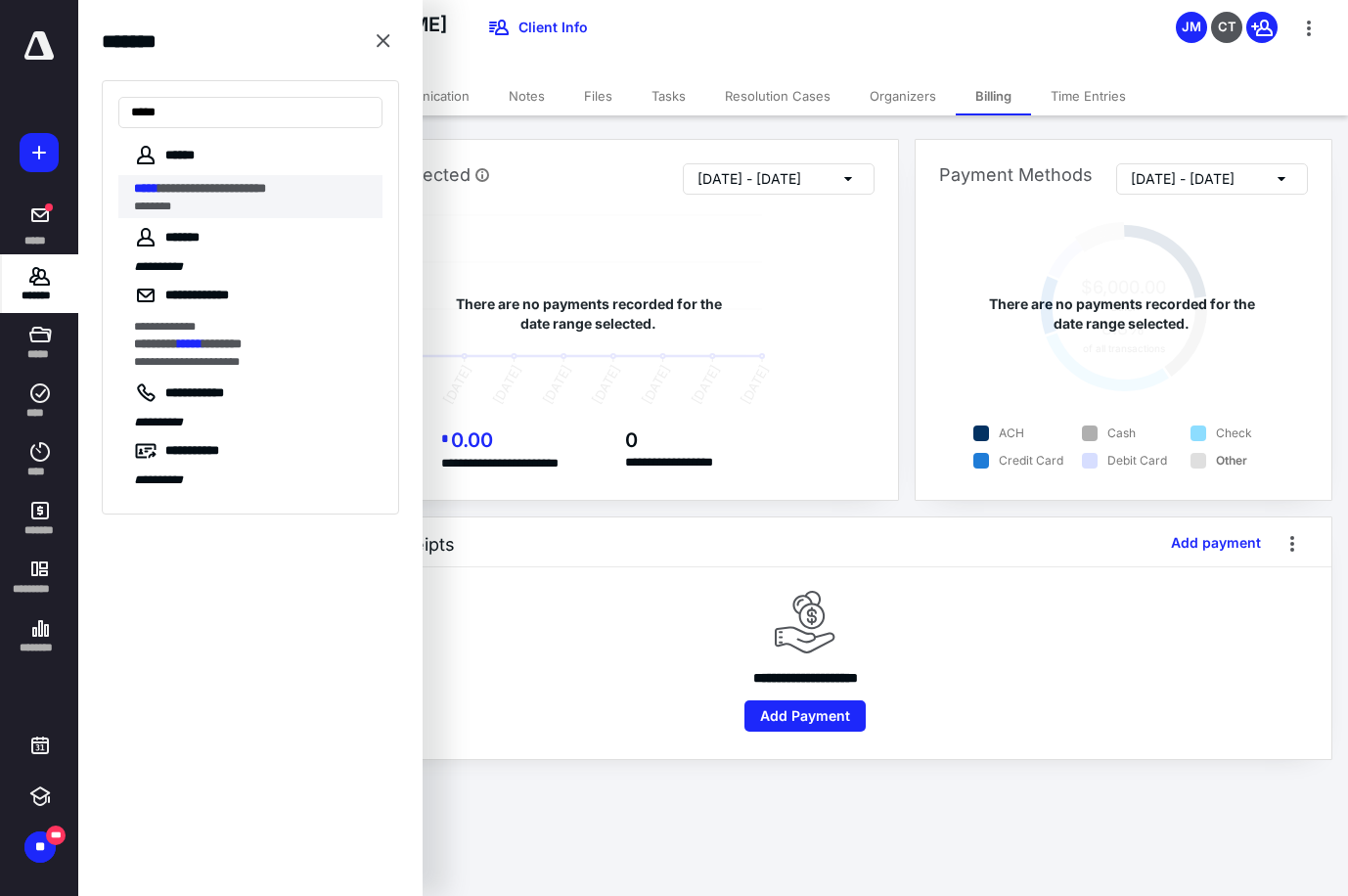 type on "*****" 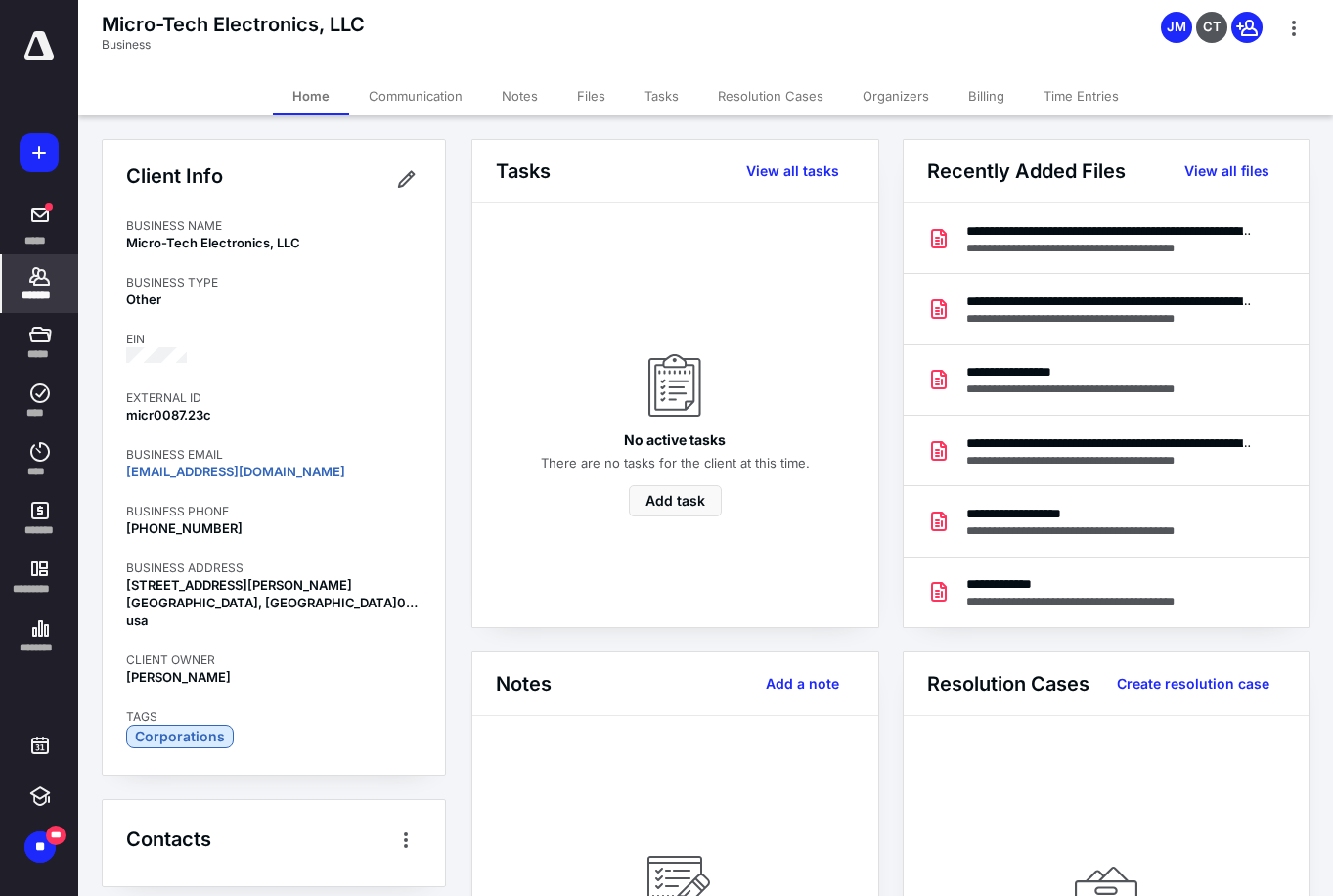 click on "Billing" at bounding box center [986, 96] 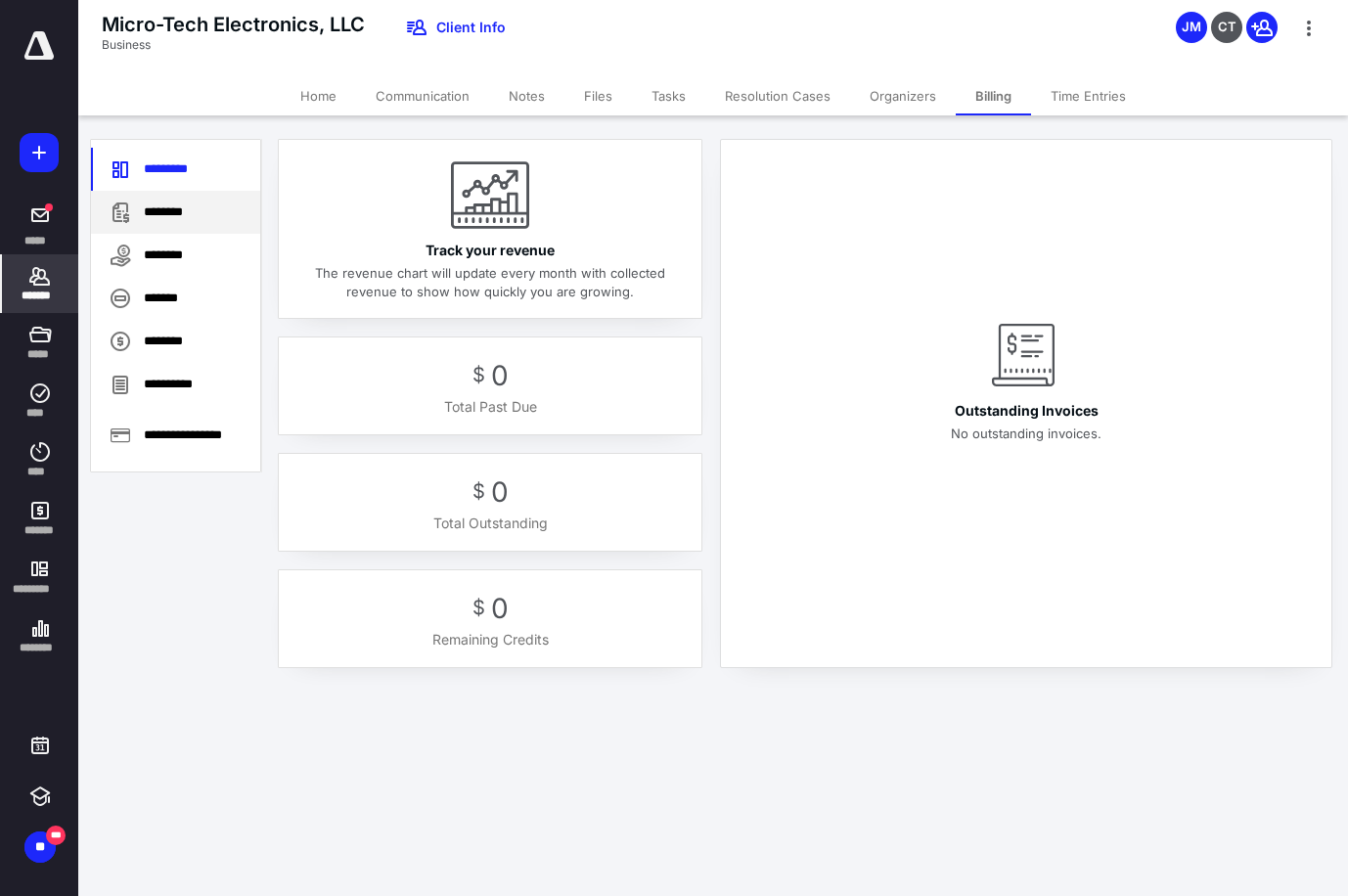 click on "********" at bounding box center [175, 212] 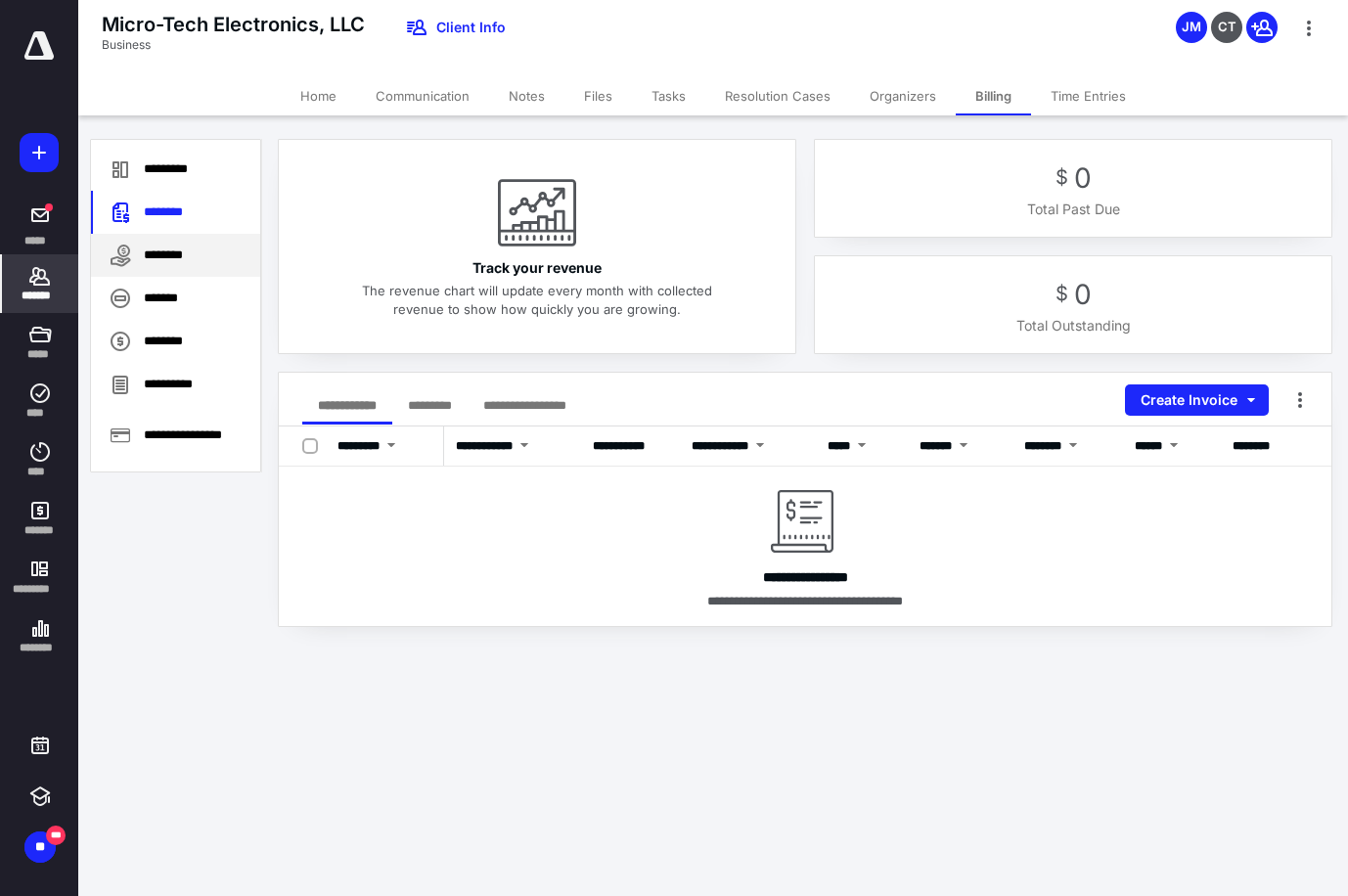 click on "********" at bounding box center [175, 255] 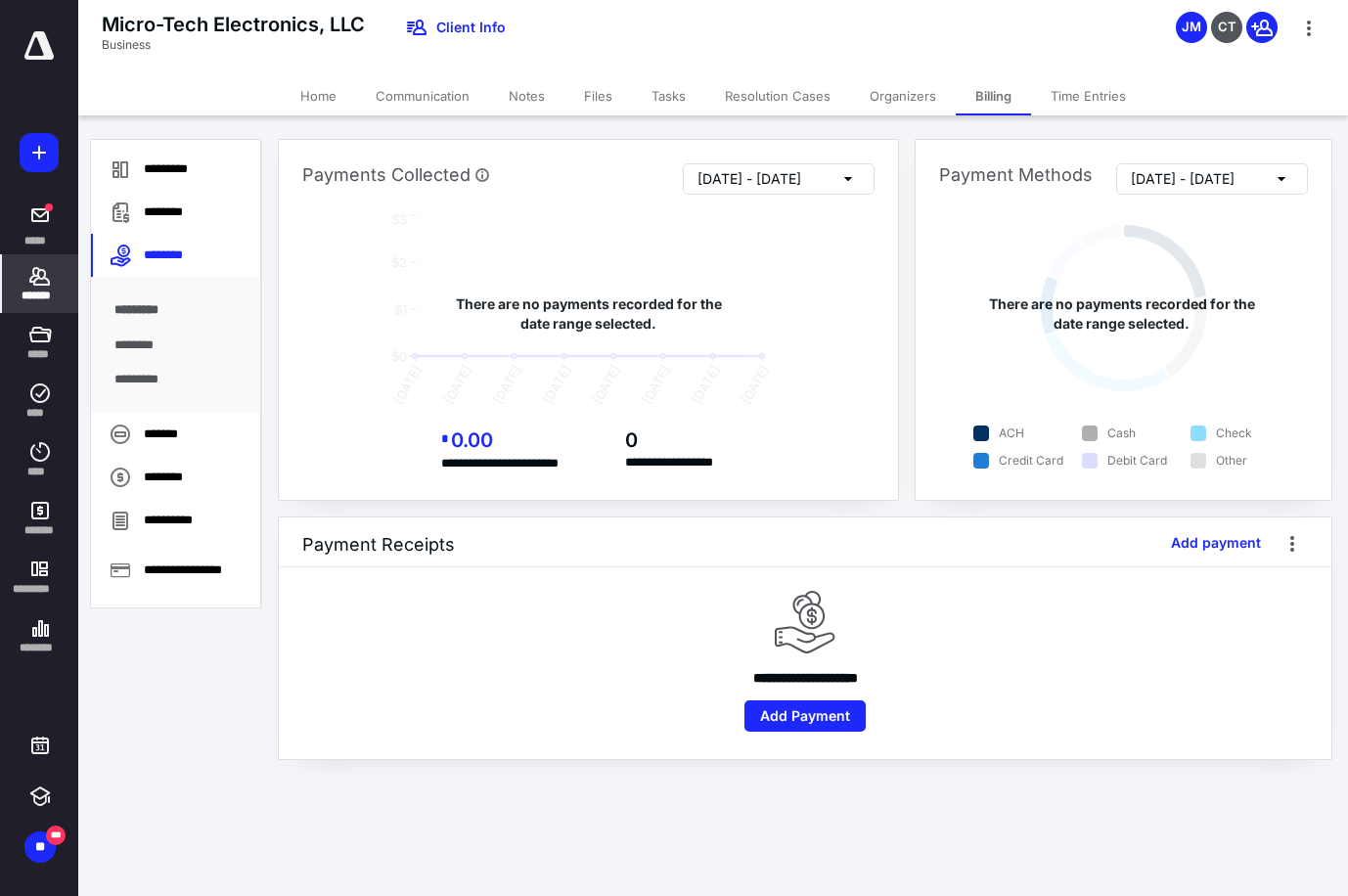 click on "Files" at bounding box center [598, 96] 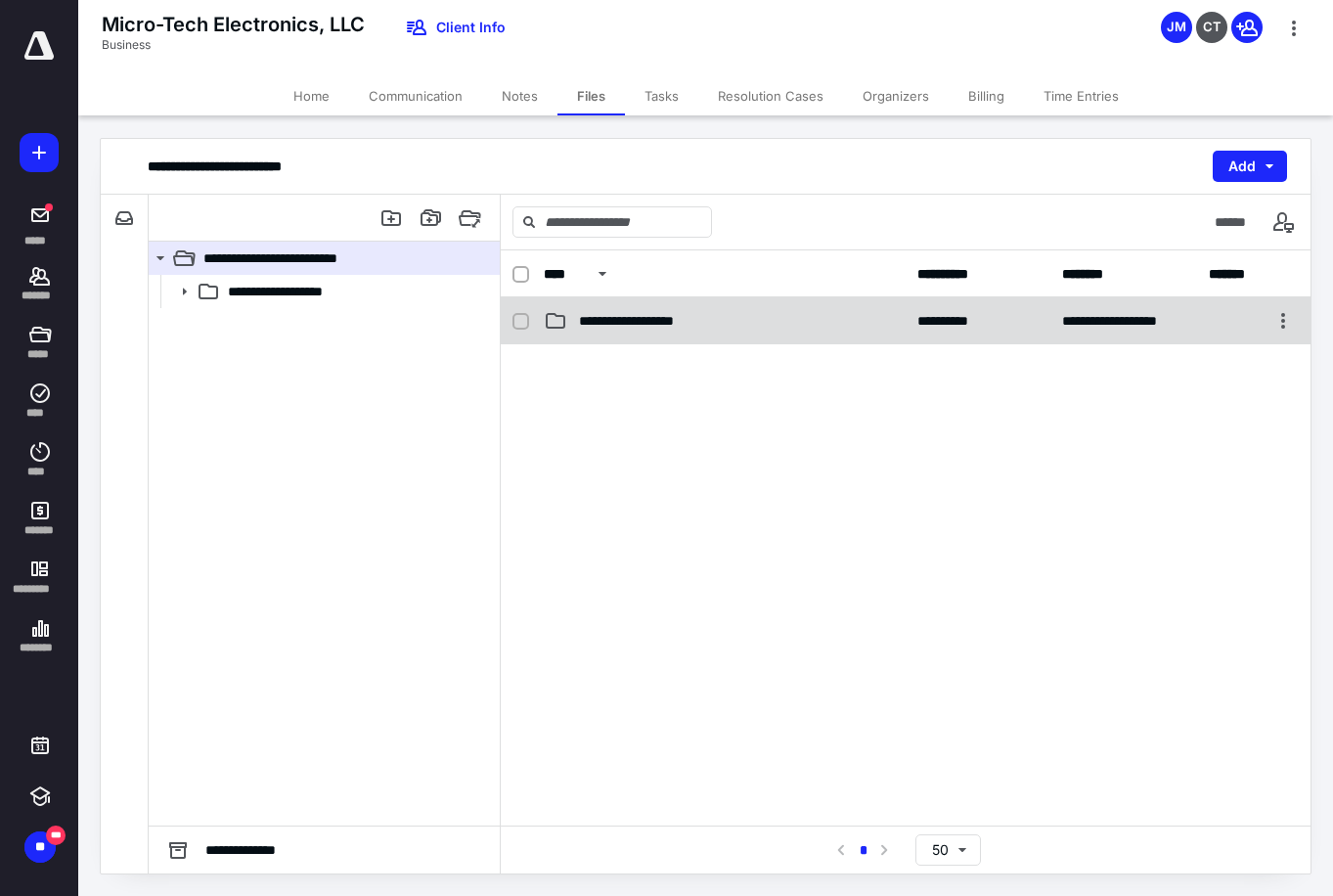 click on "**********" at bounding box center [906, 321] 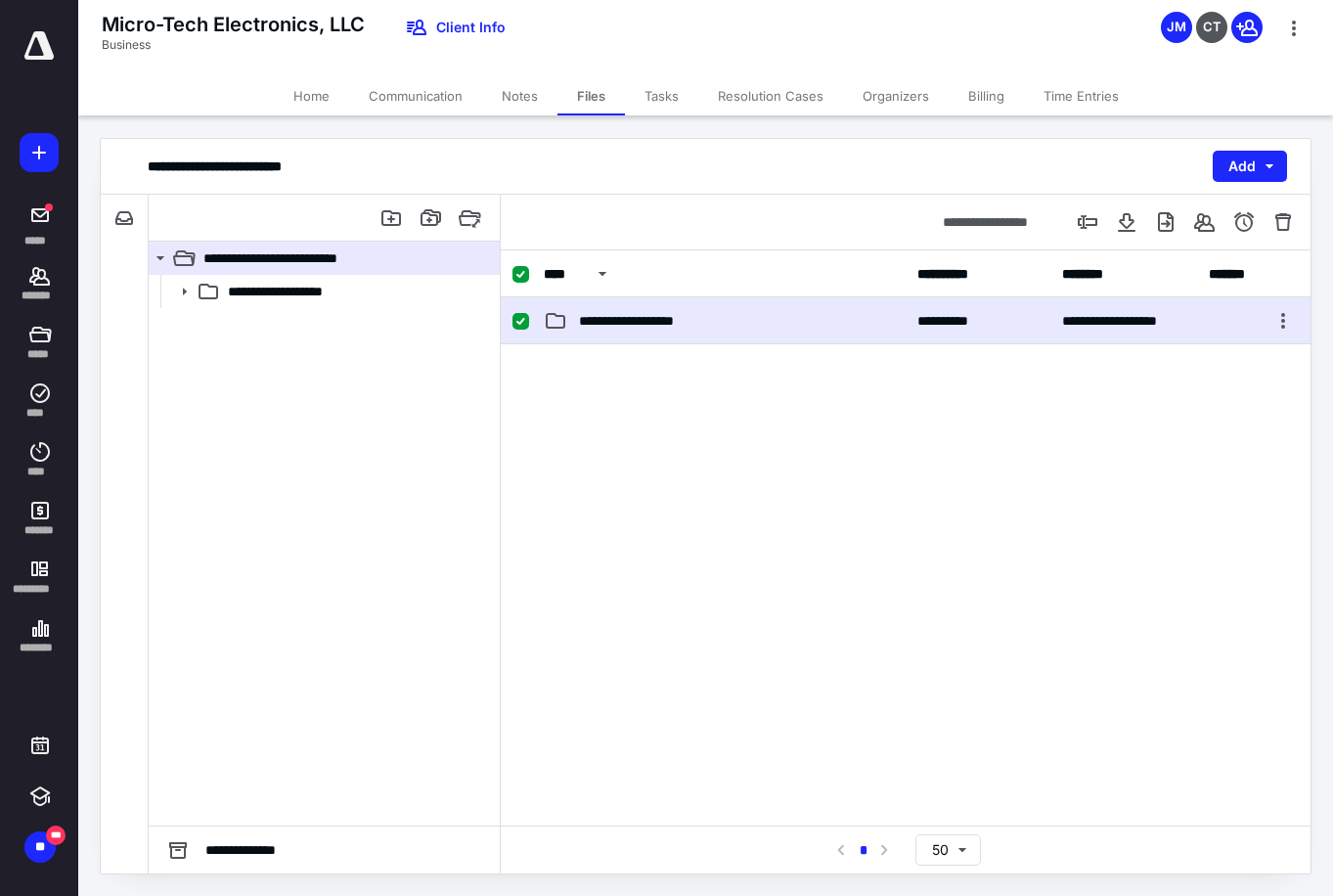 click on "**********" at bounding box center [906, 321] 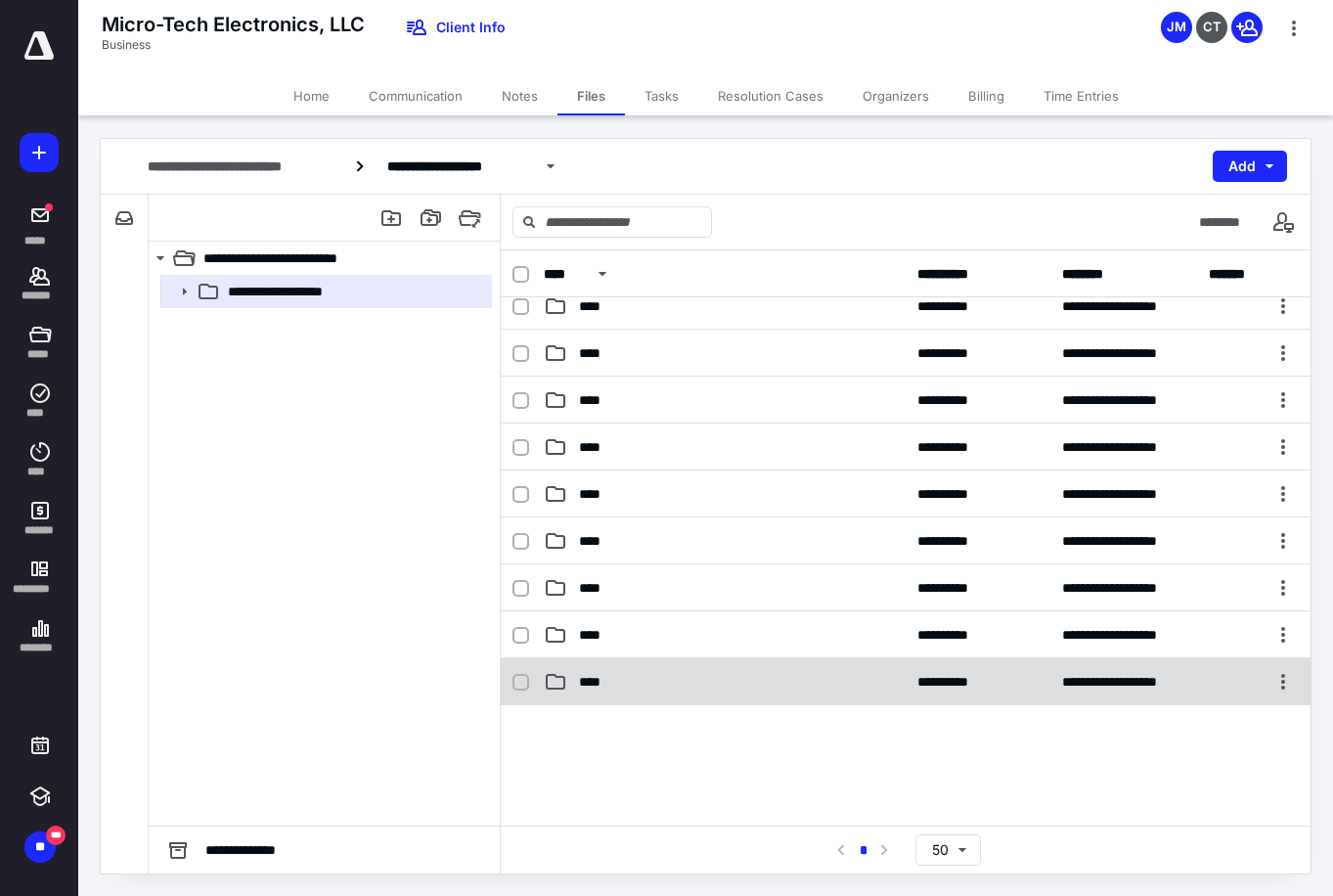 scroll, scrollTop: 391, scrollLeft: 0, axis: vertical 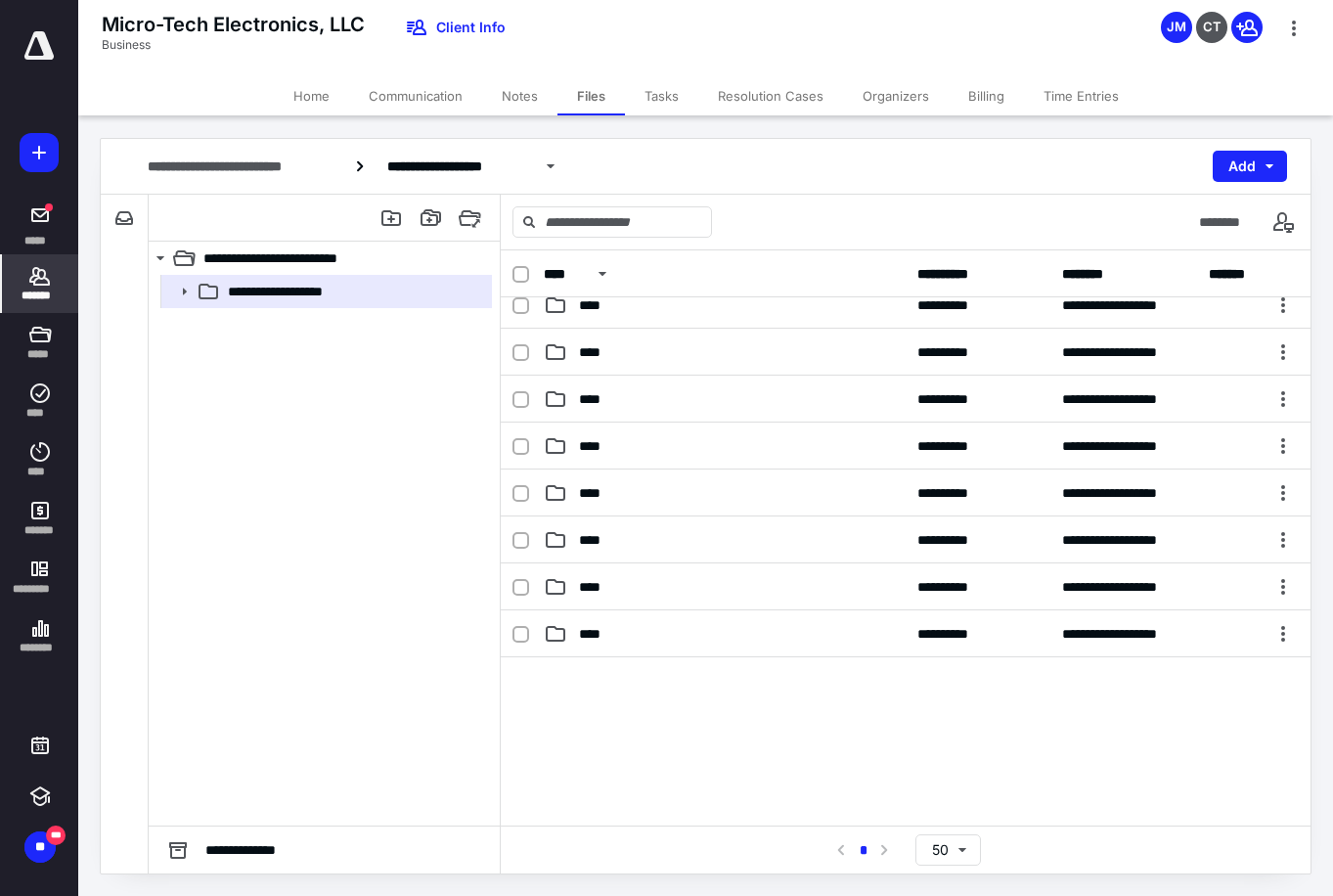 click 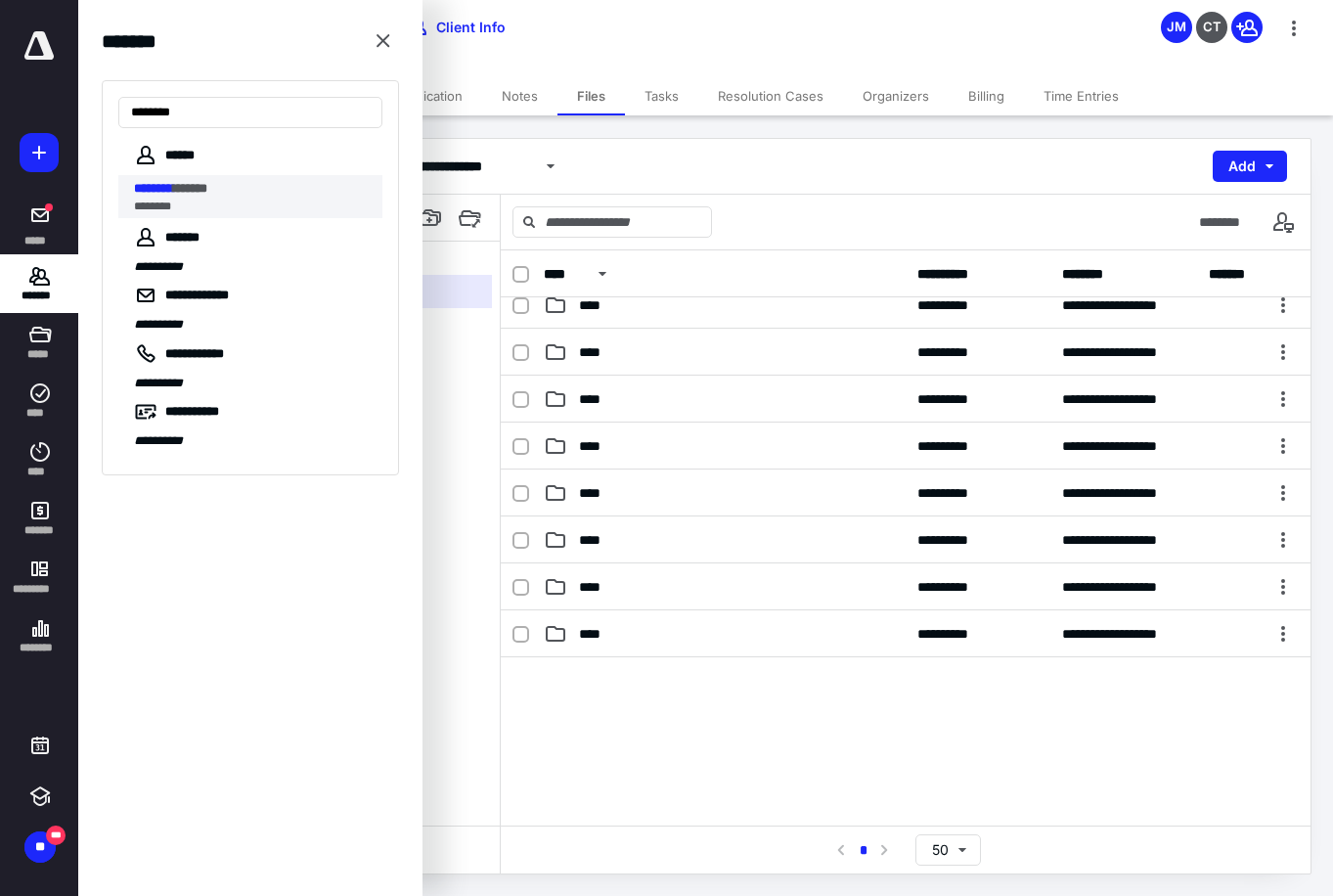 type on "********" 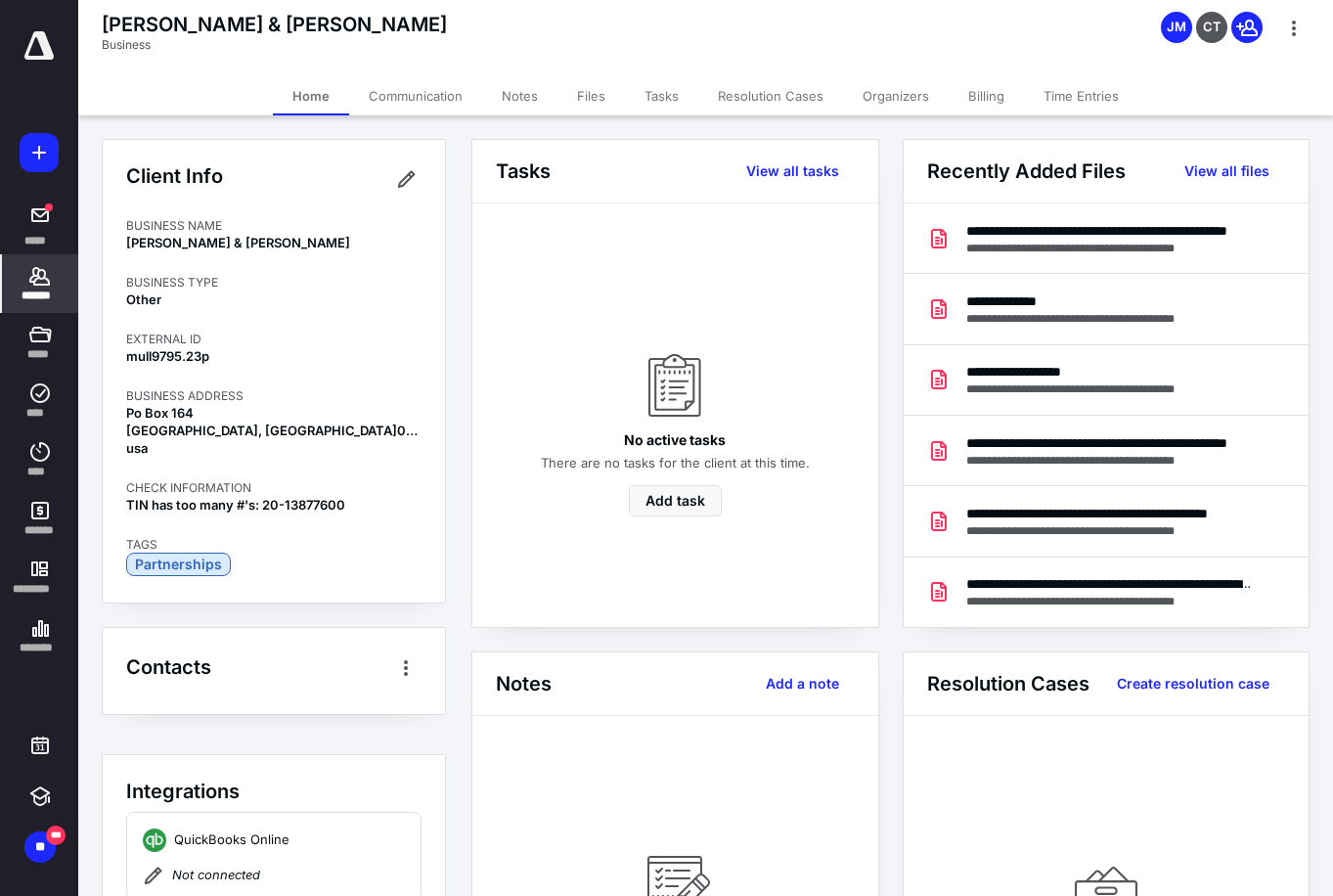 click on "Billing" at bounding box center (986, 96) 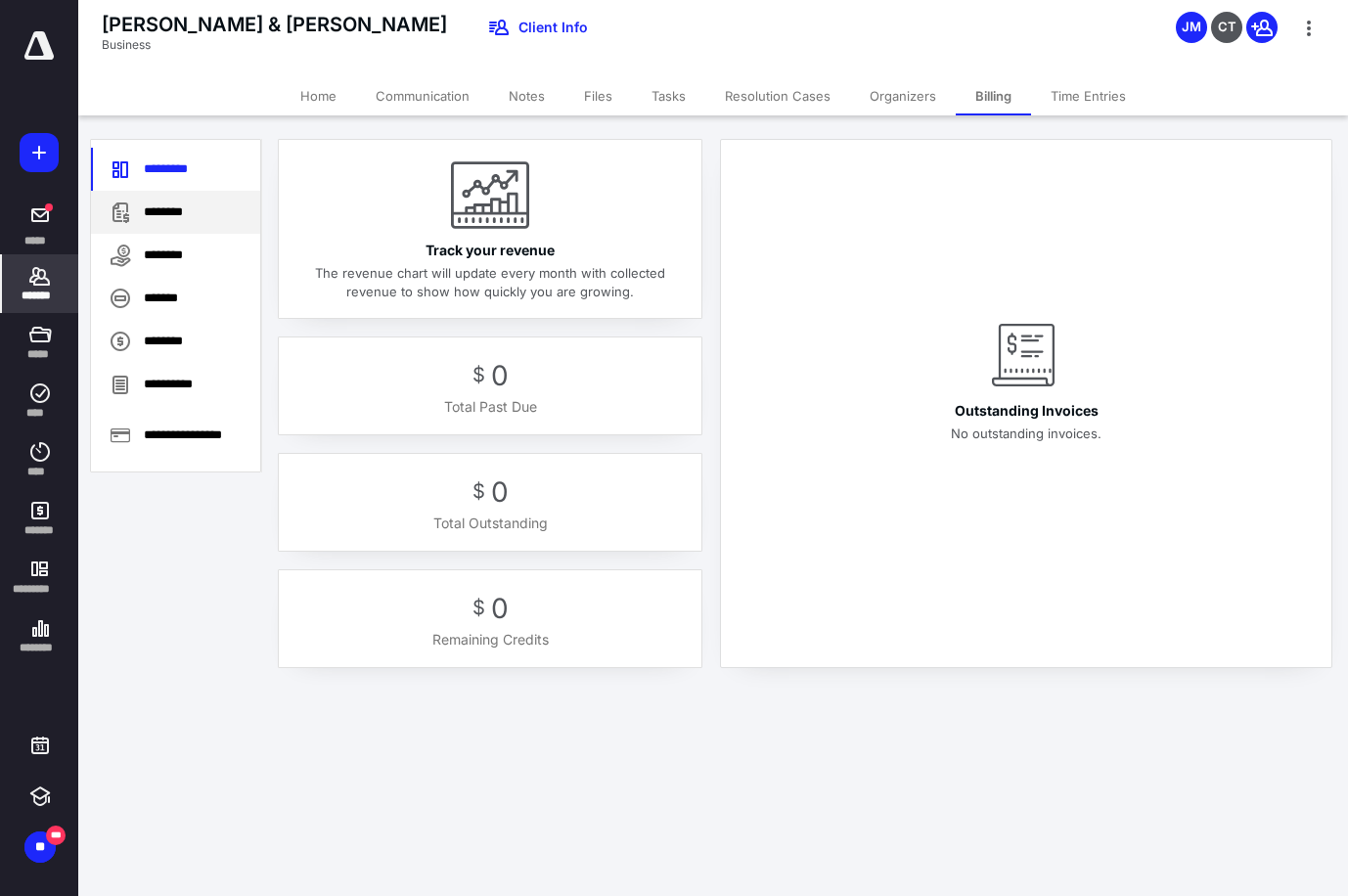 click on "********" at bounding box center [175, 212] 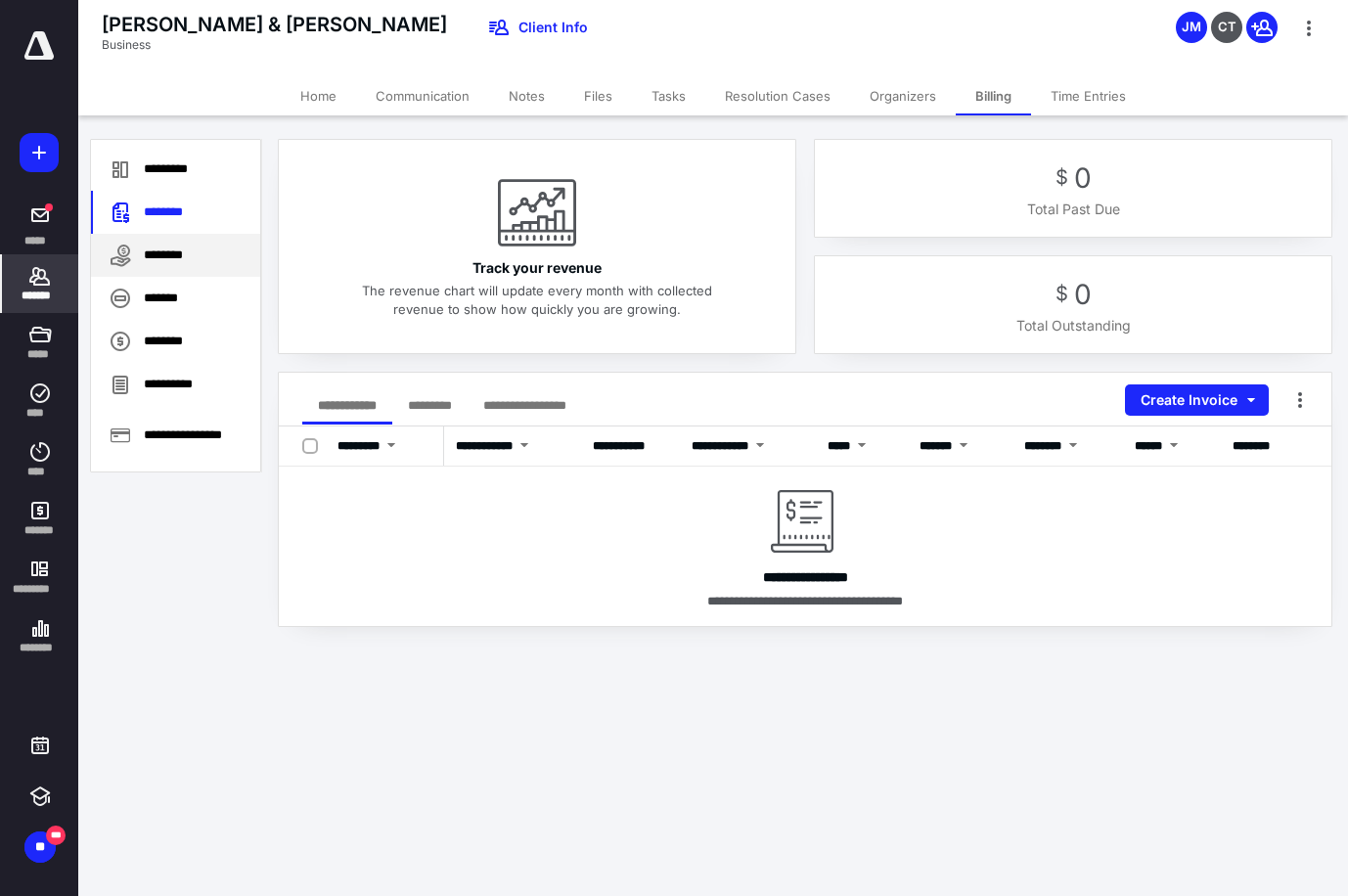 click on "********" at bounding box center [175, 255] 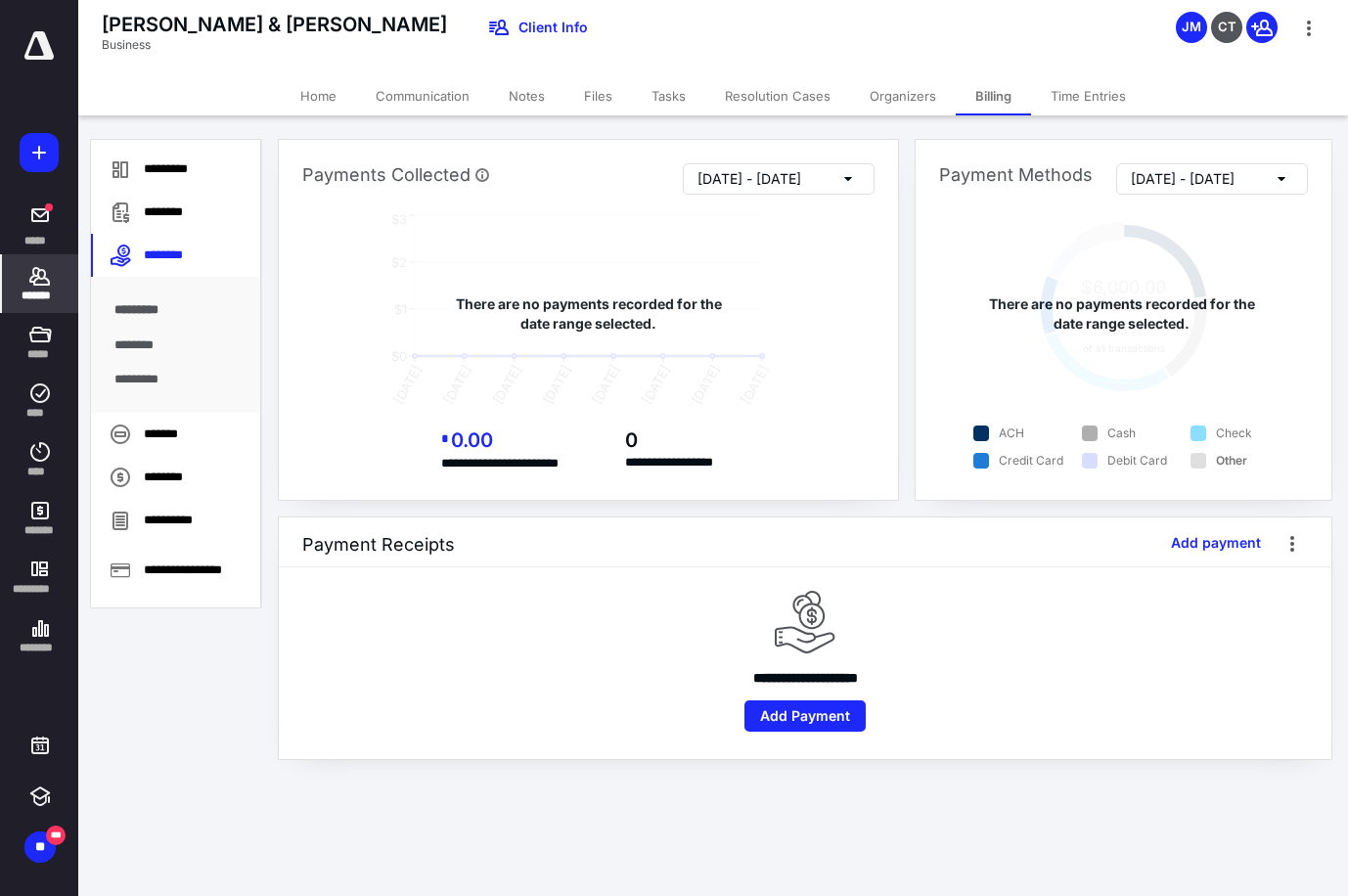 click on "*******" at bounding box center (40, 284) 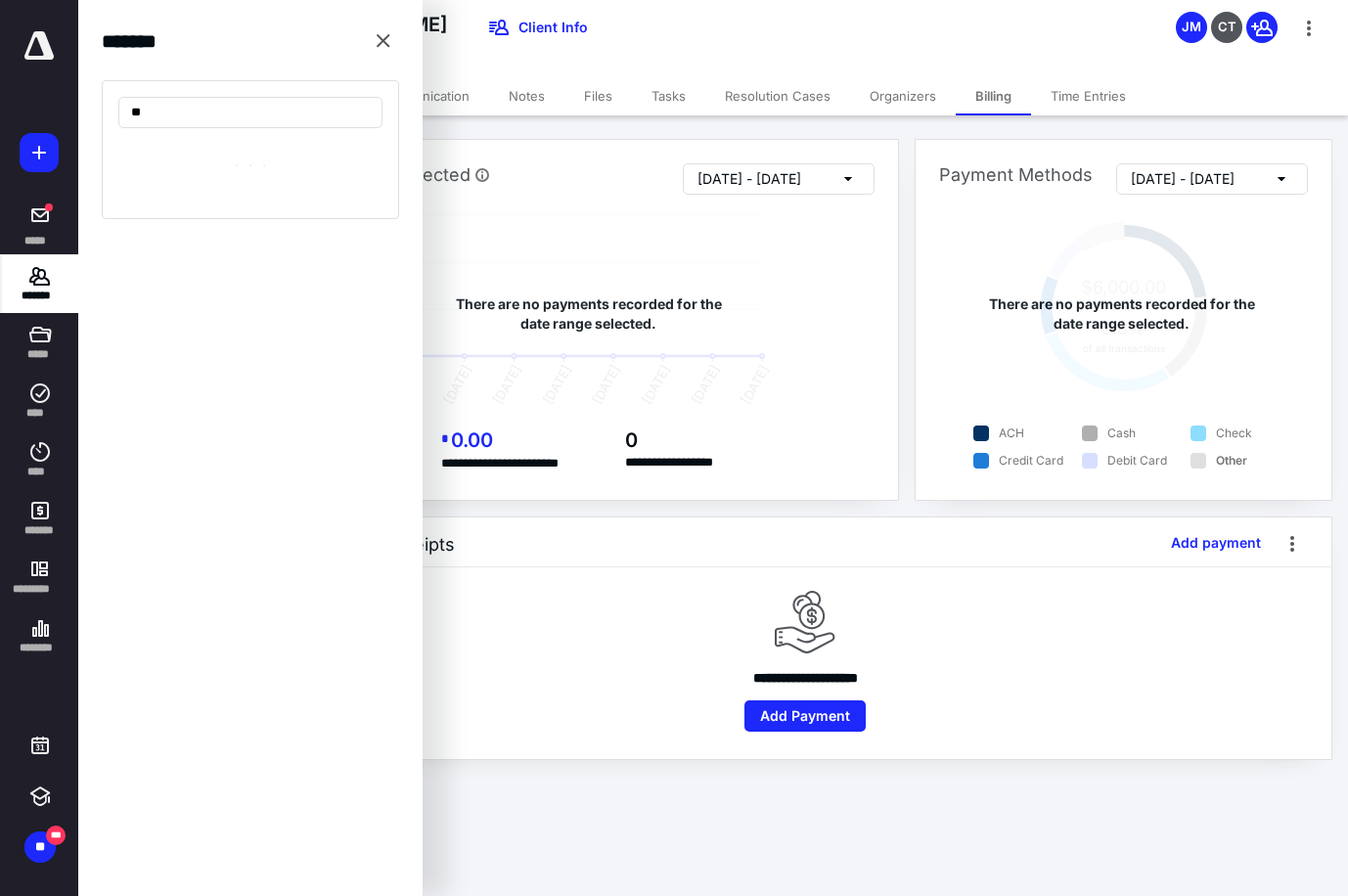type on "*" 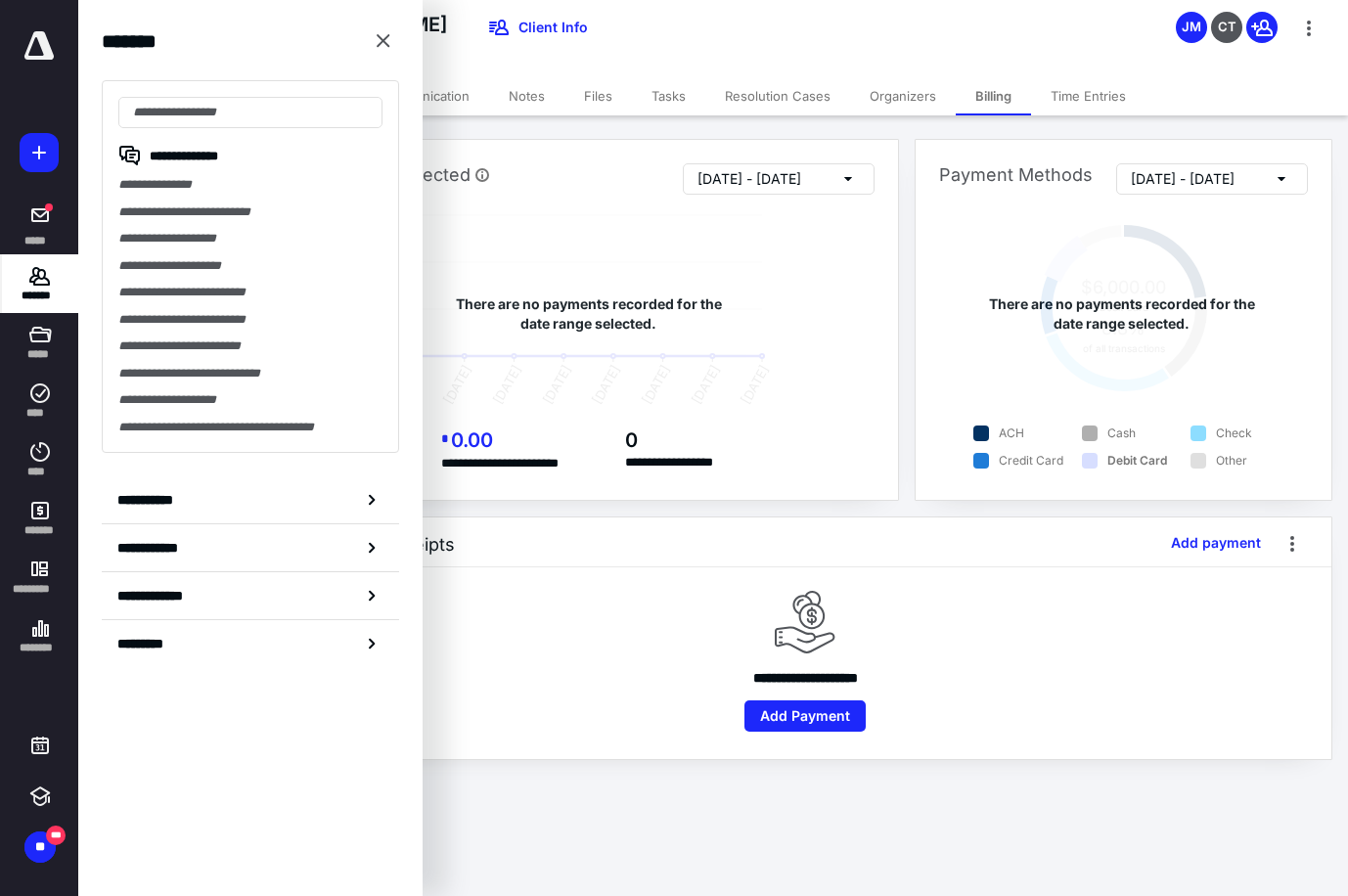 click on "**********" at bounding box center [250, 266] 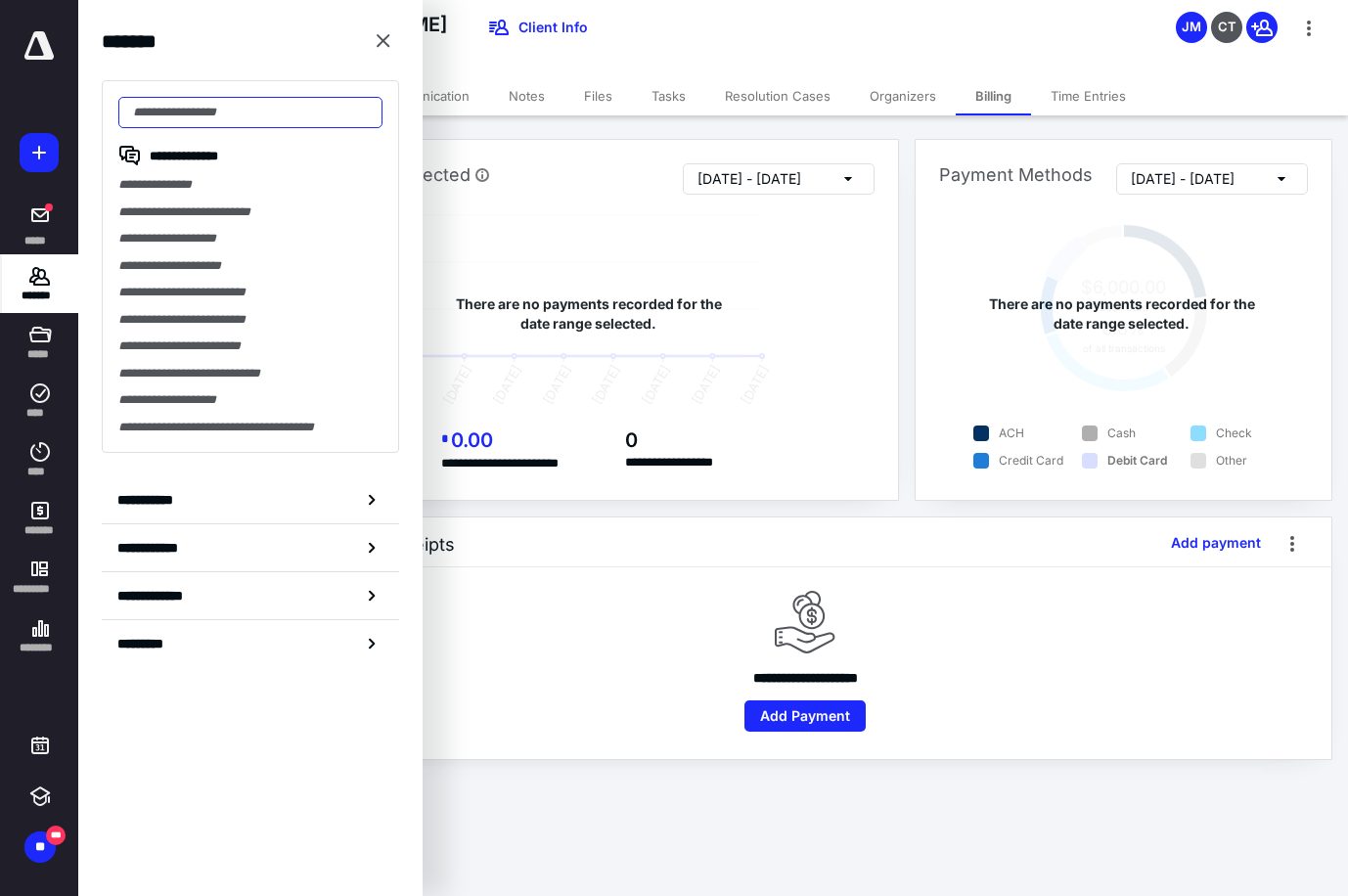 click at bounding box center [250, 112] 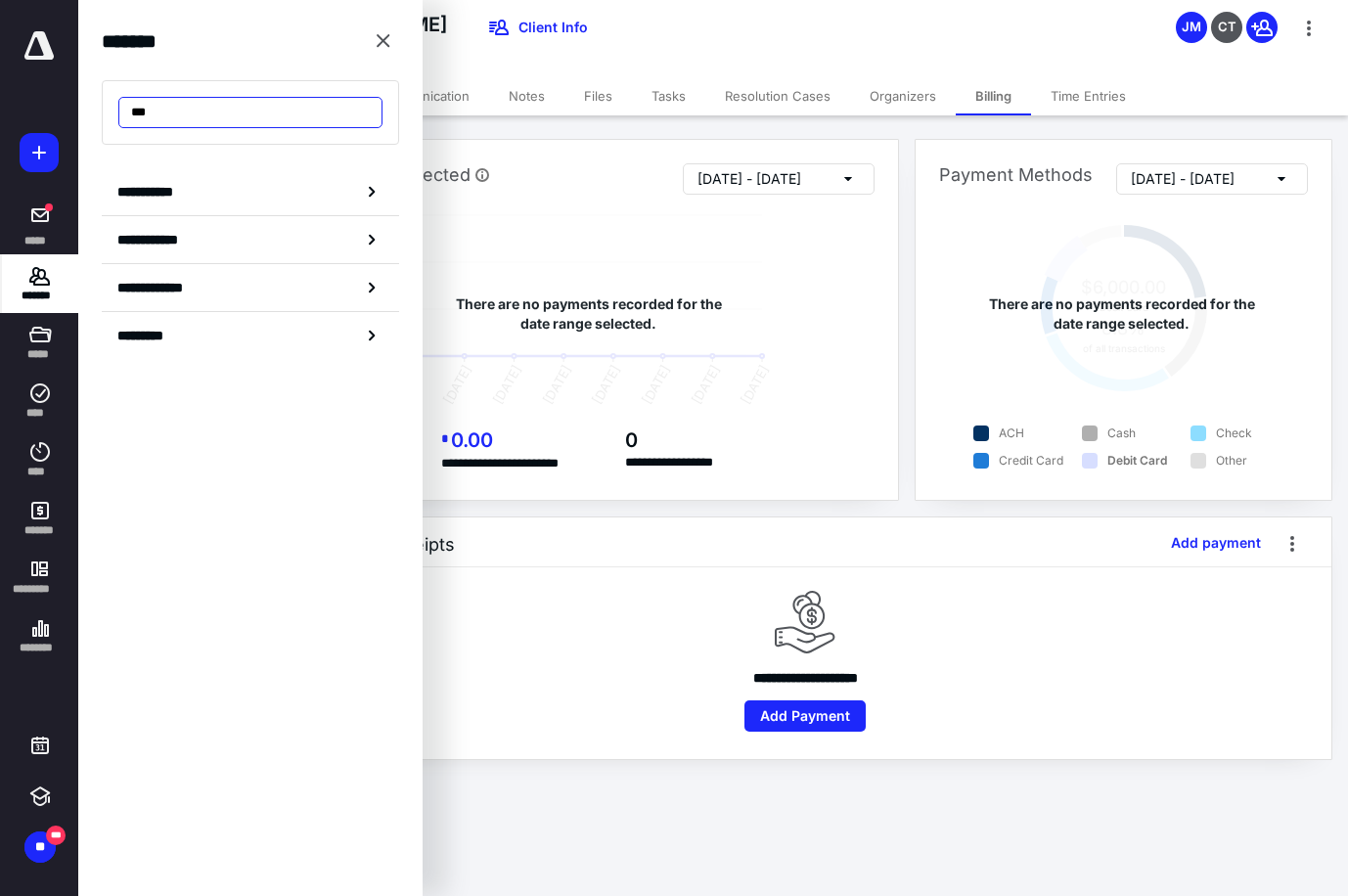 type on "***" 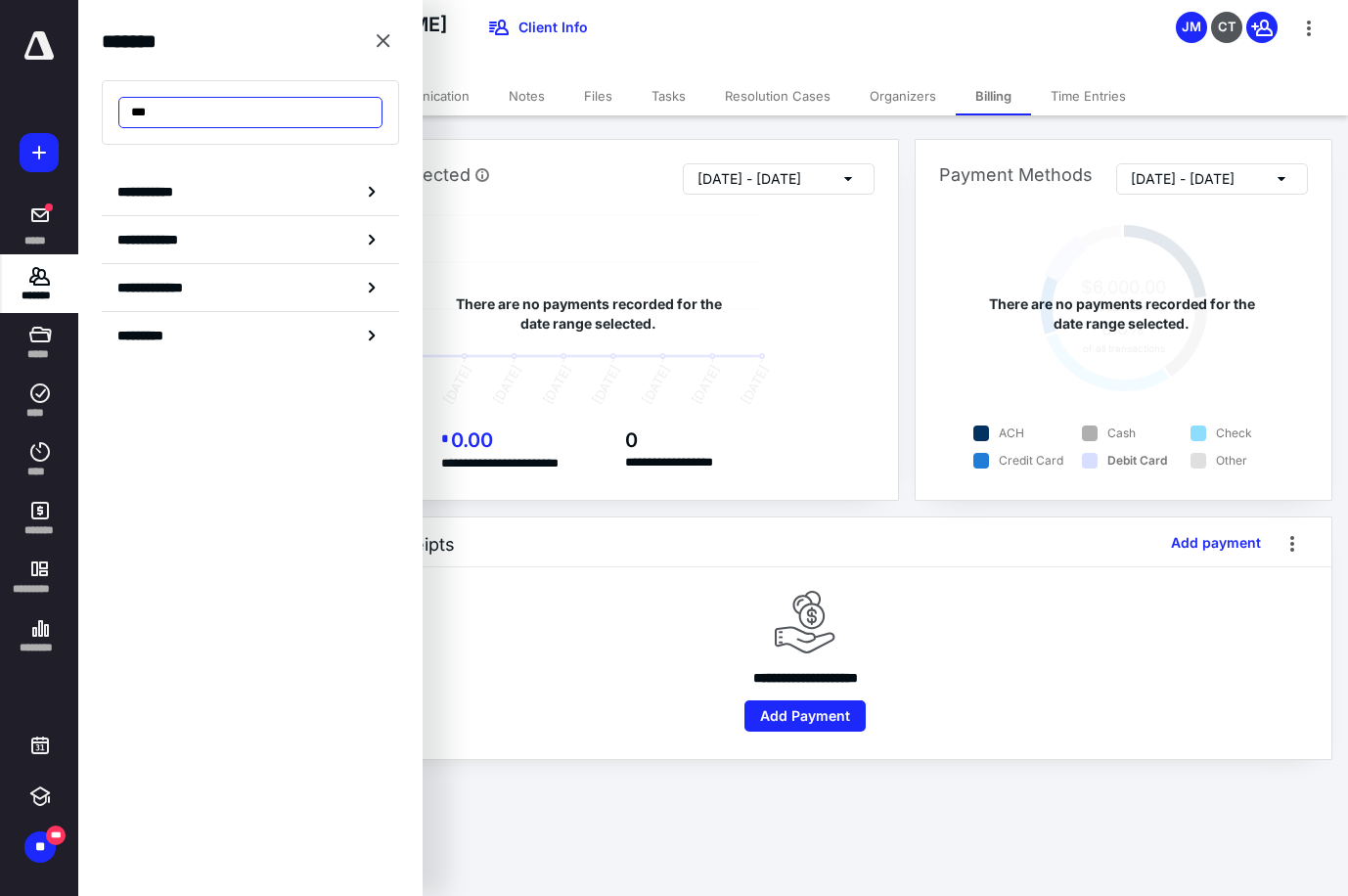 drag, startPoint x: 205, startPoint y: 105, endPoint x: -101, endPoint y: 144, distance: 308.47528 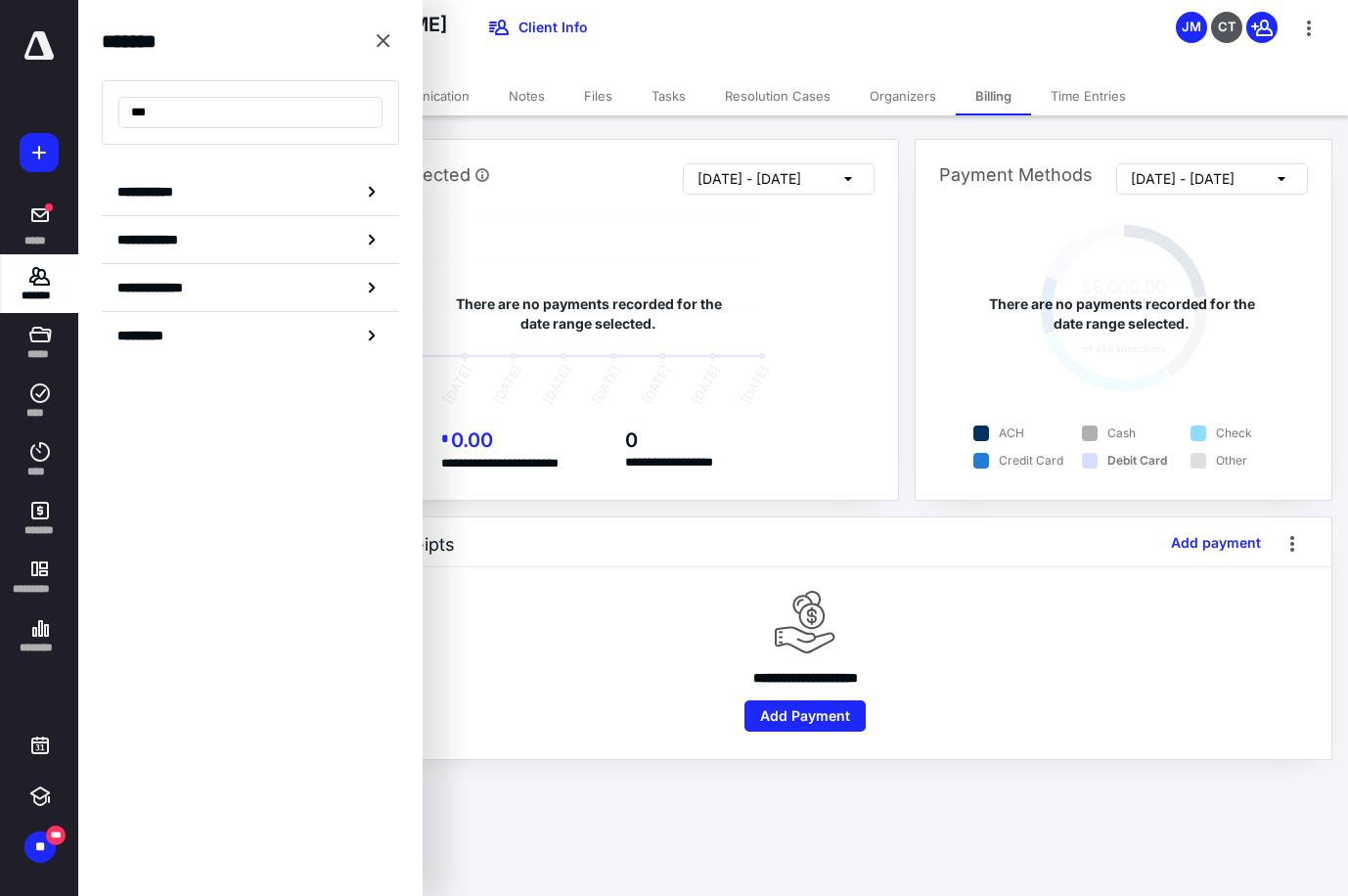 click on "**********" at bounding box center (674, 448) 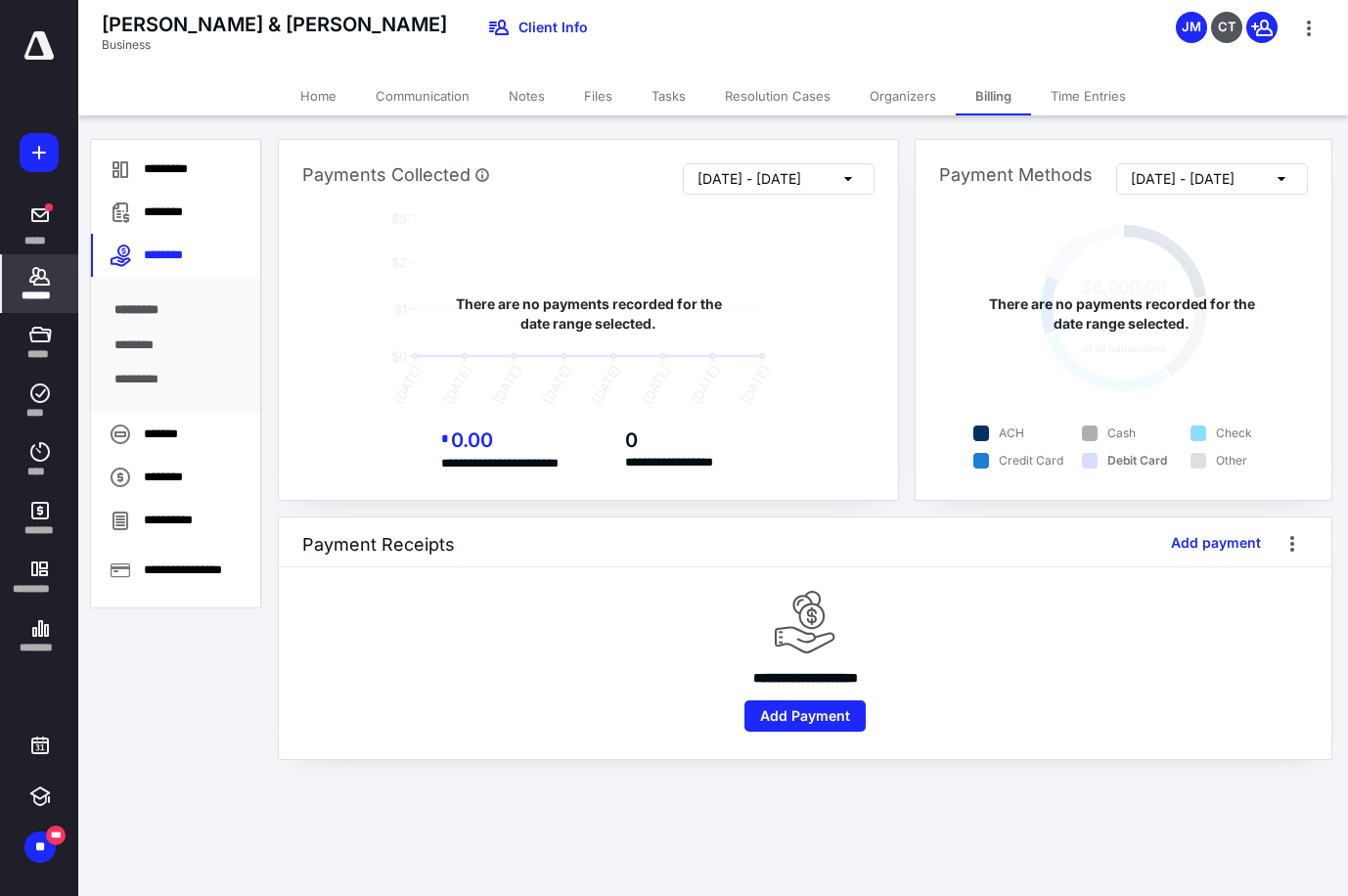 click on "*******" at bounding box center (40, 295) 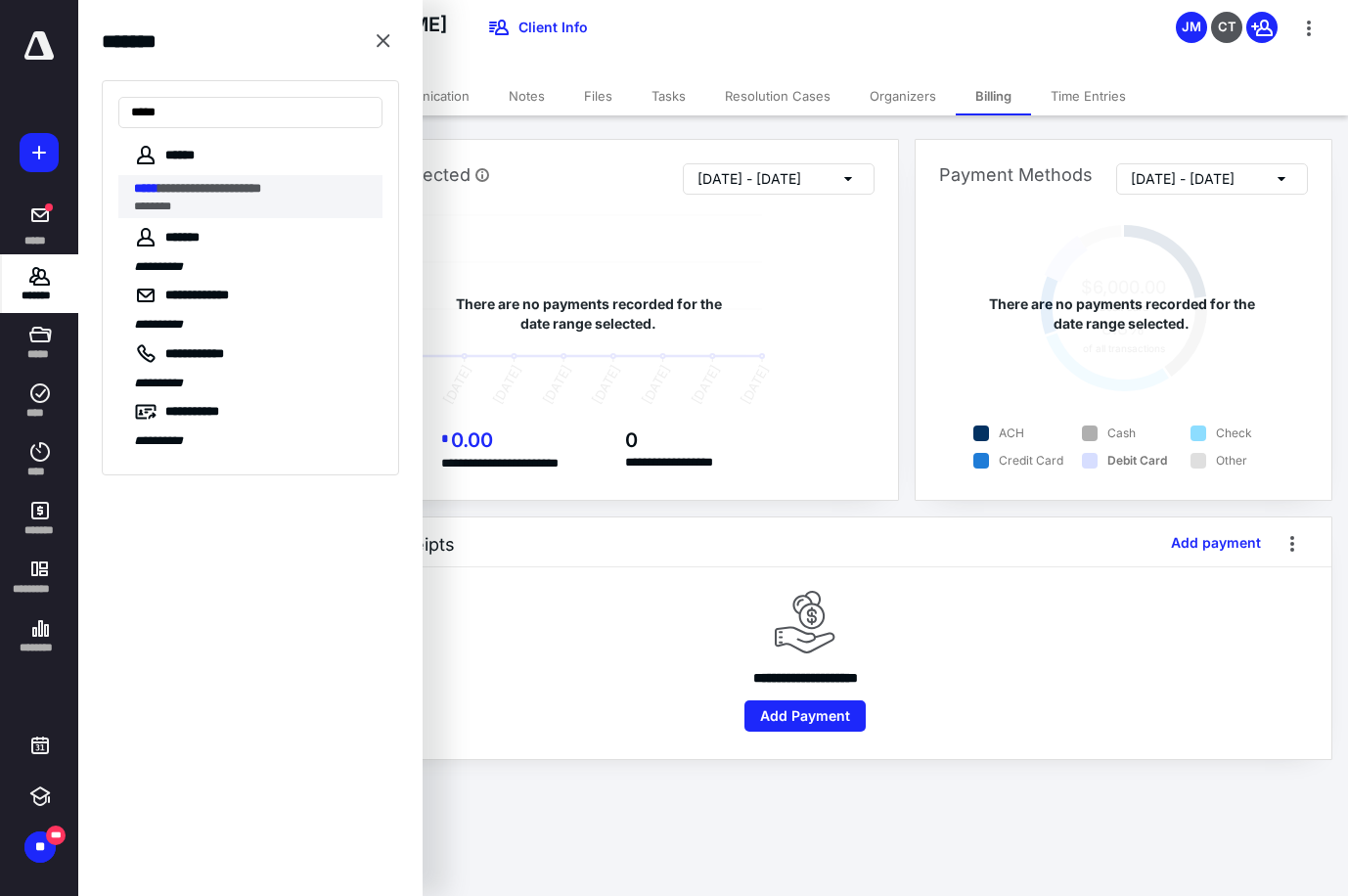 type on "*****" 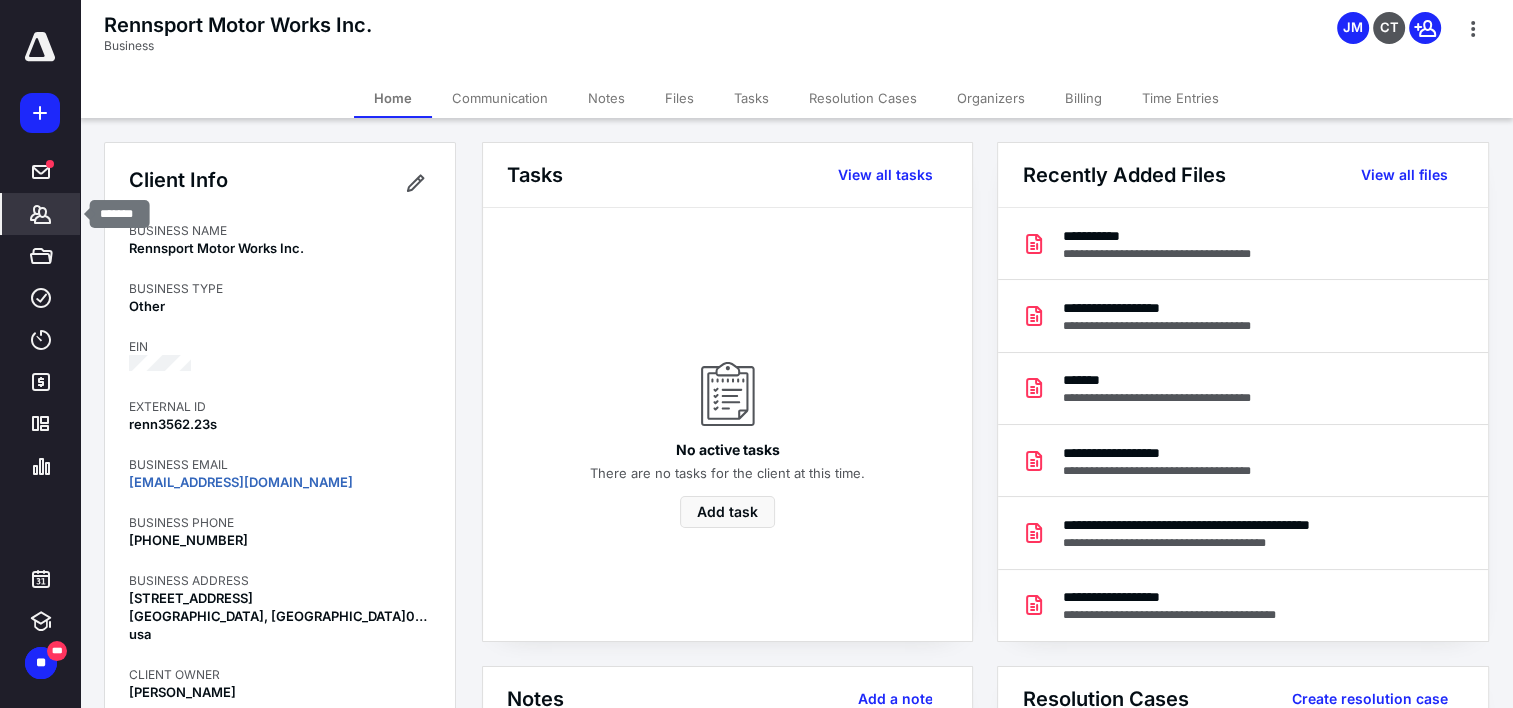 click 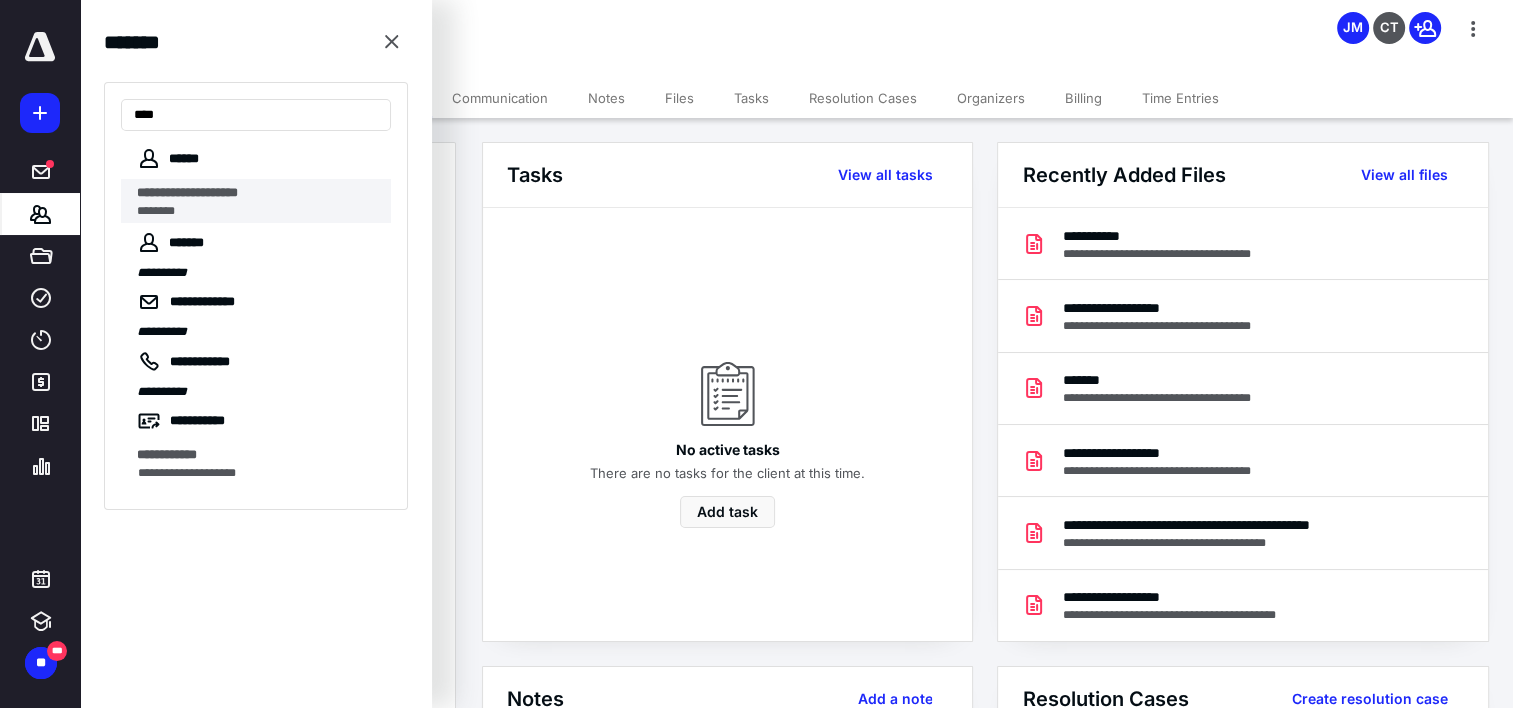 type on "***" 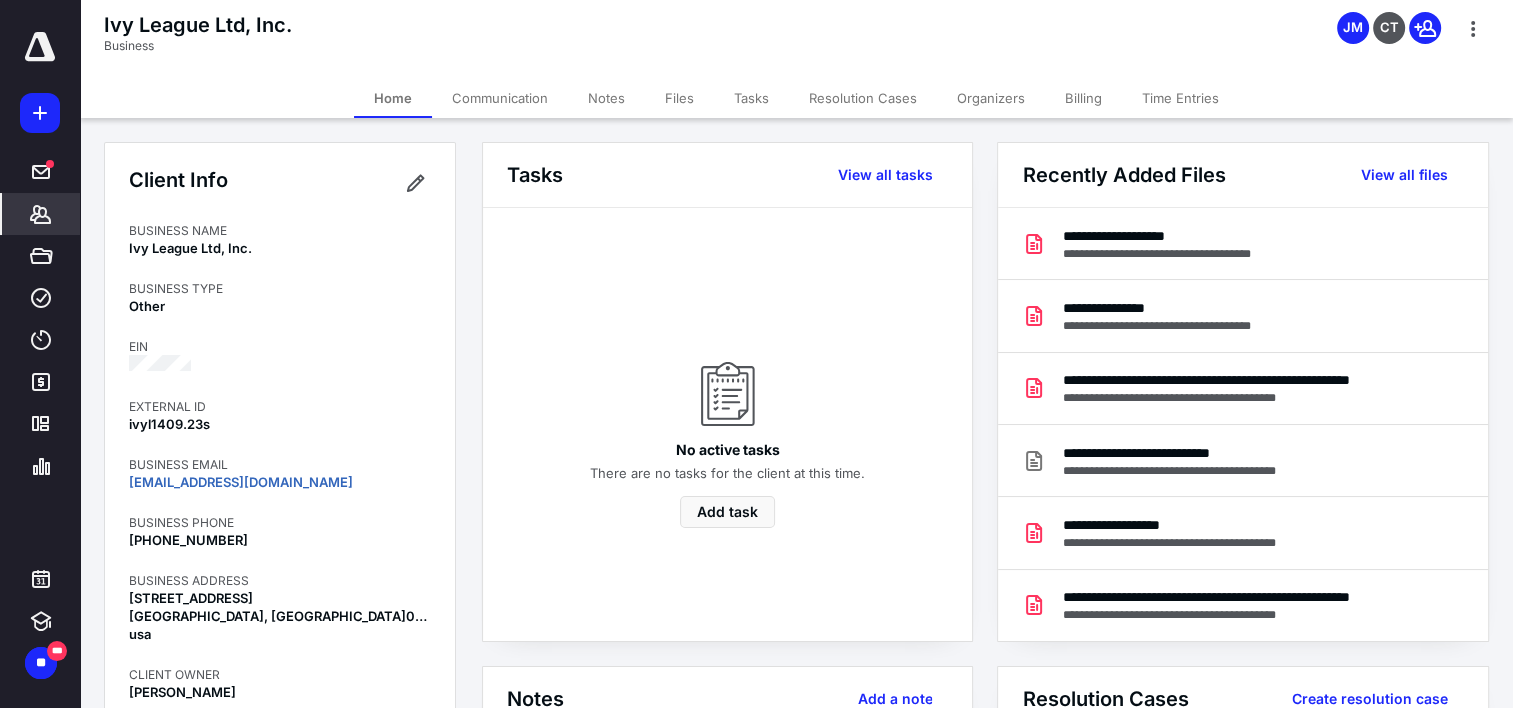 click on "Billing" at bounding box center [1083, 98] 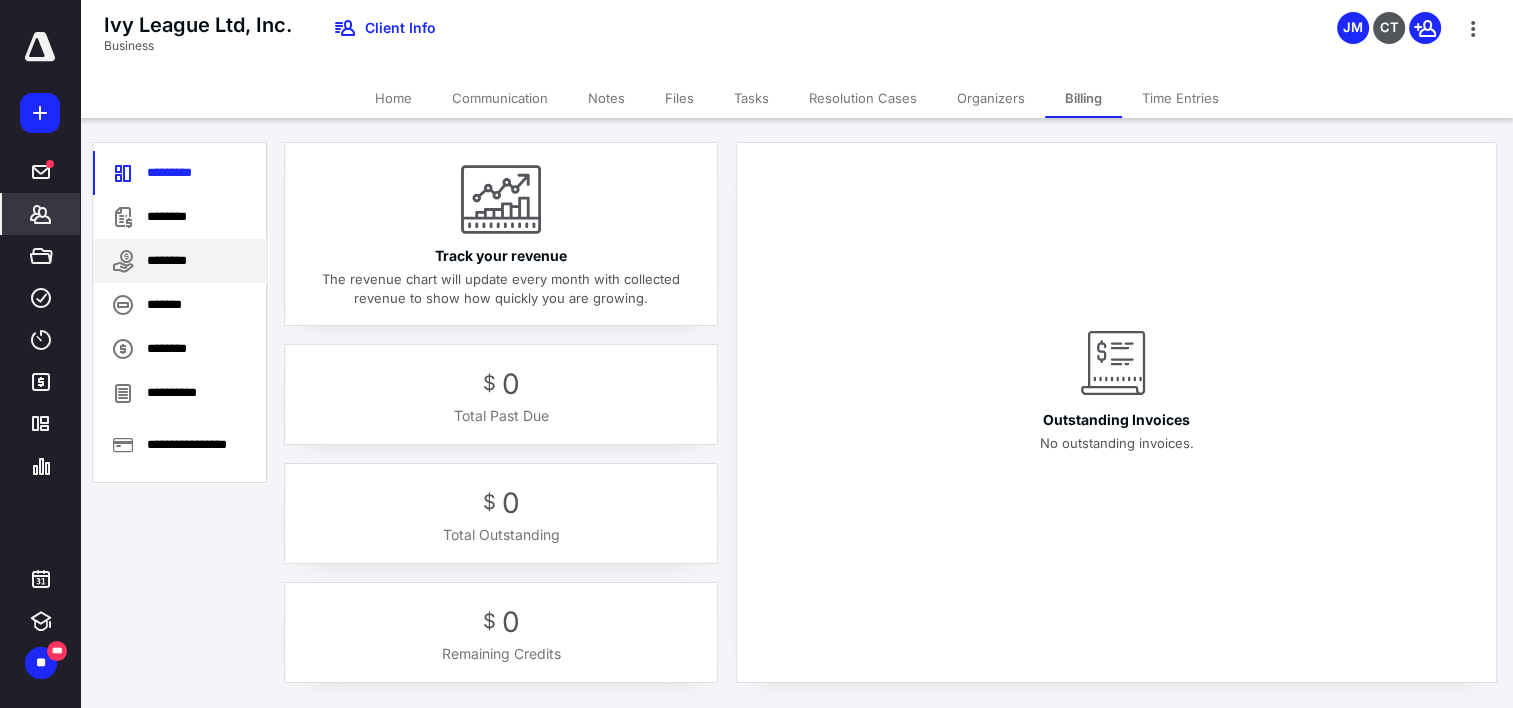 click on "********" at bounding box center [180, 261] 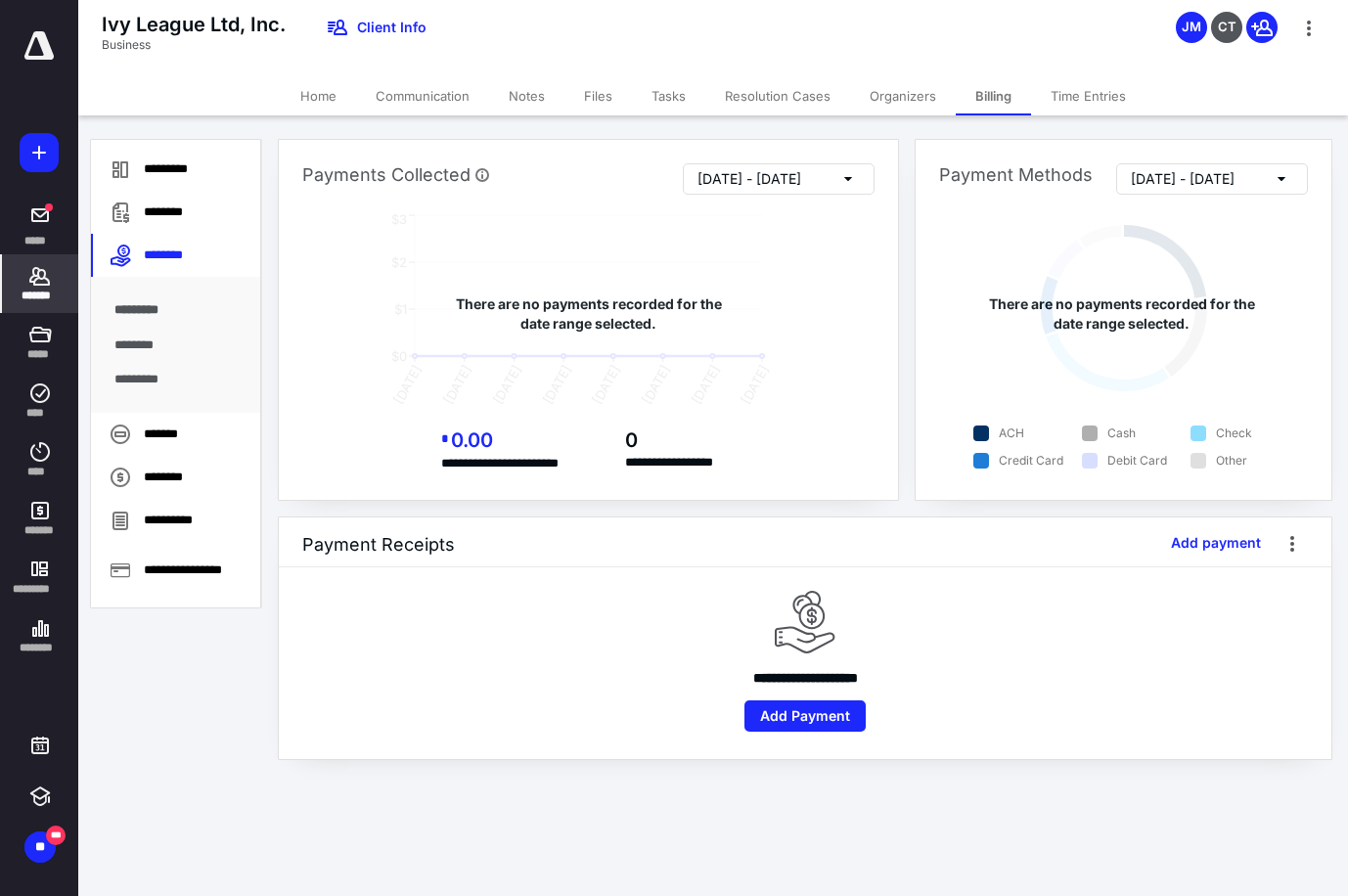click 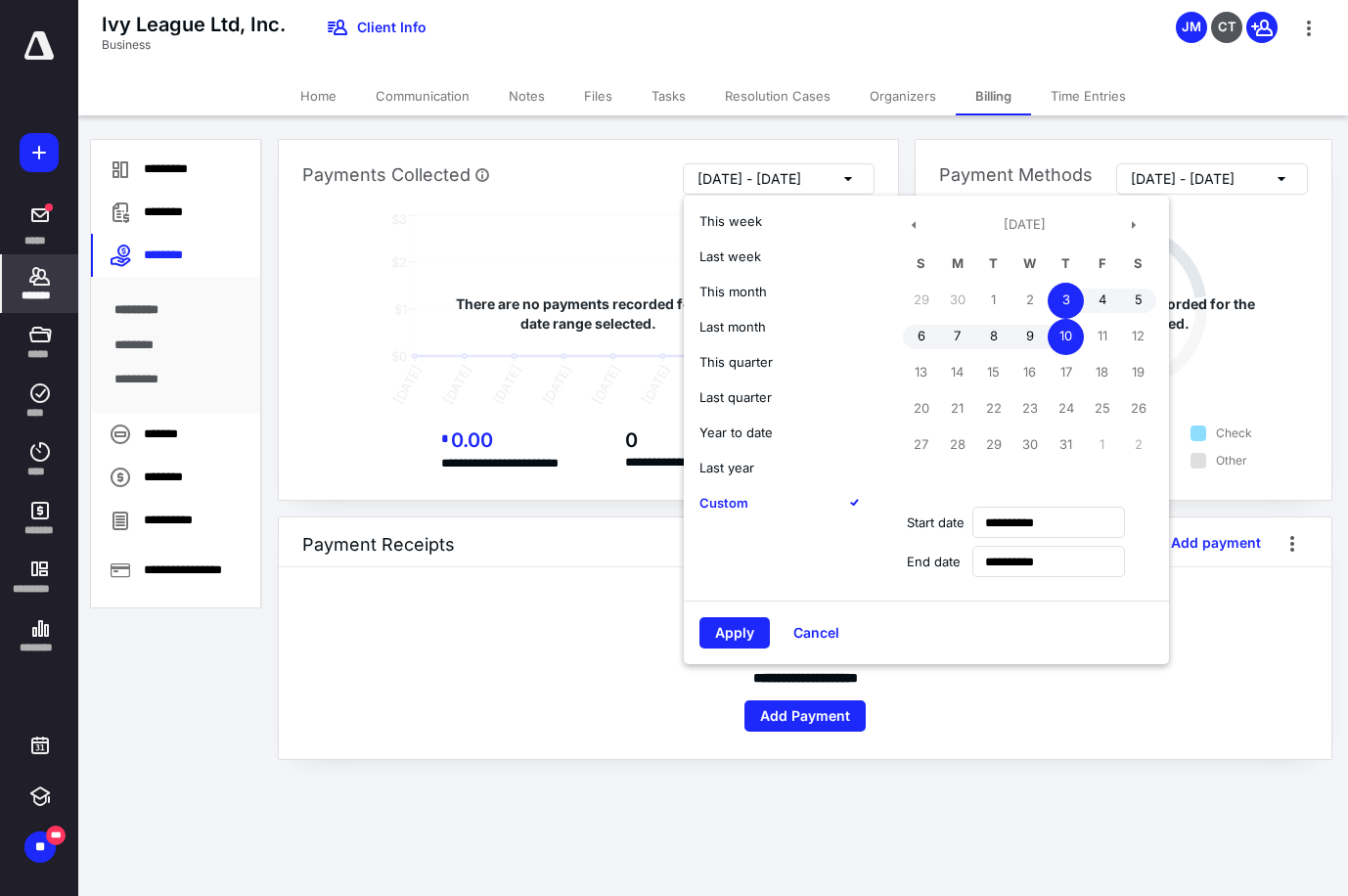 click on "Year to date" at bounding box center (736, 432) 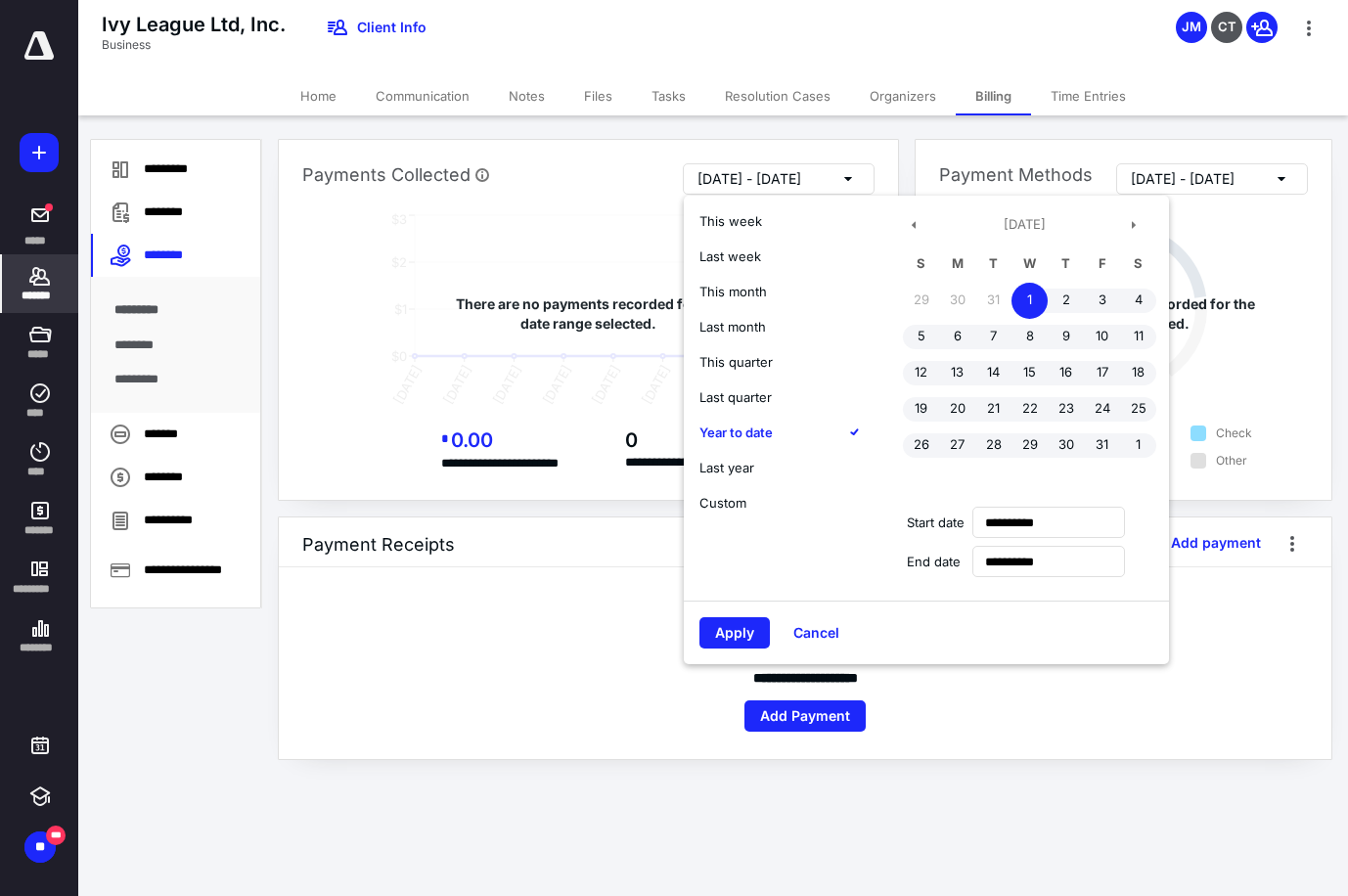 type on "**********" 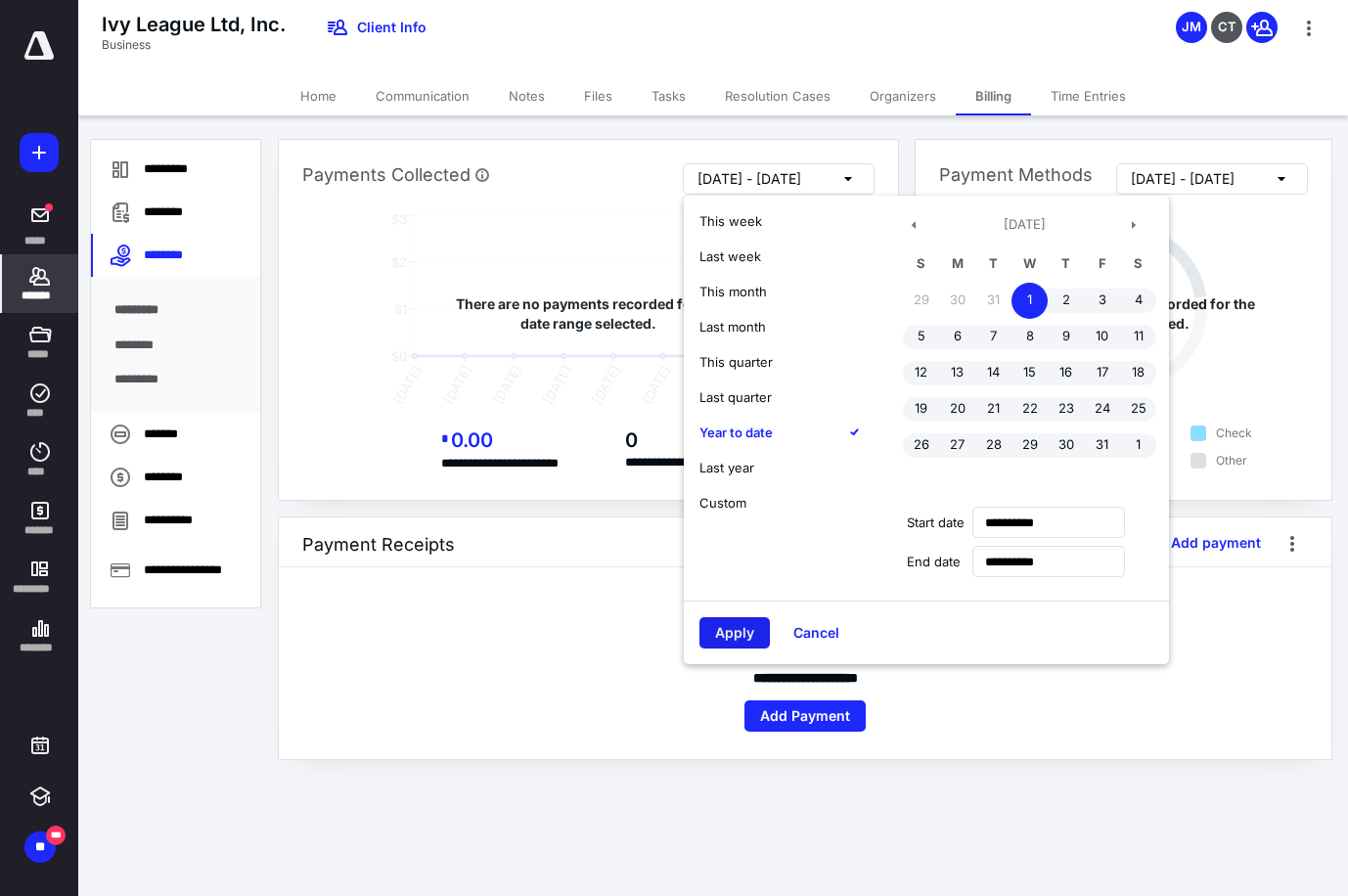 click on "Apply" at bounding box center [735, 633] 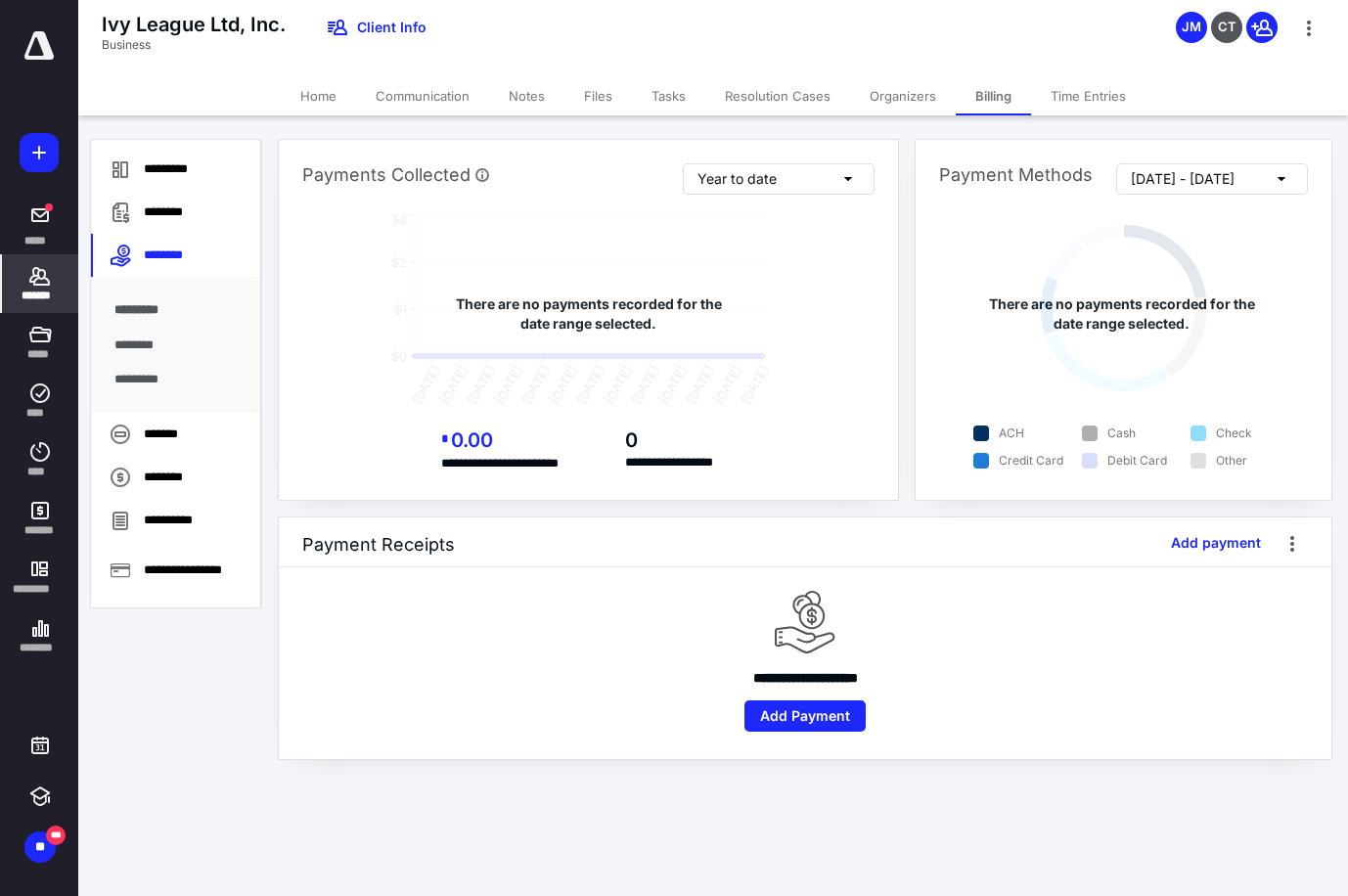 click 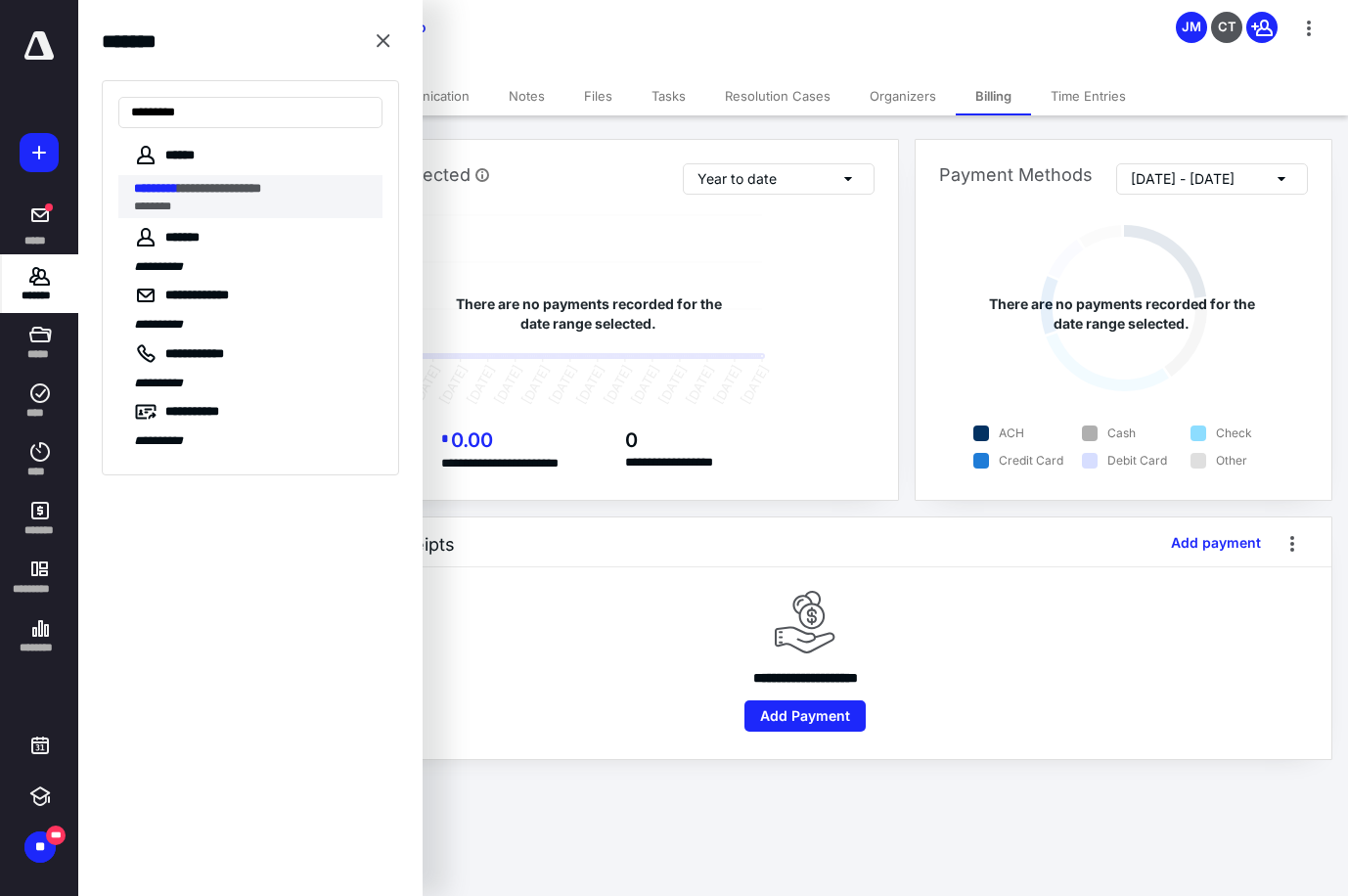 type on "*********" 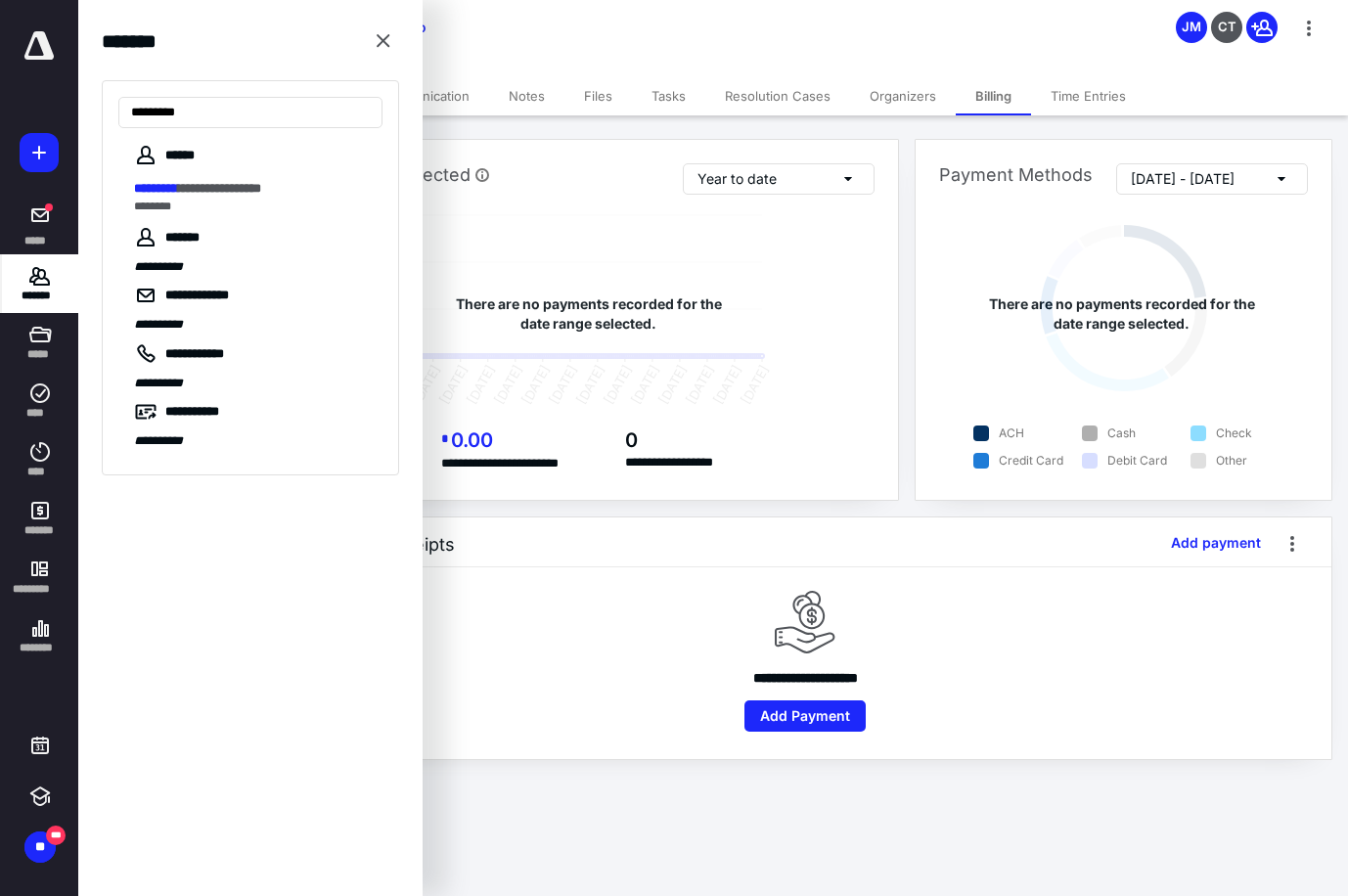 click on "**********" at bounding box center (219, 188) 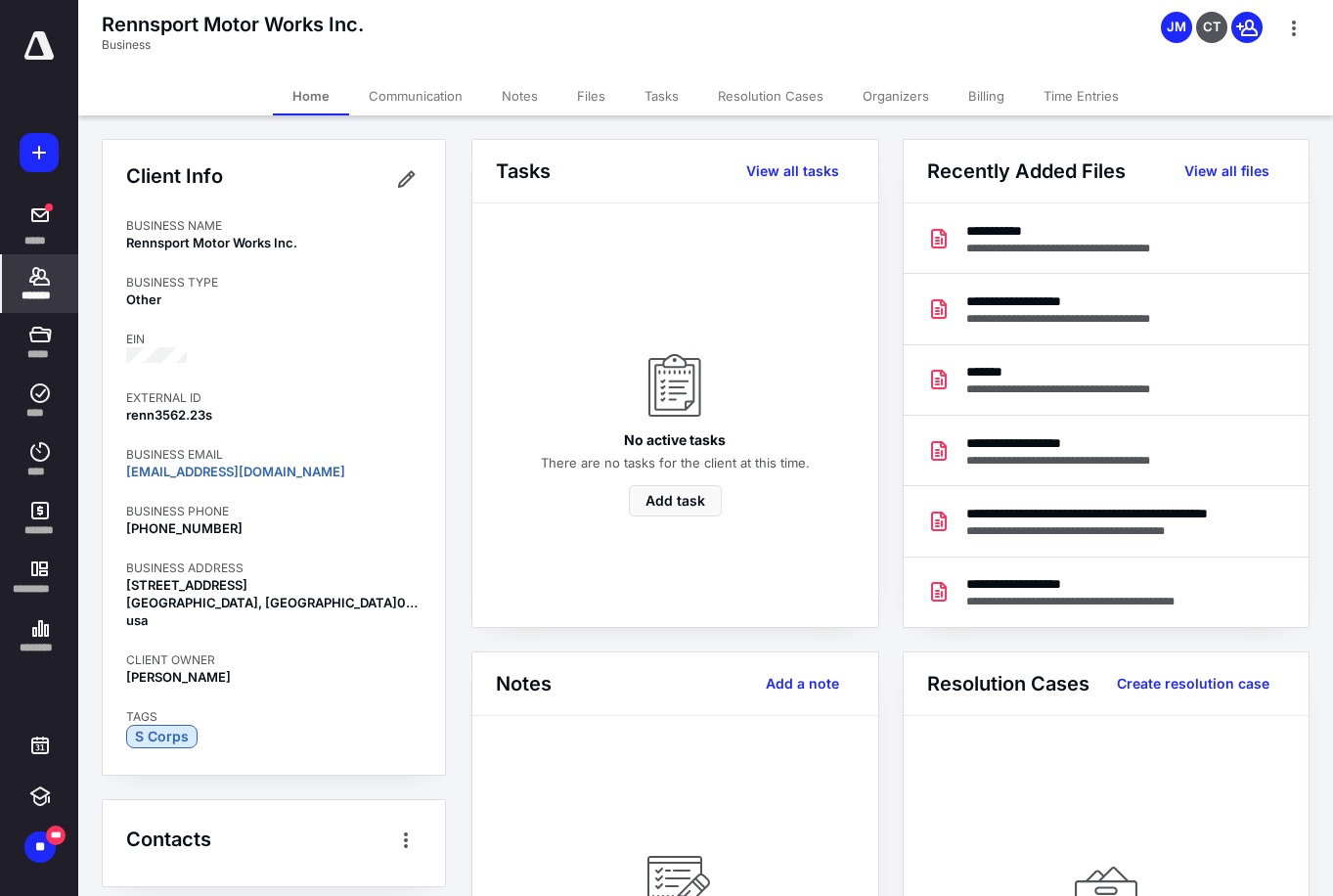 click on "Billing" at bounding box center [986, 96] 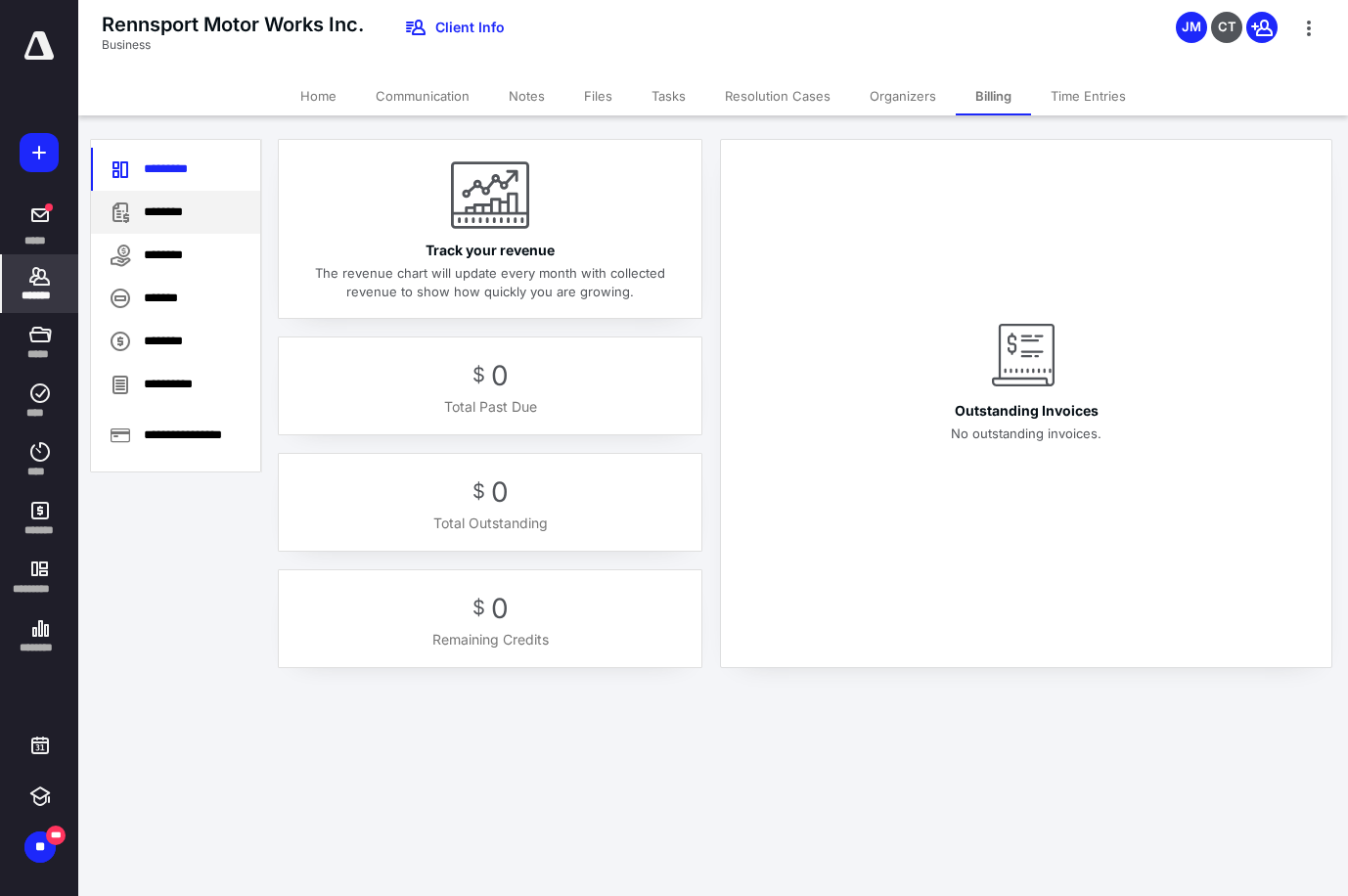 click on "********" at bounding box center [175, 212] 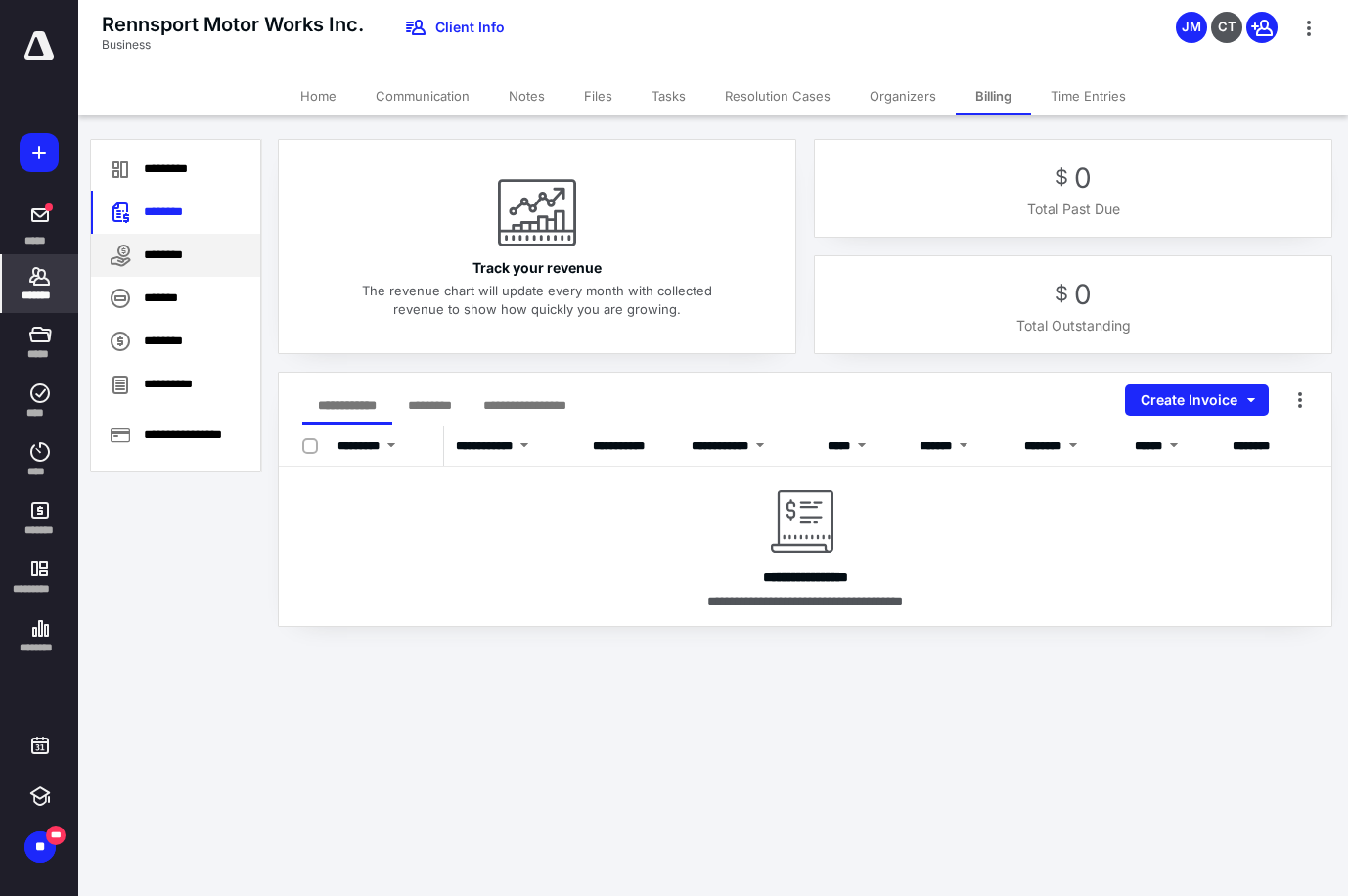 click on "********" at bounding box center [175, 255] 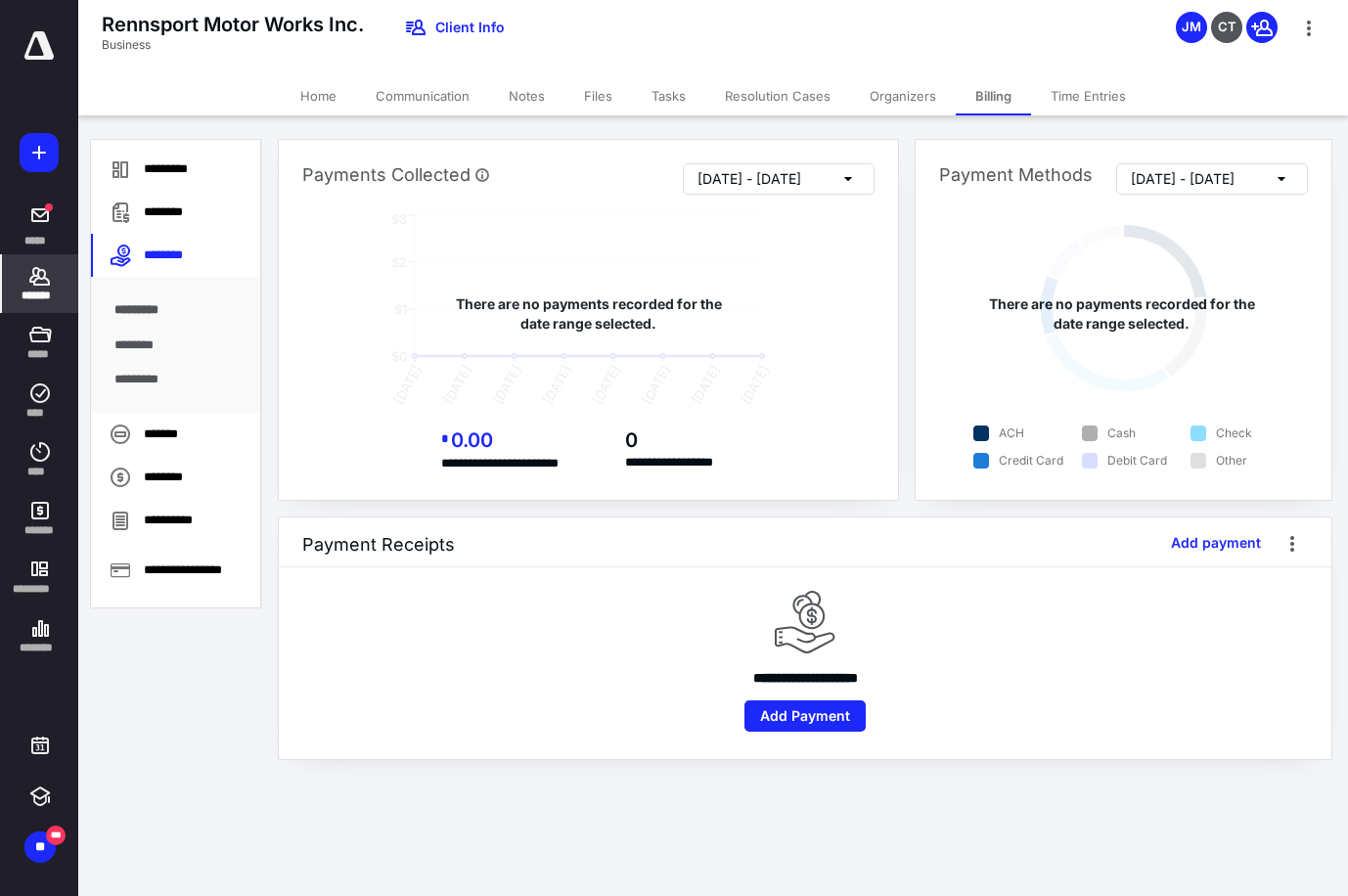 click 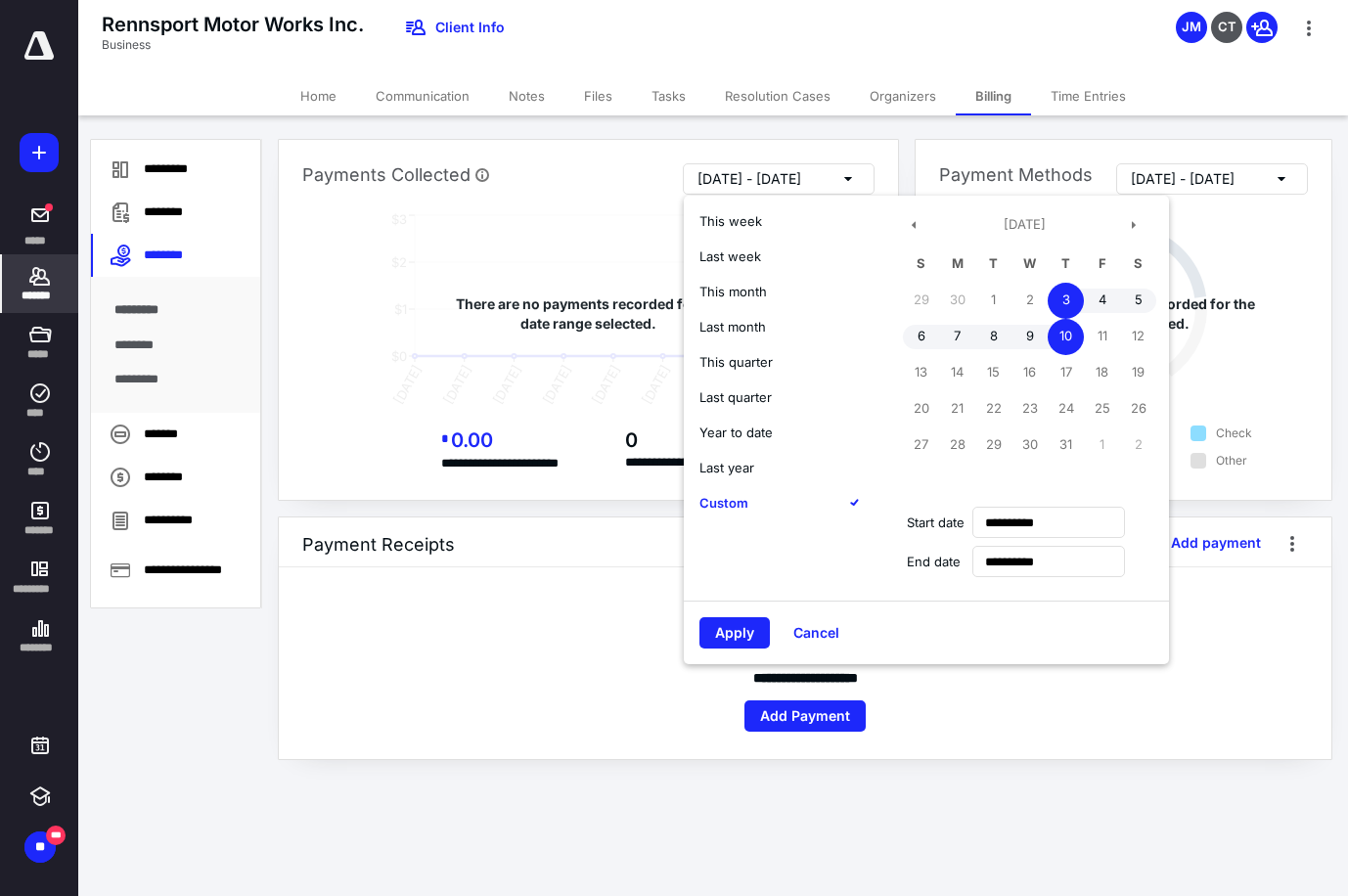 click on "Year to date" at bounding box center (736, 432) 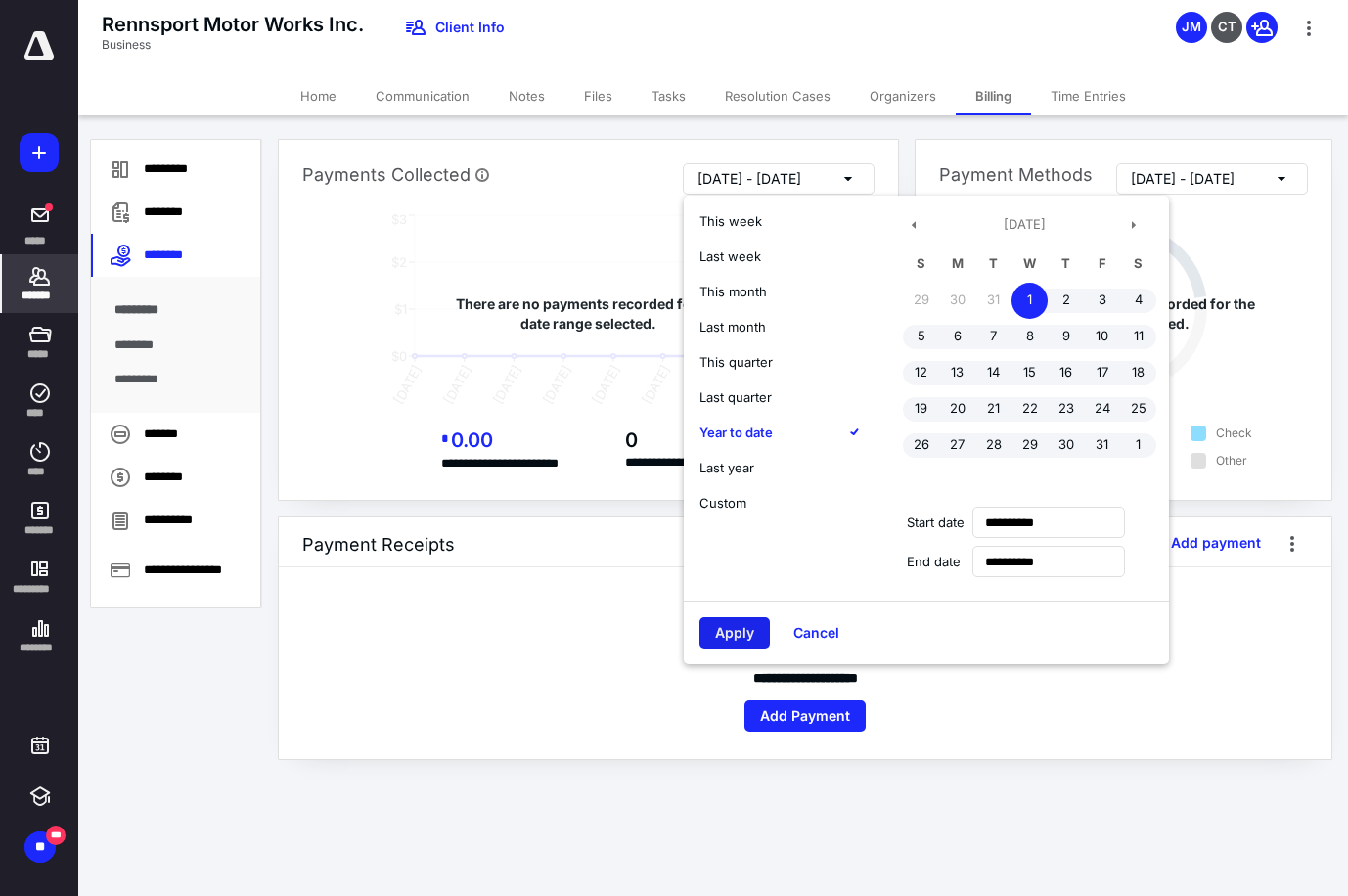 click on "Apply" at bounding box center [735, 633] 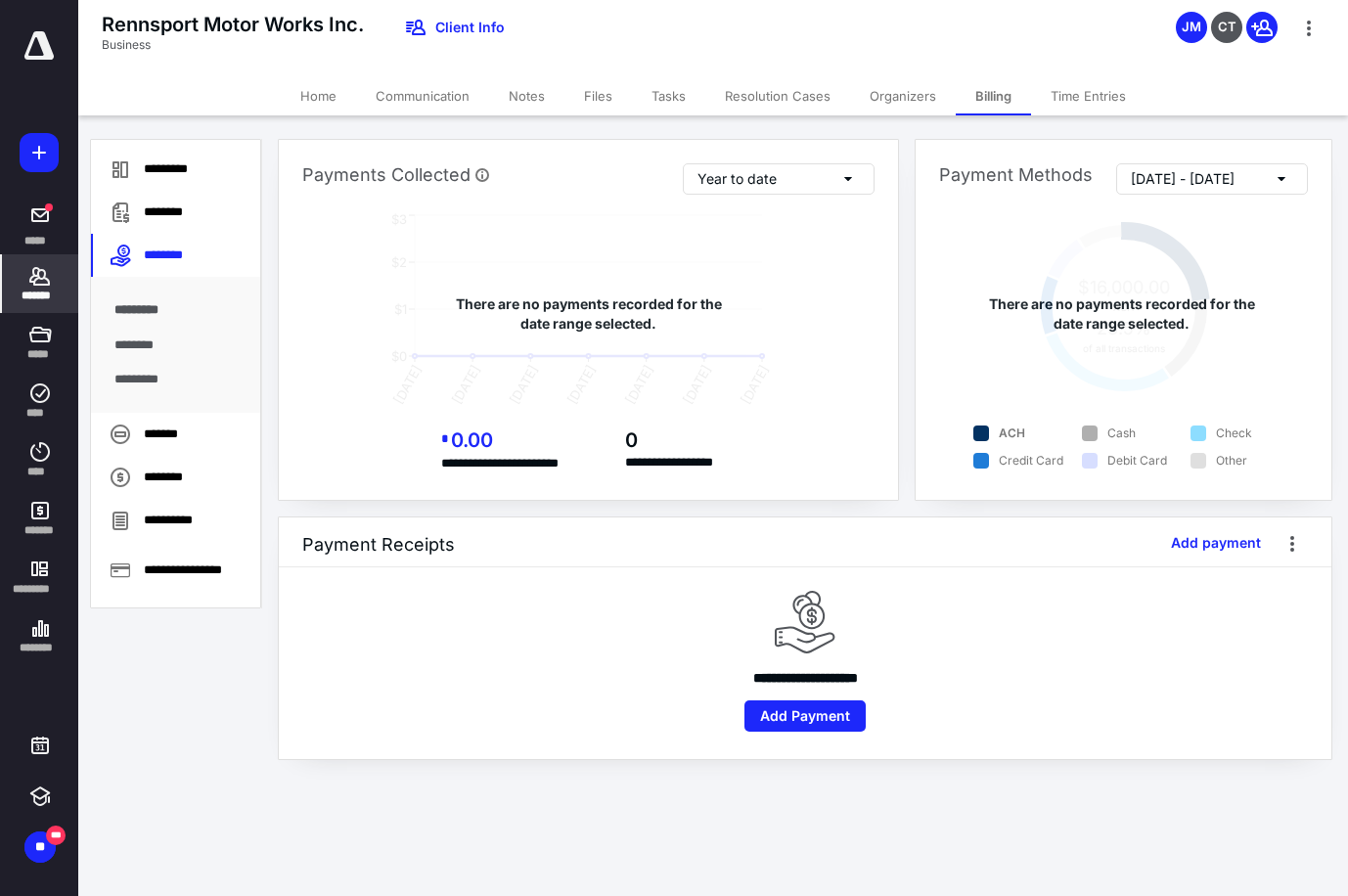 click on "Files" at bounding box center [598, 96] 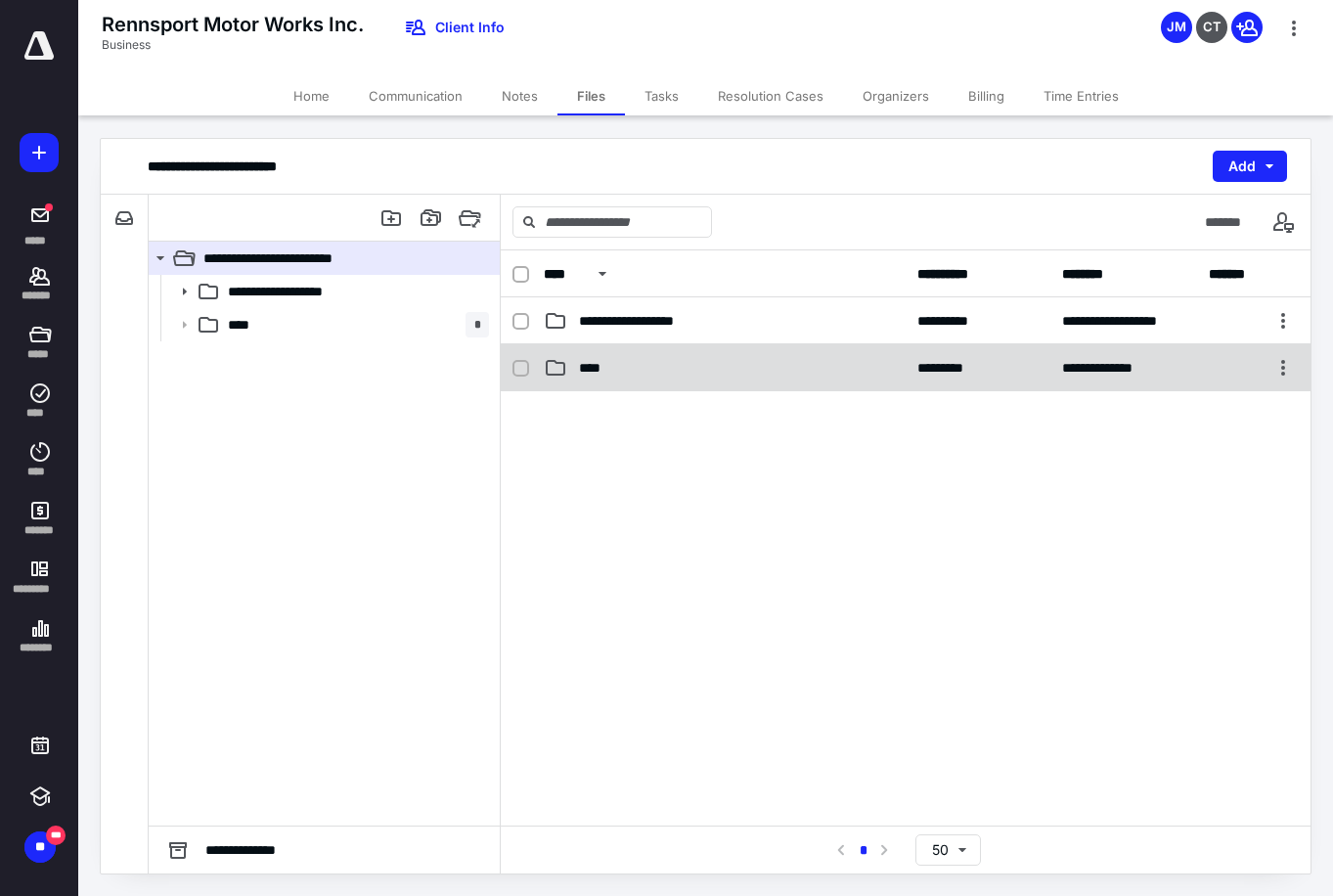 click on "****" at bounding box center (725, 368) 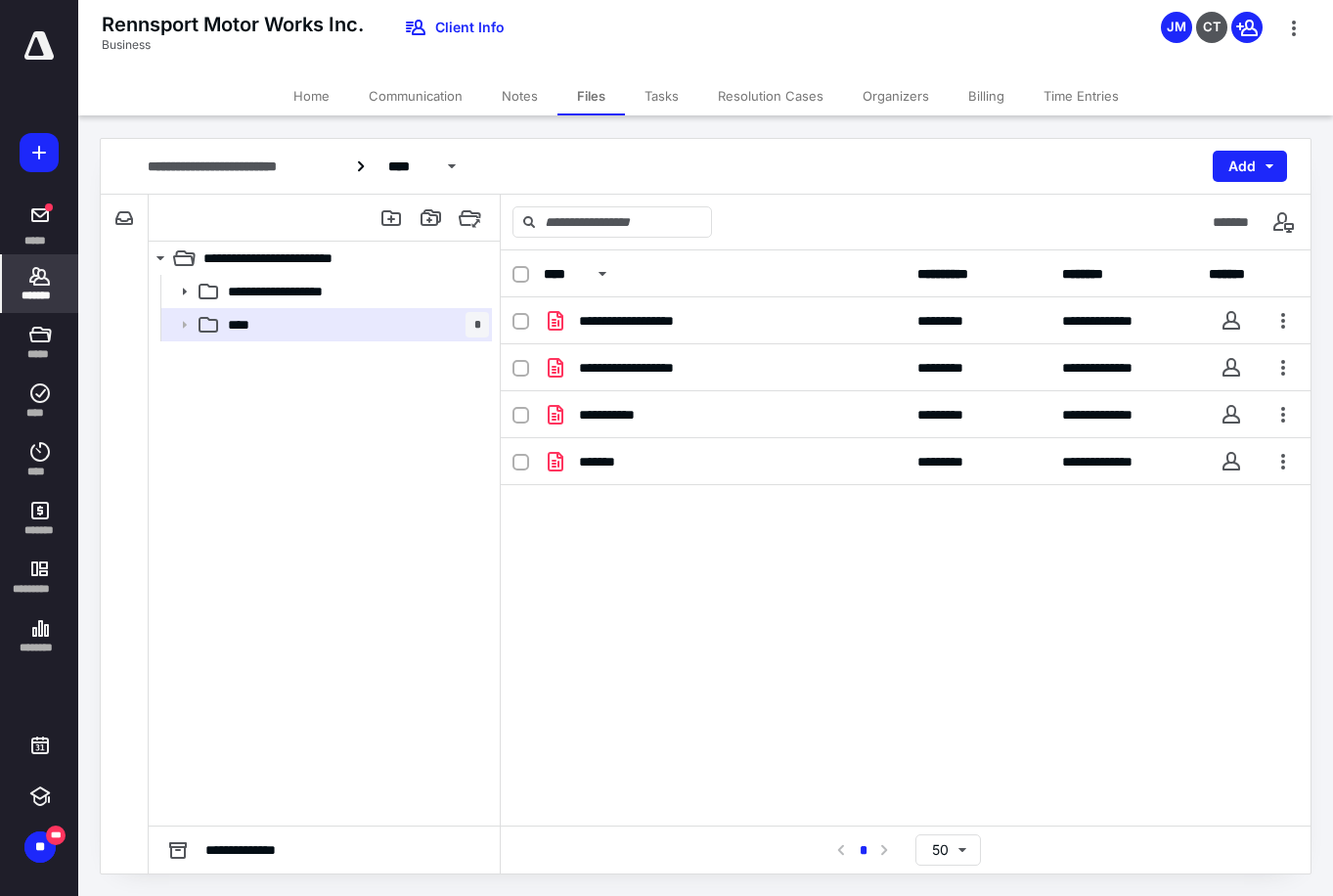 click on "*******" at bounding box center (40, 295) 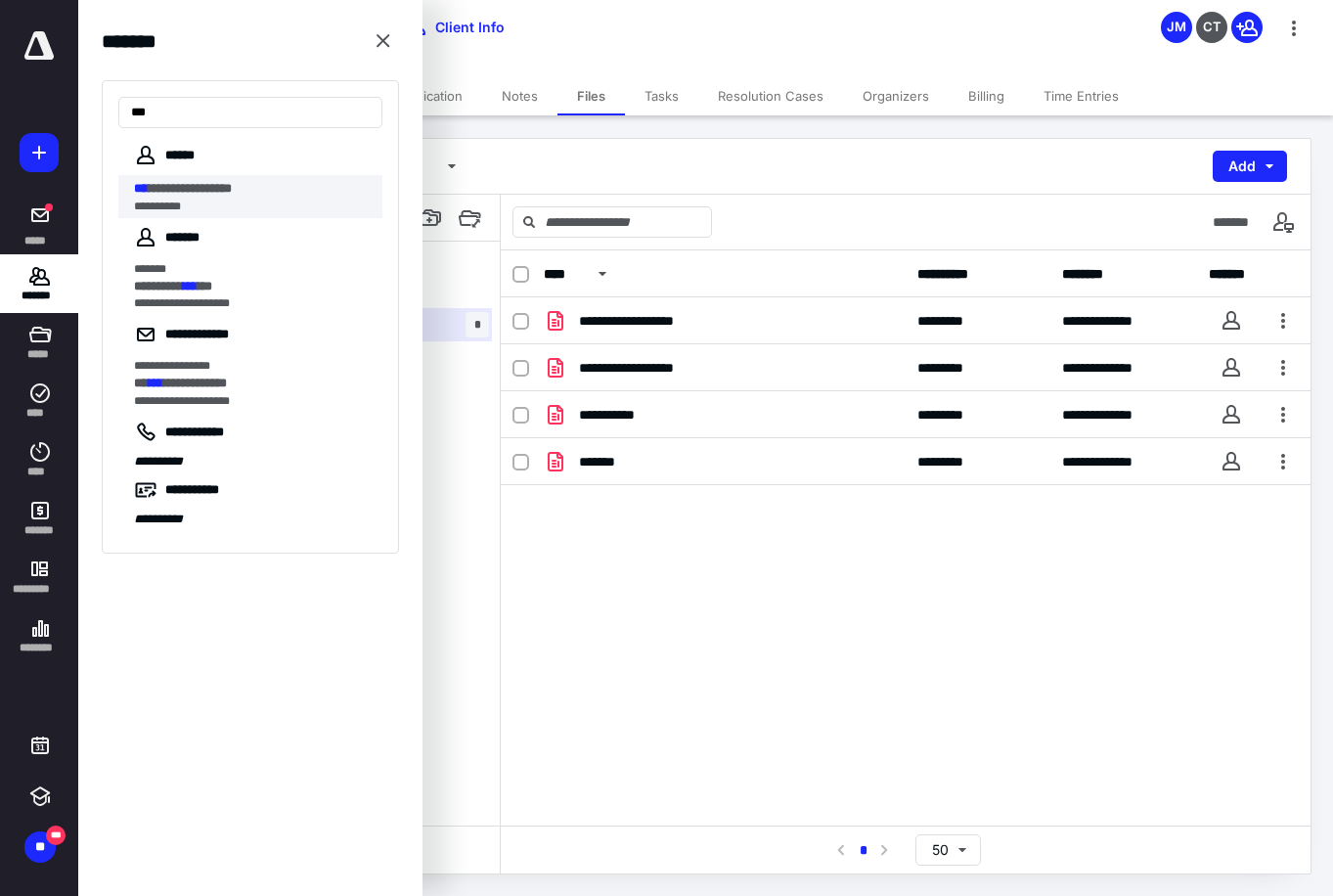 type on "***" 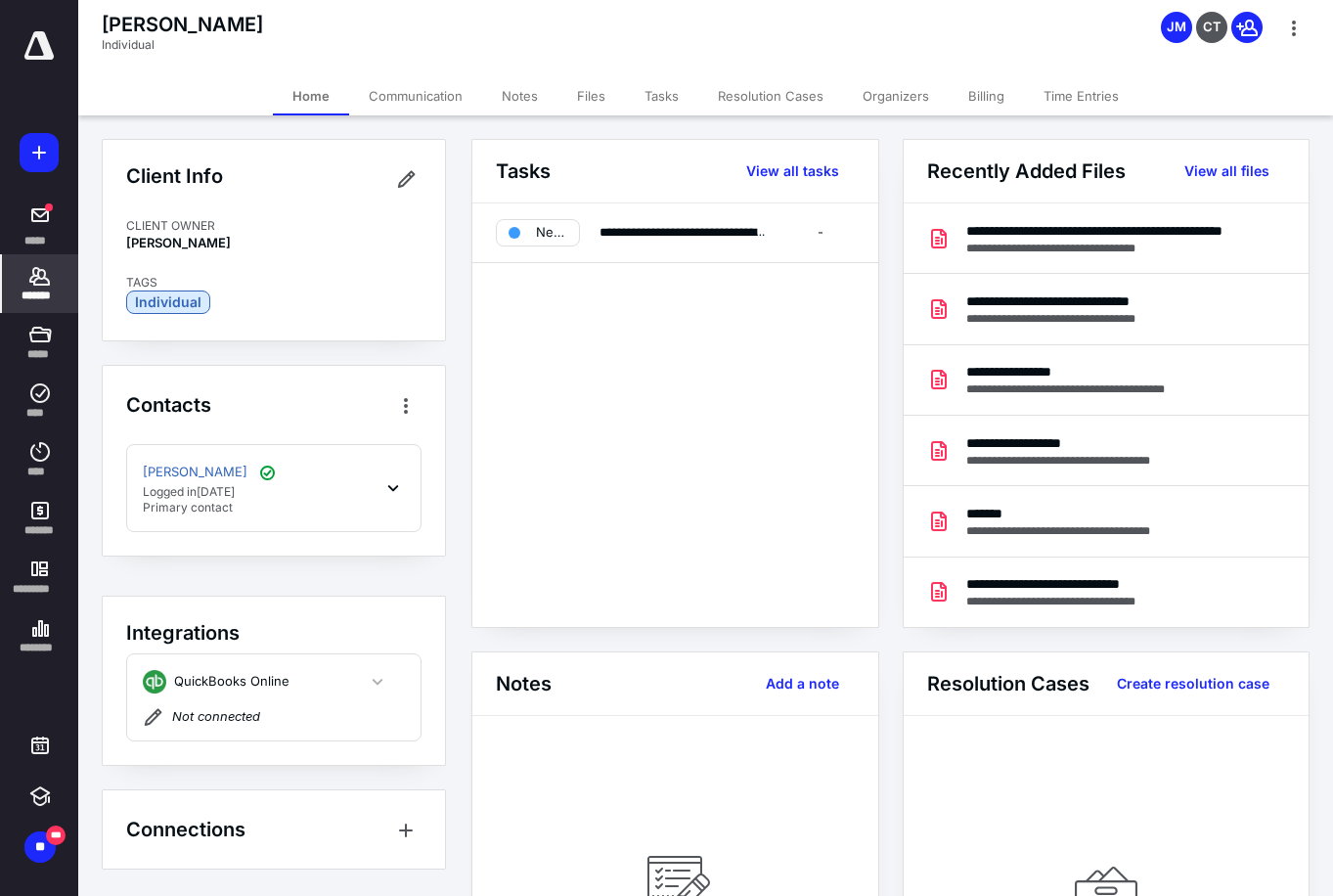 click on "Billing" at bounding box center [986, 96] 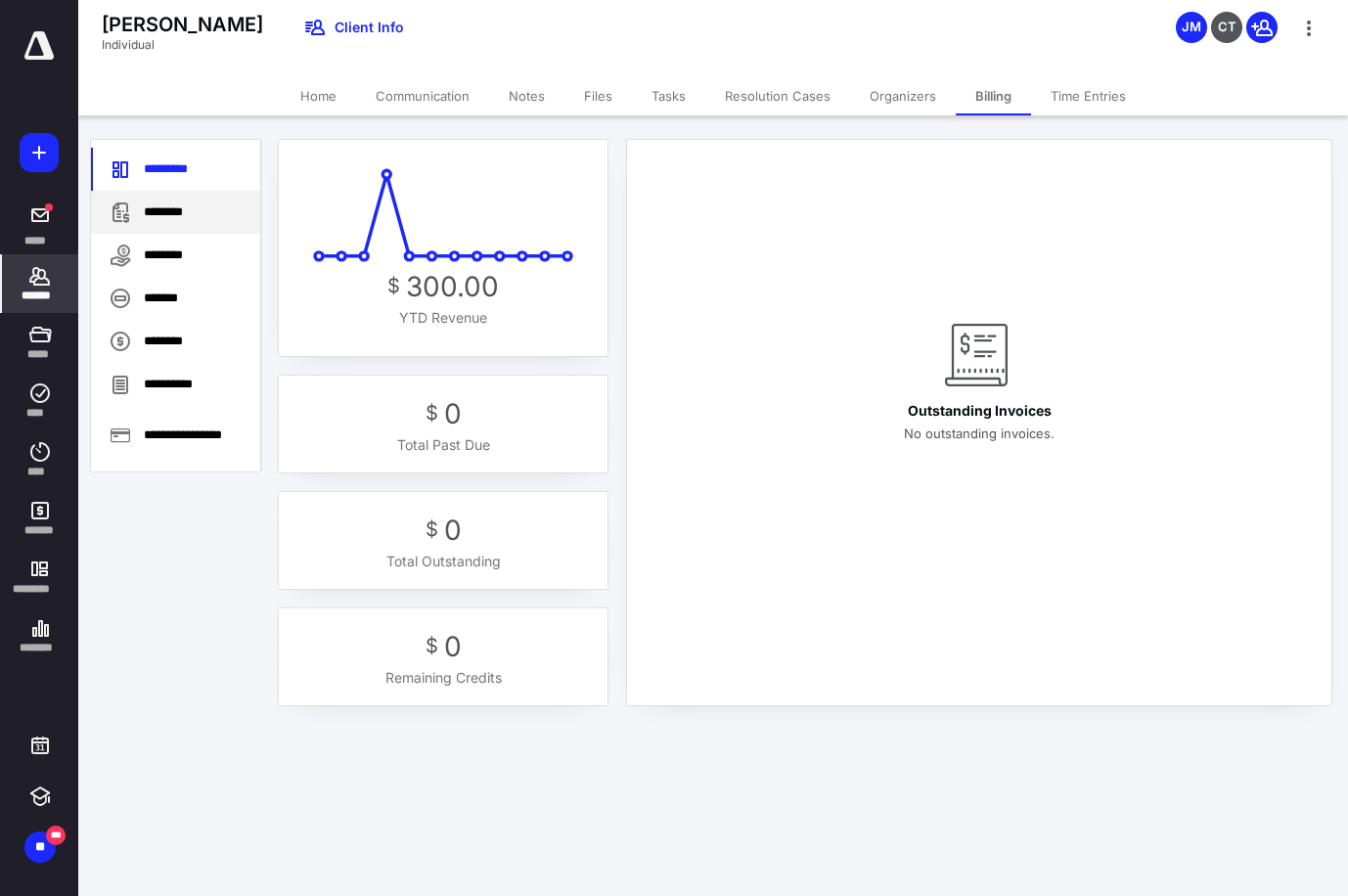 click on "********" at bounding box center [175, 212] 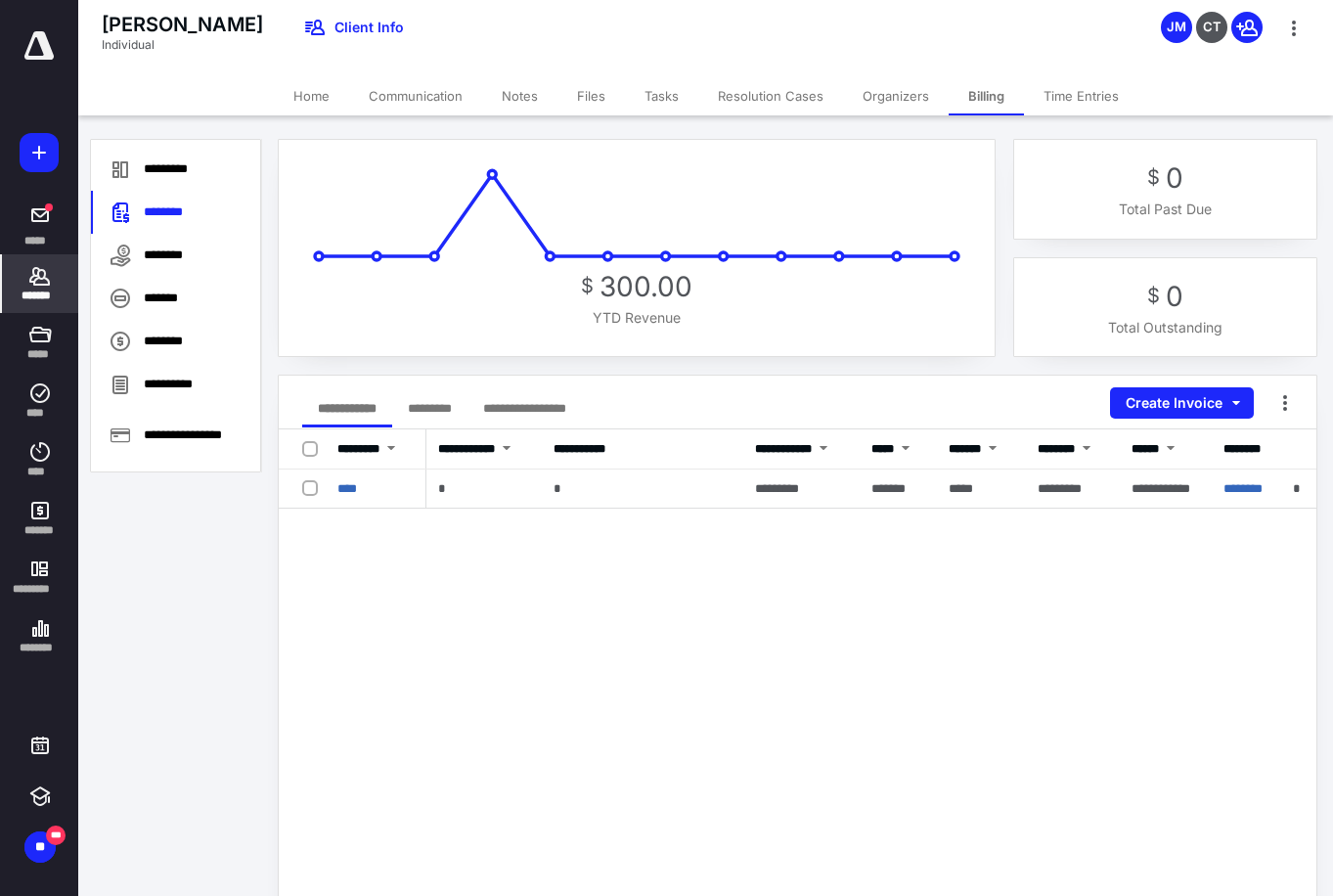 click on "*******" at bounding box center [40, 295] 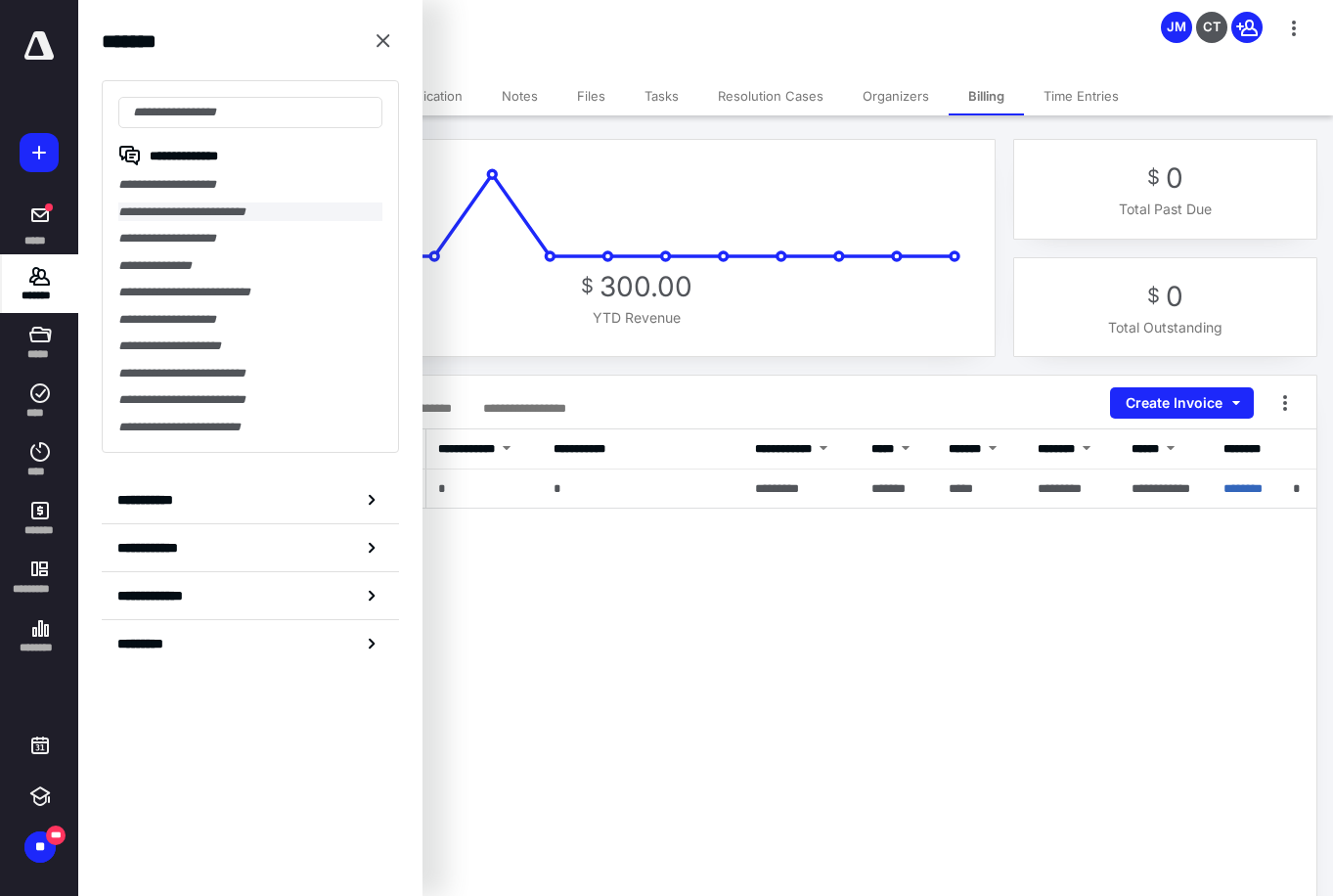 click on "**********" at bounding box center (250, 212) 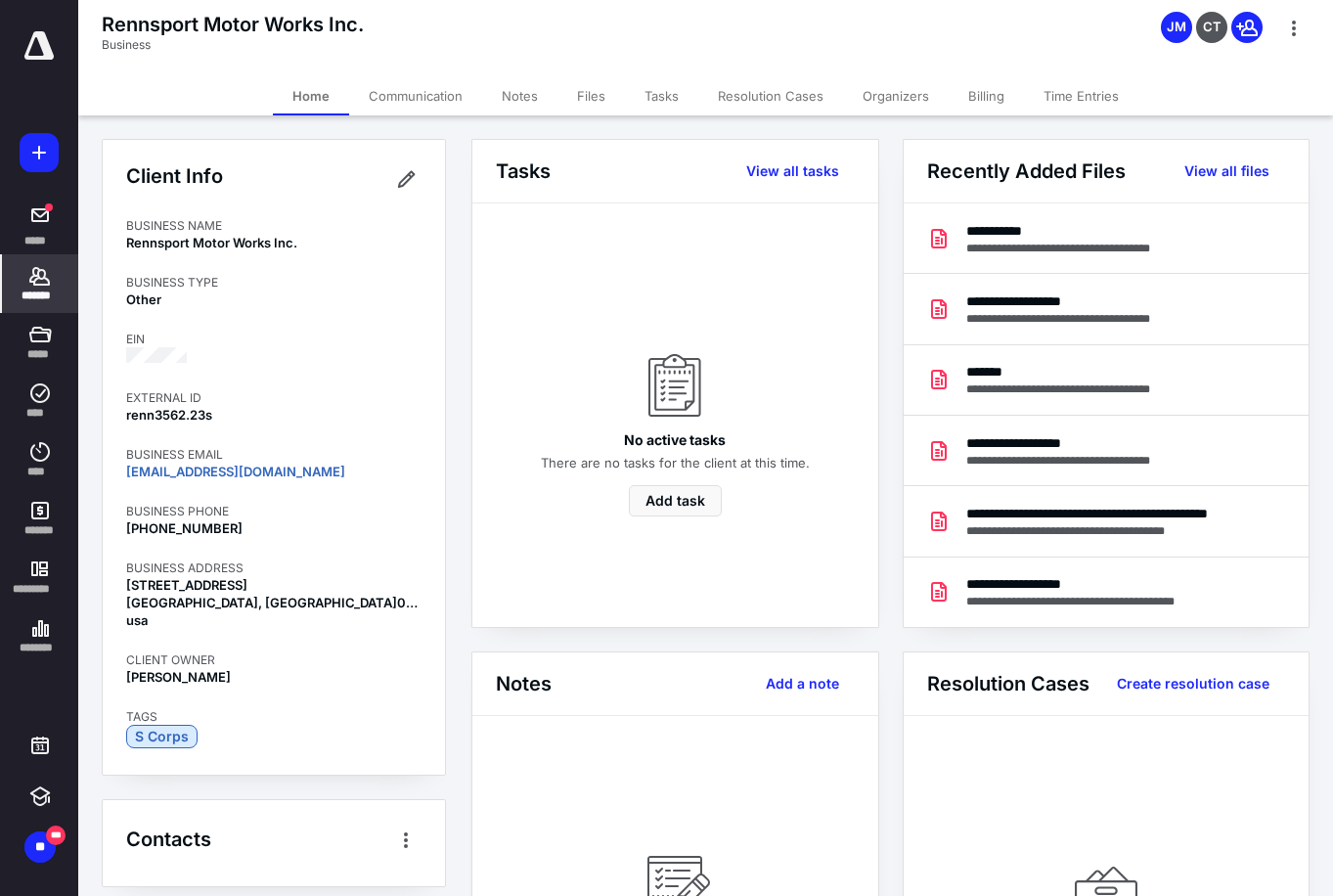 click on "Billing" at bounding box center (986, 96) 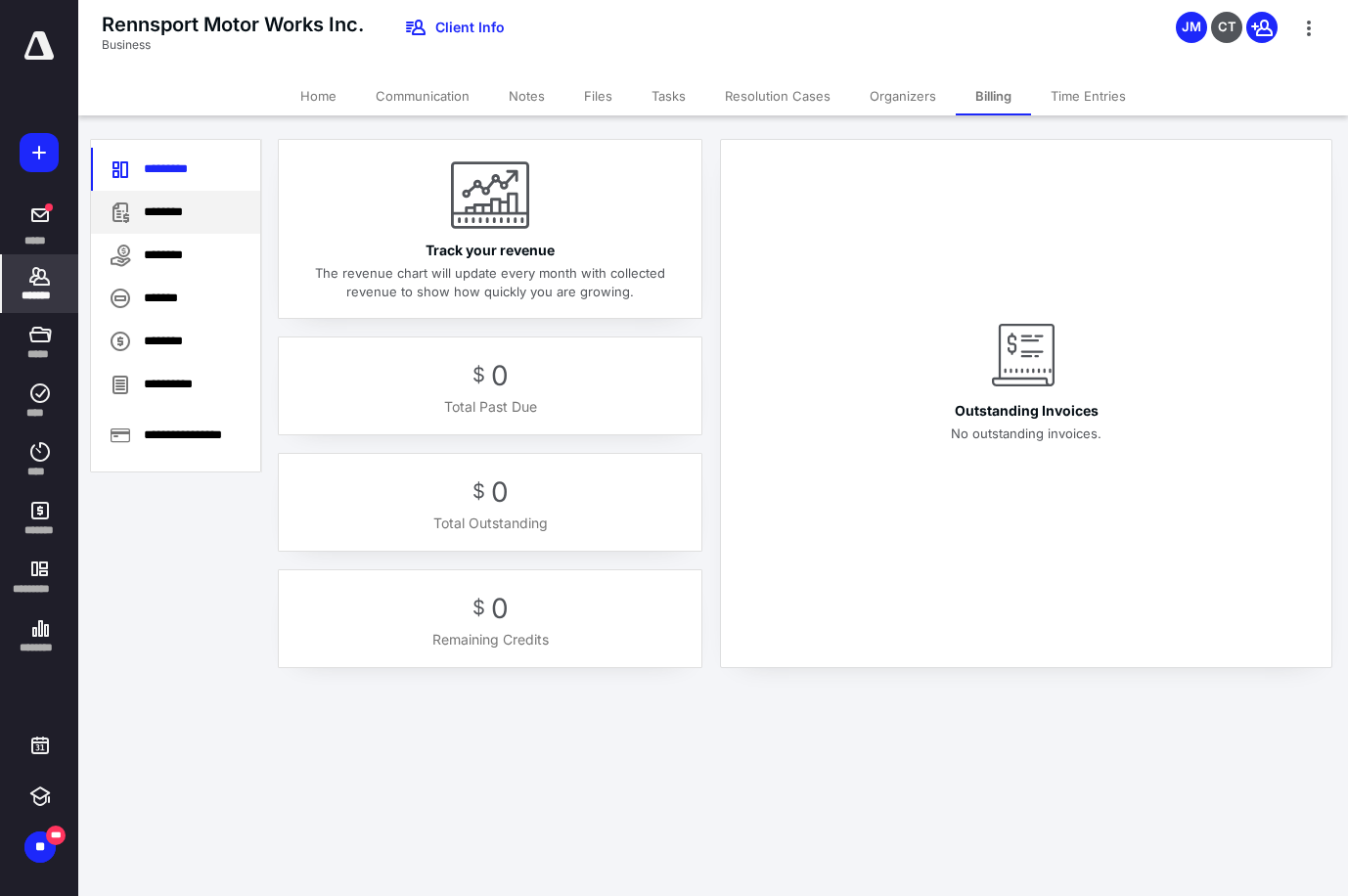click on "********" at bounding box center (175, 212) 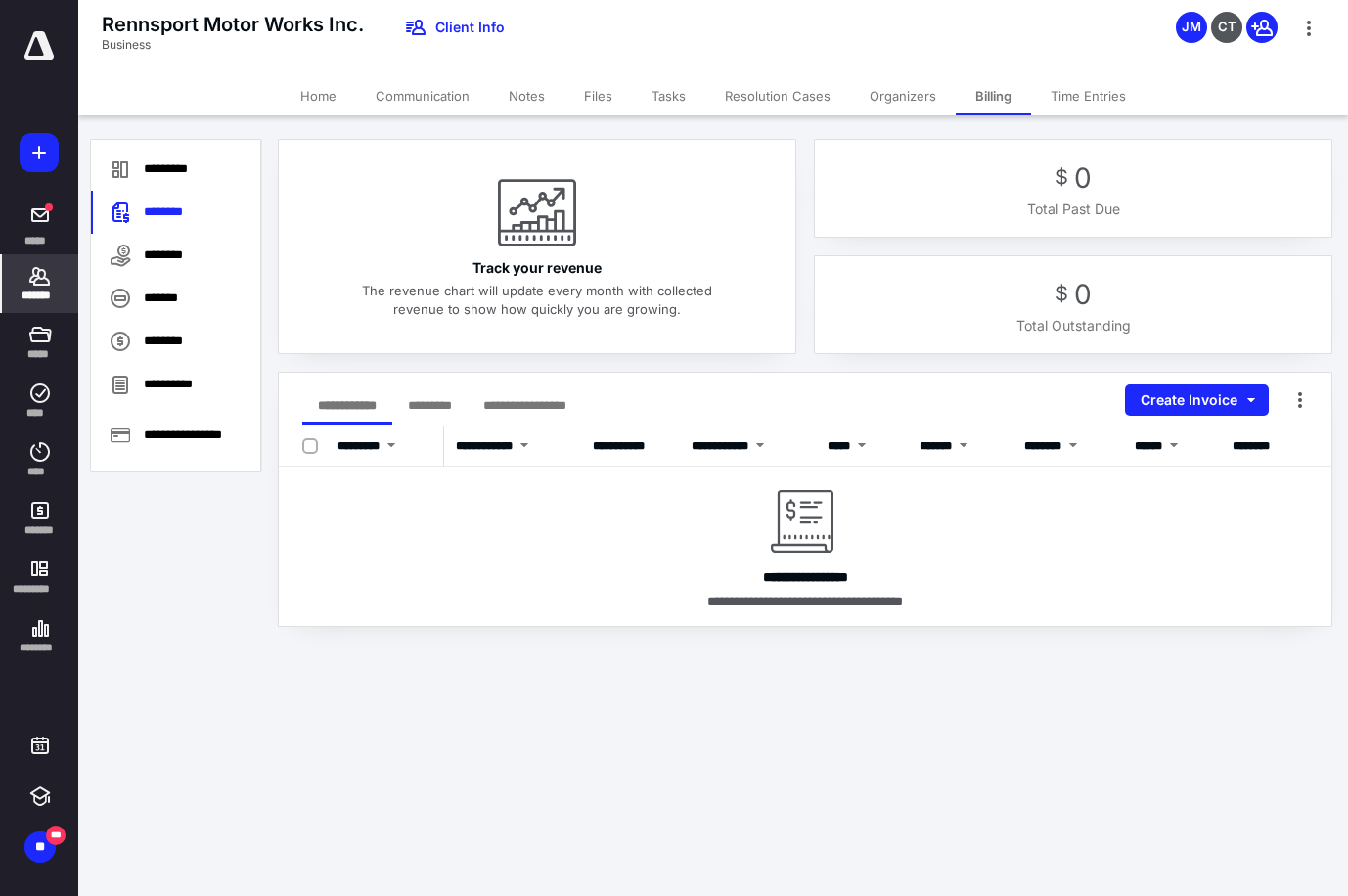 click on "Files" at bounding box center [598, 96] 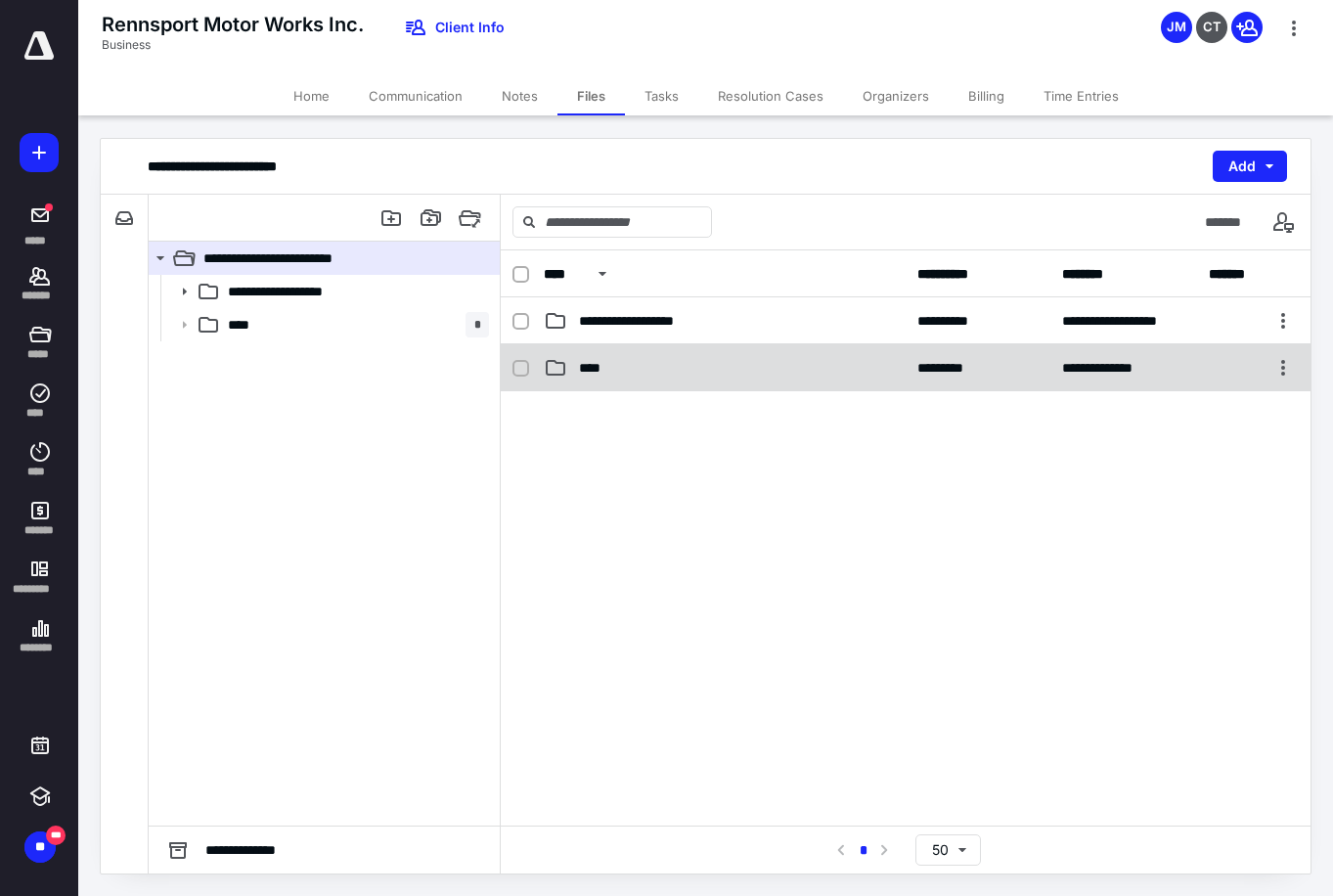 click on "****" at bounding box center (597, 368) 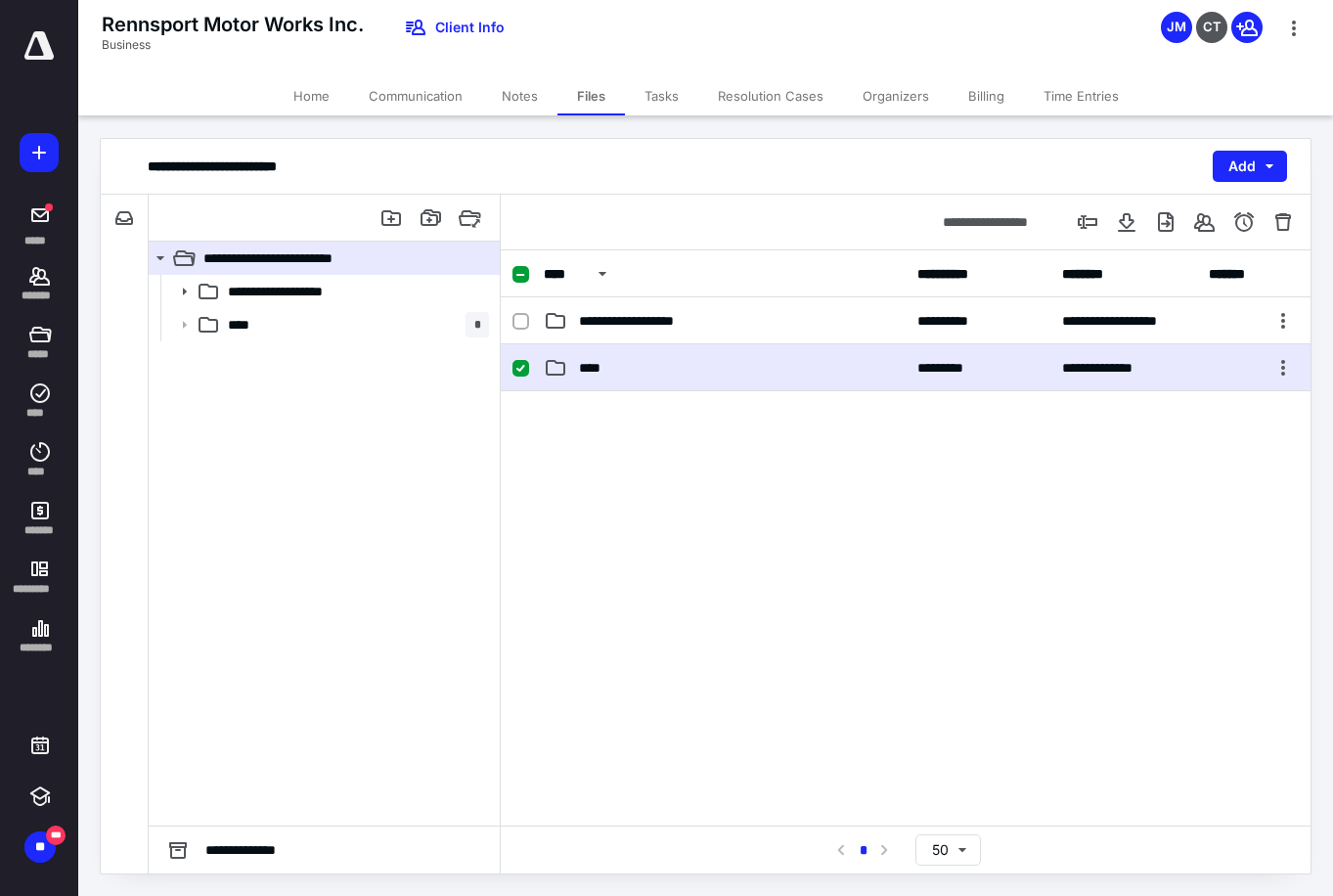 click on "****" at bounding box center [597, 368] 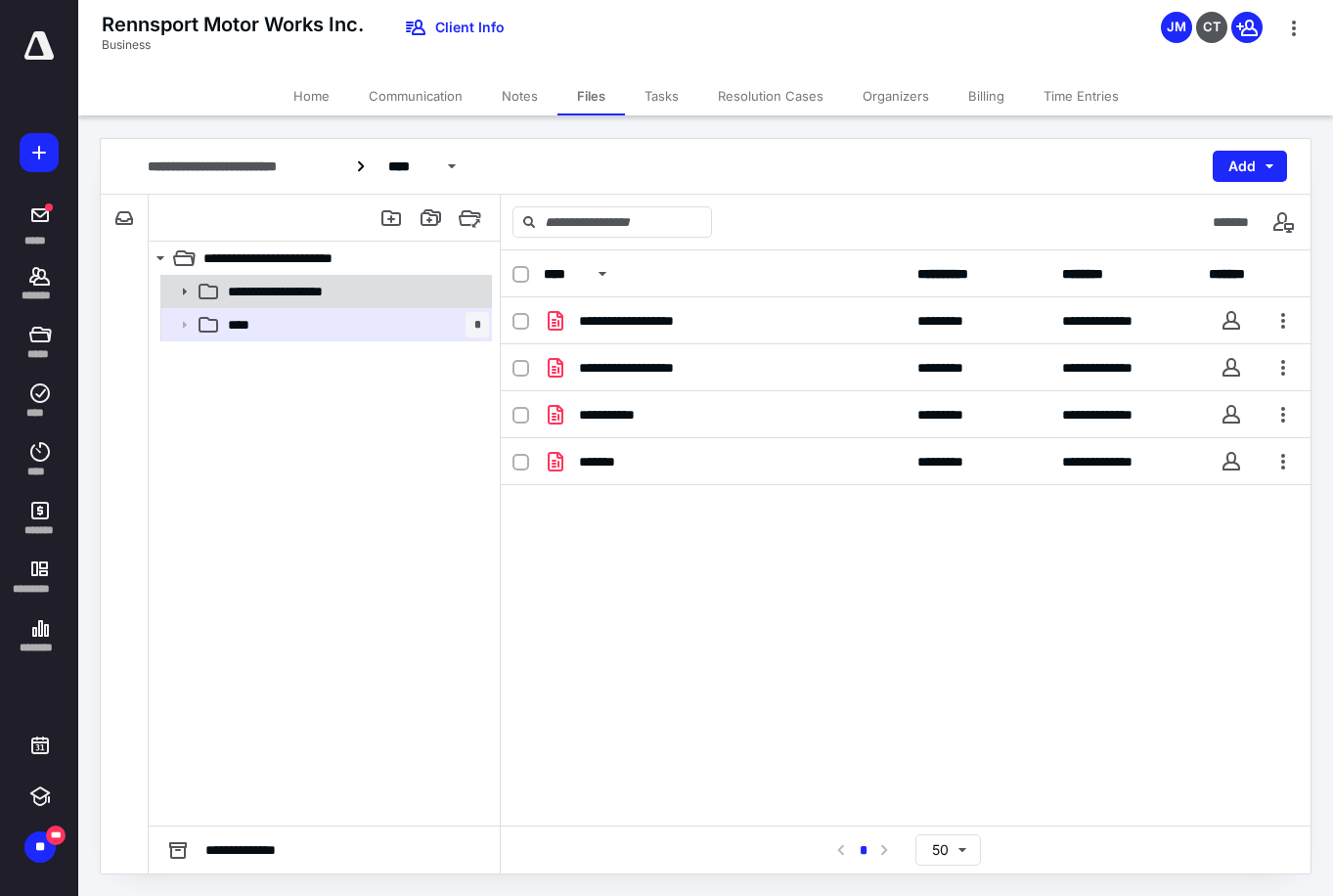 click on "**********" at bounding box center [294, 291] 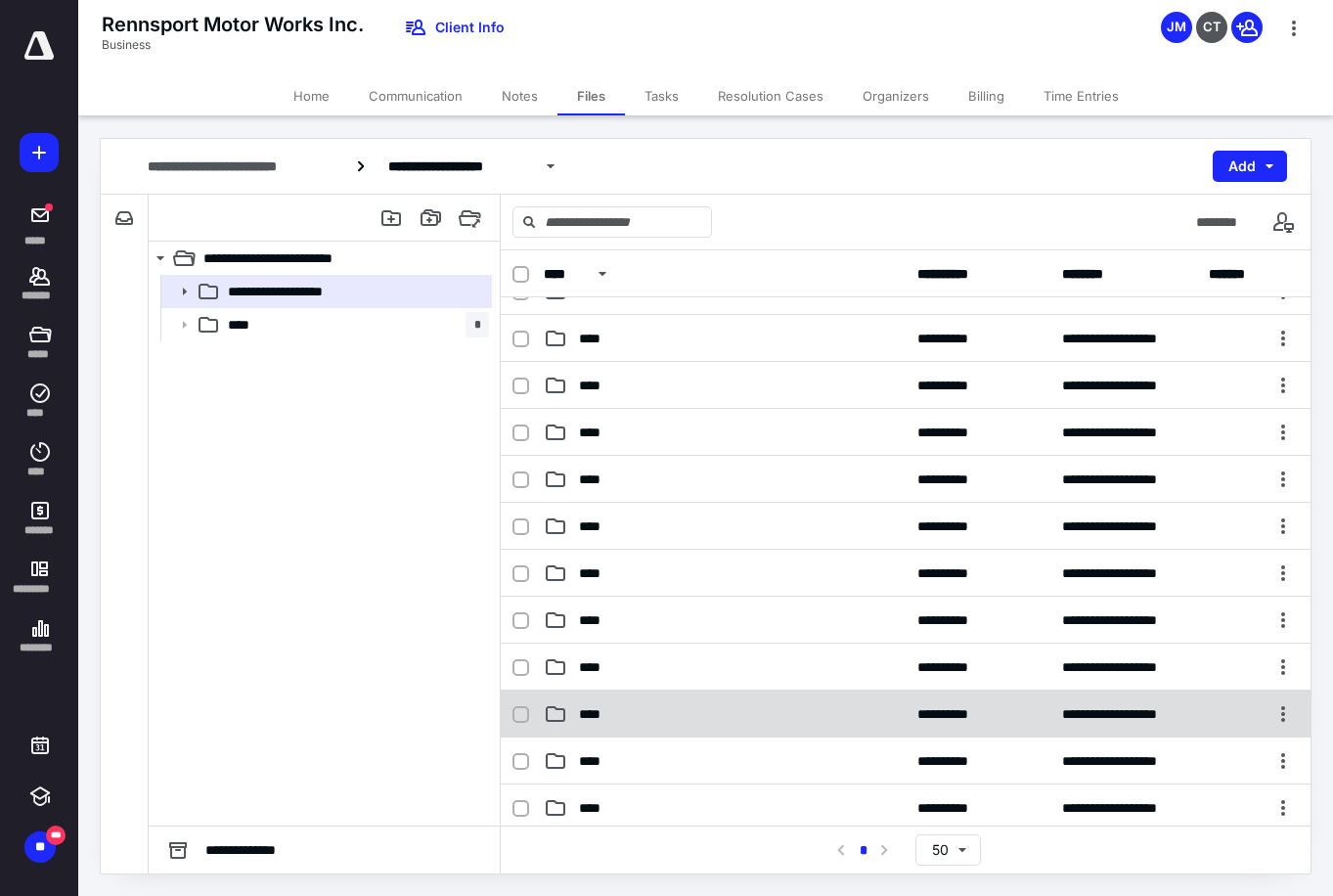 scroll, scrollTop: 587, scrollLeft: 0, axis: vertical 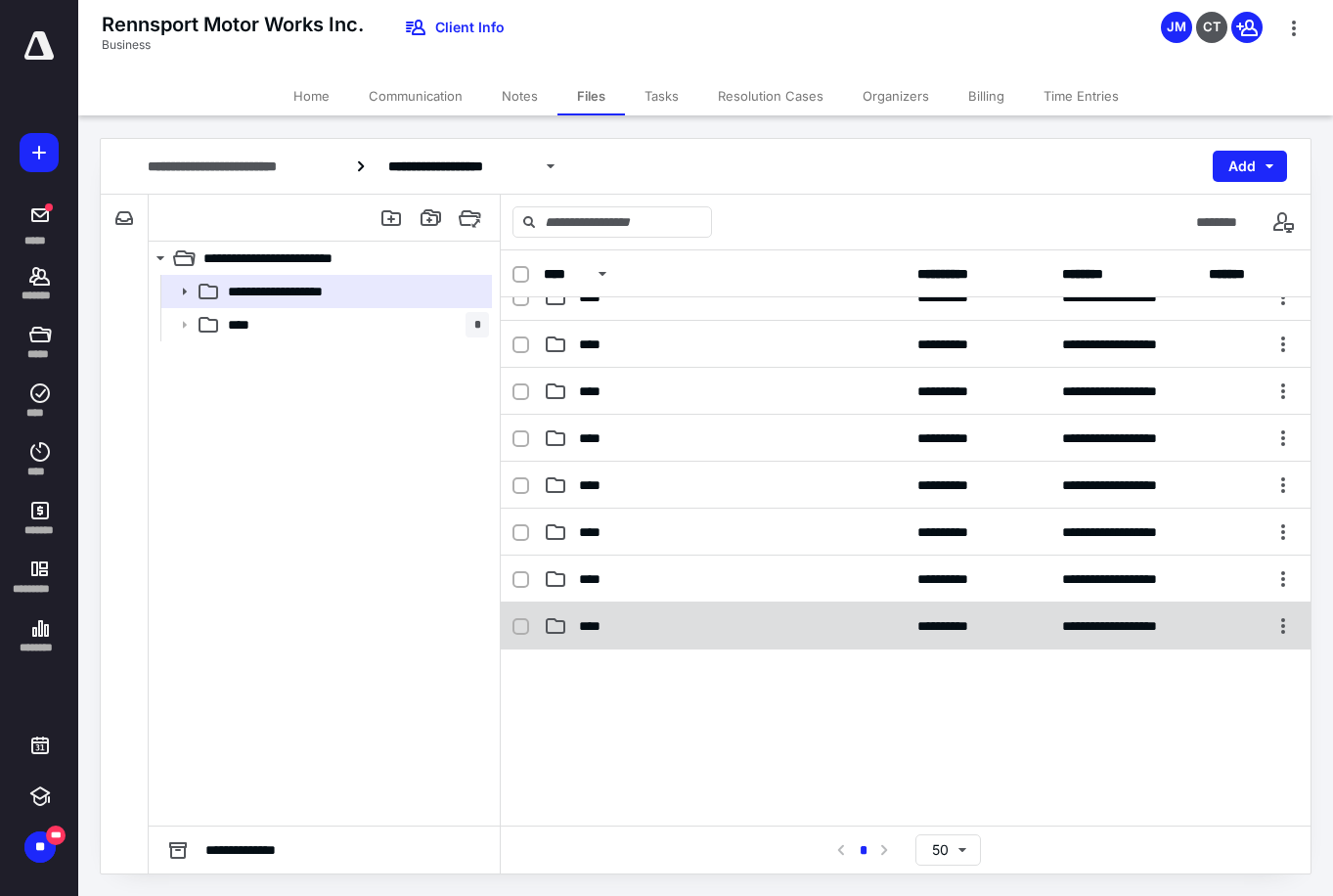 click on "****" at bounding box center (725, 626) 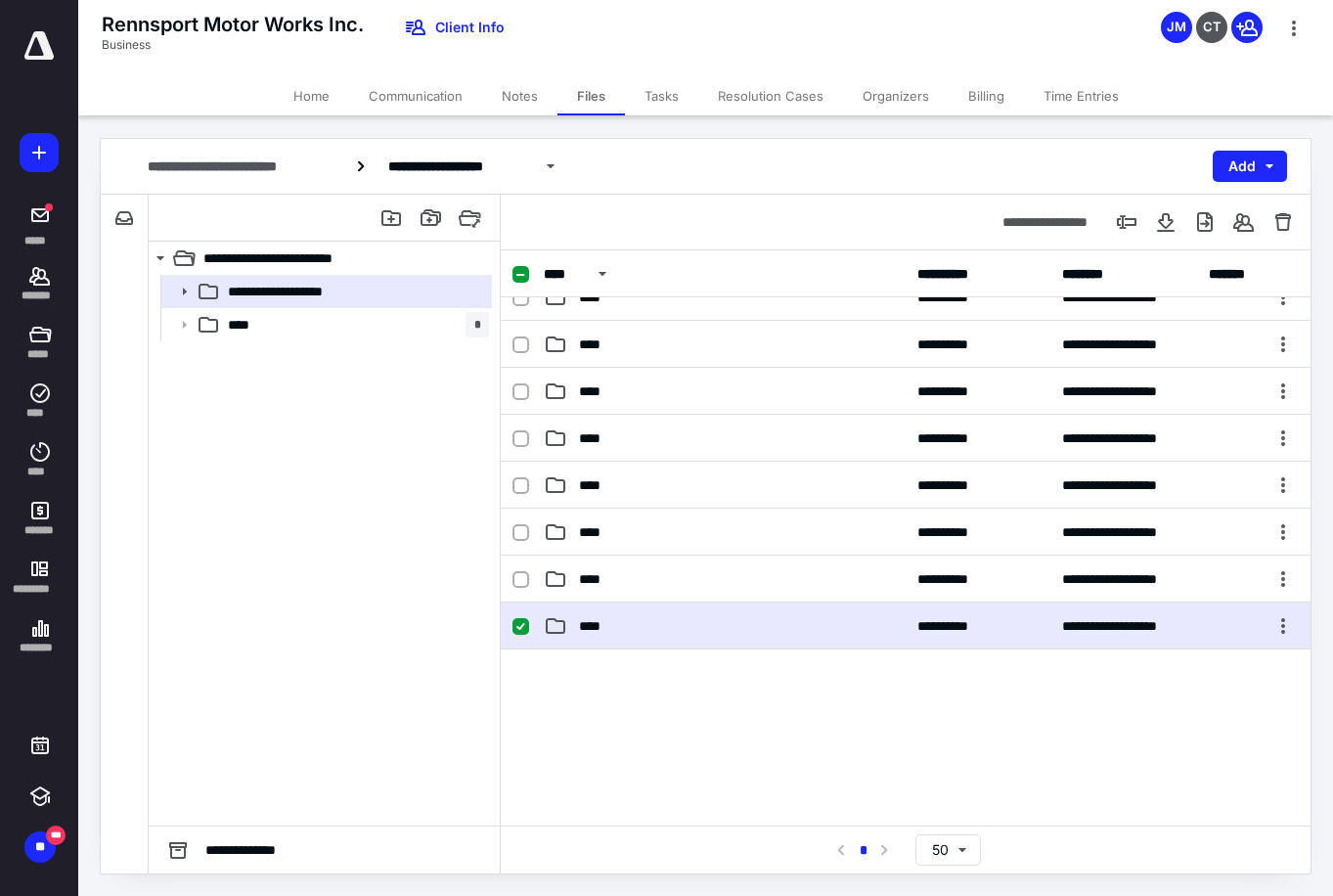 click on "****" at bounding box center [725, 626] 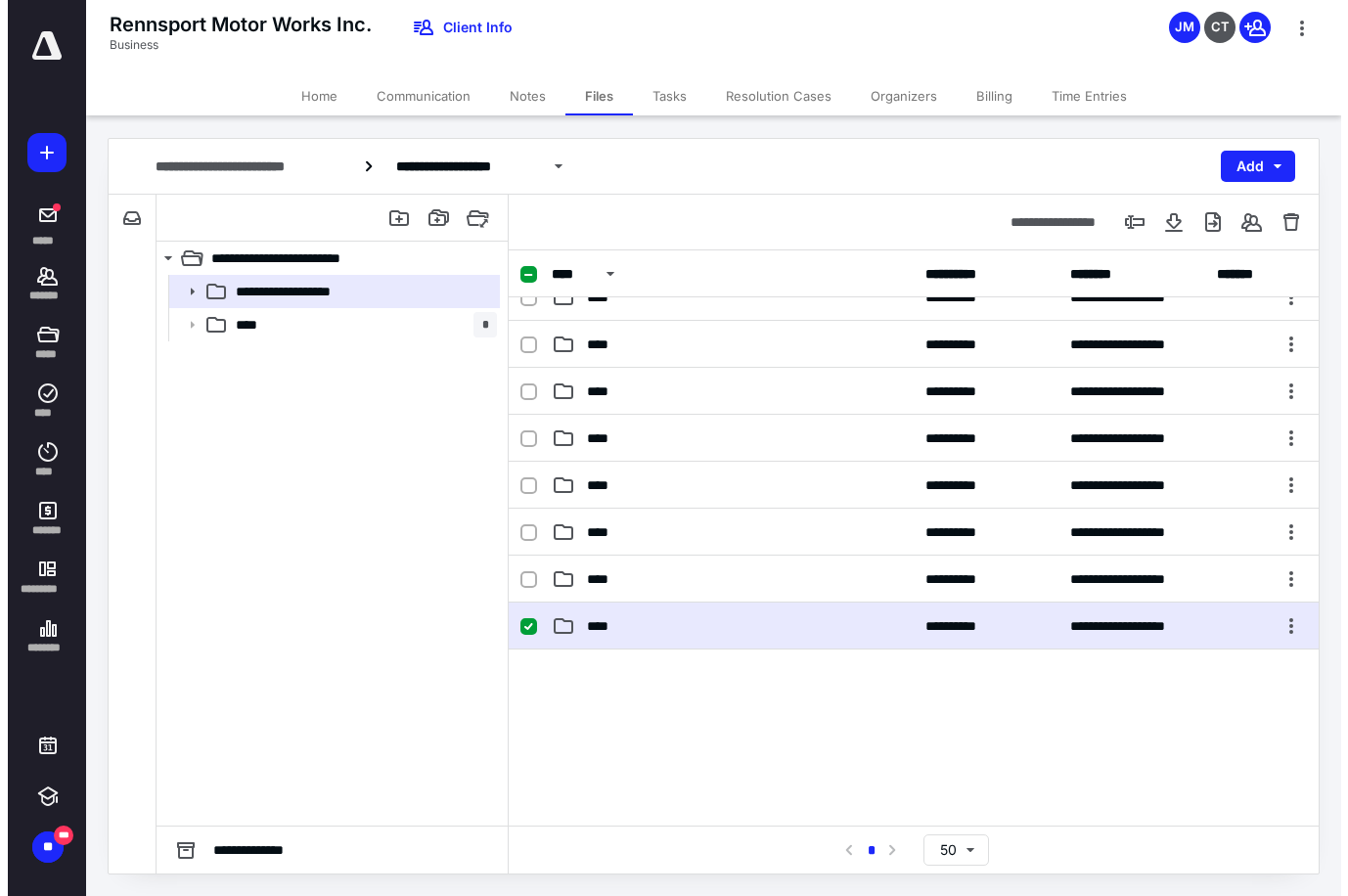 scroll, scrollTop: 0, scrollLeft: 0, axis: both 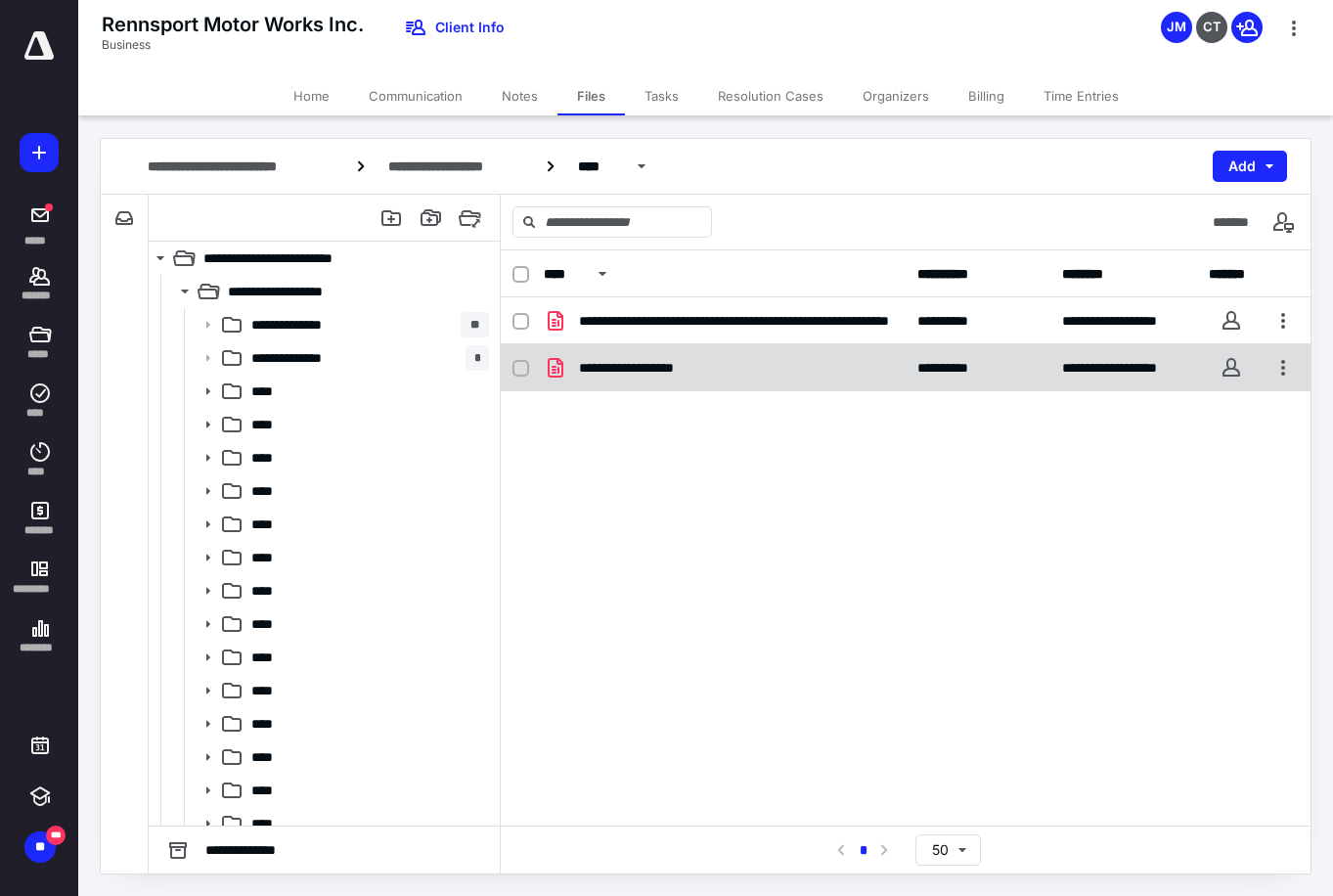 click on "**********" at bounding box center (725, 368) 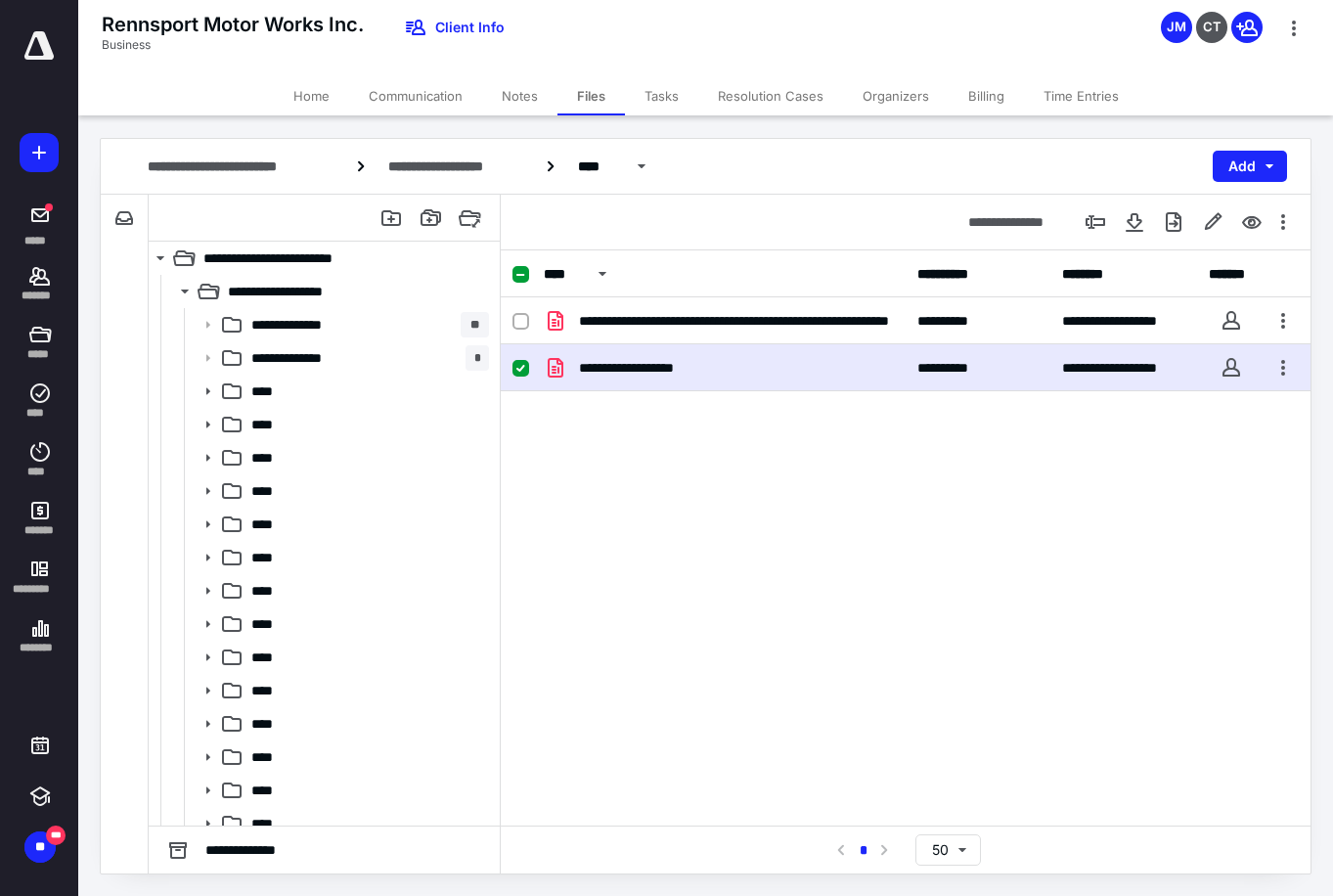click on "**********" at bounding box center [725, 368] 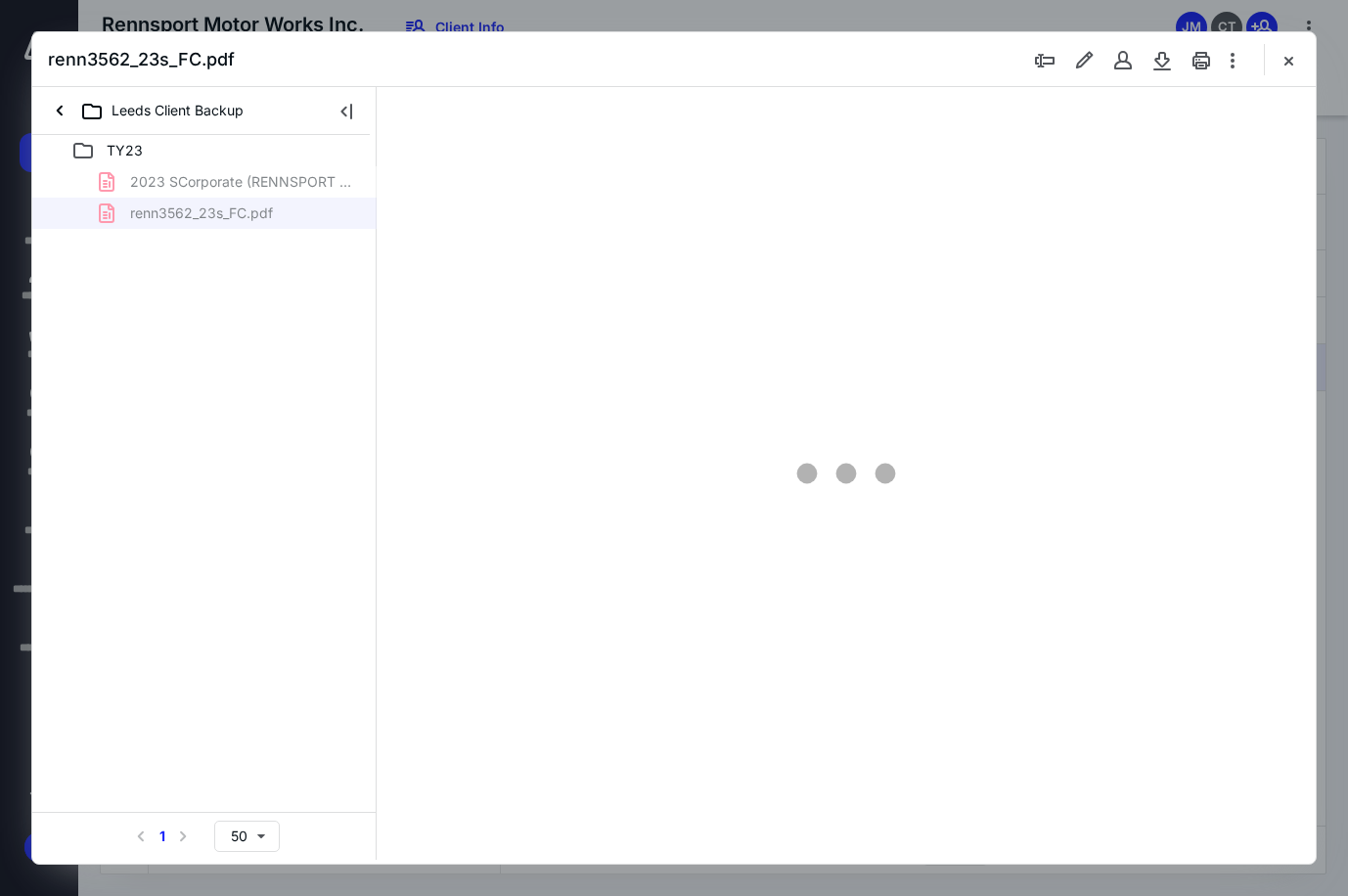 scroll, scrollTop: 0, scrollLeft: 0, axis: both 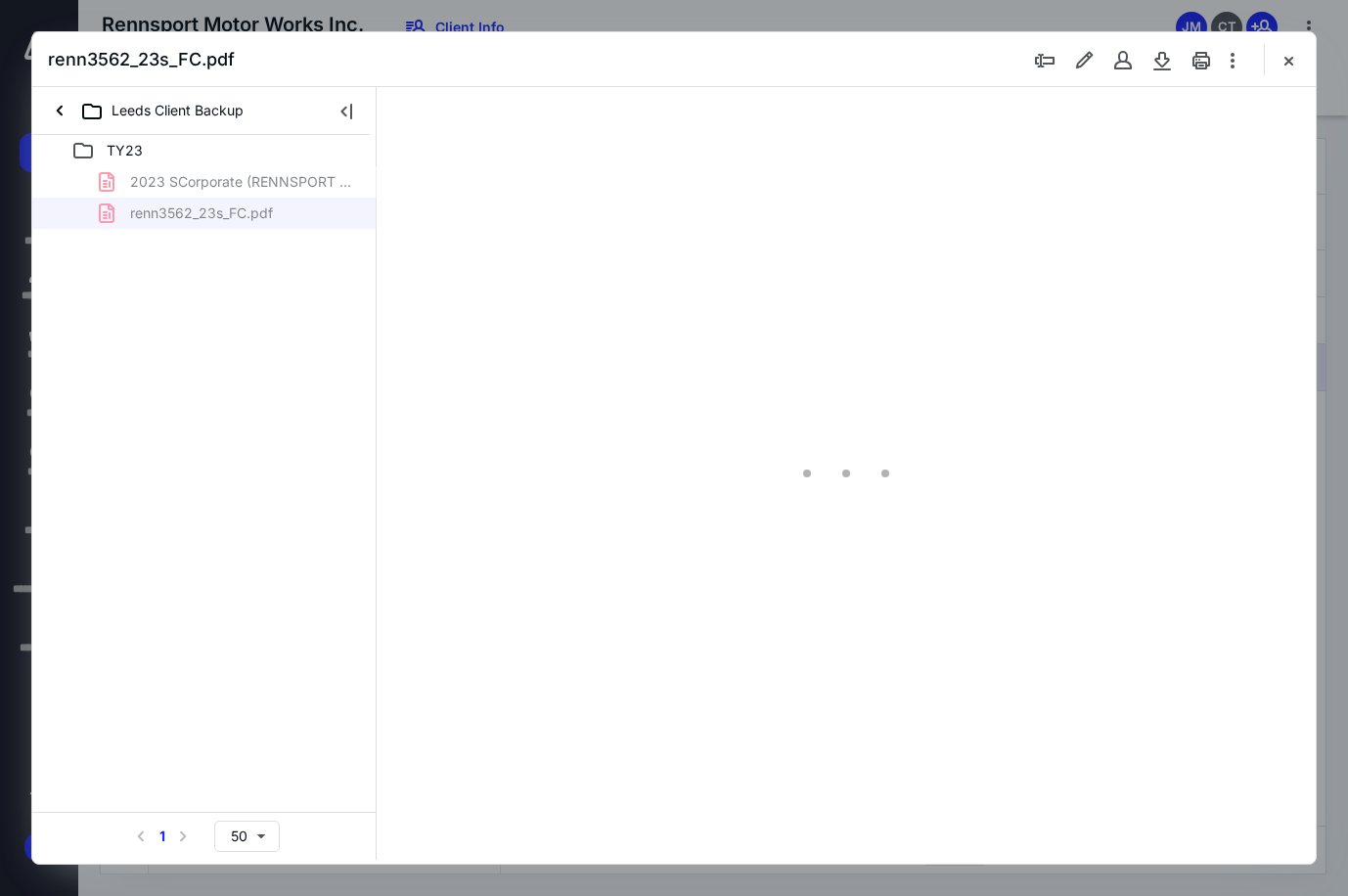 type on "90" 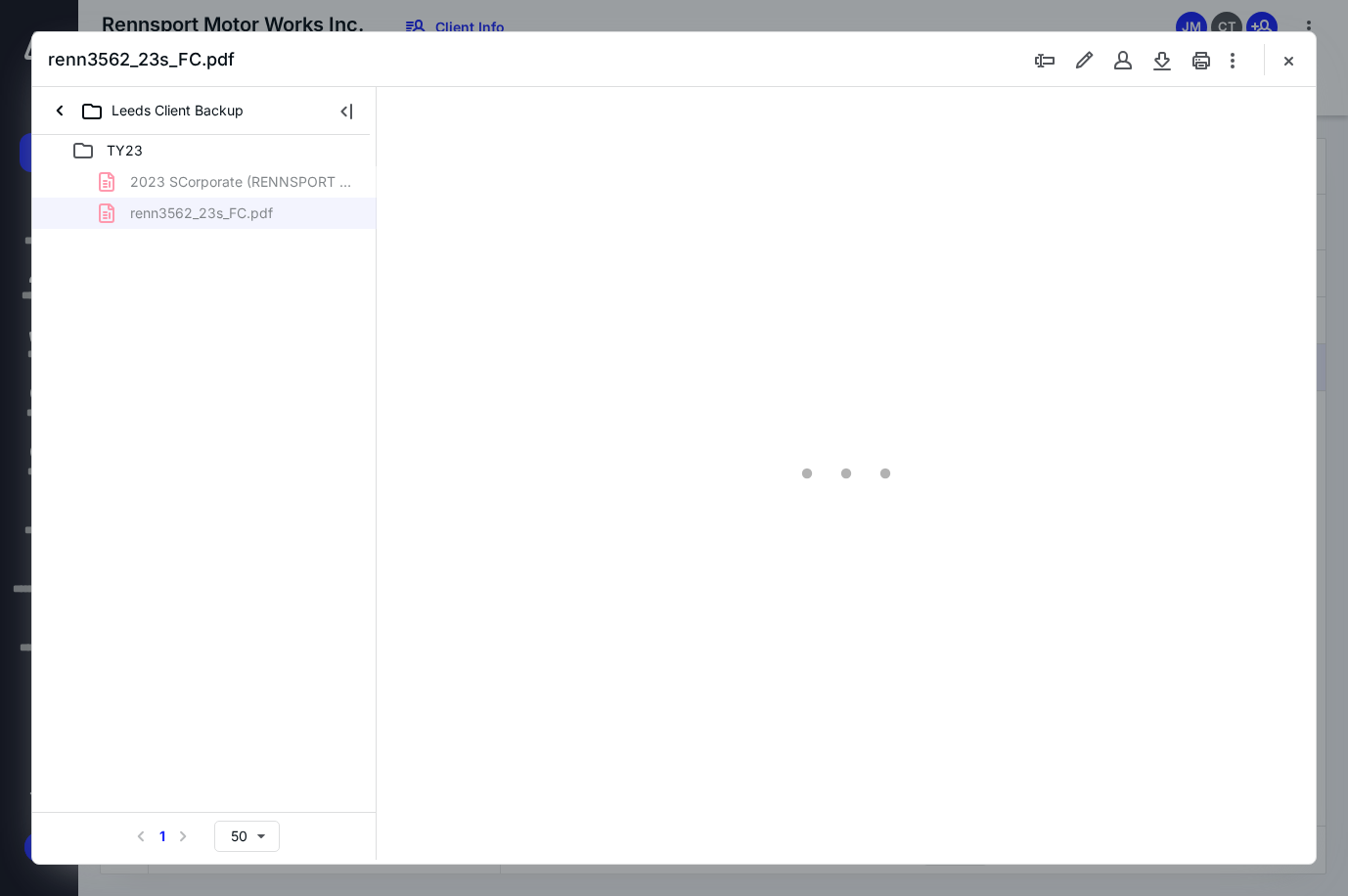 scroll, scrollTop: 78, scrollLeft: 0, axis: vertical 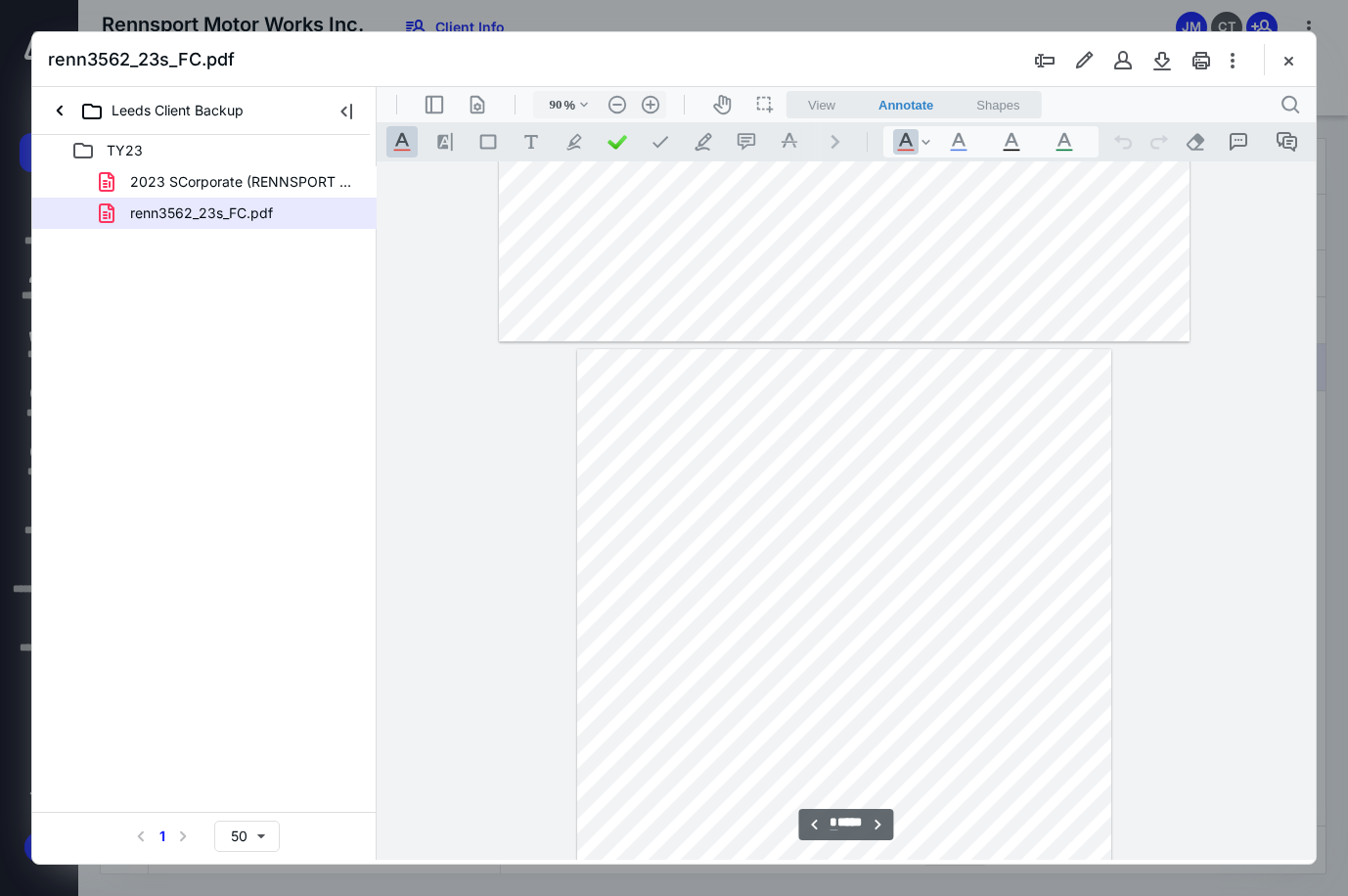type on "*" 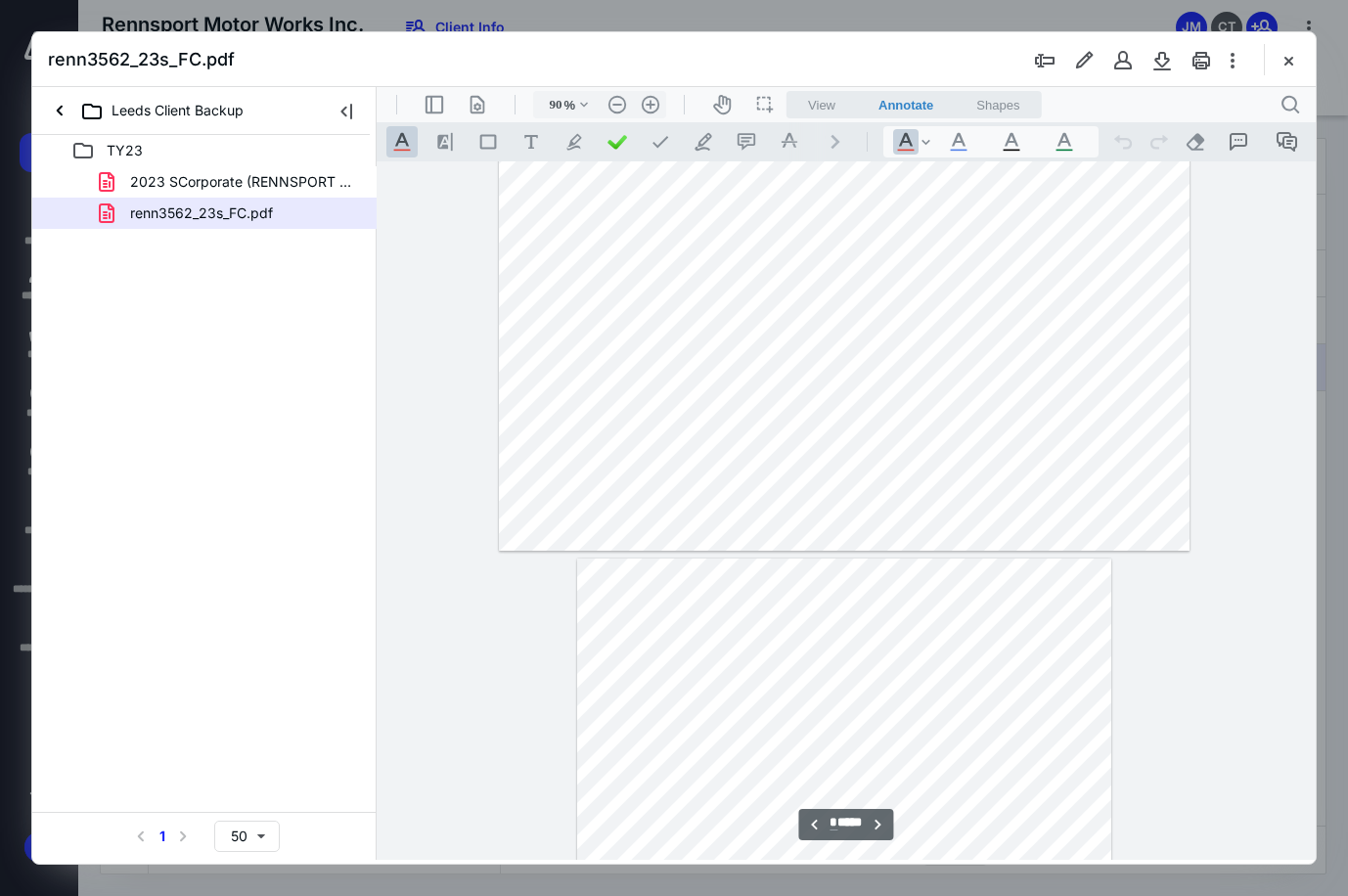 scroll, scrollTop: 665, scrollLeft: 0, axis: vertical 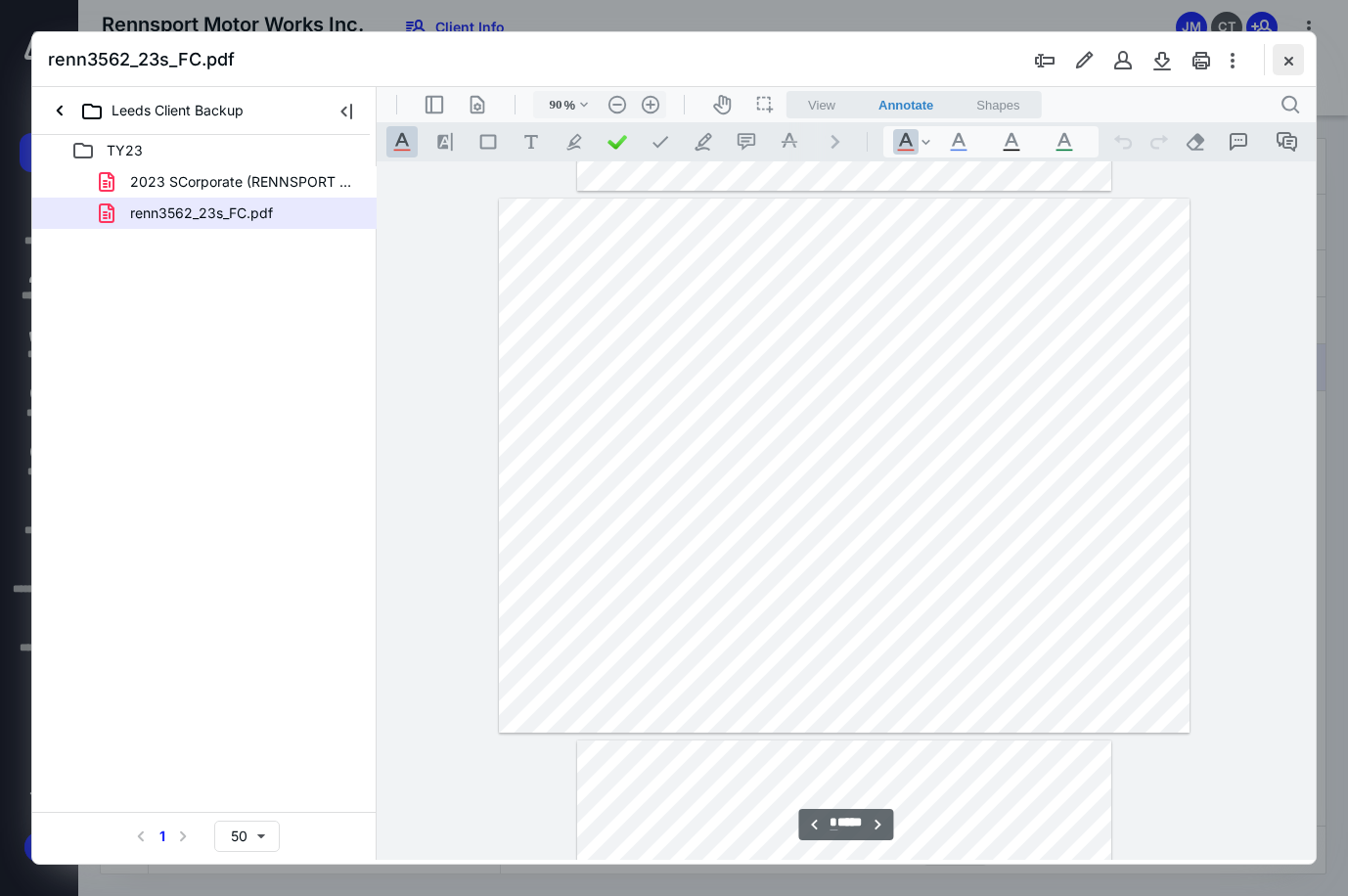 click at bounding box center (1288, 60) 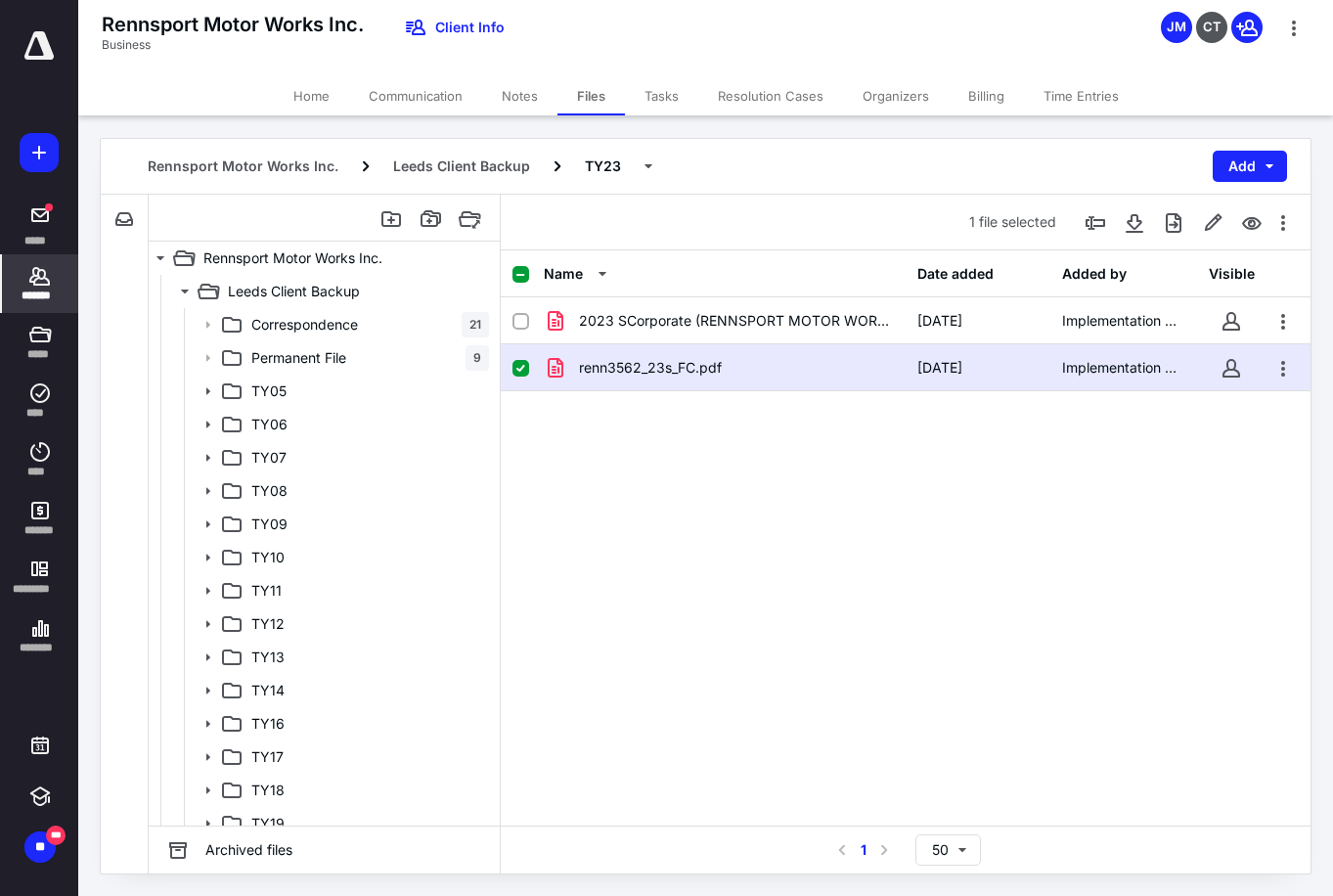 click on "*******" at bounding box center (40, 284) 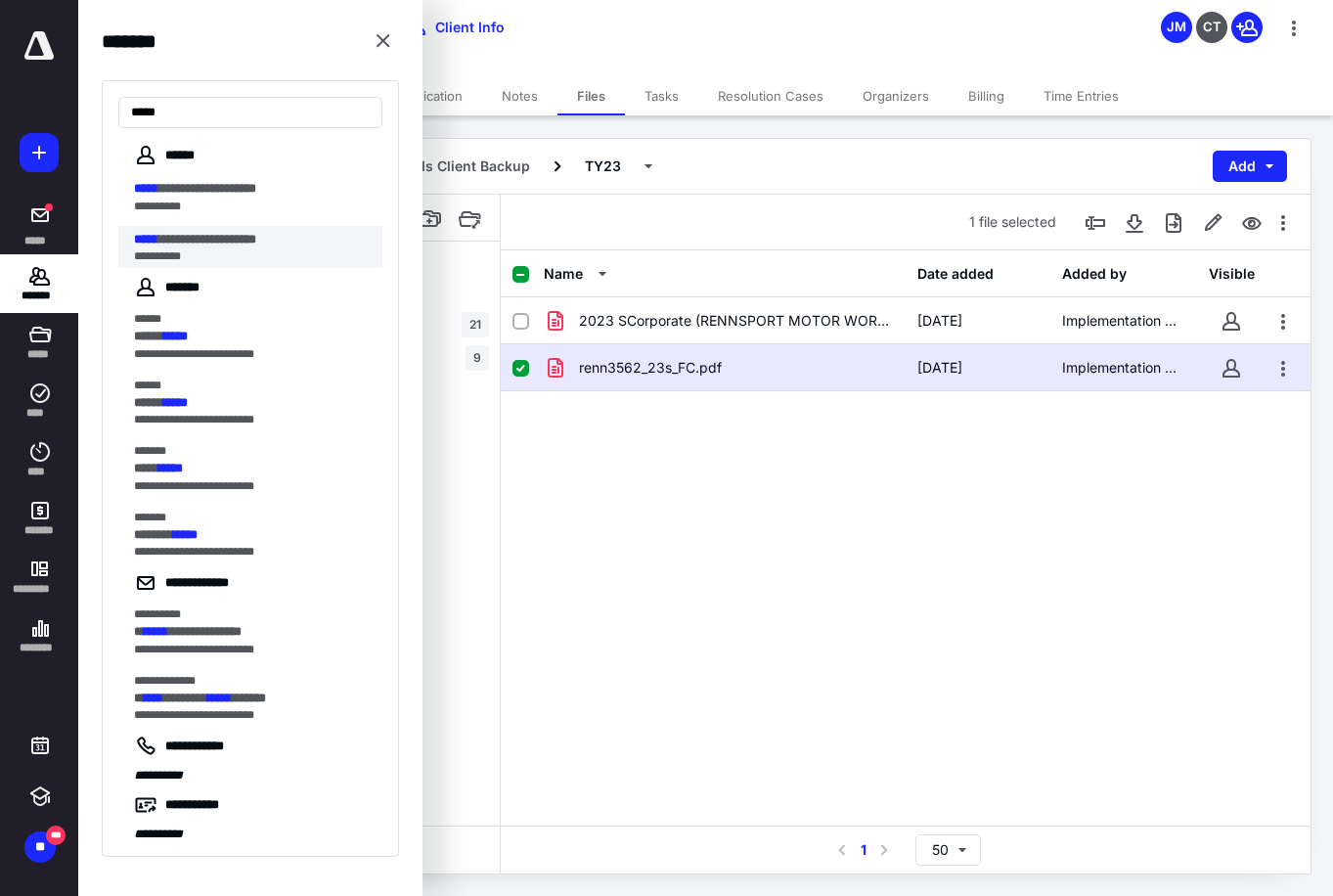 type on "*****" 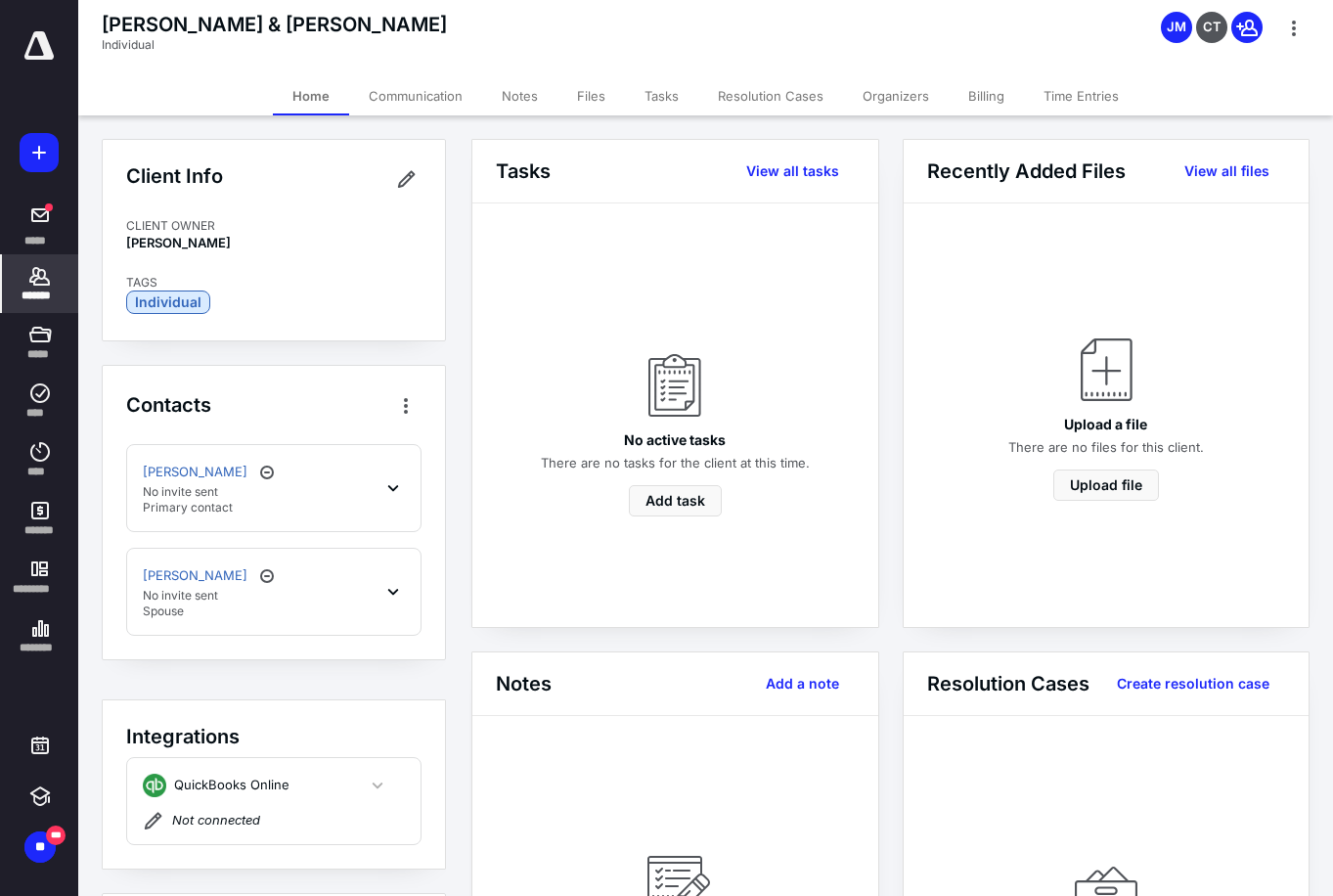 click on "Billing" at bounding box center [986, 96] 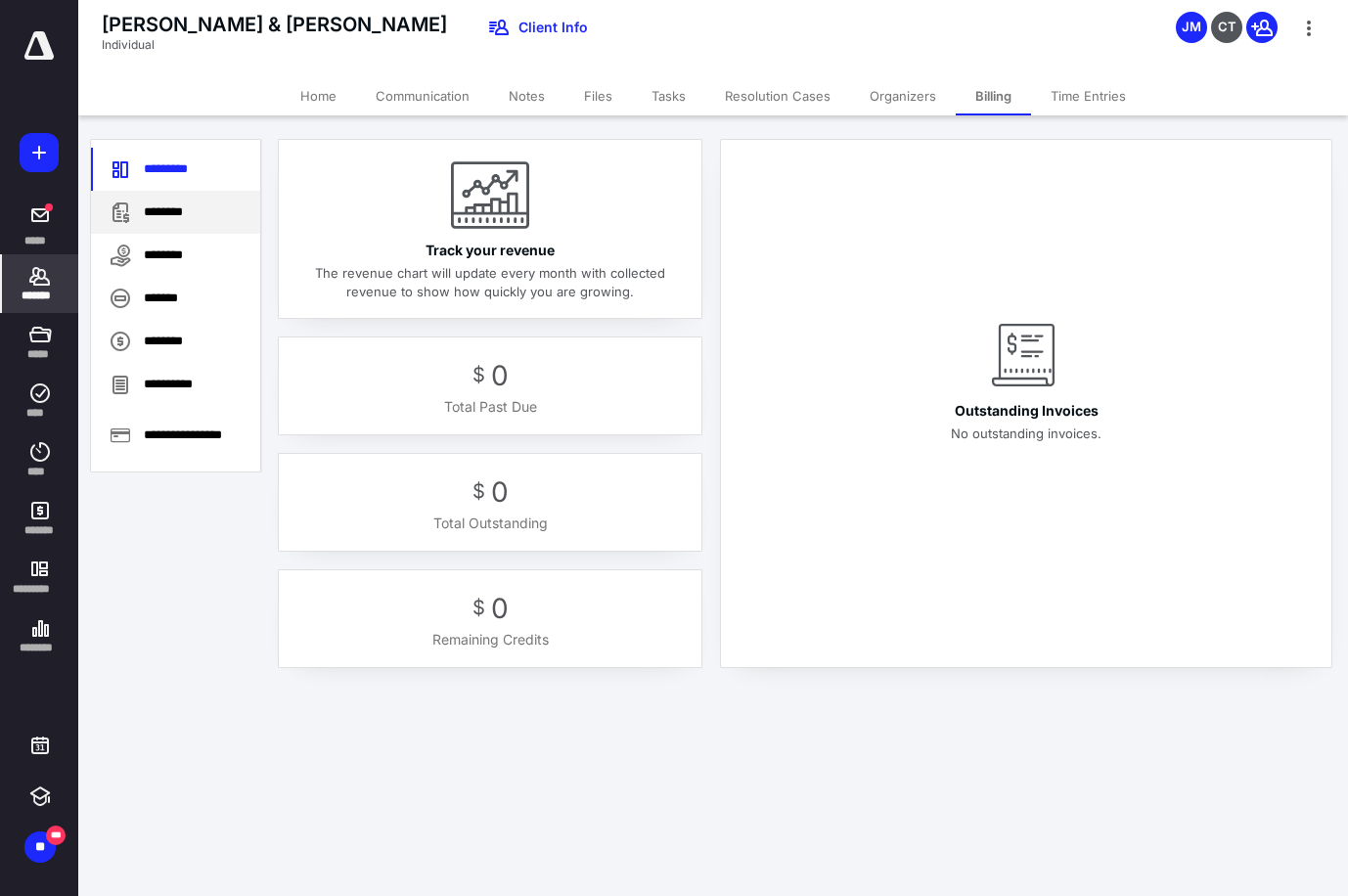 click on "********" at bounding box center (175, 212) 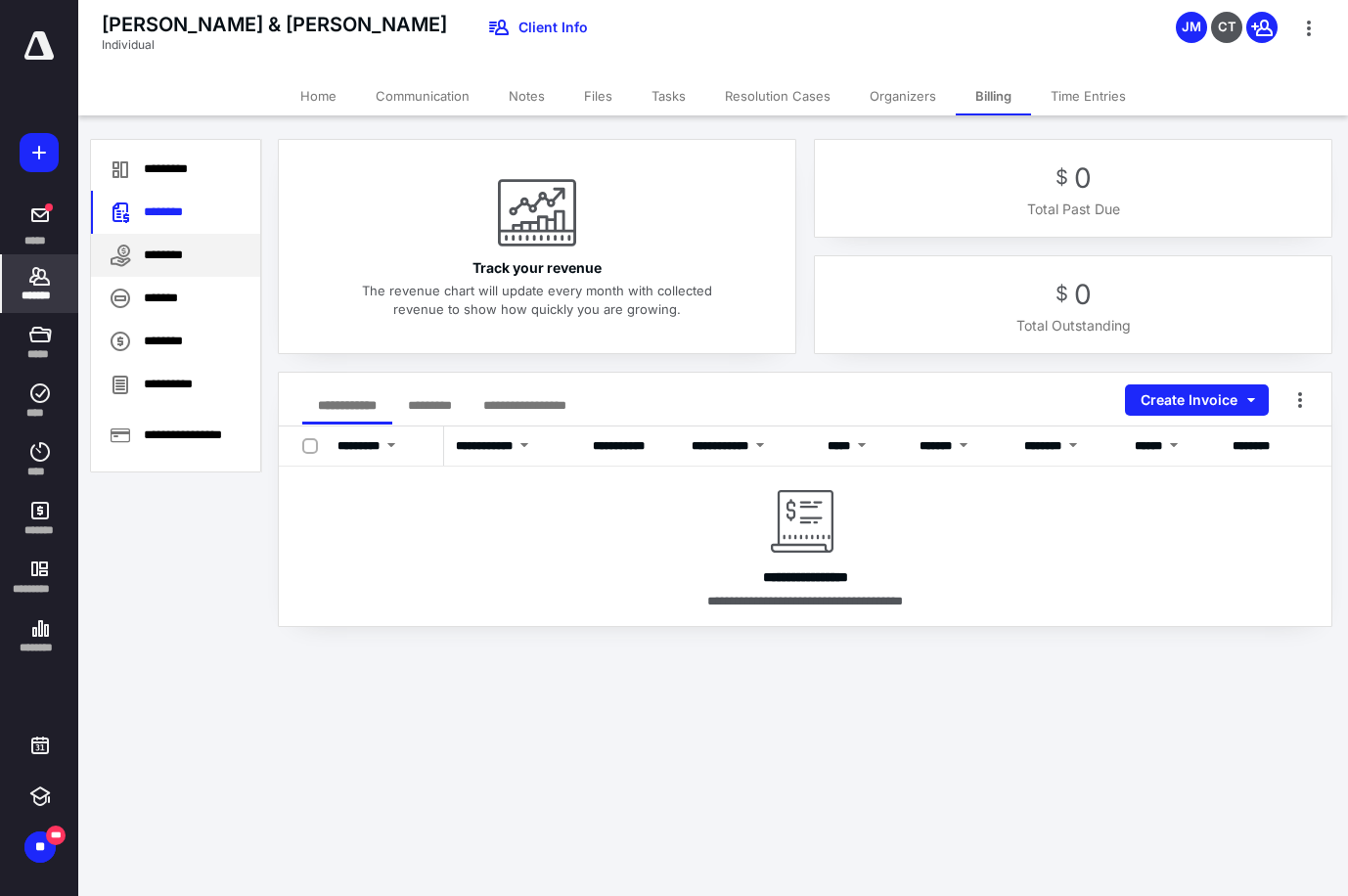 click on "********" at bounding box center [175, 255] 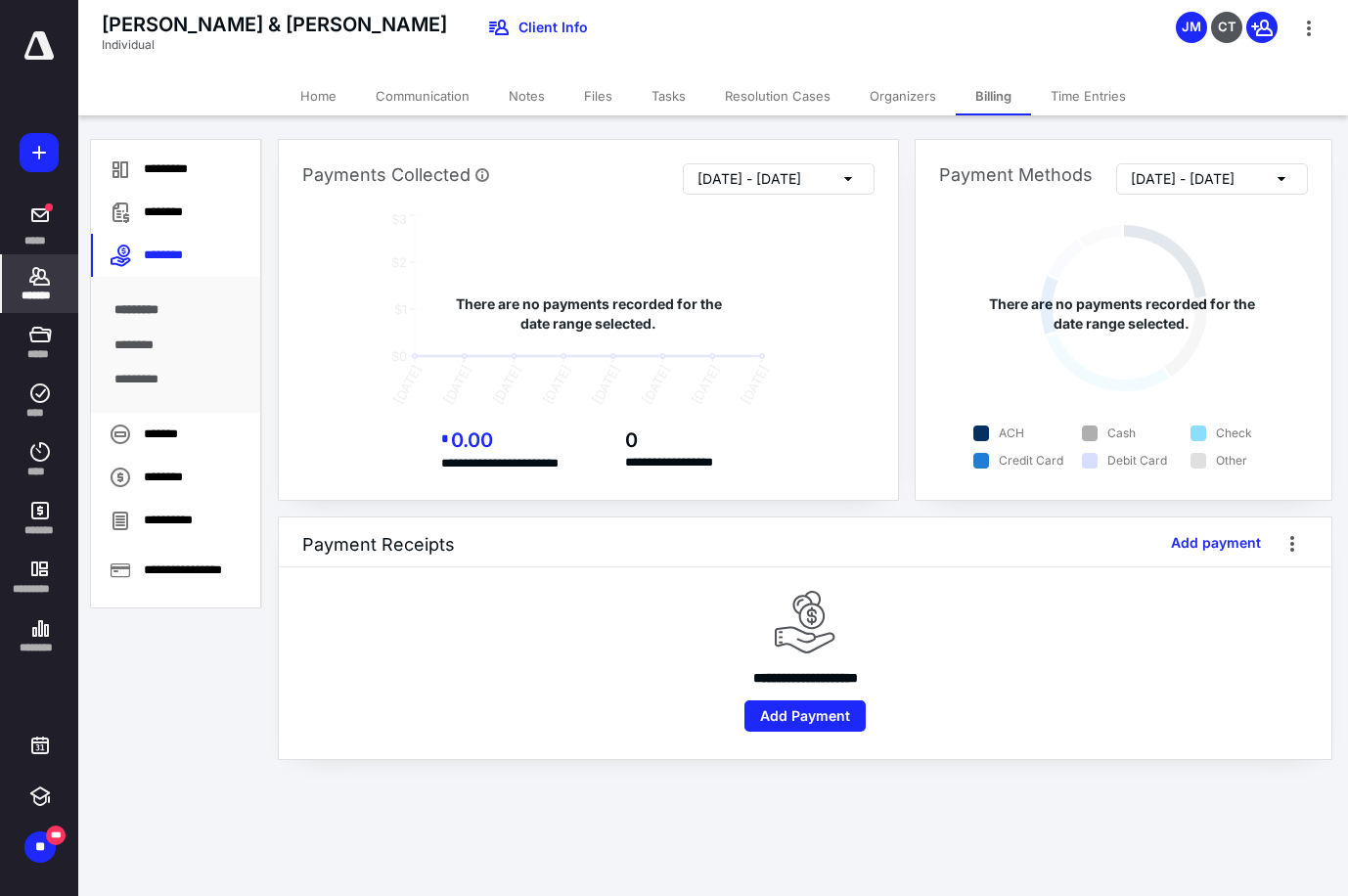 click on "[DATE] - [DATE]" at bounding box center [749, 179] 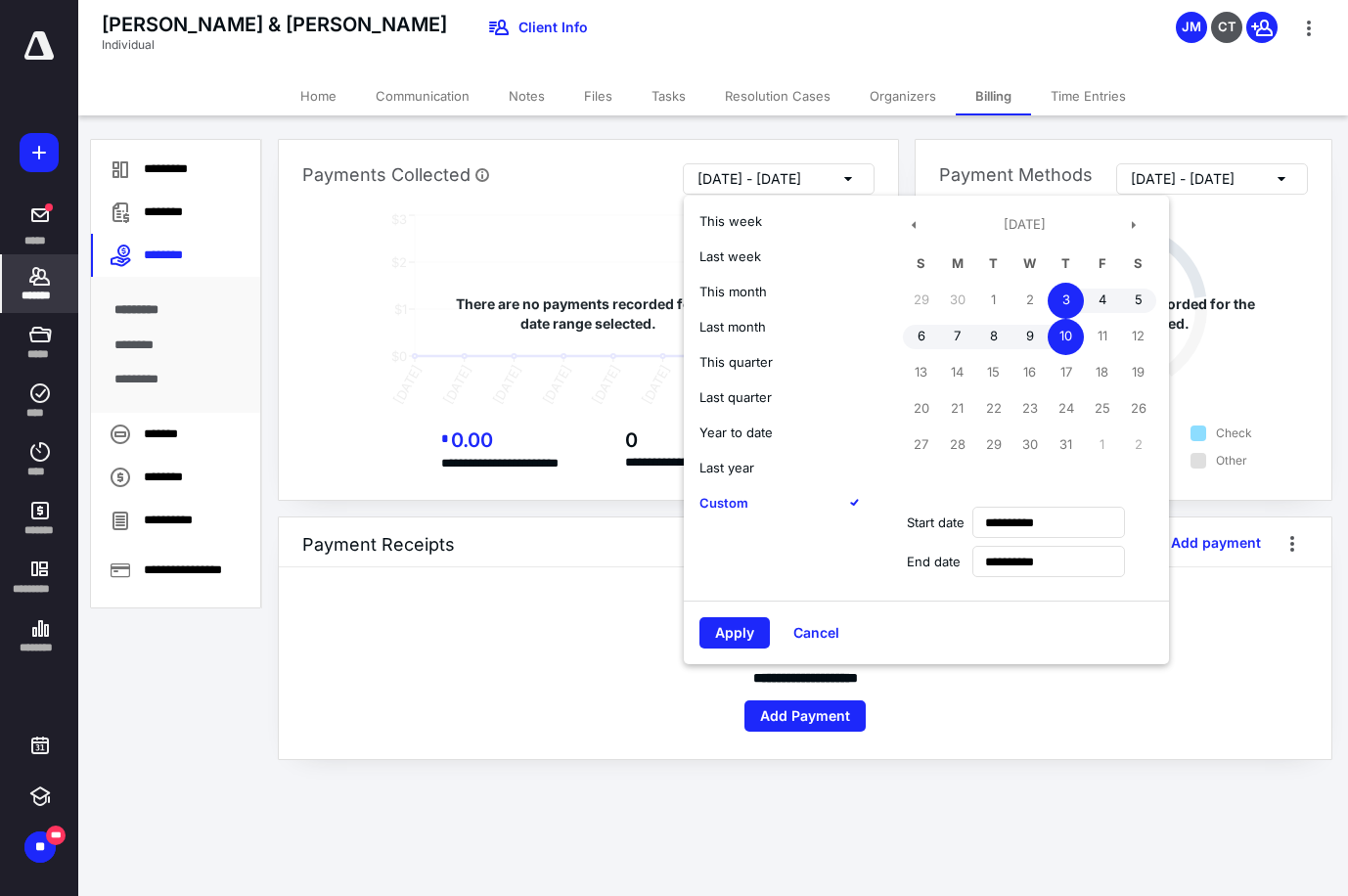 type on "**********" 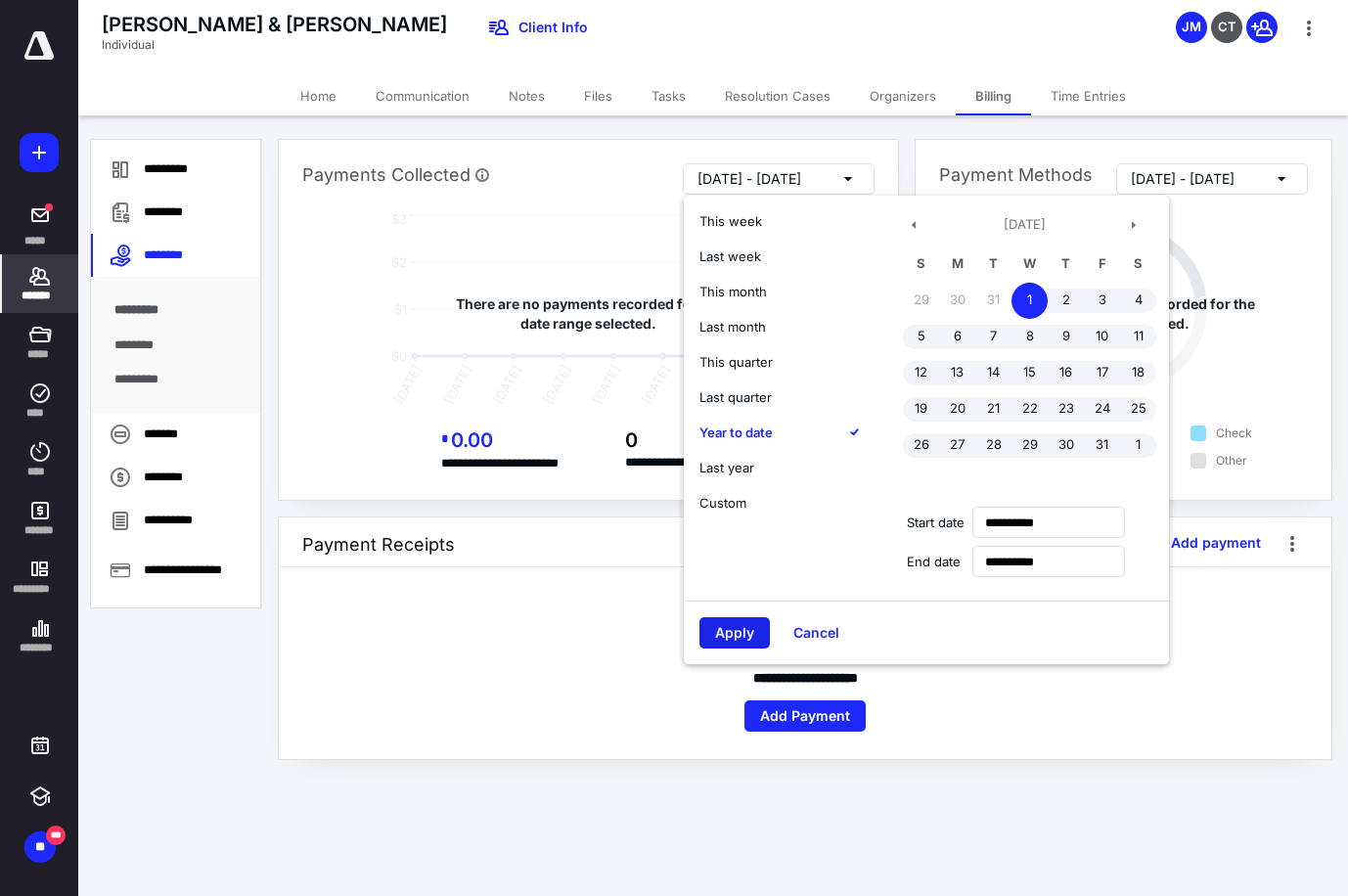 click on "Apply" at bounding box center (735, 633) 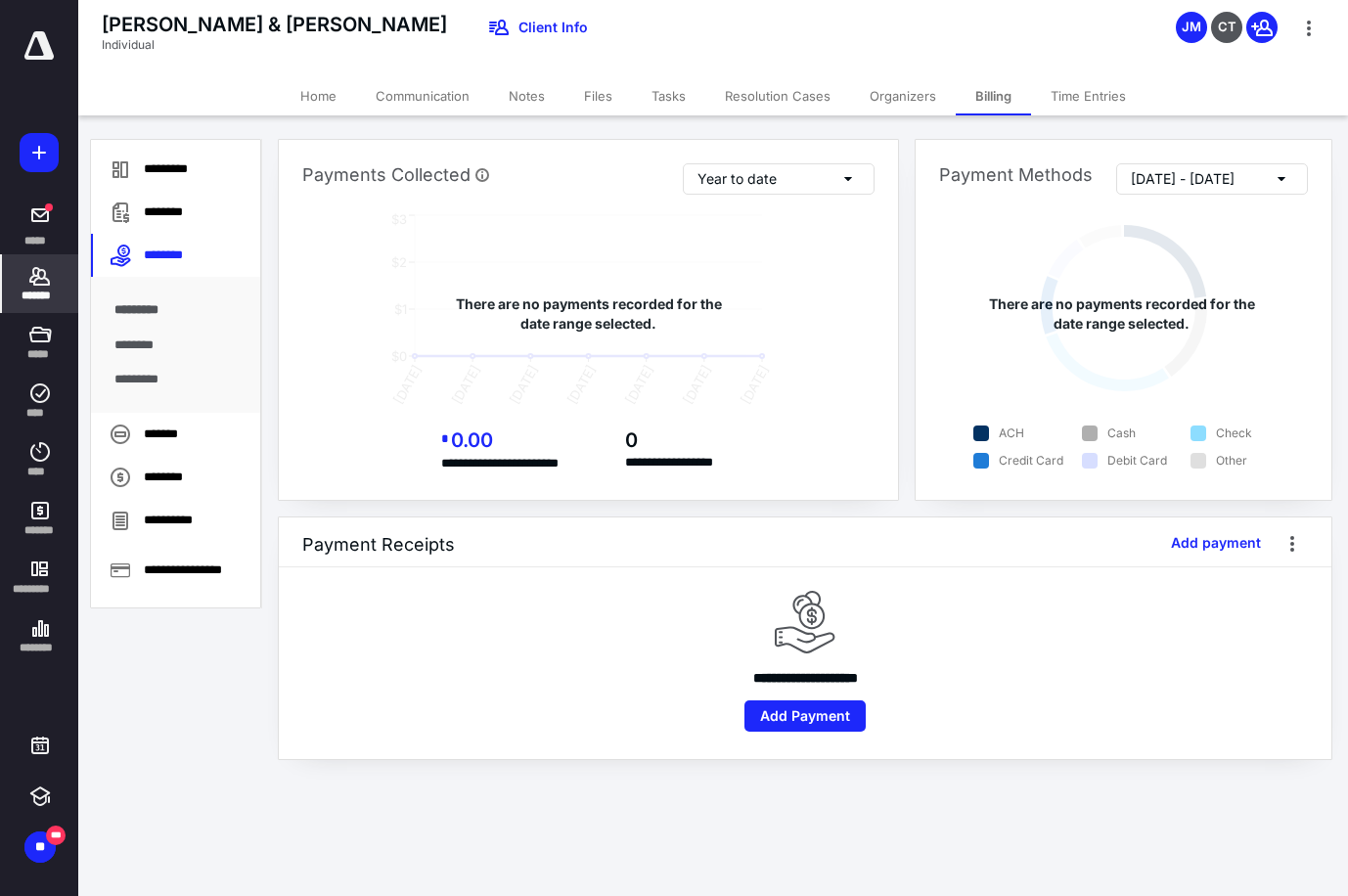 click on "*******" at bounding box center (40, 295) 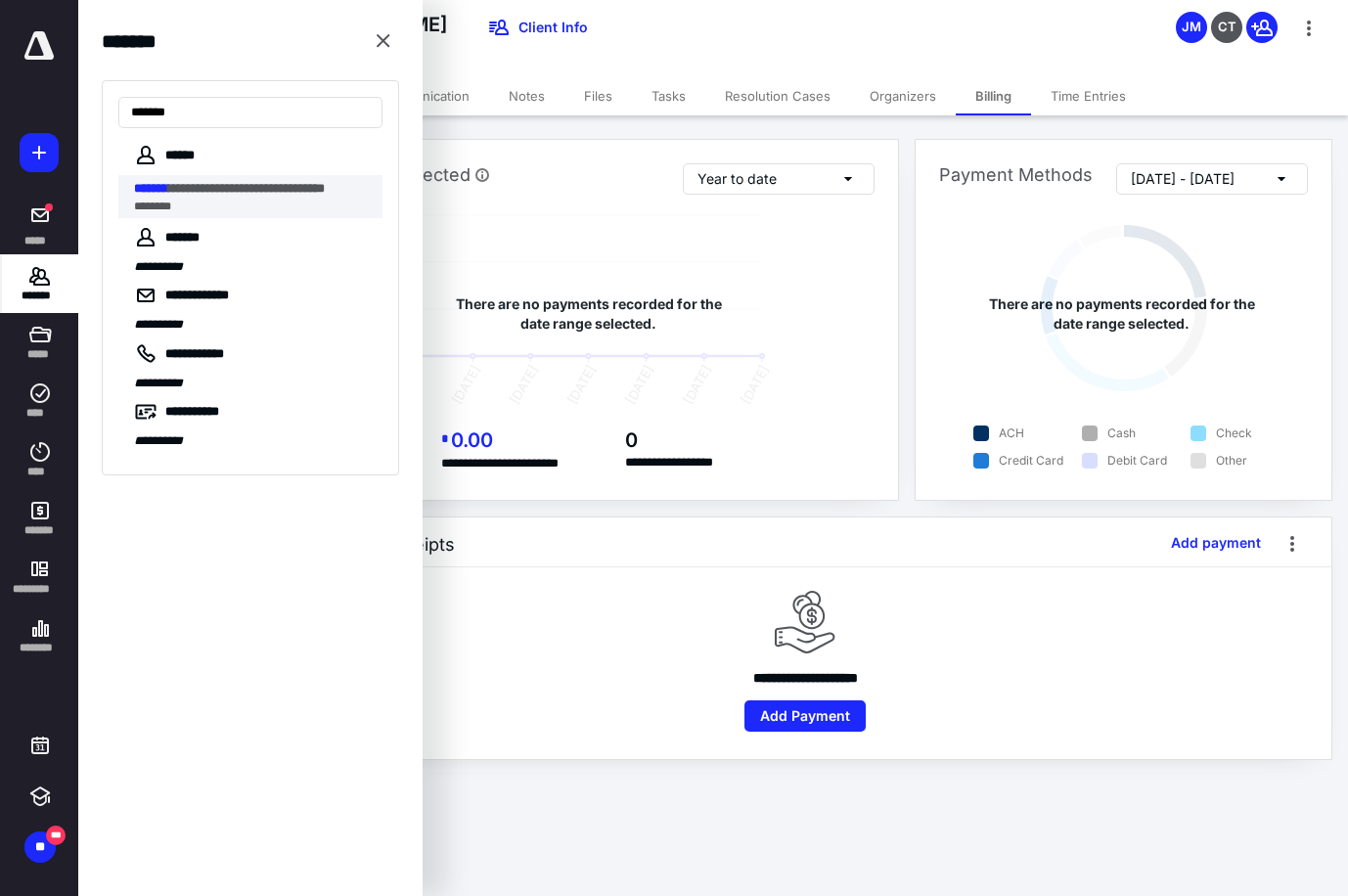 type on "*******" 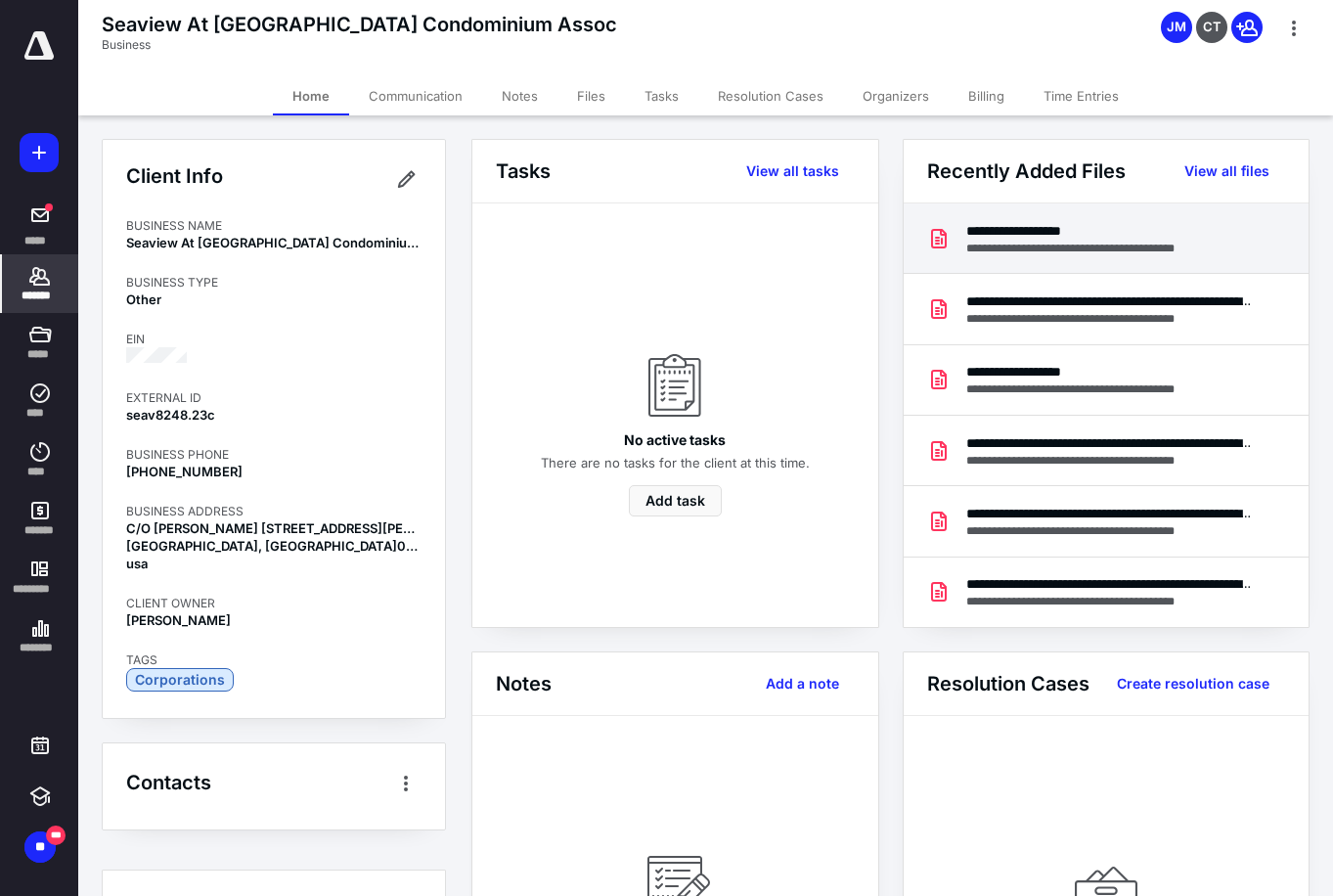 click on "**********" at bounding box center (1096, 248) 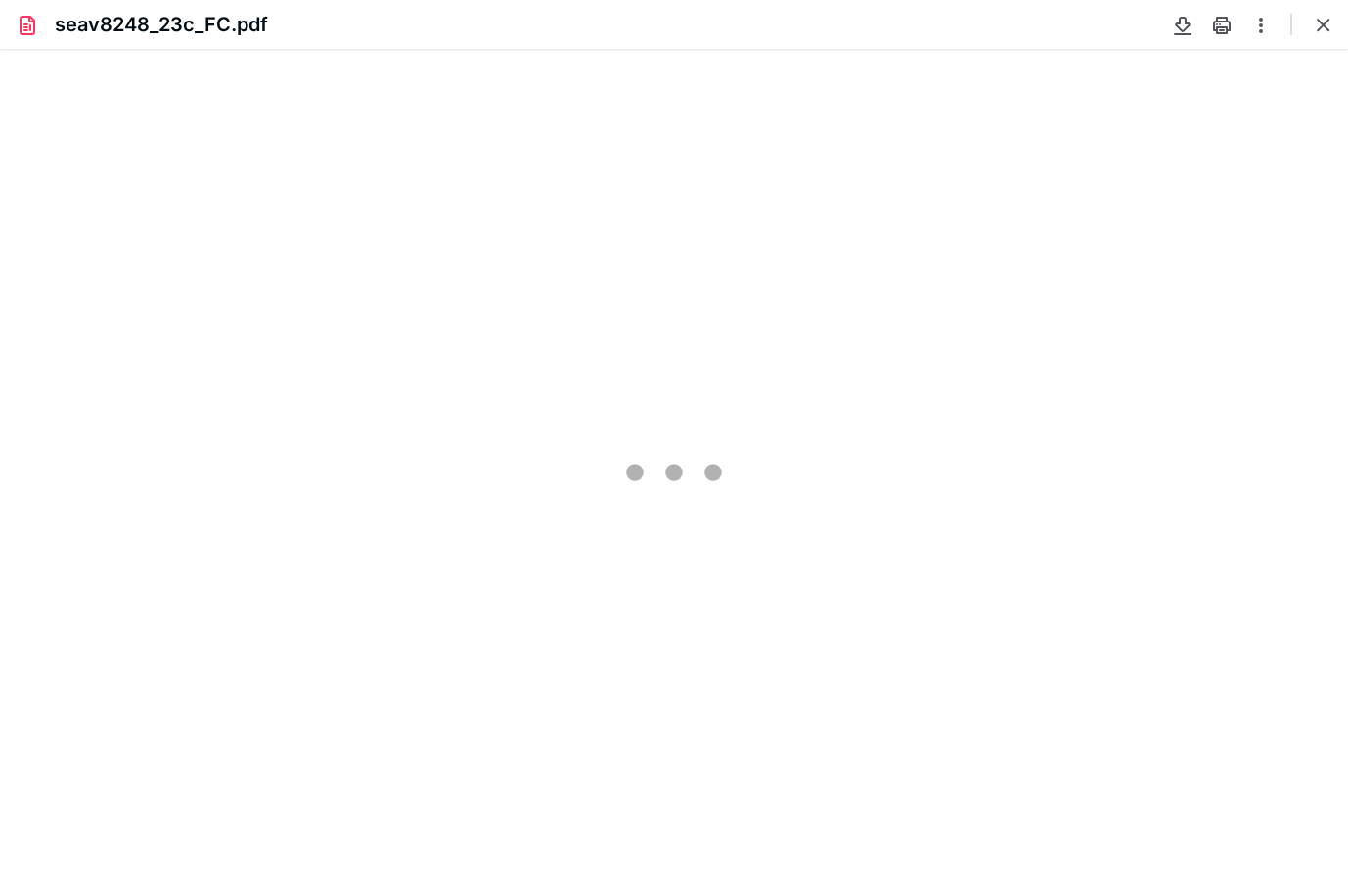 scroll, scrollTop: 0, scrollLeft: 0, axis: both 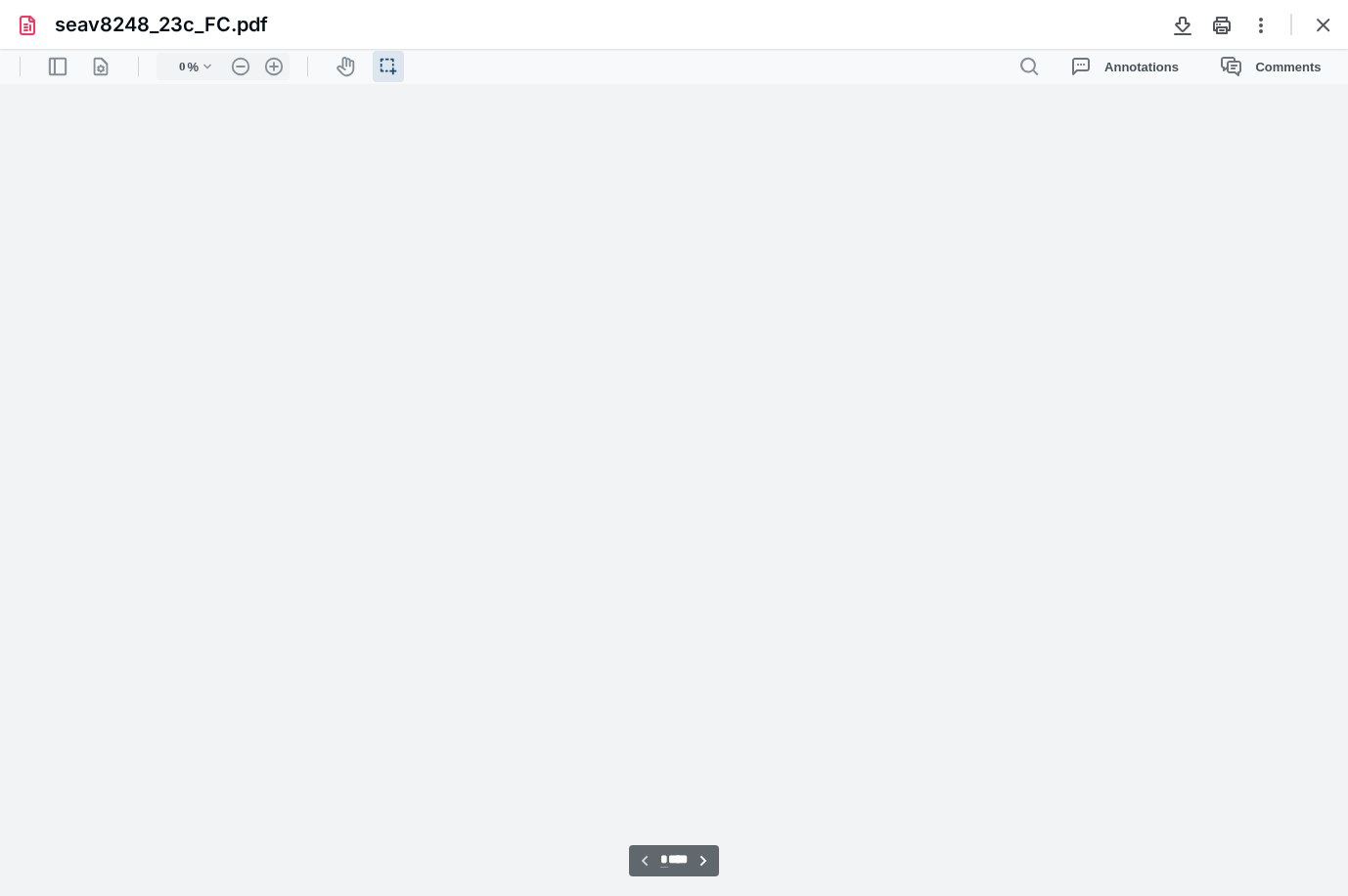 type on "104" 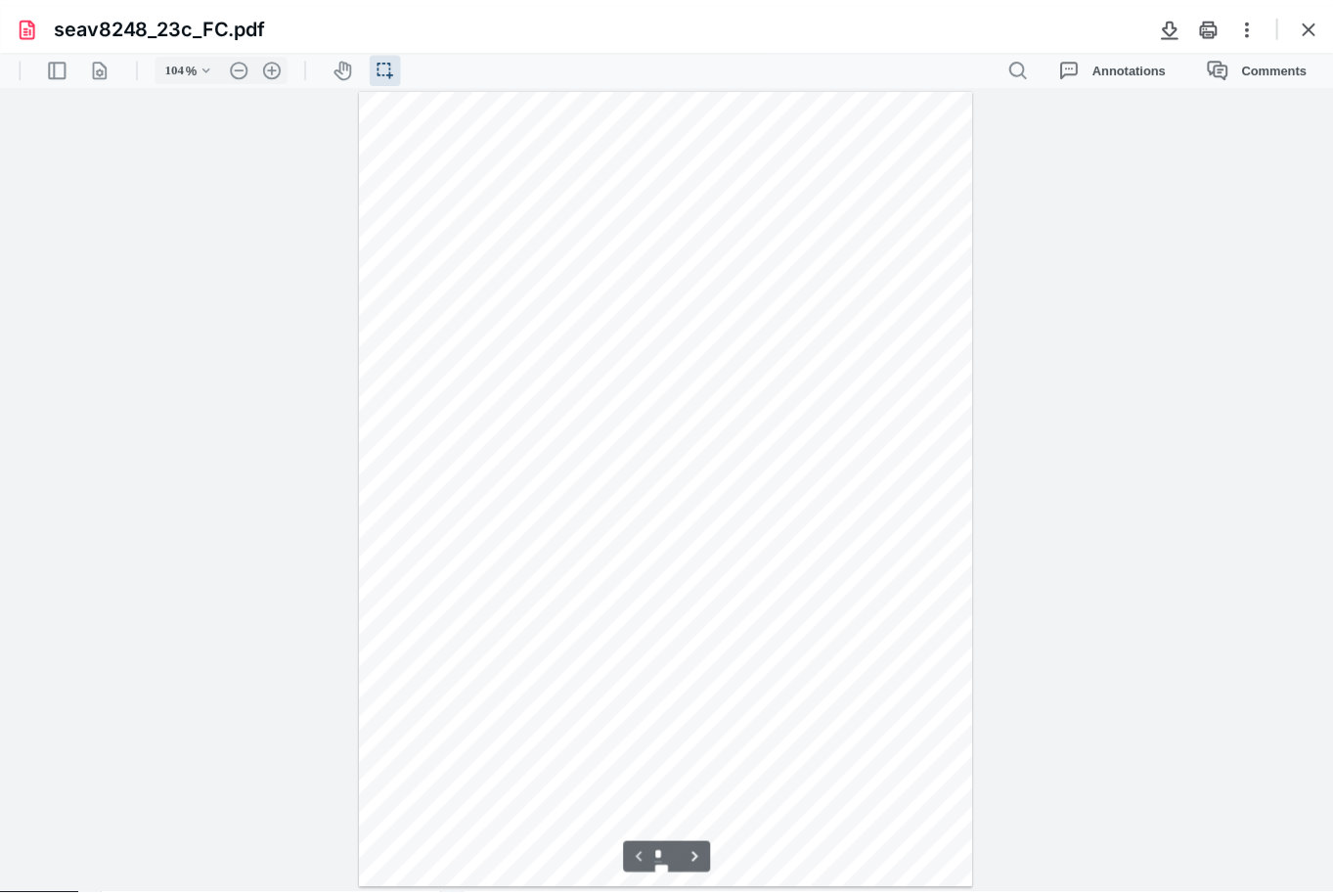 scroll, scrollTop: 39, scrollLeft: 0, axis: vertical 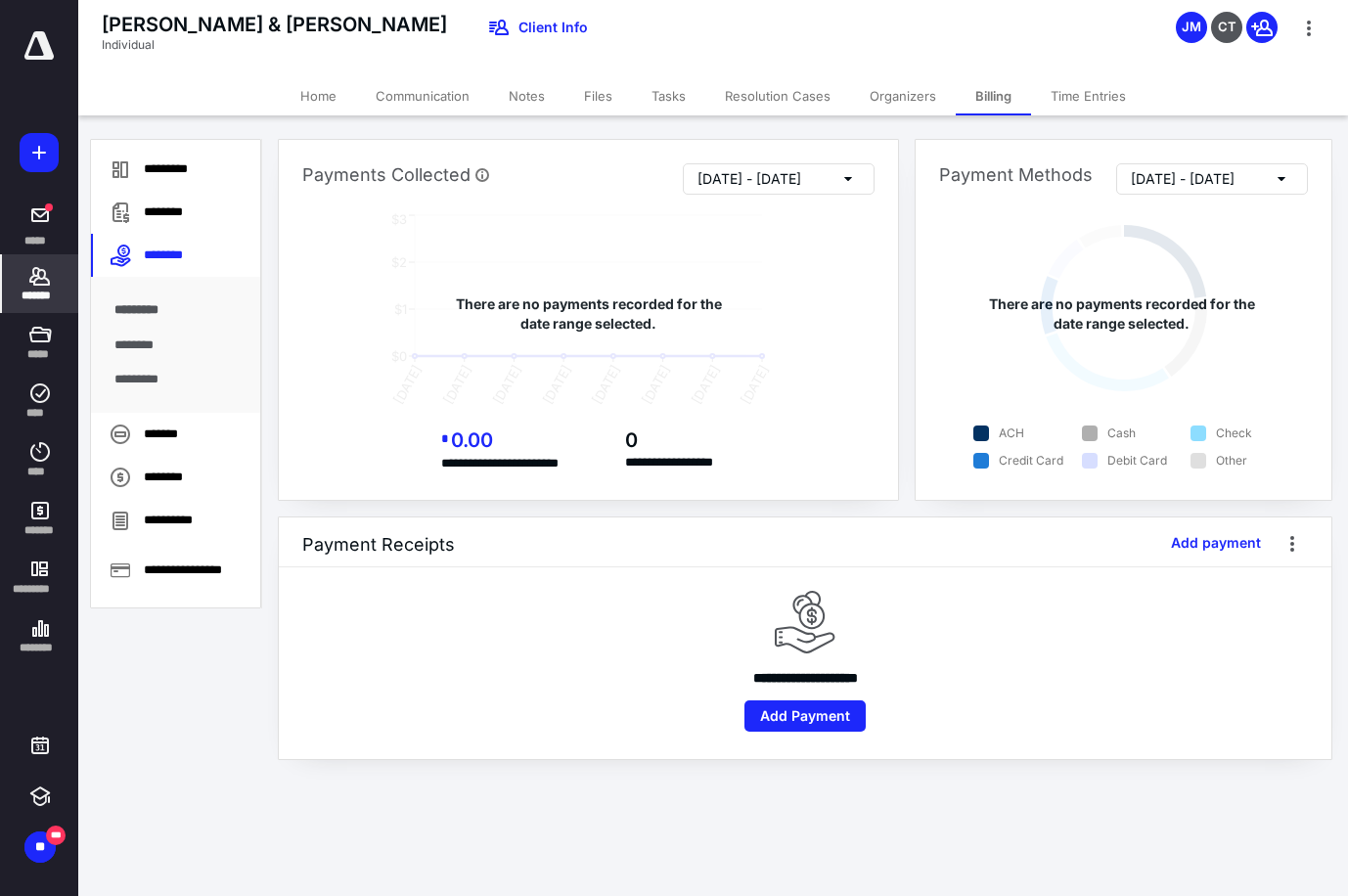 click on "Billing" at bounding box center [993, 96] 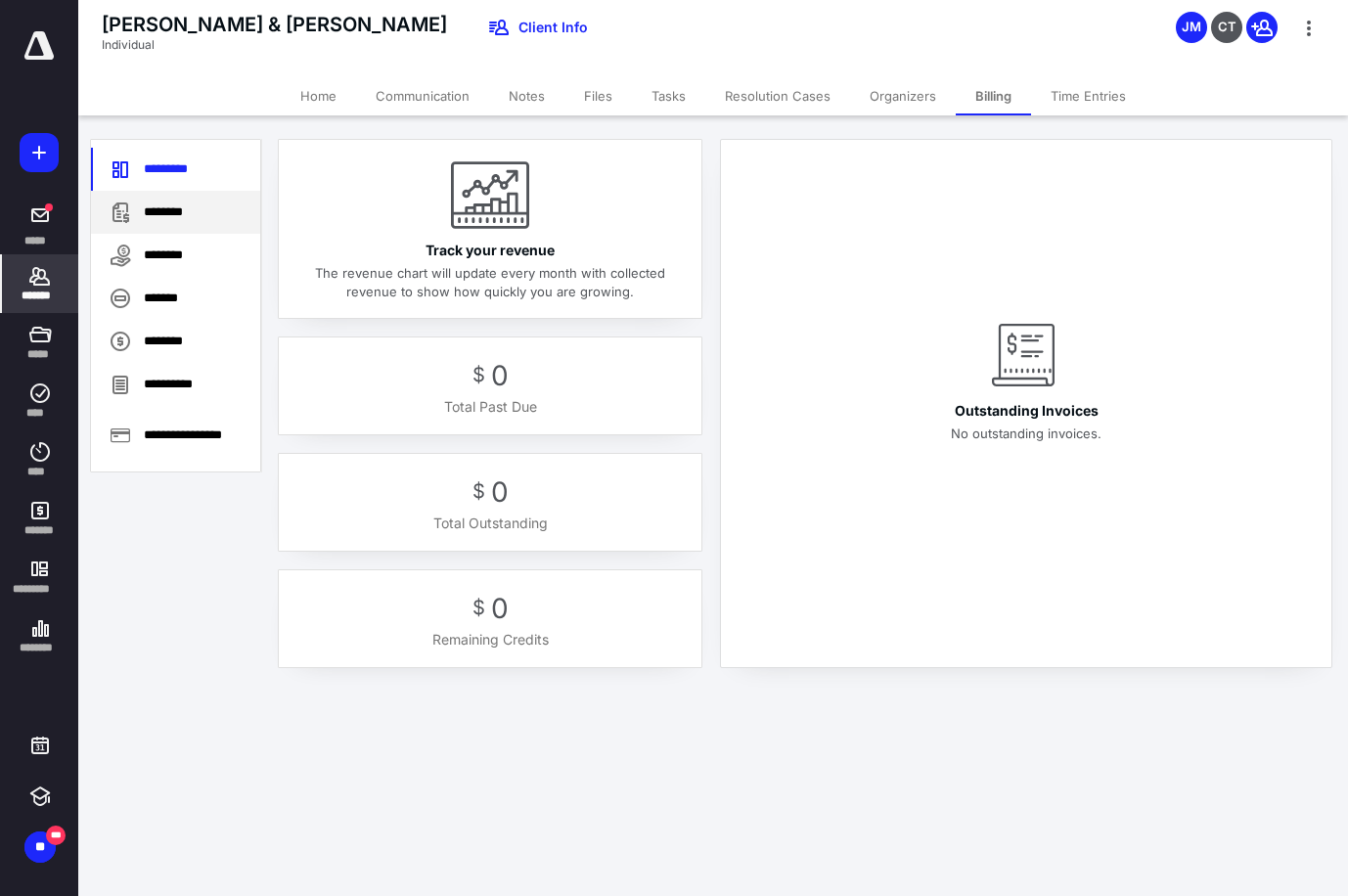 click on "********" at bounding box center (175, 212) 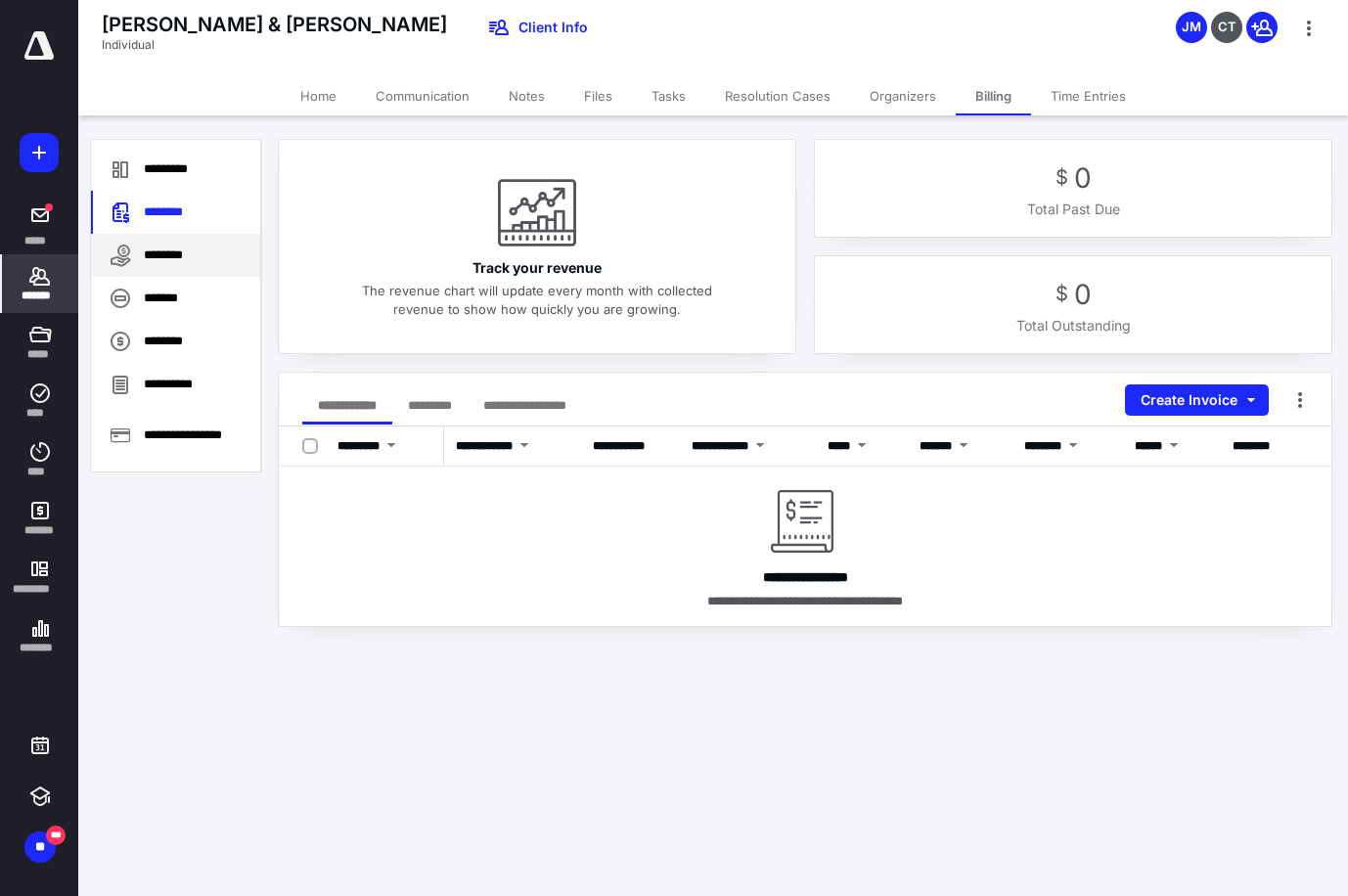 click on "********" at bounding box center (175, 255) 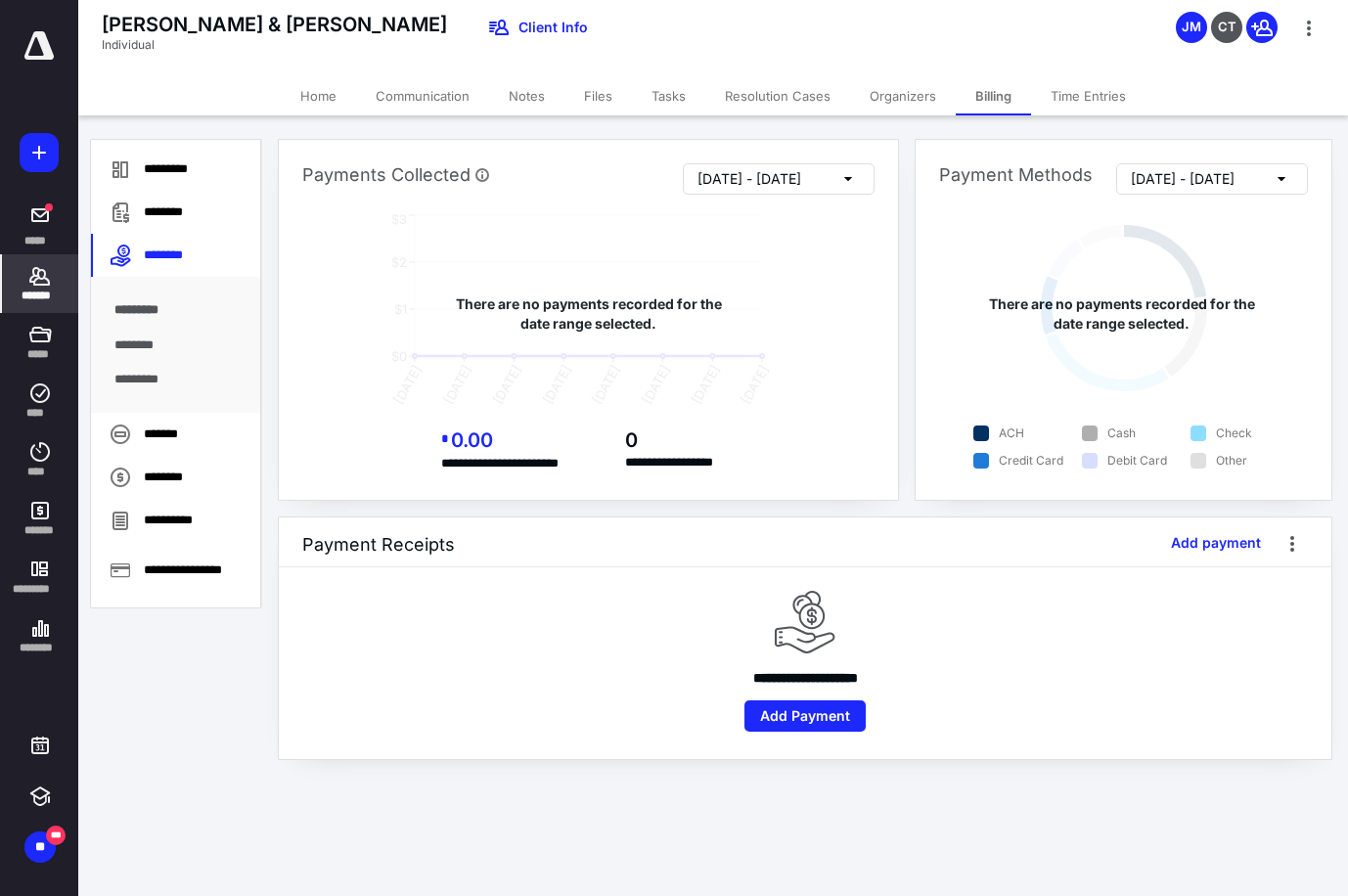 click on "[DATE] - [DATE]" at bounding box center [749, 179] 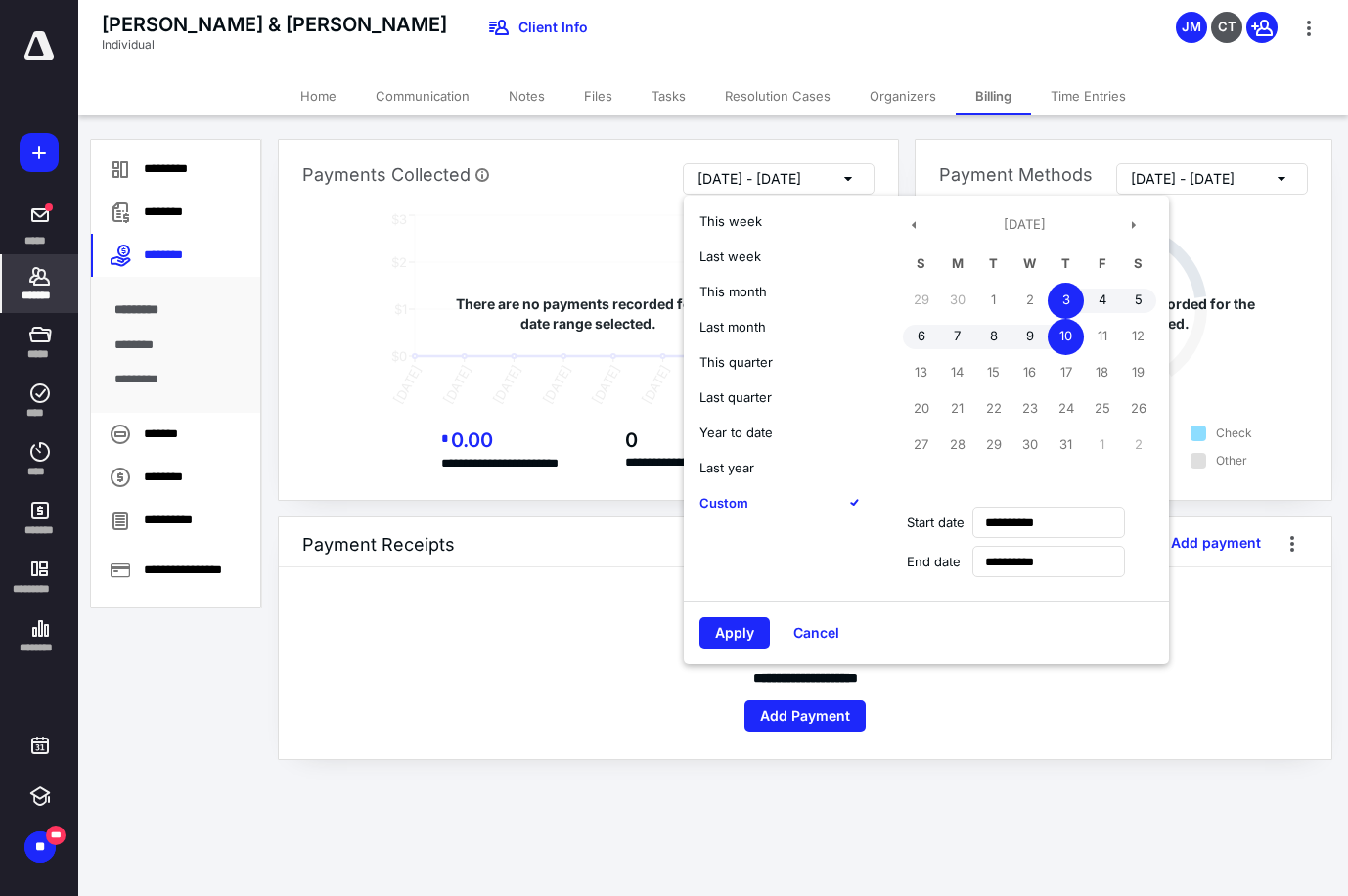 click on "Year to date" at bounding box center (736, 432) 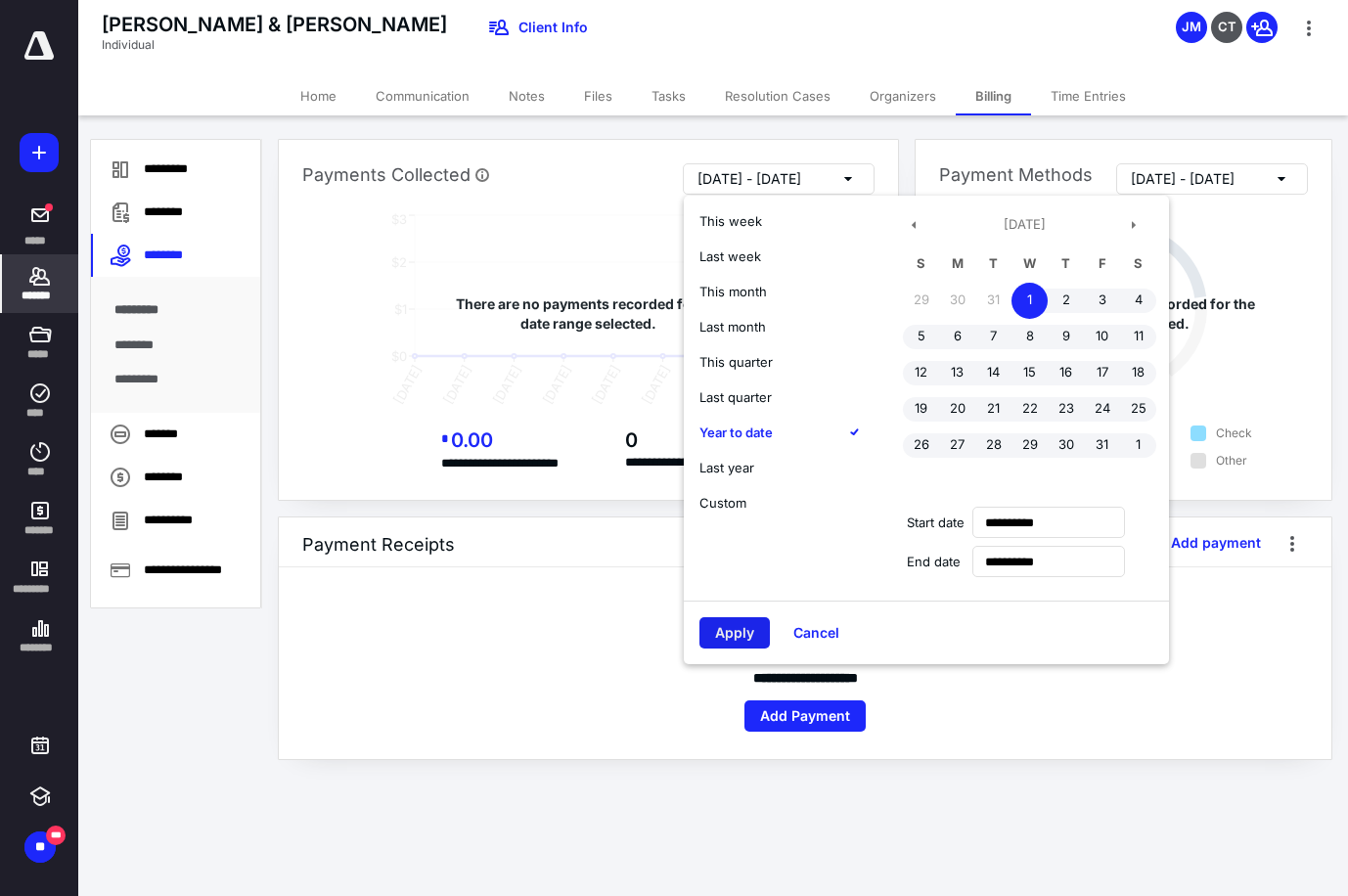 click on "Apply" at bounding box center (735, 633) 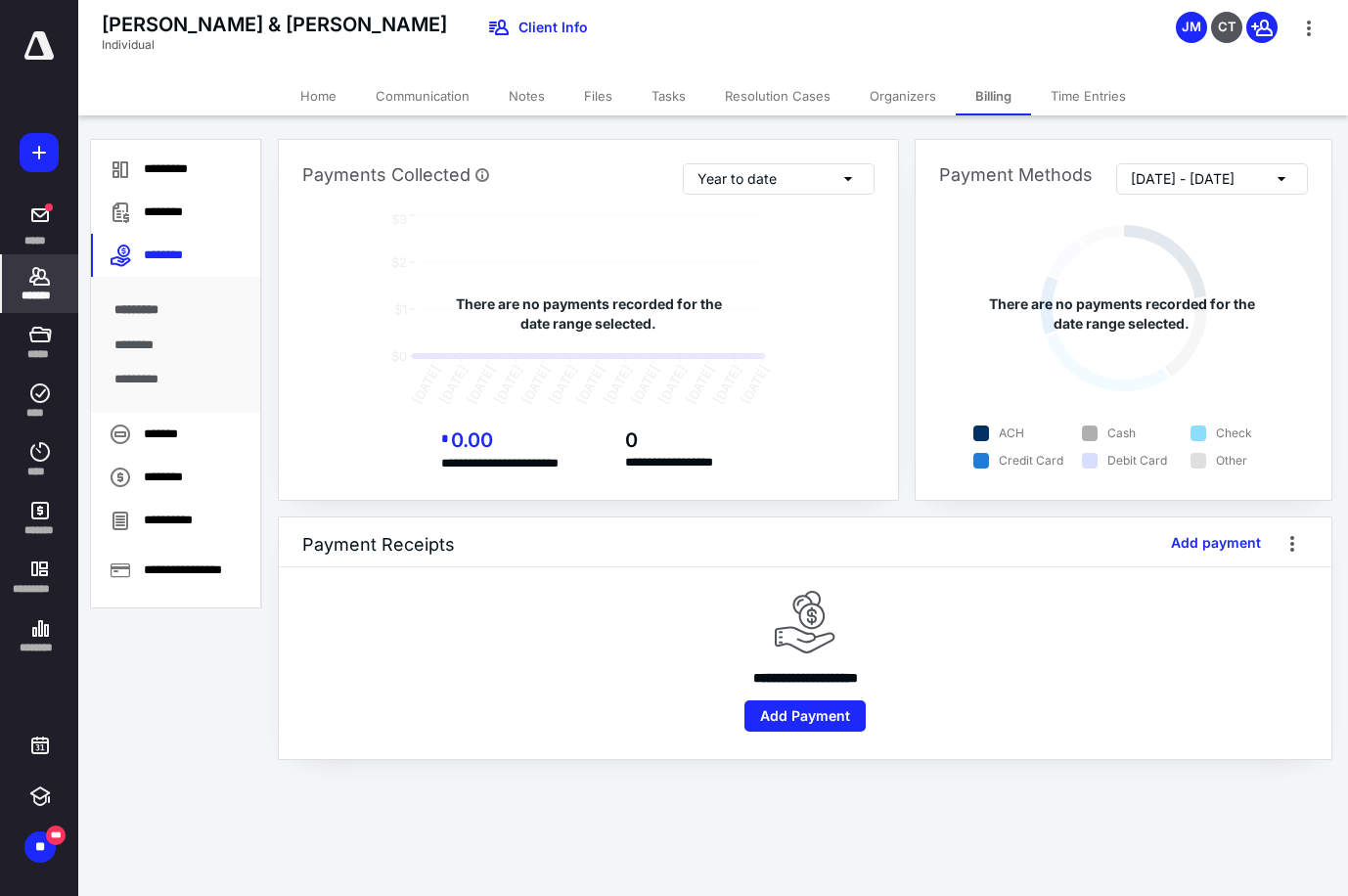 click on "*******" at bounding box center (40, 295) 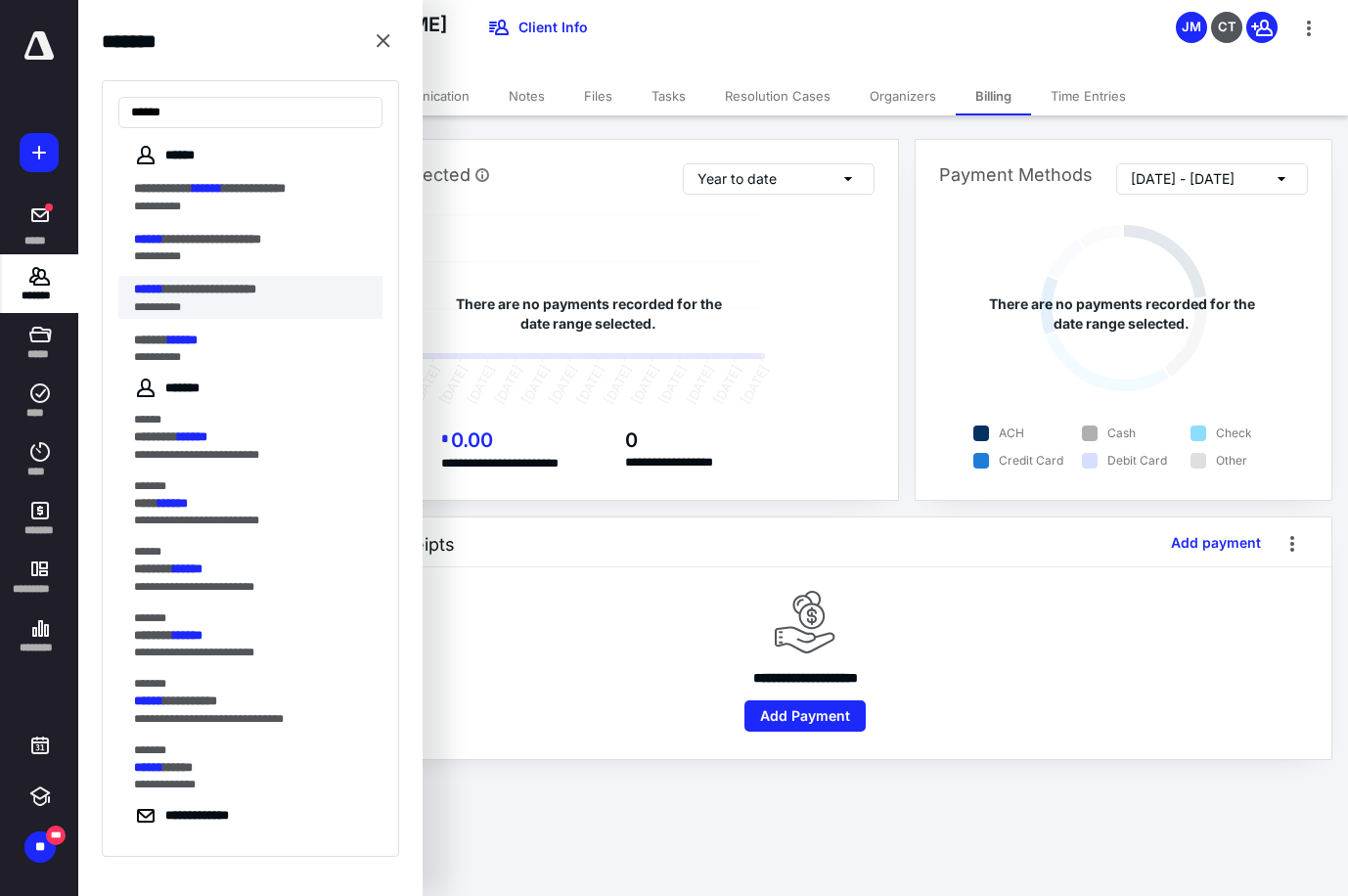 type on "******" 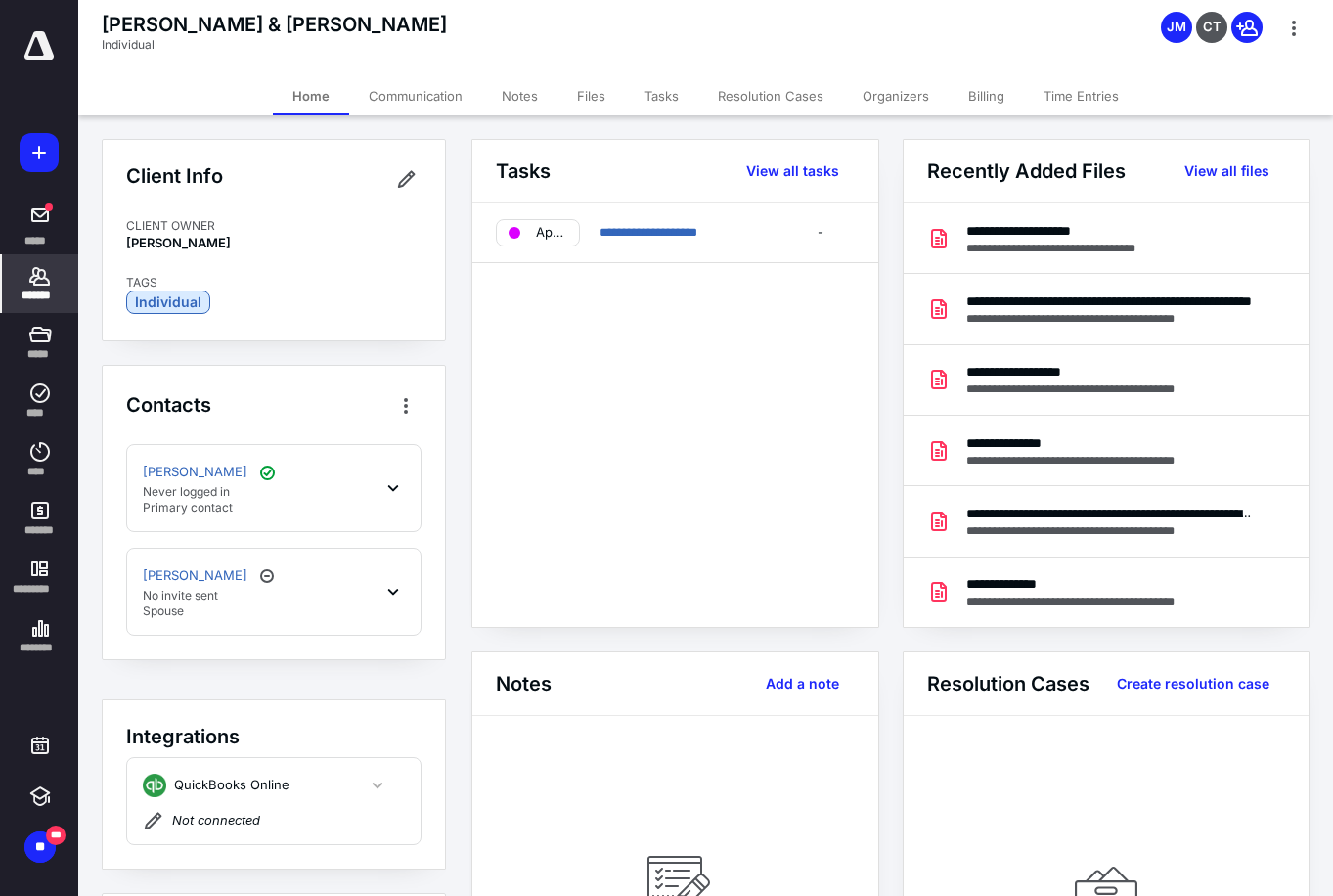 click on "Billing" at bounding box center [986, 96] 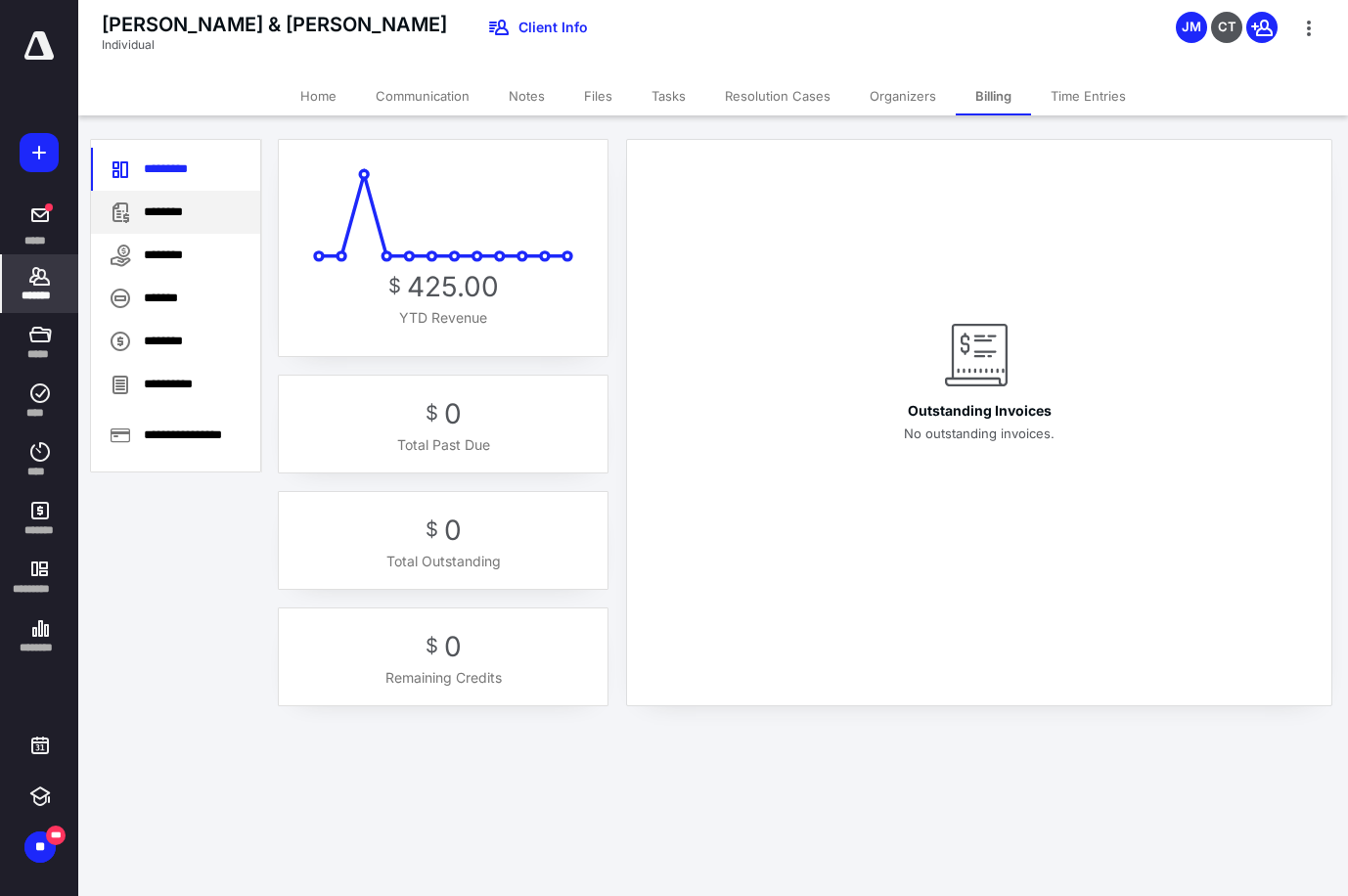 click on "********" at bounding box center [175, 212] 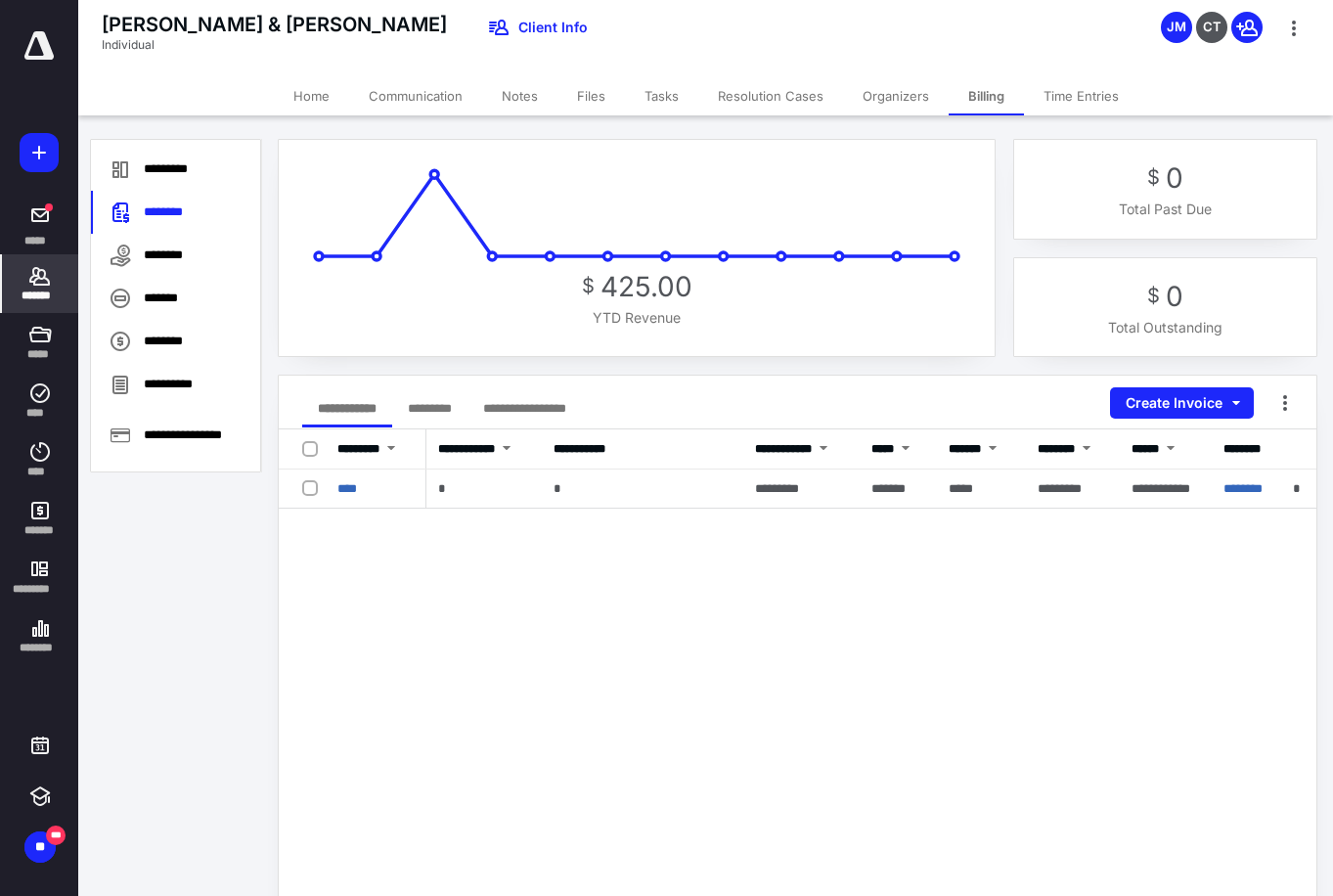 click 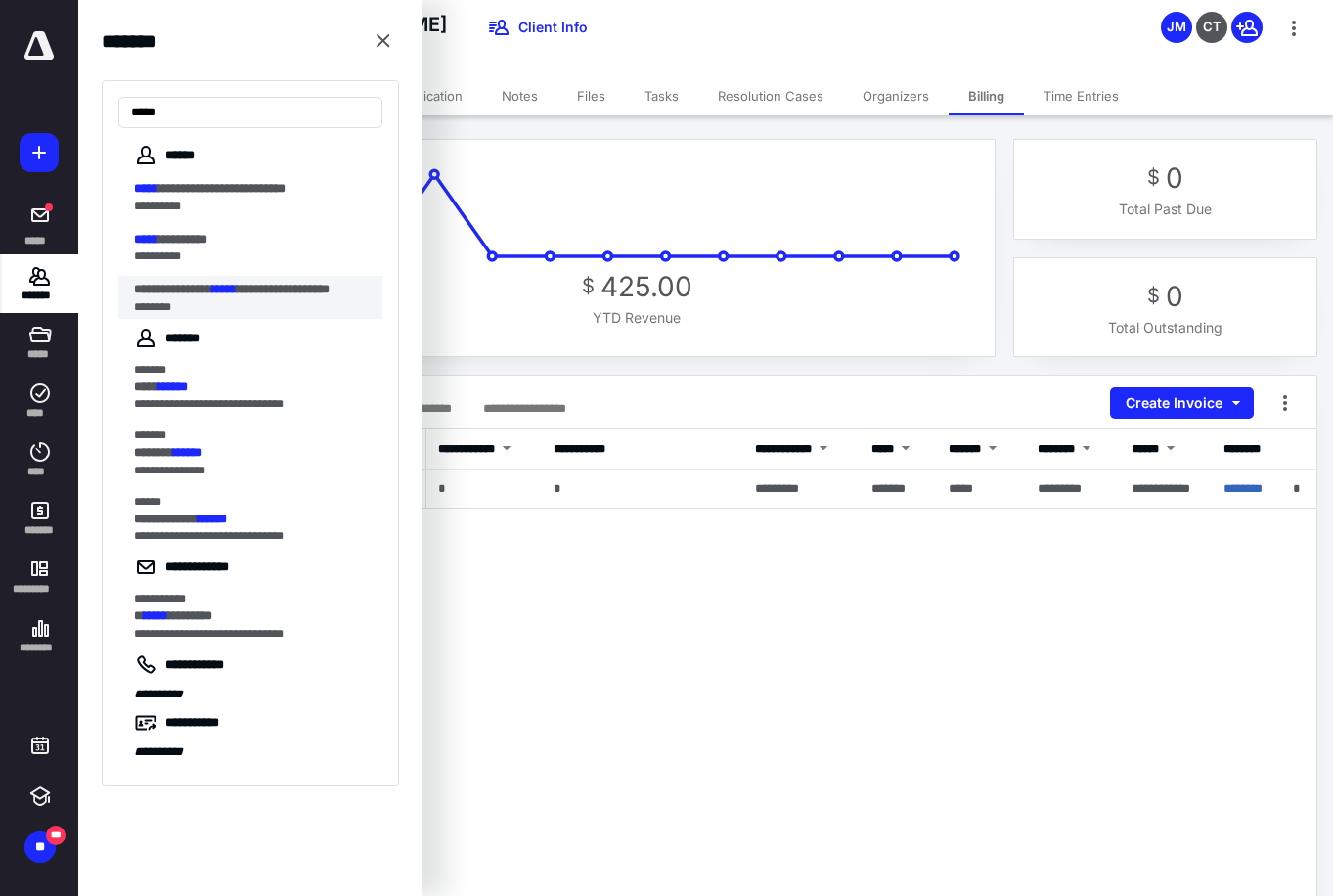 type on "*****" 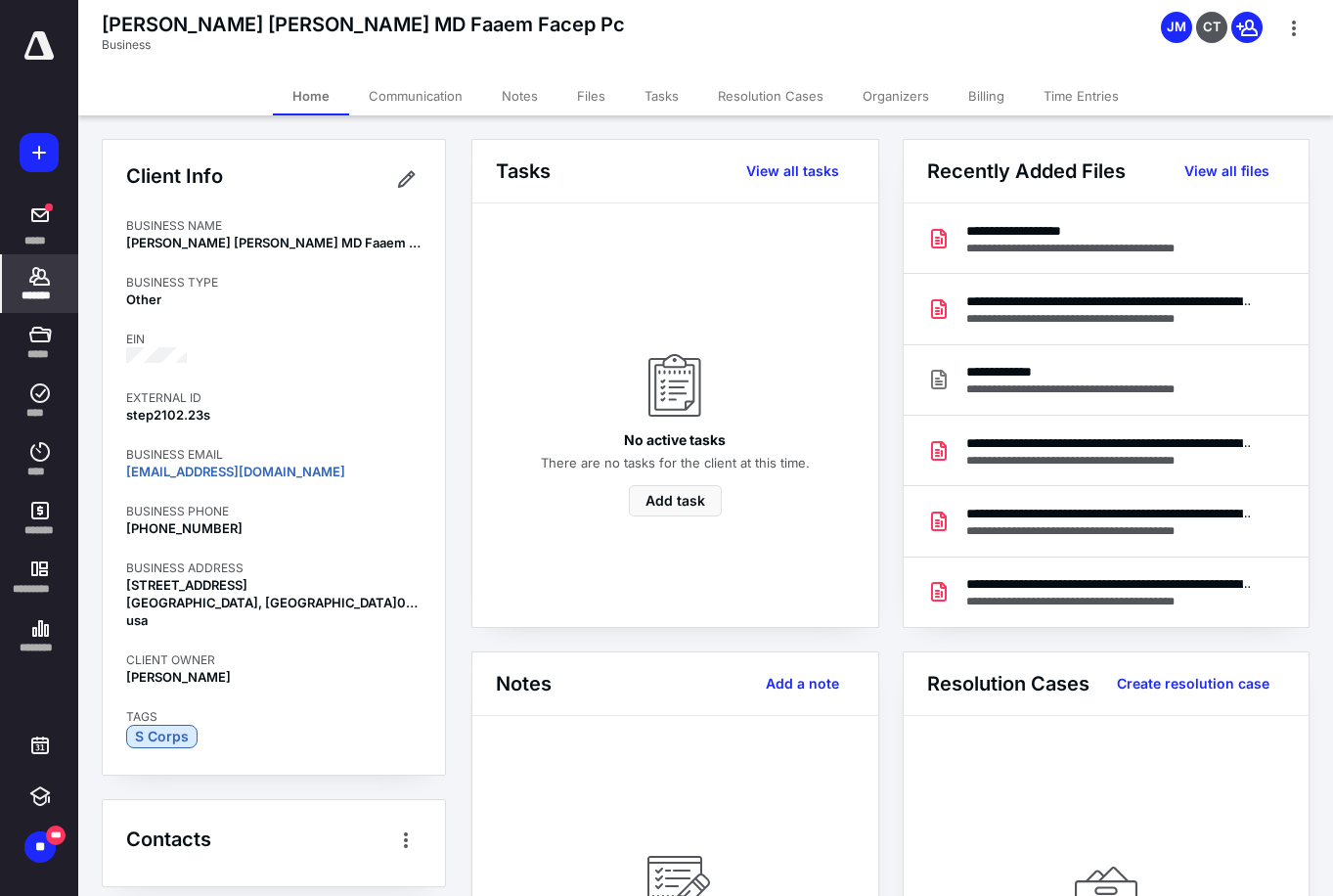 drag, startPoint x: 1022, startPoint y: 106, endPoint x: 1013, endPoint y: 101, distance: 10.29563 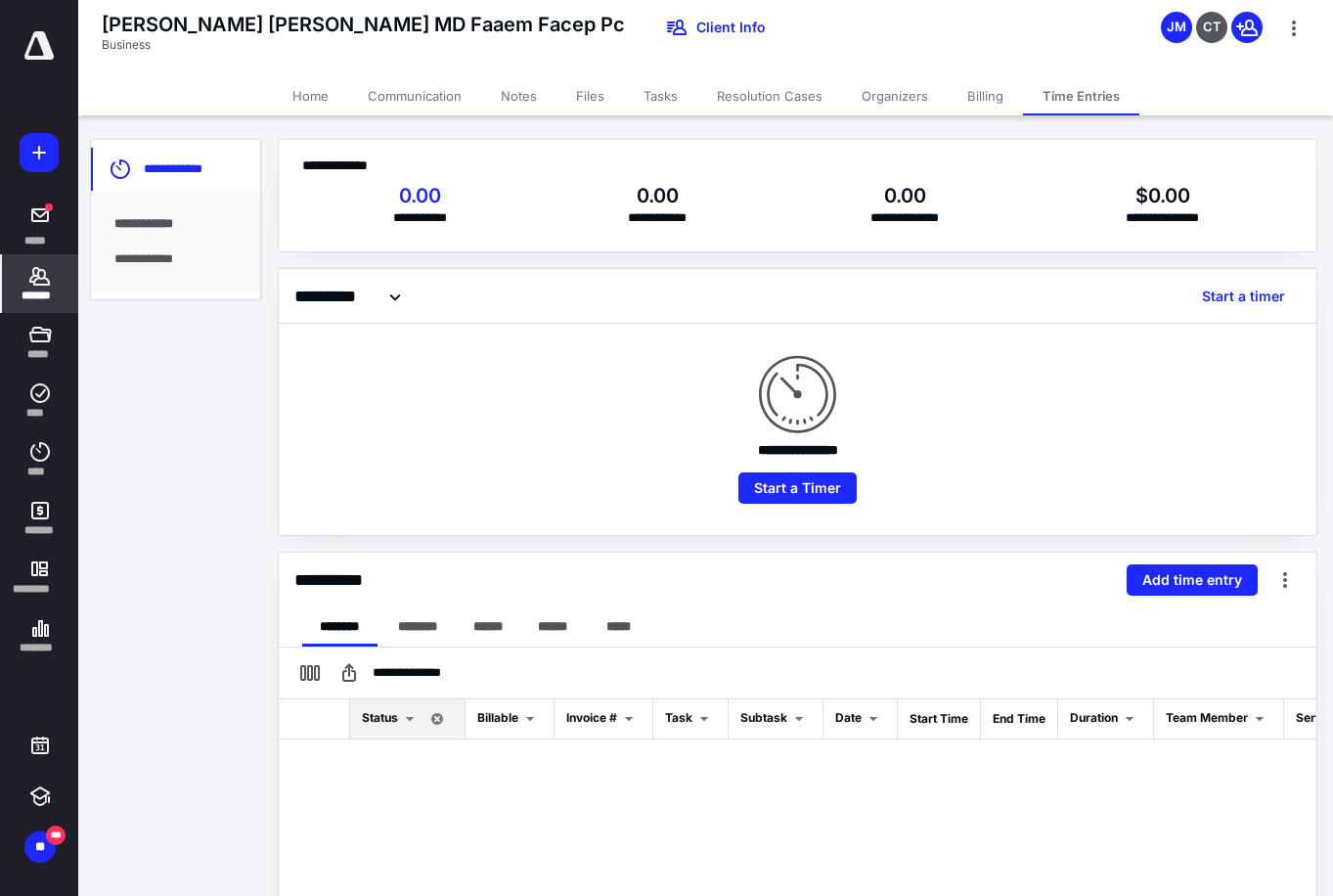 click on "Billing" at bounding box center (985, 96) 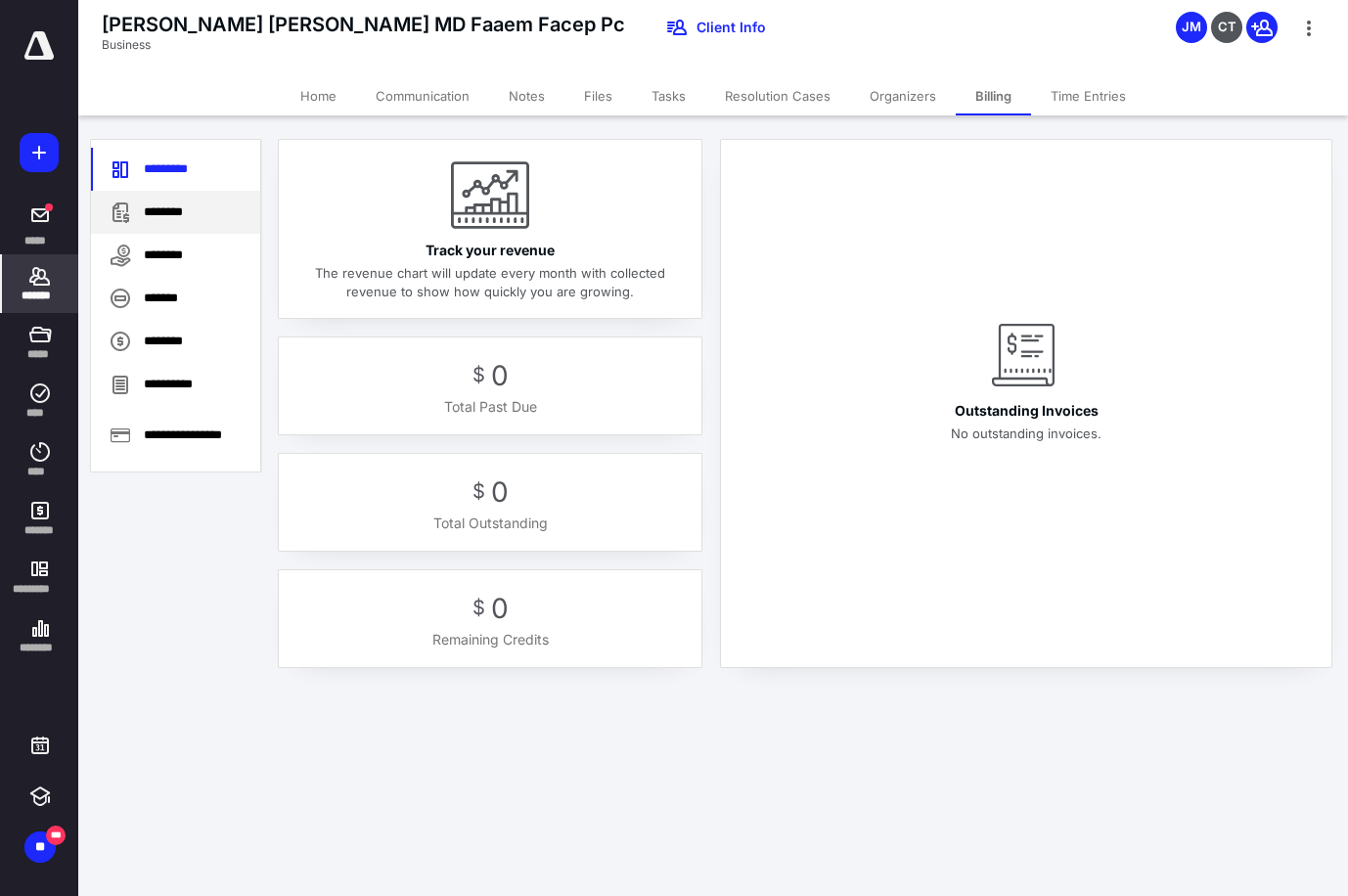 click on "********" at bounding box center [175, 212] 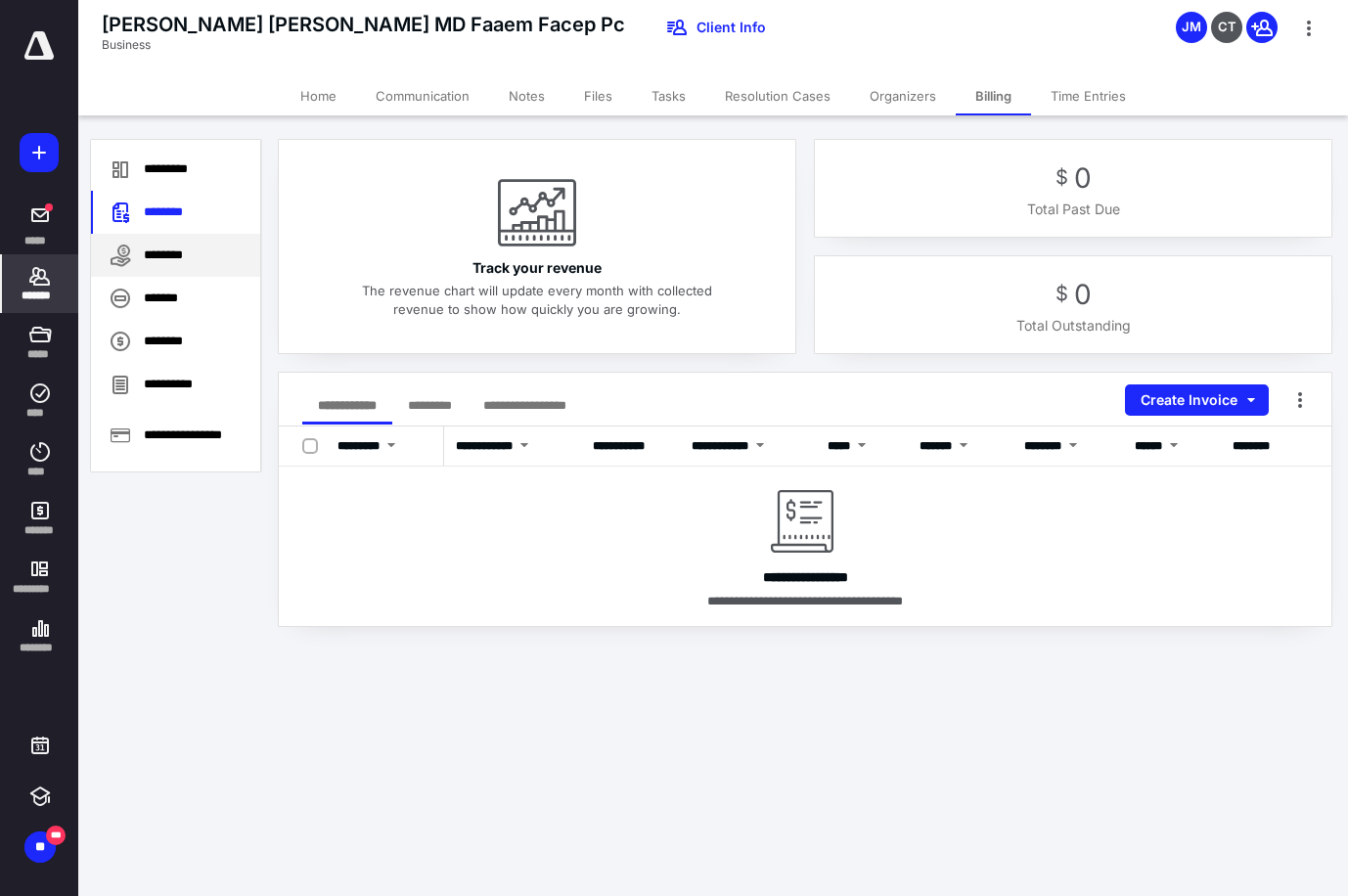 click on "********" at bounding box center [175, 255] 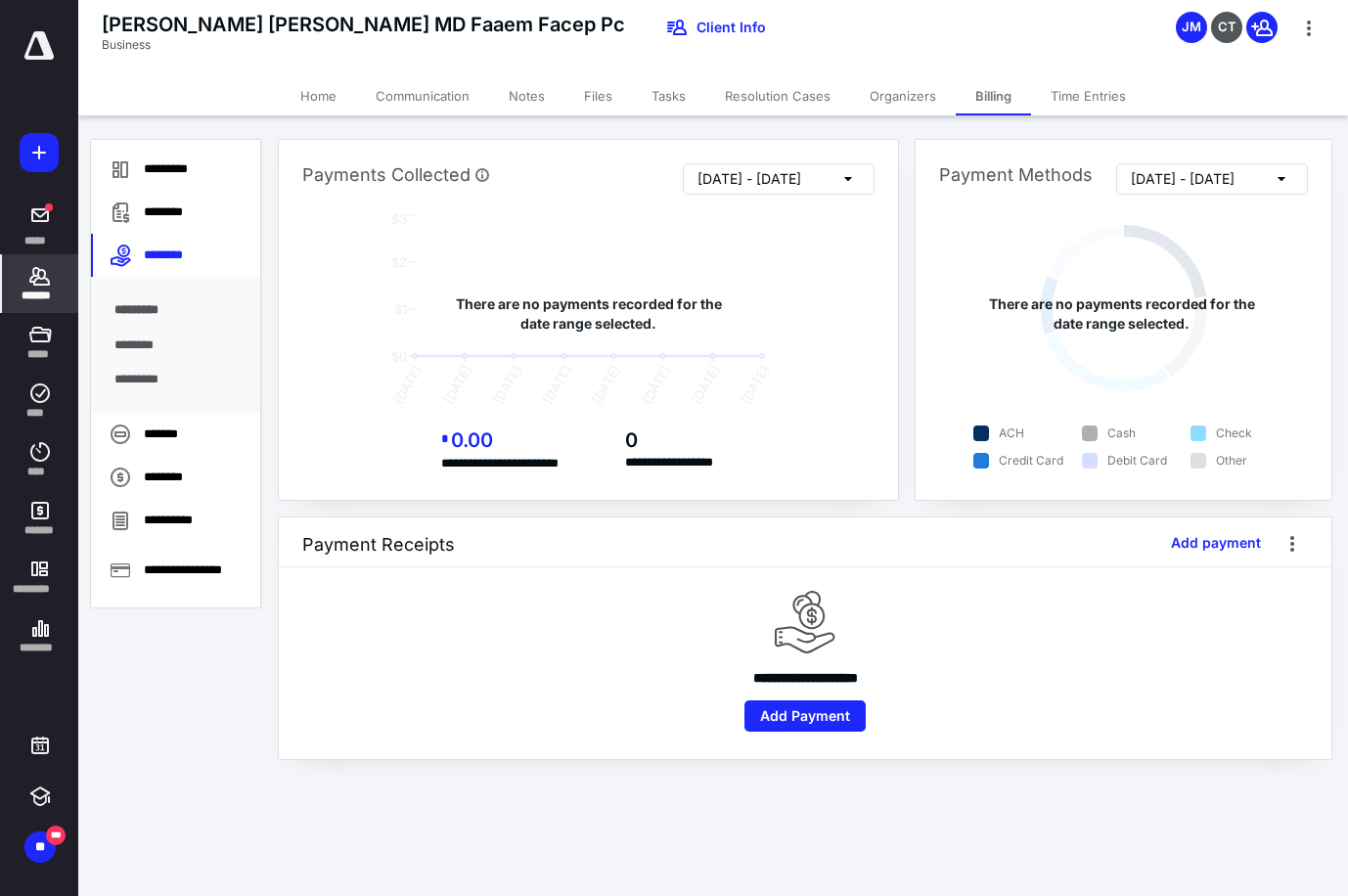 click on "Files" at bounding box center (598, 96) 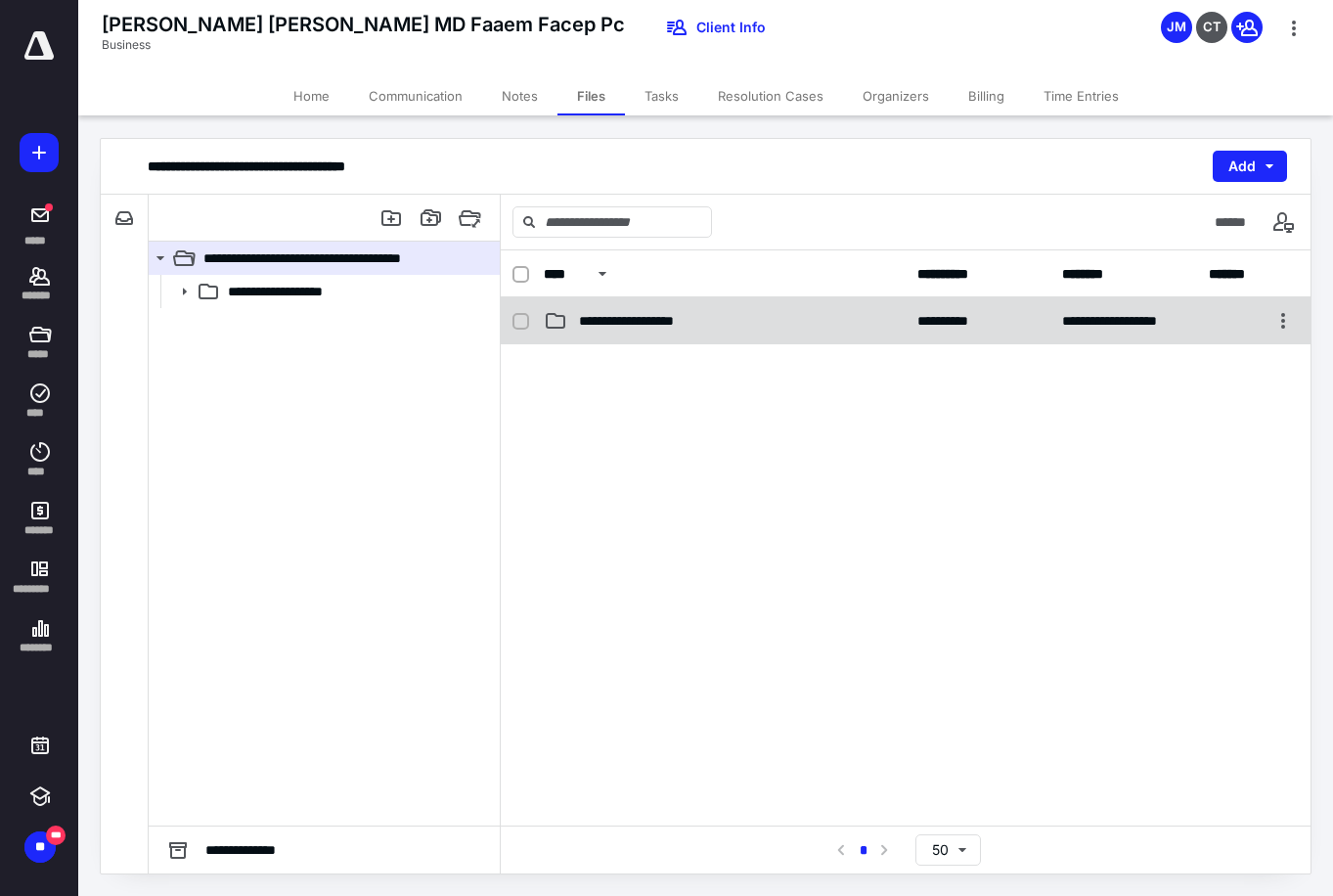 click on "**********" at bounding box center (725, 321) 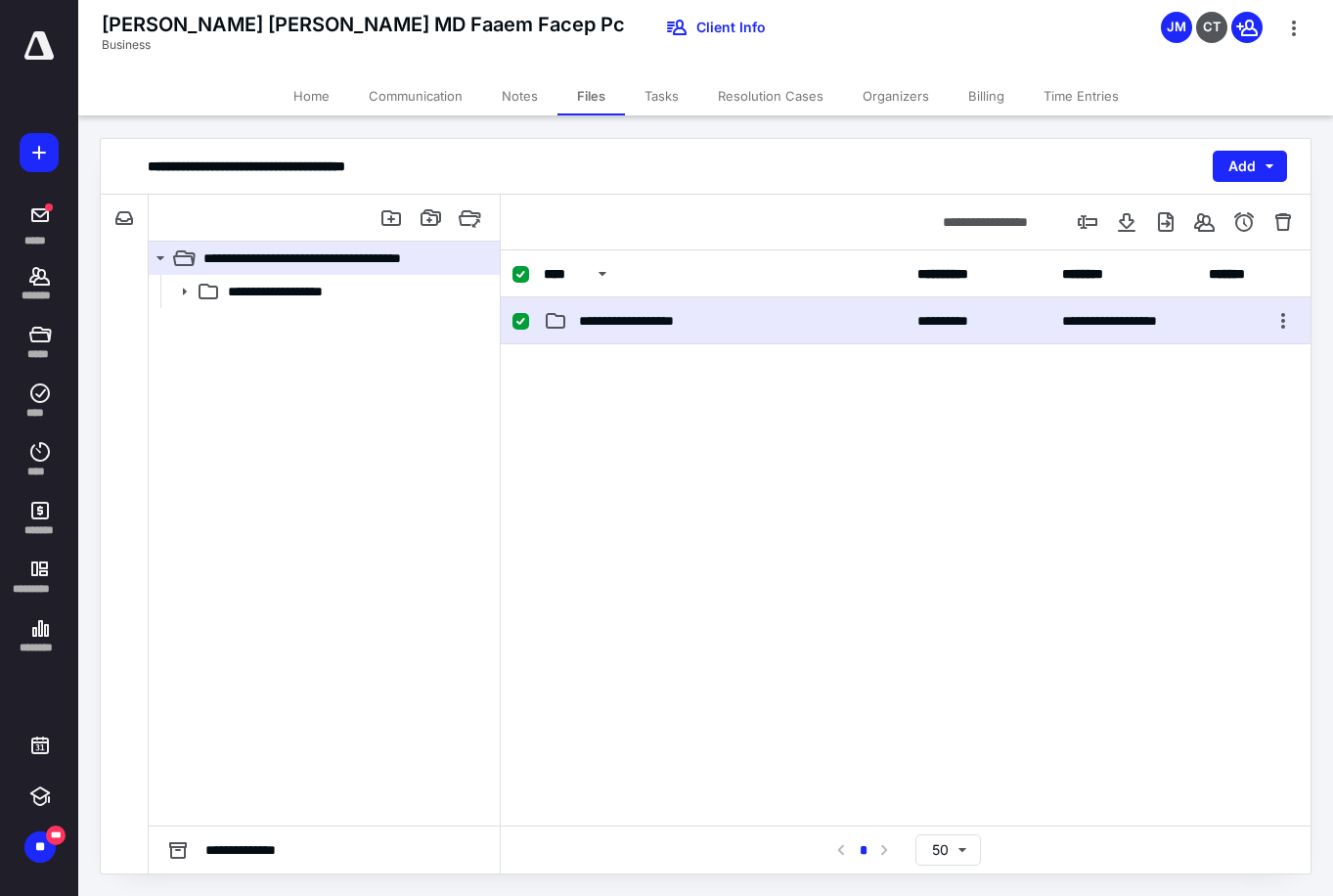 click on "**********" at bounding box center (725, 321) 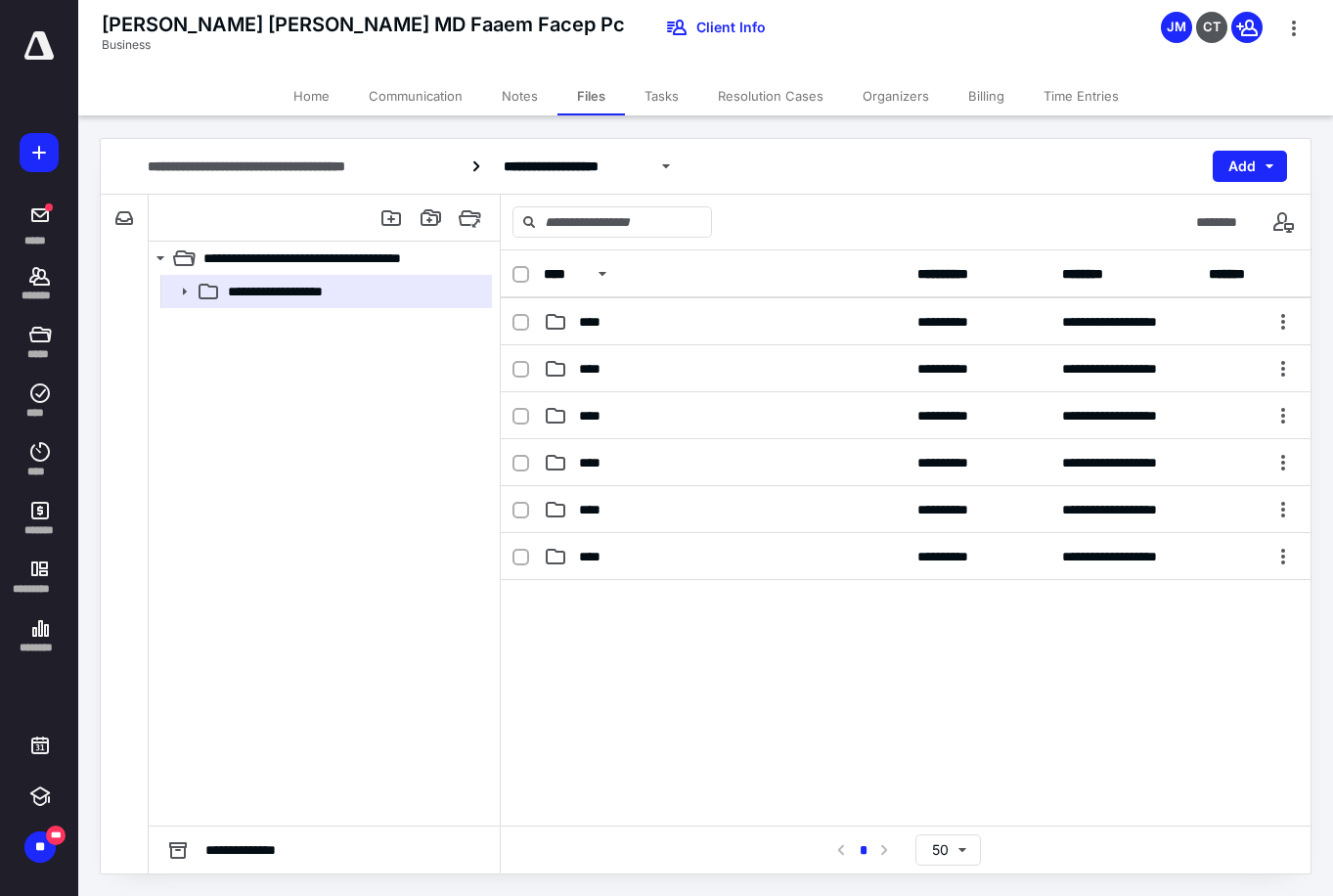 scroll, scrollTop: 685, scrollLeft: 0, axis: vertical 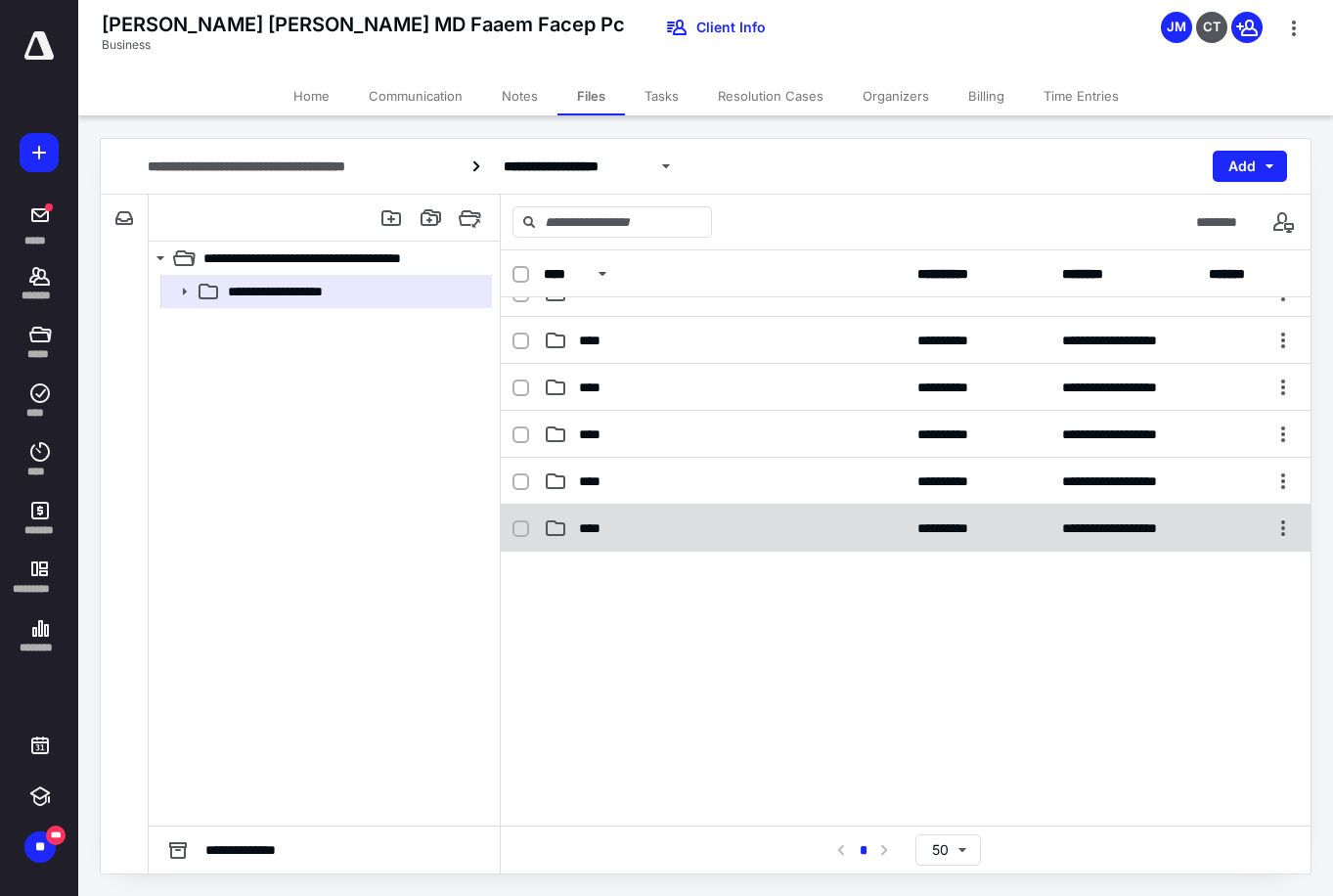 click on "****" at bounding box center [725, 528] 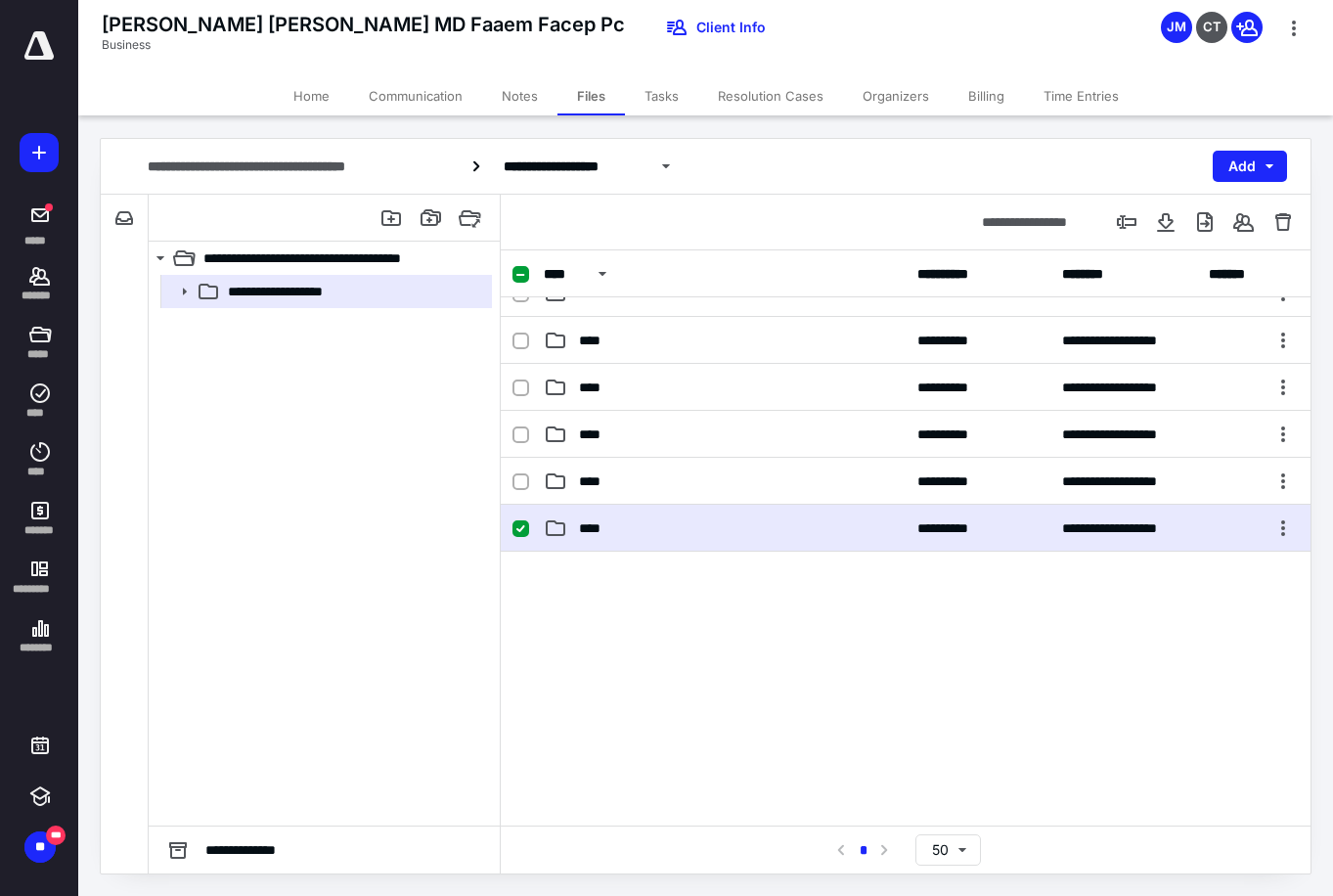 click on "****" at bounding box center [725, 528] 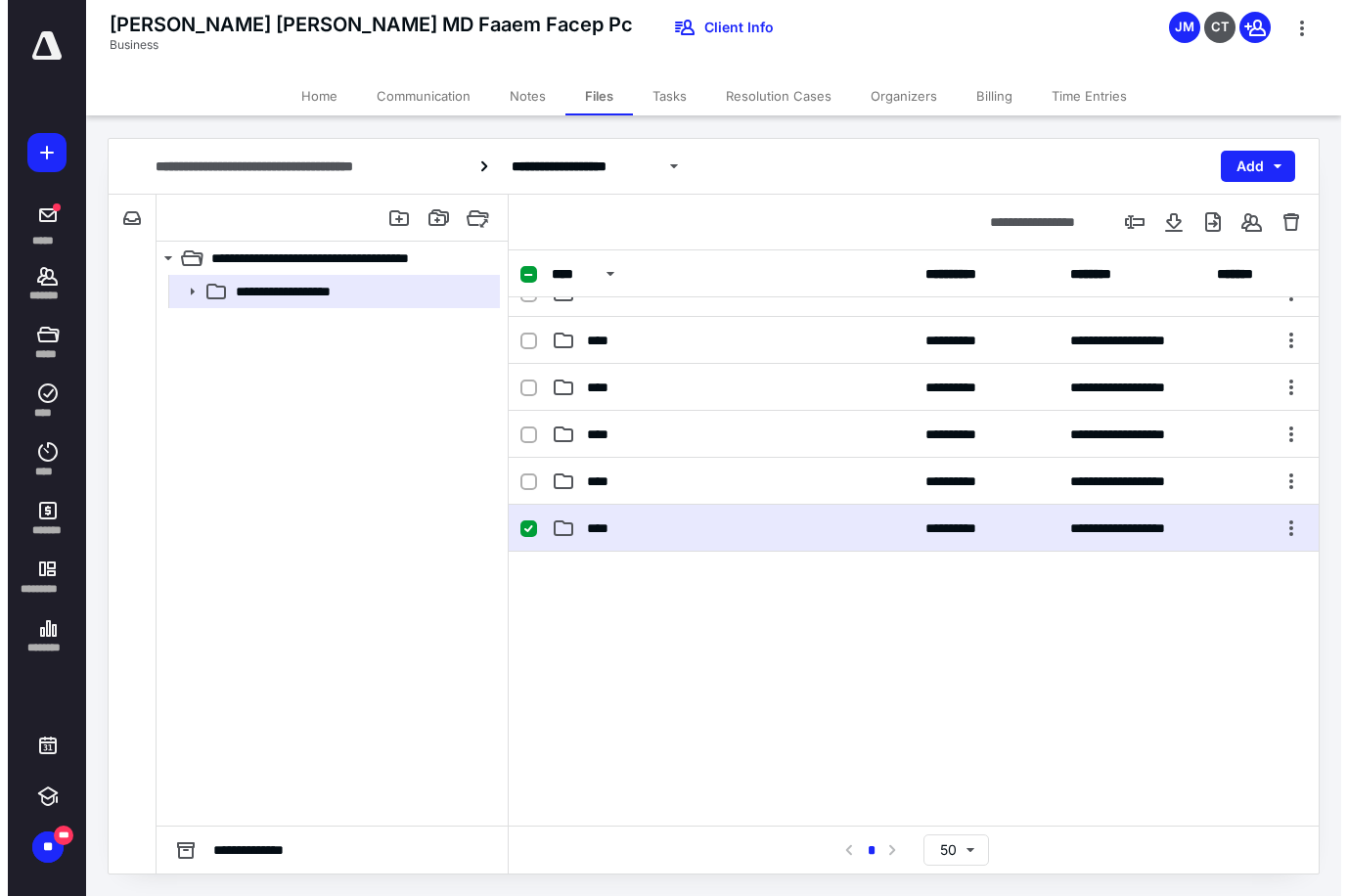 scroll, scrollTop: 0, scrollLeft: 0, axis: both 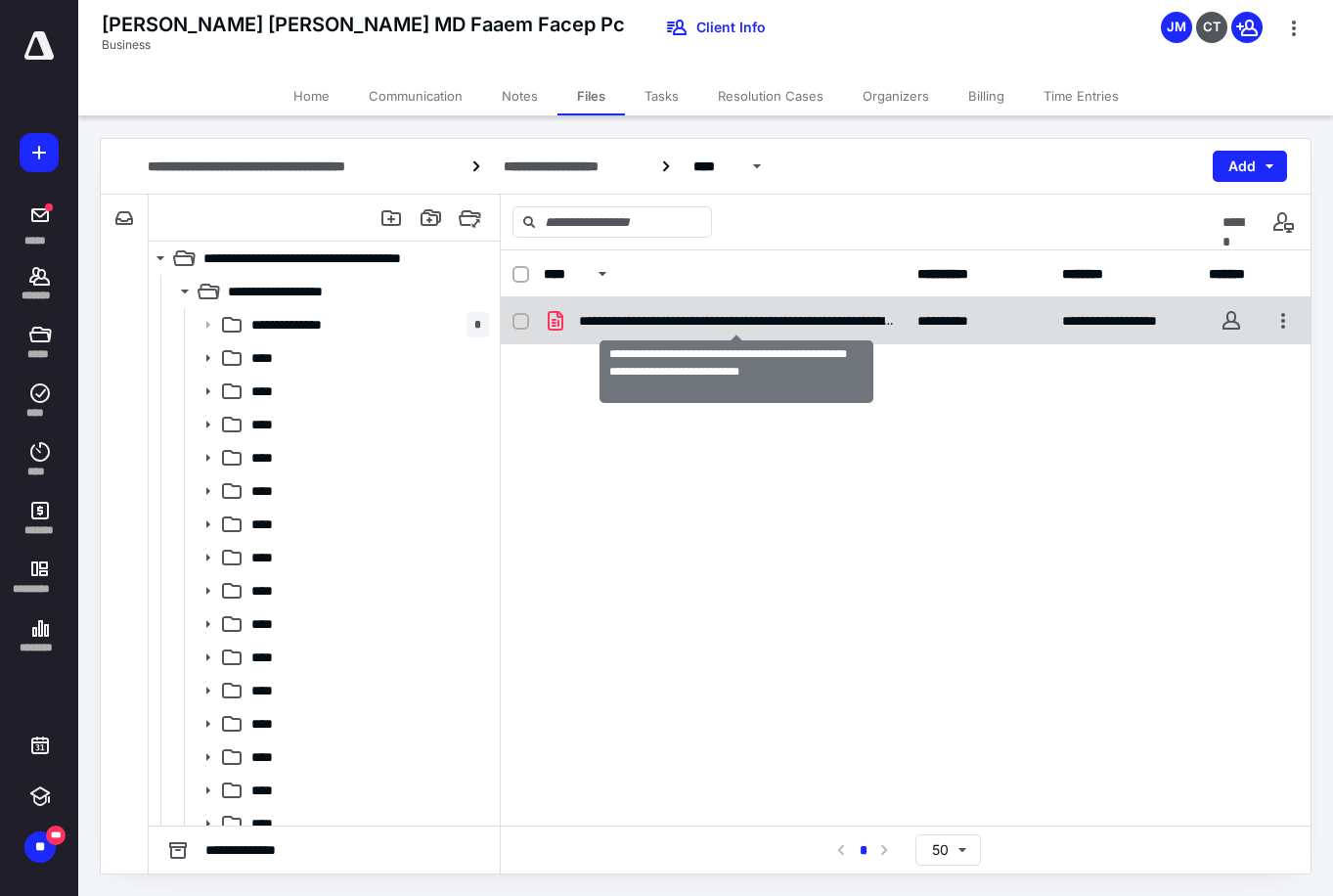 click on "**********" at bounding box center [736, 321] 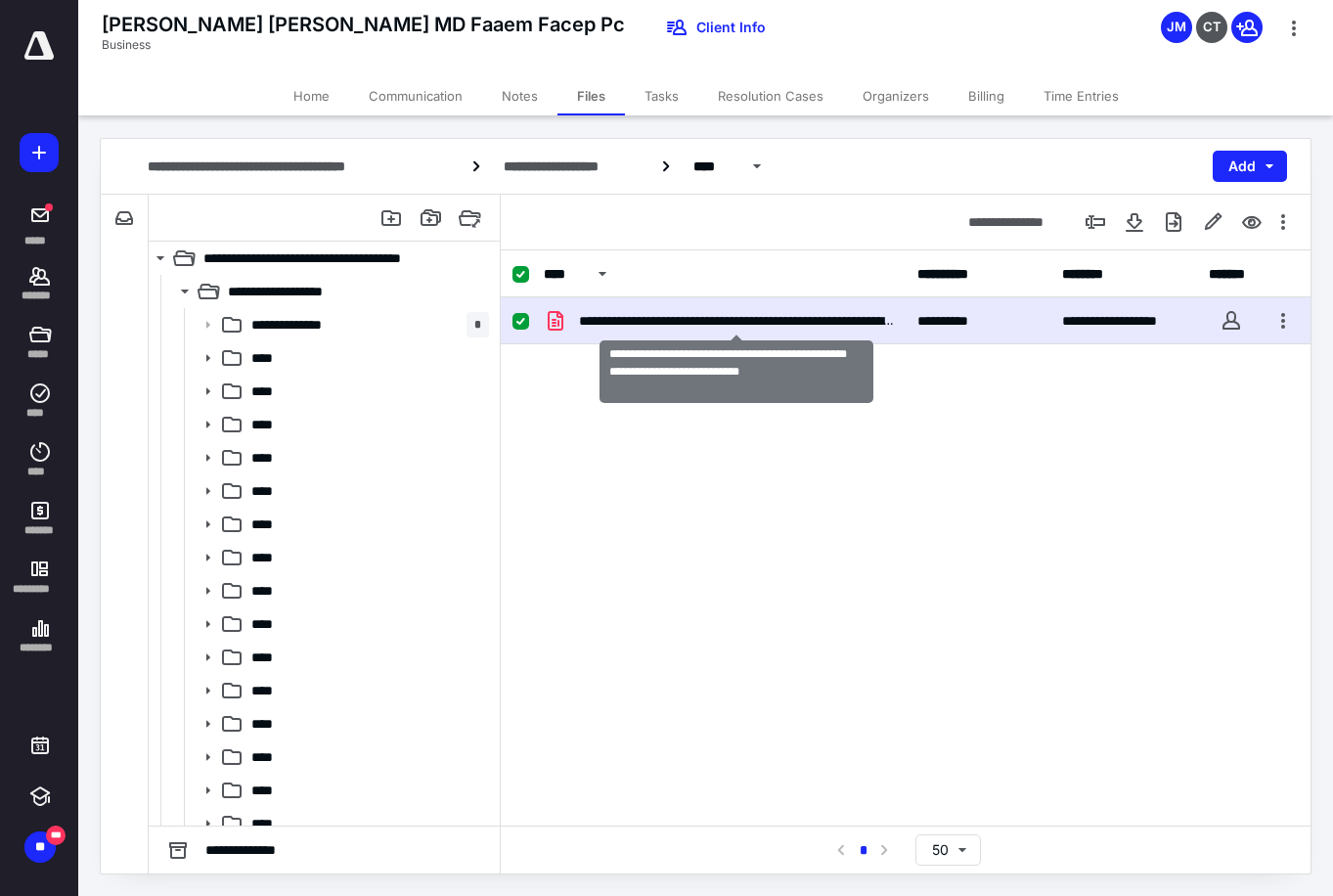 click on "**********" at bounding box center [736, 321] 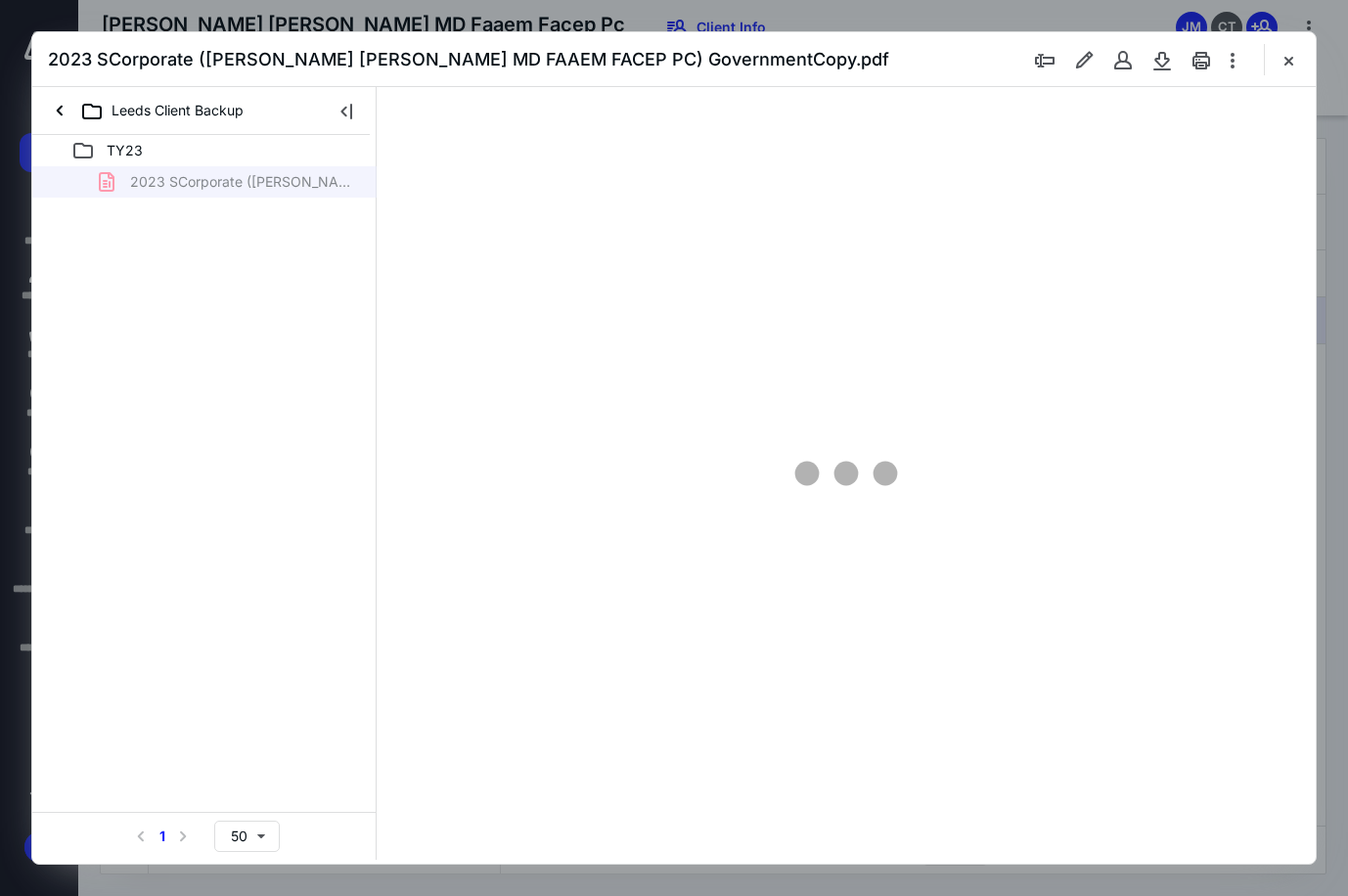 scroll, scrollTop: 0, scrollLeft: 0, axis: both 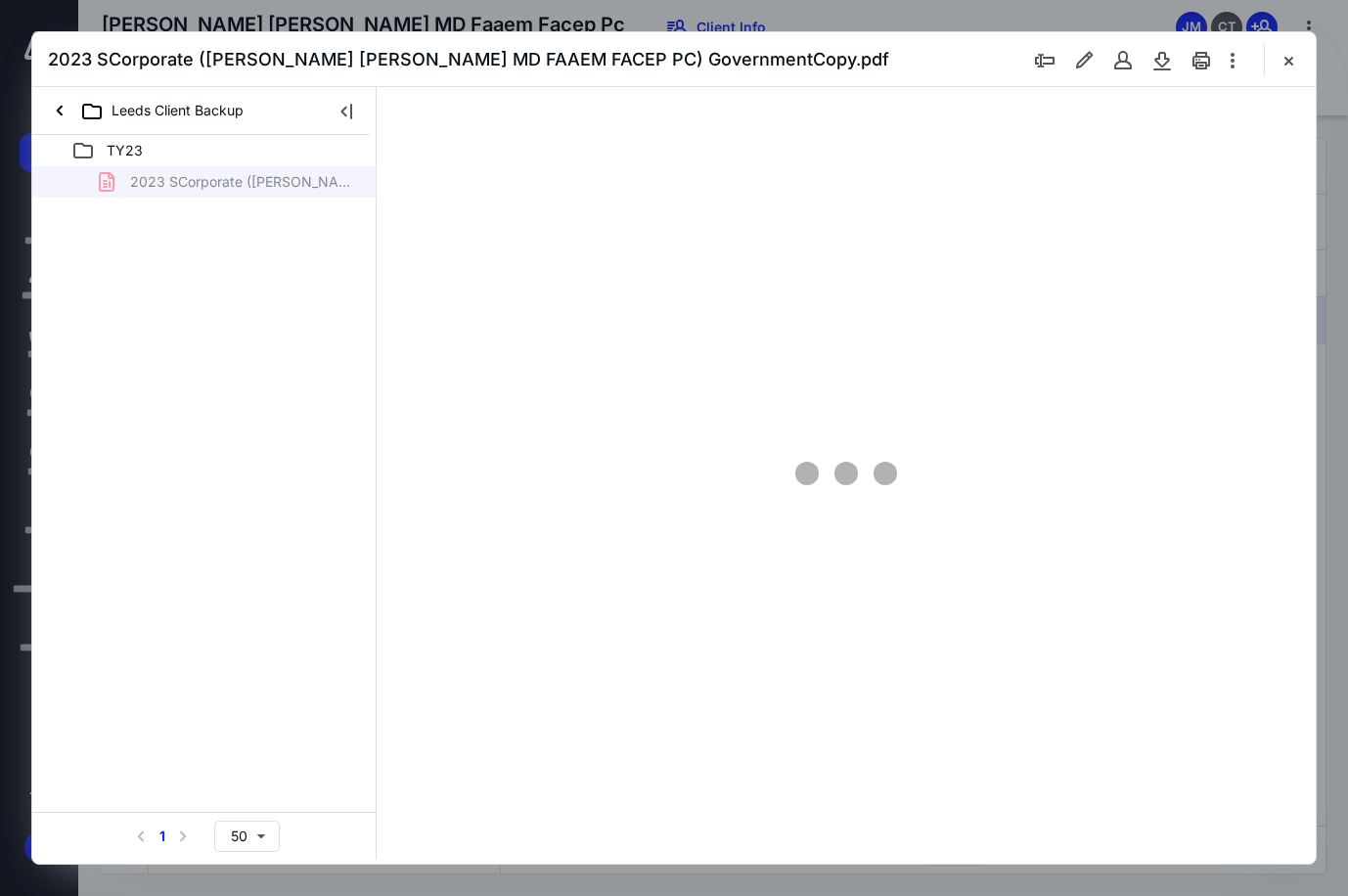 type on "90" 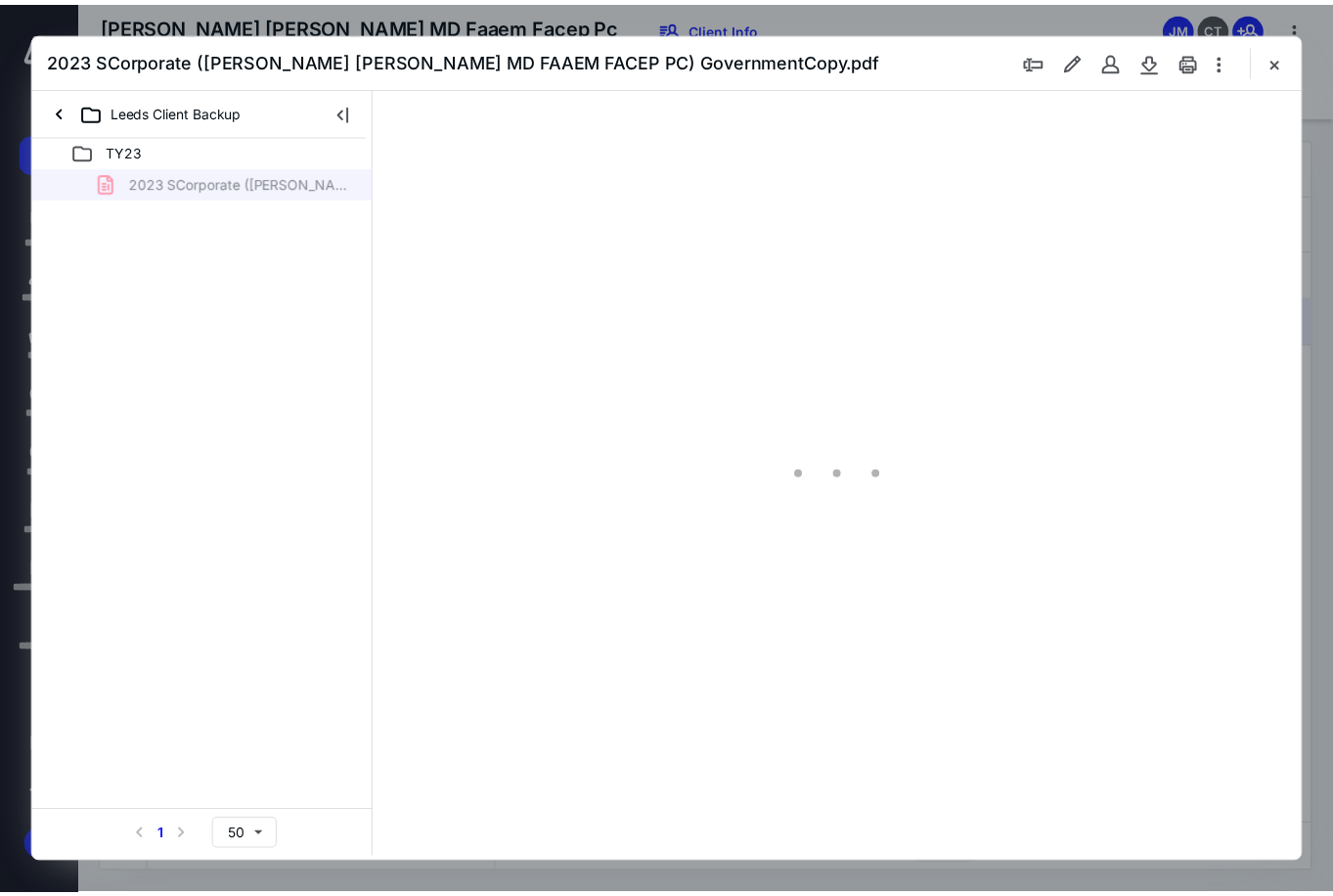 scroll, scrollTop: 78, scrollLeft: 0, axis: vertical 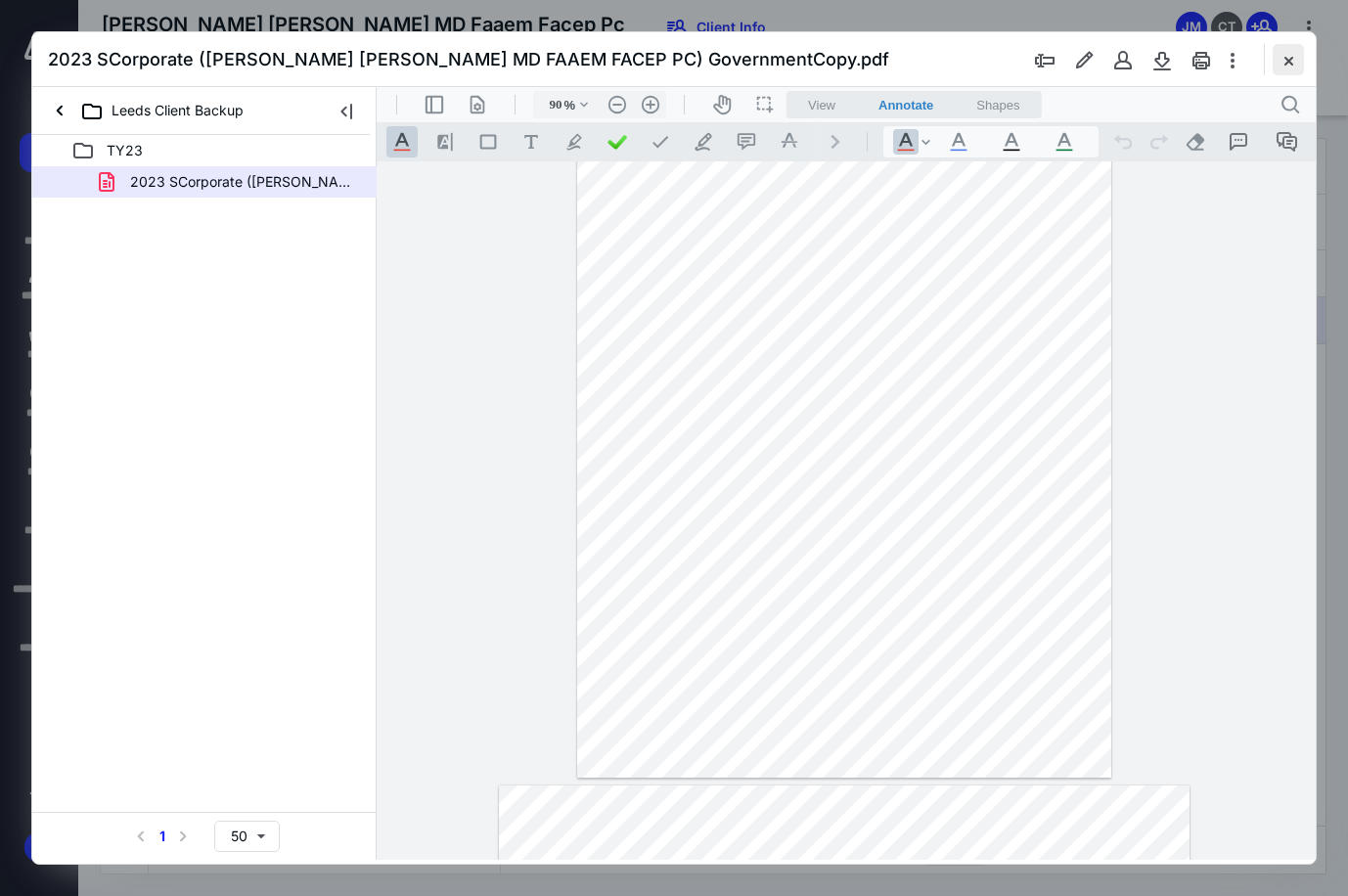 click at bounding box center [1288, 60] 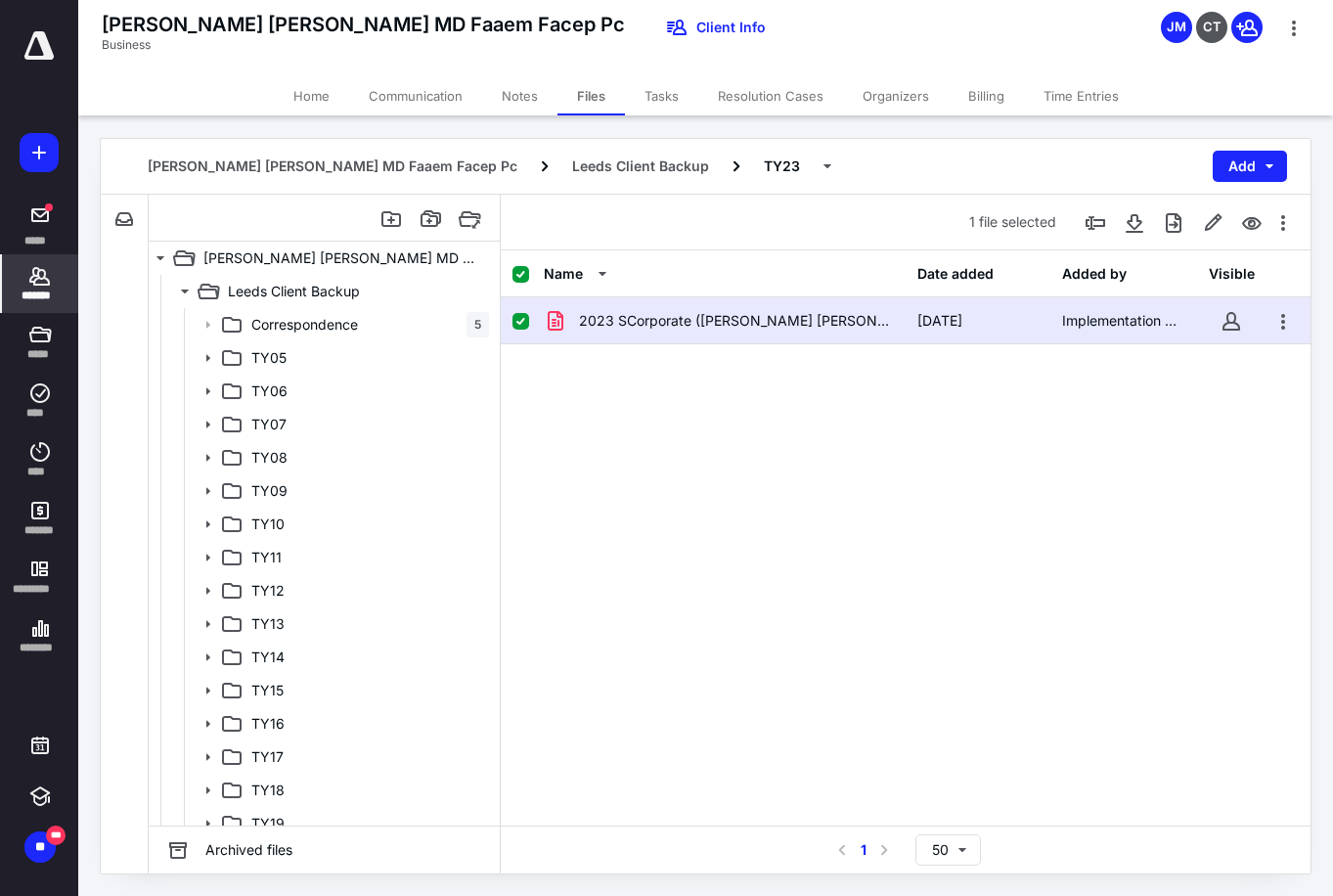 click 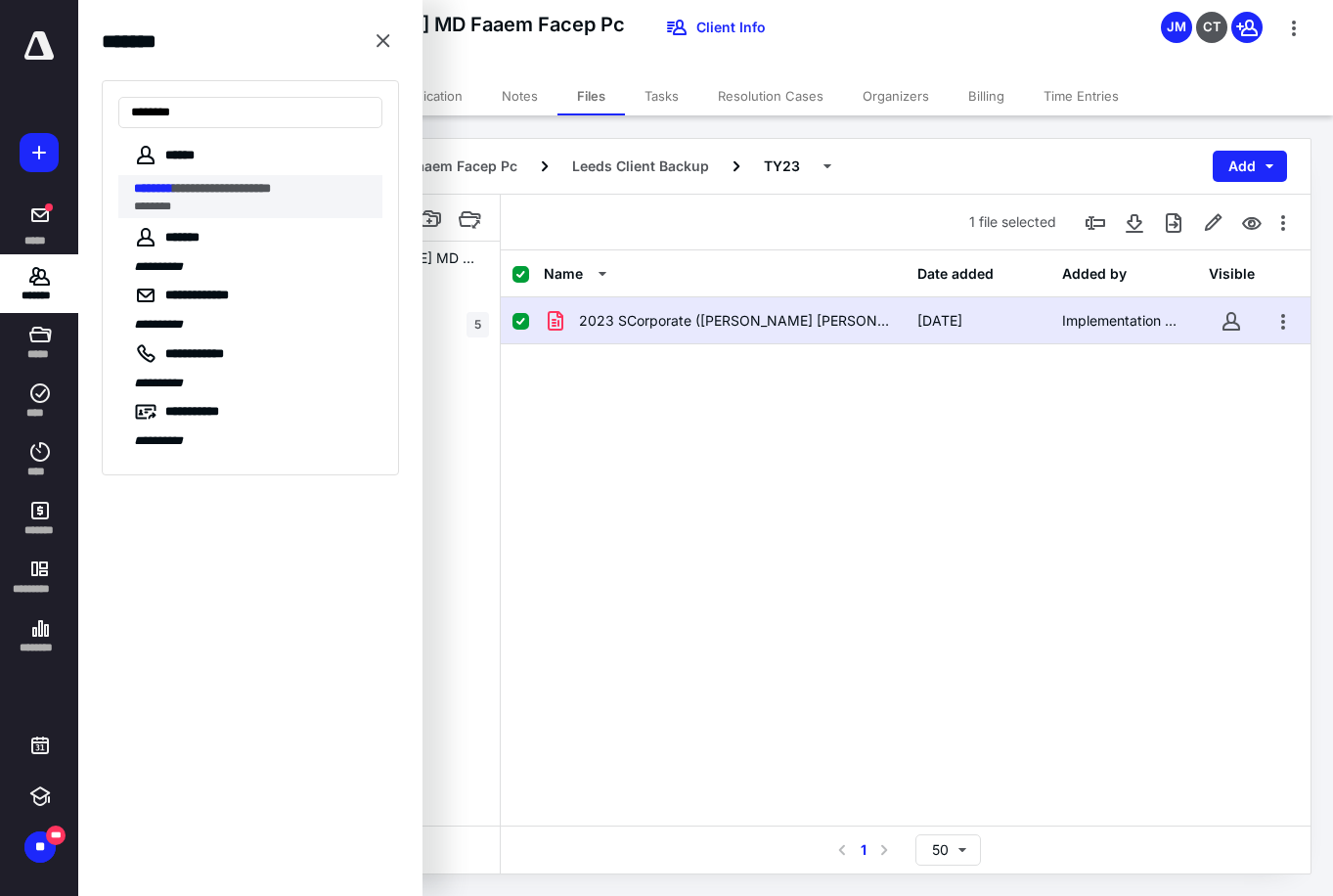 type on "********" 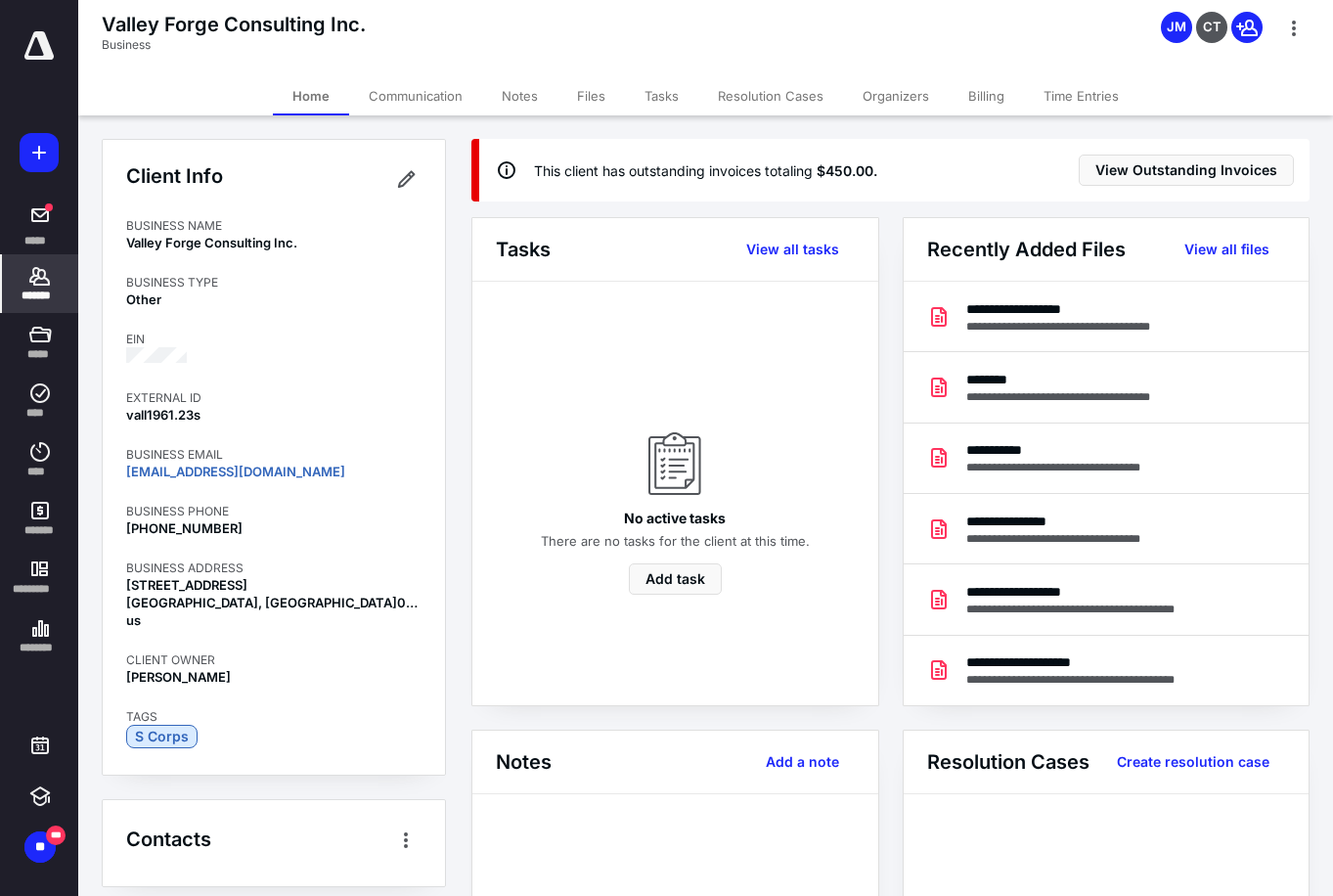 click 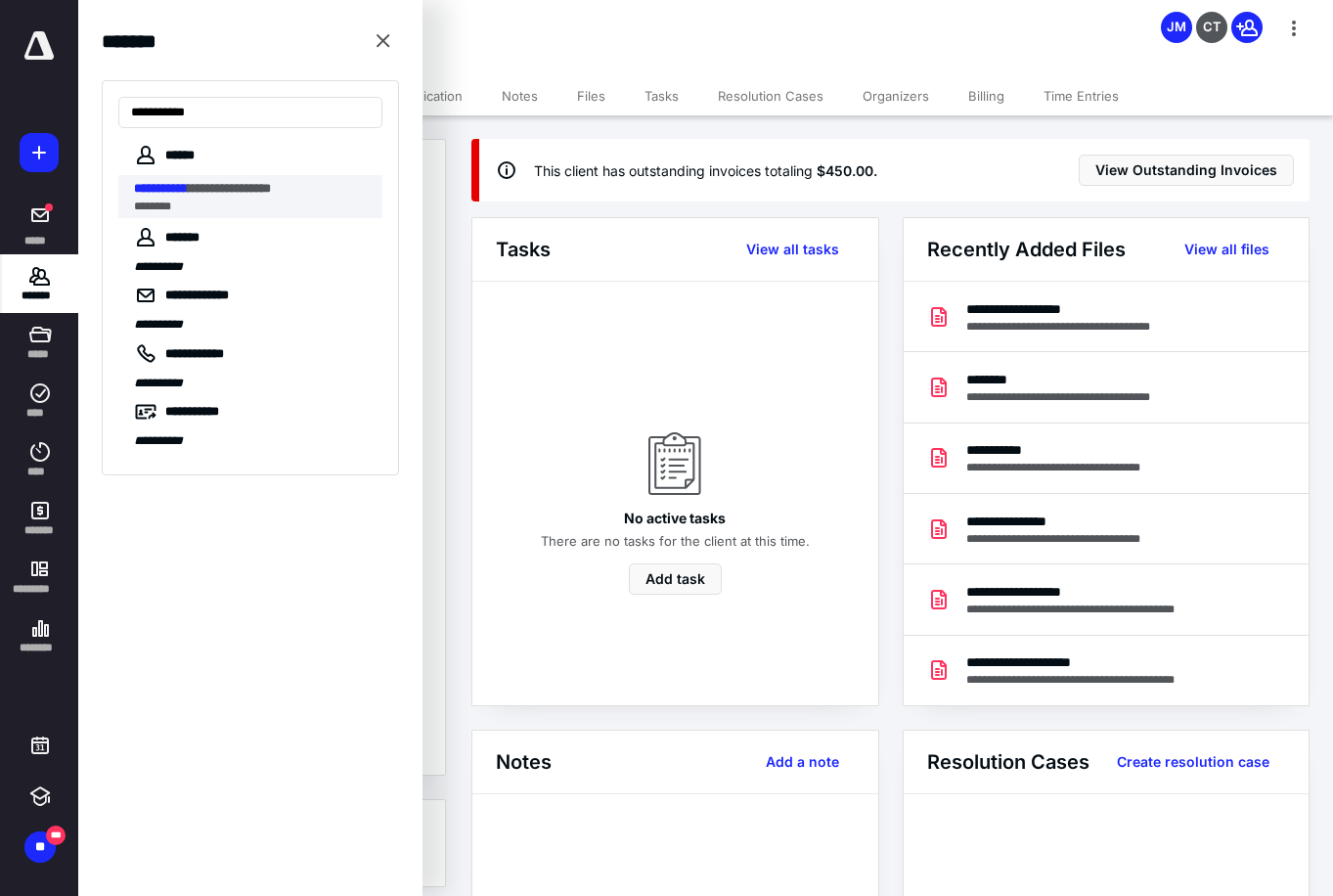 type on "**********" 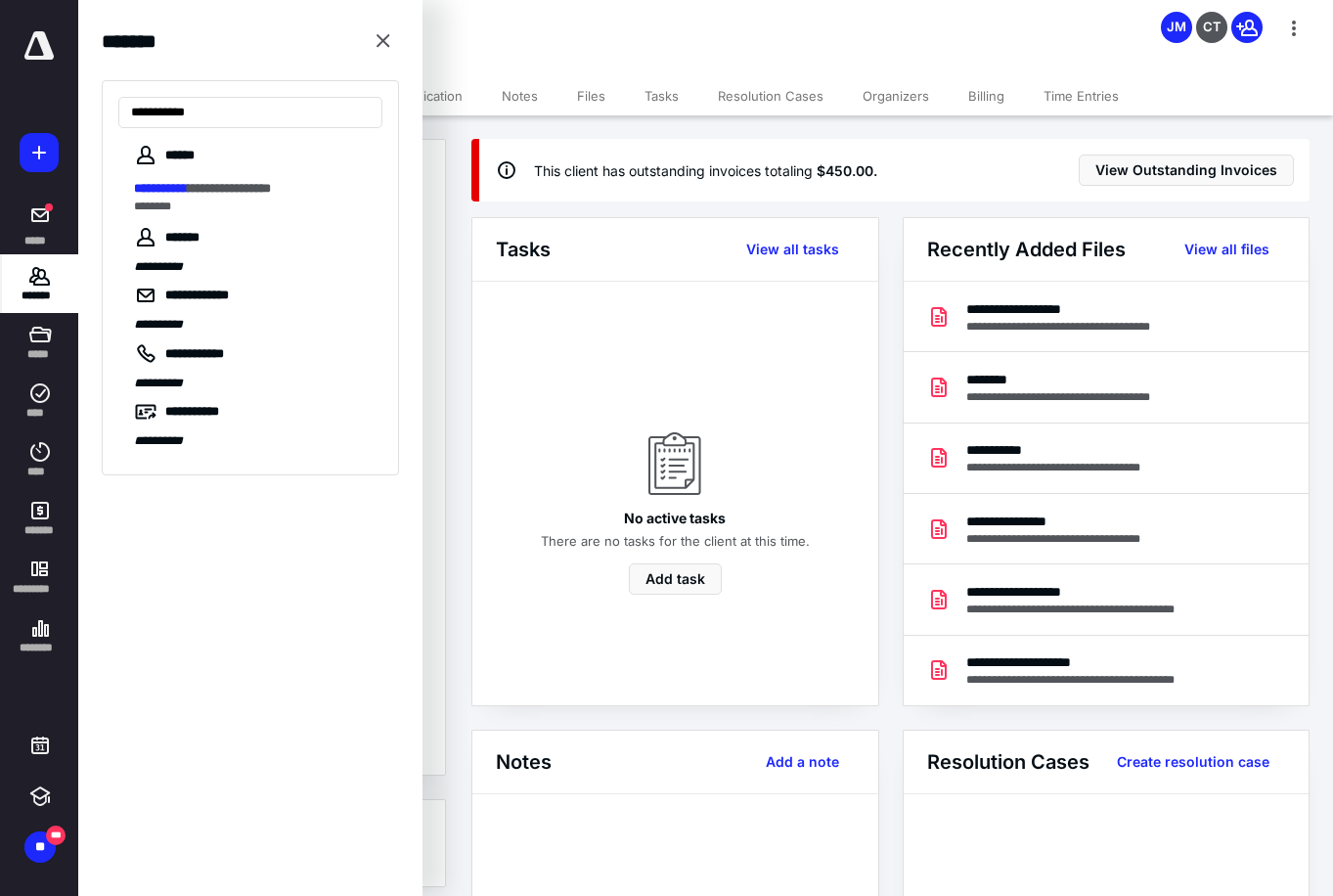click on "**********" at bounding box center [229, 188] 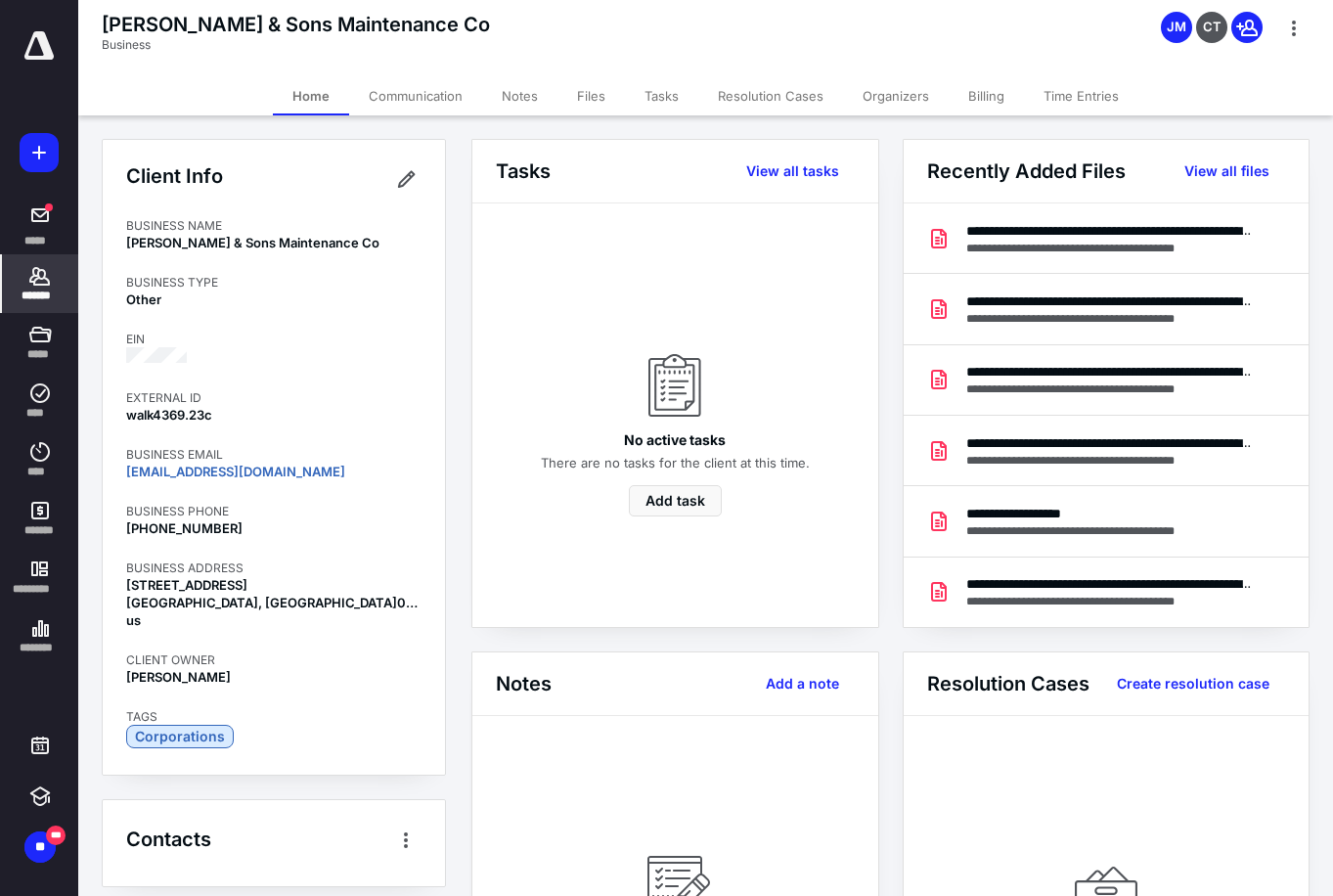 click on "Billing" at bounding box center (986, 96) 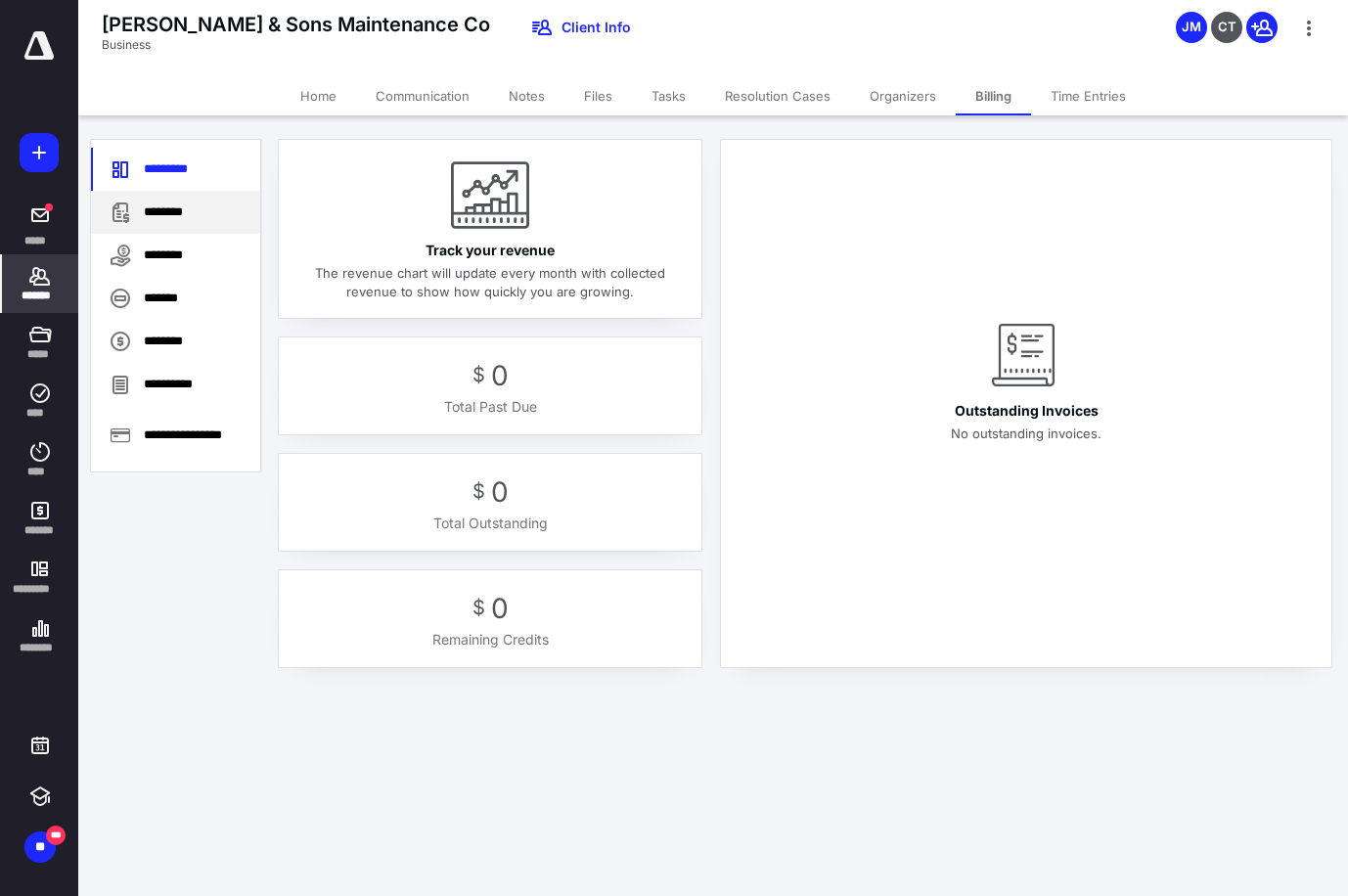 click on "********" at bounding box center [175, 212] 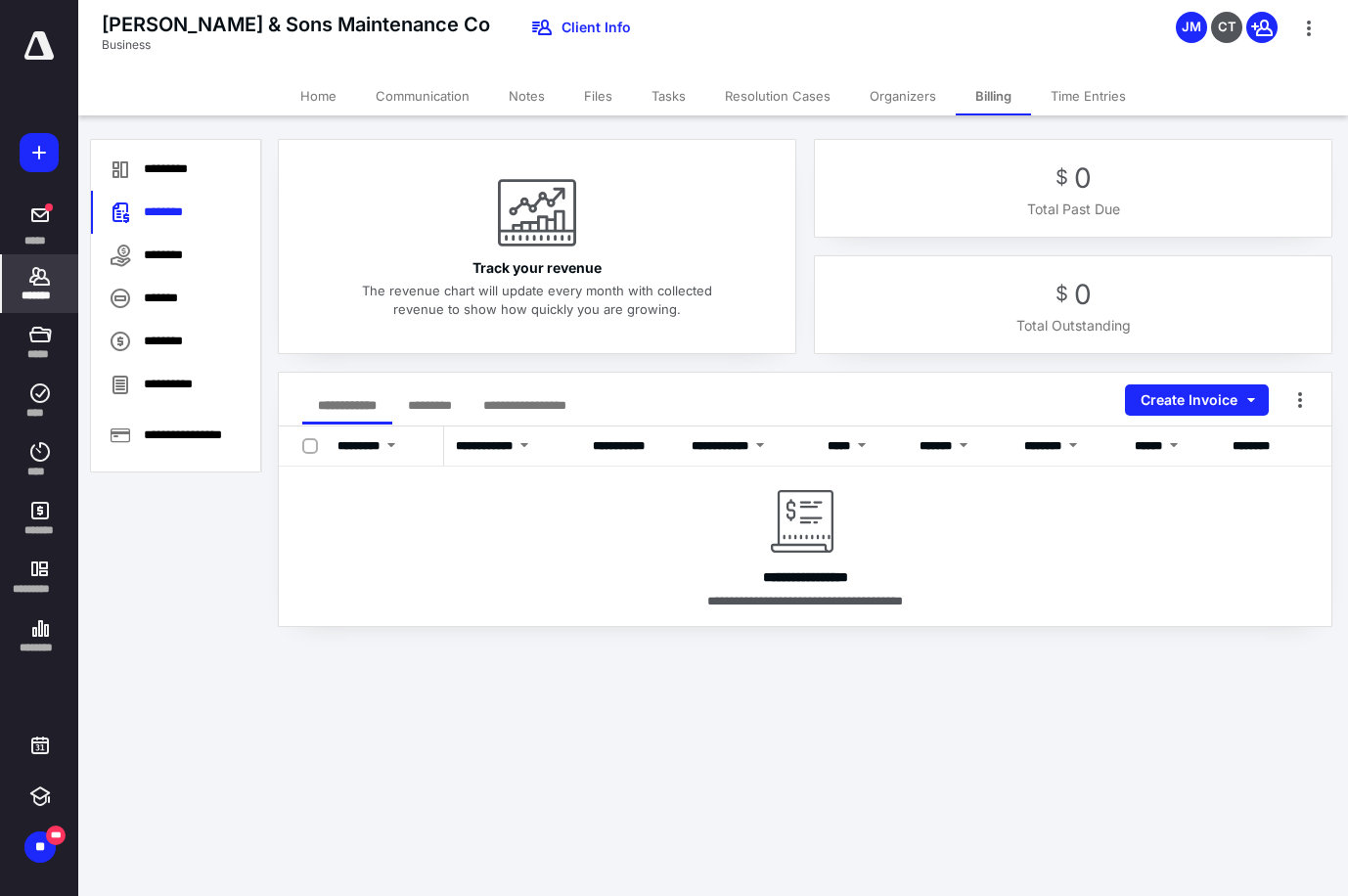 click 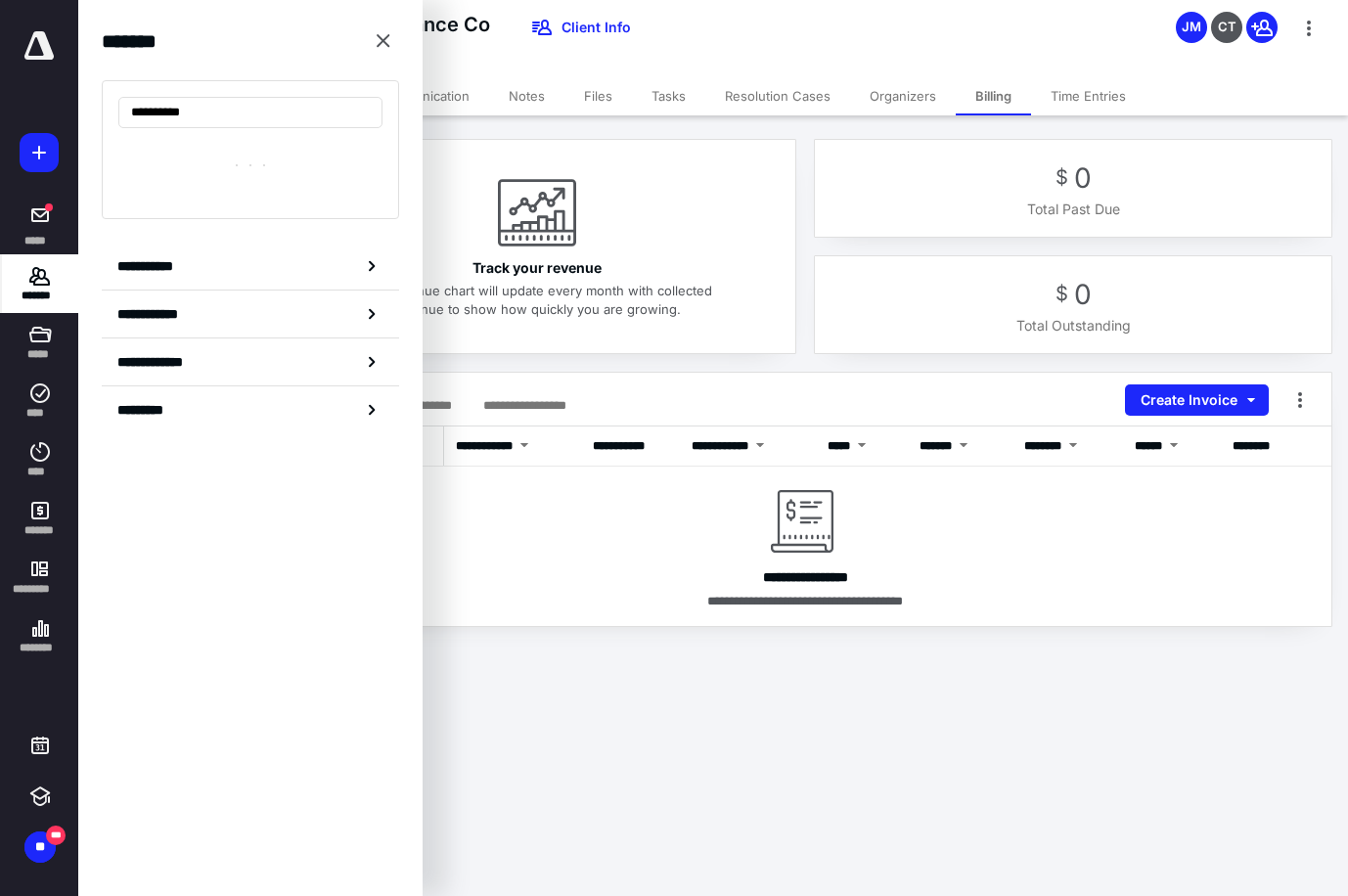type on "**********" 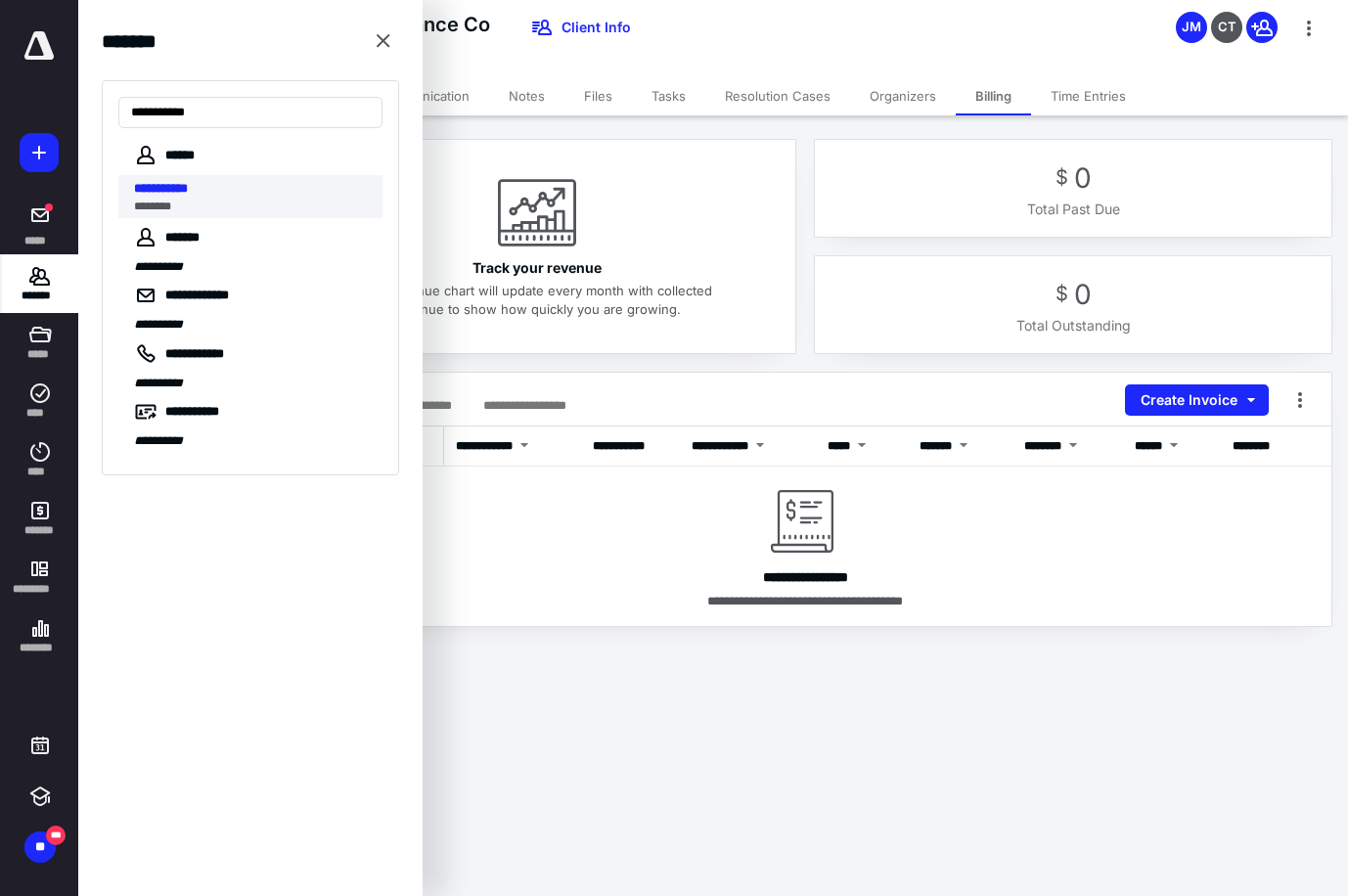 click on "**********" at bounding box center [252, 189] 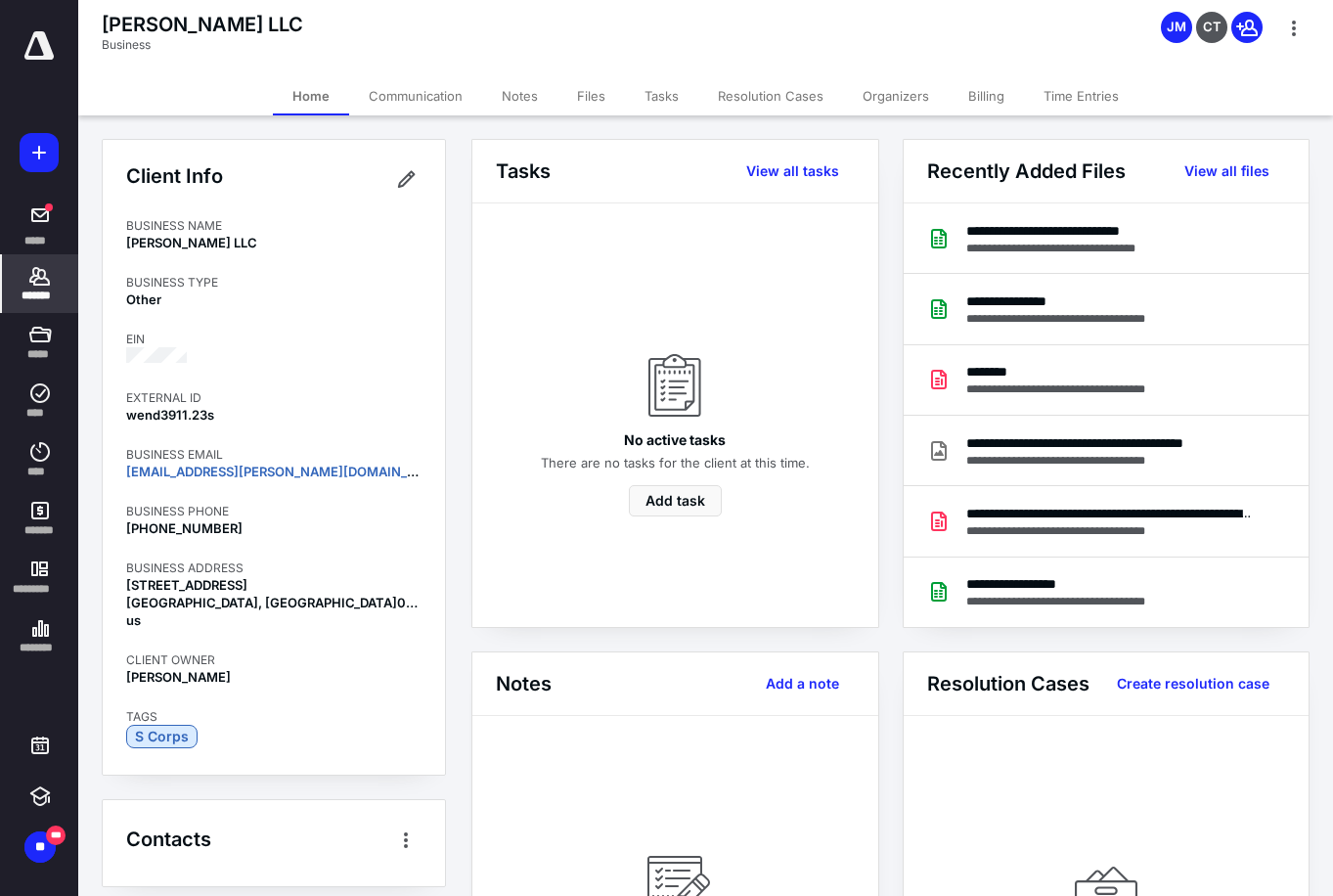 click on "Billing" at bounding box center [986, 96] 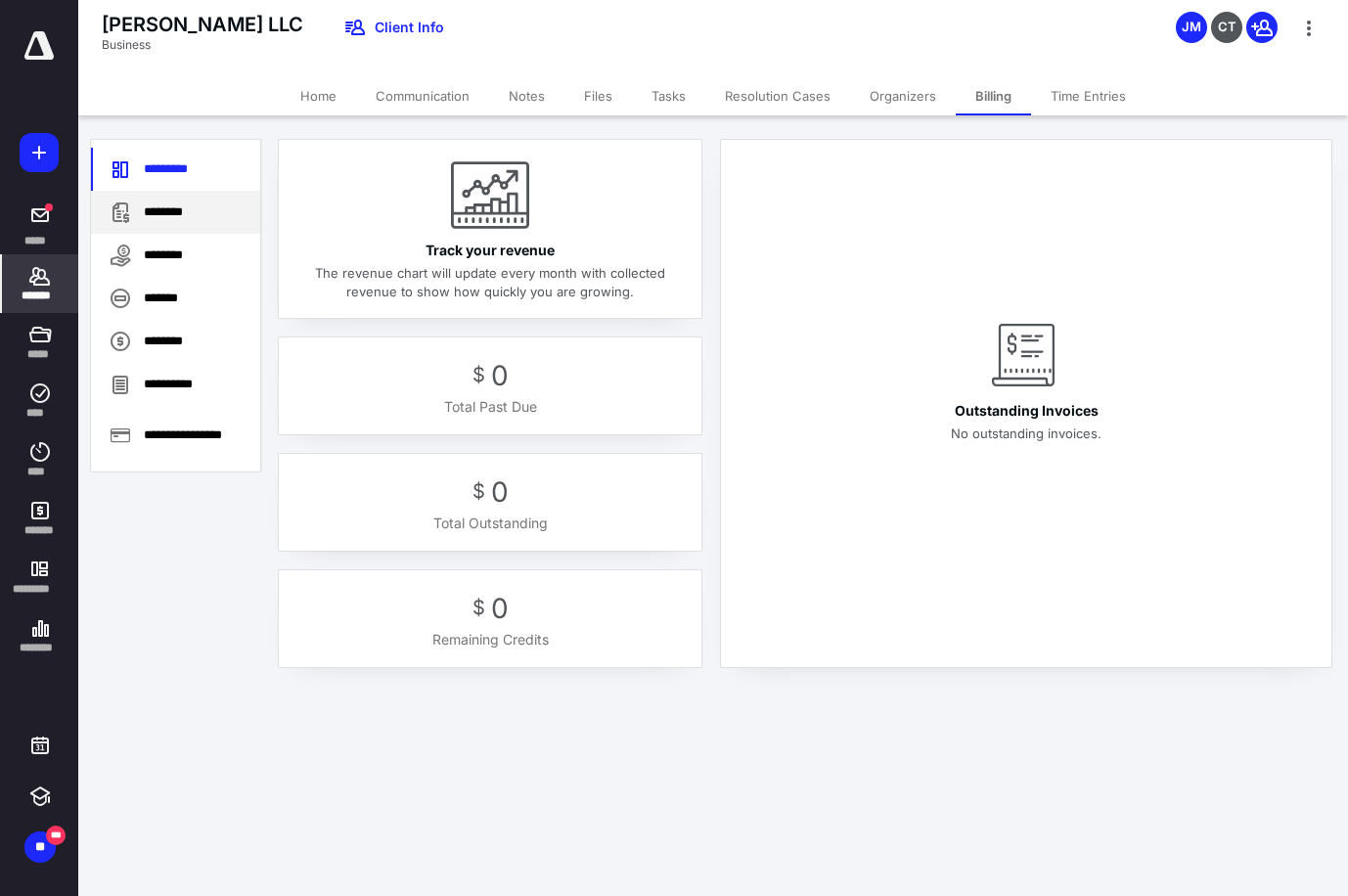 click on "********" at bounding box center (175, 212) 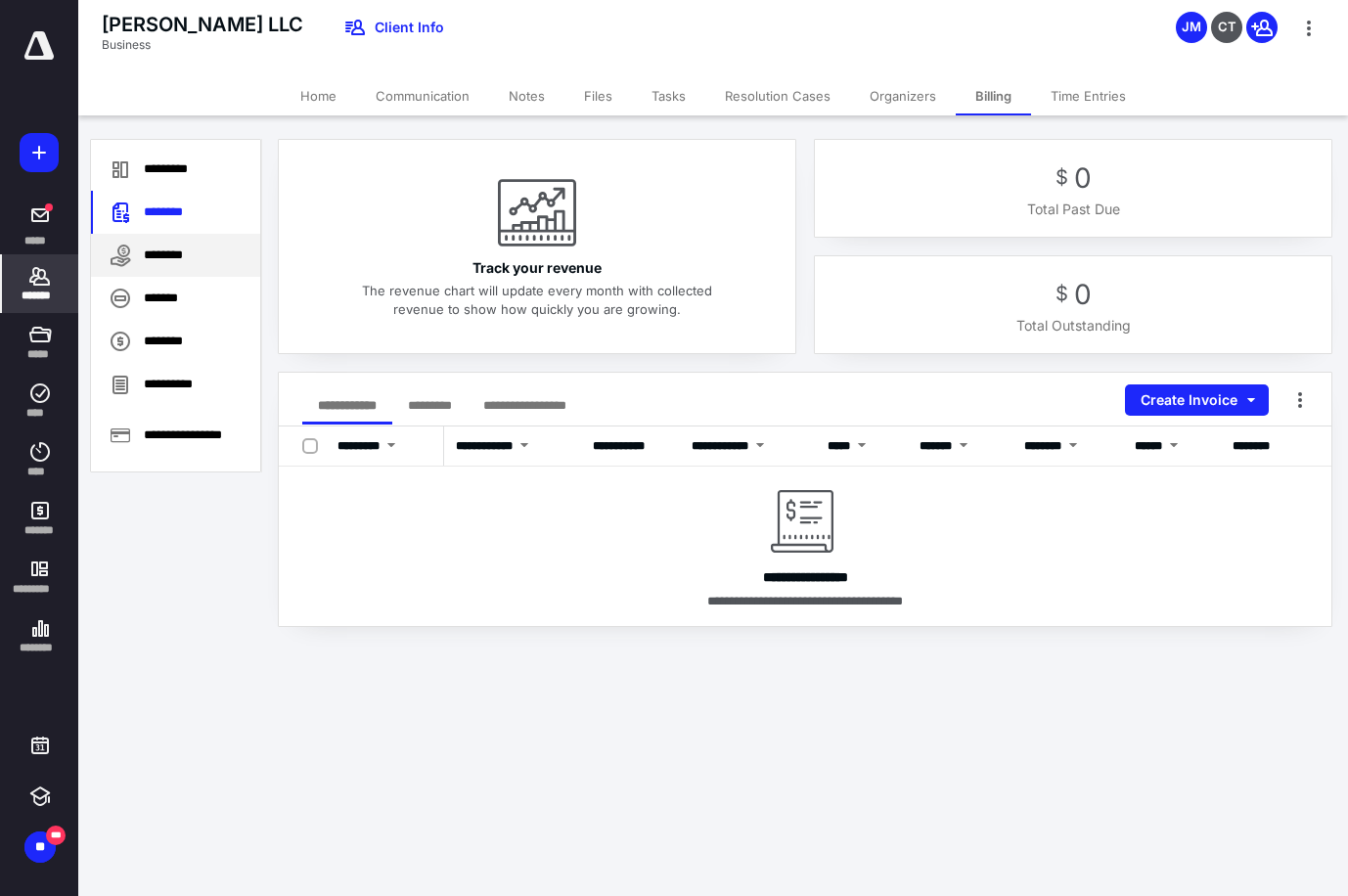 click on "********" at bounding box center [175, 255] 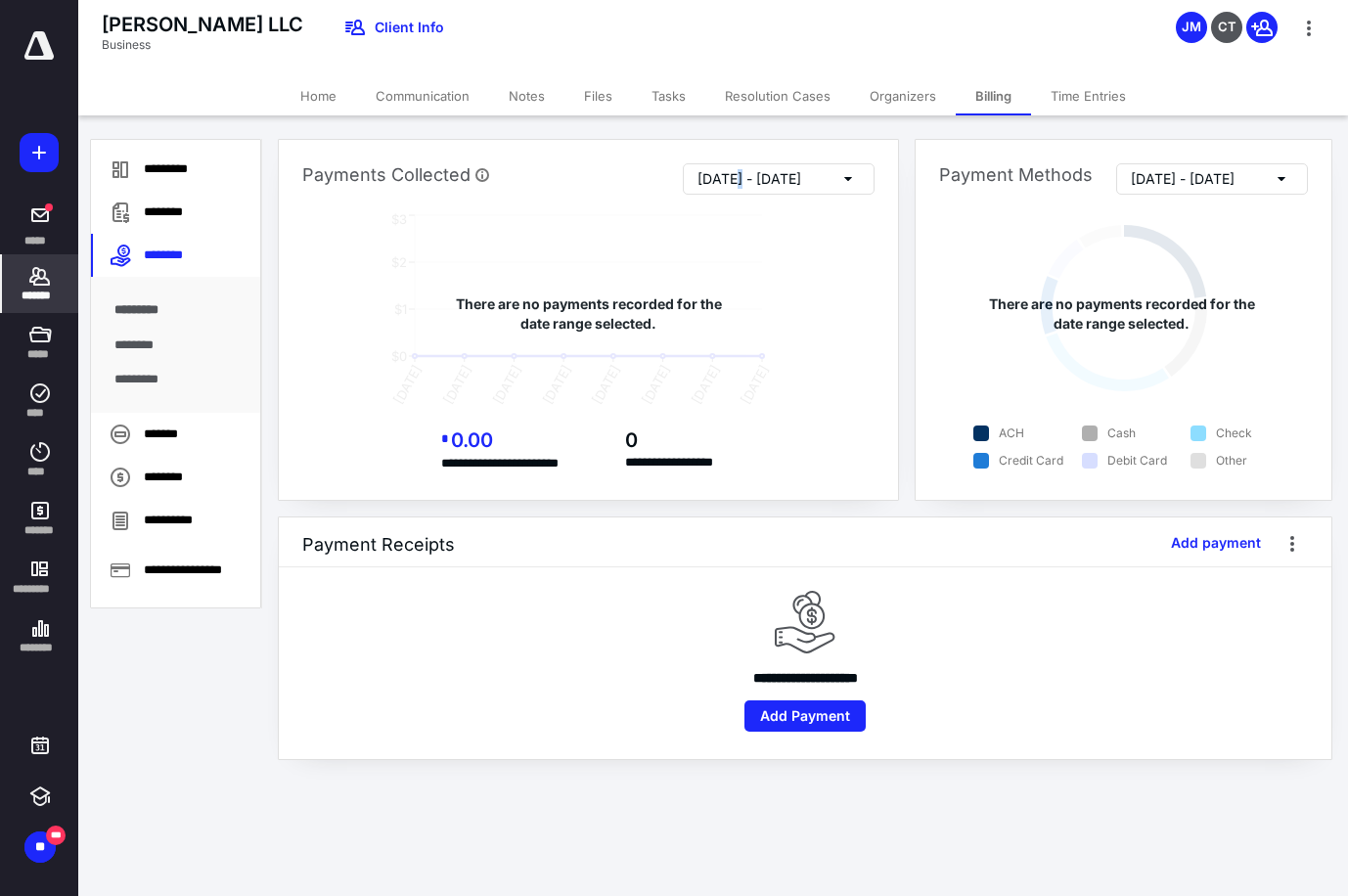 click on "[DATE] - [DATE]" at bounding box center (779, 179) 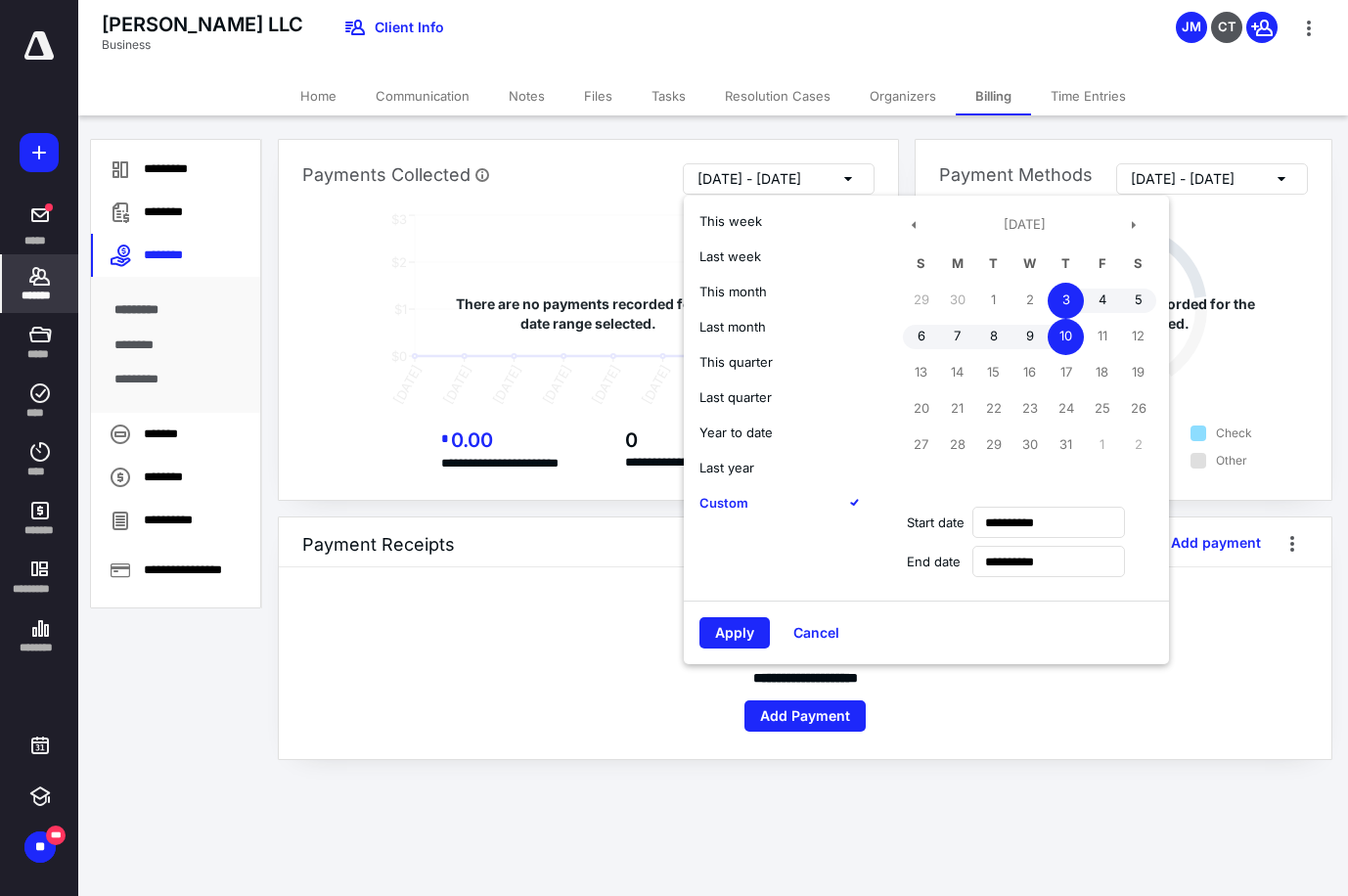 click on "Year to date" at bounding box center [736, 432] 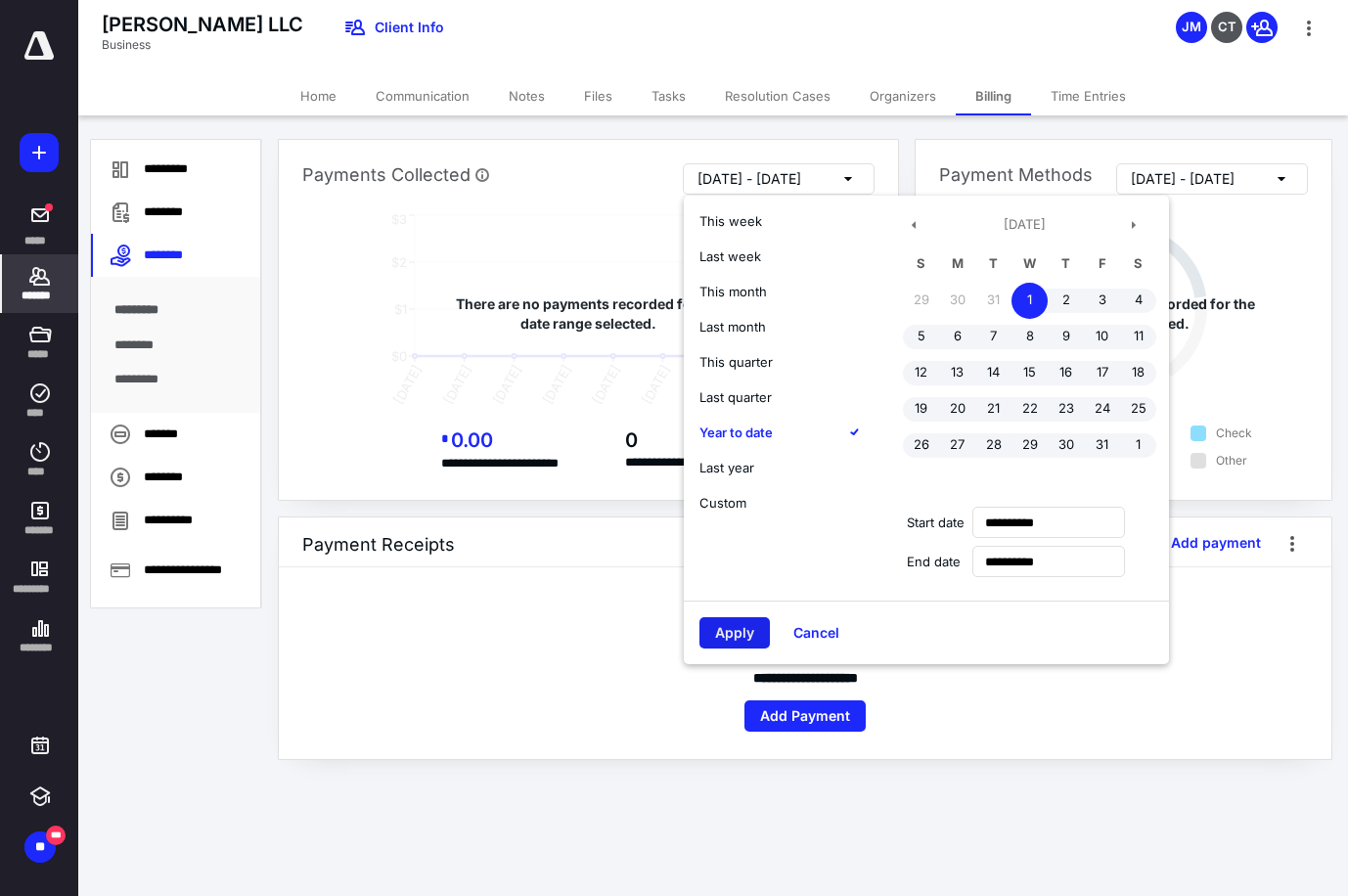 click on "Apply" at bounding box center (735, 633) 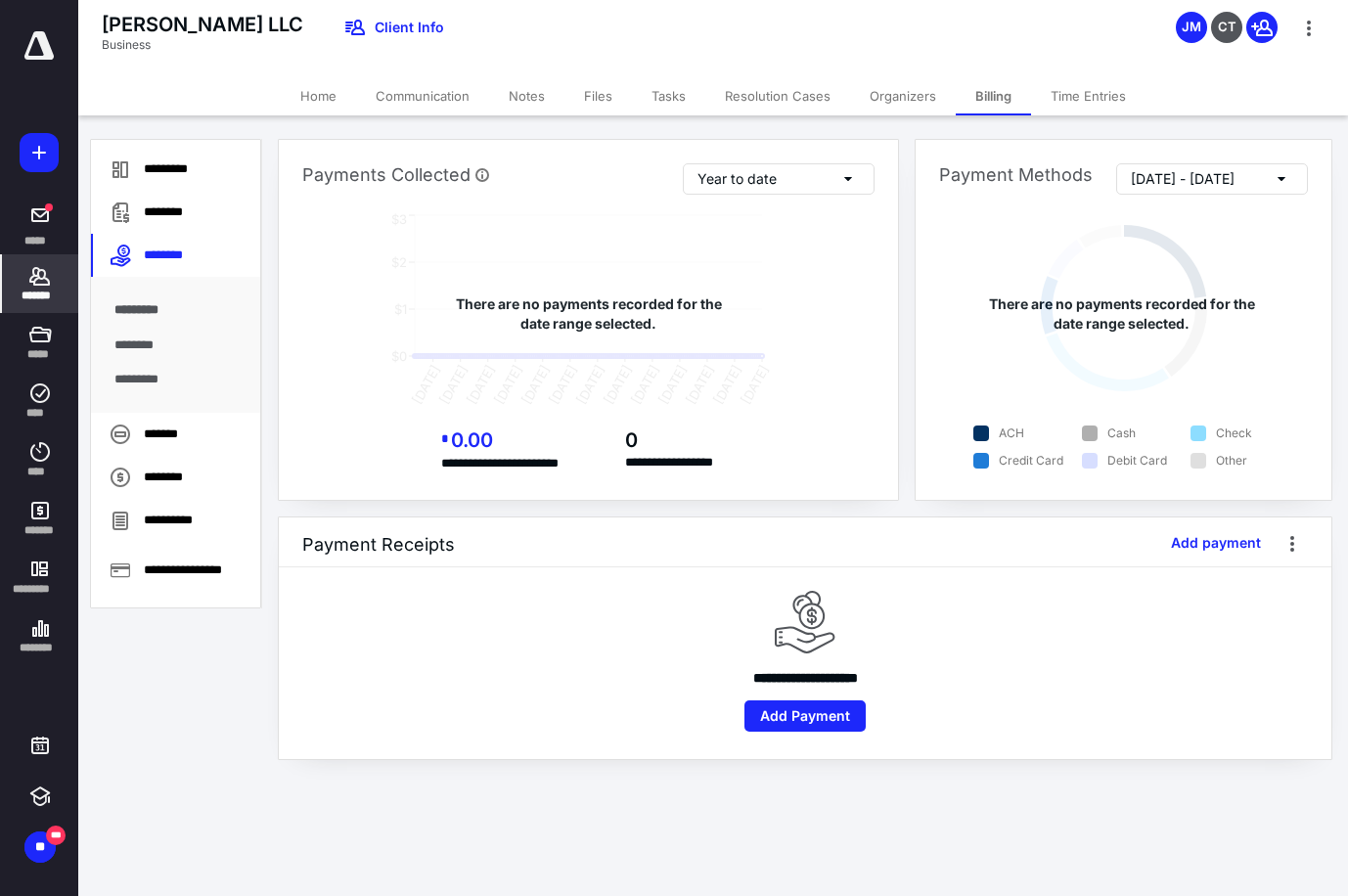 click on "Files" at bounding box center [598, 96] 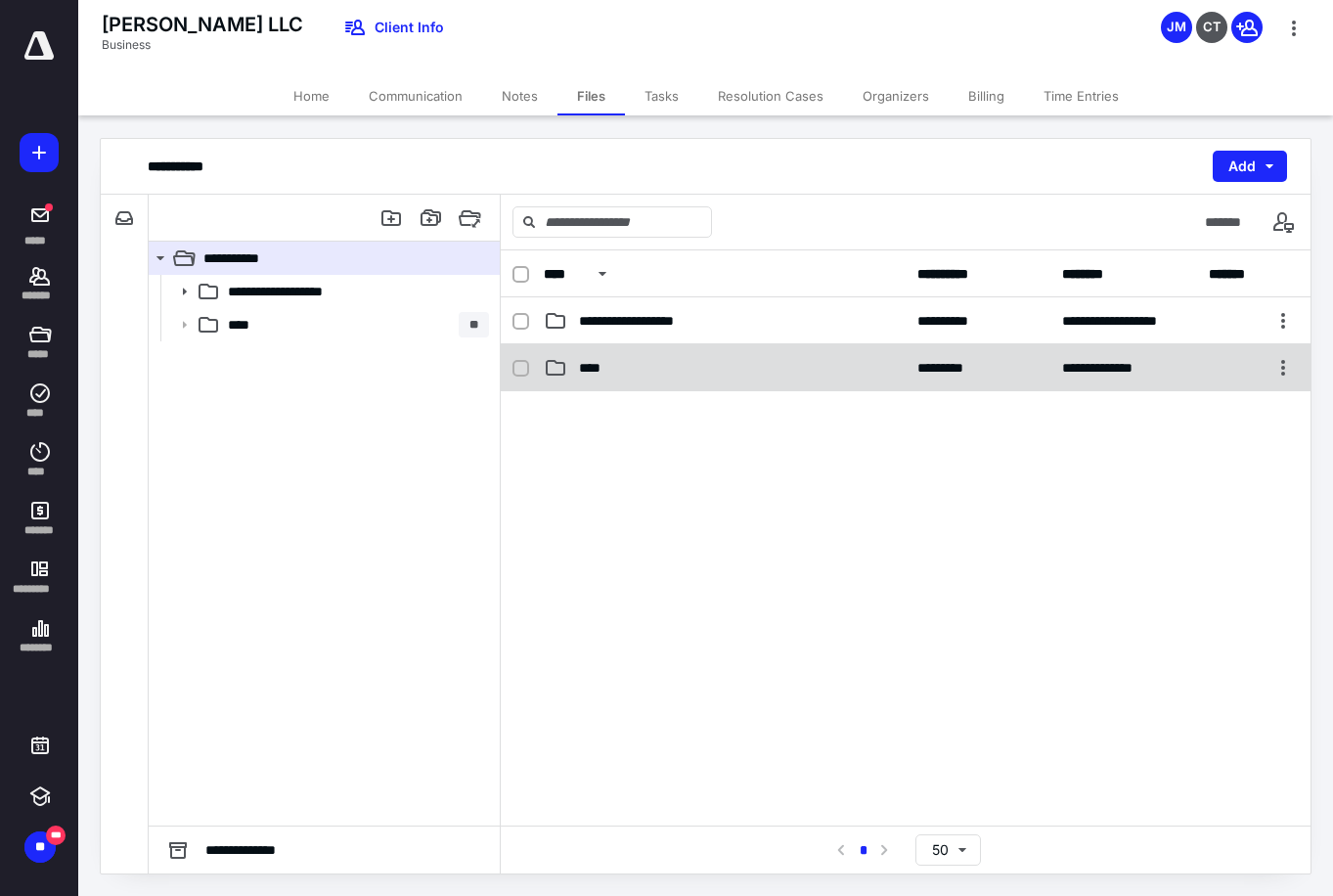 click on "**********" at bounding box center (906, 368) 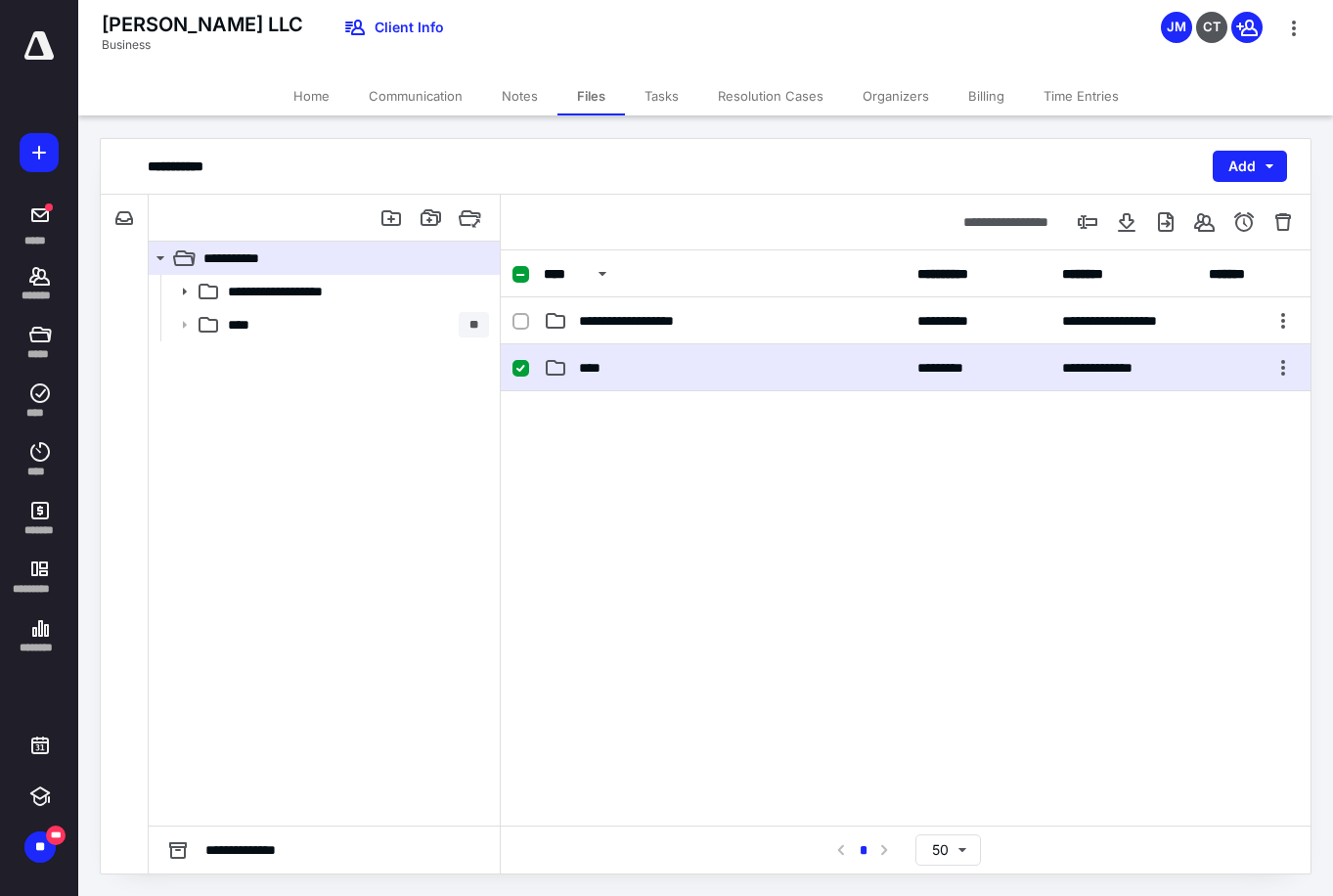click on "**********" at bounding box center [906, 368] 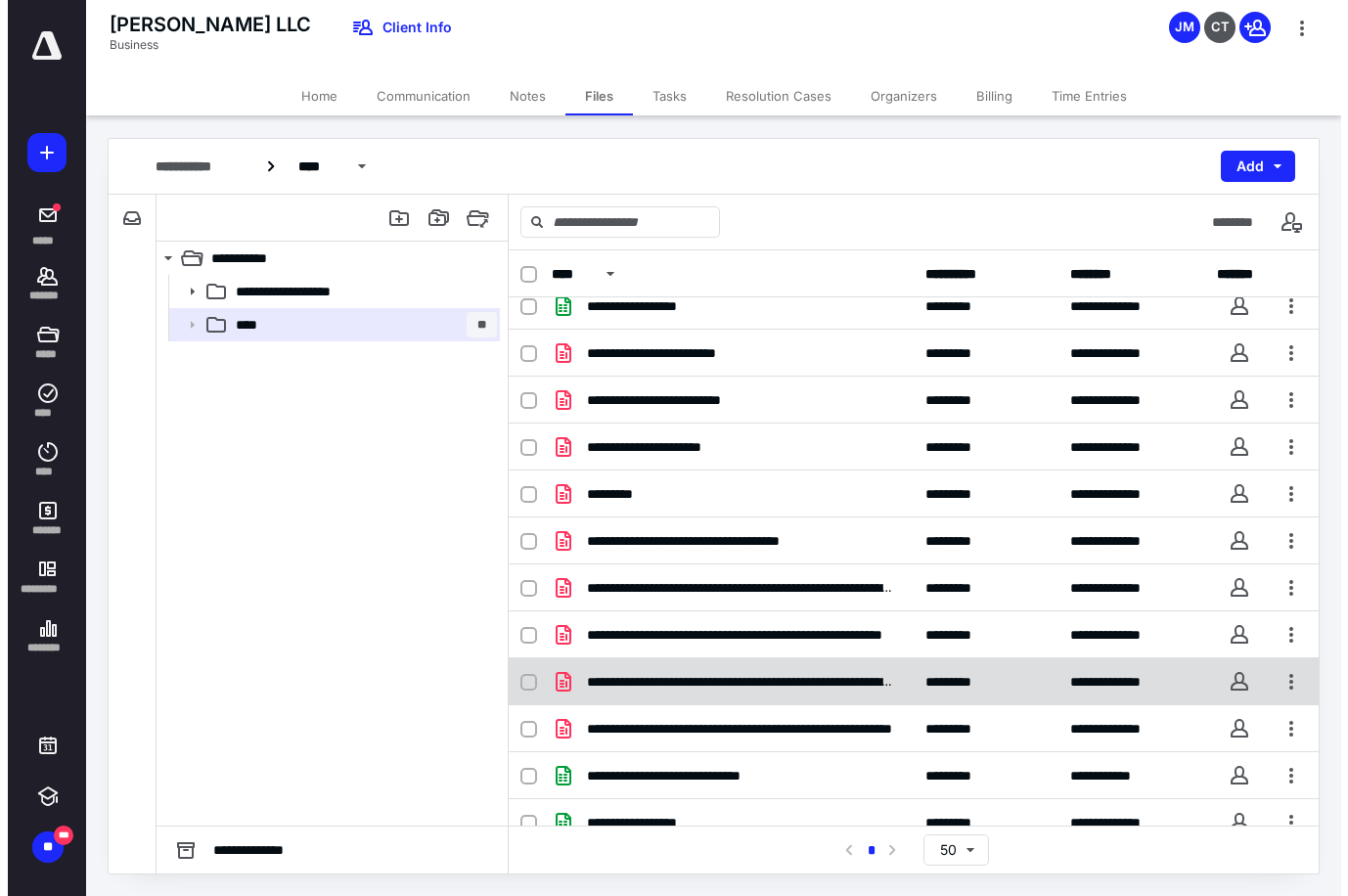 scroll, scrollTop: 0, scrollLeft: 0, axis: both 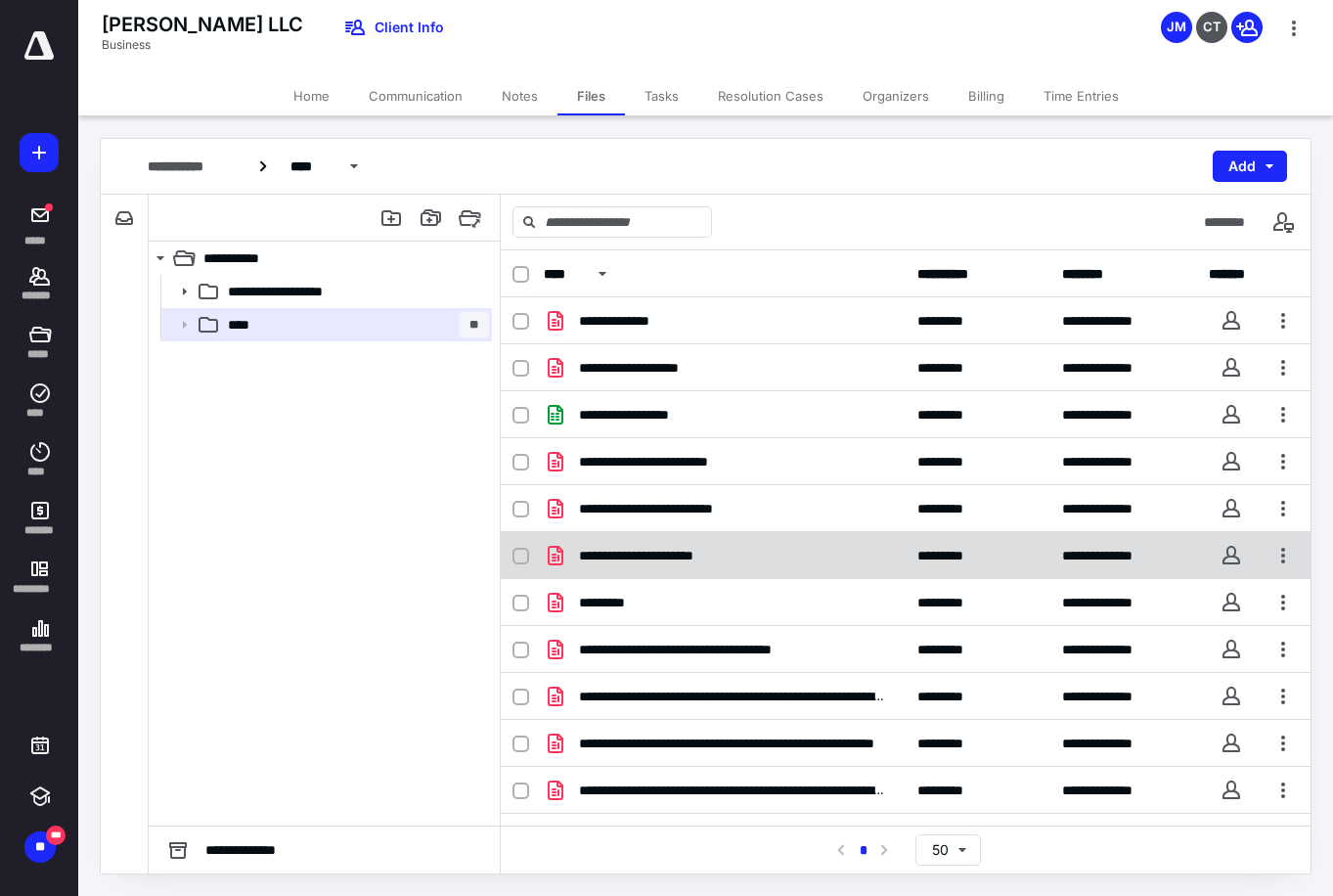 click on "**********" at bounding box center (658, 556) 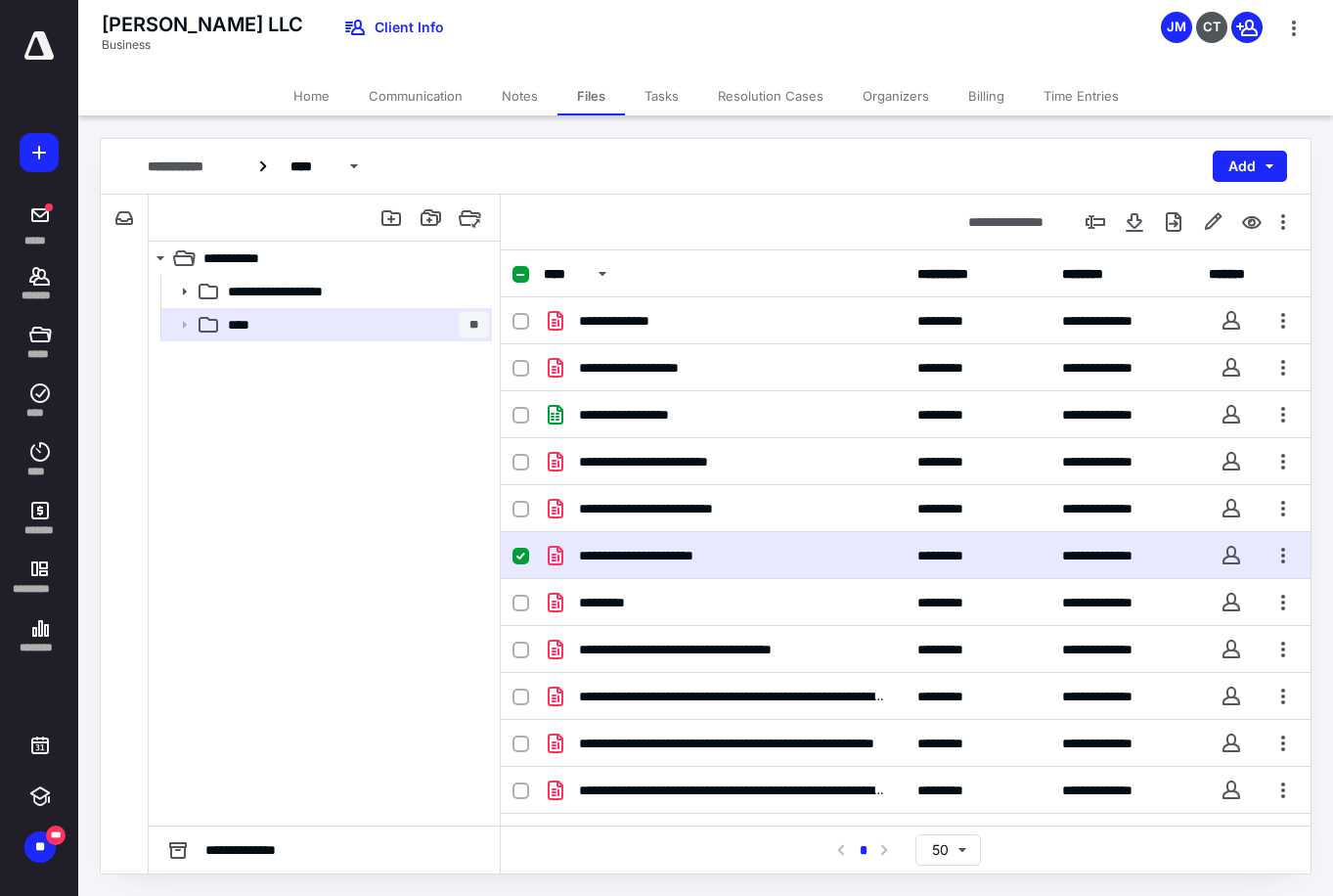 click on "**********" at bounding box center [658, 556] 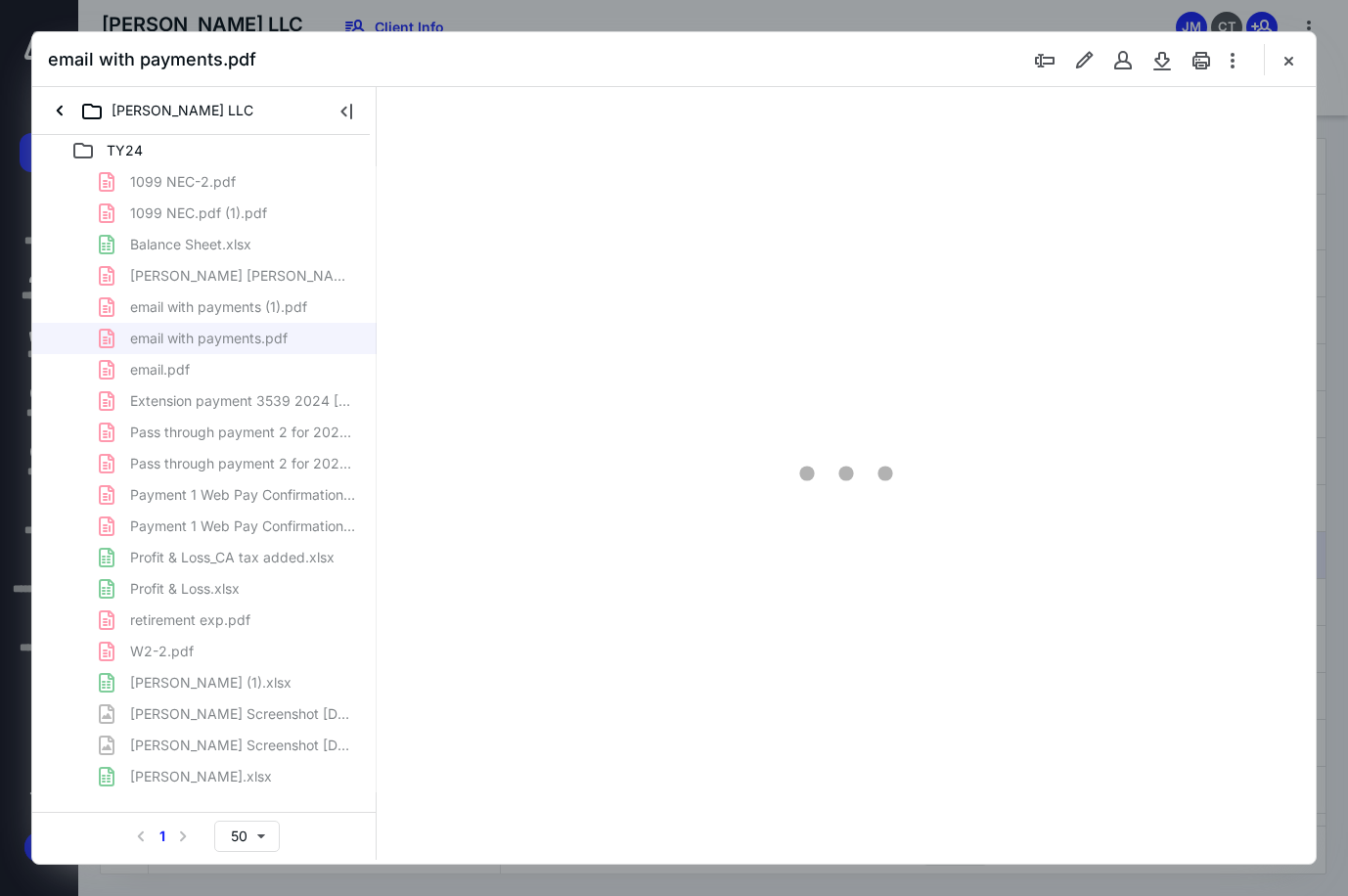 scroll, scrollTop: 0, scrollLeft: 0, axis: both 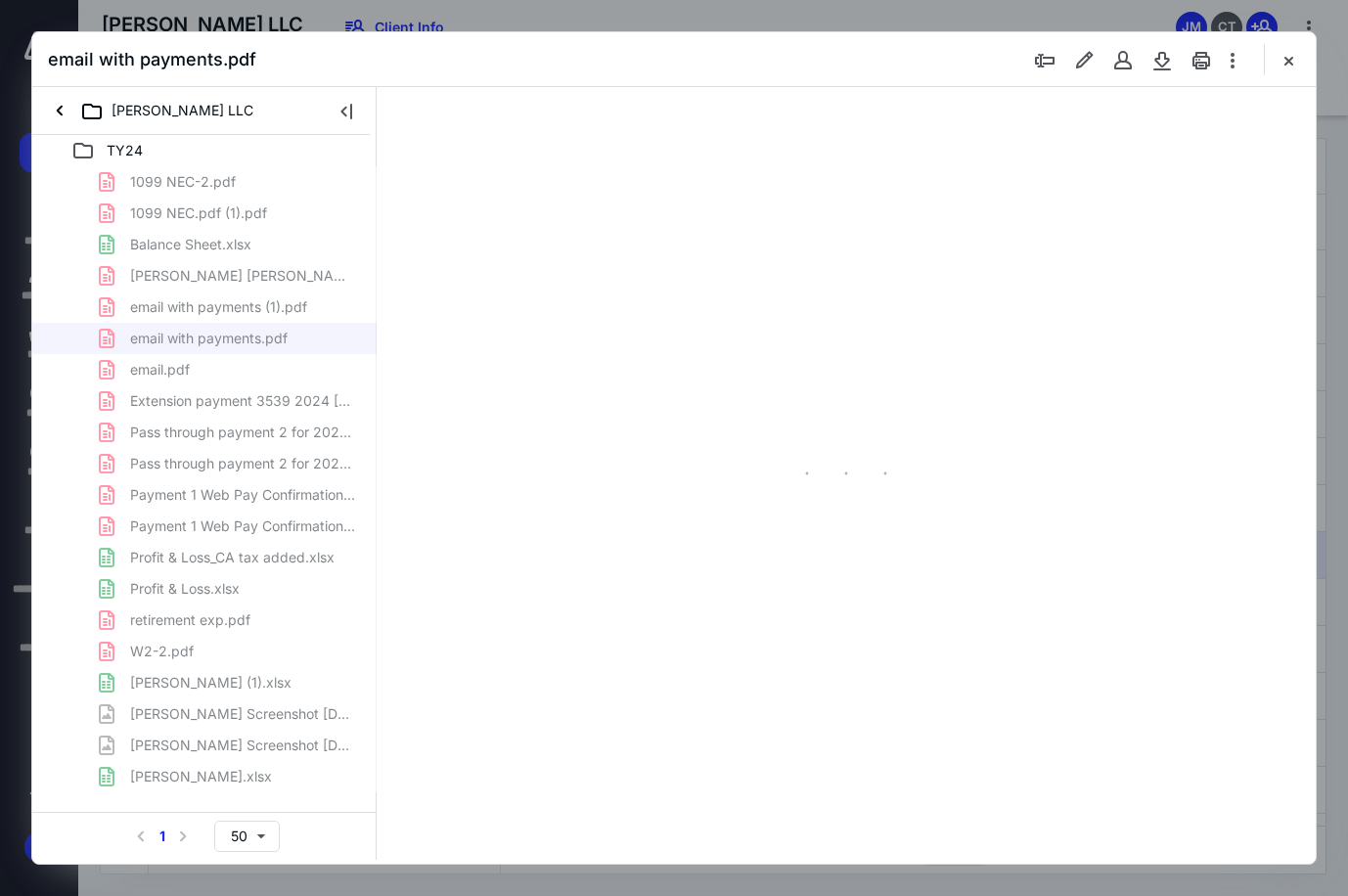 type on "90" 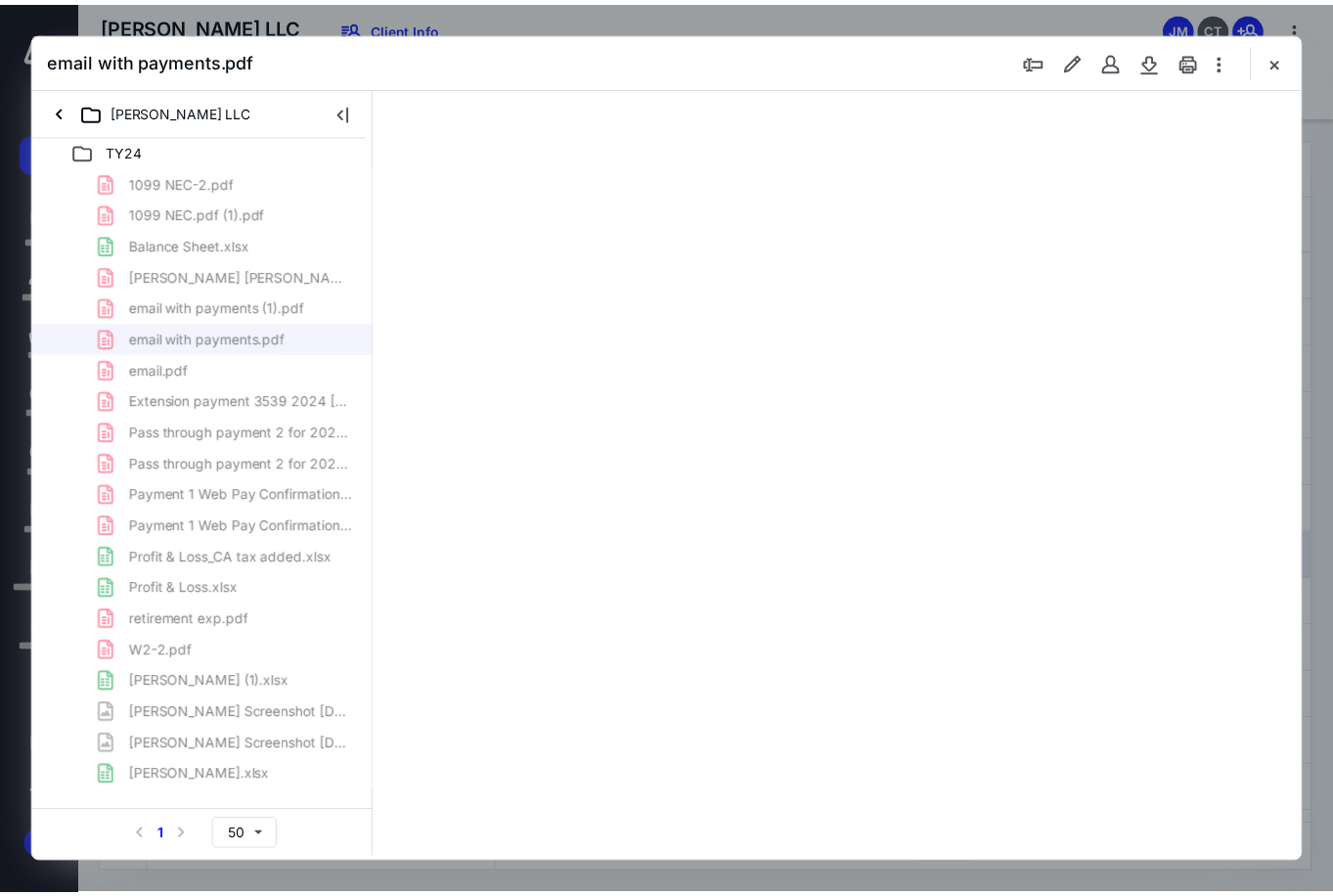 scroll, scrollTop: 78, scrollLeft: 0, axis: vertical 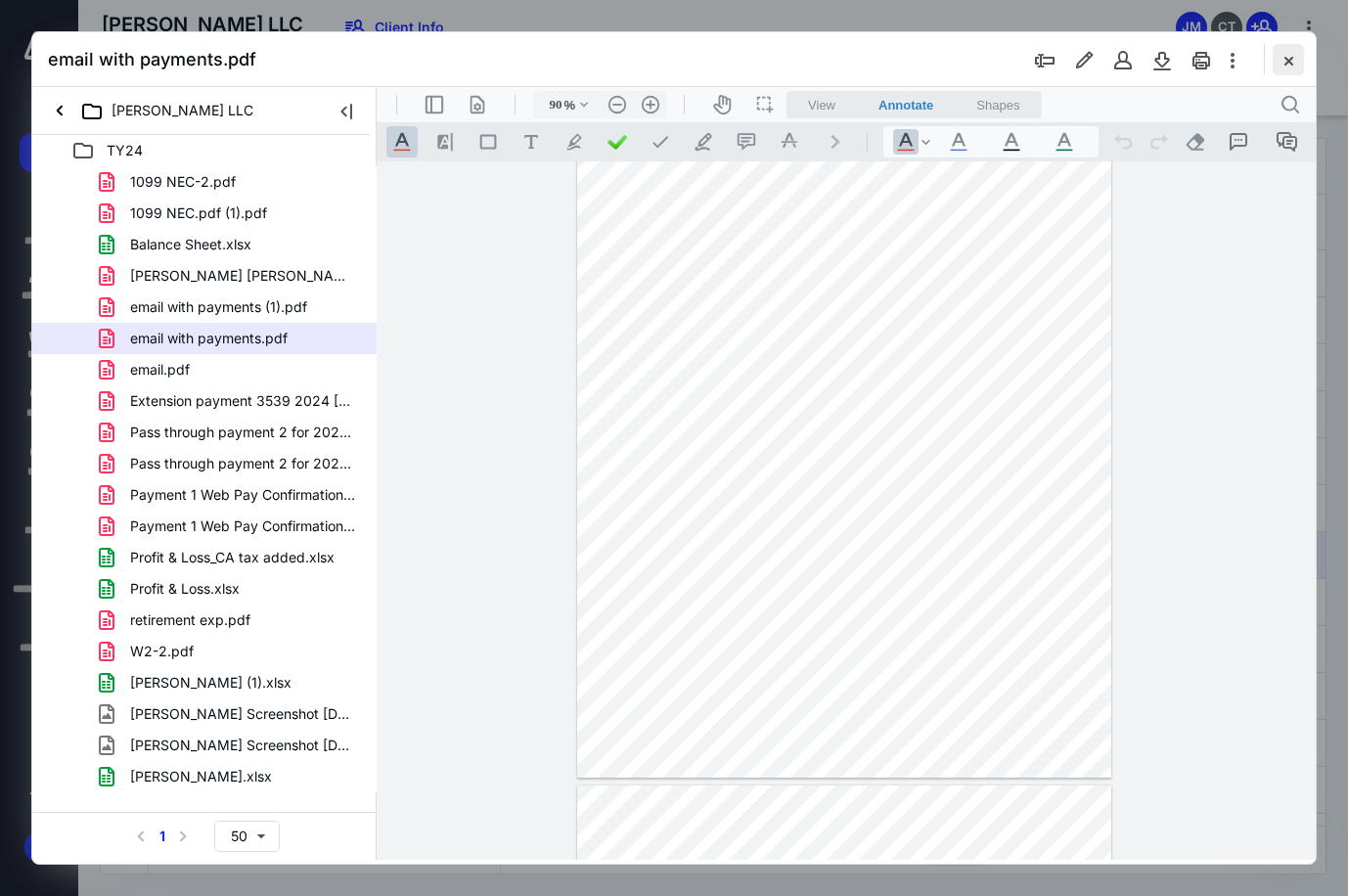 click at bounding box center [1288, 60] 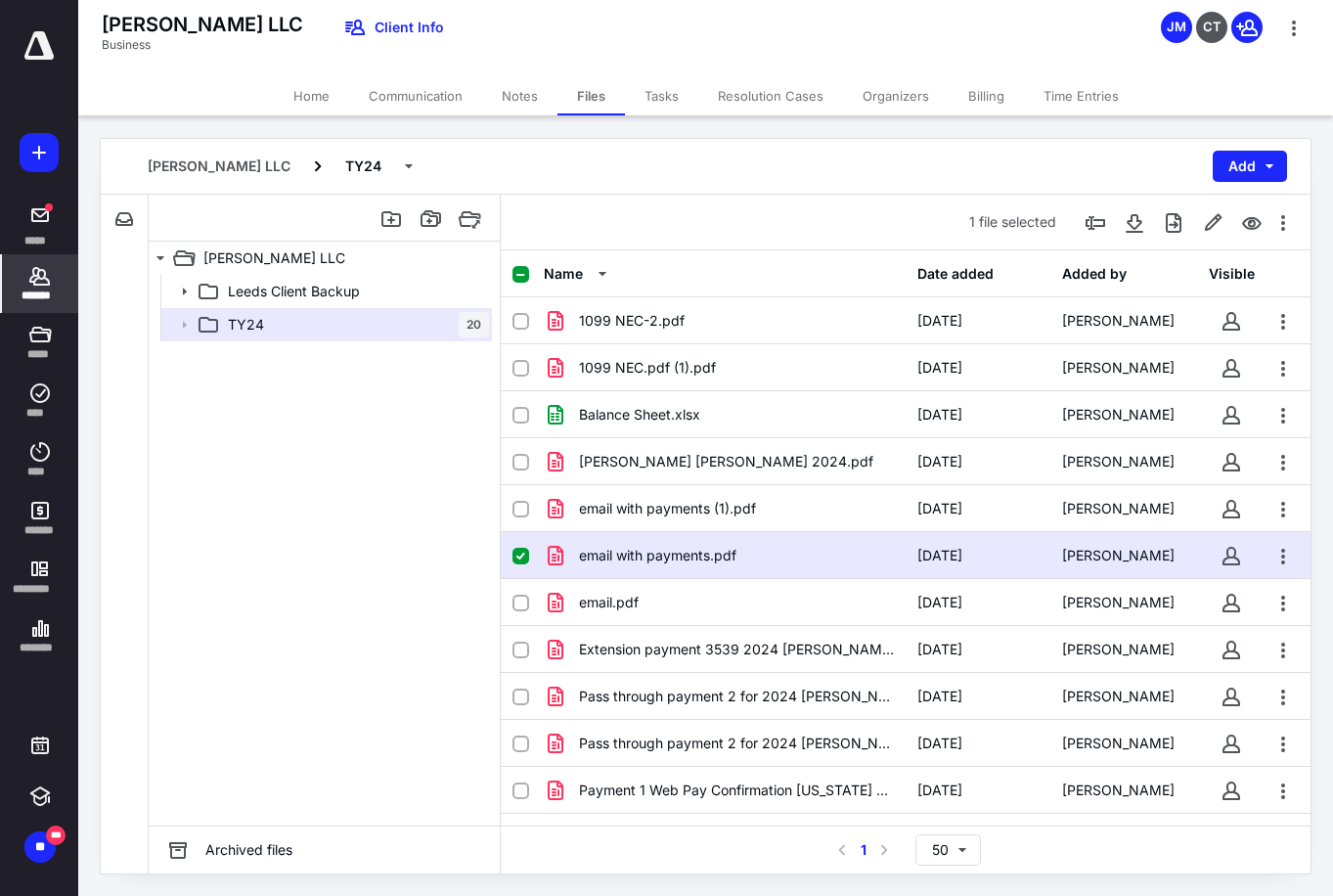 click on "*******" at bounding box center [40, 295] 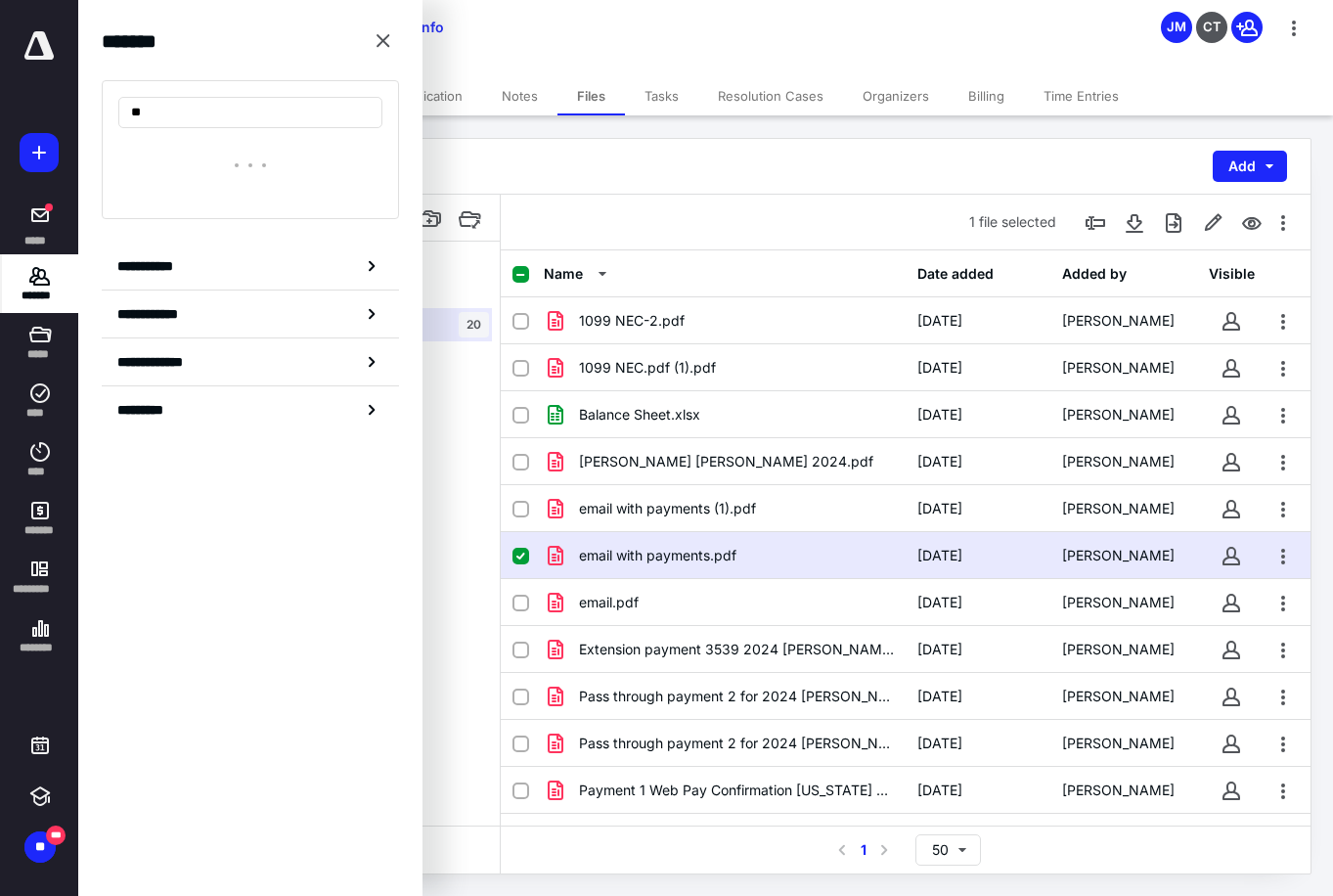 type on "*" 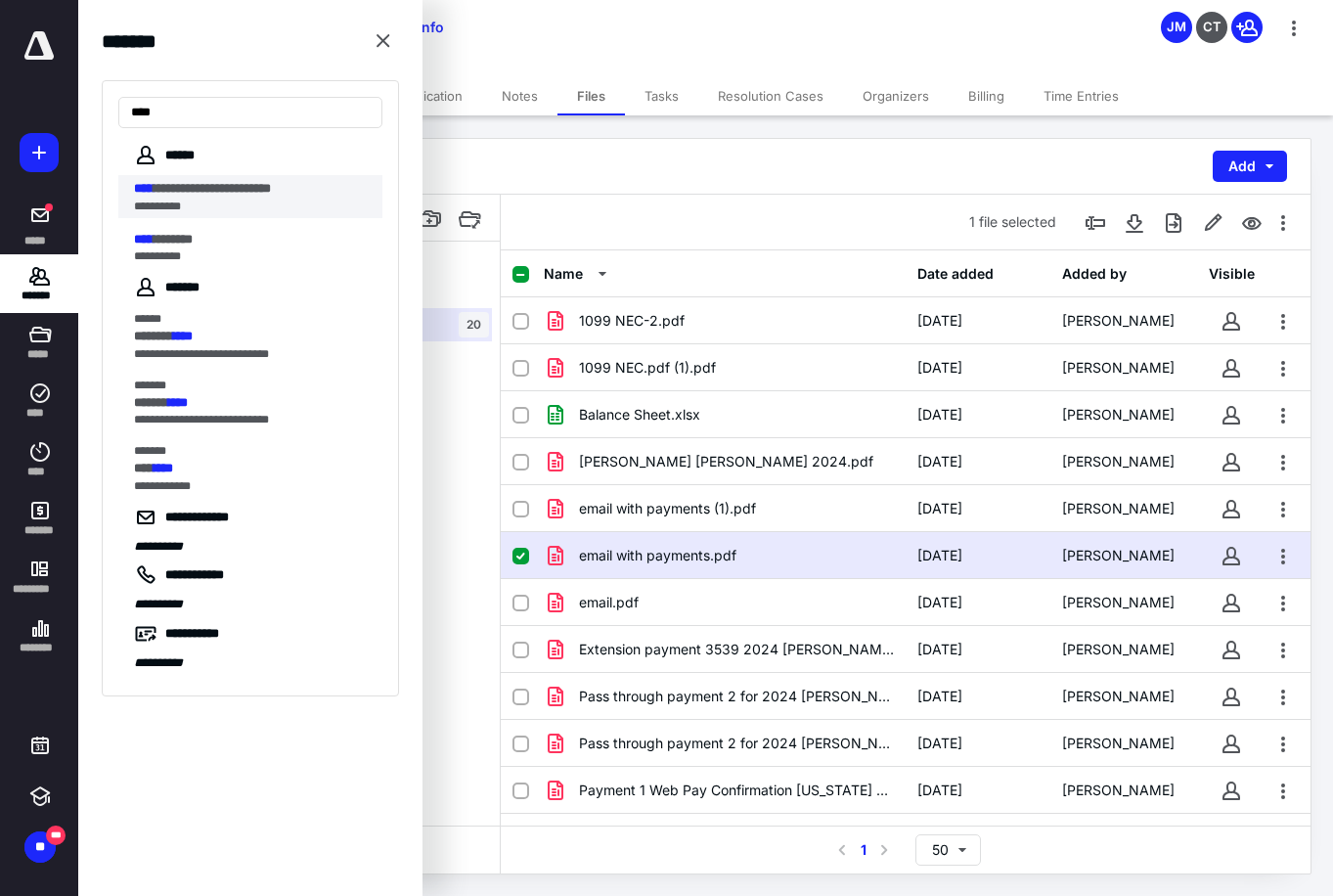 type on "****" 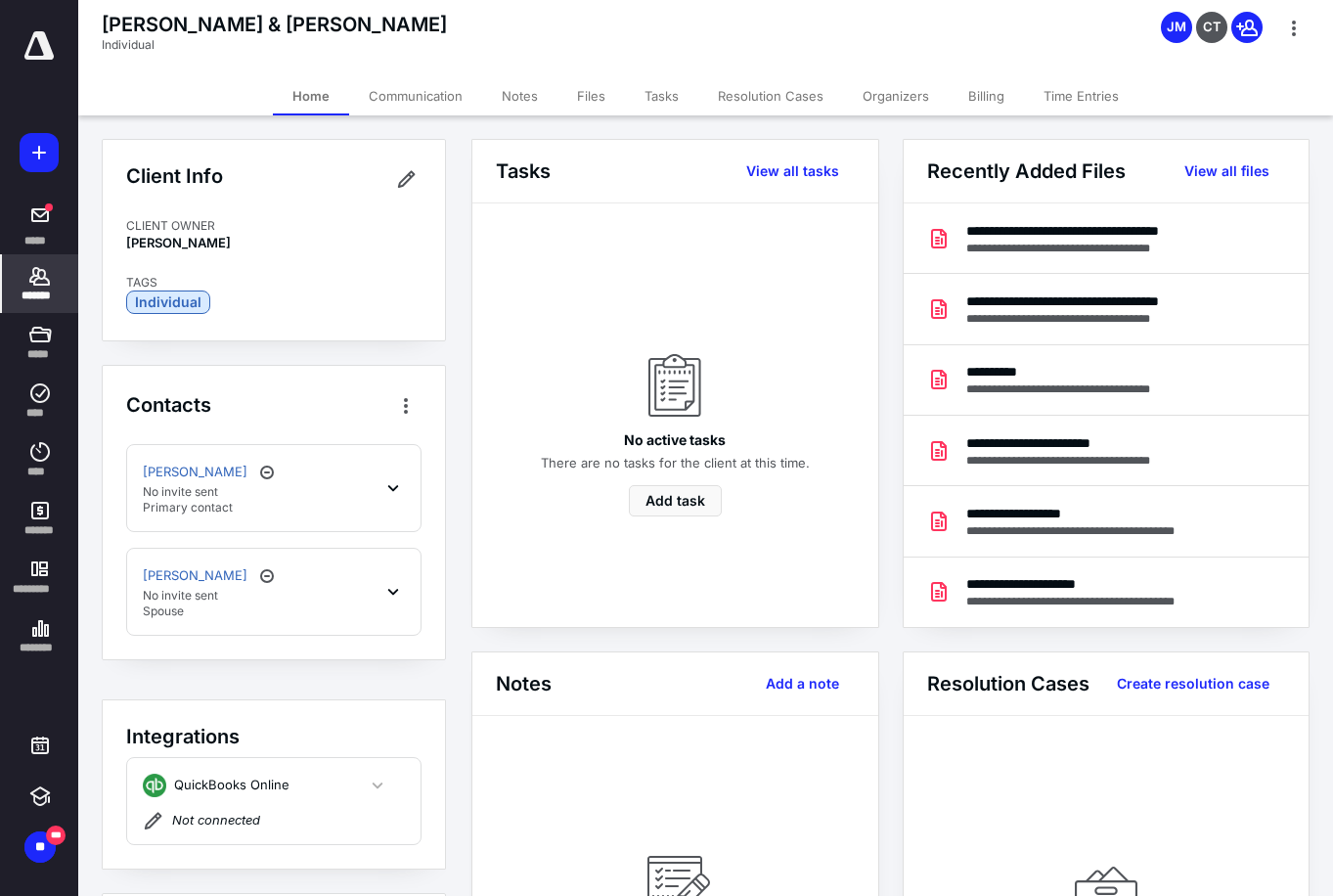 click on "Billing" at bounding box center (986, 96) 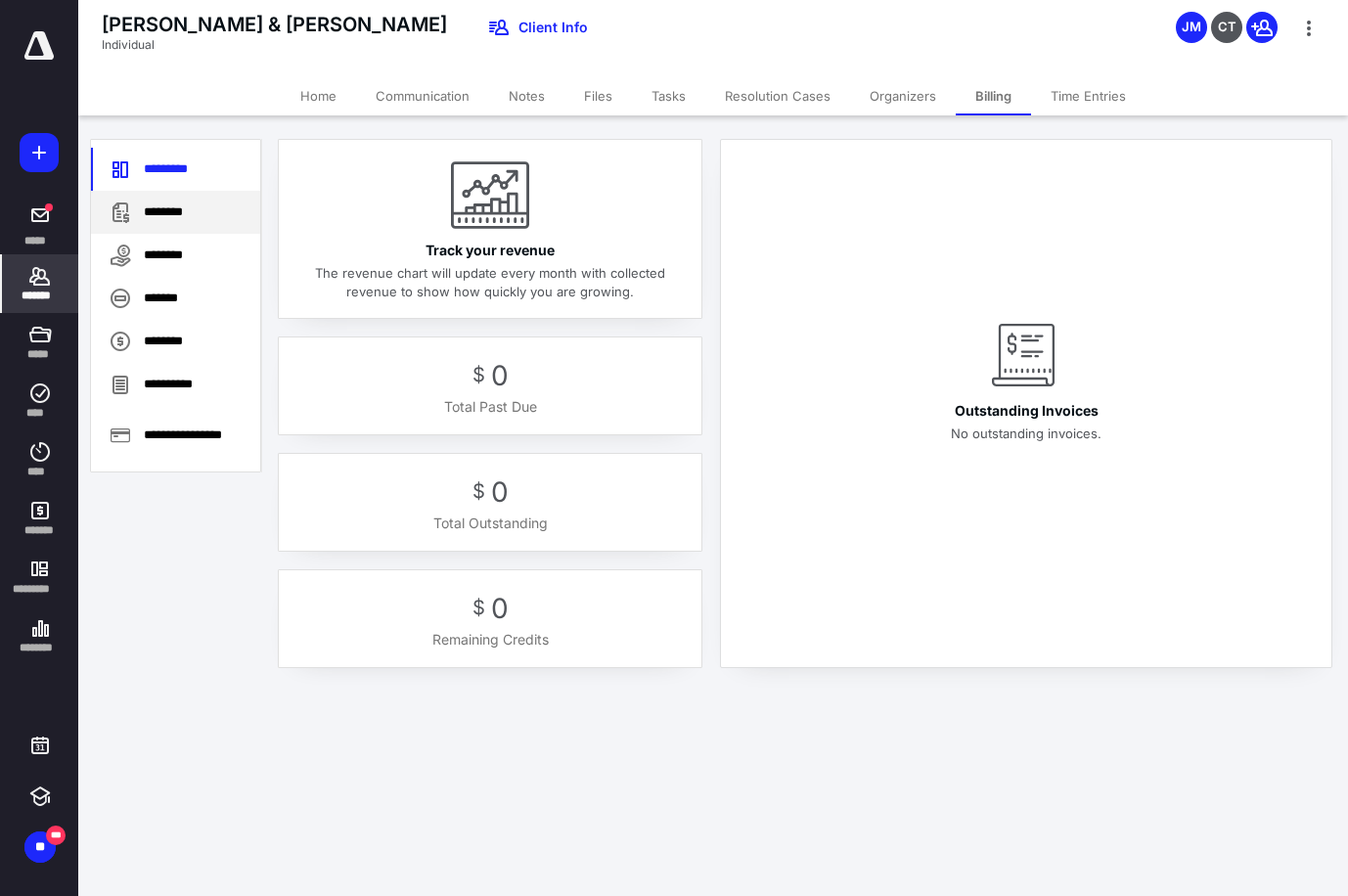 click on "********" at bounding box center [175, 212] 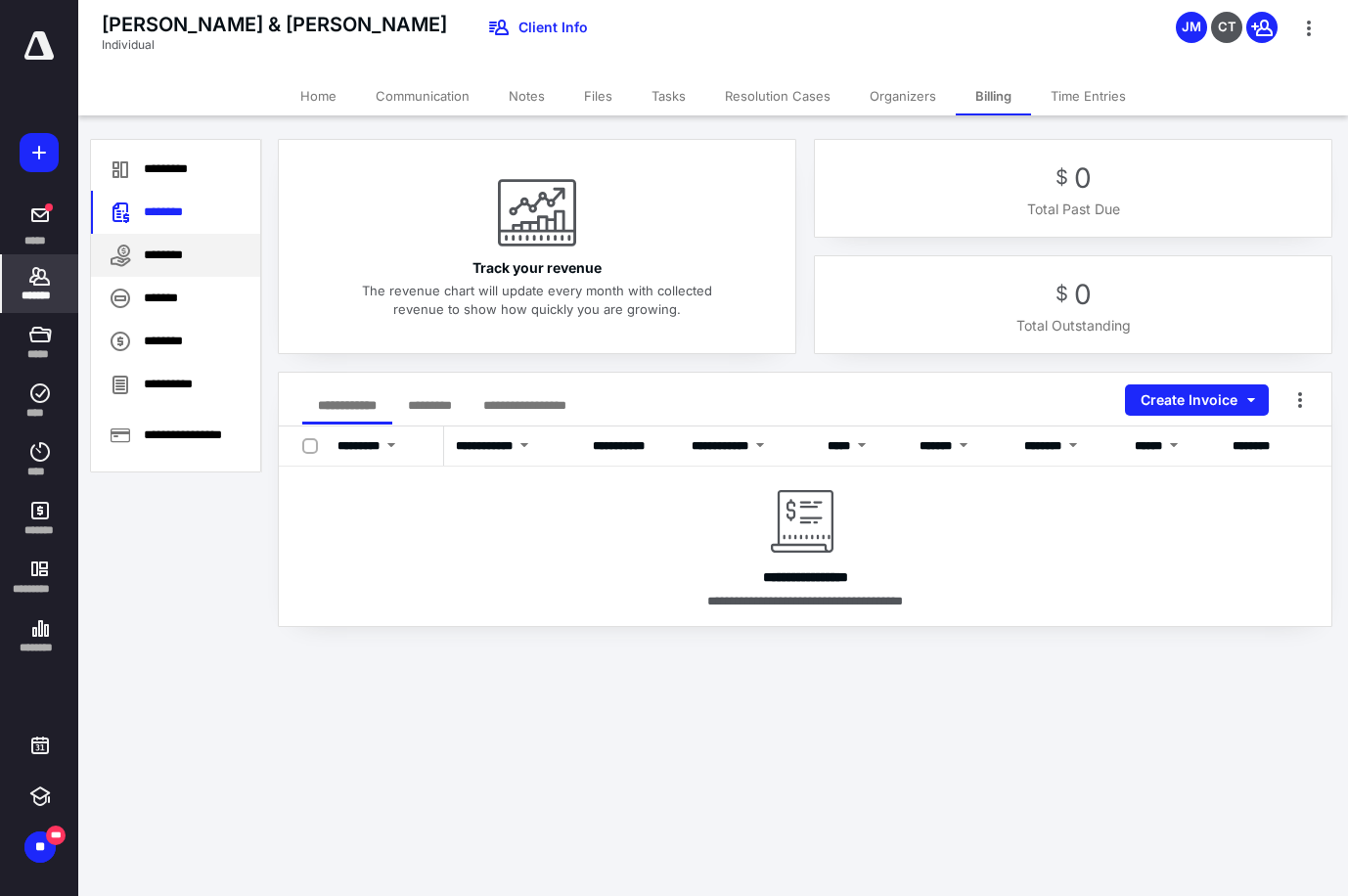 click on "********" at bounding box center (175, 255) 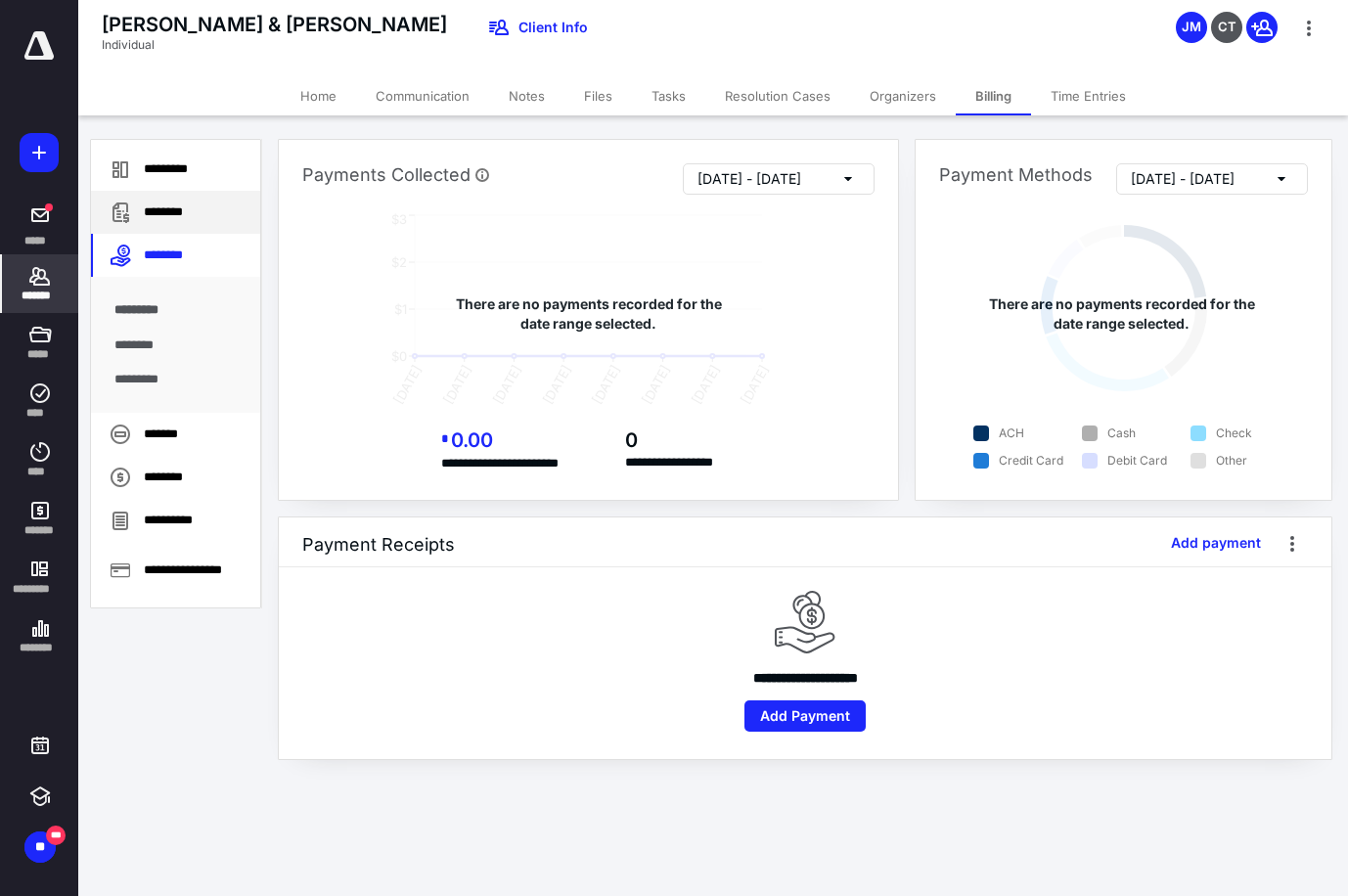 click on "********" at bounding box center [175, 212] 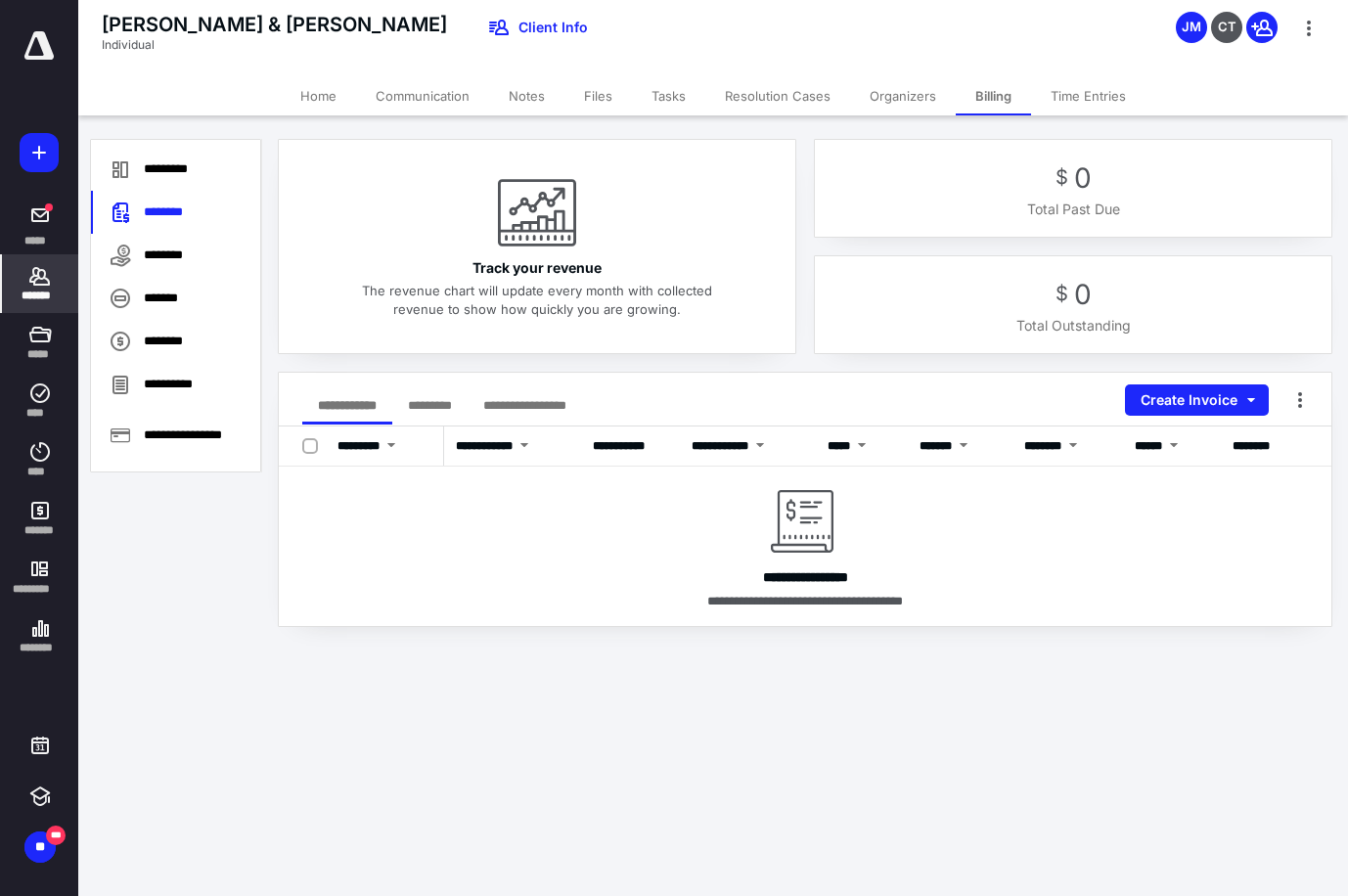 click on "Files" at bounding box center [598, 96] 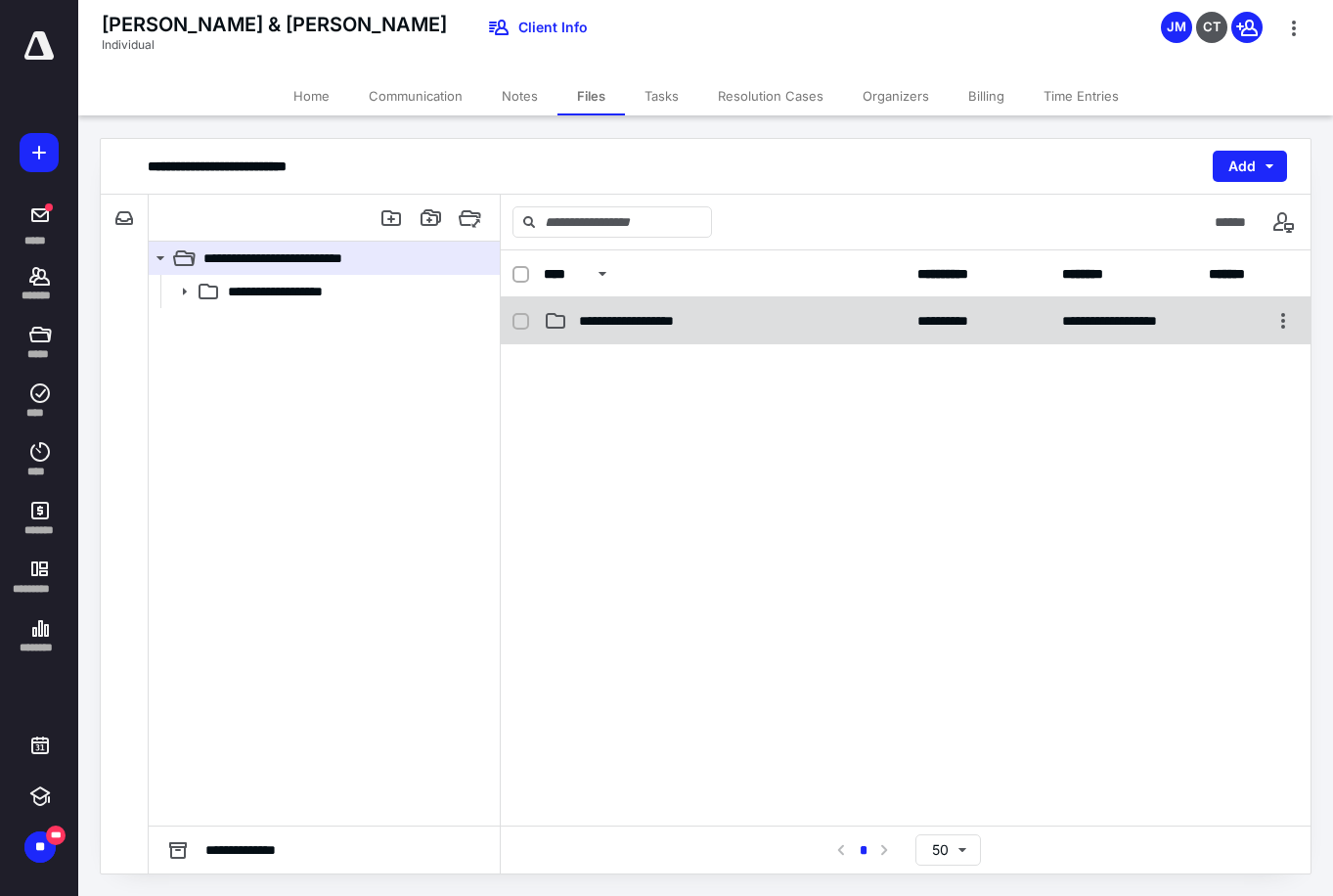 click on "**********" at bounding box center (725, 321) 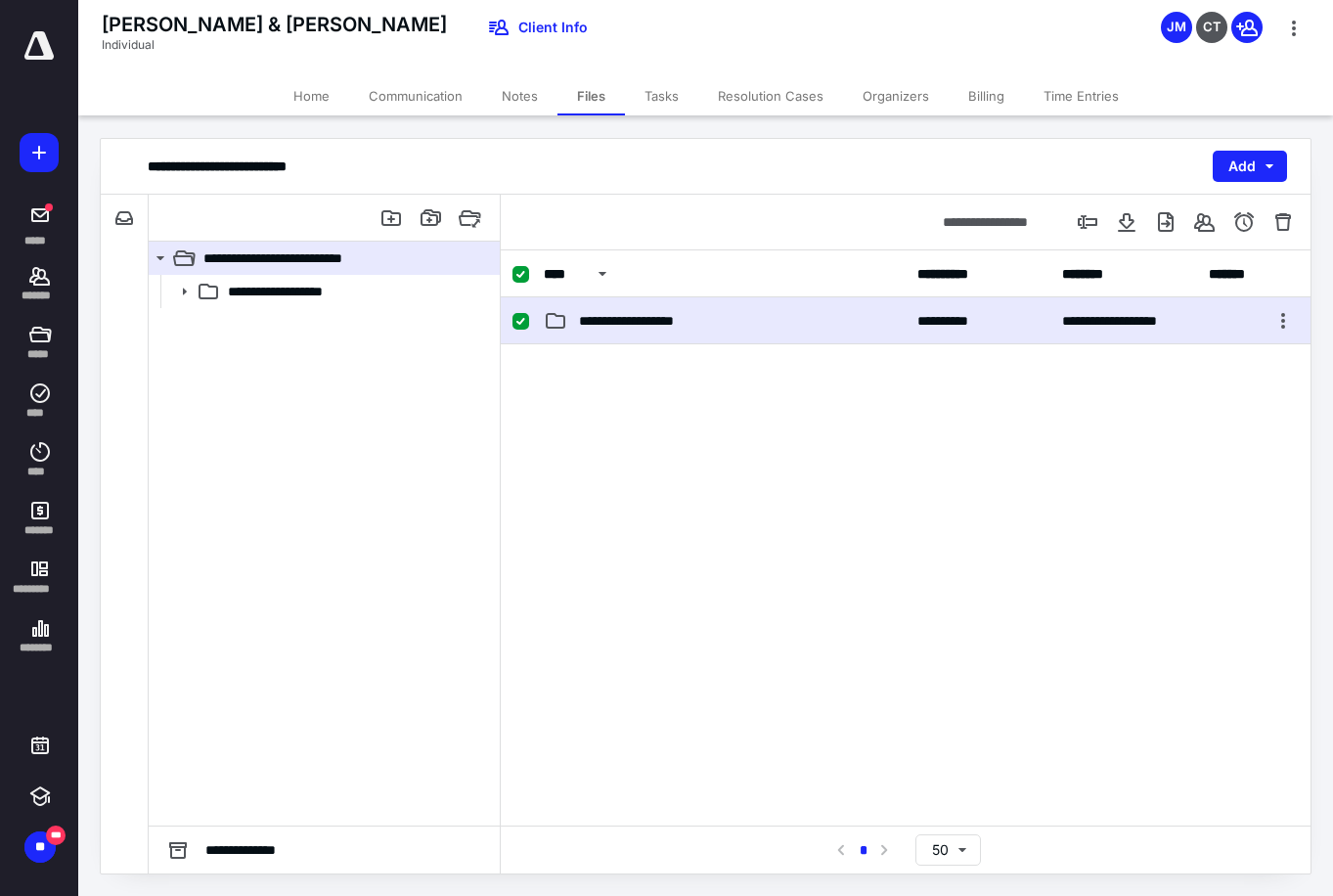 click on "**********" at bounding box center [725, 321] 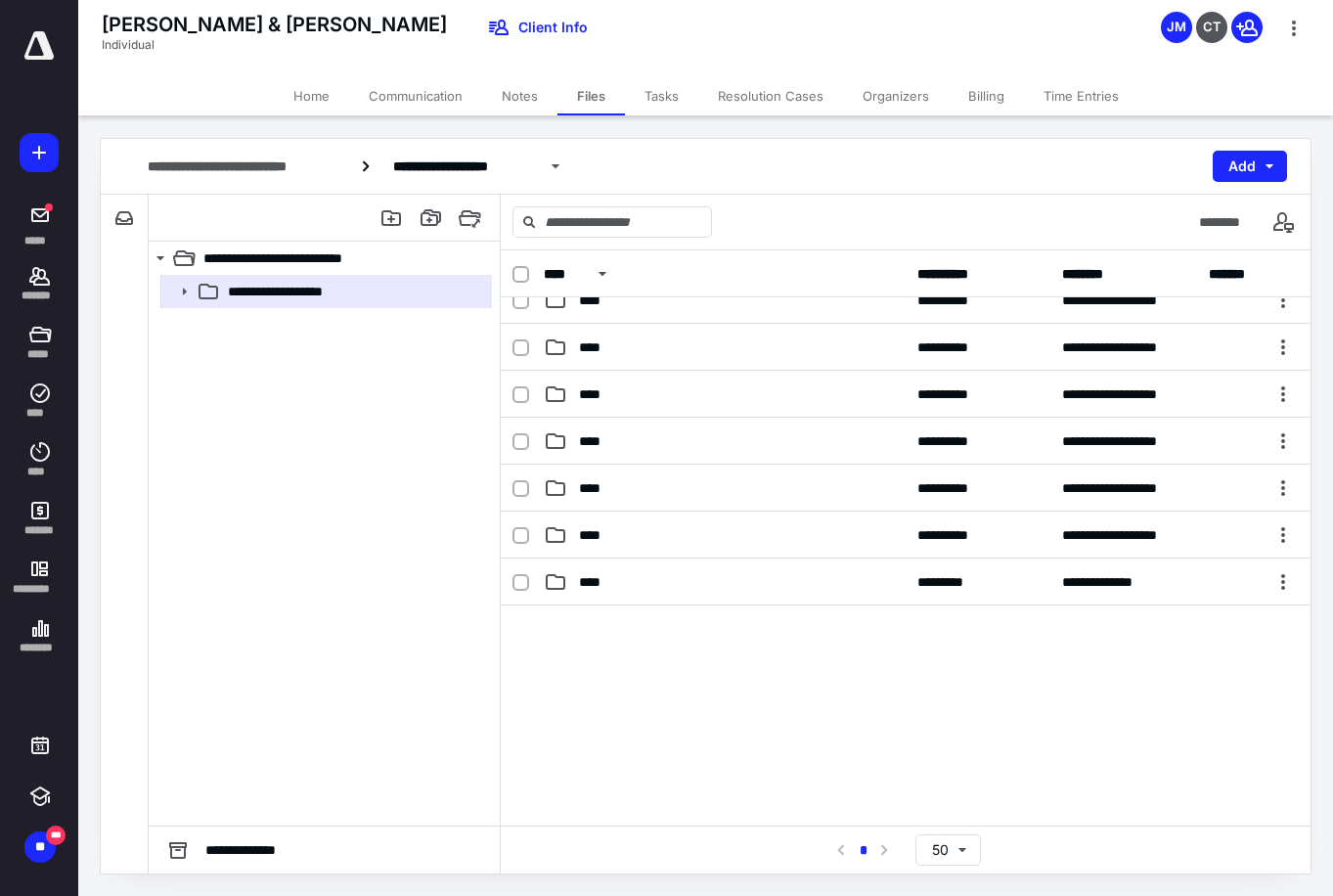 scroll, scrollTop: 376, scrollLeft: 0, axis: vertical 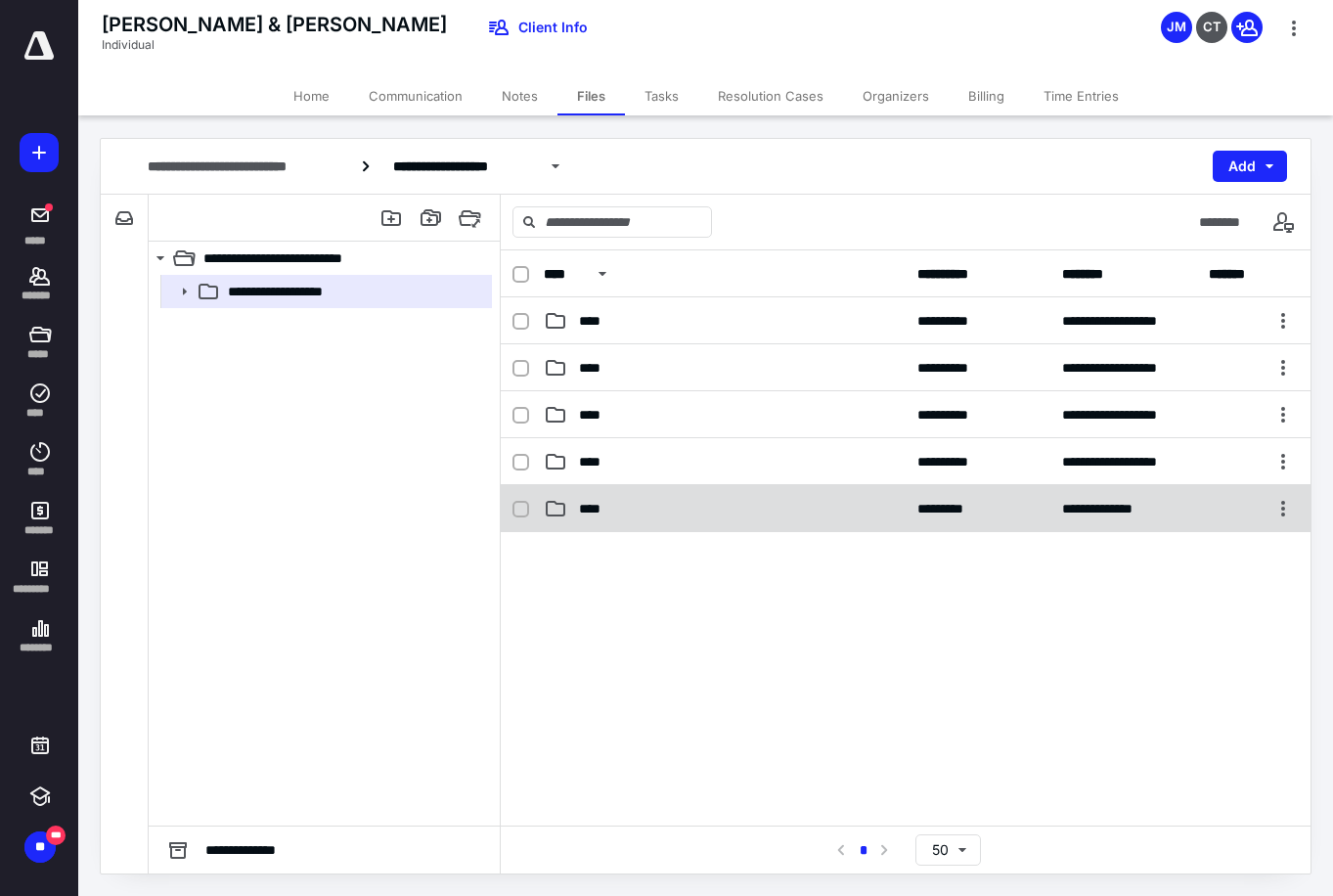 click on "****" at bounding box center [725, 509] 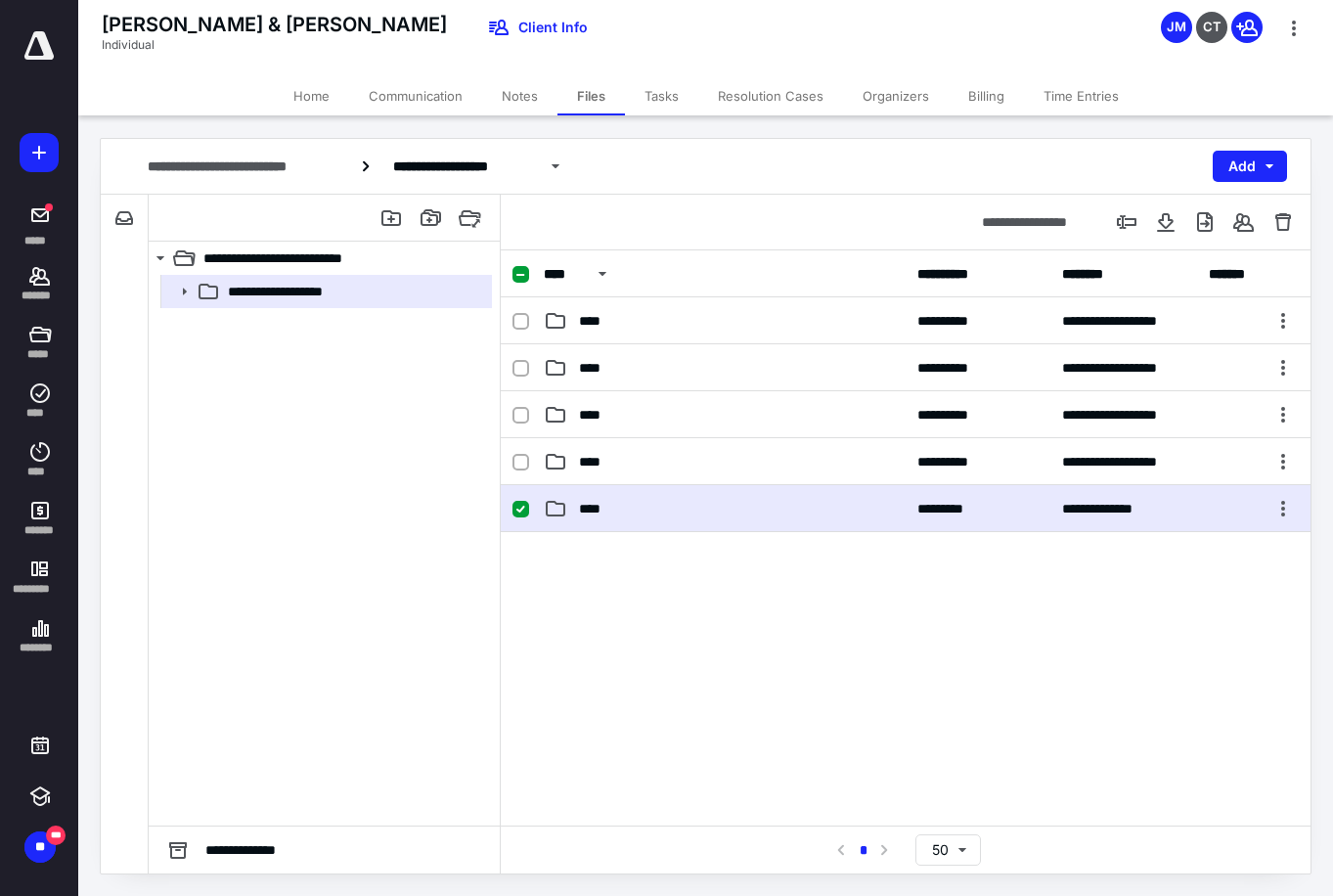 click on "****" at bounding box center [725, 509] 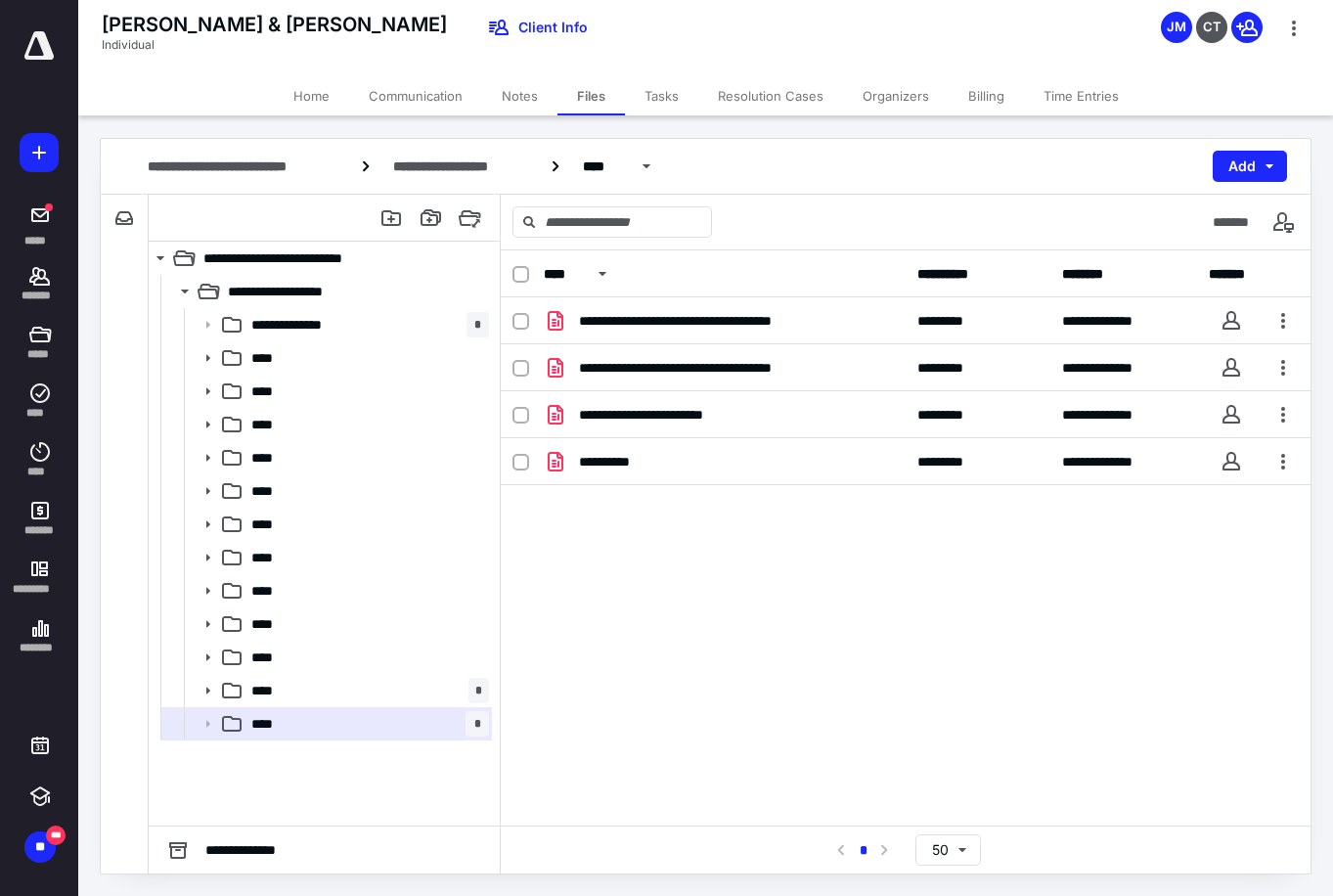 click on "Billing" at bounding box center (986, 96) 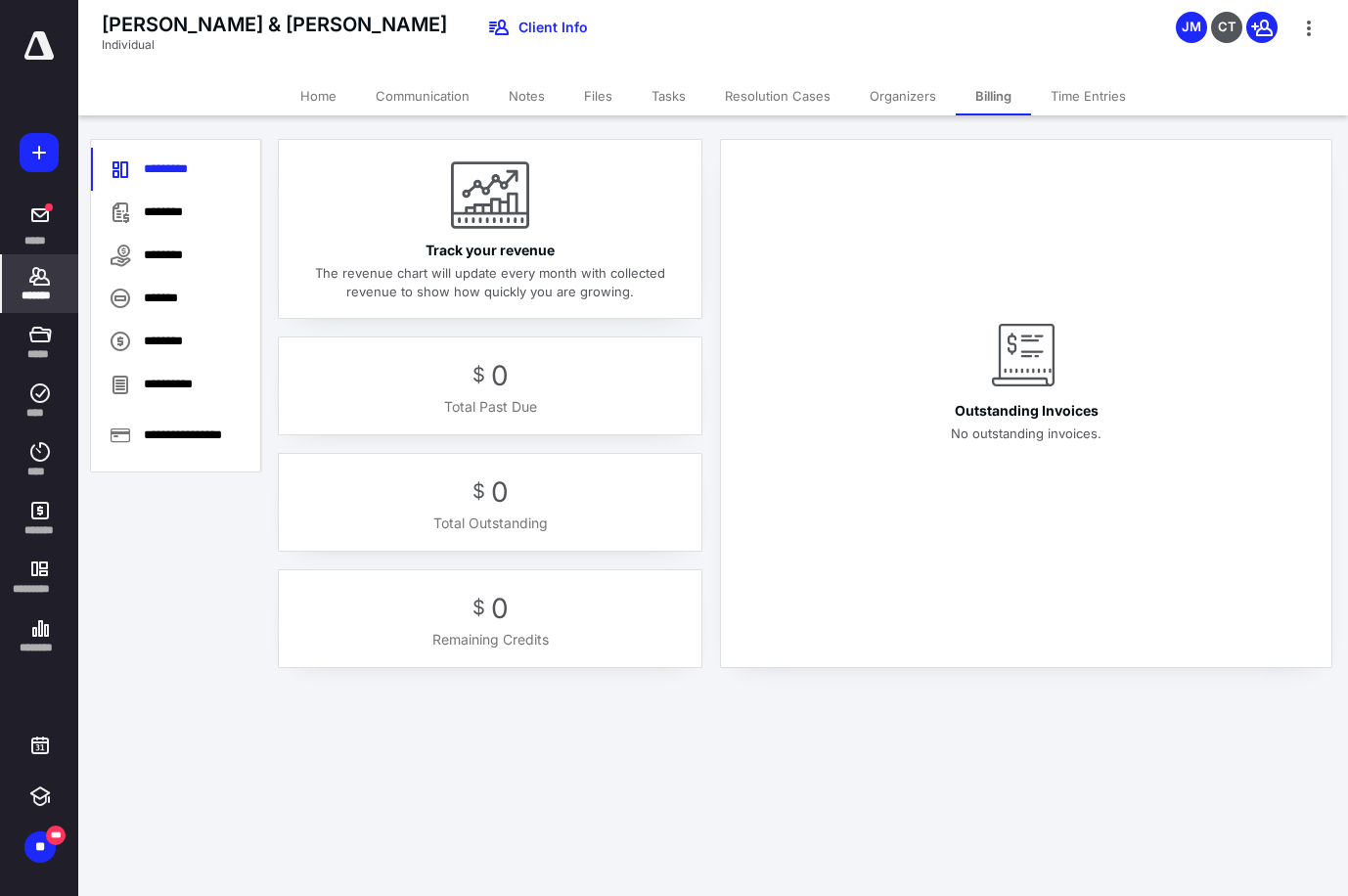 click on "Files" at bounding box center (598, 96) 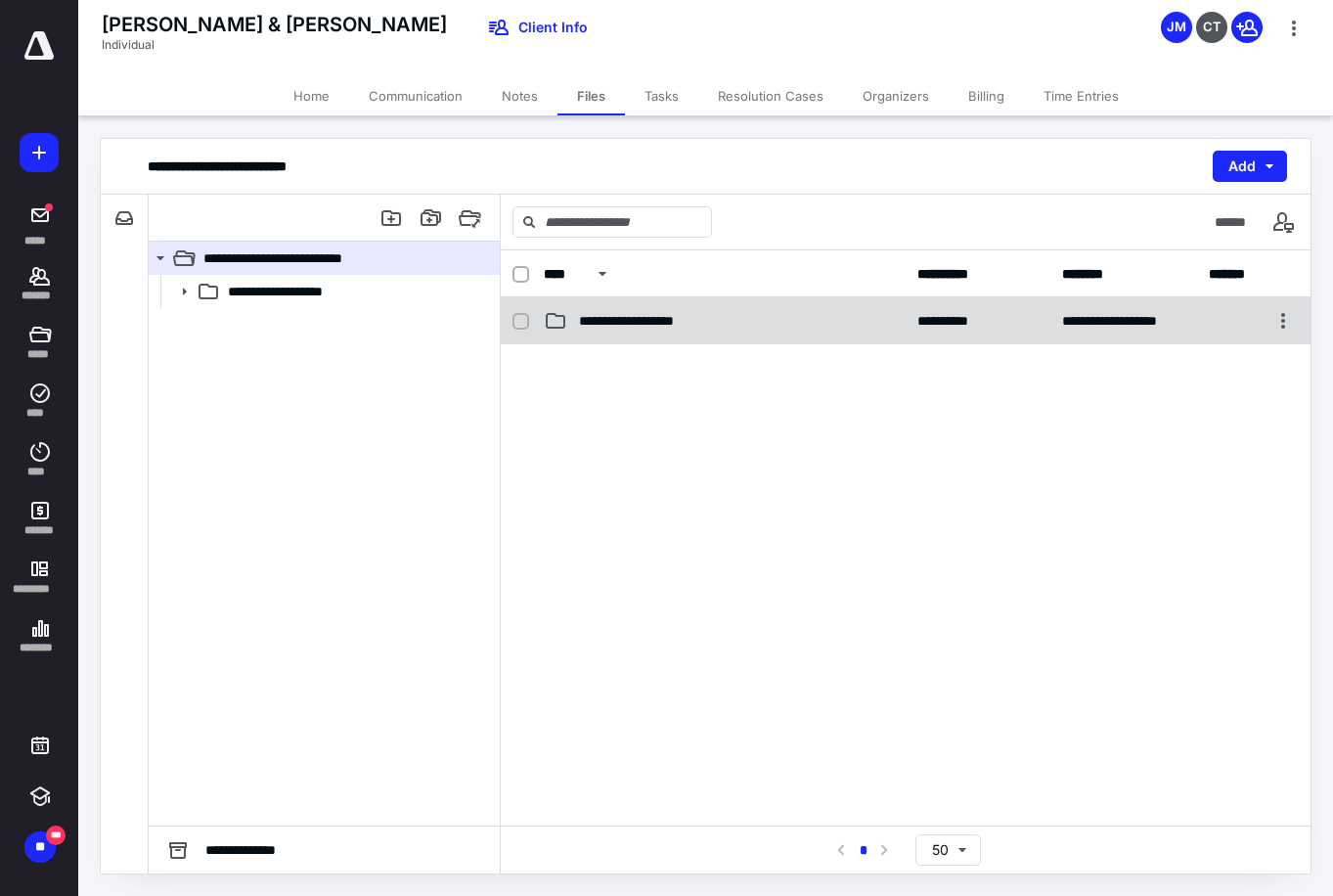 click on "**********" at bounding box center [725, 321] 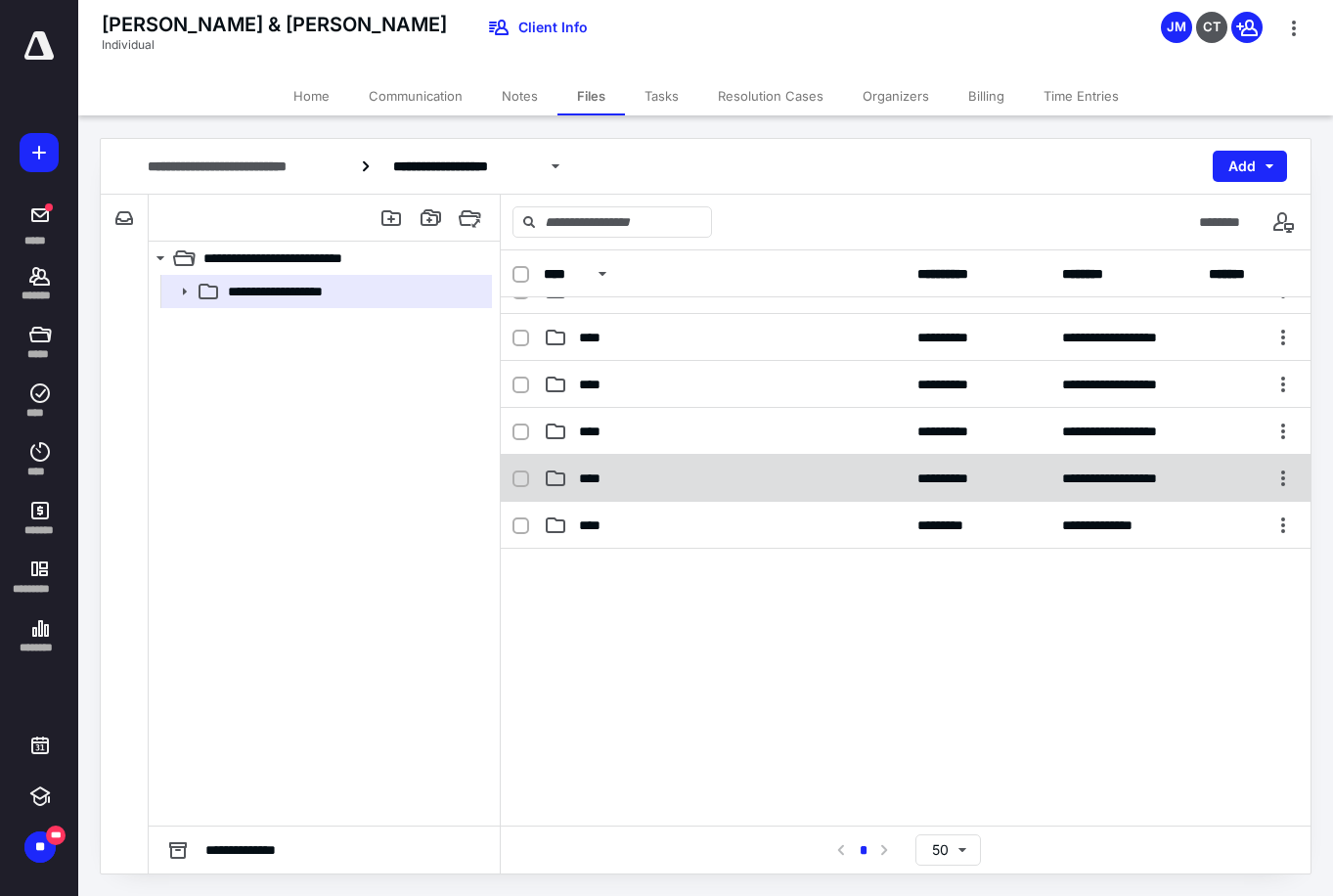 scroll, scrollTop: 376, scrollLeft: 0, axis: vertical 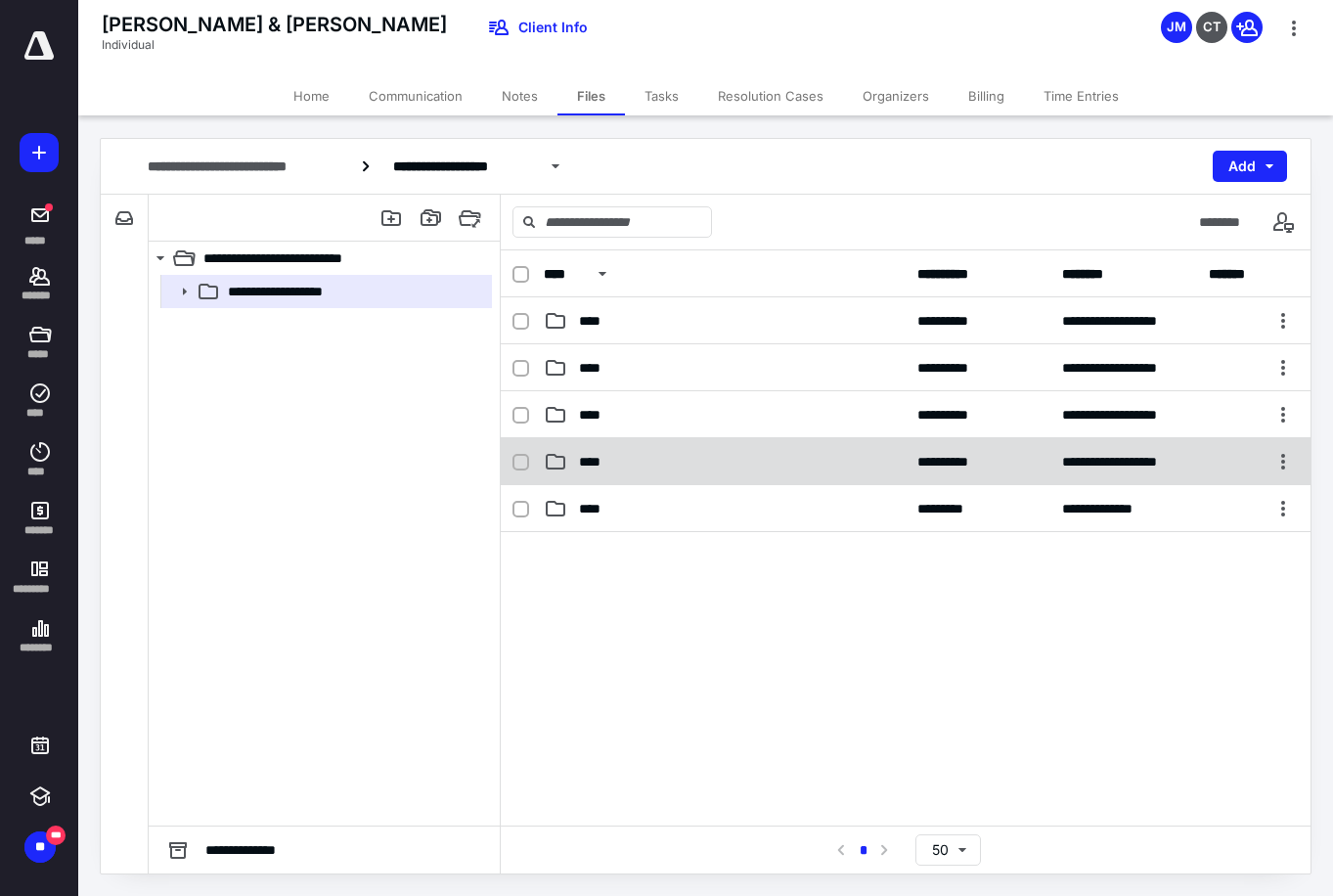 click on "****" at bounding box center (725, 462) 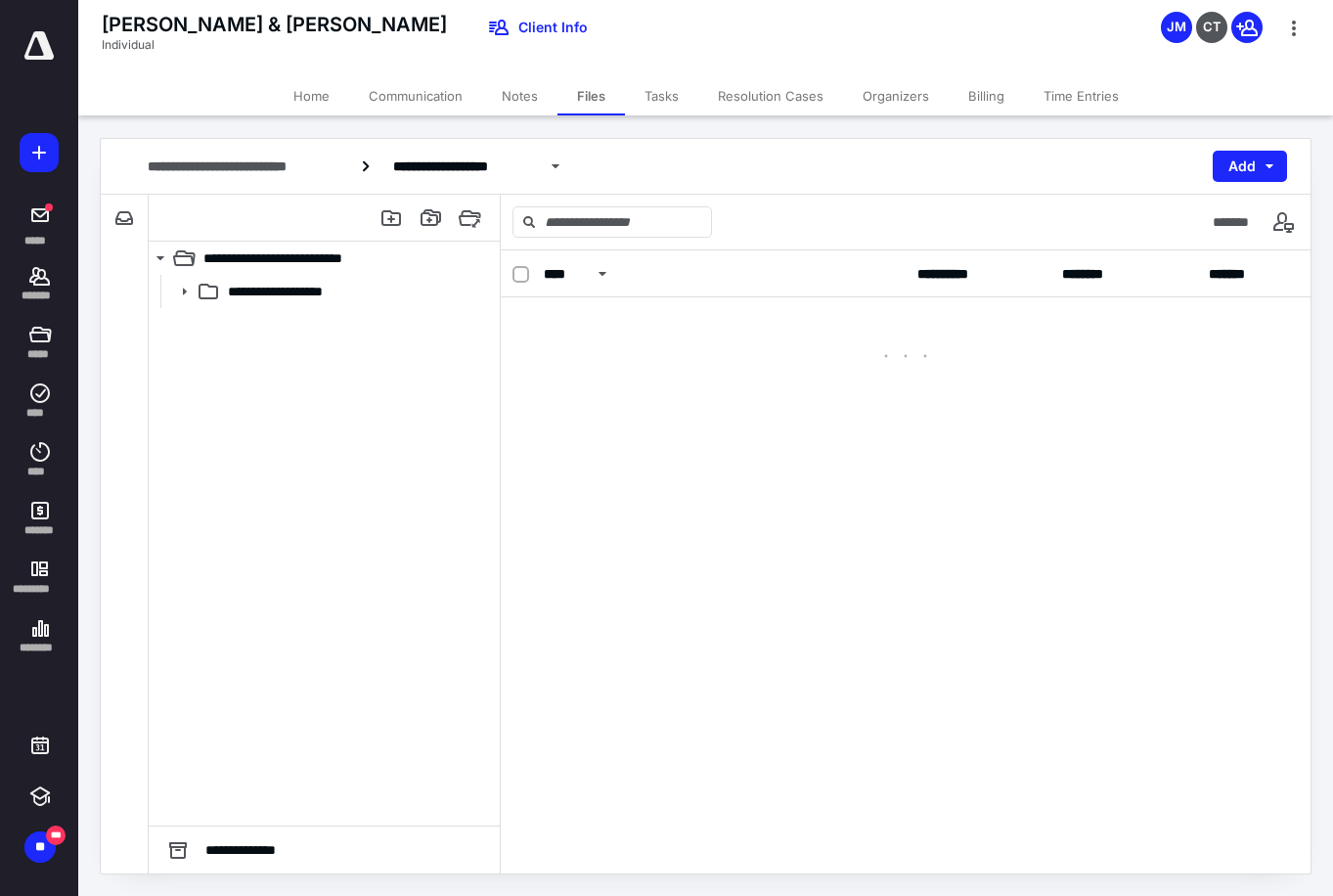 scroll, scrollTop: 0, scrollLeft: 0, axis: both 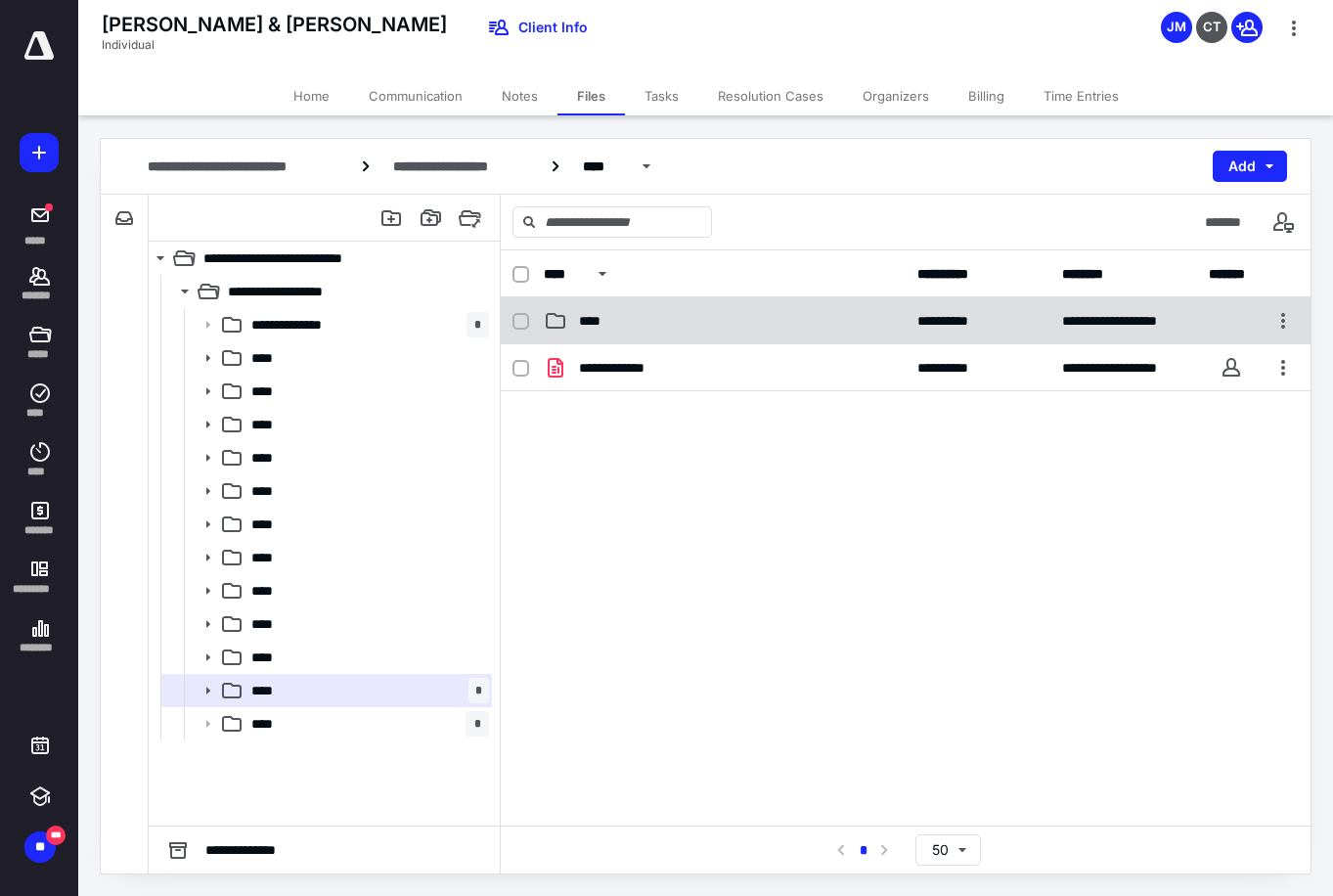 click on "**********" at bounding box center [906, 321] 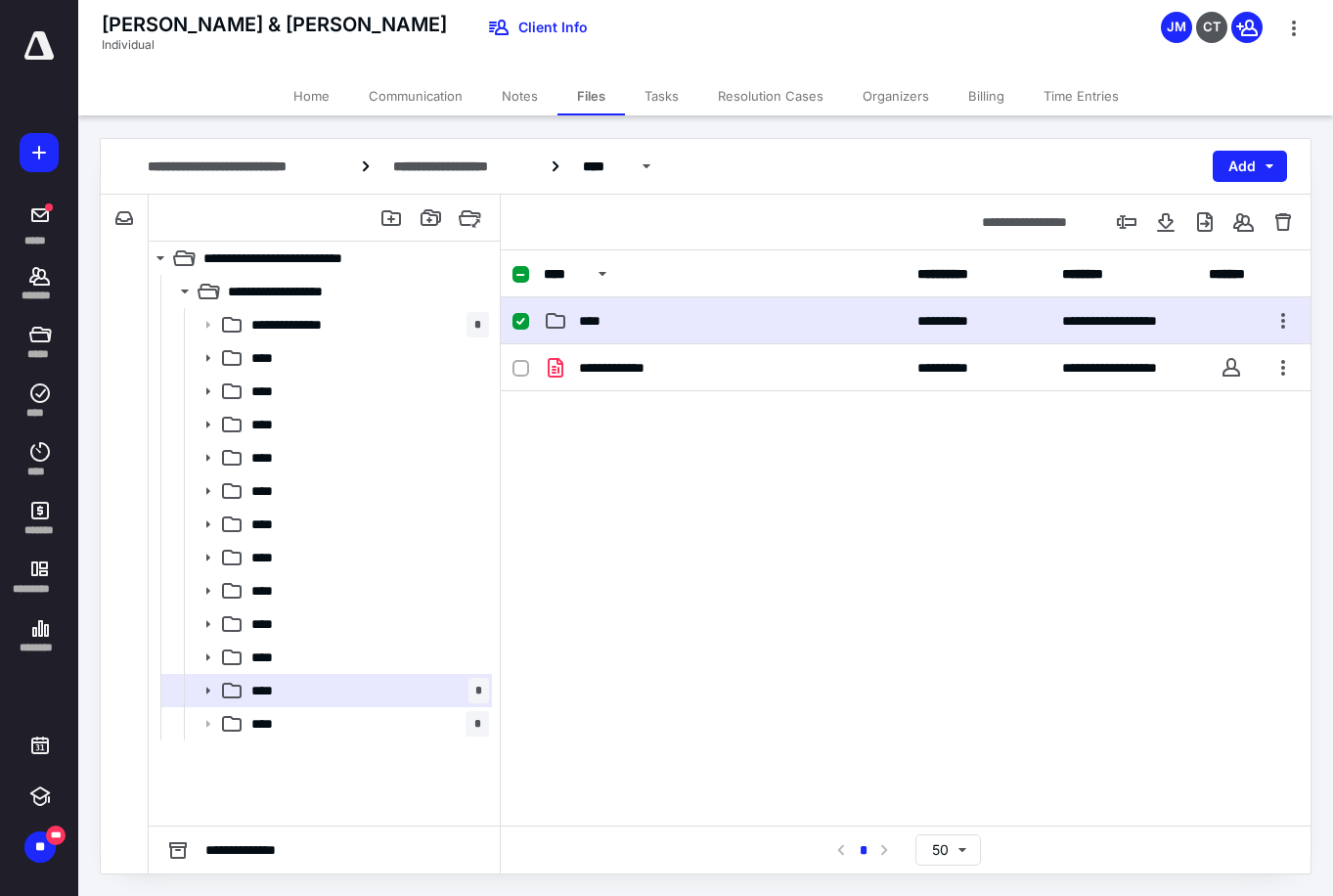 click on "****" at bounding box center [725, 321] 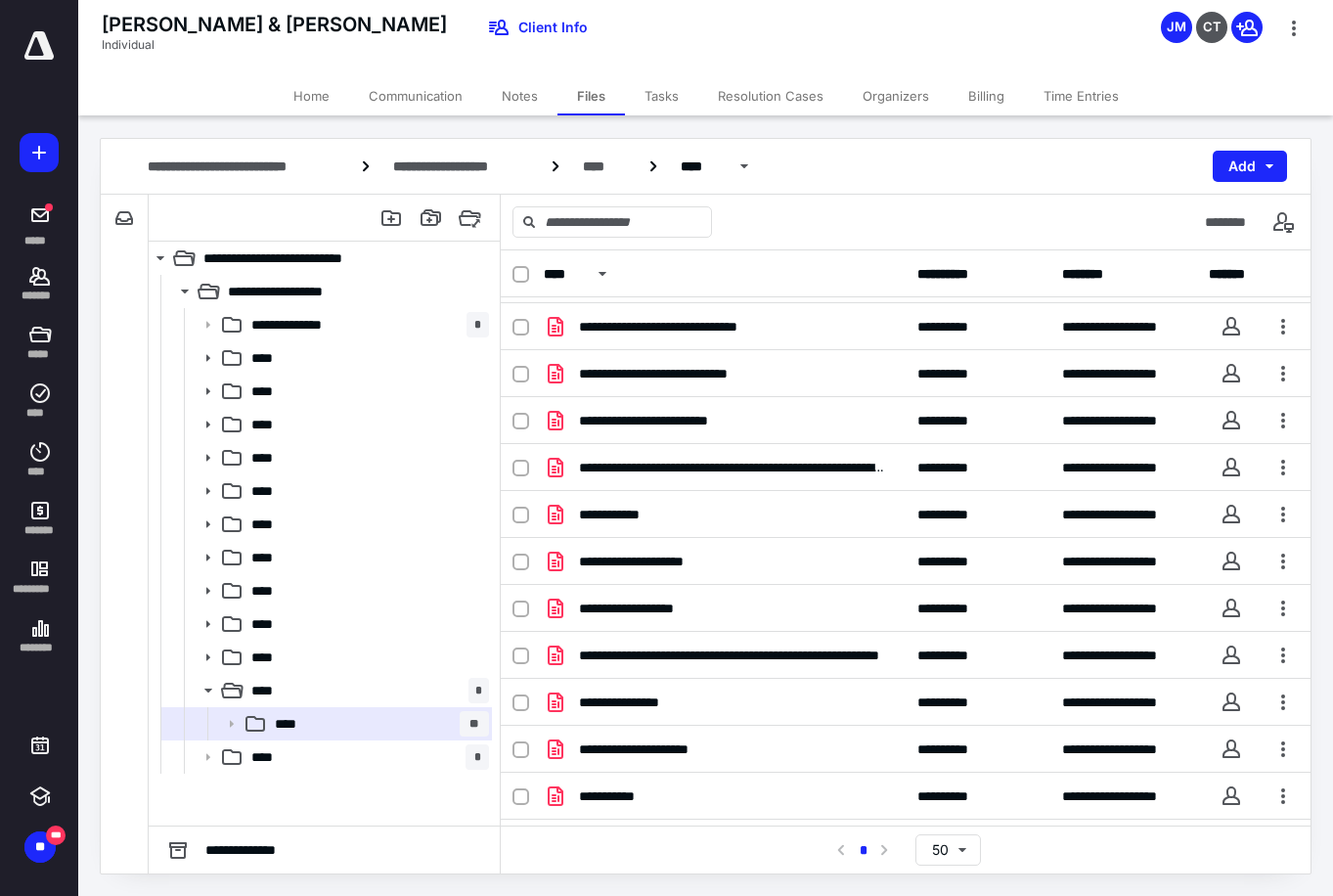 scroll, scrollTop: 739, scrollLeft: 0, axis: vertical 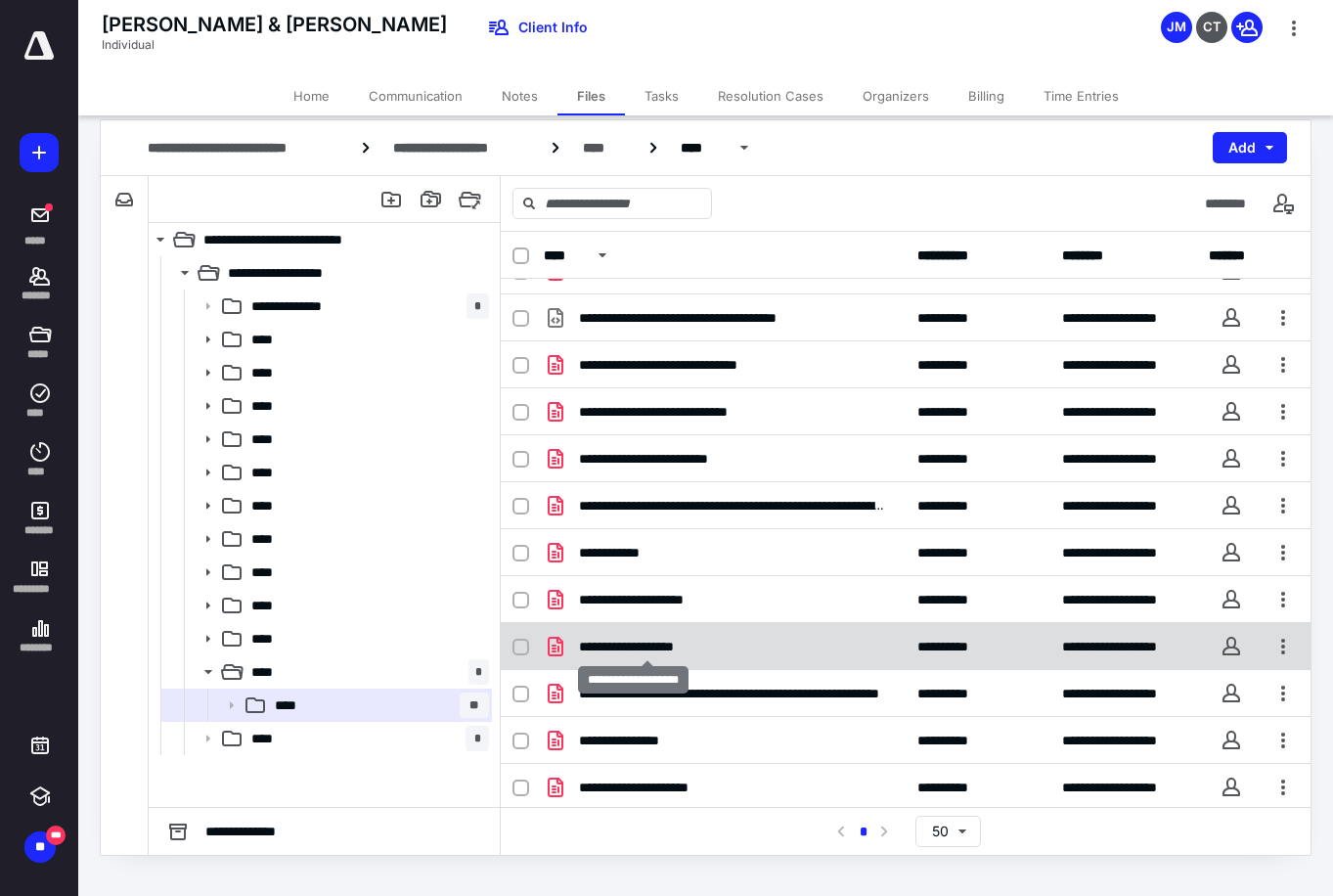 click on "**********" at bounding box center [646, 647] 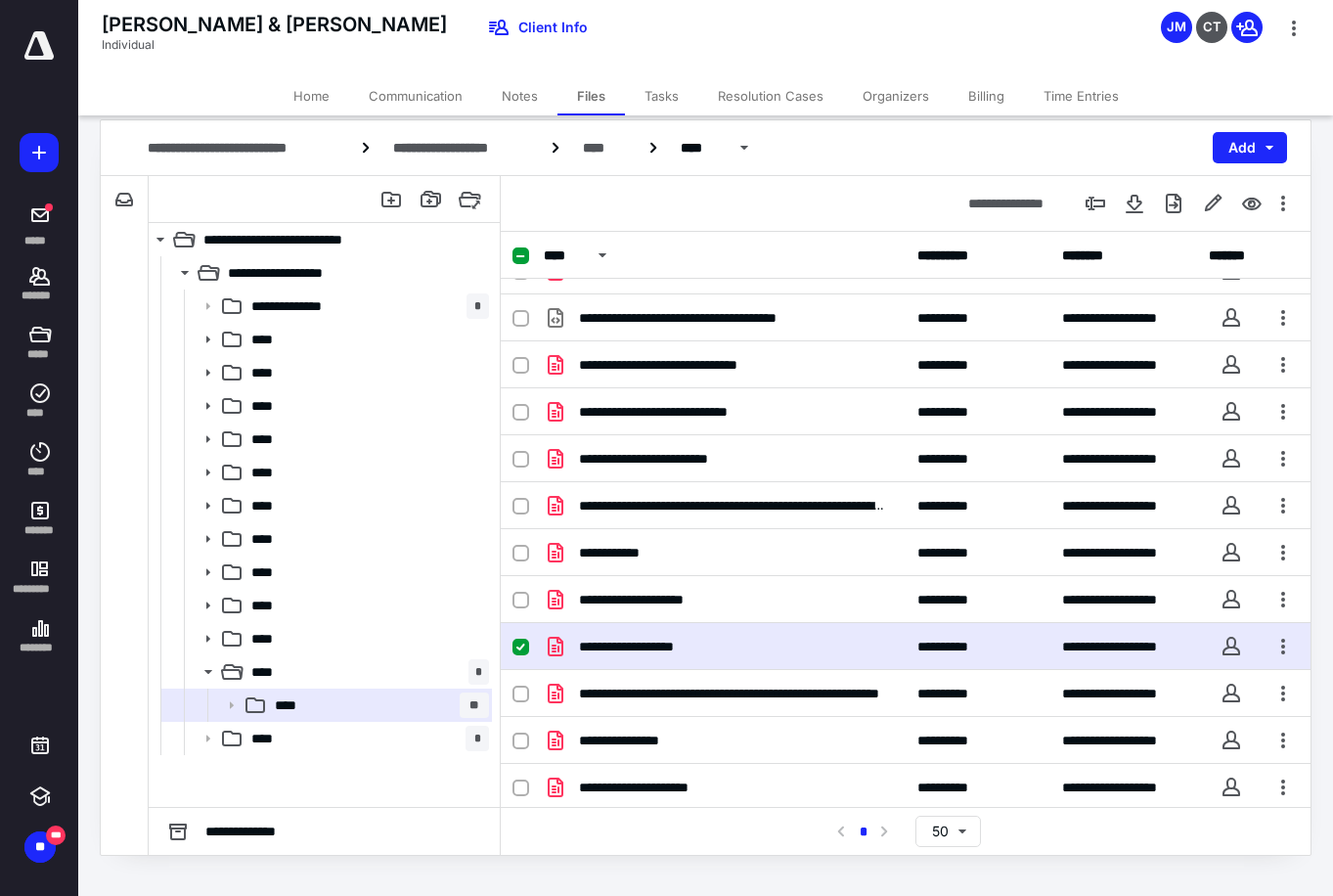 click on "**********" at bounding box center (646, 647) 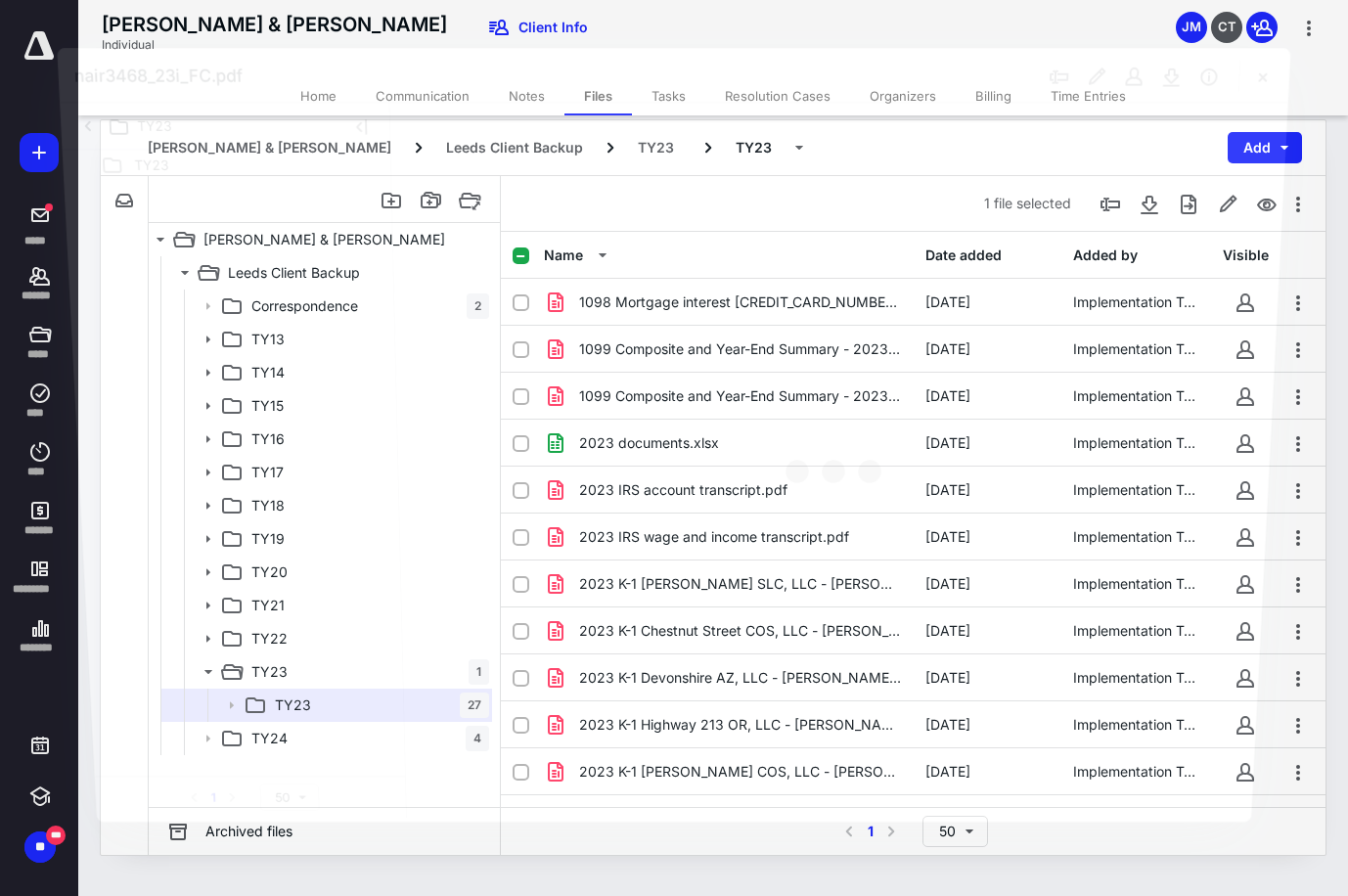 scroll, scrollTop: 642, scrollLeft: 0, axis: vertical 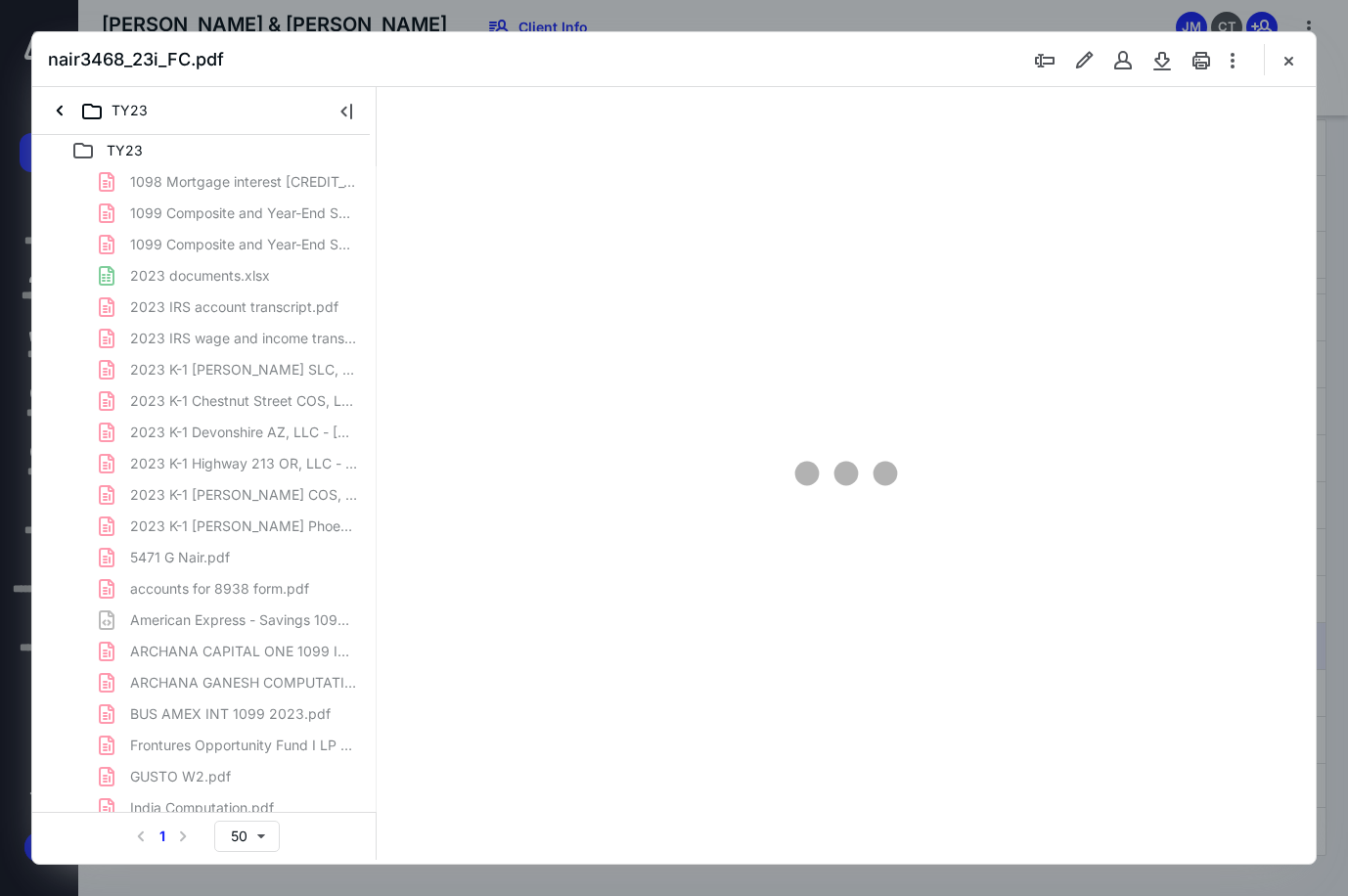 type on "90" 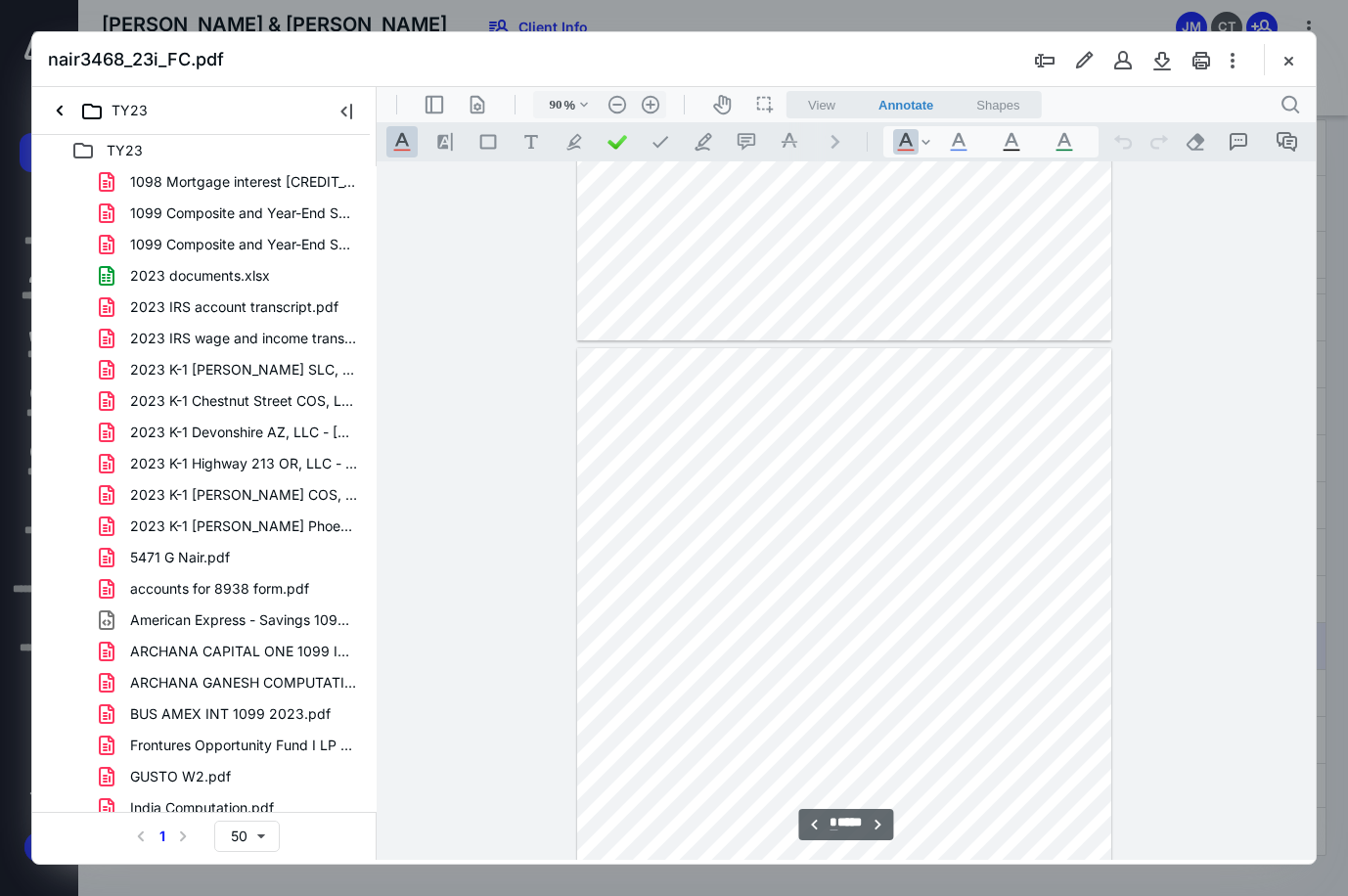 scroll, scrollTop: 1937, scrollLeft: 0, axis: vertical 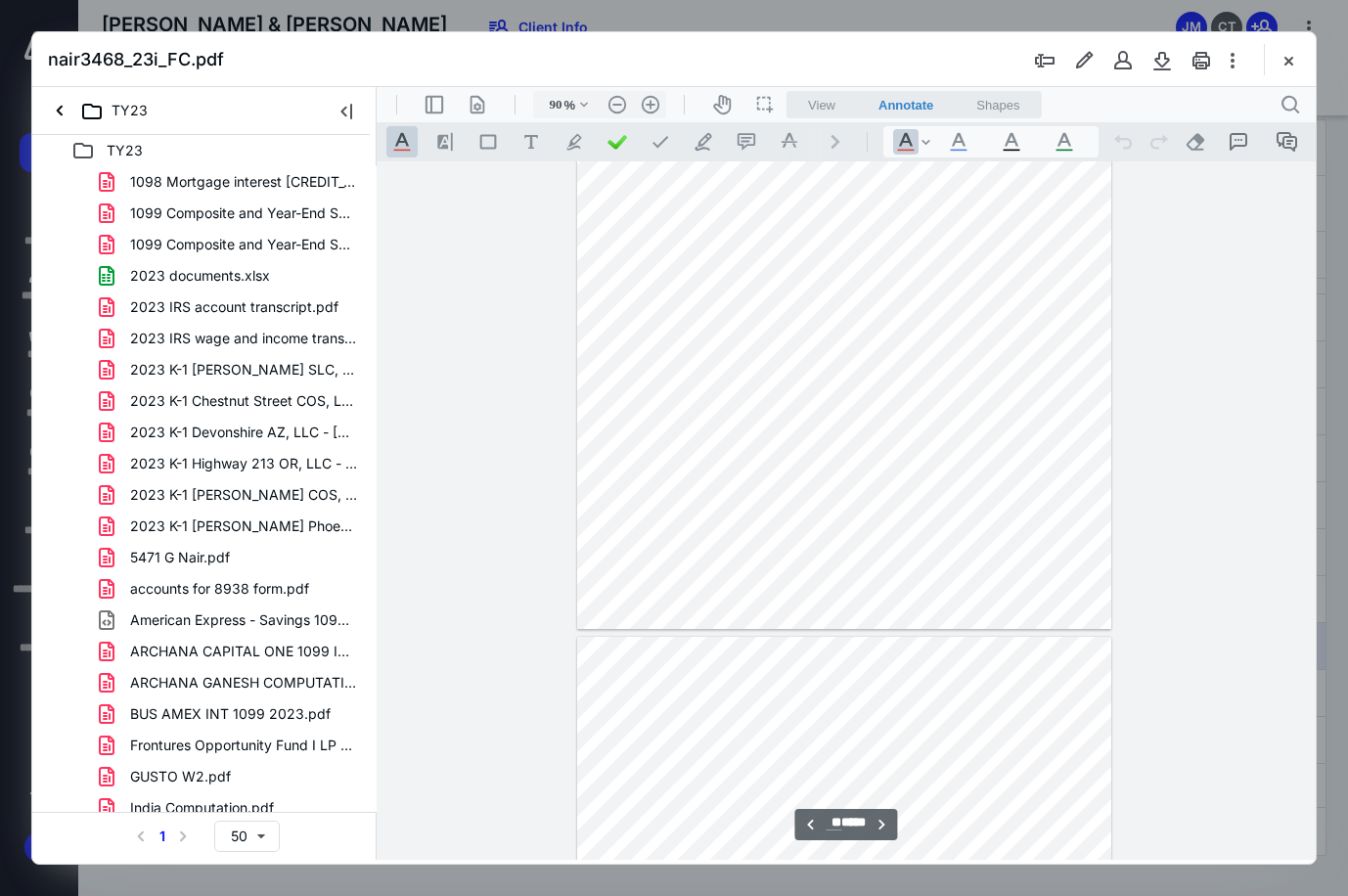 type on "**" 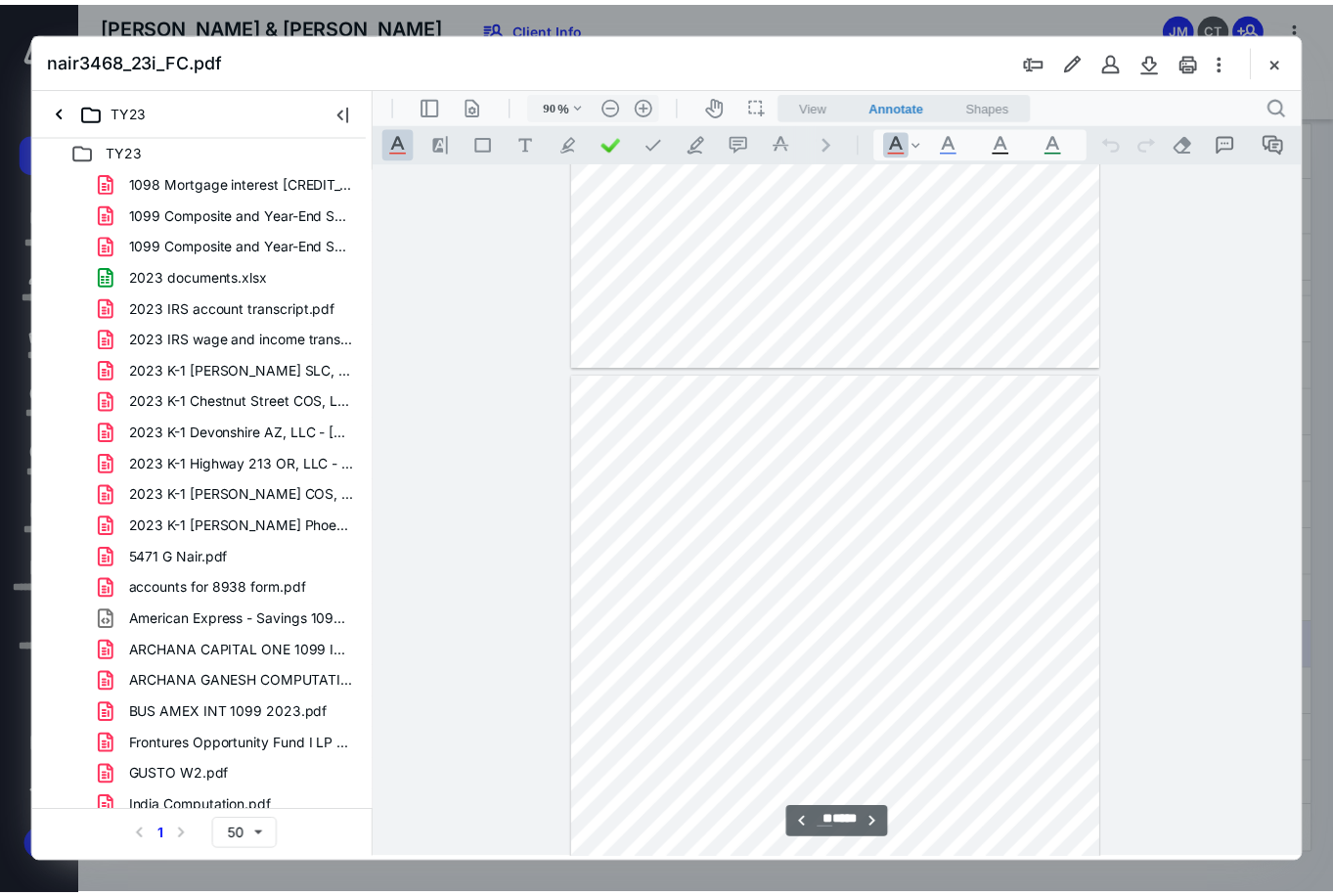 scroll, scrollTop: 15925, scrollLeft: 0, axis: vertical 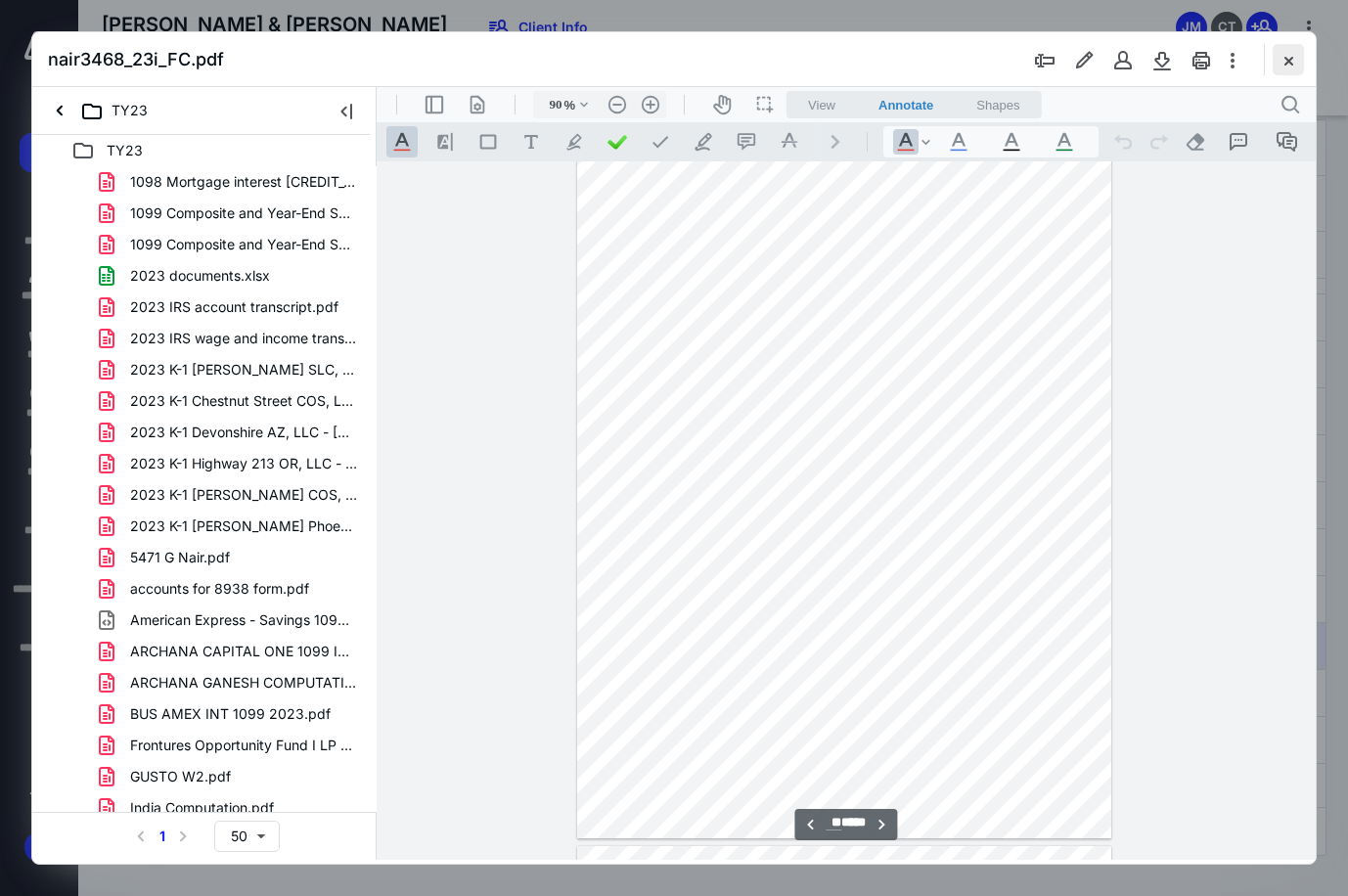 click at bounding box center [1288, 60] 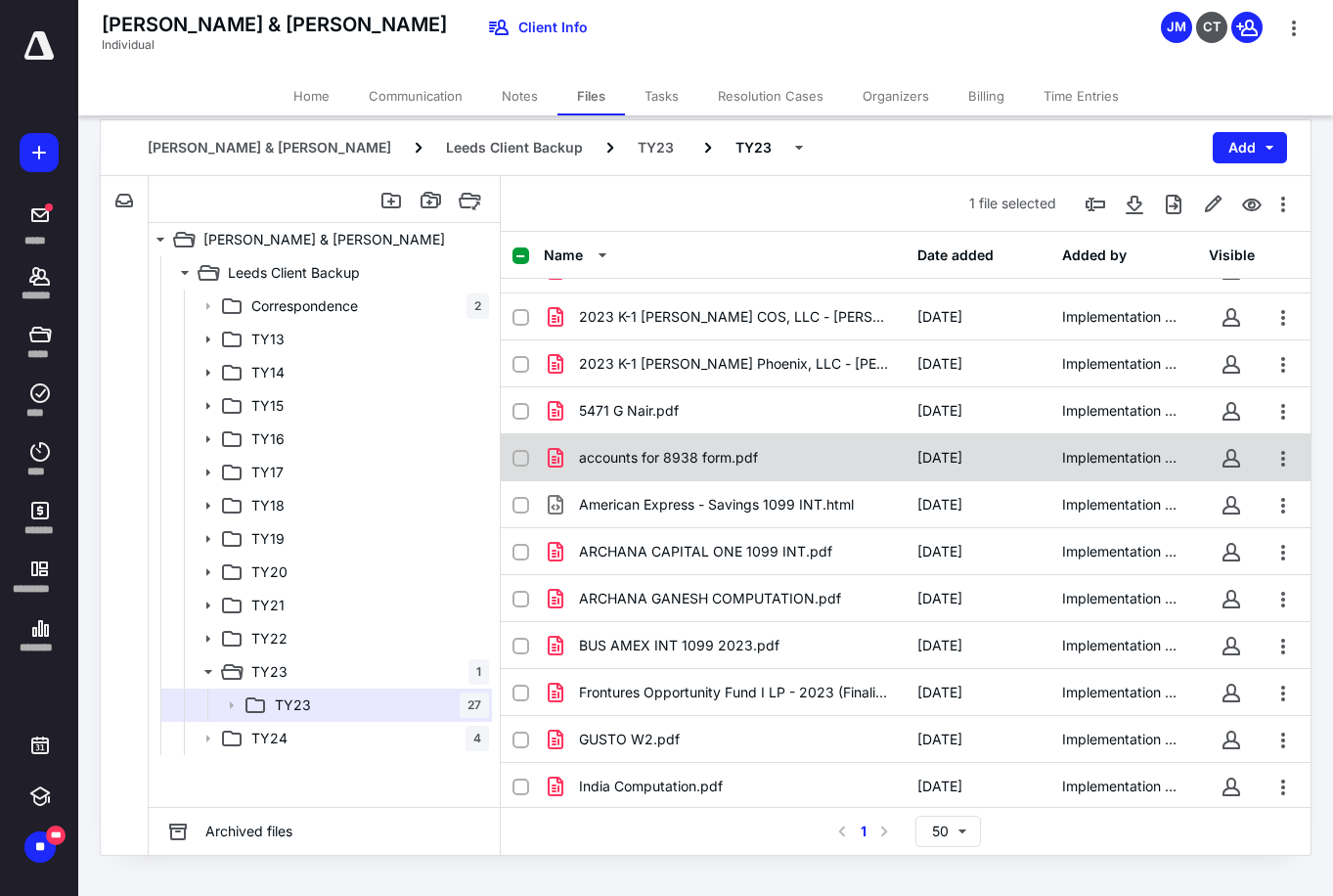 scroll, scrollTop: 489, scrollLeft: 0, axis: vertical 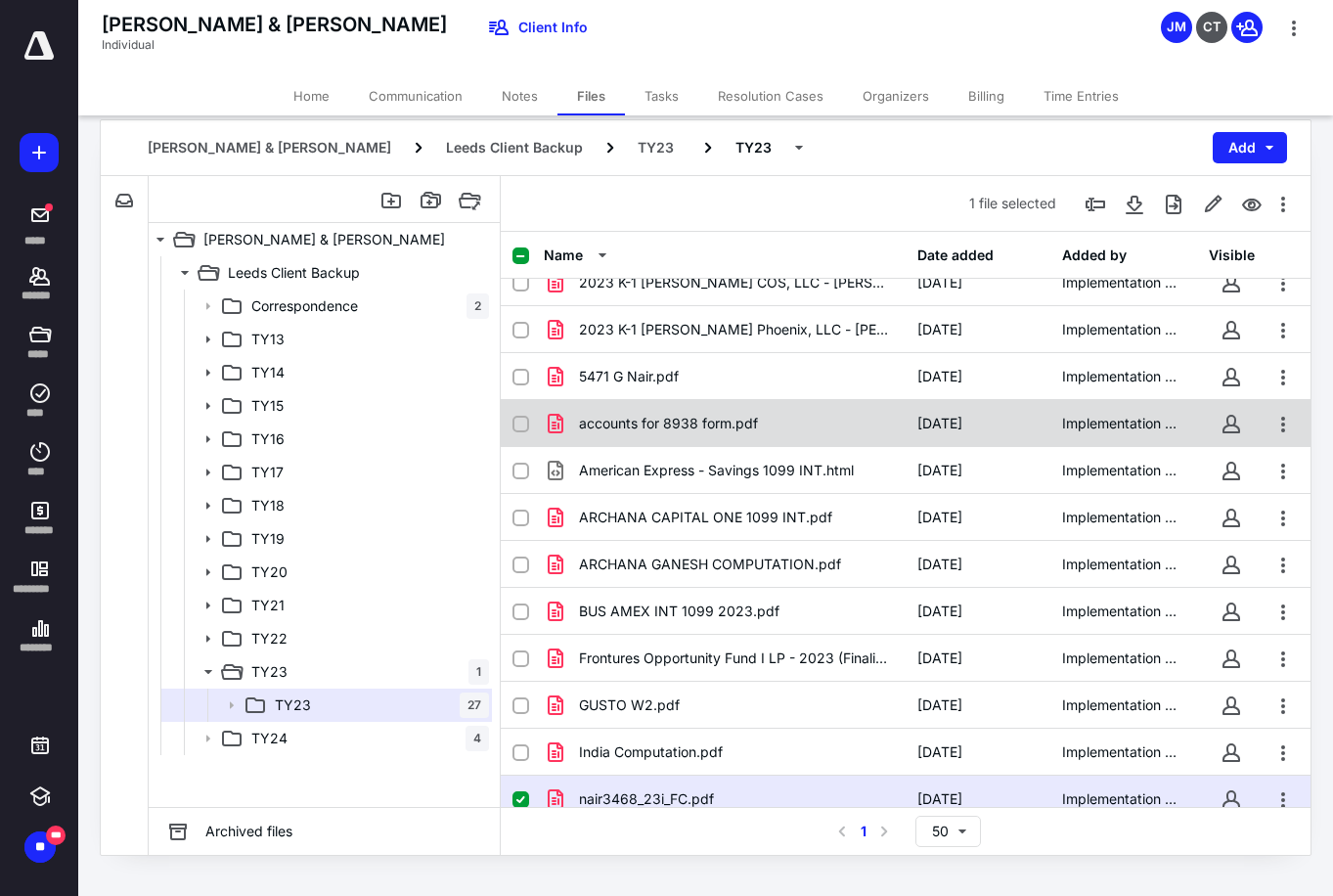 checkbox on "true" 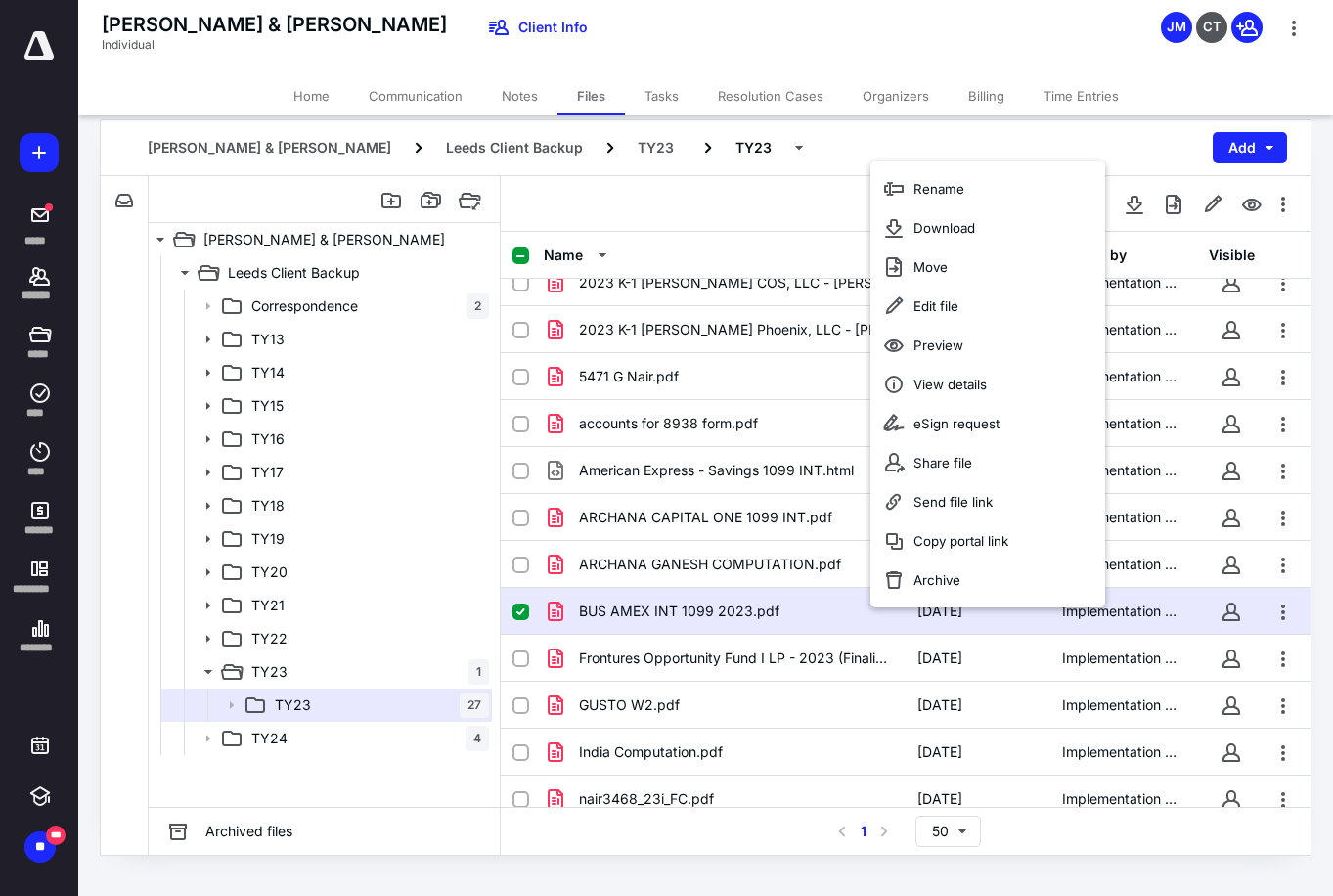 click on "Nair, Ganesh R. & Archana G. Leeds Client Backup TY23 TY23   Add" at bounding box center (705, 148) 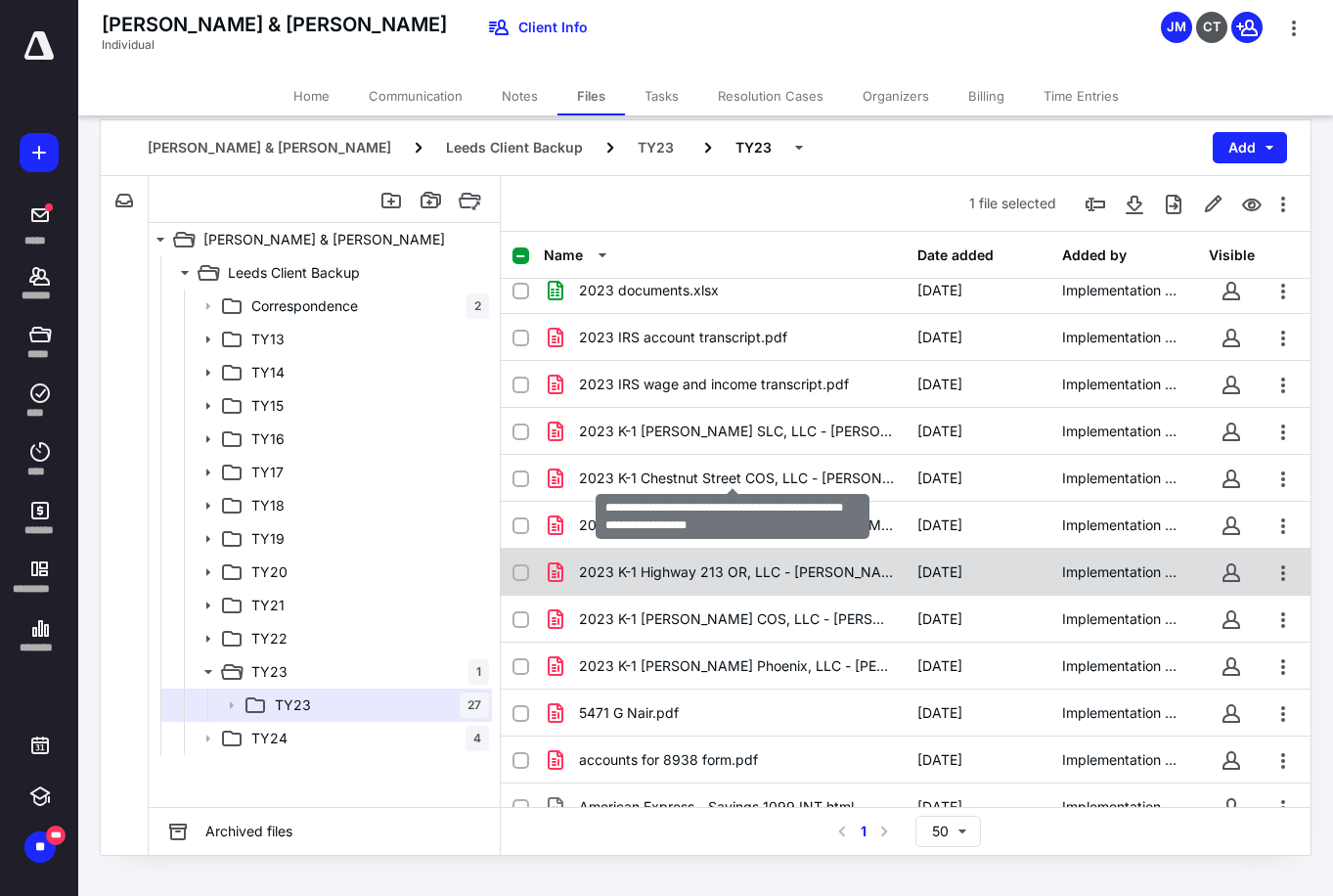 scroll, scrollTop: 0, scrollLeft: 0, axis: both 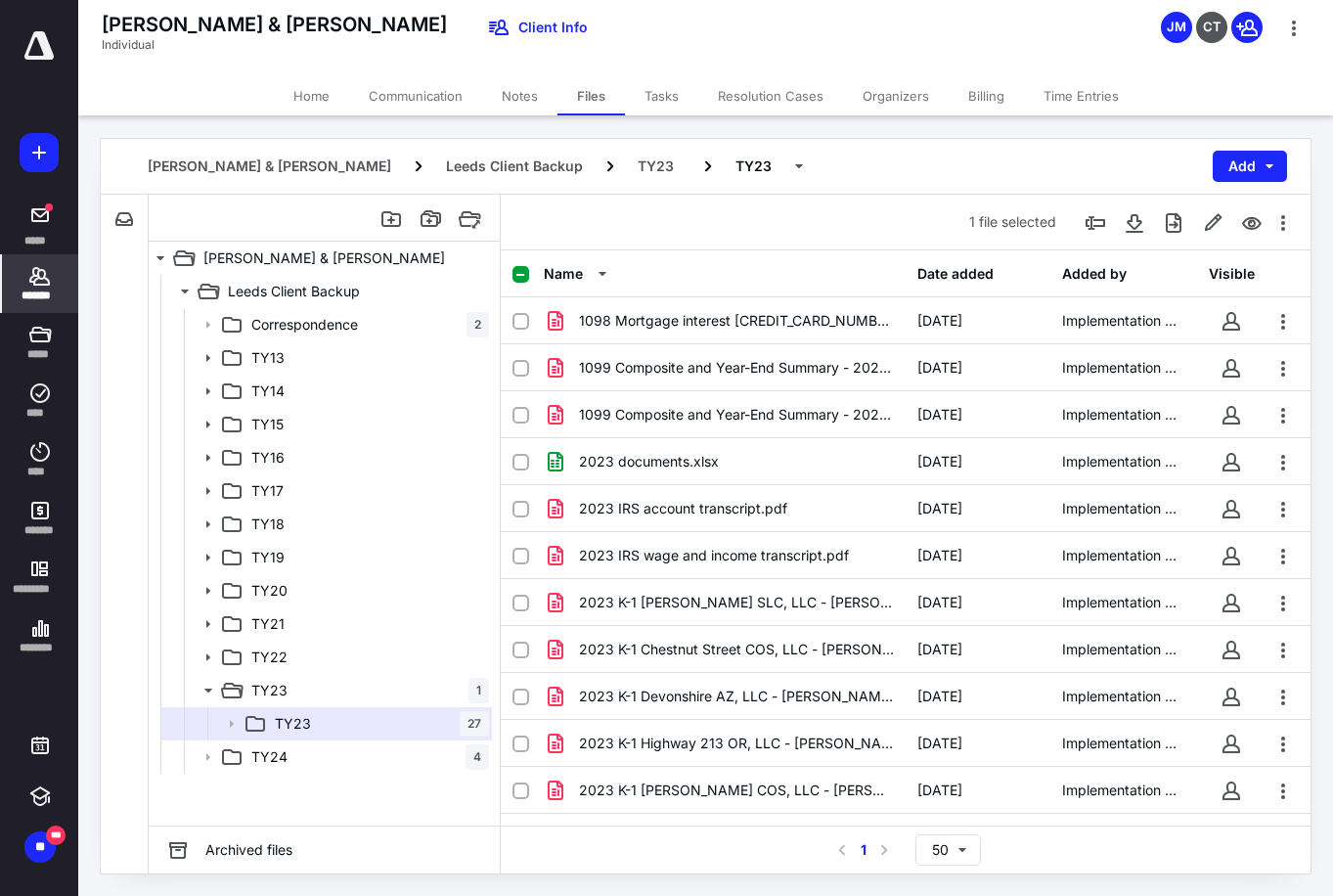 click on "*******" at bounding box center (40, 295) 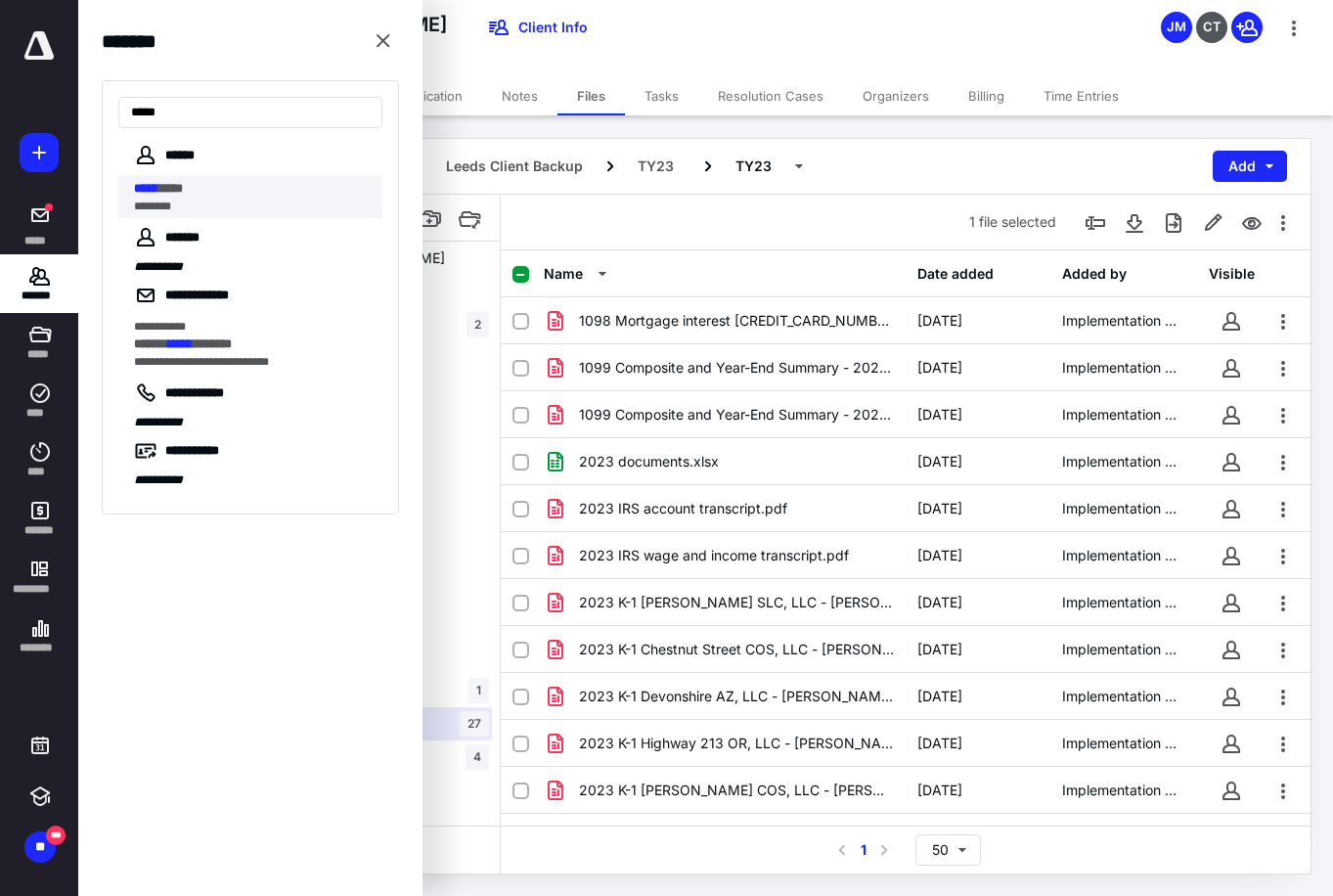 type on "*****" 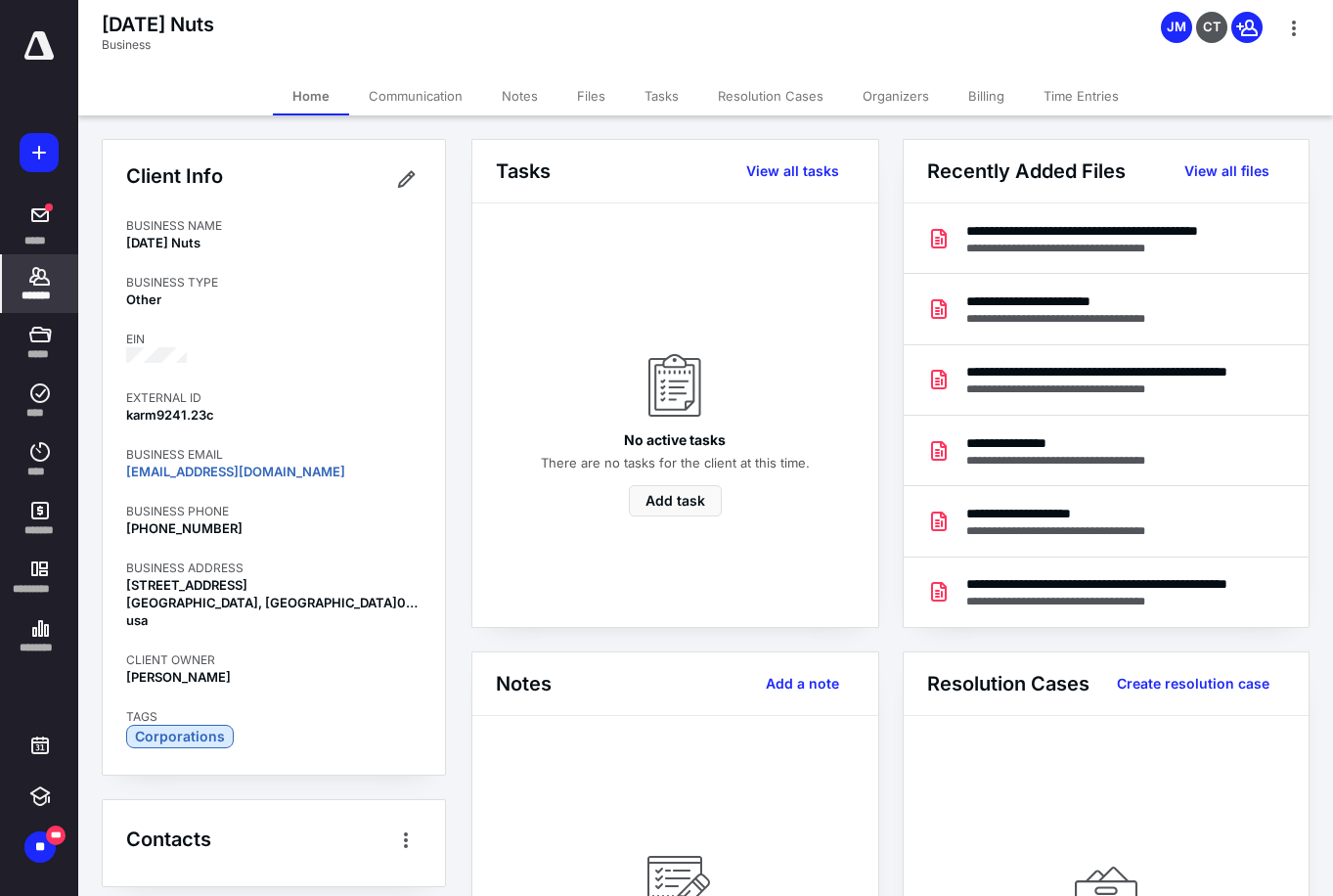 click on "Billing" at bounding box center (986, 96) 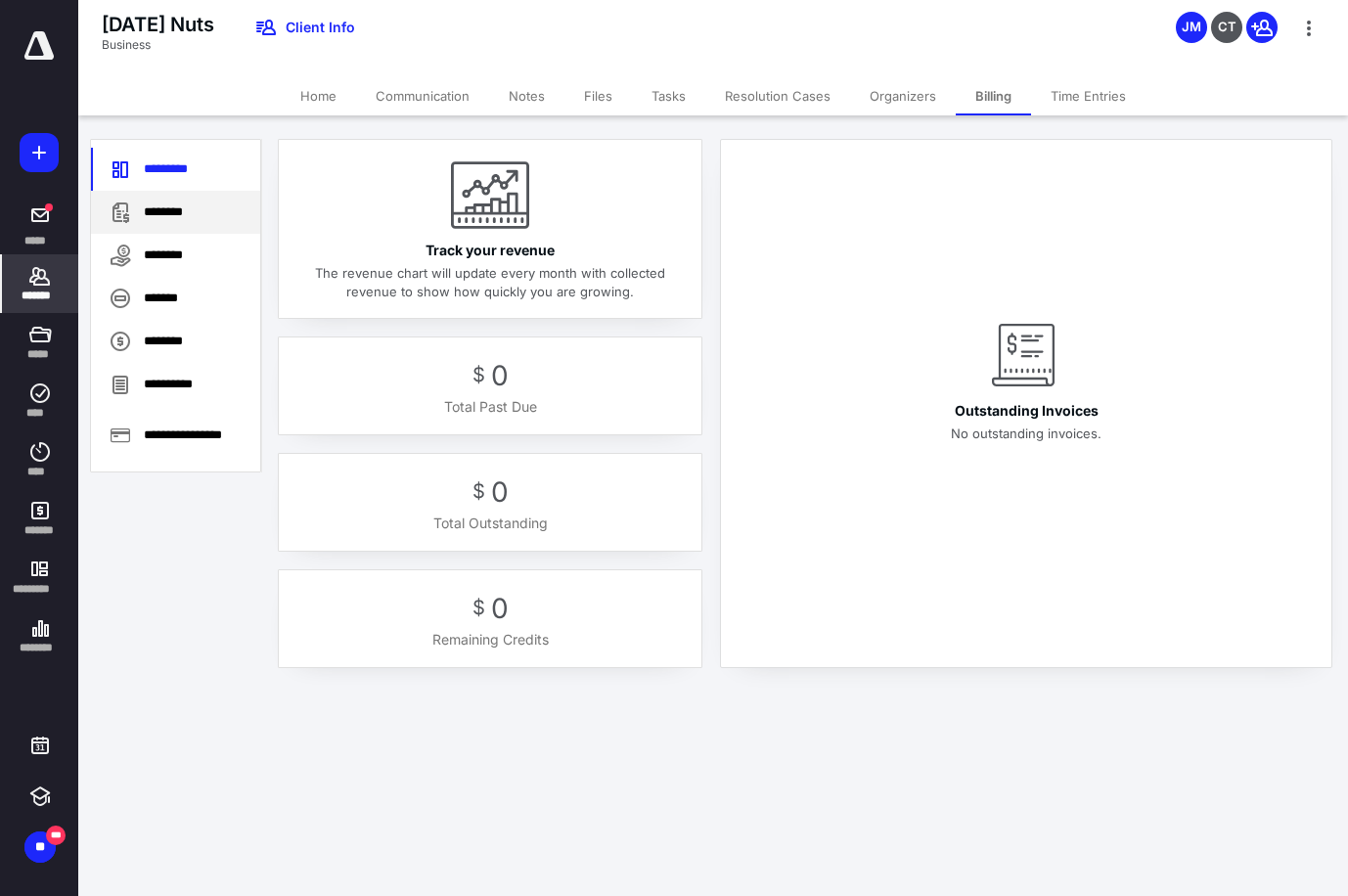 click on "********" at bounding box center [175, 212] 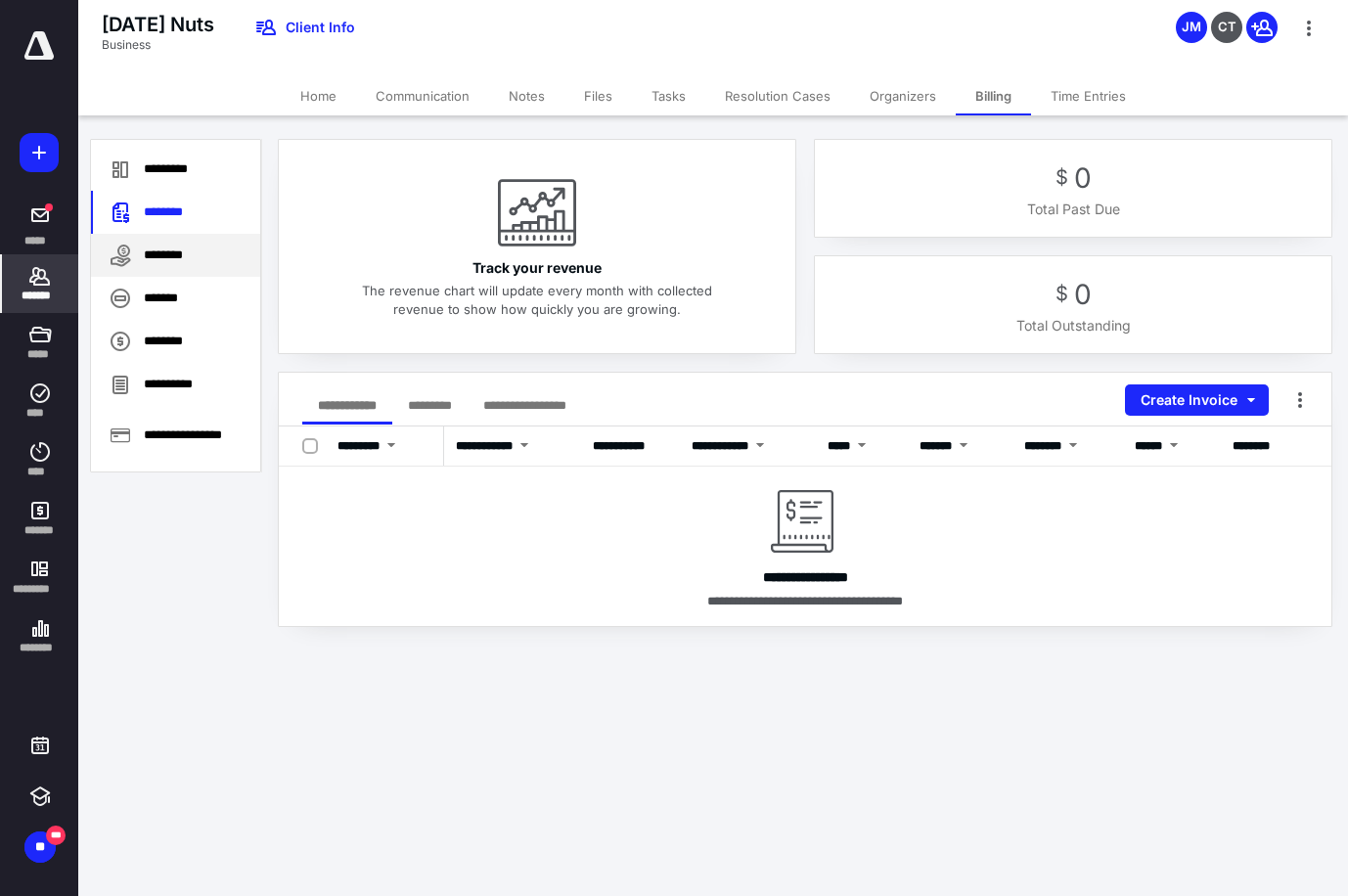click on "********" at bounding box center (175, 255) 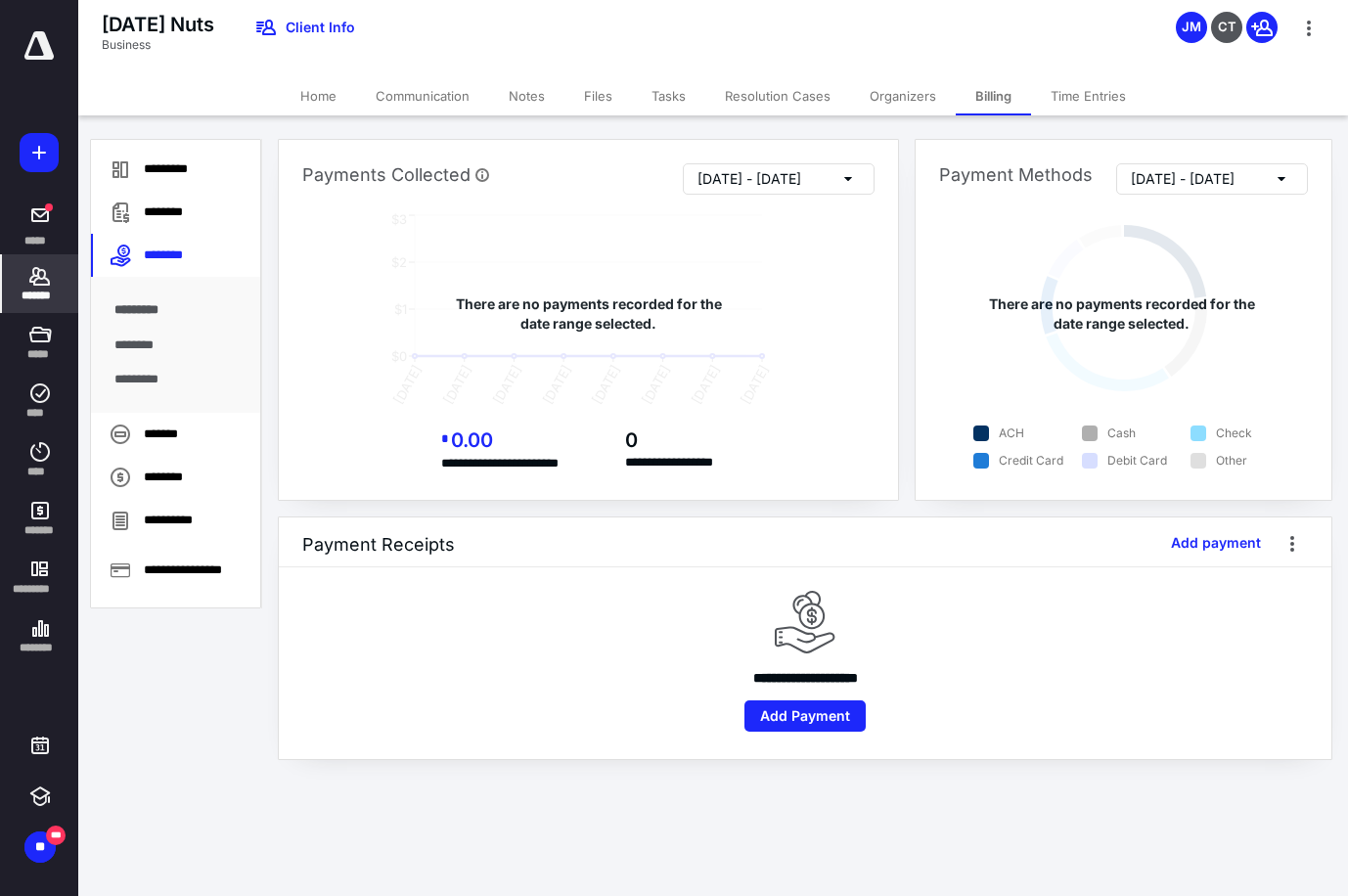 click on "Files" at bounding box center [598, 96] 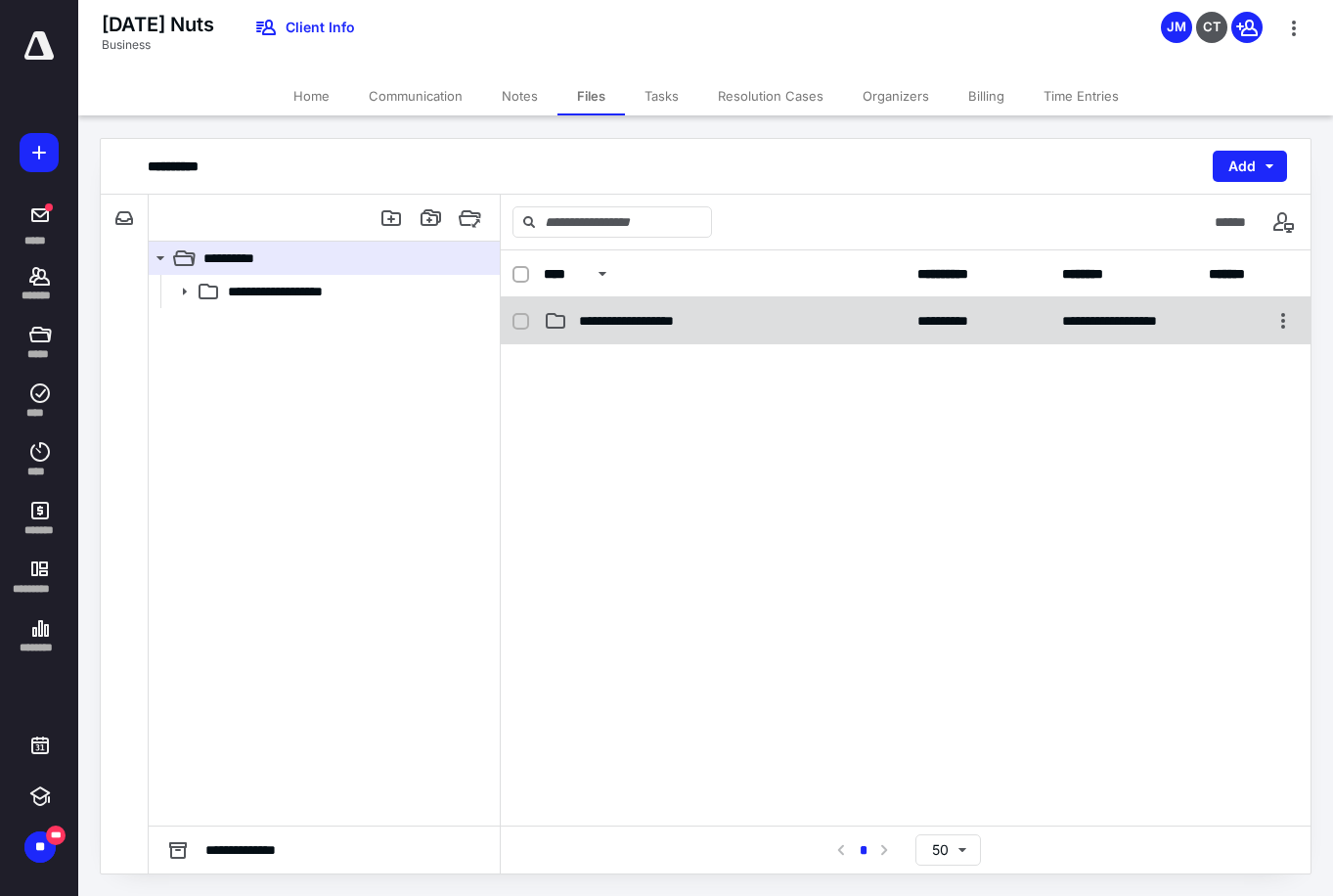 click on "**********" at bounding box center [906, 321] 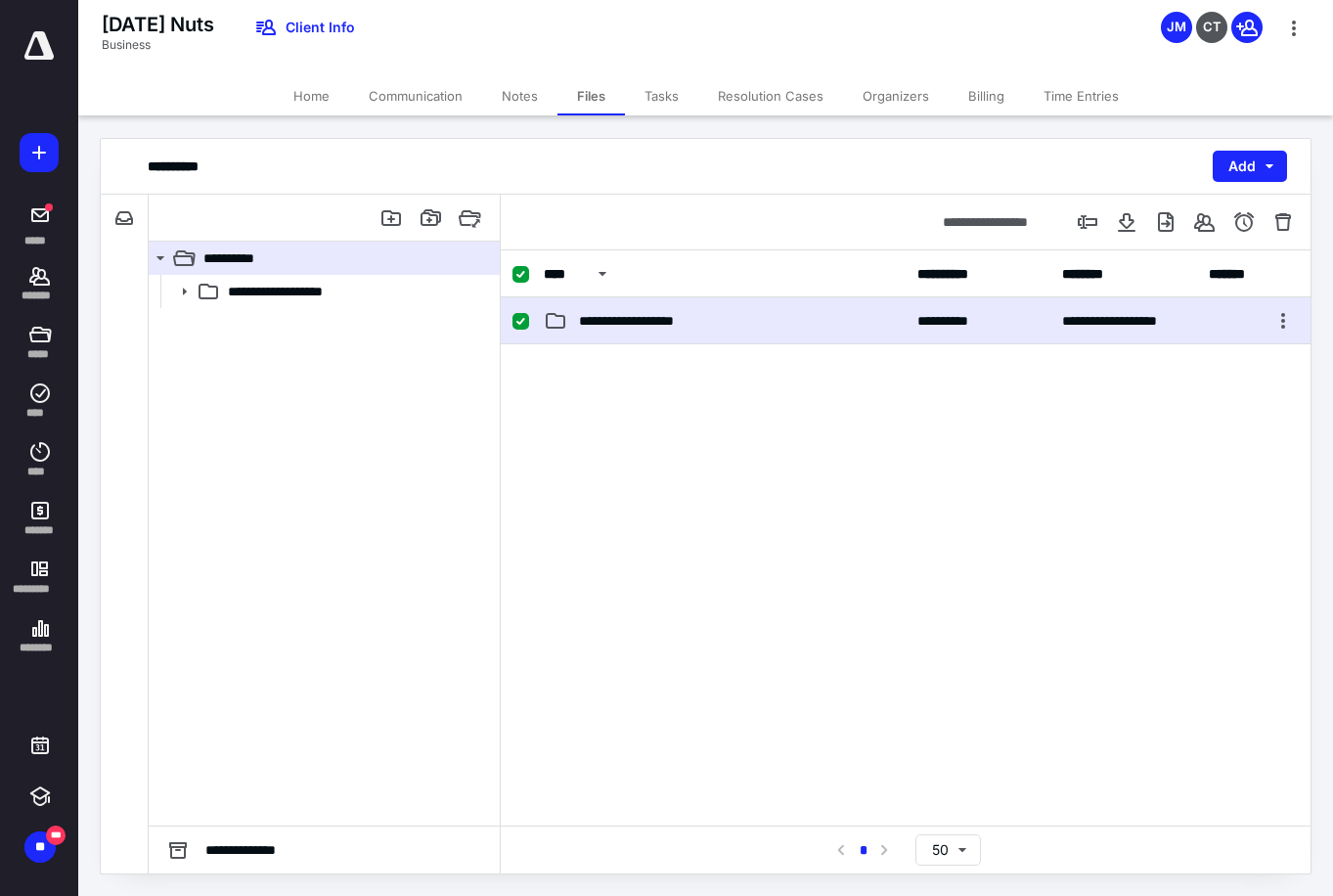 click on "**********" at bounding box center (906, 321) 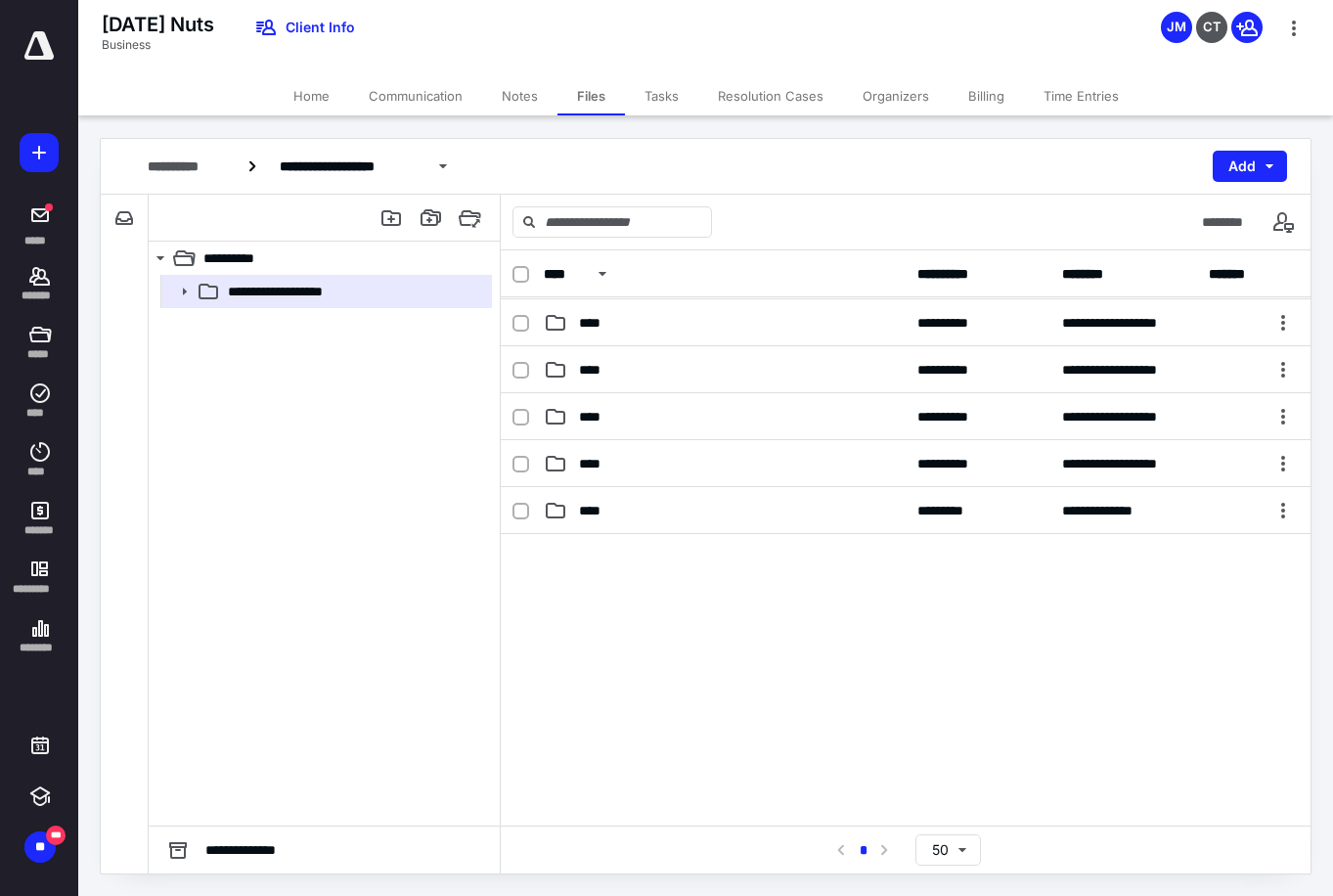 scroll, scrollTop: 282, scrollLeft: 0, axis: vertical 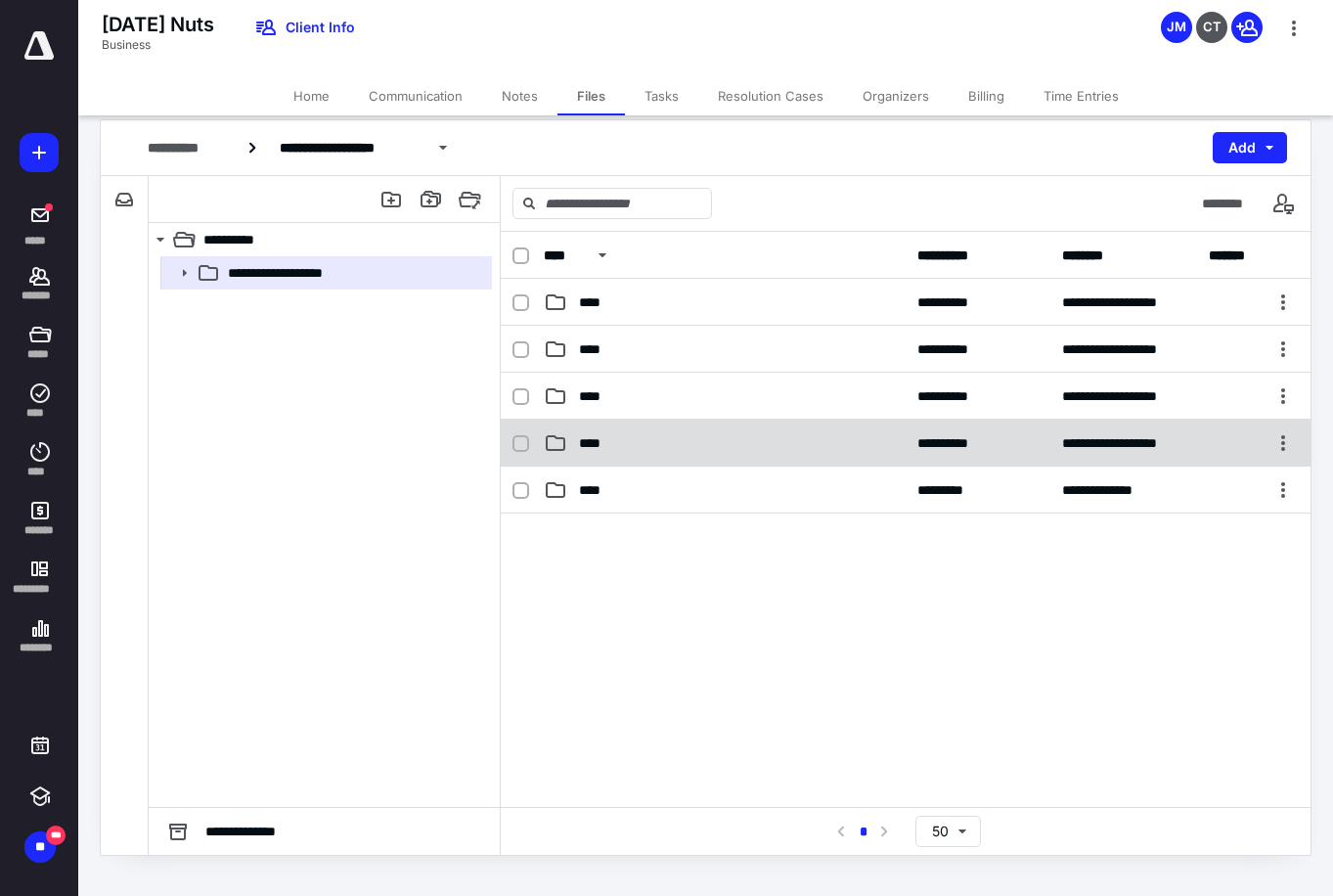 click on "****" at bounding box center [725, 443] 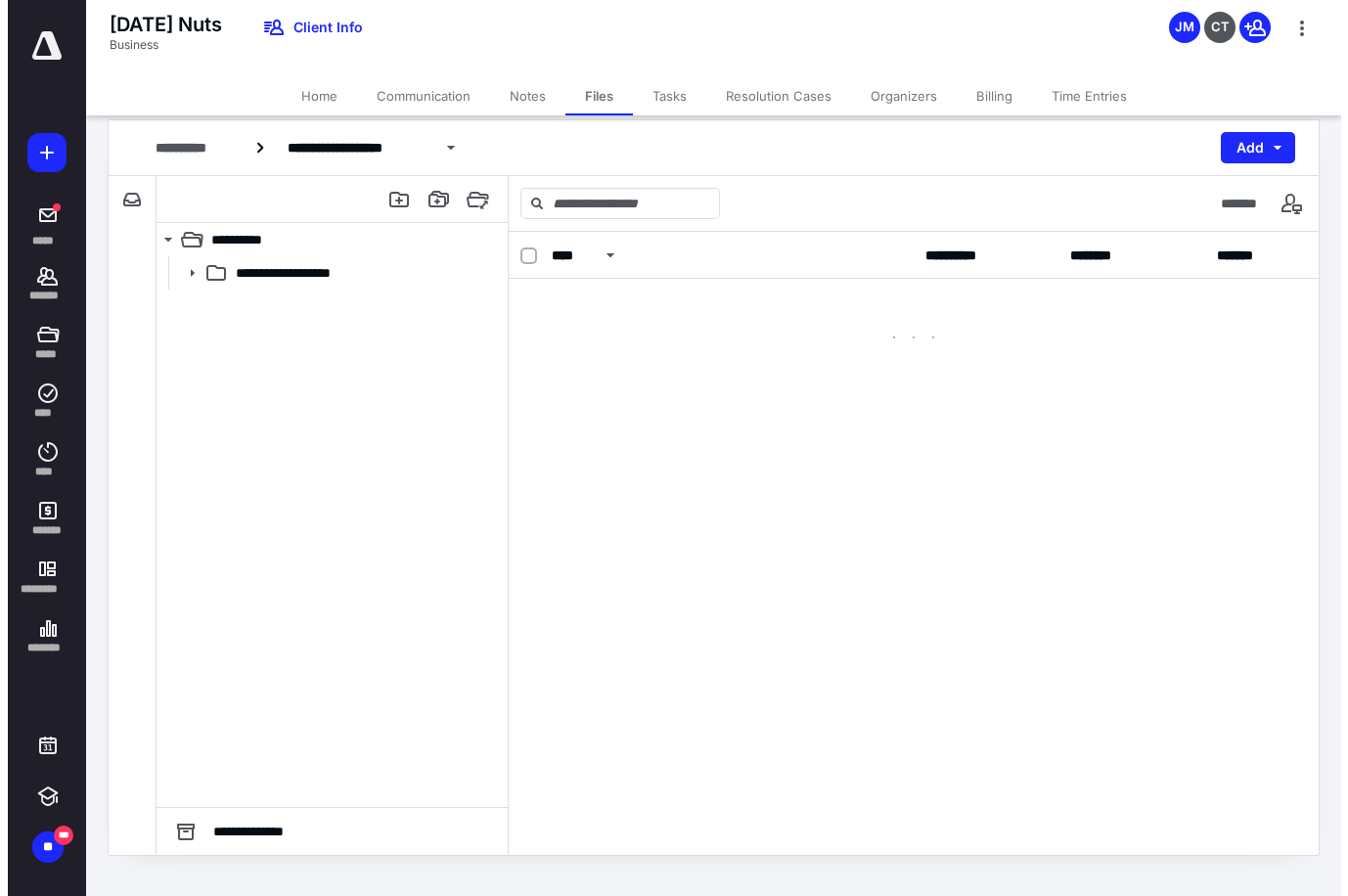 scroll, scrollTop: 0, scrollLeft: 0, axis: both 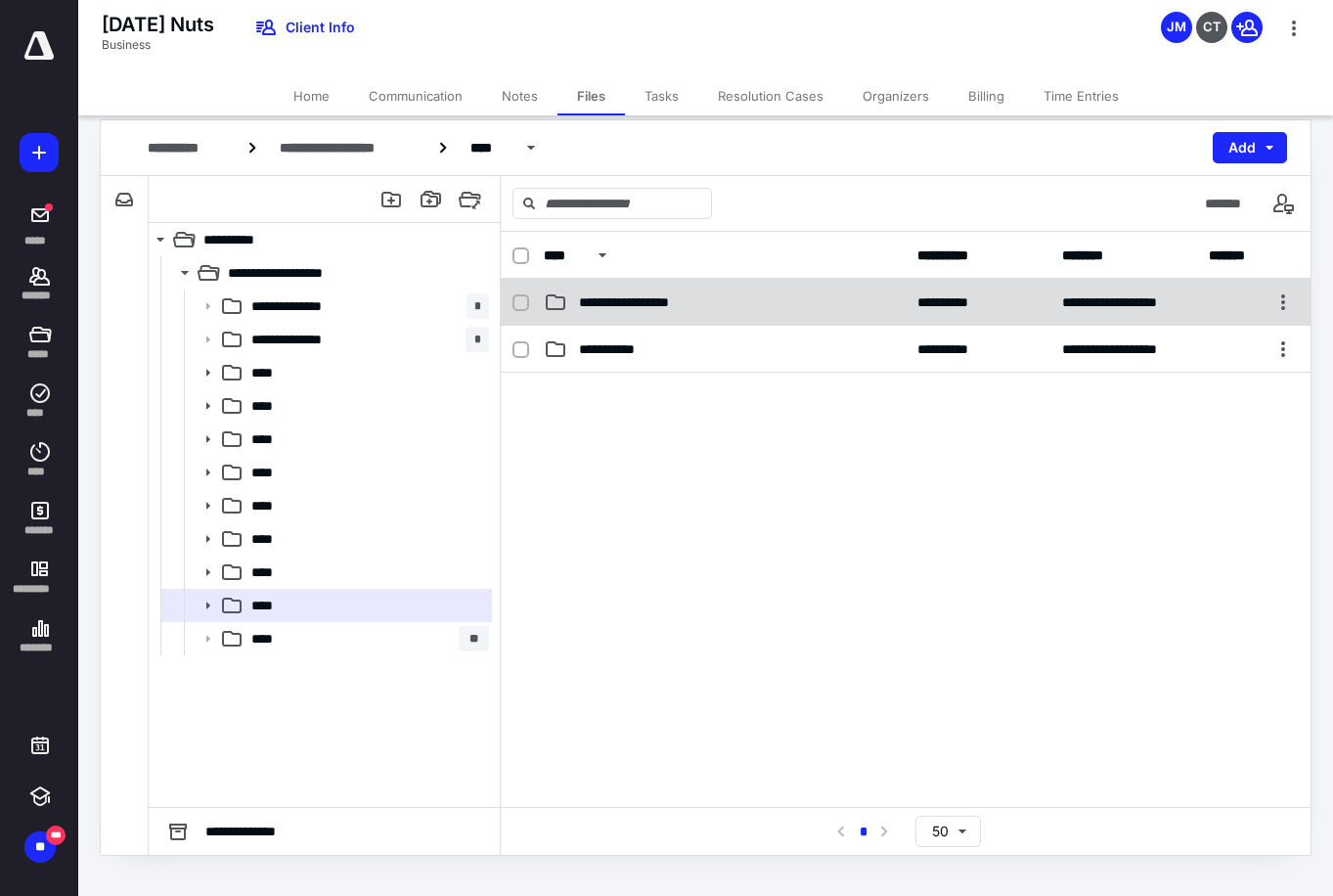 click on "**********" at bounding box center (725, 302) 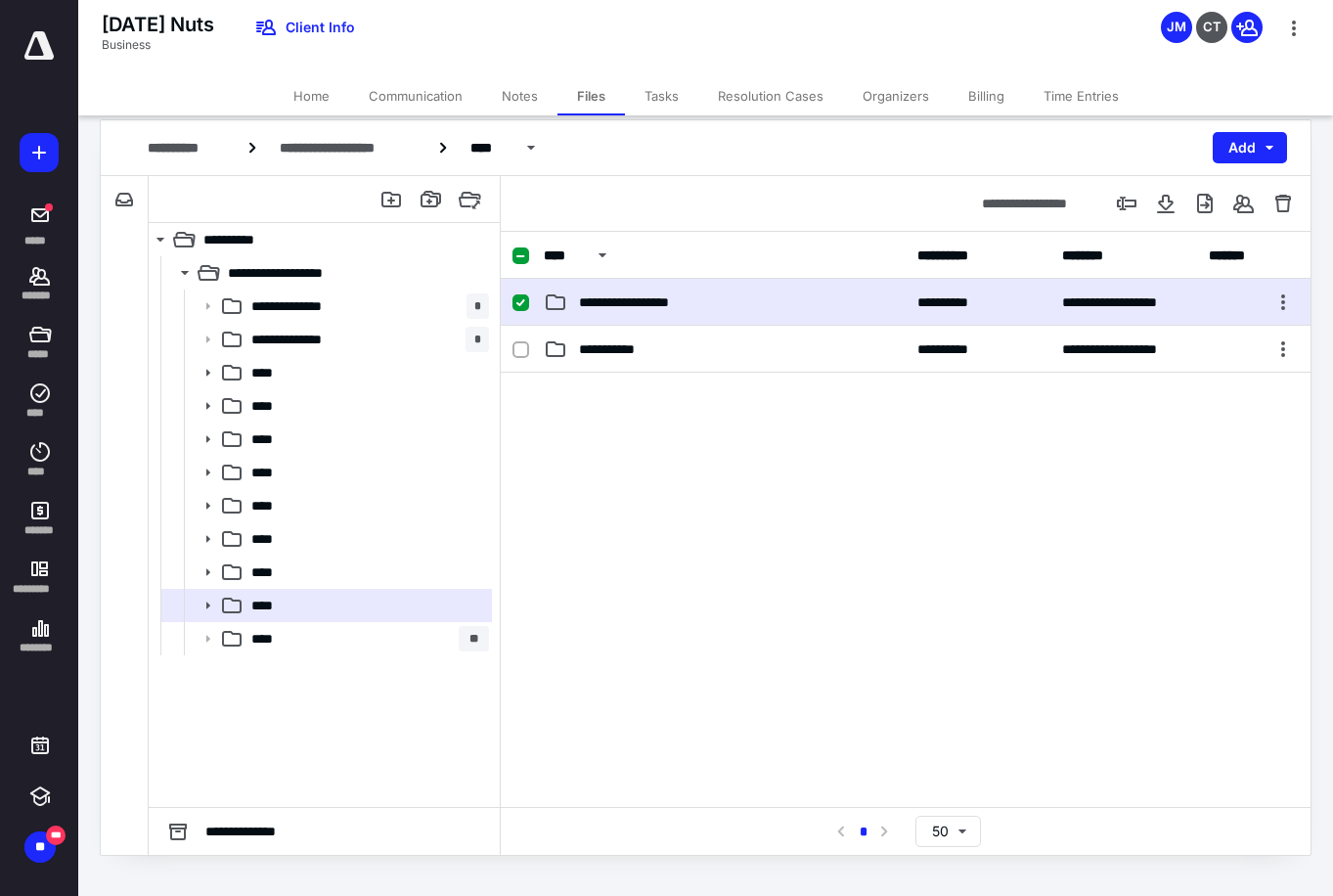click on "**********" at bounding box center [725, 302] 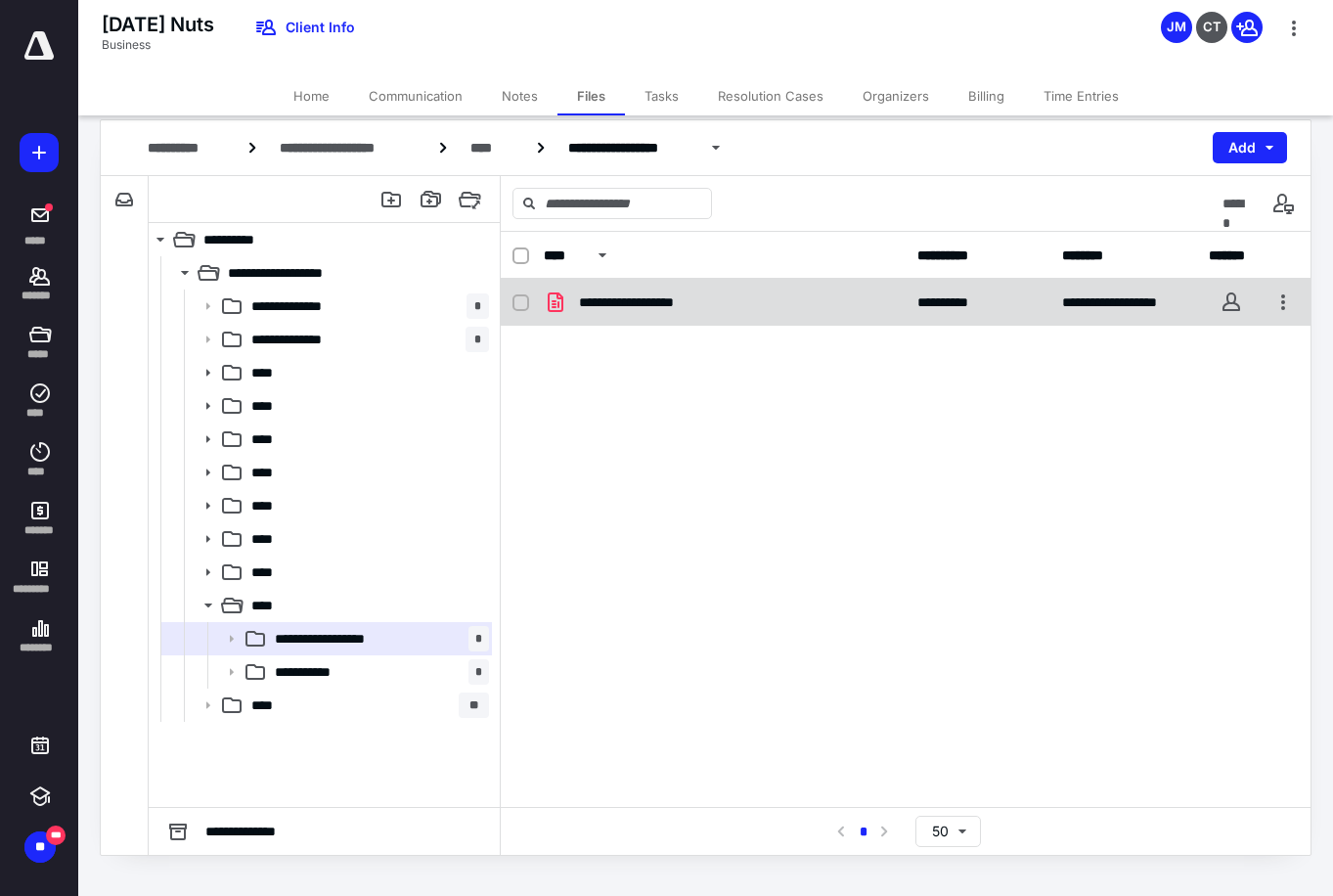 click on "**********" at bounding box center (906, 302) 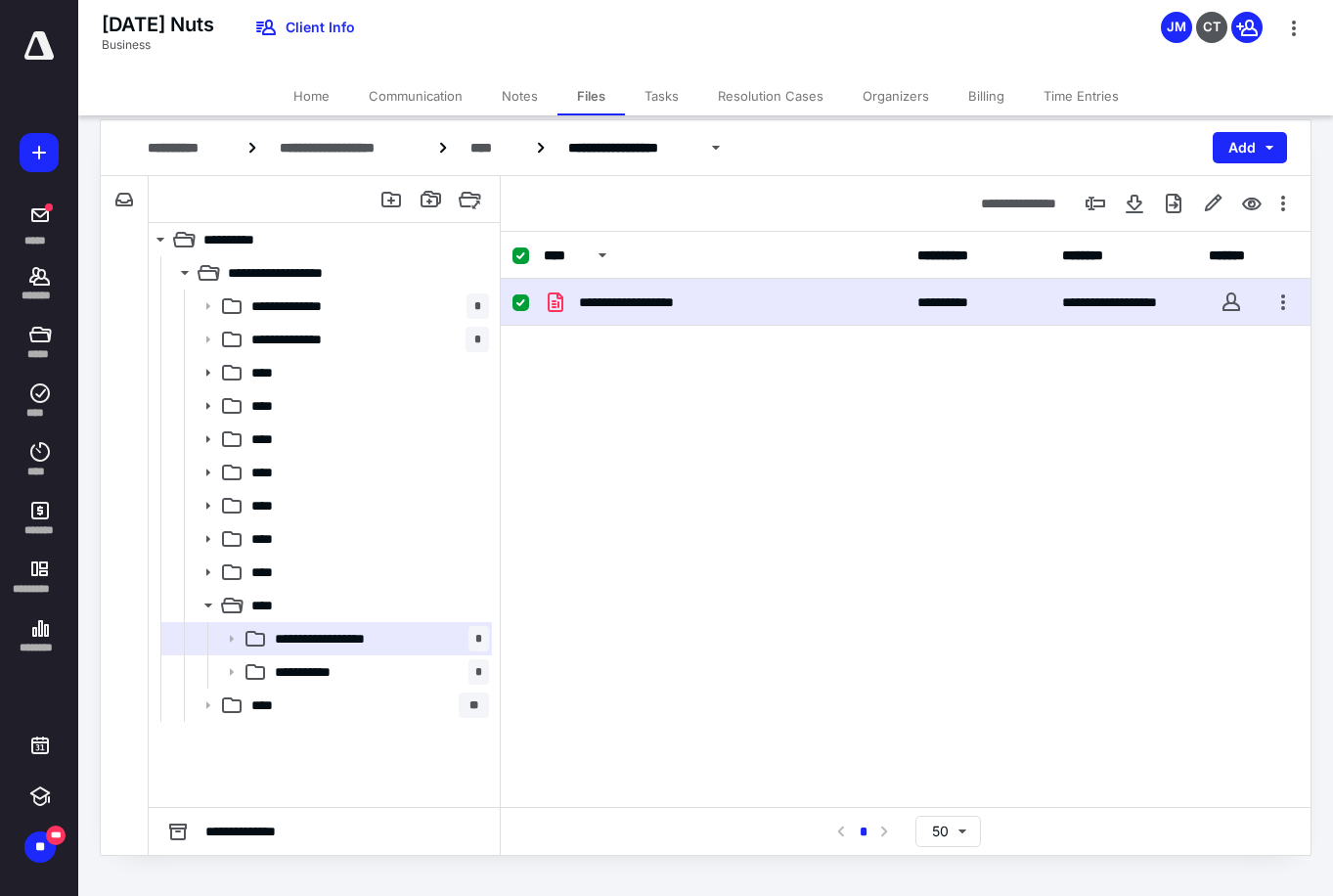 click on "**********" at bounding box center [906, 302] 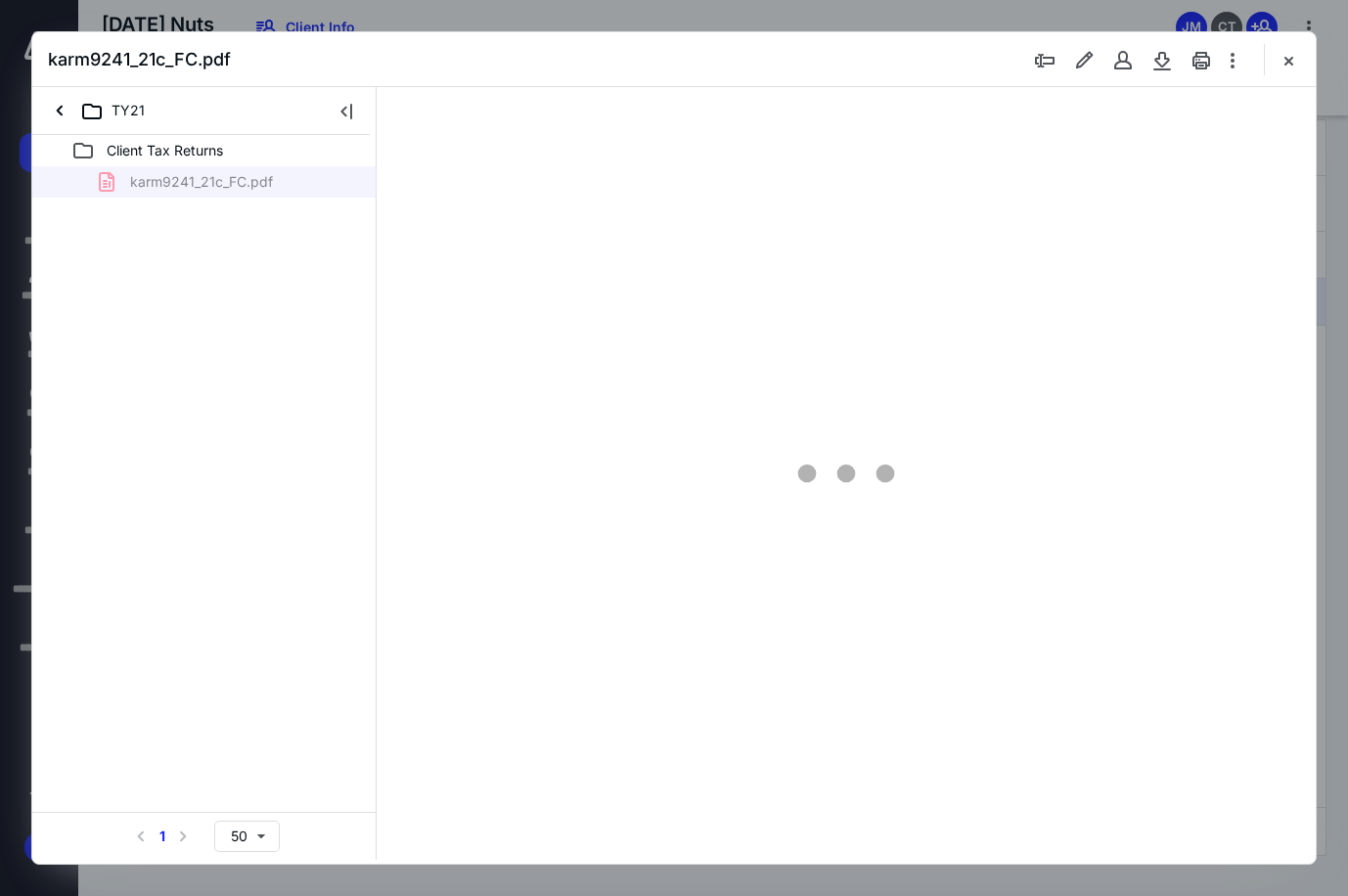 scroll, scrollTop: 0, scrollLeft: 0, axis: both 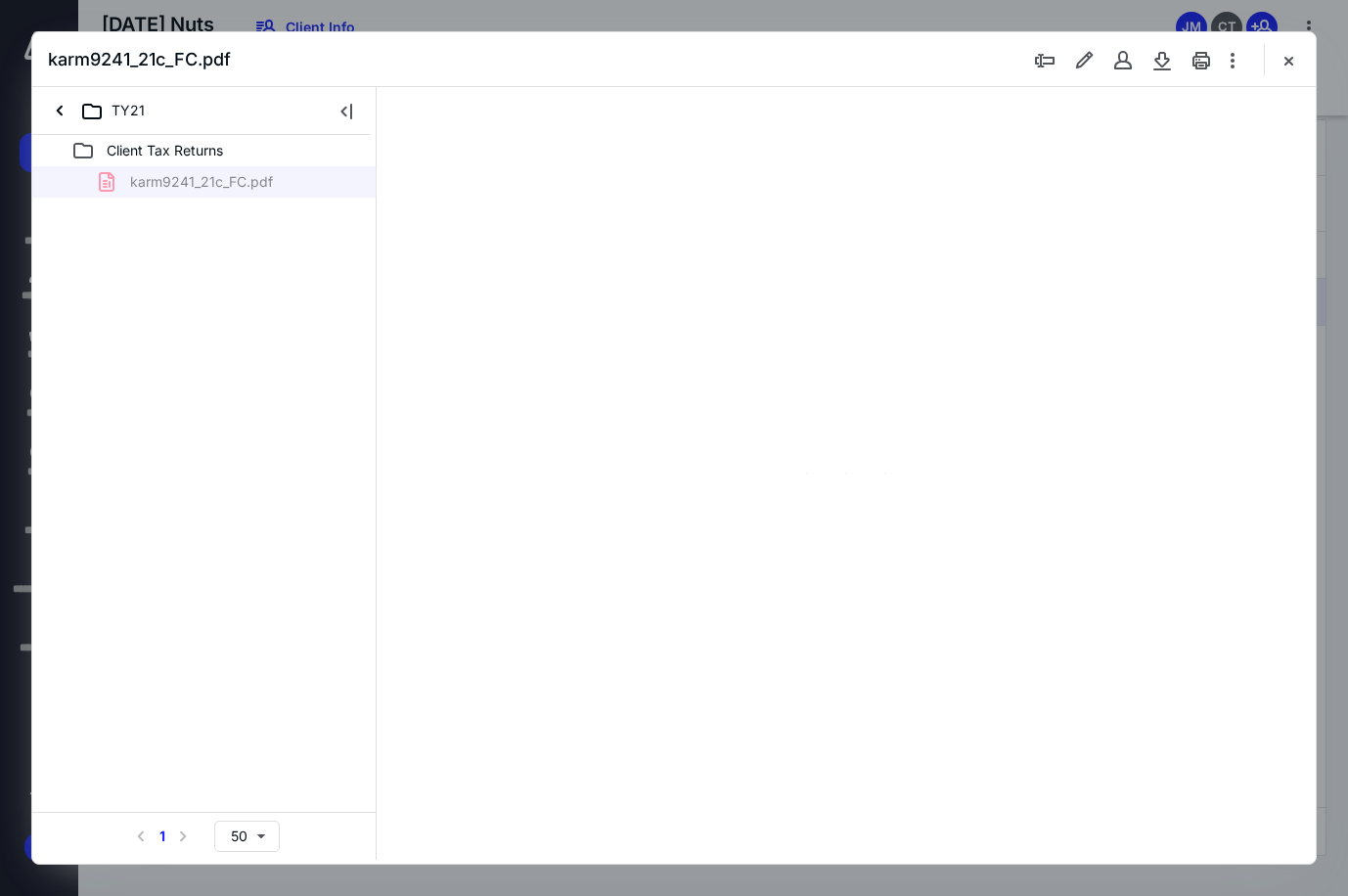 type on "90" 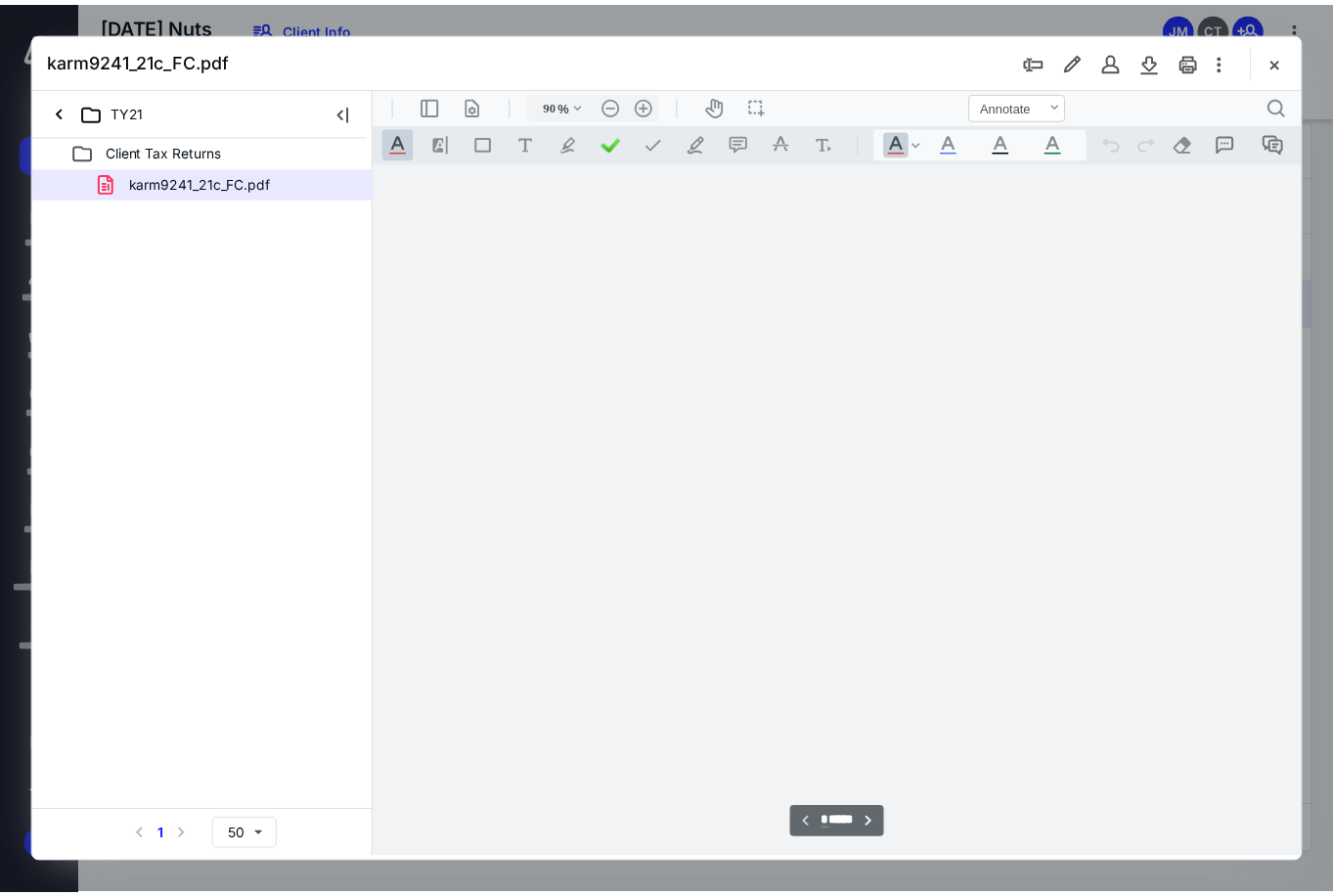 scroll, scrollTop: 78, scrollLeft: 0, axis: vertical 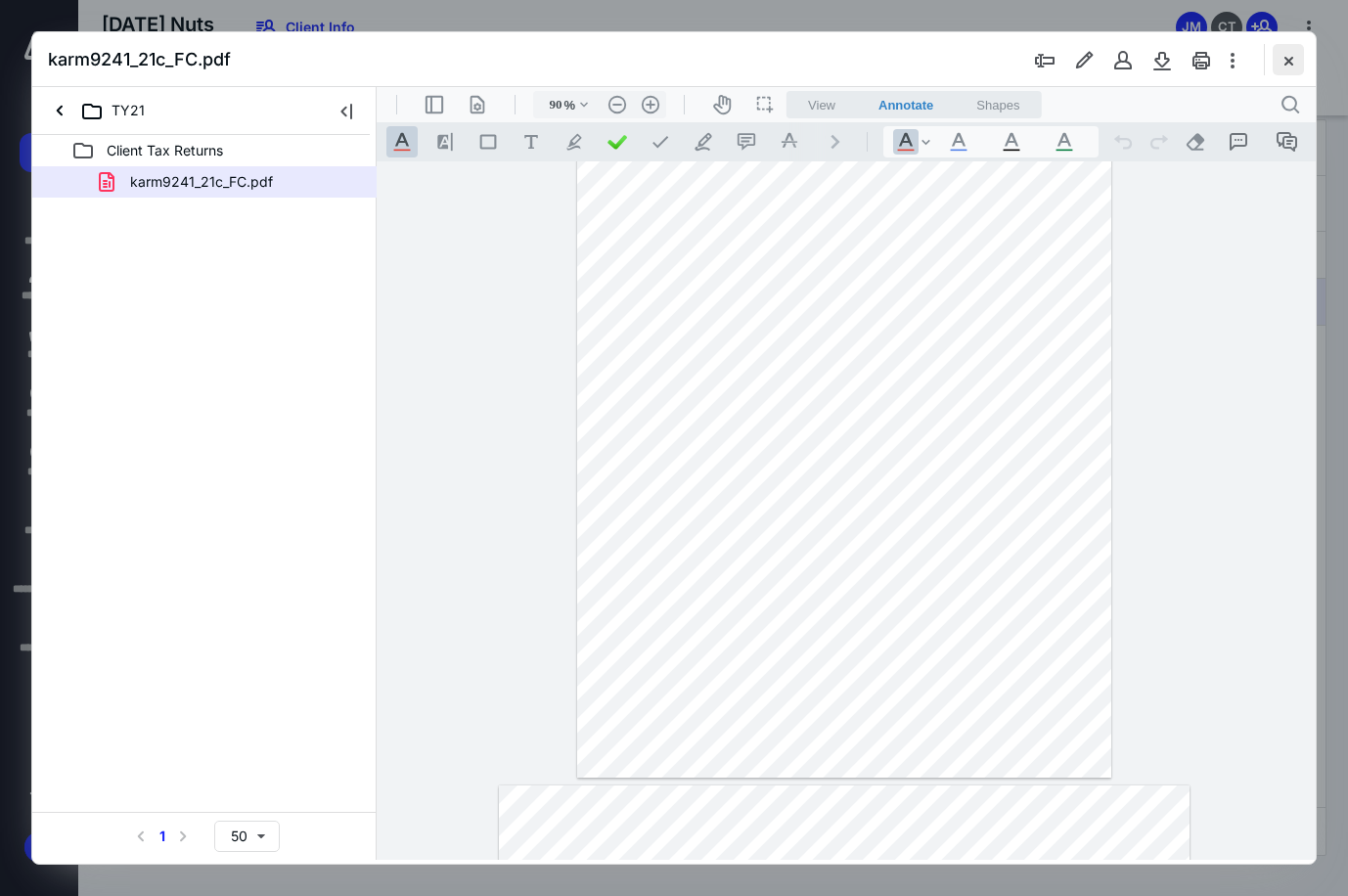 click at bounding box center [1288, 60] 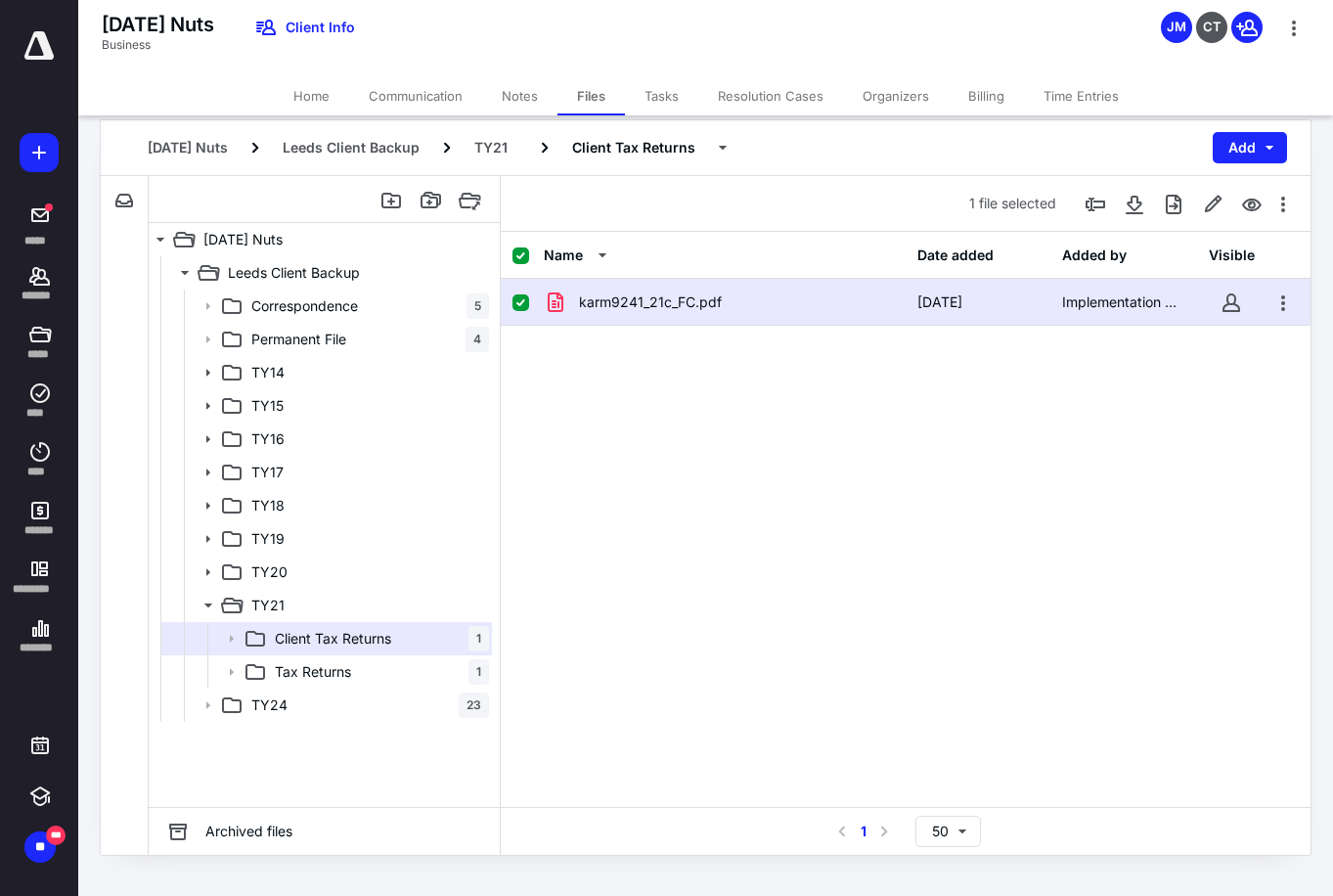 click on "Billing" at bounding box center (986, 96) 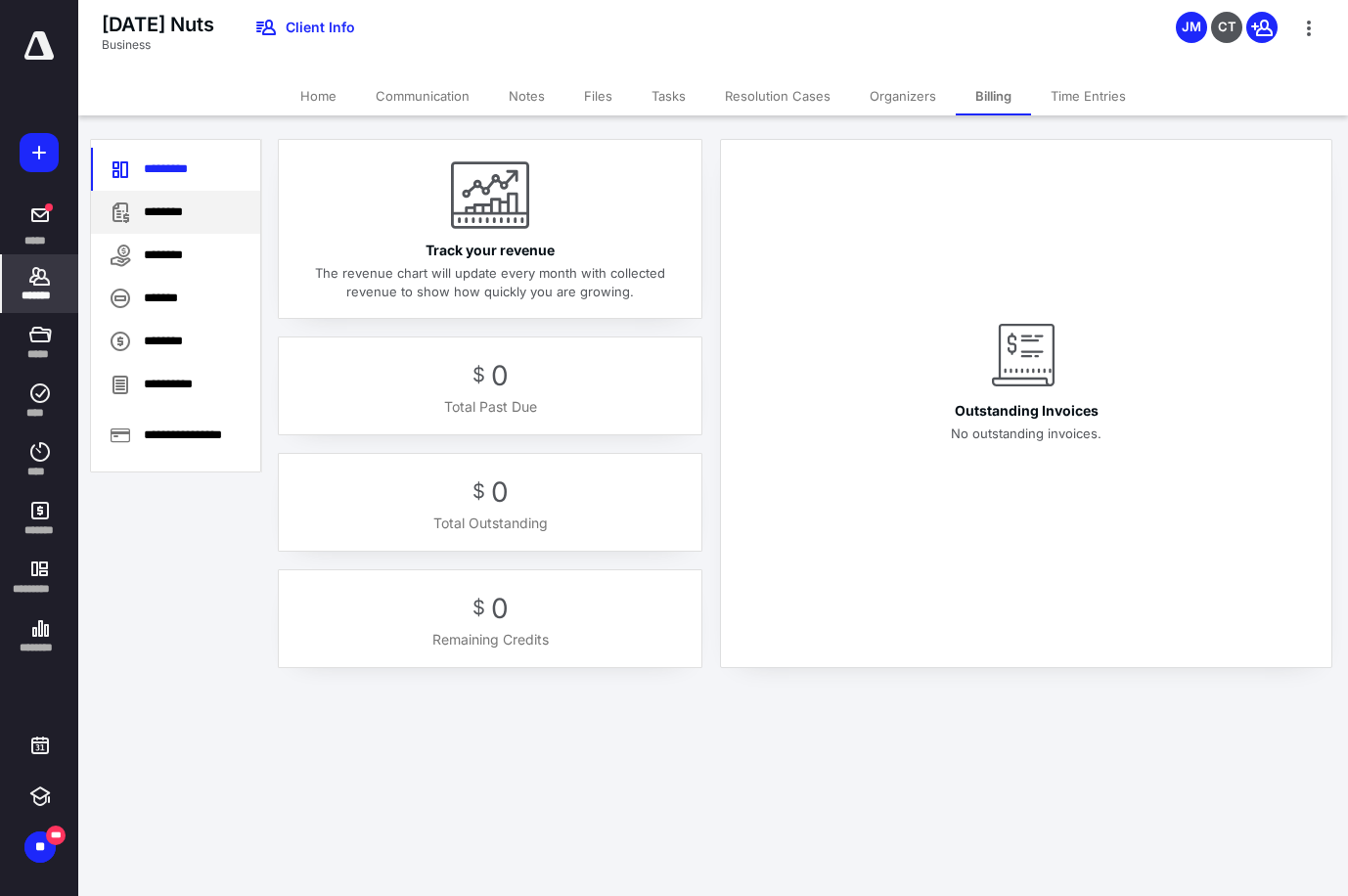 click on "********" at bounding box center (175, 212) 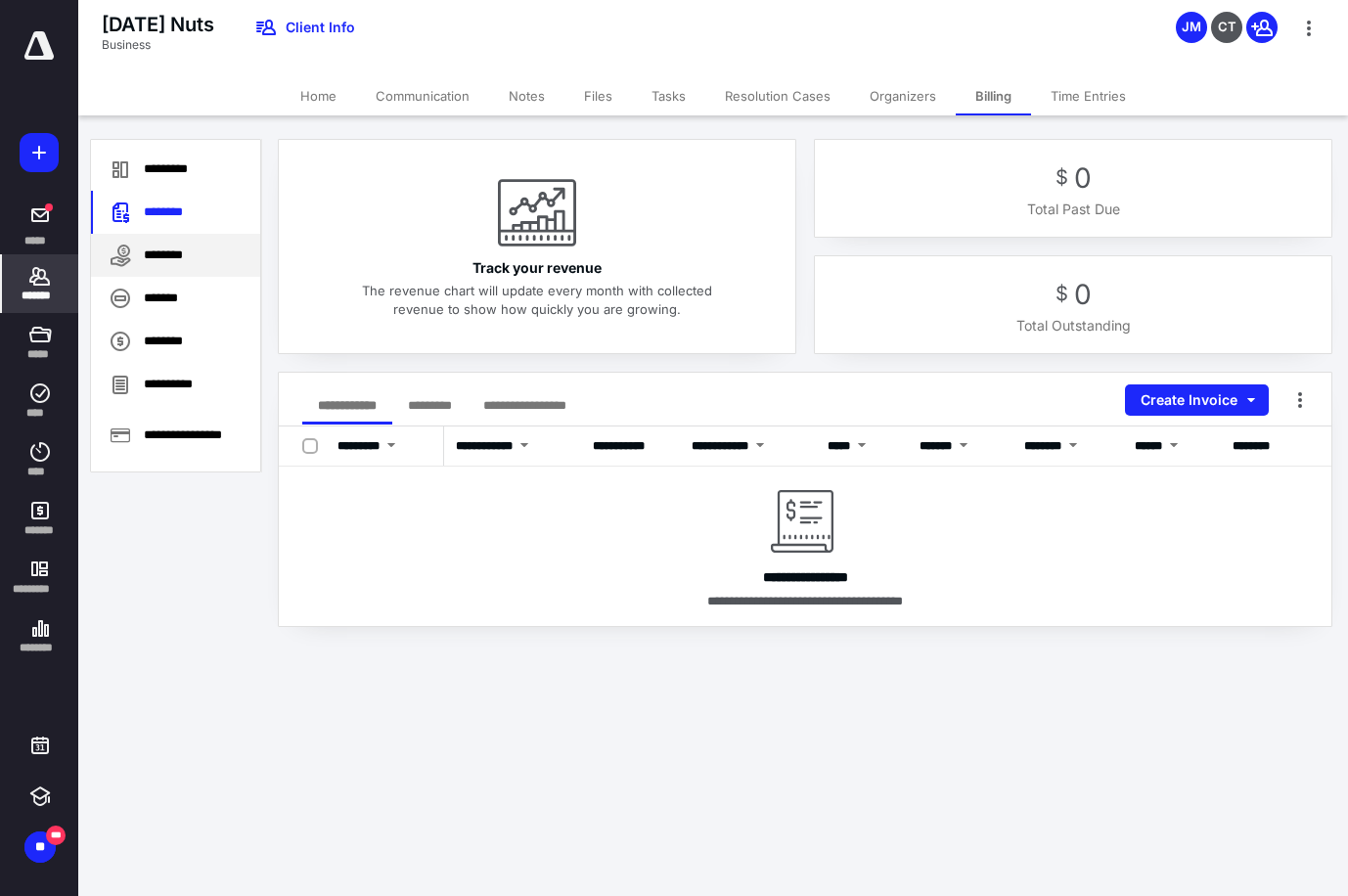 click on "********" at bounding box center [175, 255] 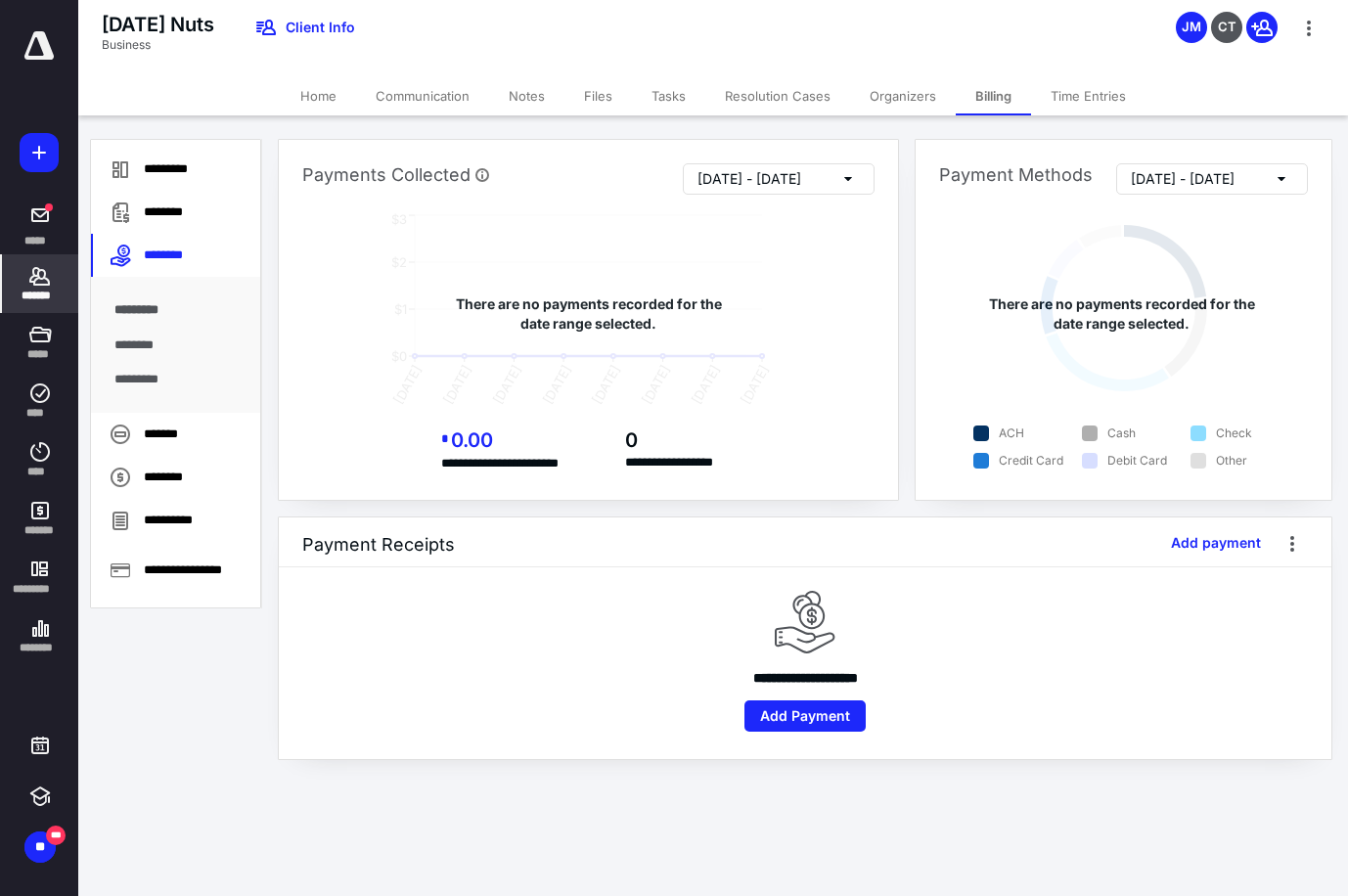 click on "[DATE] - [DATE]" at bounding box center (749, 179) 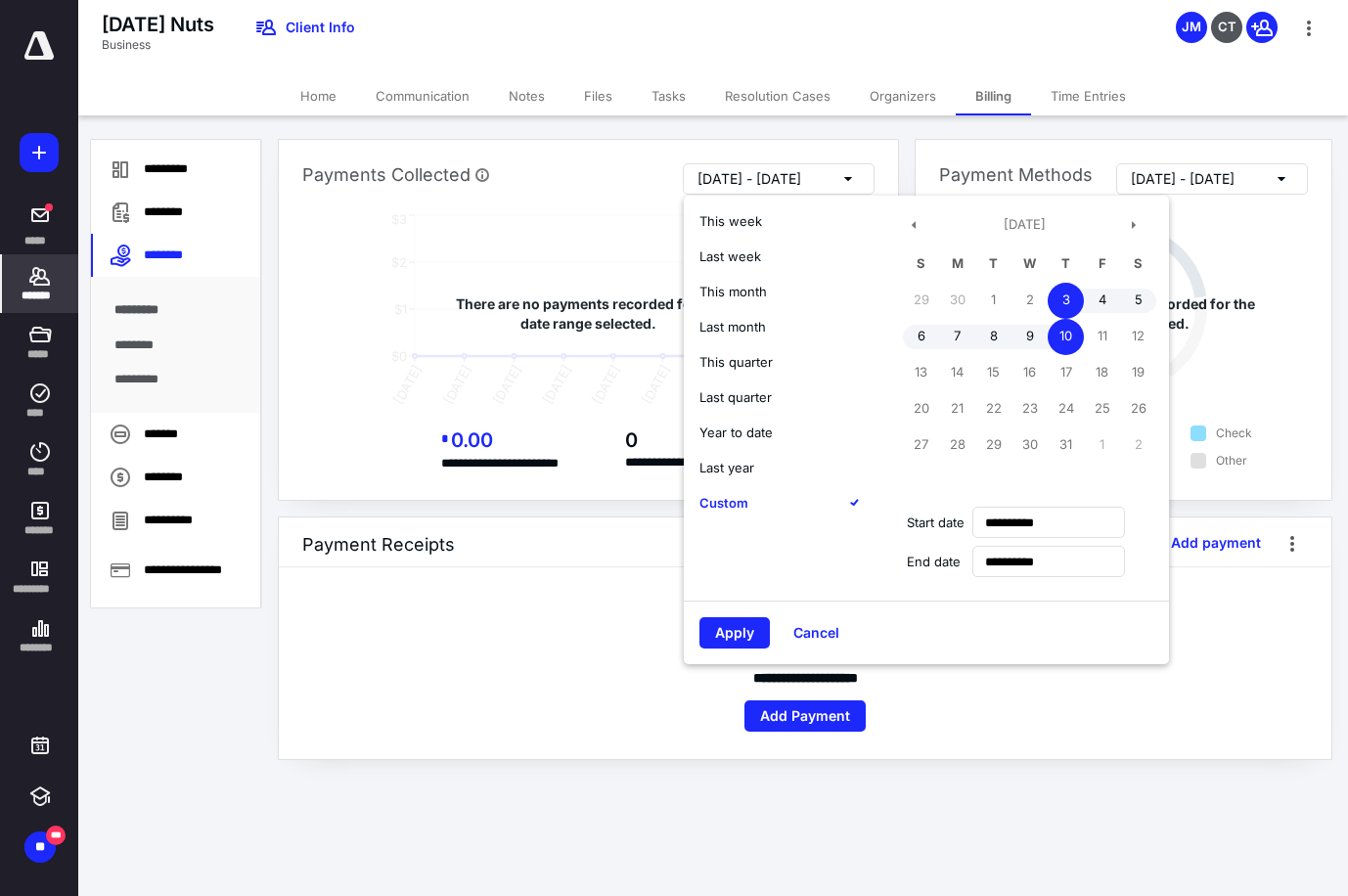 click on "Year to date" at bounding box center (736, 432) 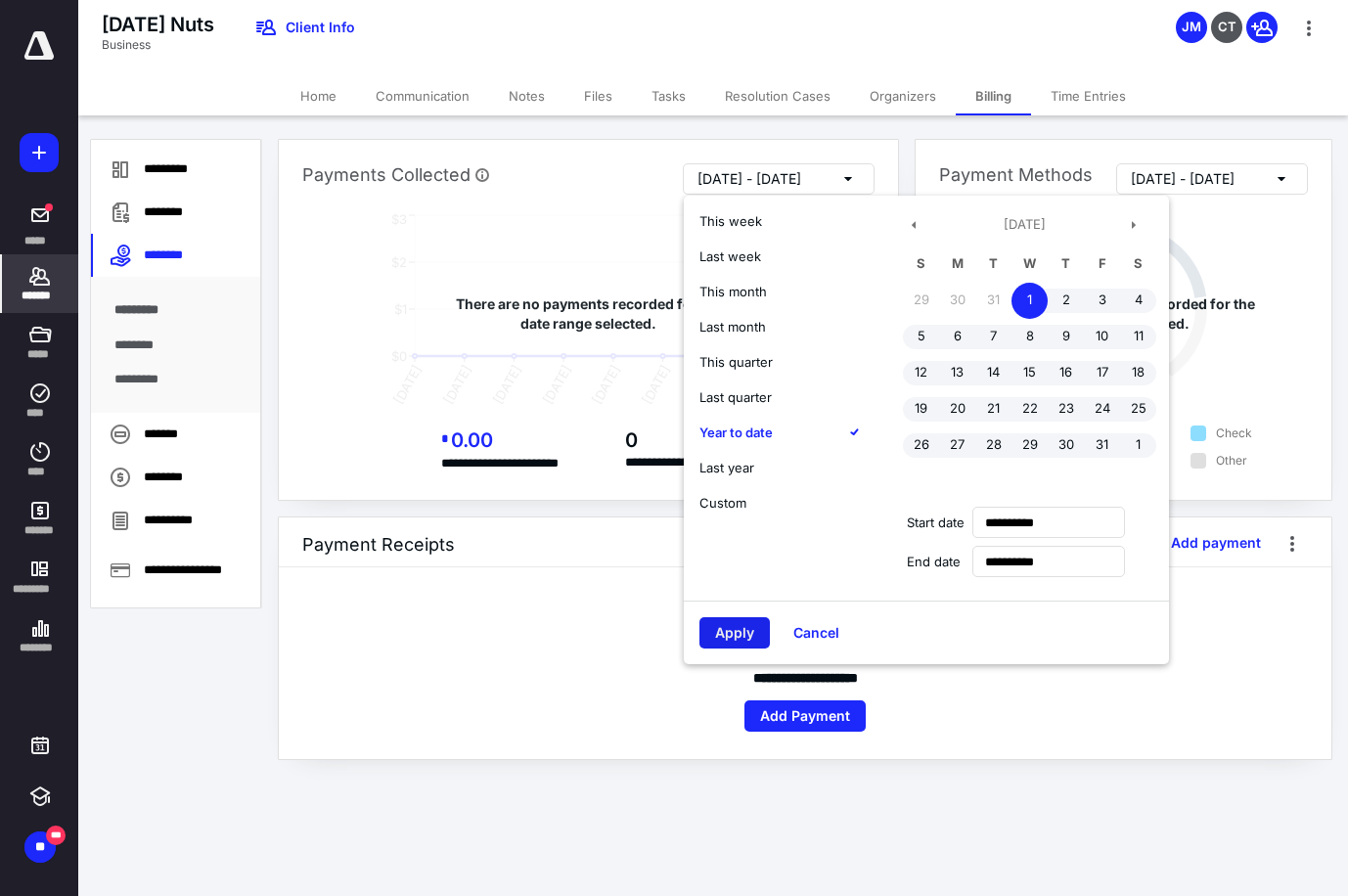 click on "Apply" at bounding box center [735, 633] 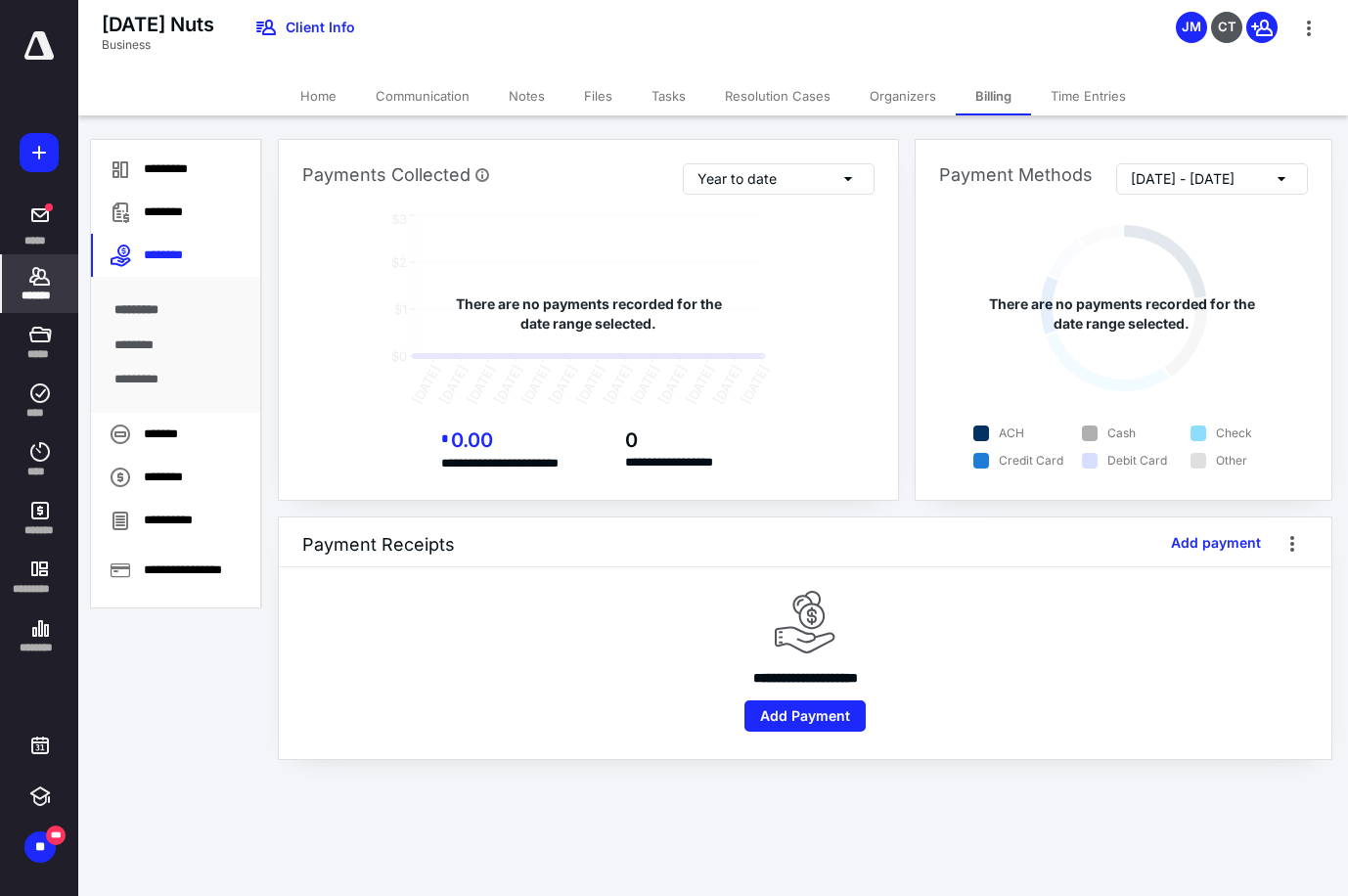 click on "*******" at bounding box center [40, 295] 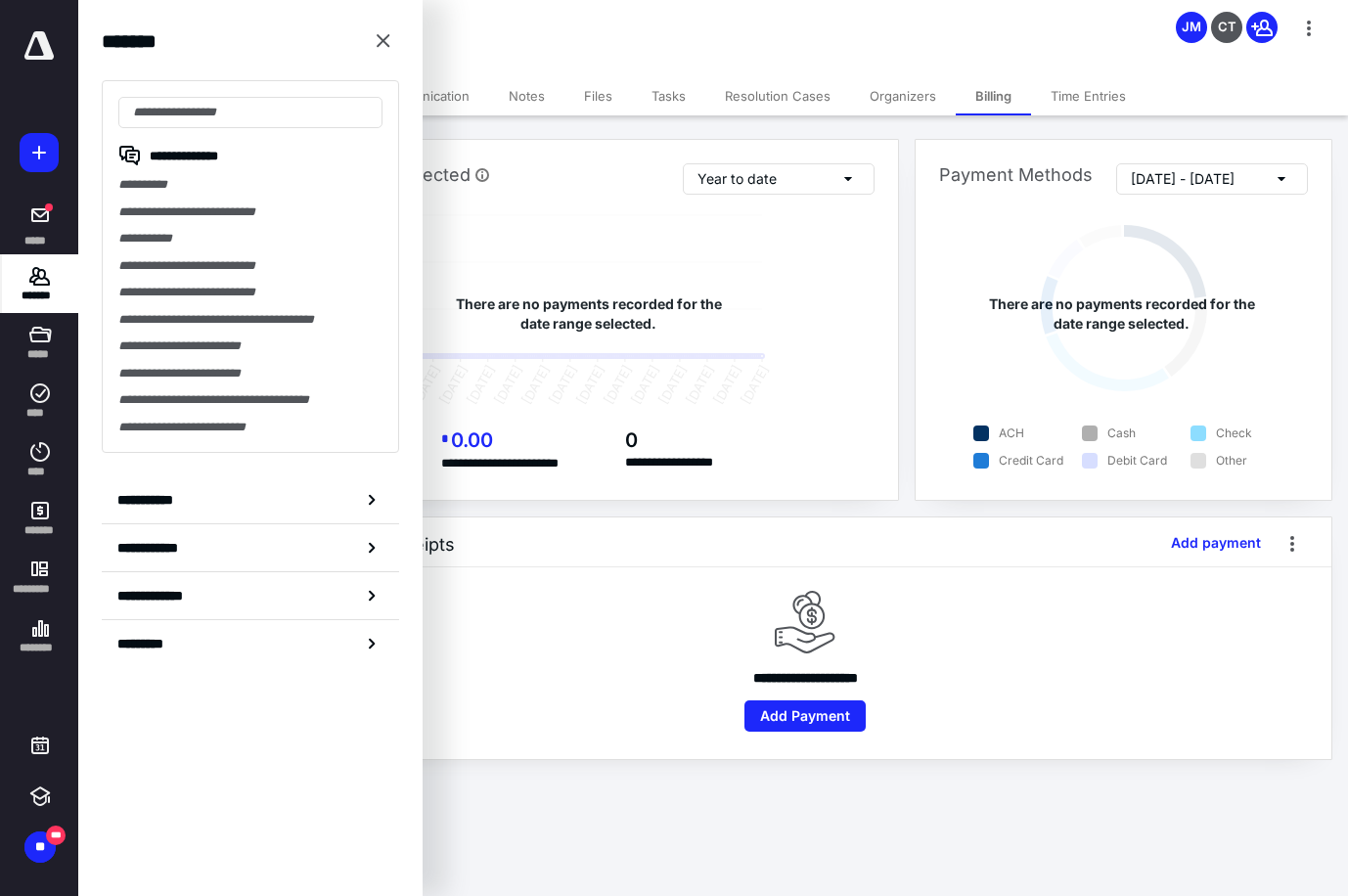 type on "*" 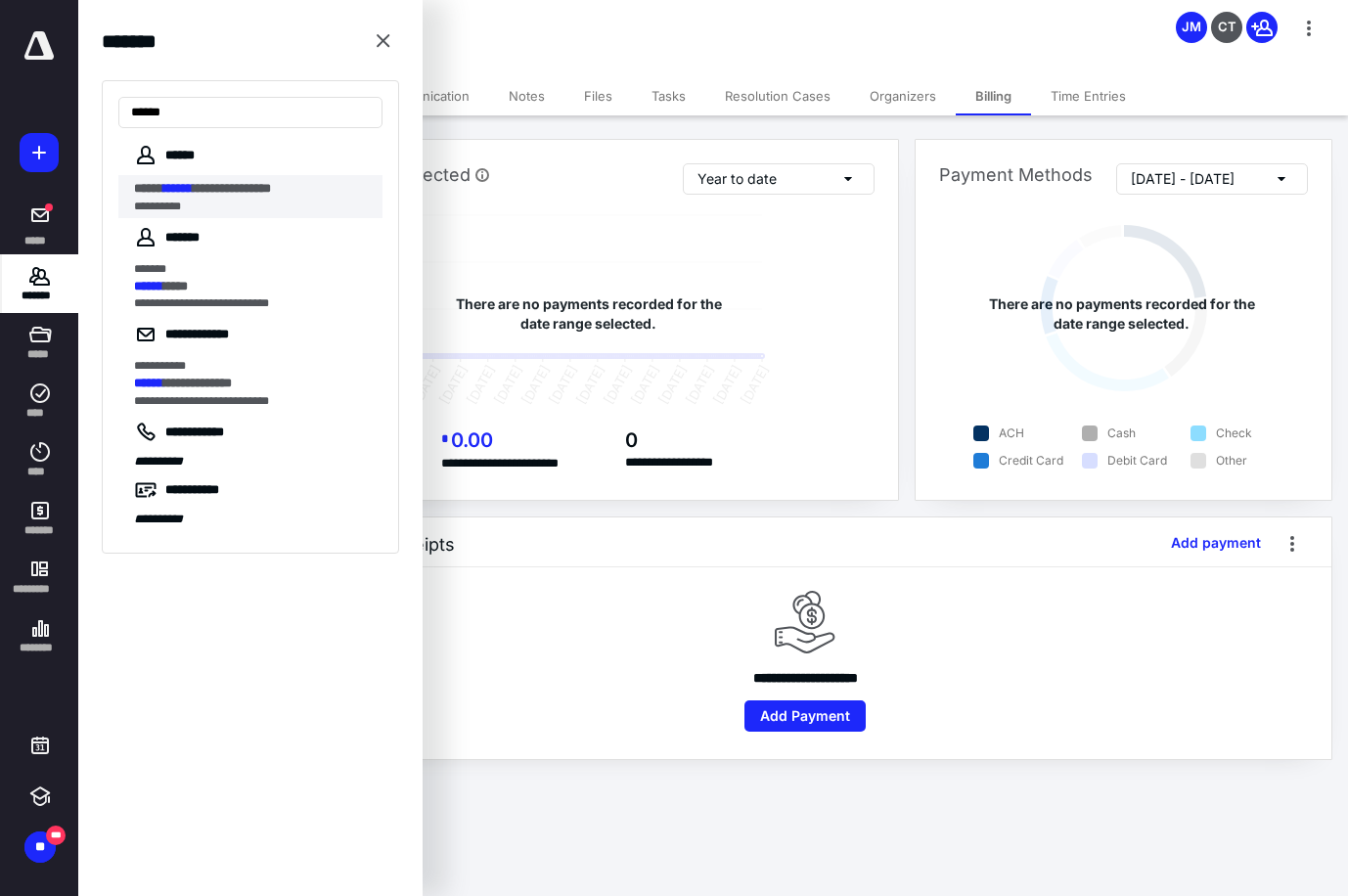 type on "******" 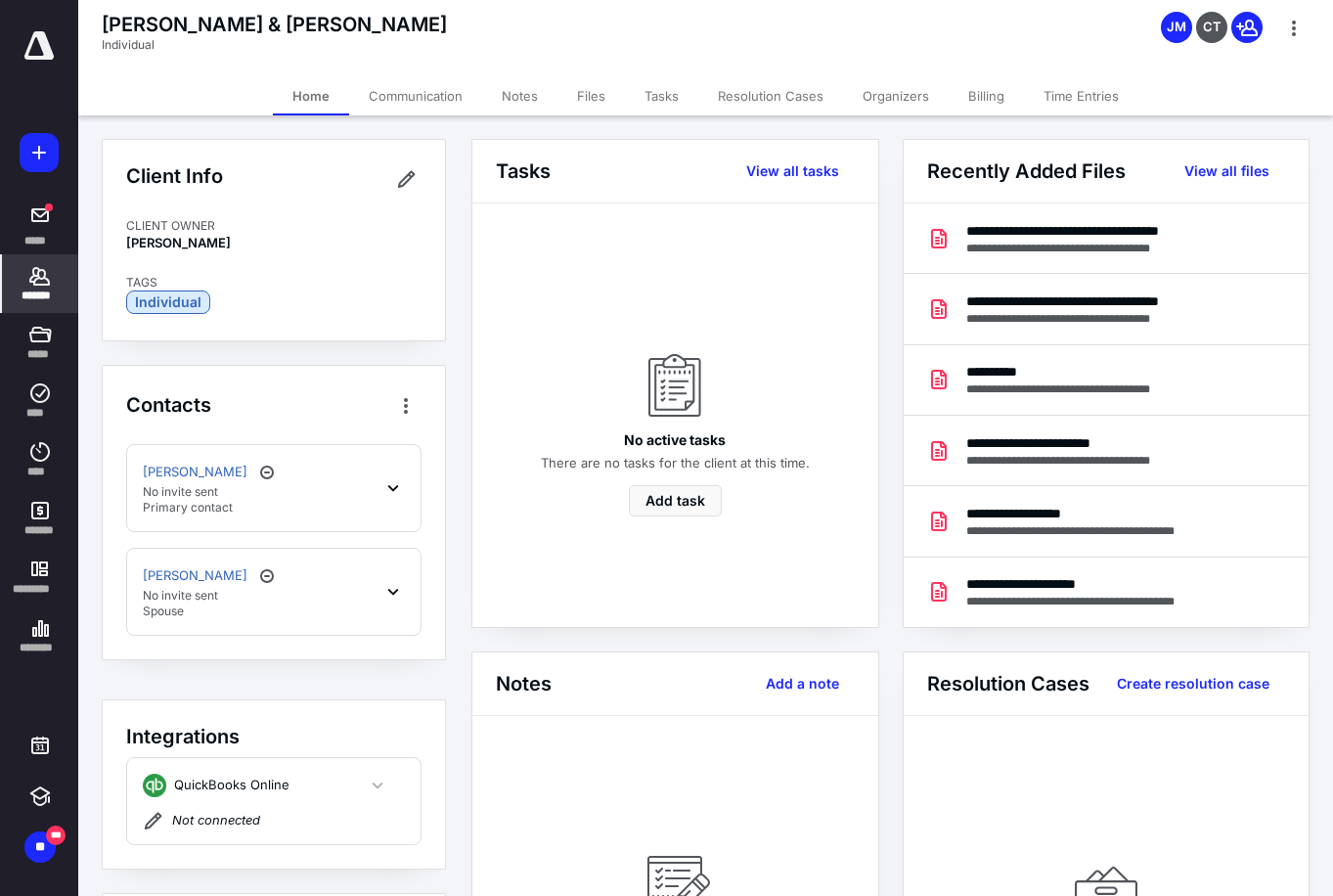 click on "Billing" at bounding box center (986, 96) 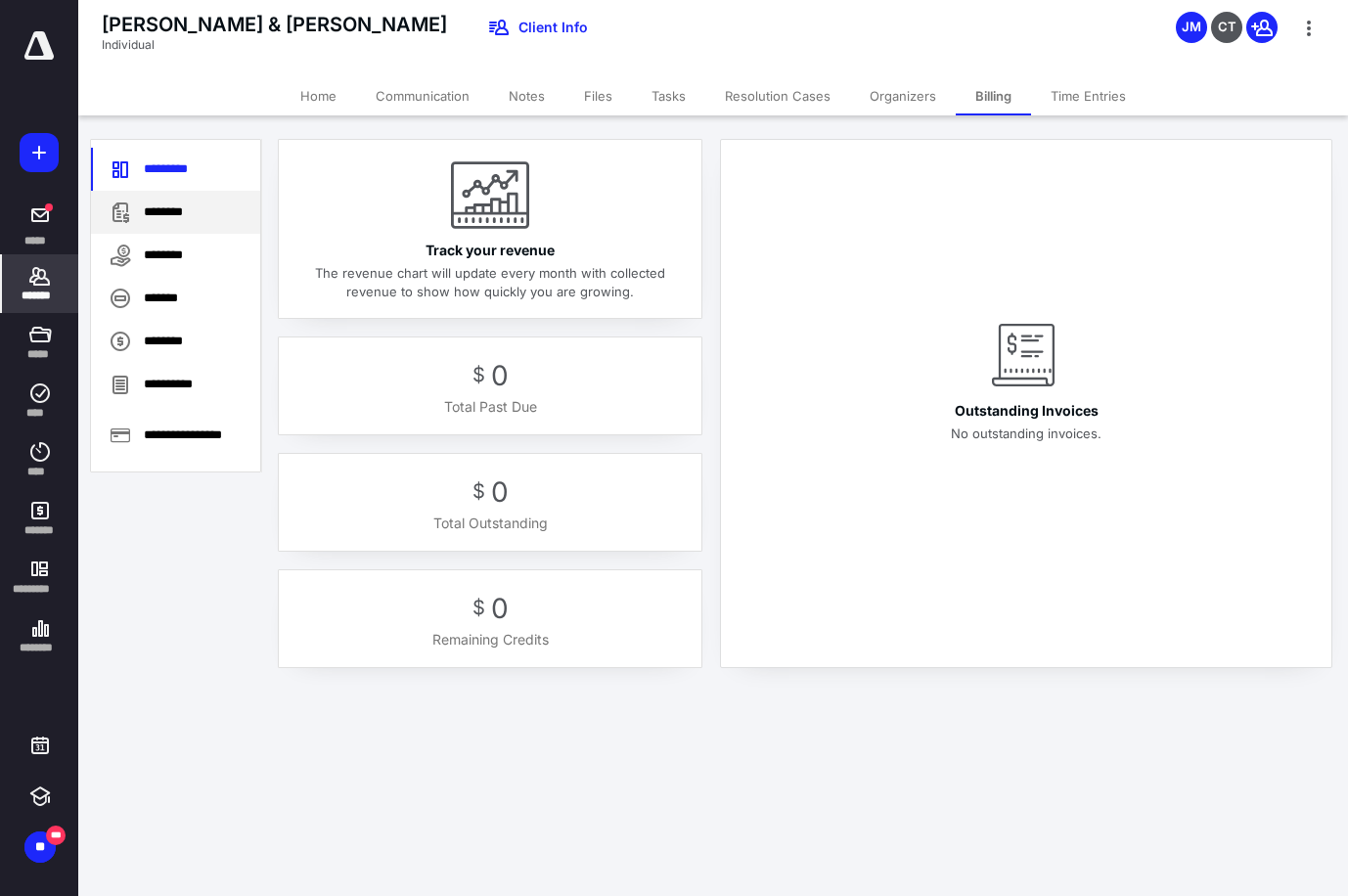 click on "********" at bounding box center [175, 212] 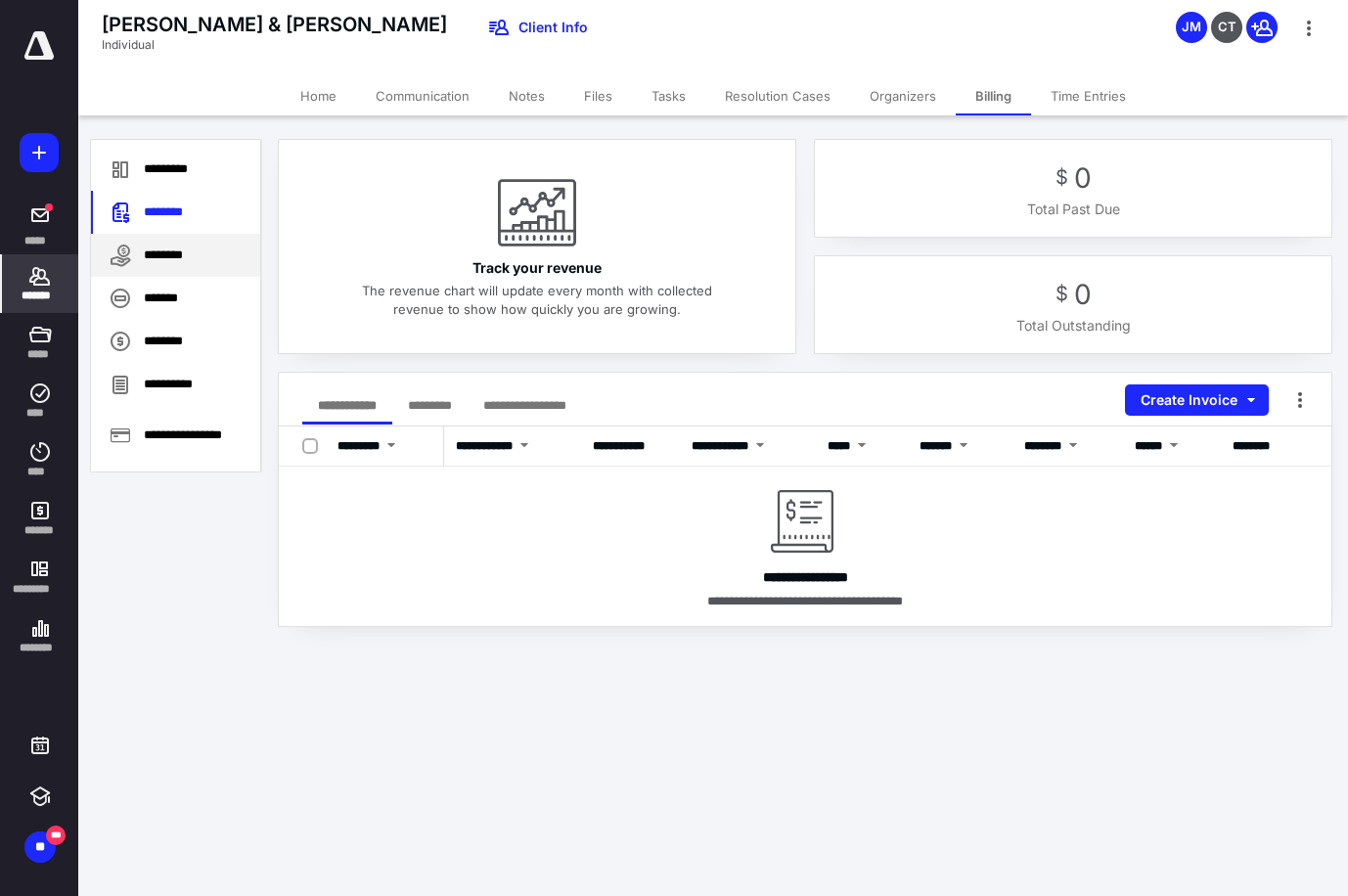 click on "********" at bounding box center (175, 255) 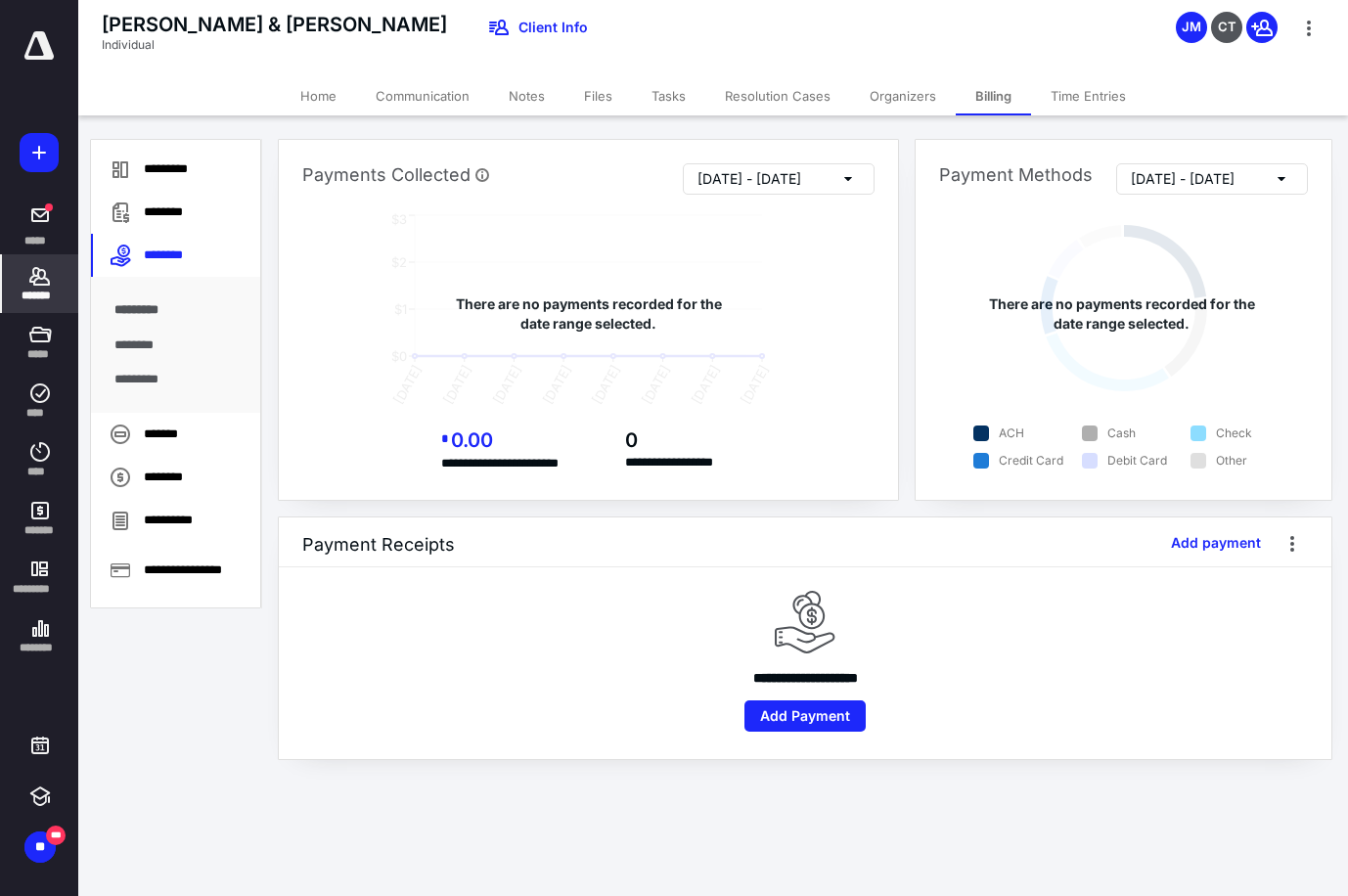 click on "[DATE] - [DATE]" at bounding box center (749, 179) 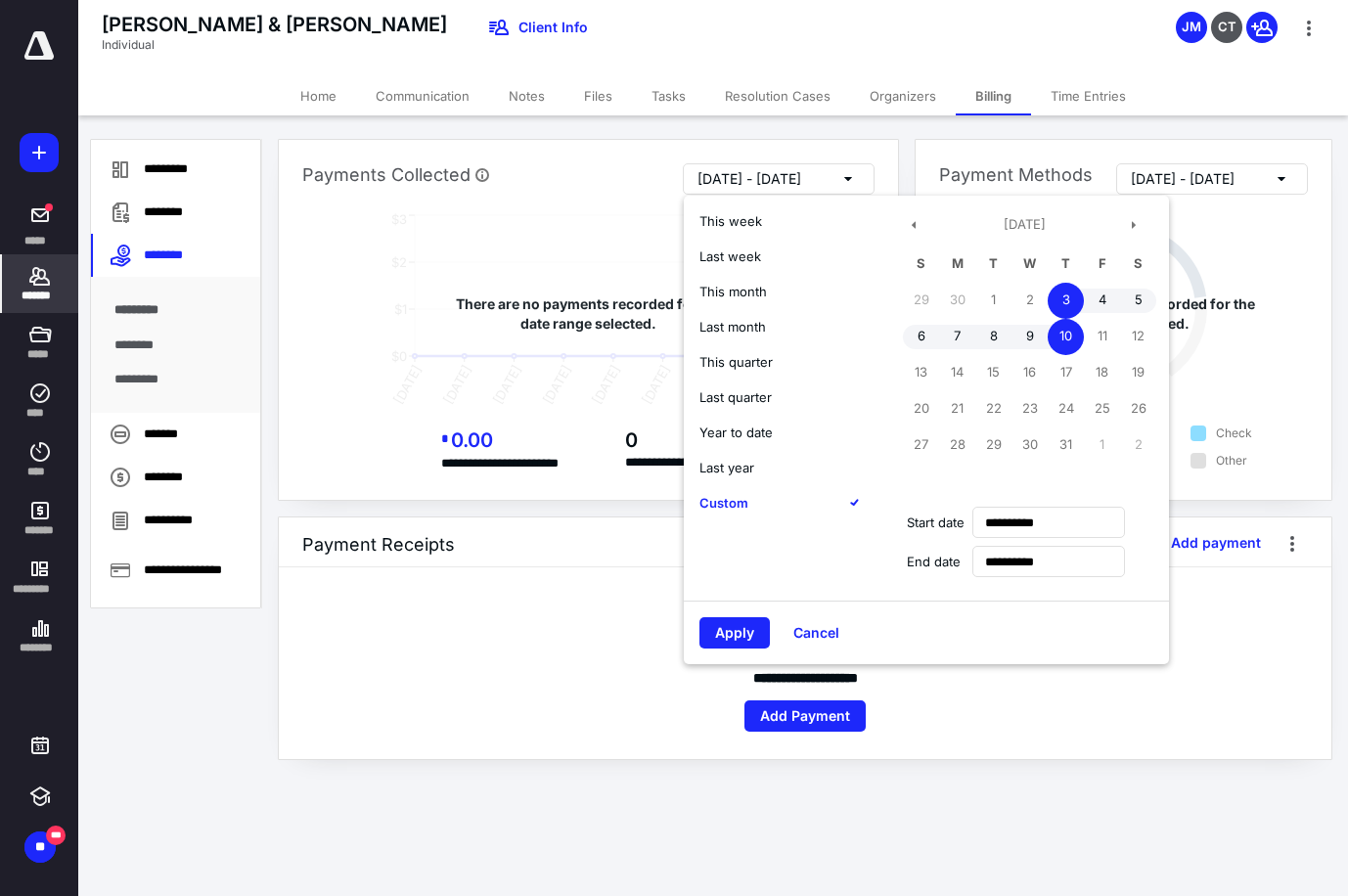 click on "Year to date" at bounding box center (736, 432) 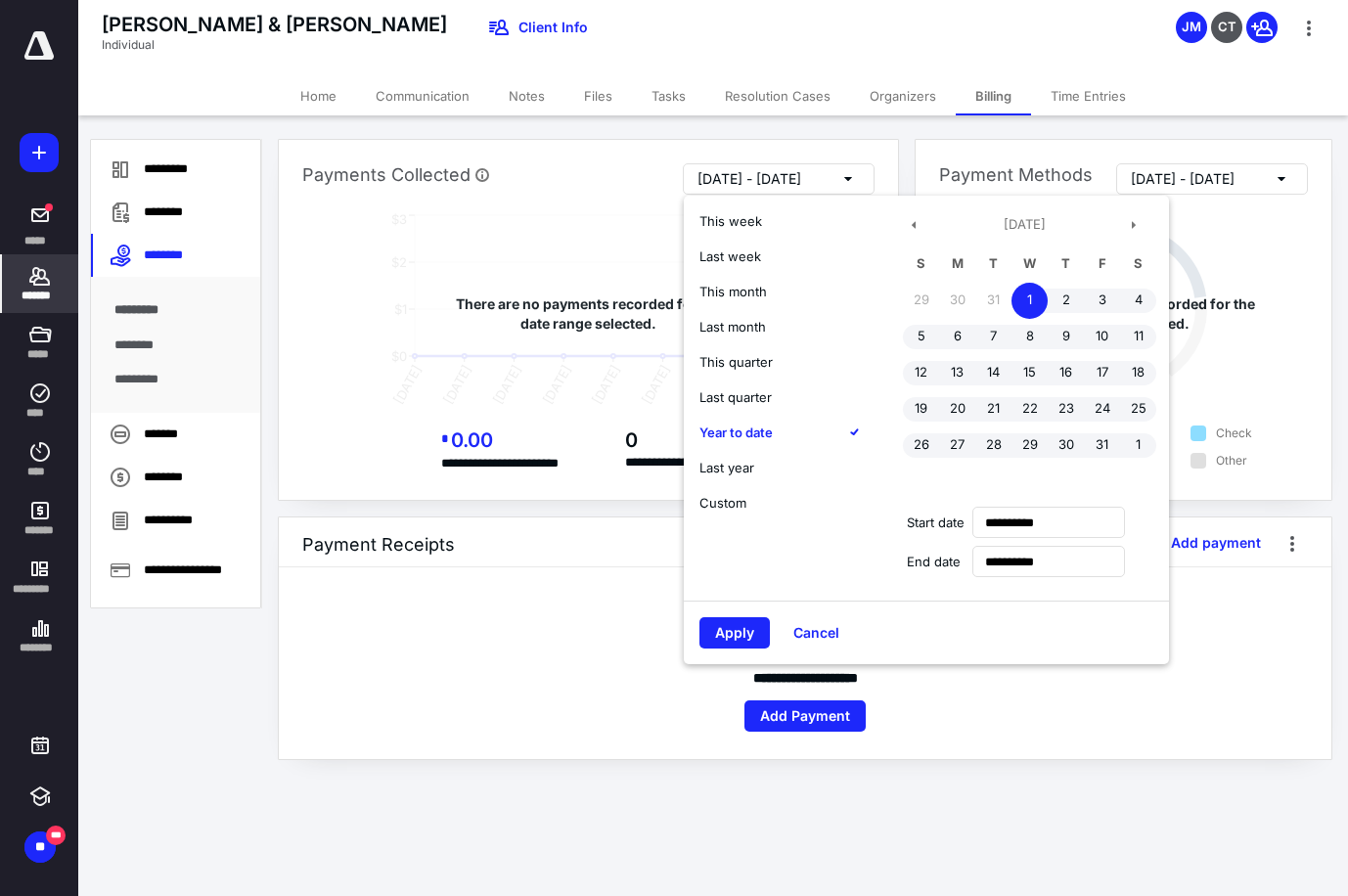 click on "Apply" at bounding box center (735, 633) 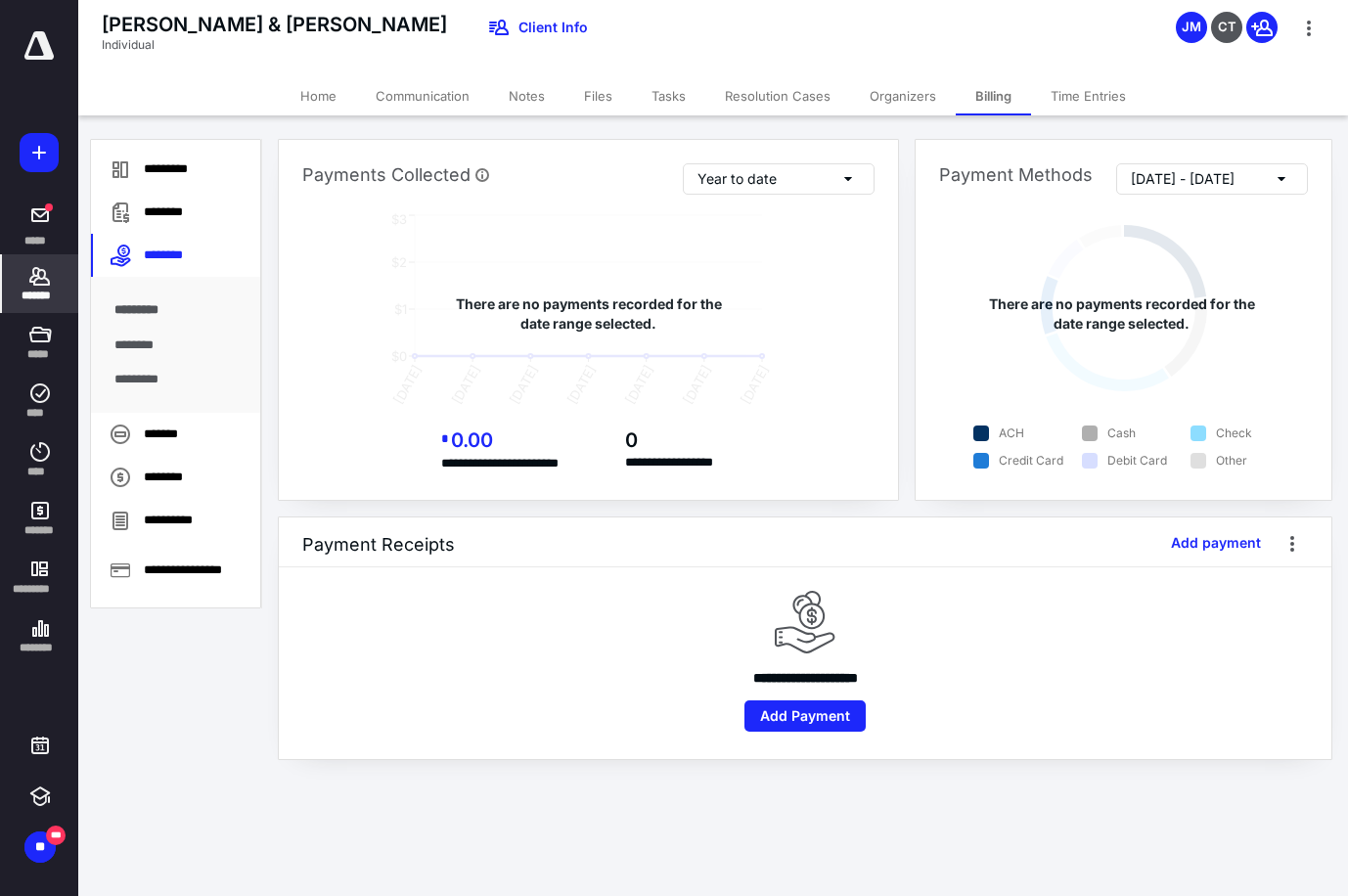 click on "Files" at bounding box center (598, 96) 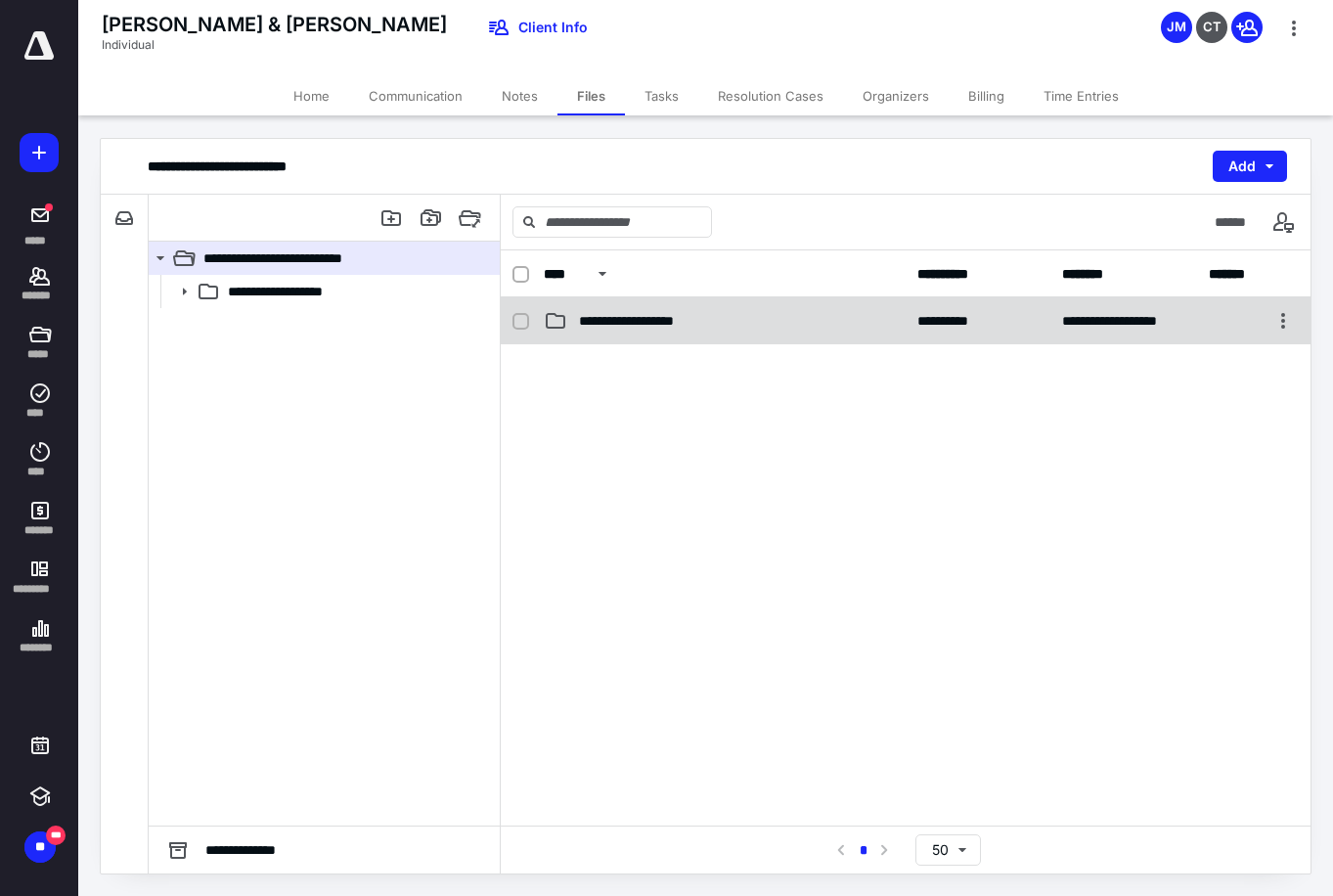 click on "**********" at bounding box center (645, 321) 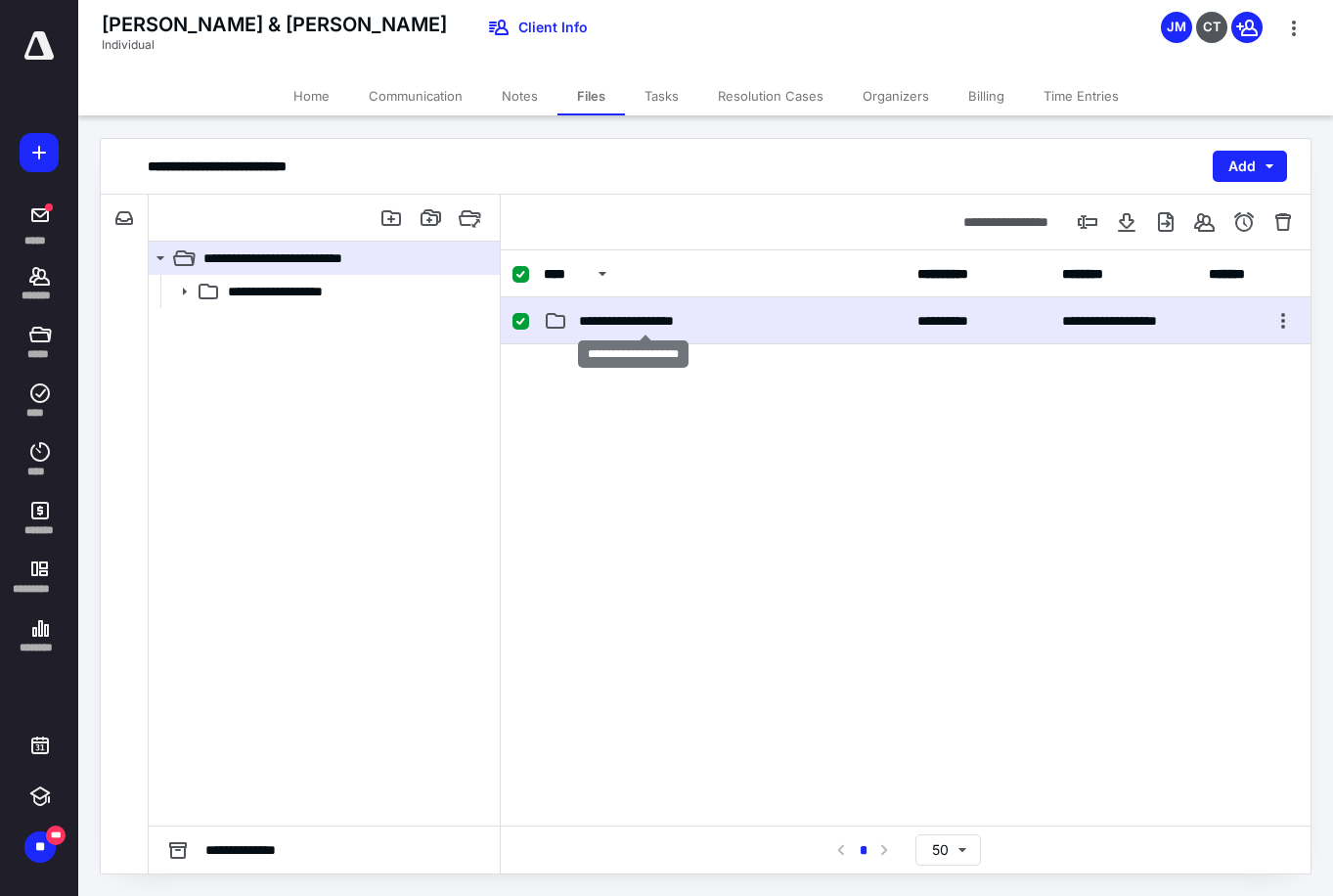 click on "**********" at bounding box center [645, 321] 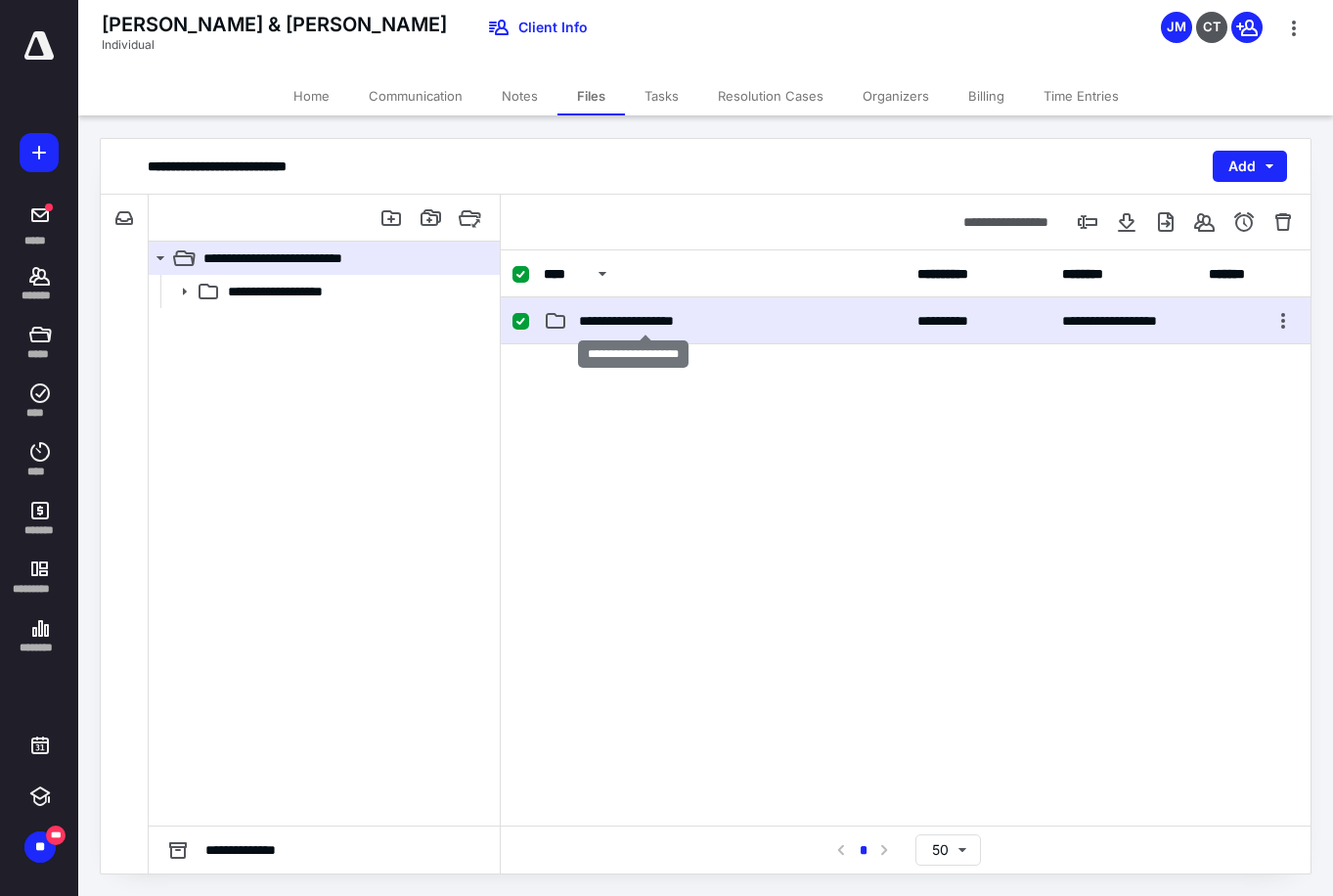 checkbox on "false" 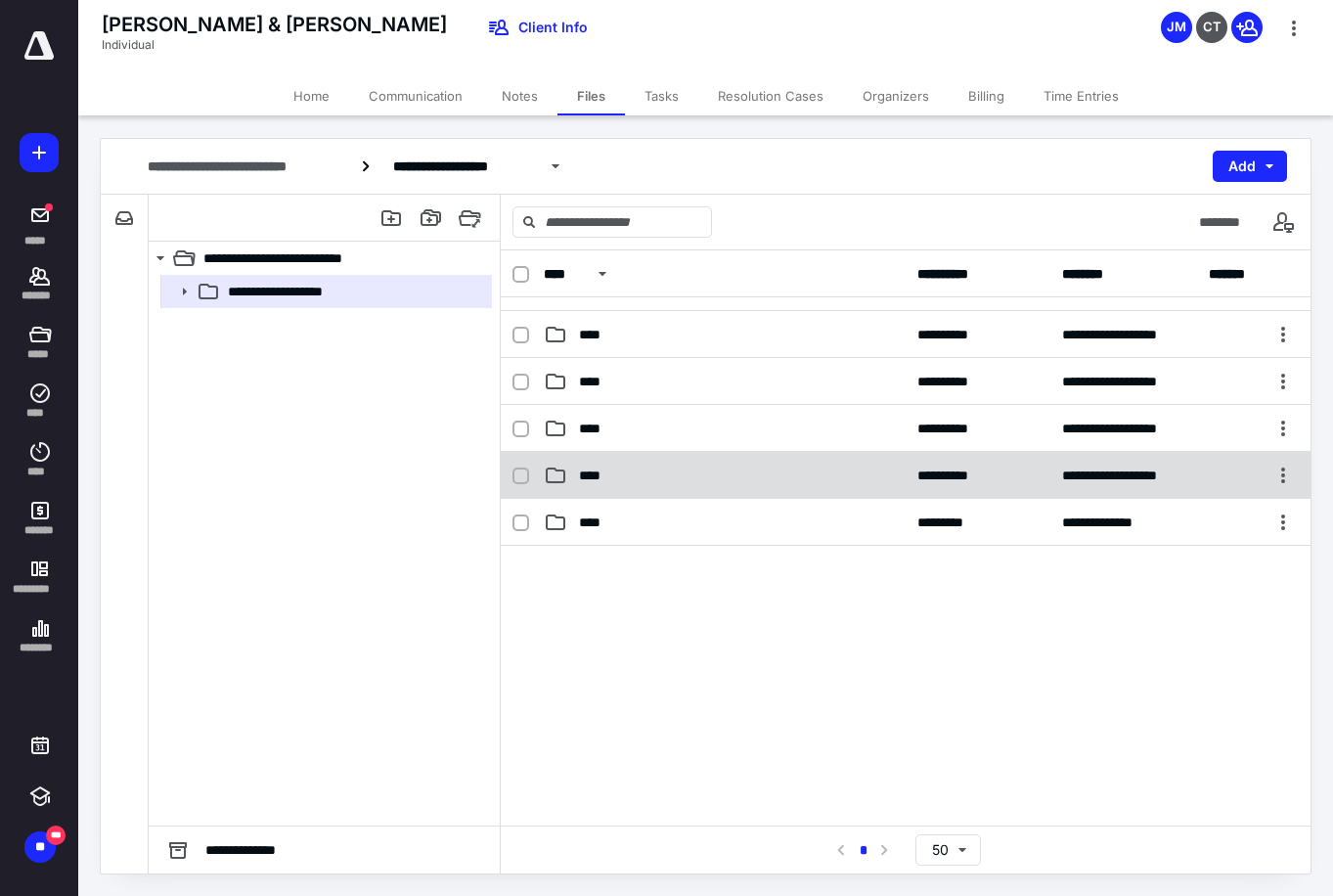 scroll, scrollTop: 376, scrollLeft: 0, axis: vertical 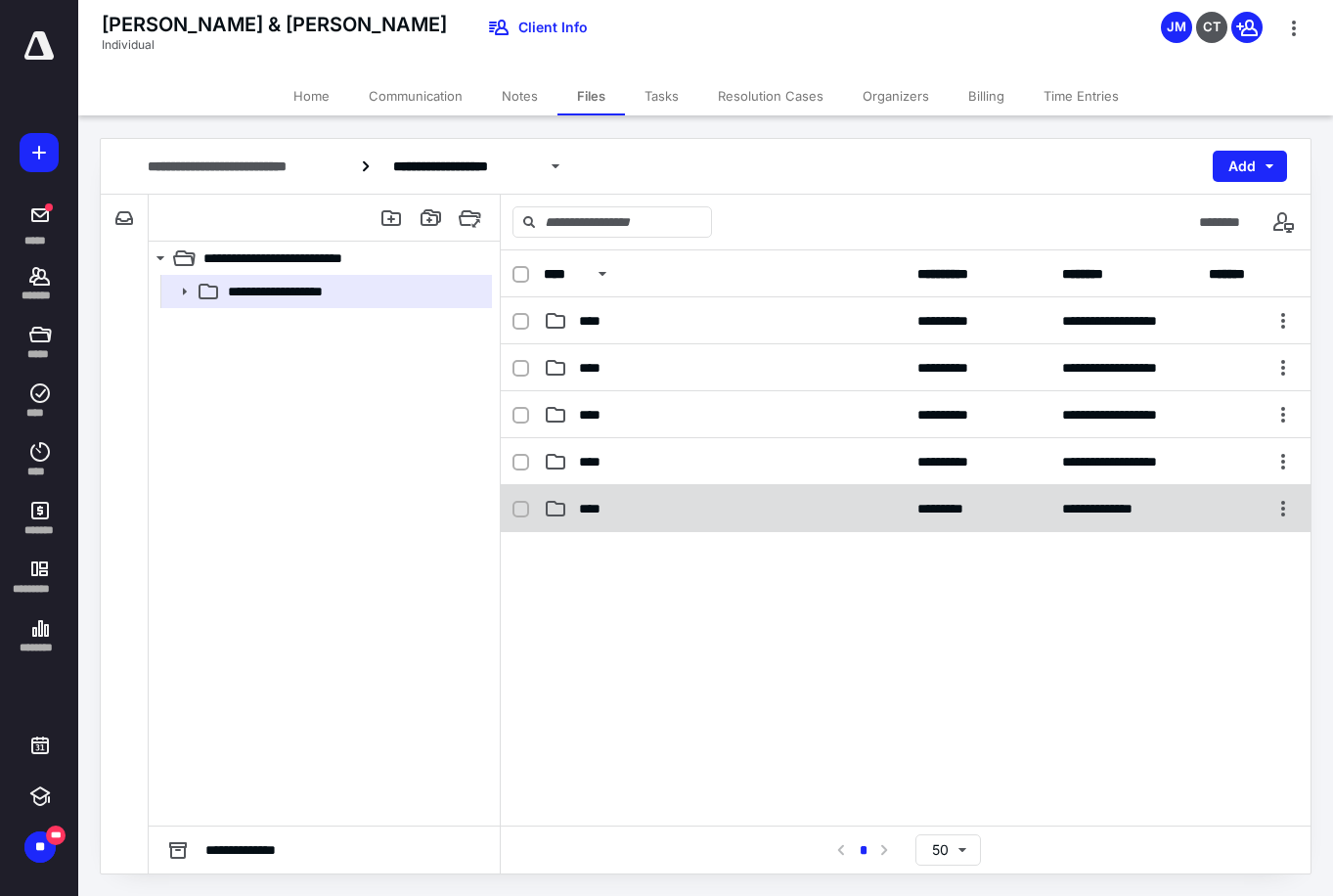 click on "****" at bounding box center (725, 509) 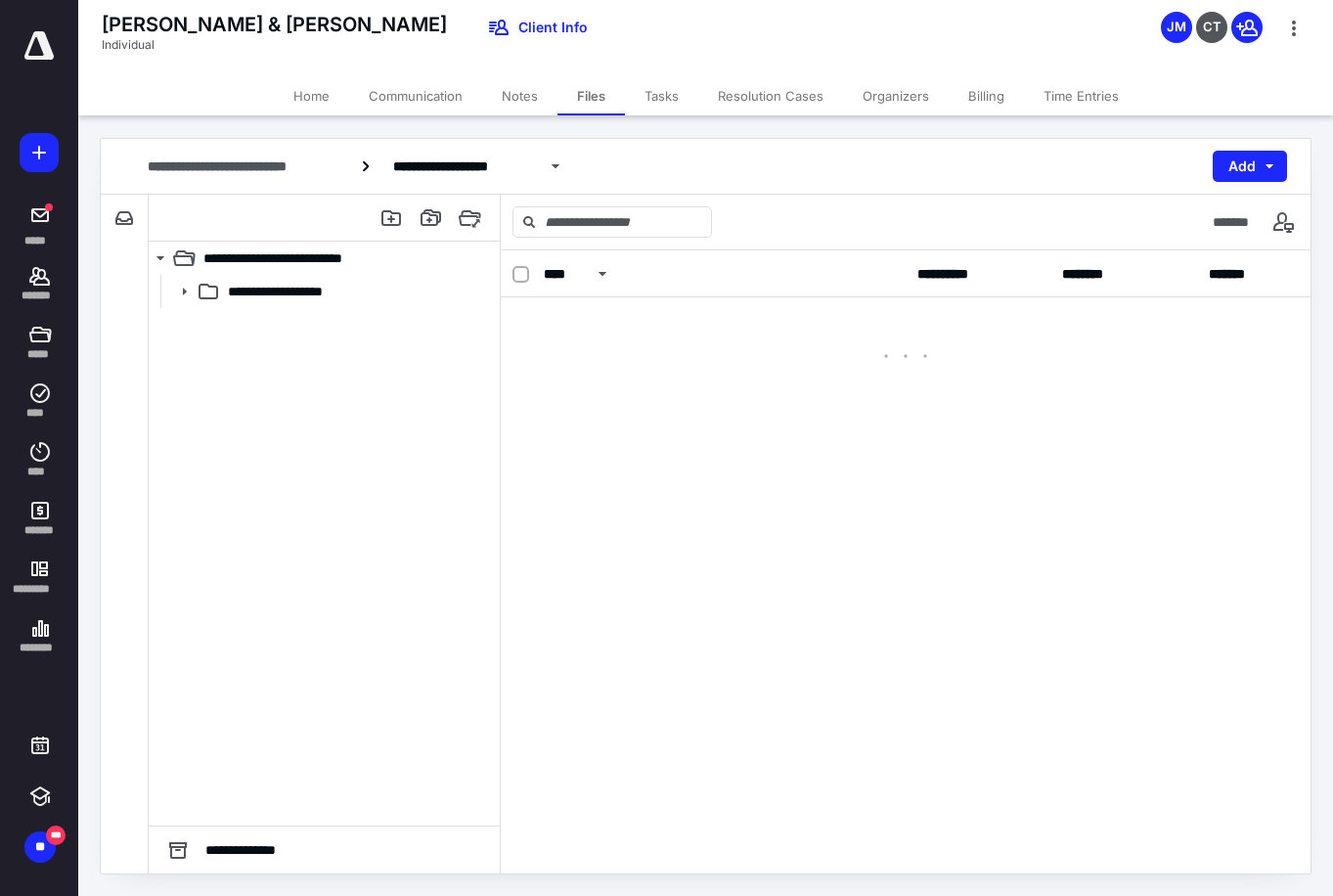 scroll, scrollTop: 0, scrollLeft: 0, axis: both 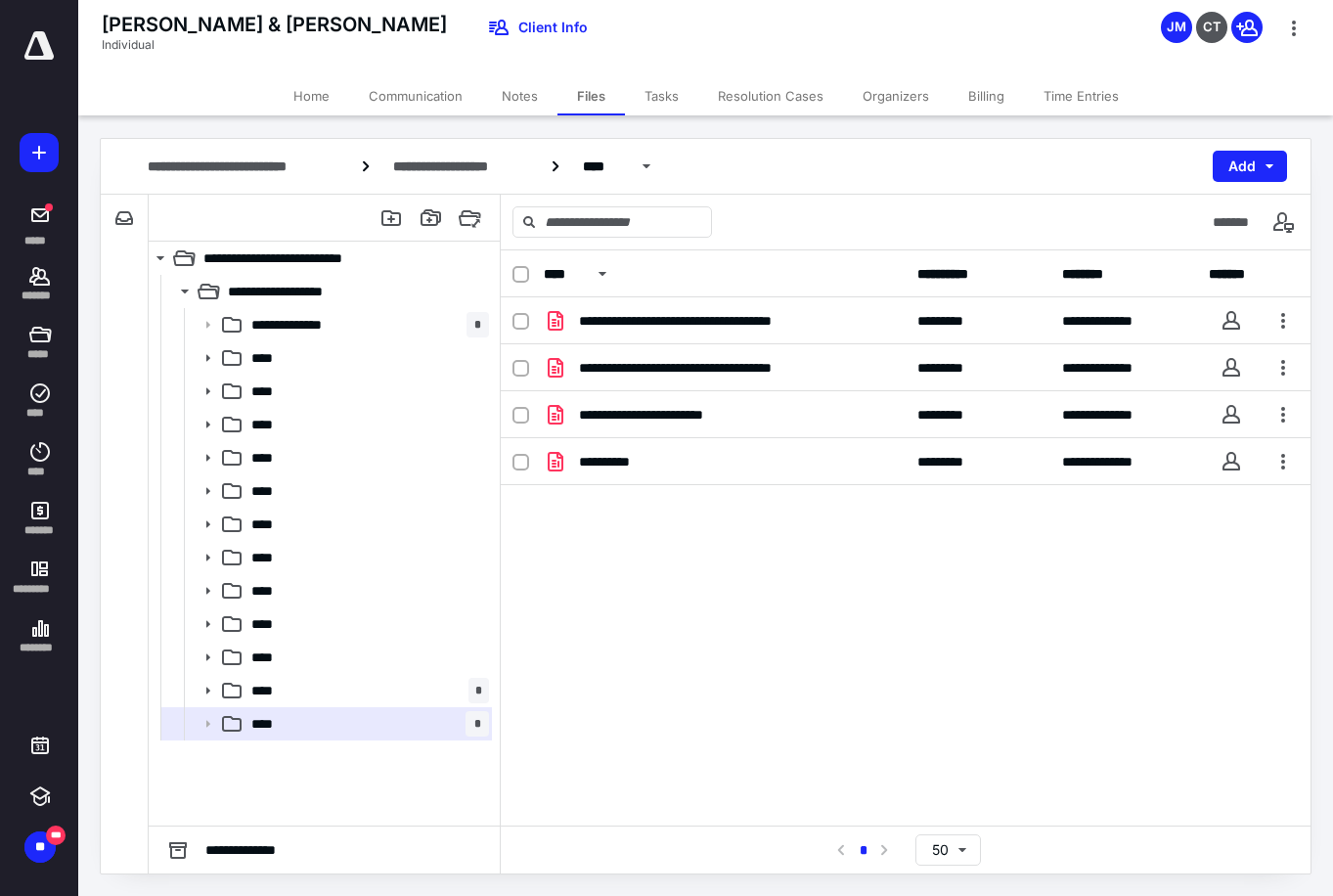 click on "**********" at bounding box center [666, 448] 